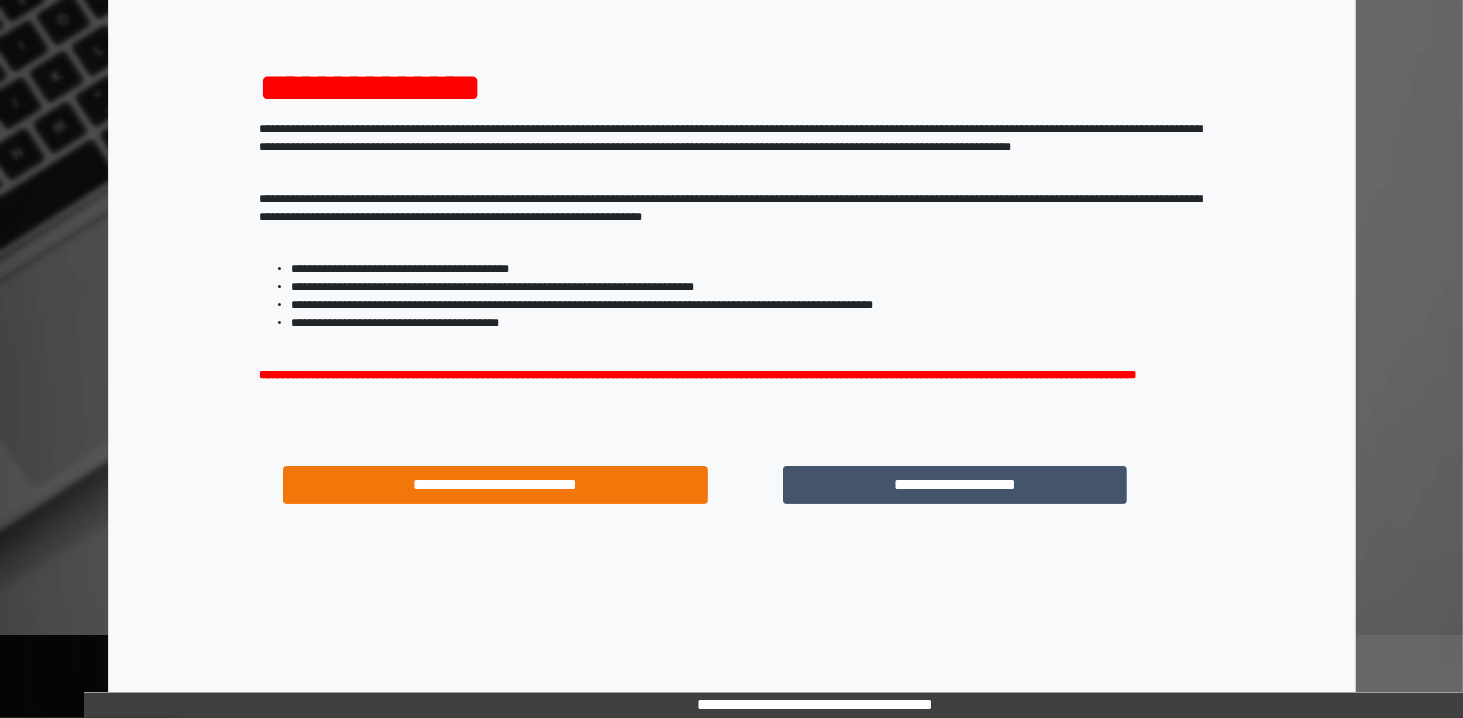 scroll, scrollTop: 190, scrollLeft: 0, axis: vertical 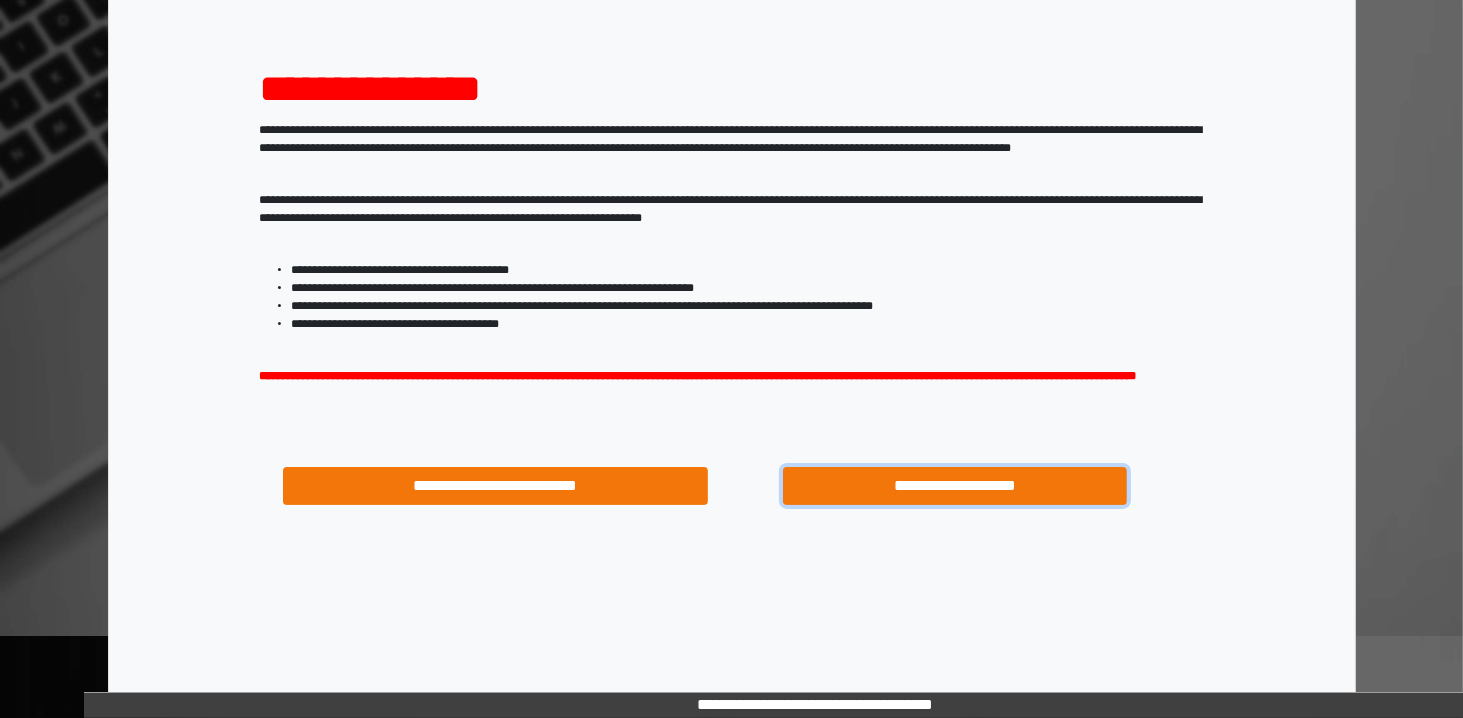 click on "**********" at bounding box center (955, 486) 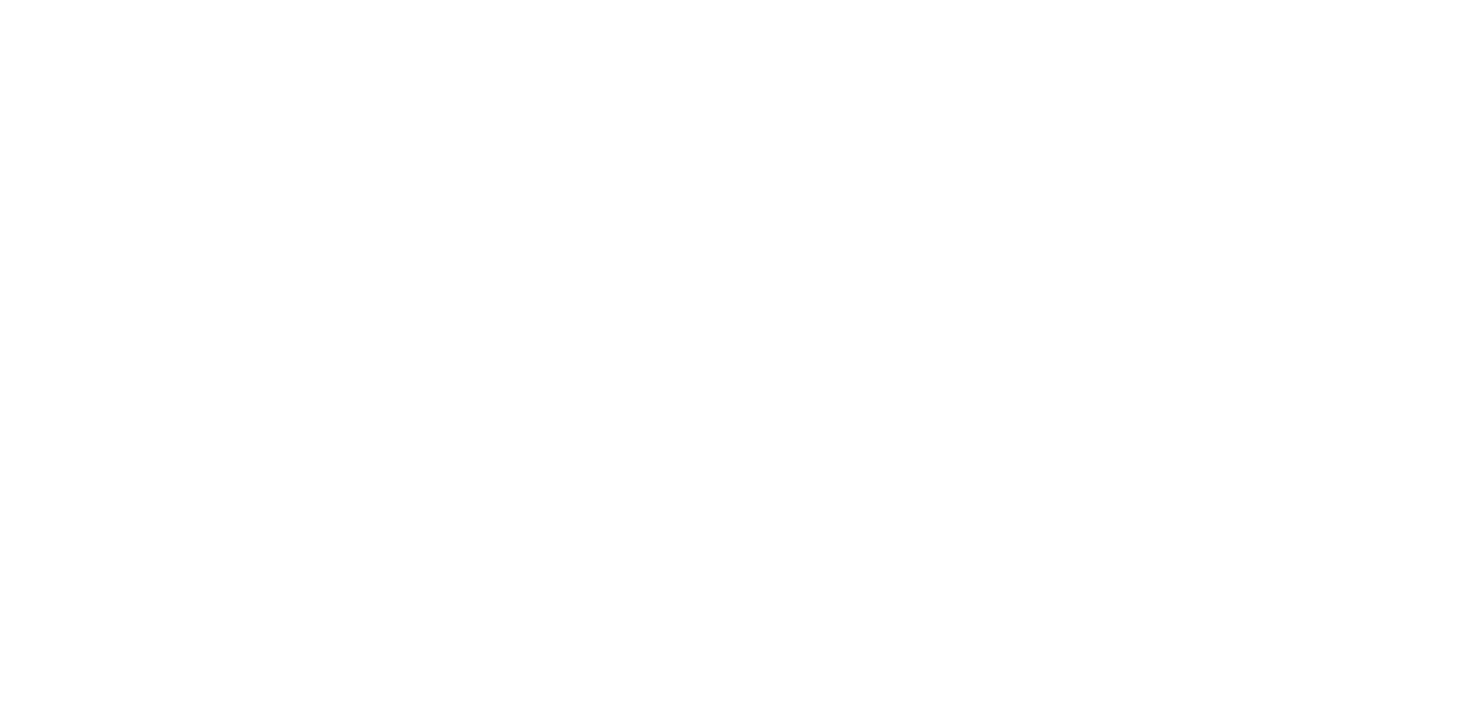 scroll, scrollTop: 0, scrollLeft: 0, axis: both 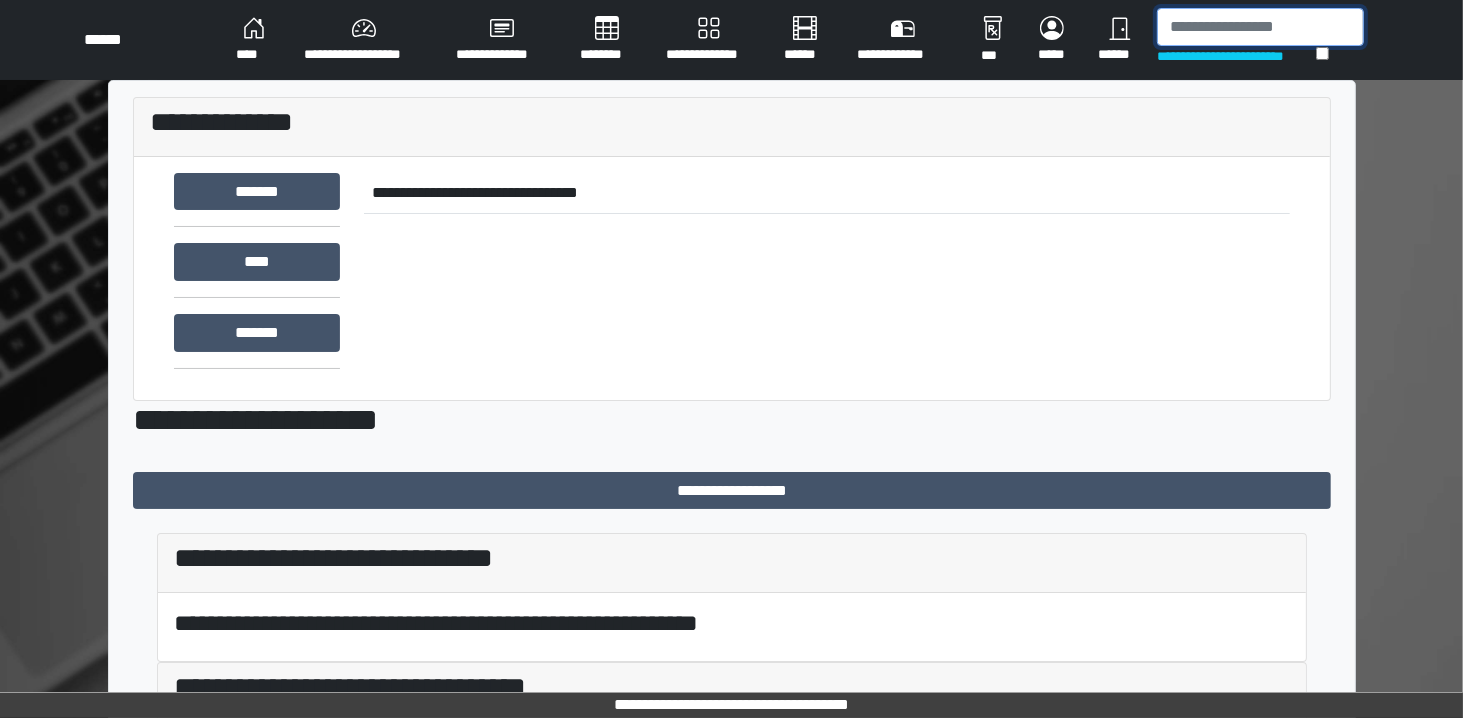 click at bounding box center (1260, 27) 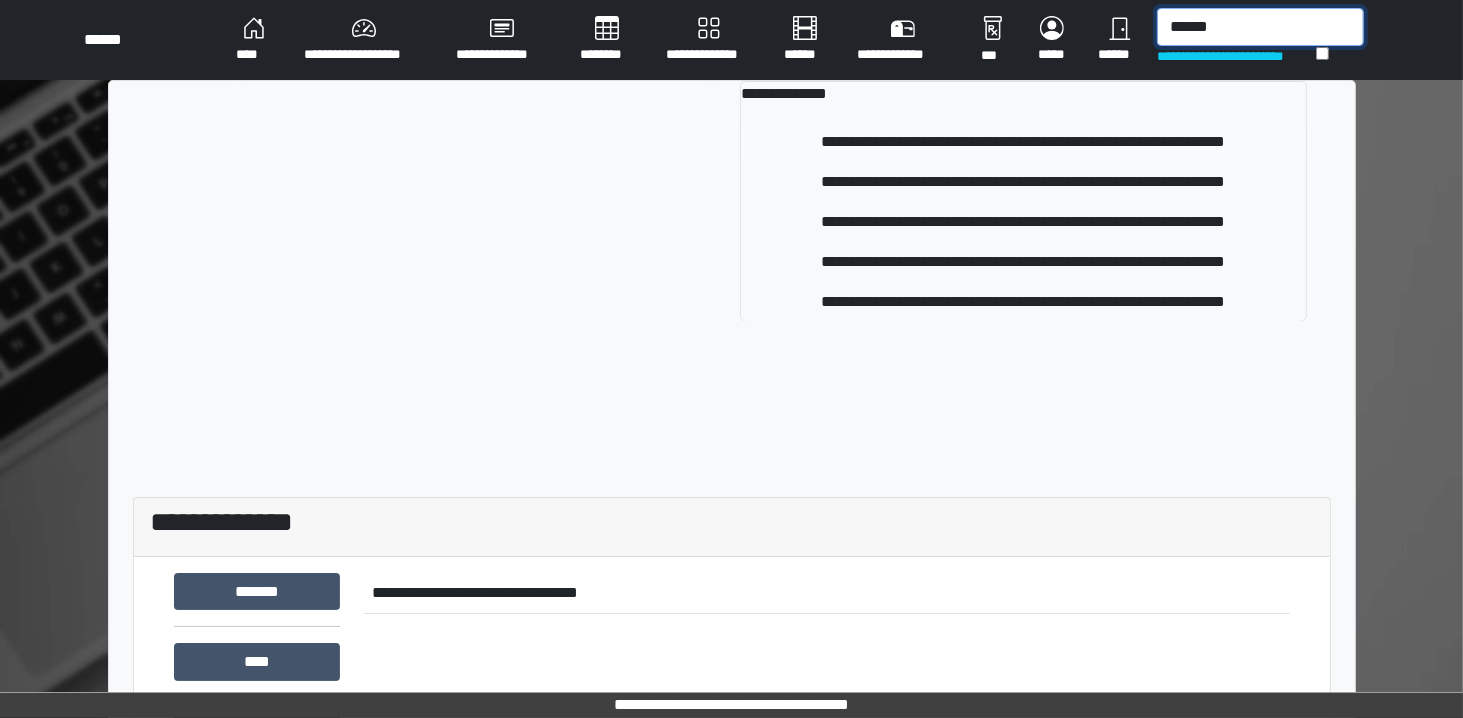 type on "******" 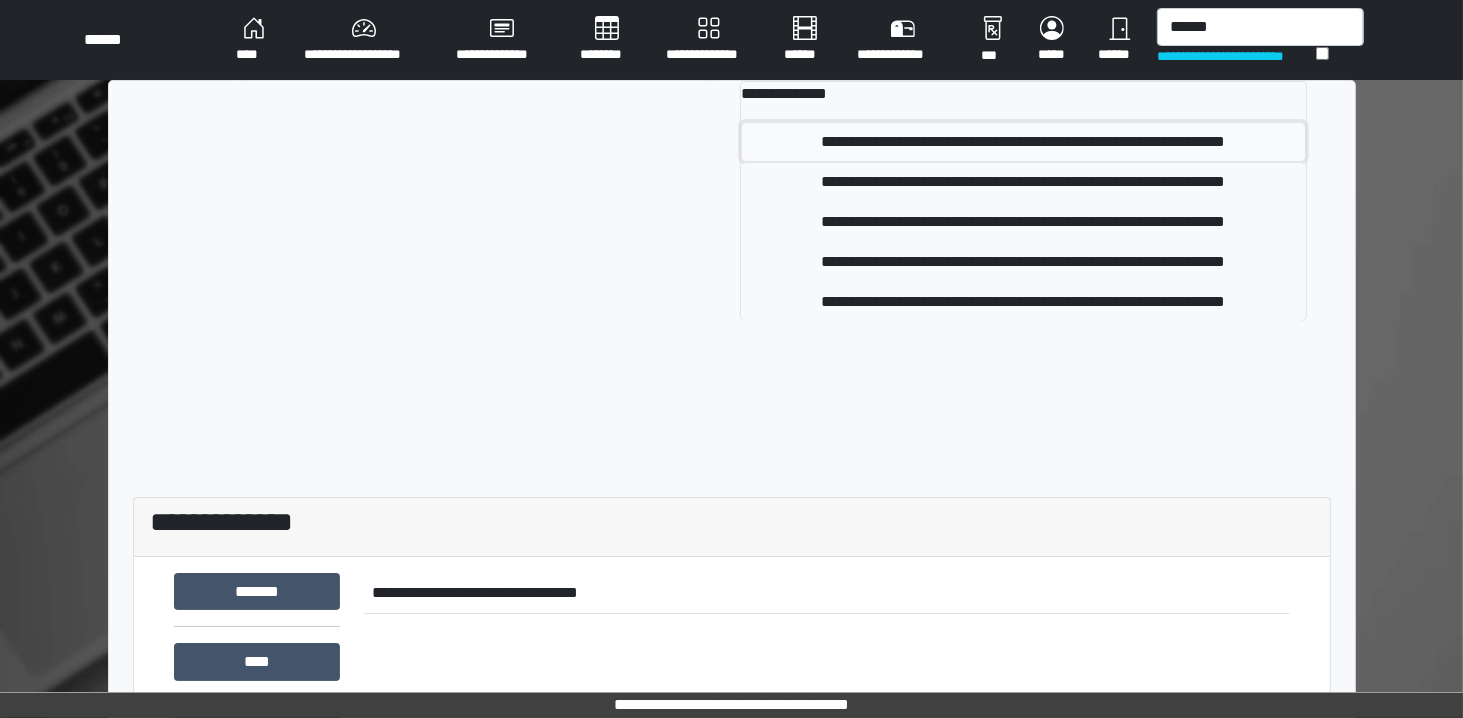 click on "**********" at bounding box center [1023, 142] 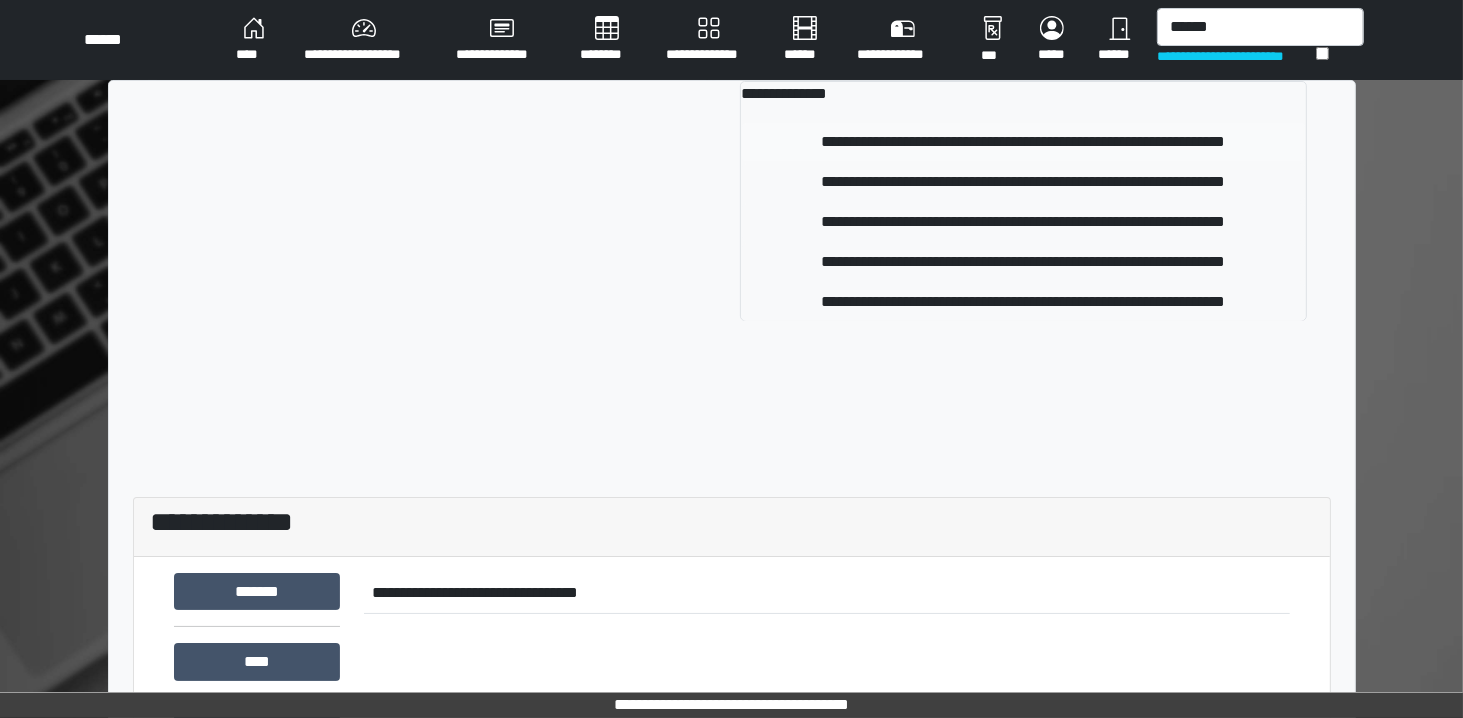 type 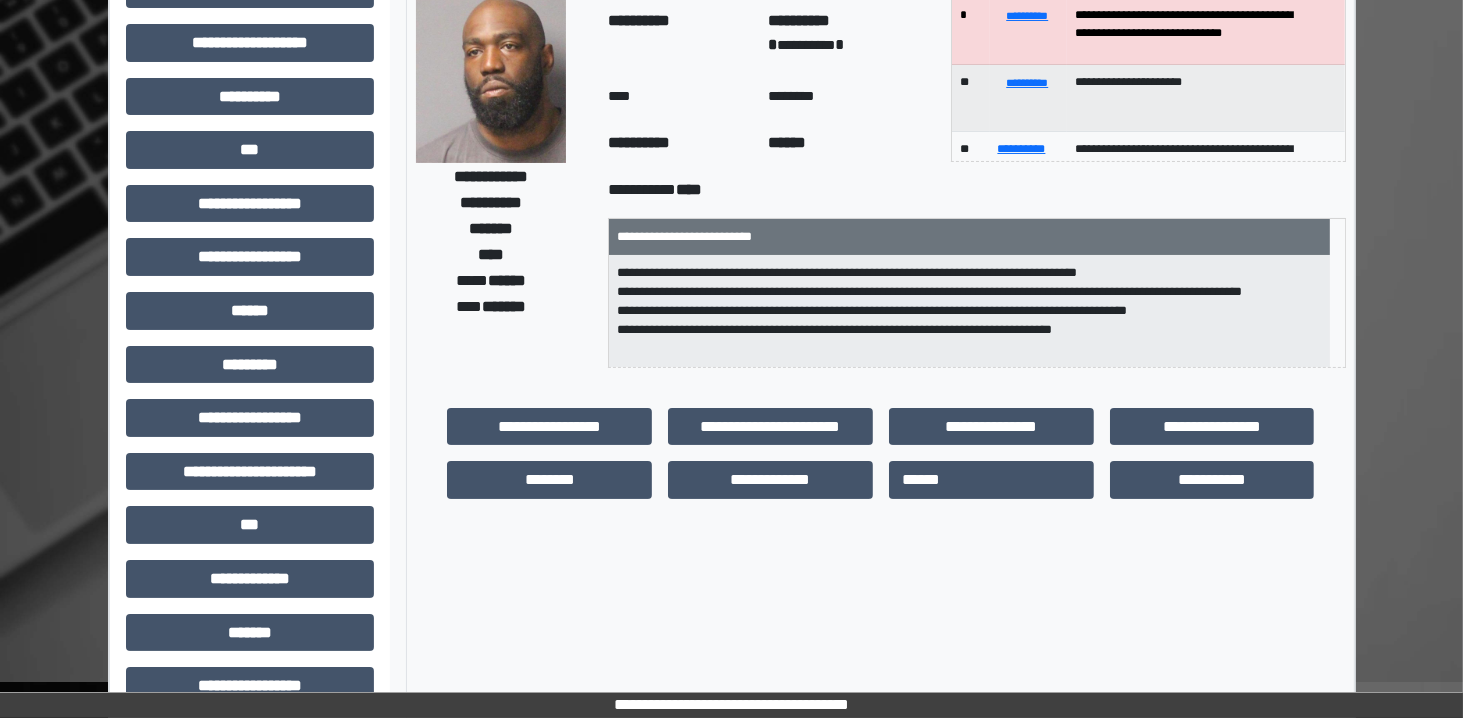 scroll, scrollTop: 118, scrollLeft: 0, axis: vertical 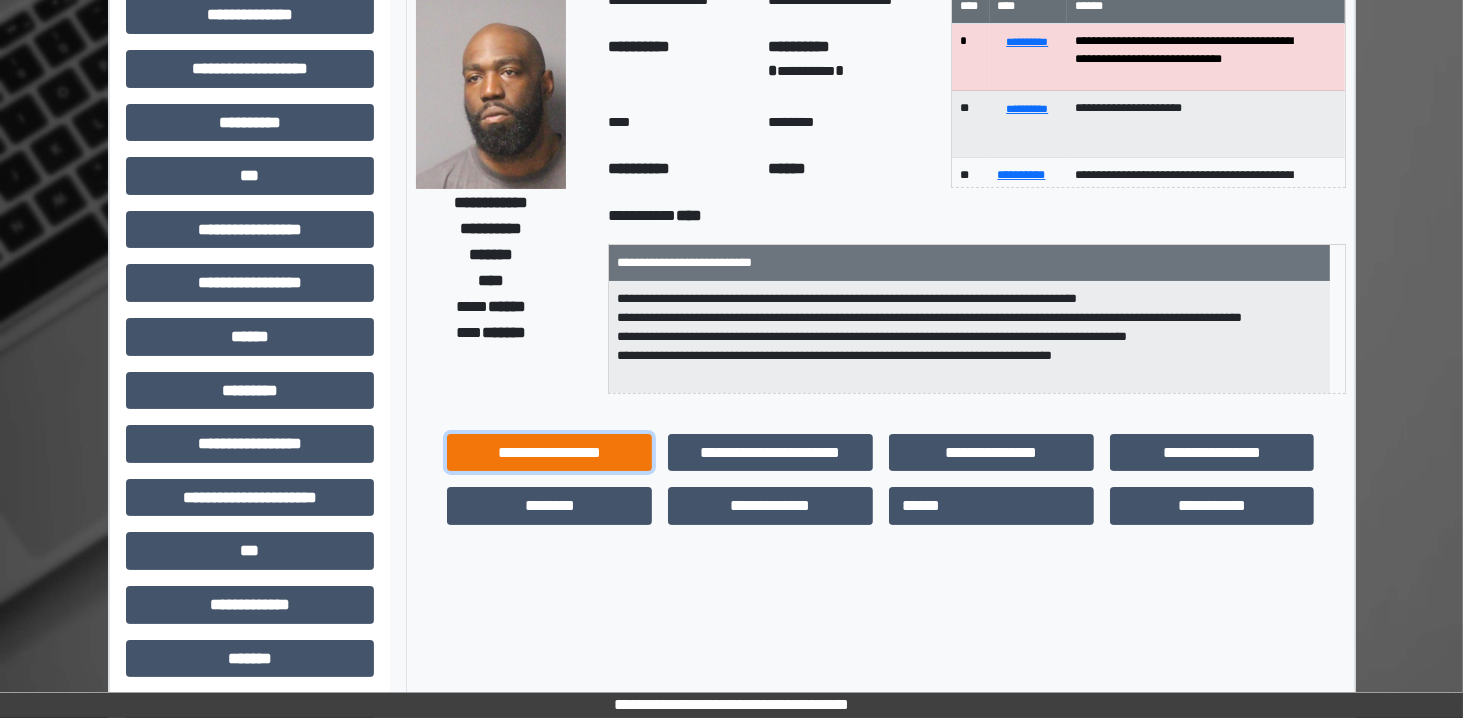 click on "**********" at bounding box center [549, 453] 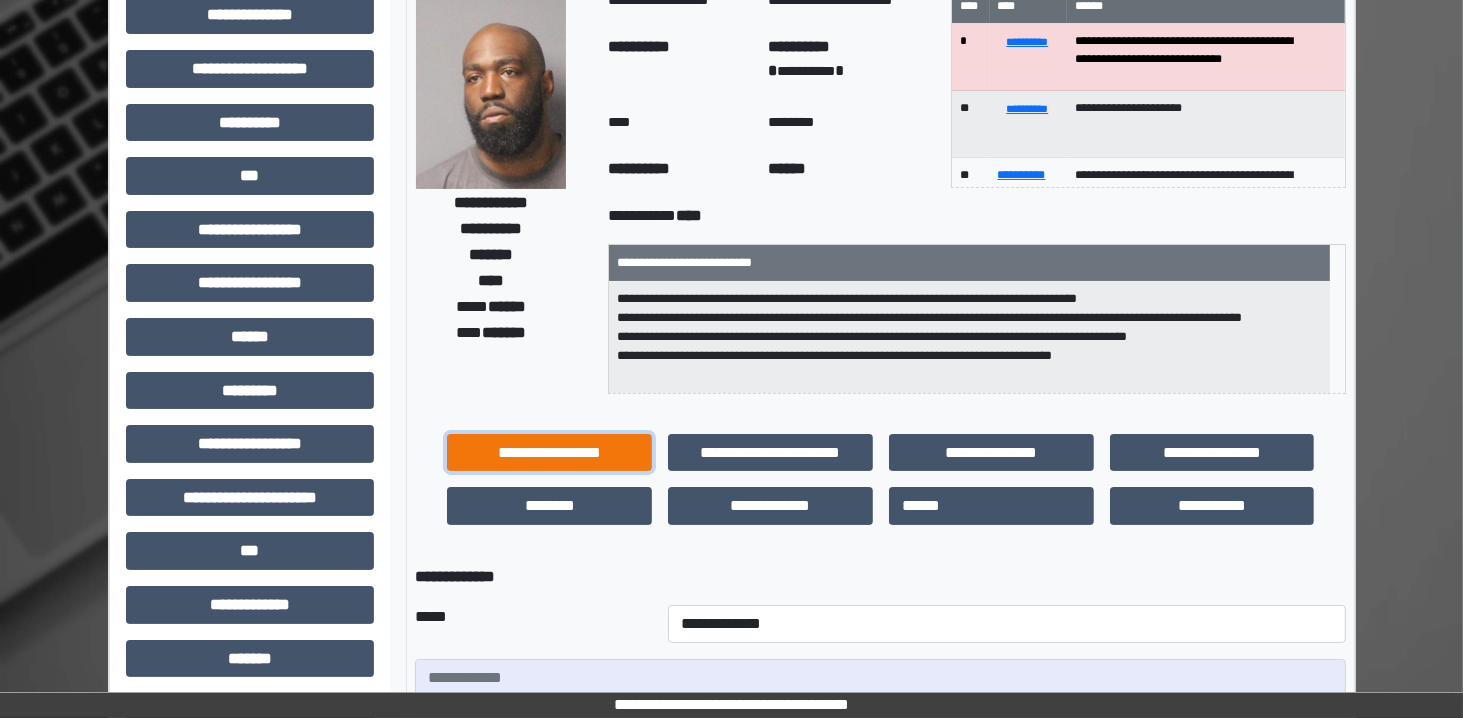 scroll, scrollTop: 264, scrollLeft: 0, axis: vertical 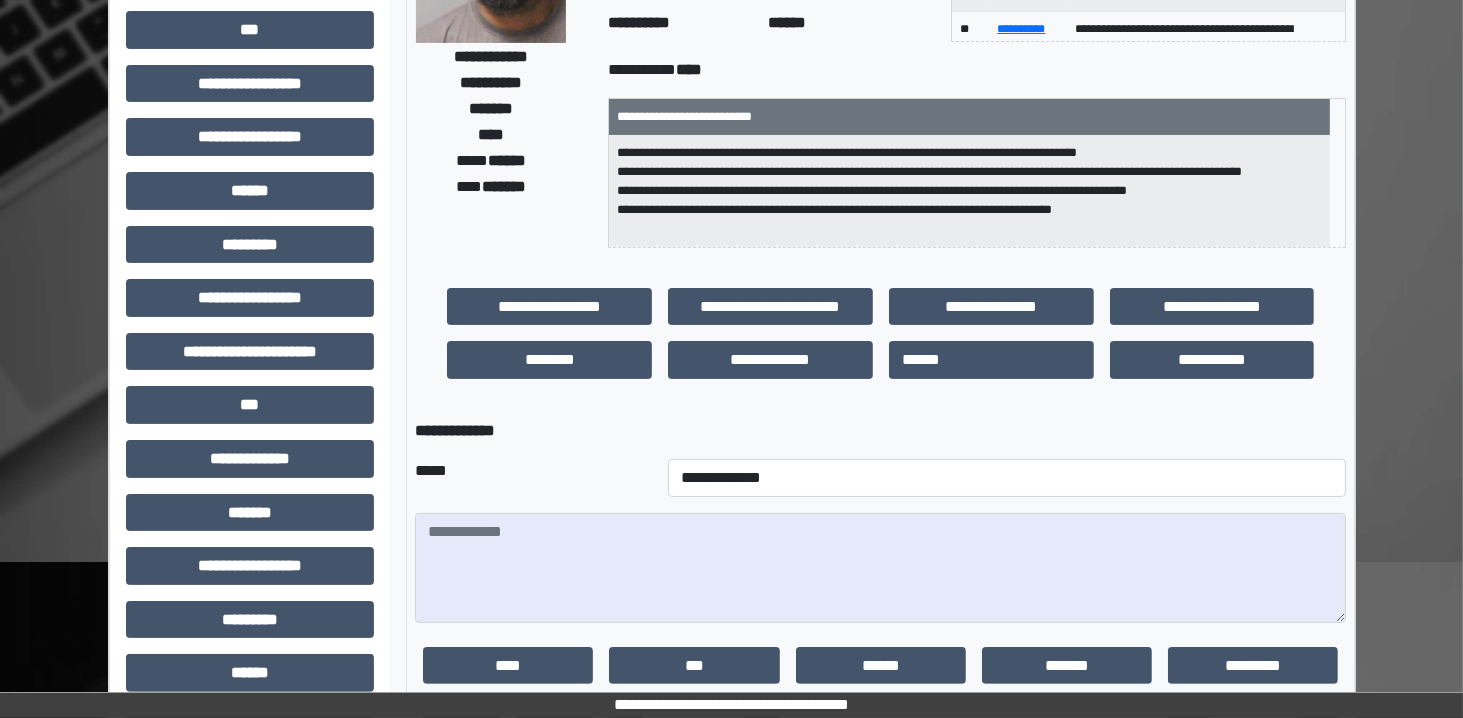 drag, startPoint x: 562, startPoint y: 465, endPoint x: 416, endPoint y: 392, distance: 163.23296 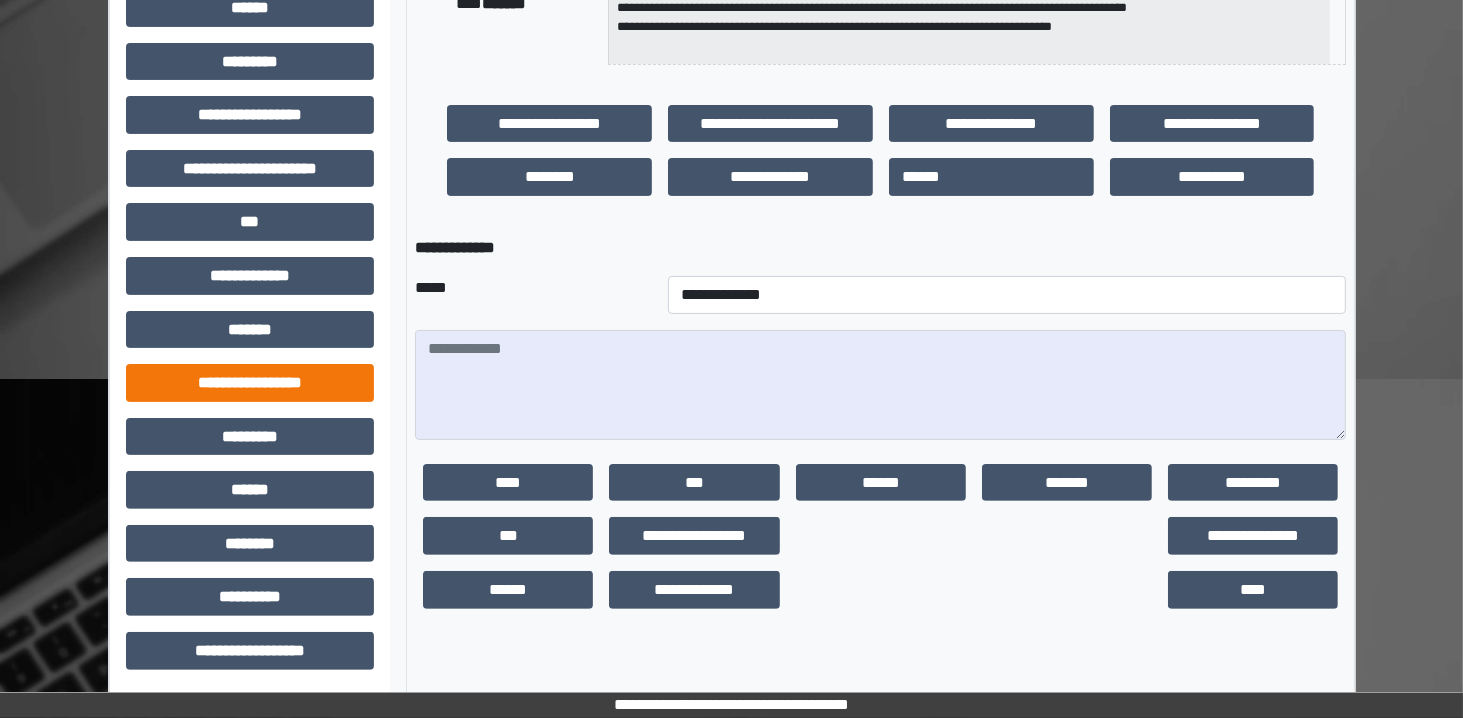 scroll, scrollTop: 448, scrollLeft: 0, axis: vertical 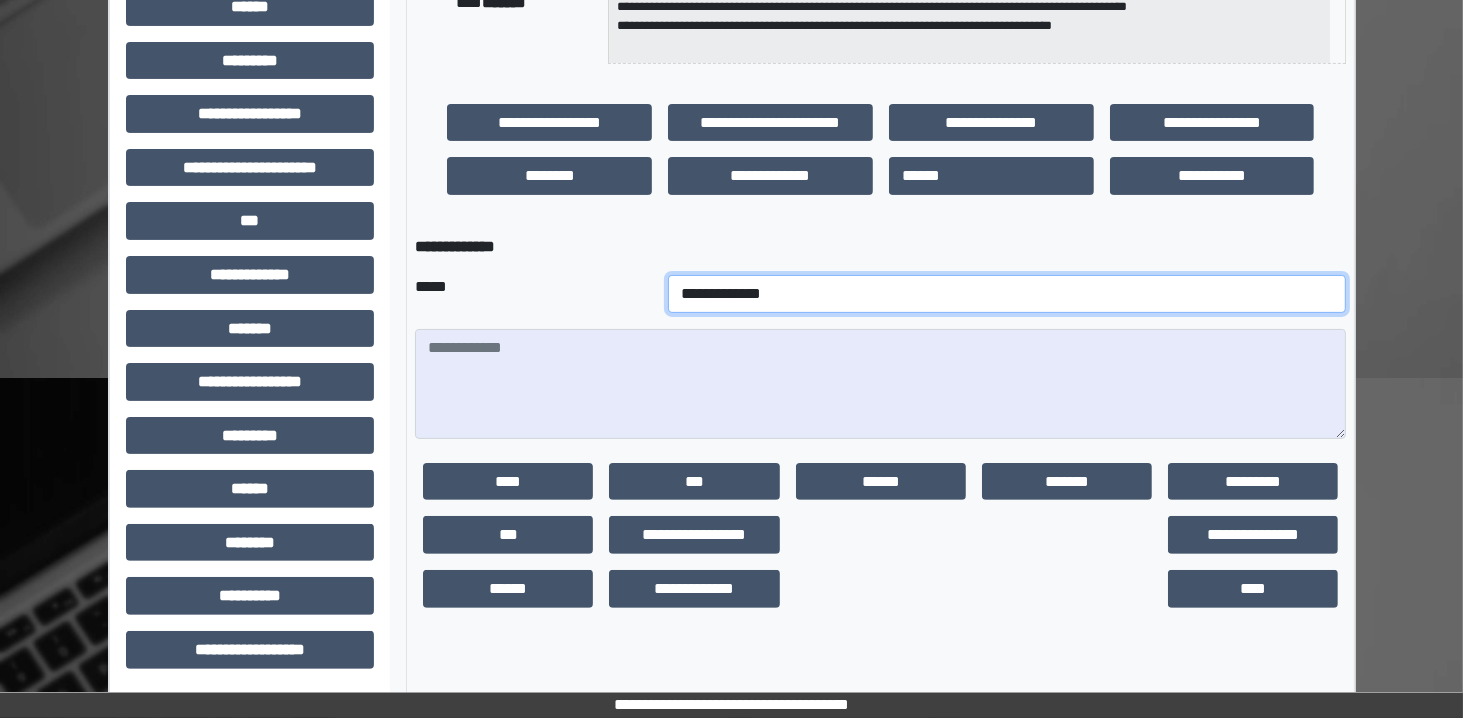 click on "**********" at bounding box center (1007, 294) 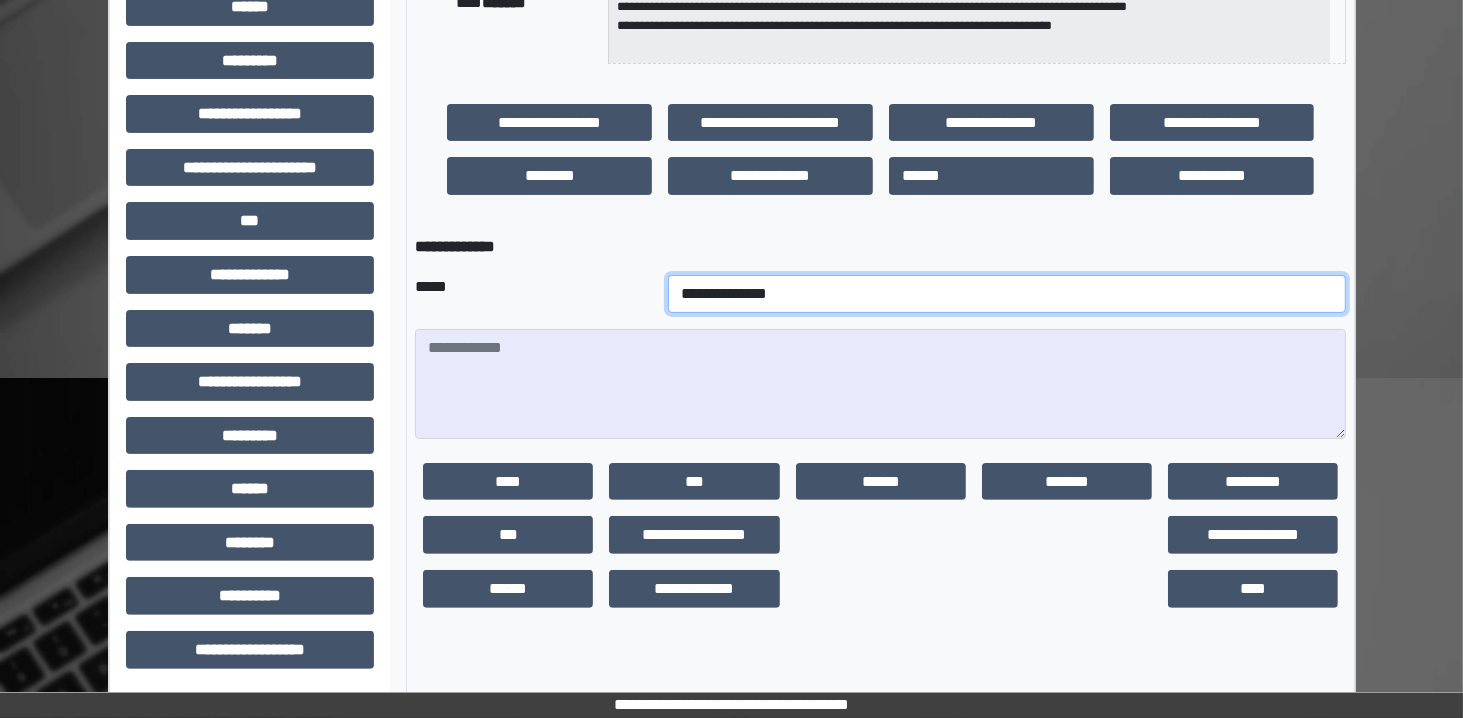 click on "**********" at bounding box center (1007, 294) 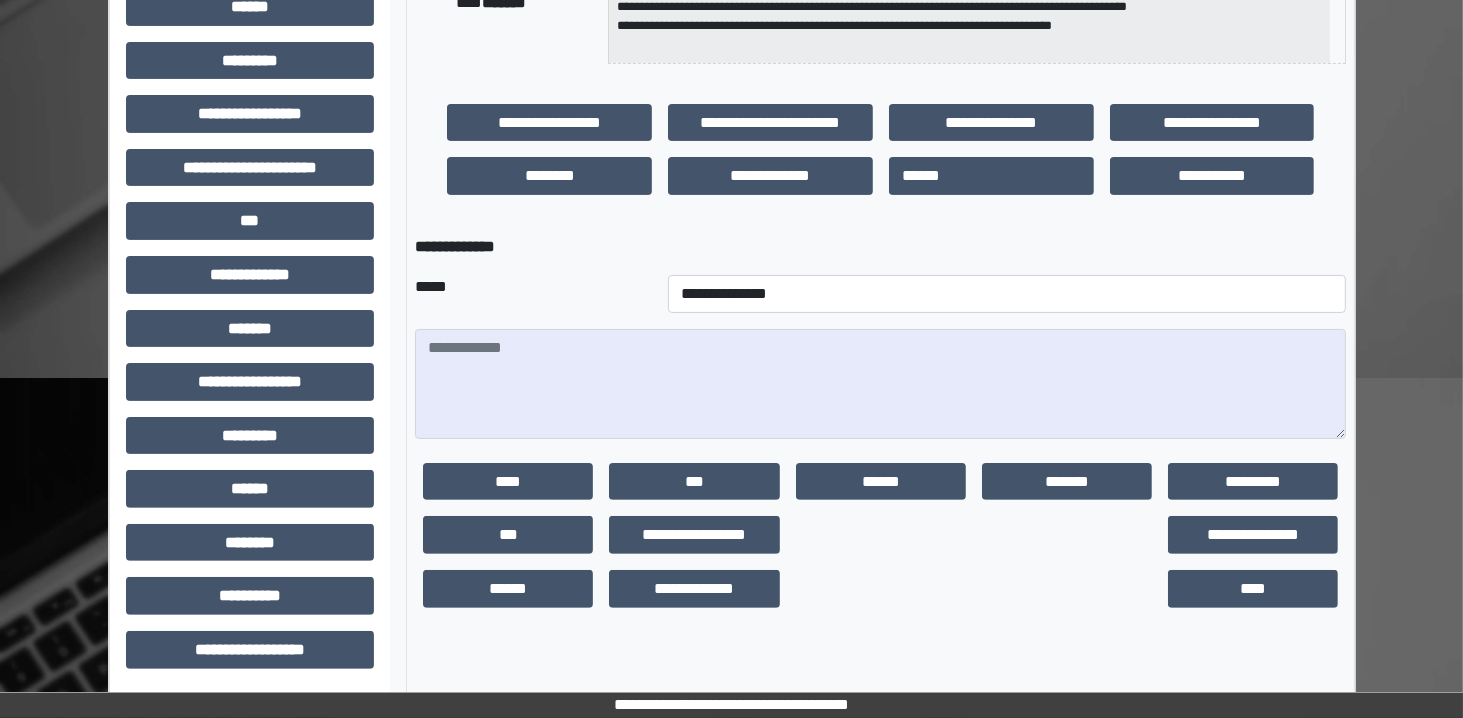 click at bounding box center (880, 384) 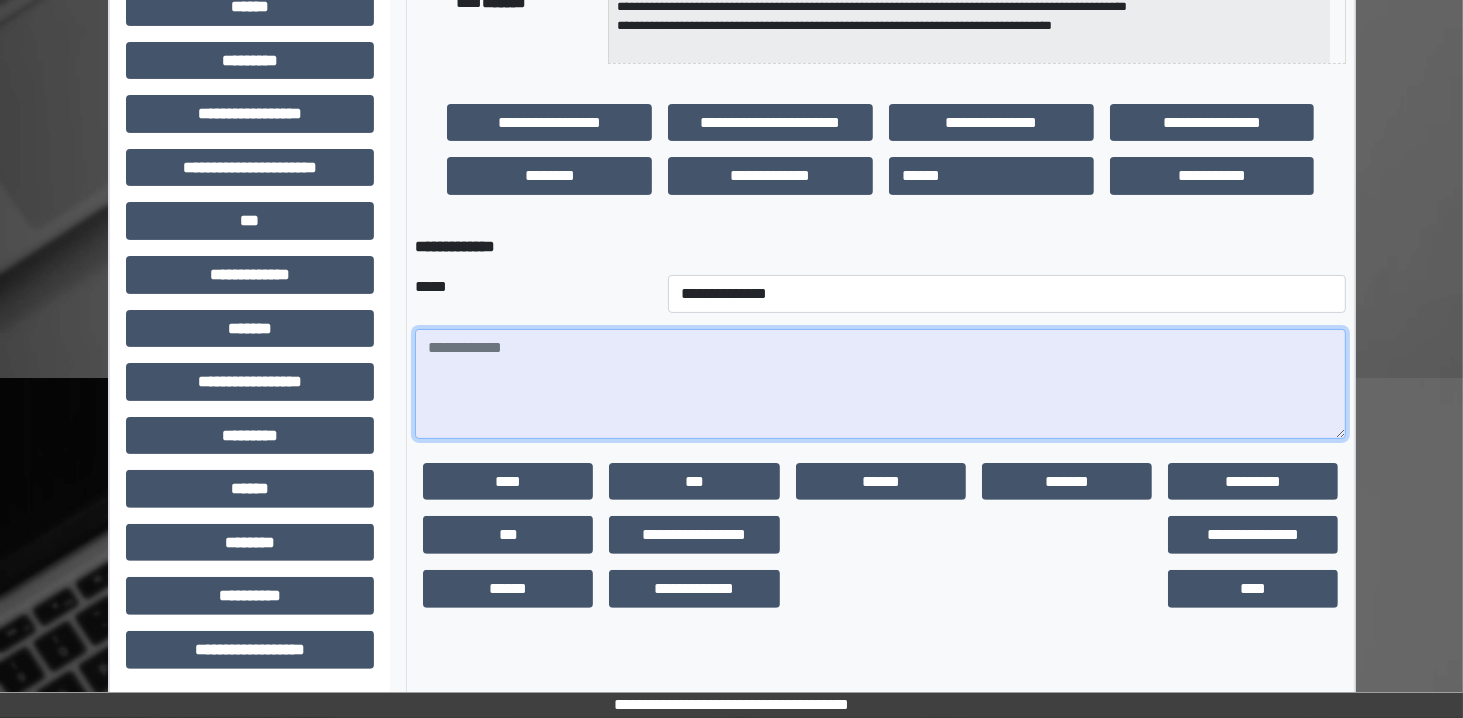 click at bounding box center (880, 384) 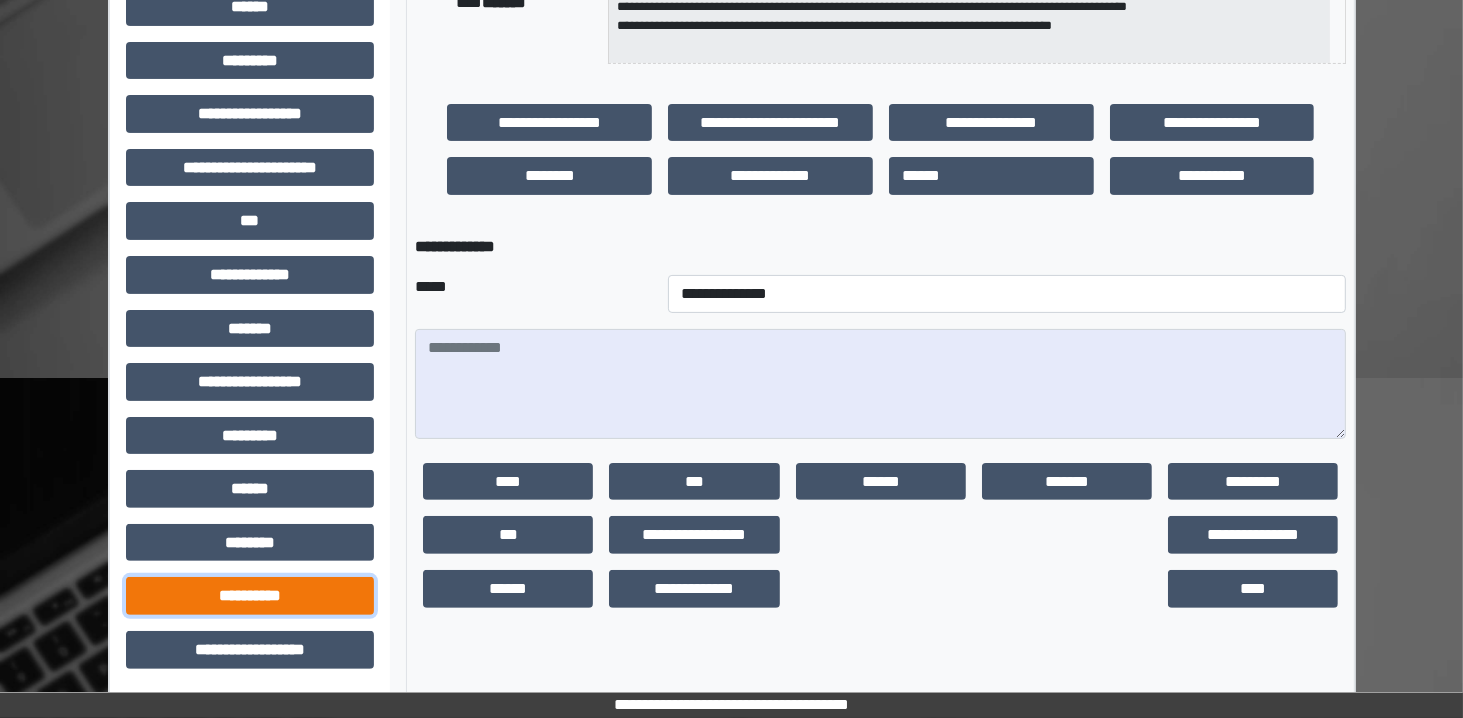 click on "**********" at bounding box center (250, 596) 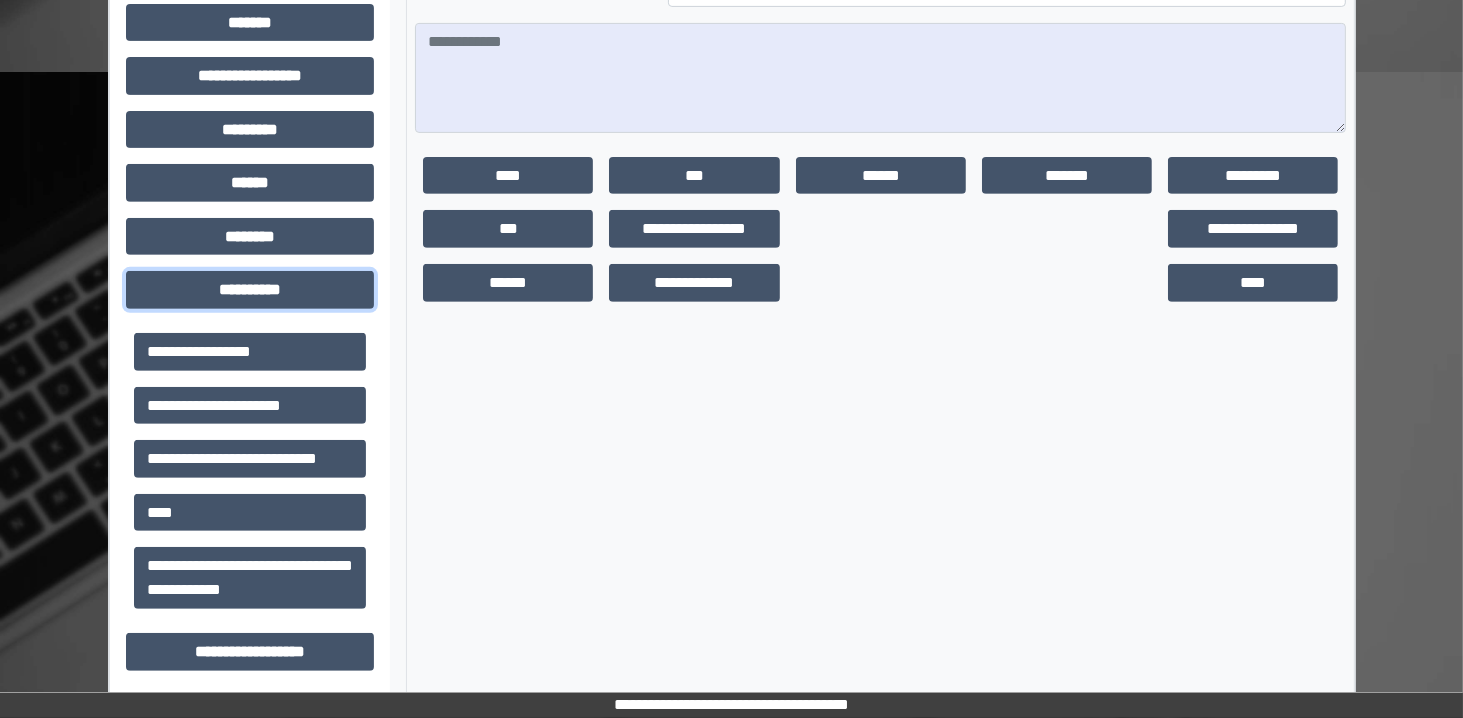 scroll, scrollTop: 755, scrollLeft: 0, axis: vertical 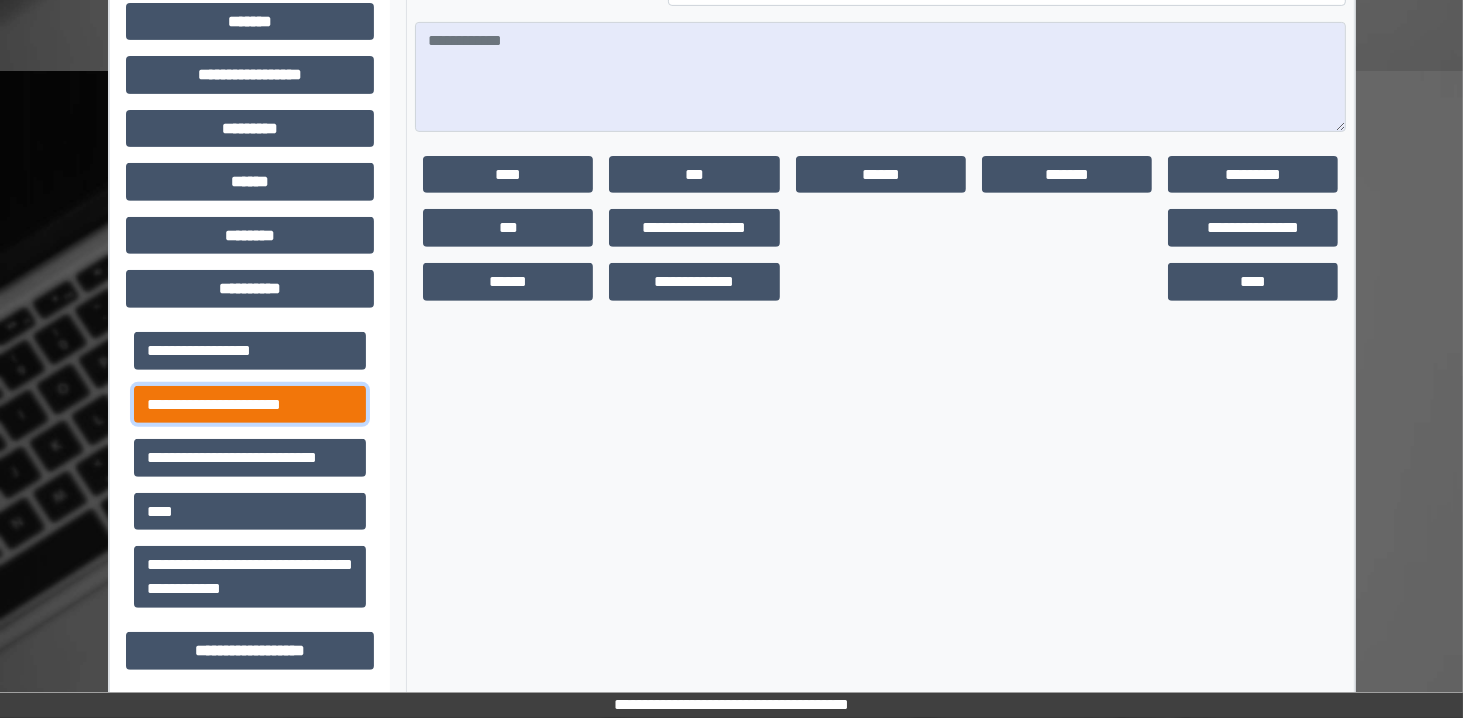 click on "**********" at bounding box center (250, 405) 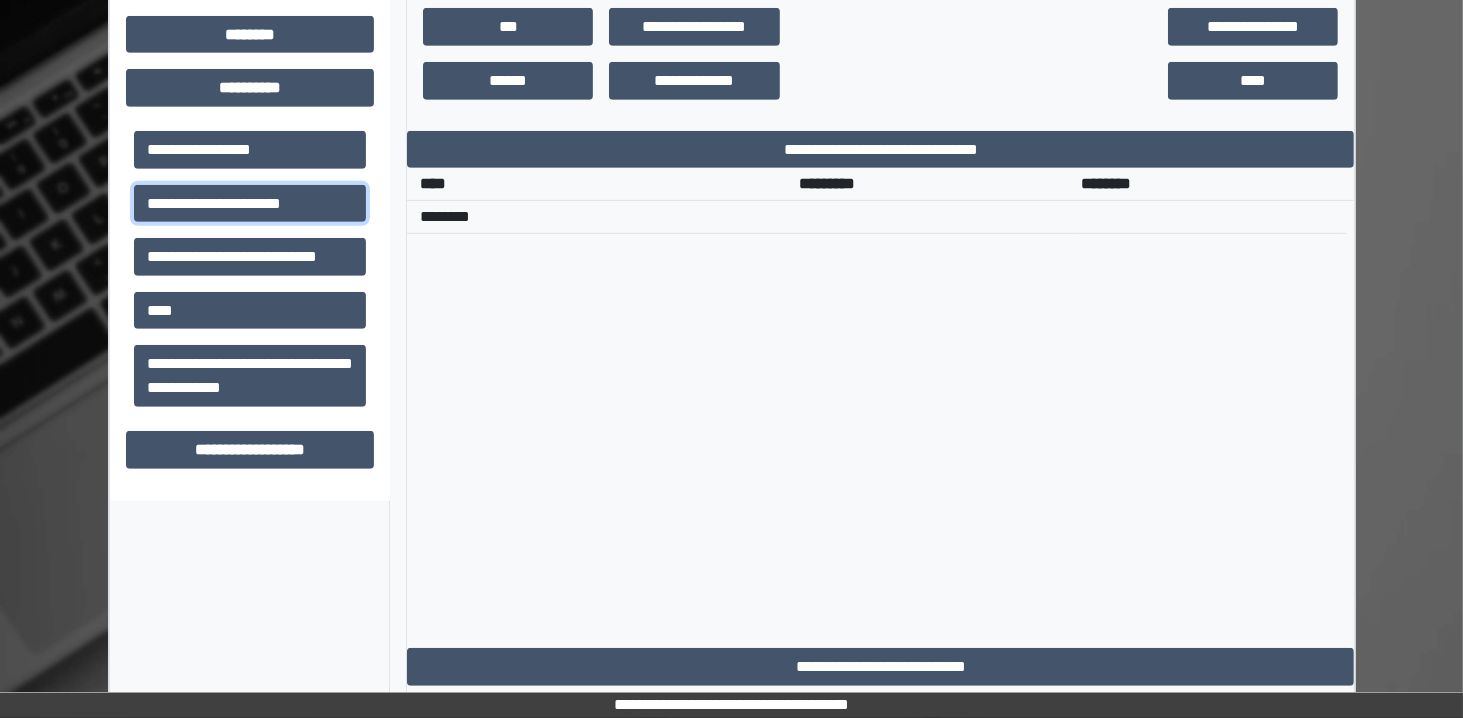 scroll, scrollTop: 956, scrollLeft: 0, axis: vertical 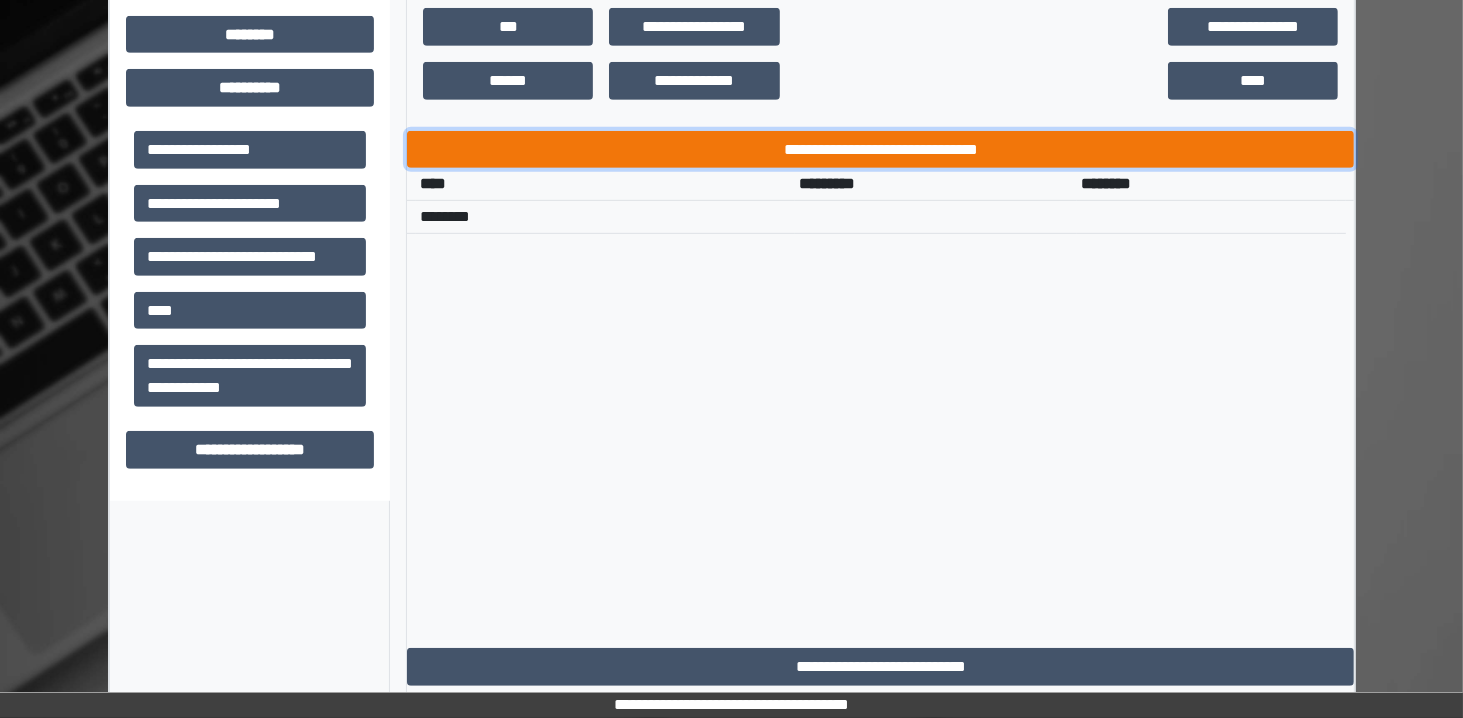click on "**********" at bounding box center (880, 150) 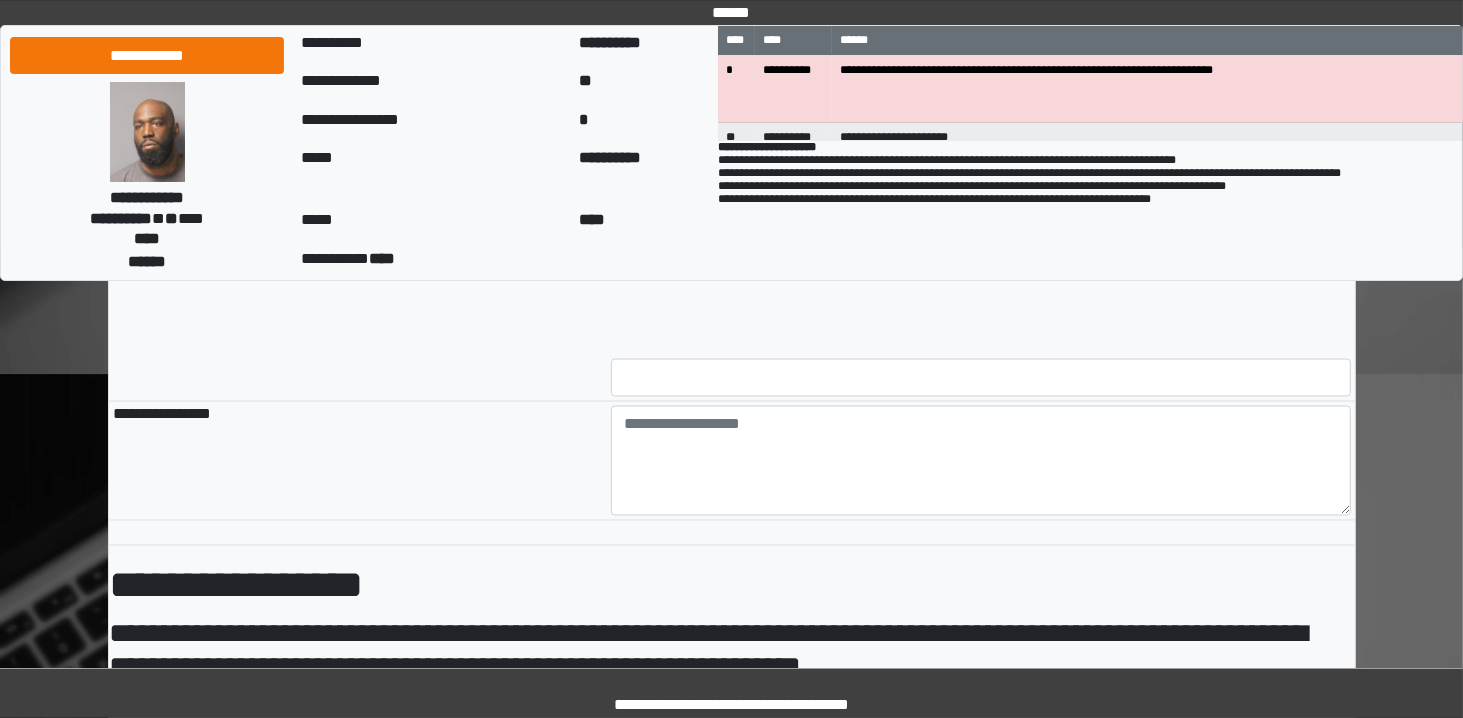 scroll, scrollTop: 3180, scrollLeft: 0, axis: vertical 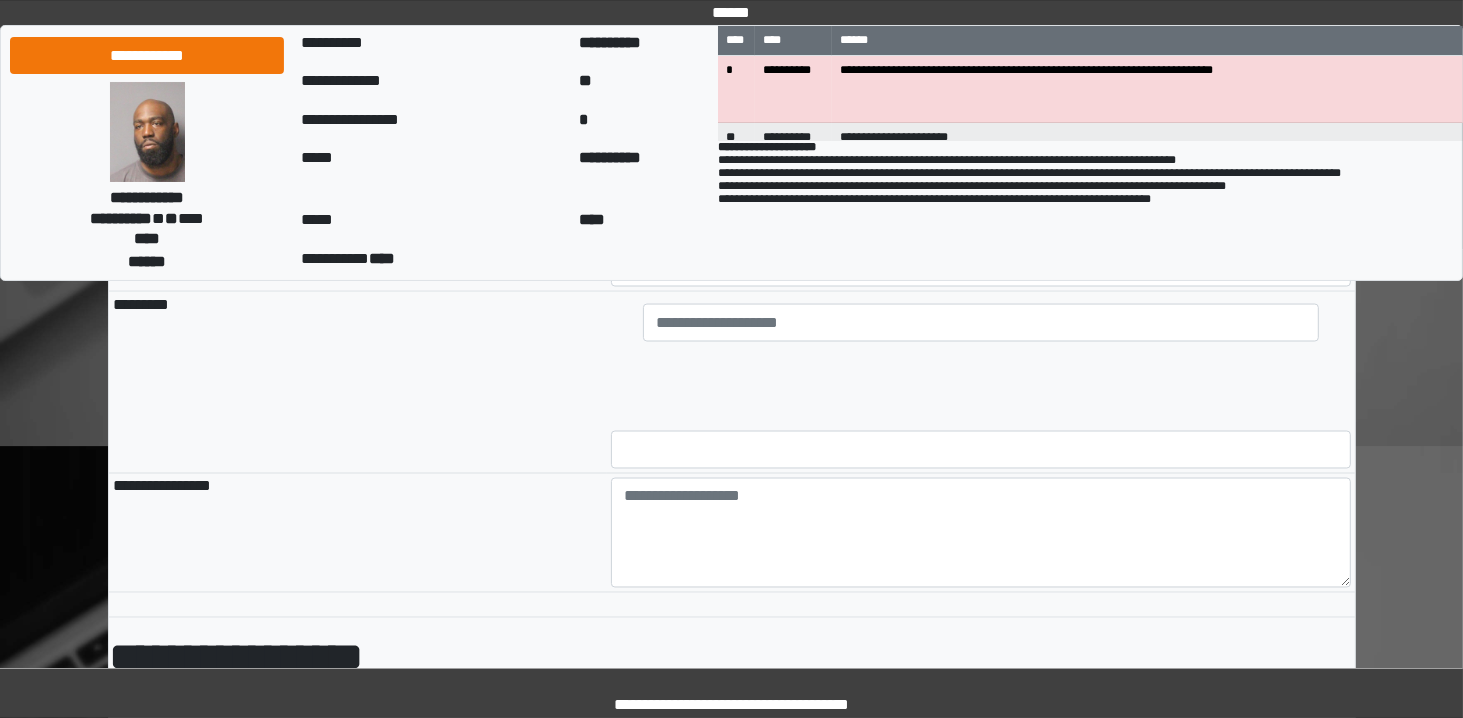 drag, startPoint x: 767, startPoint y: 505, endPoint x: 553, endPoint y: 429, distance: 227.0947 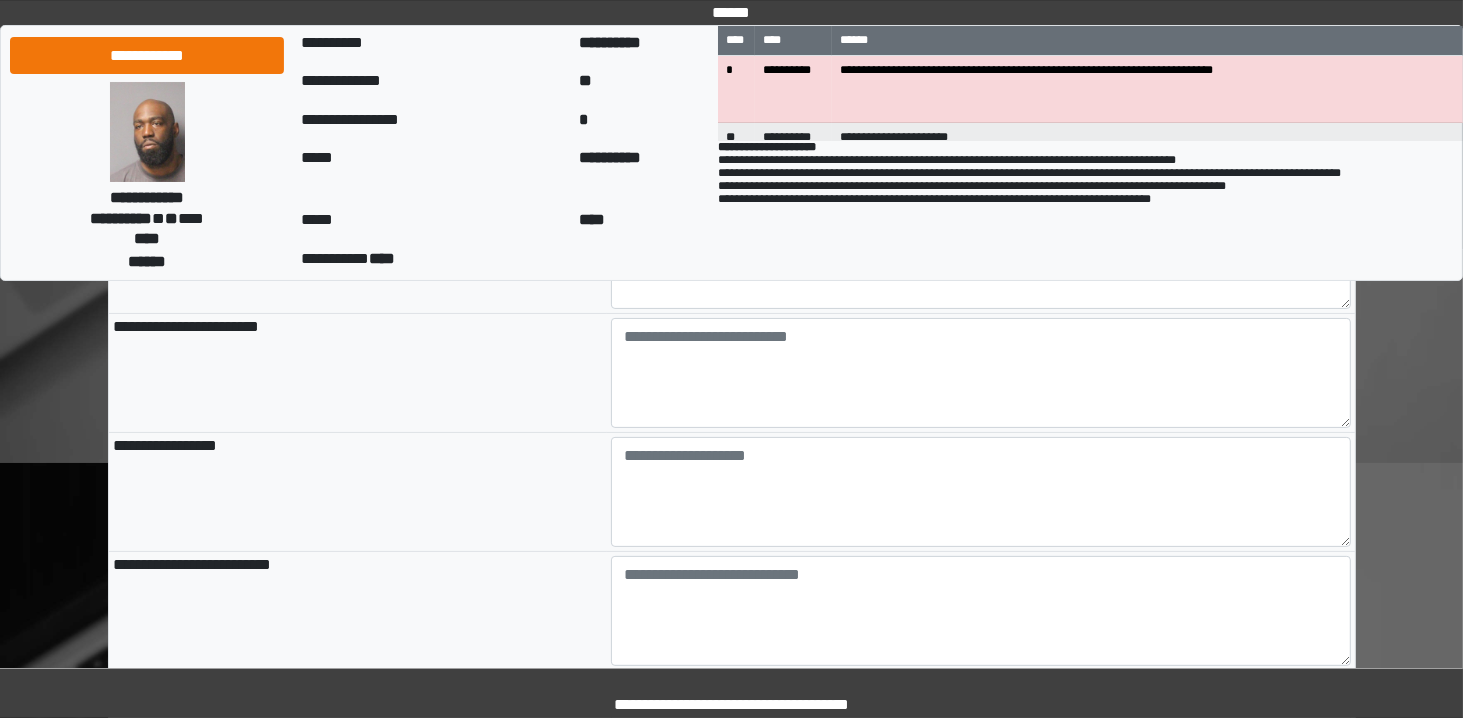 scroll, scrollTop: 315, scrollLeft: 0, axis: vertical 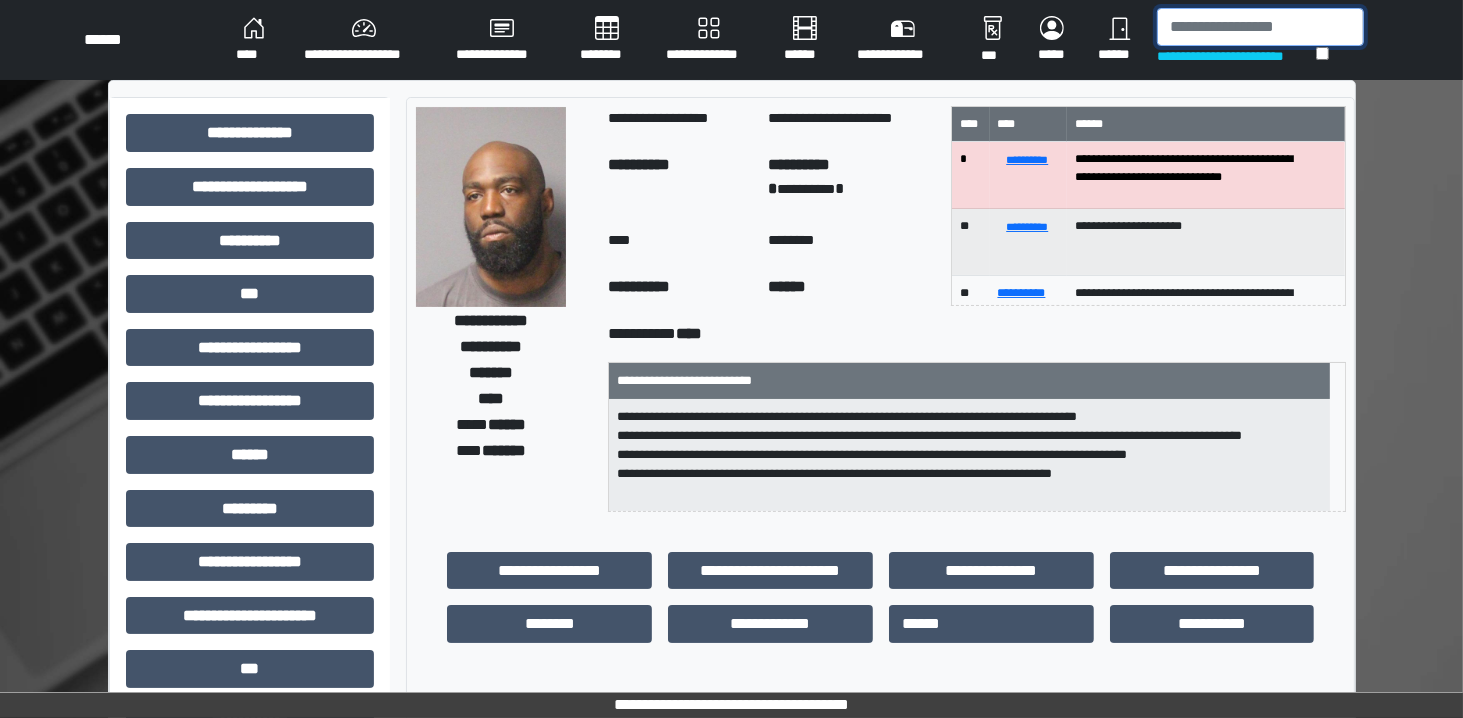 click at bounding box center [1260, 27] 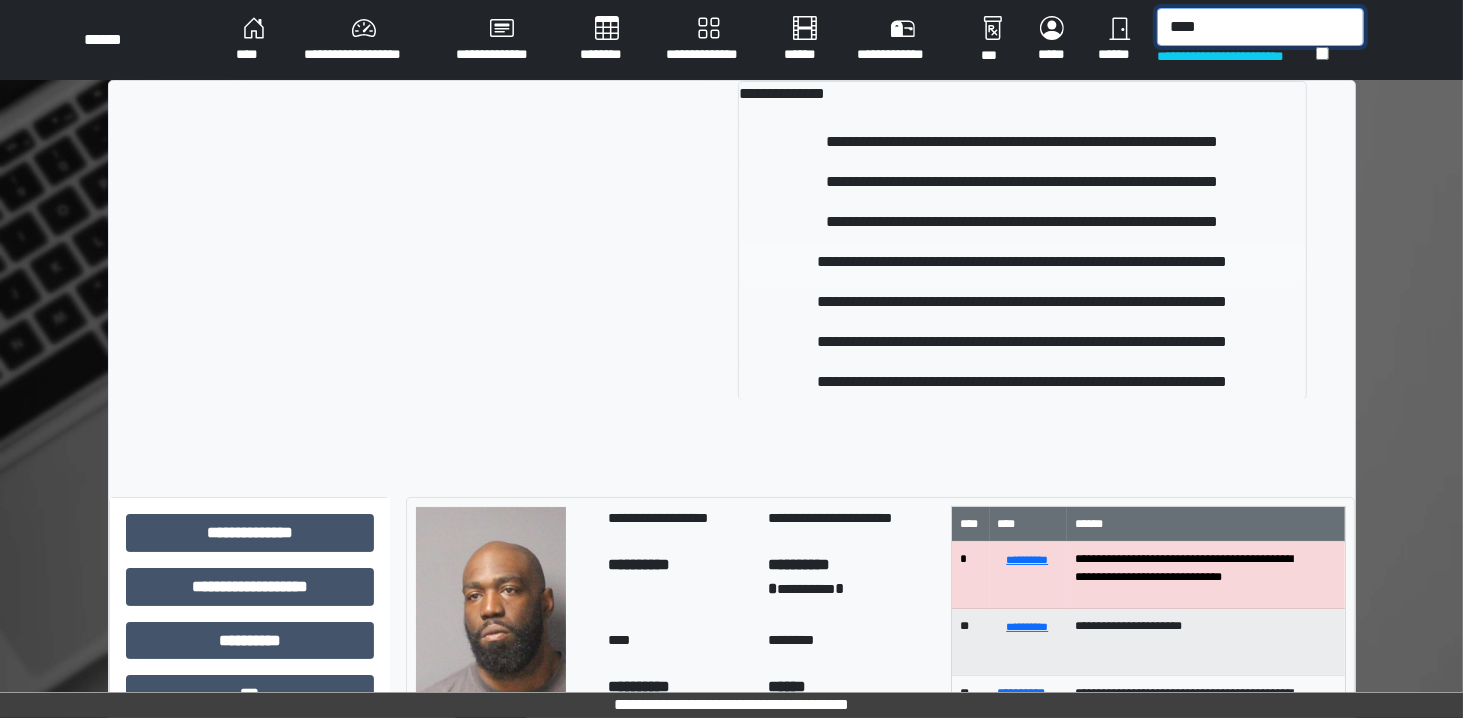 type on "****" 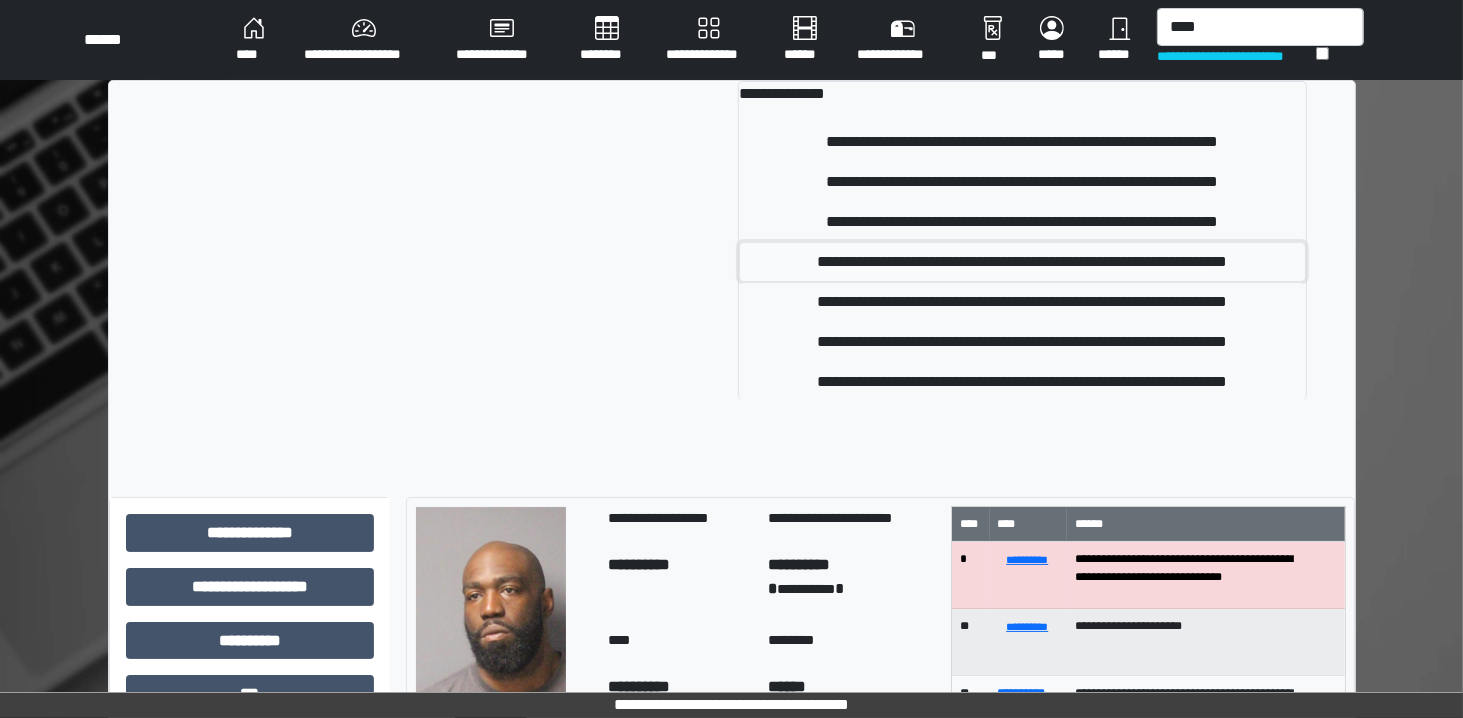 click on "**********" at bounding box center [1022, 262] 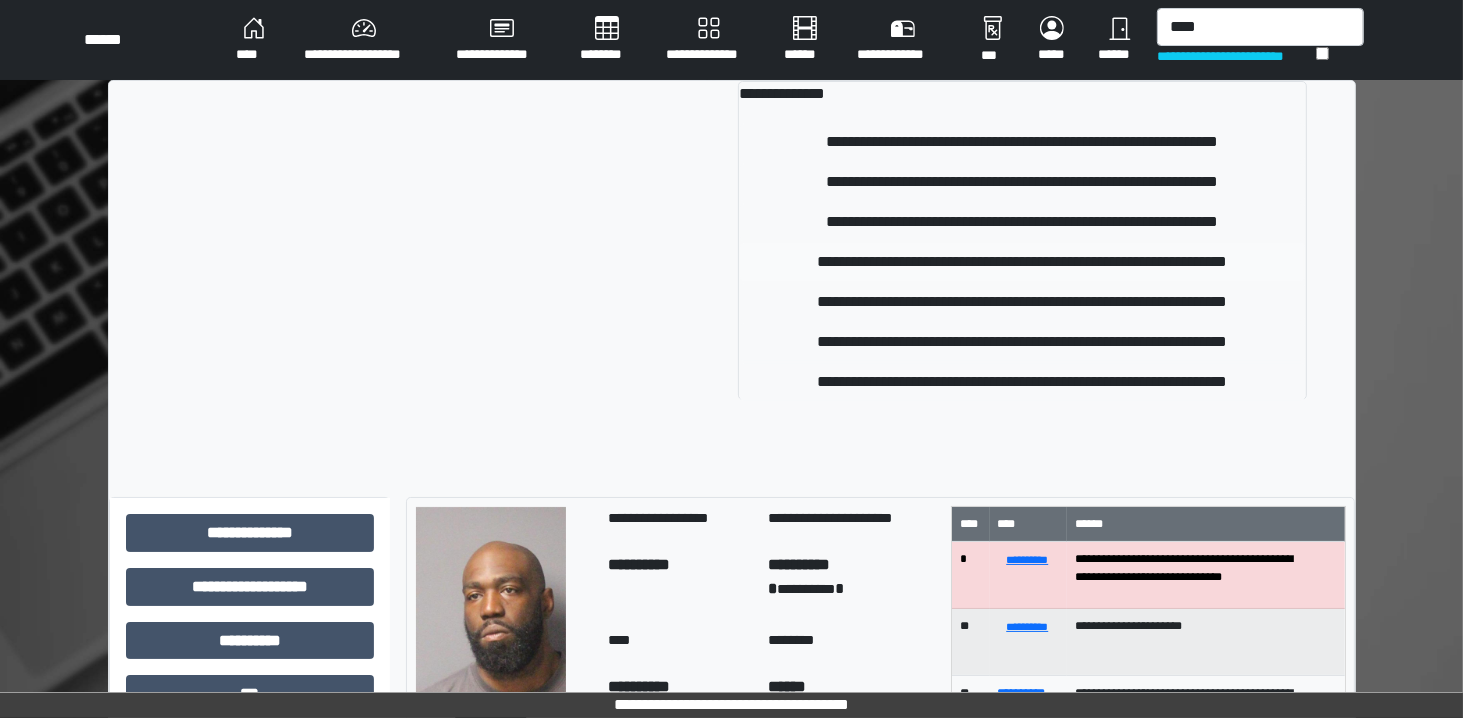 type 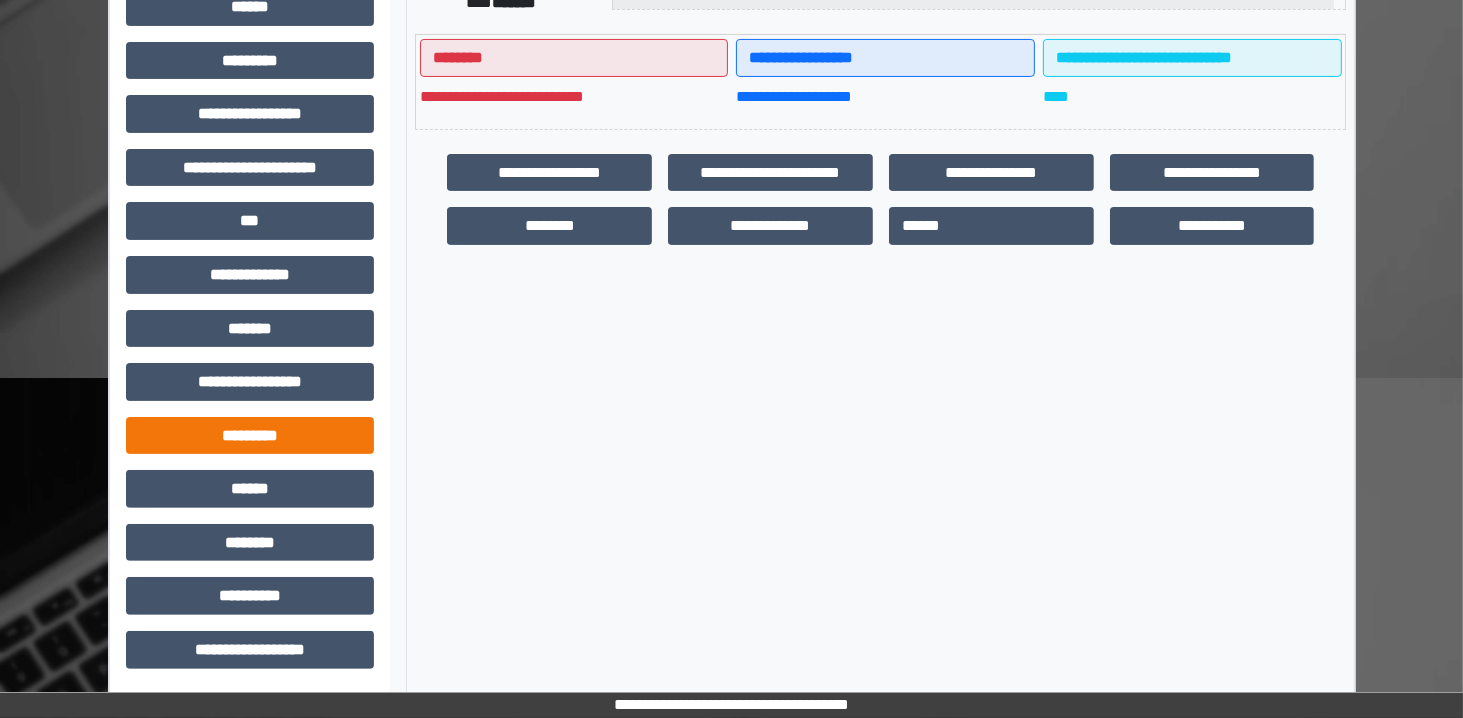 scroll, scrollTop: 447, scrollLeft: 0, axis: vertical 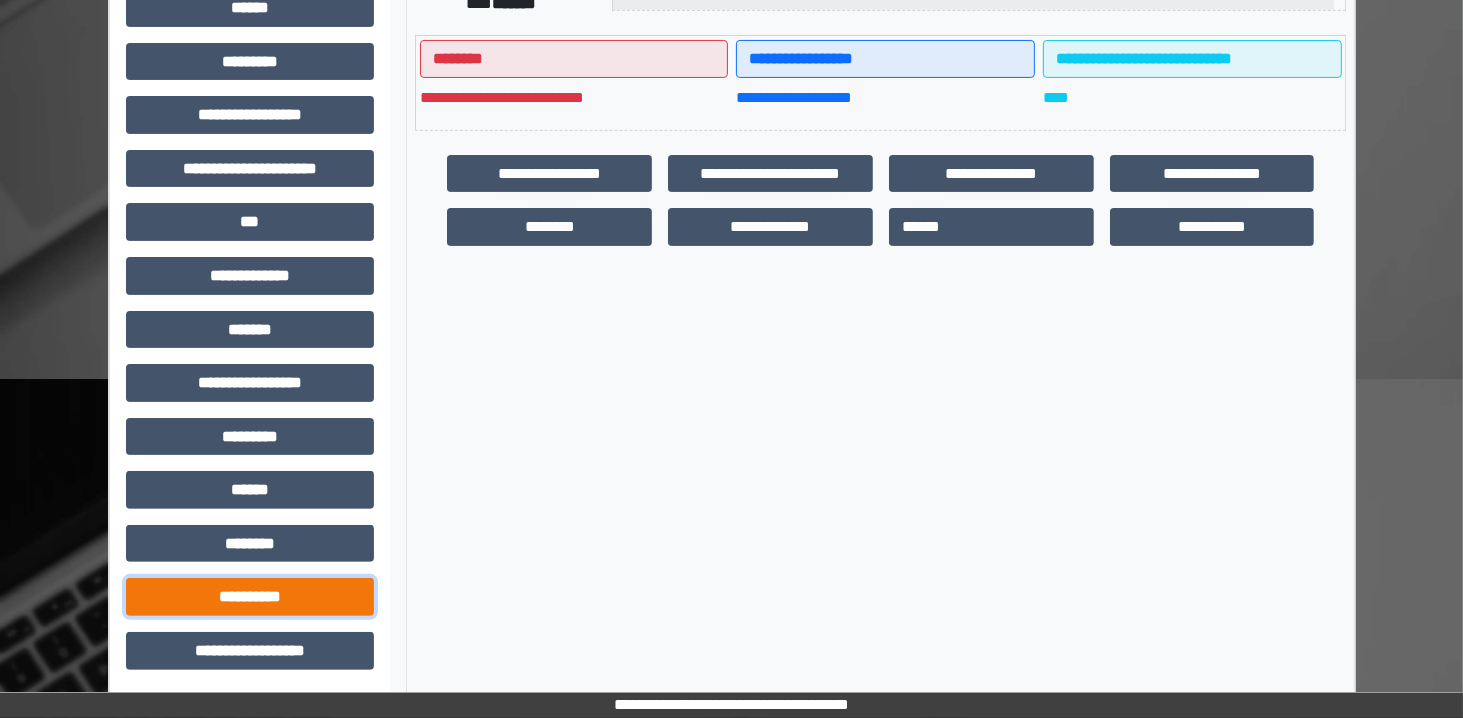 click on "**********" at bounding box center (250, 597) 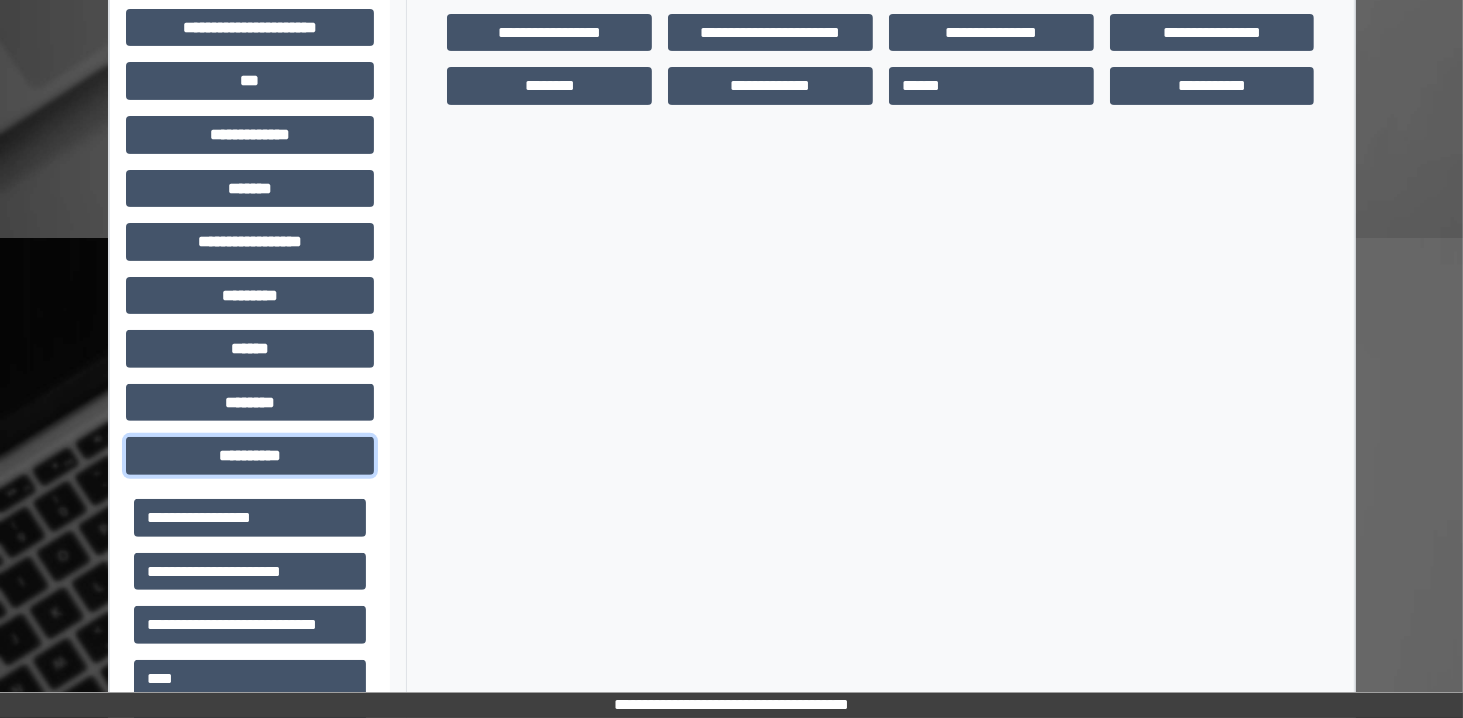 scroll, scrollTop: 590, scrollLeft: 0, axis: vertical 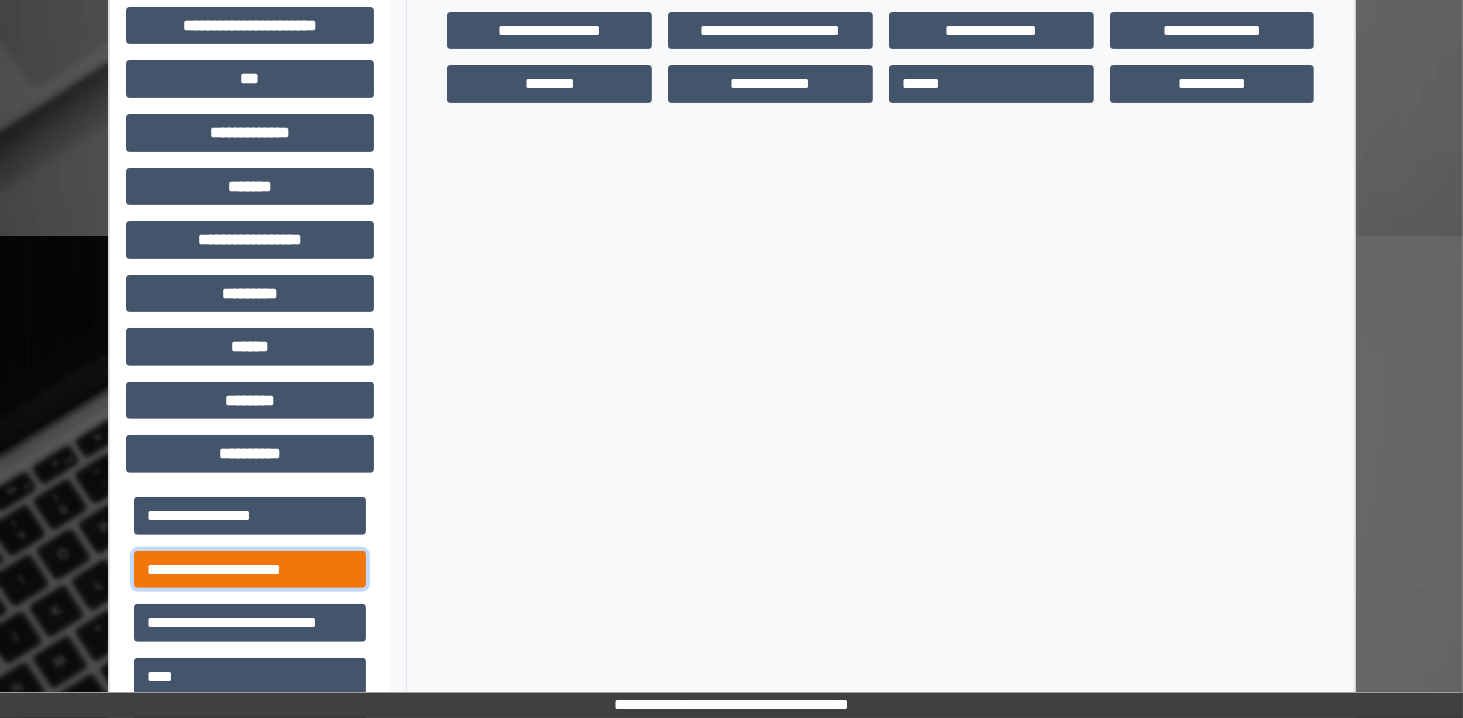 click on "**********" at bounding box center (250, 570) 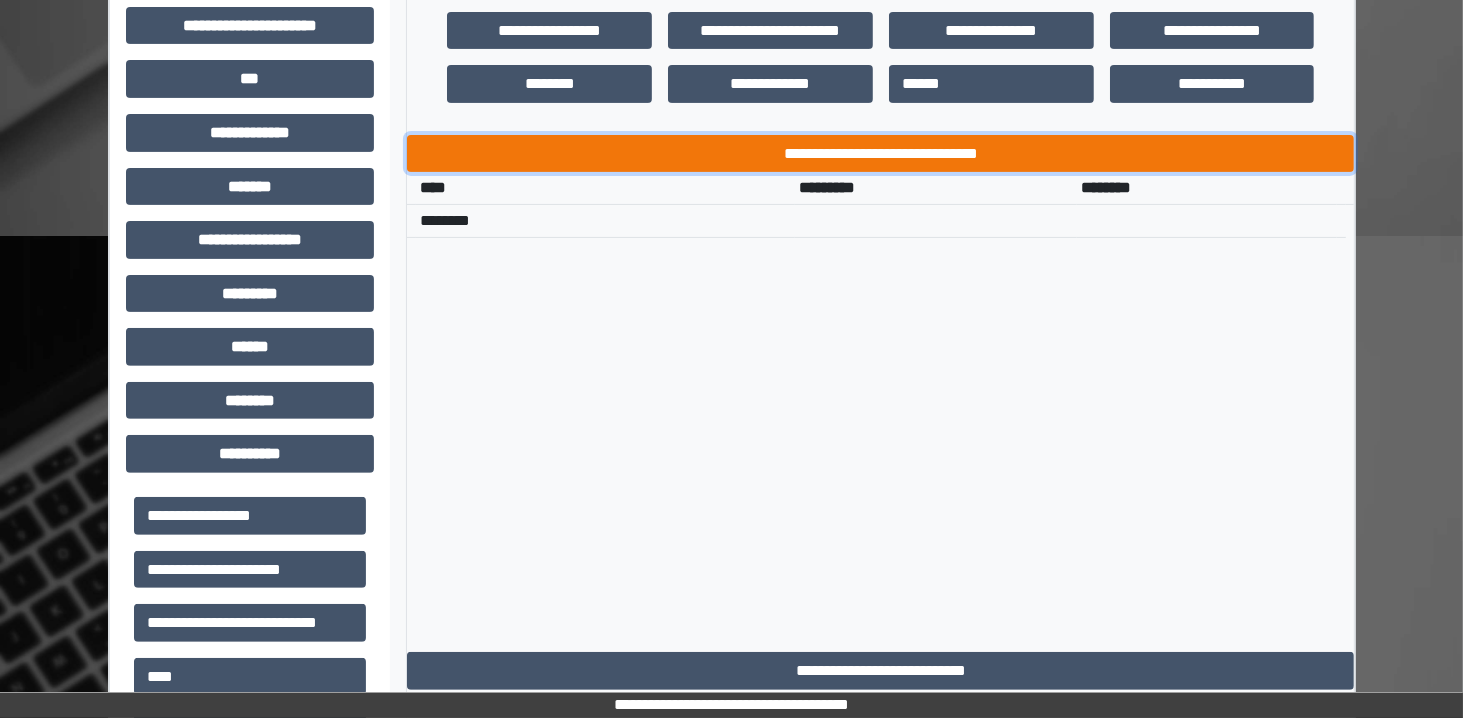 click on "**********" at bounding box center (880, 154) 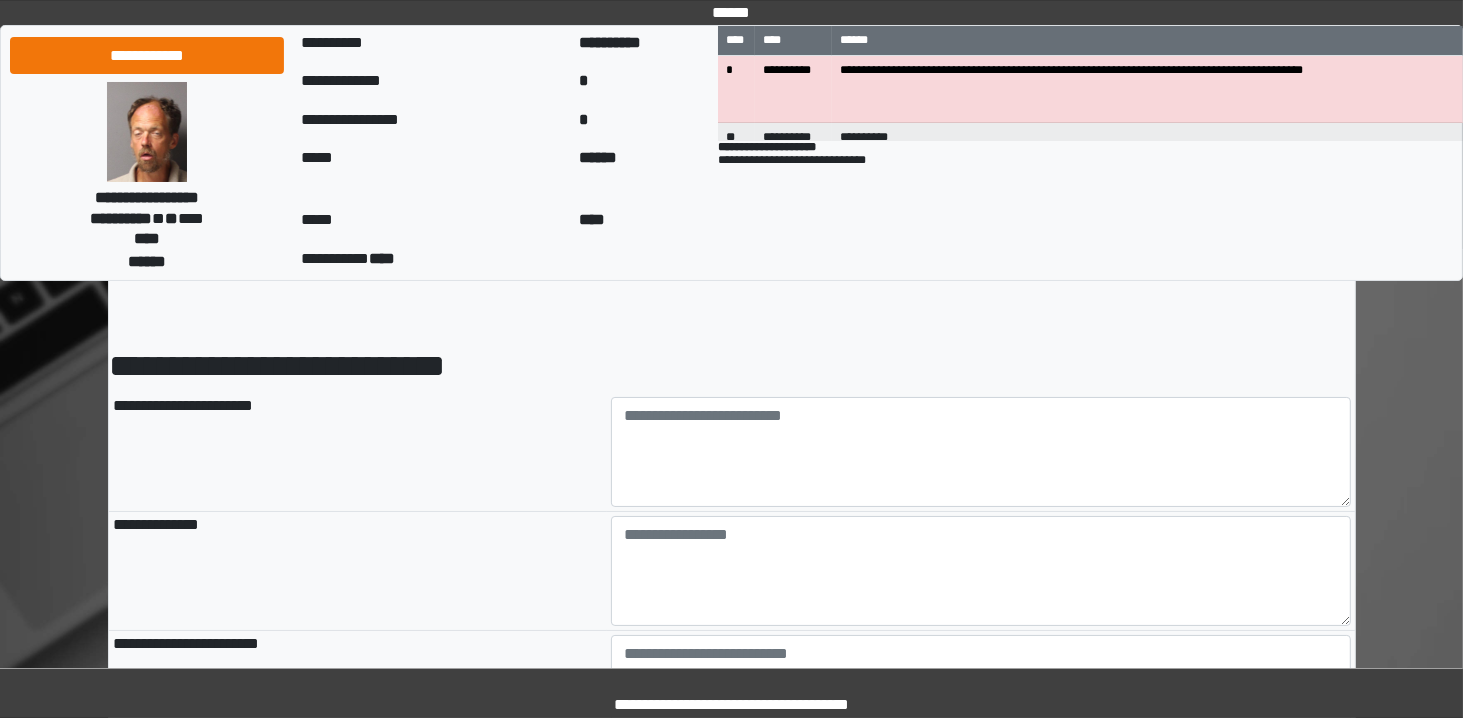 scroll, scrollTop: 0, scrollLeft: 0, axis: both 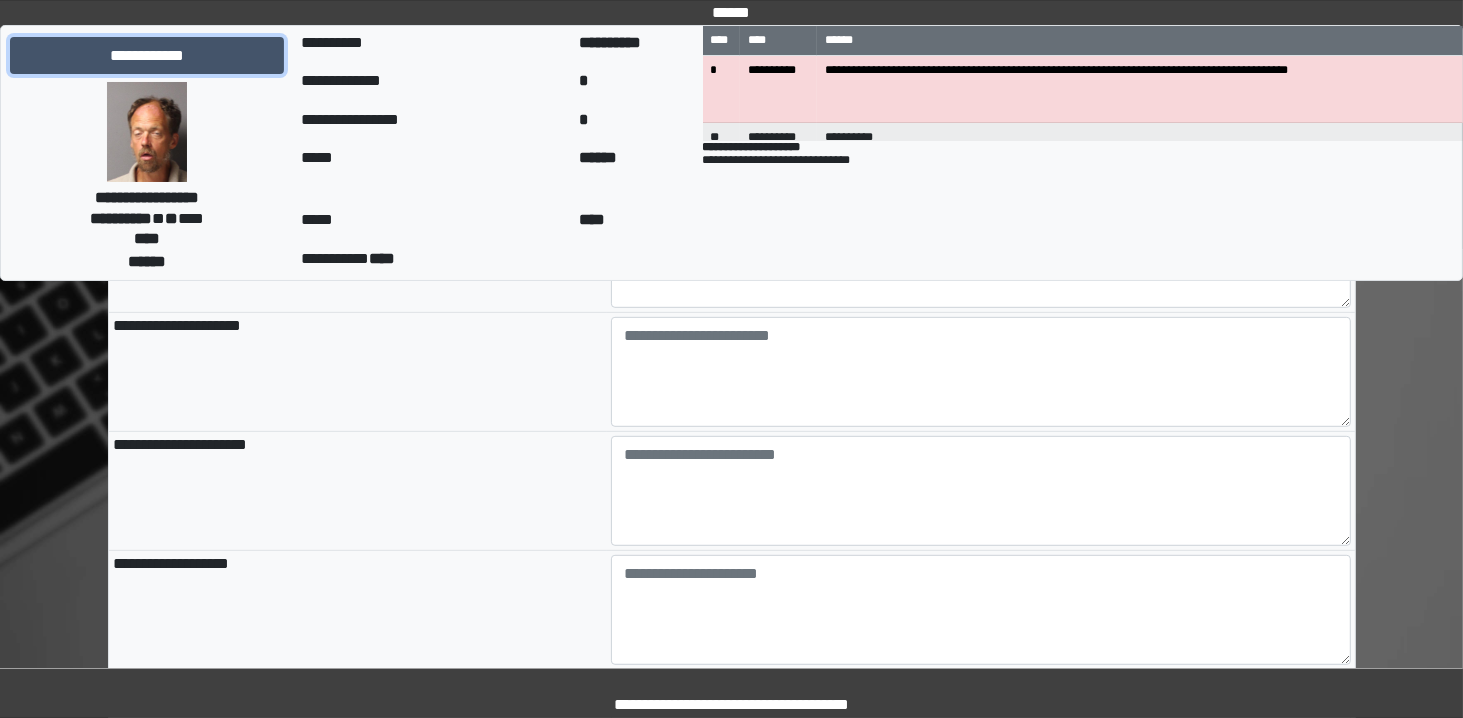 click on "**********" at bounding box center [147, 56] 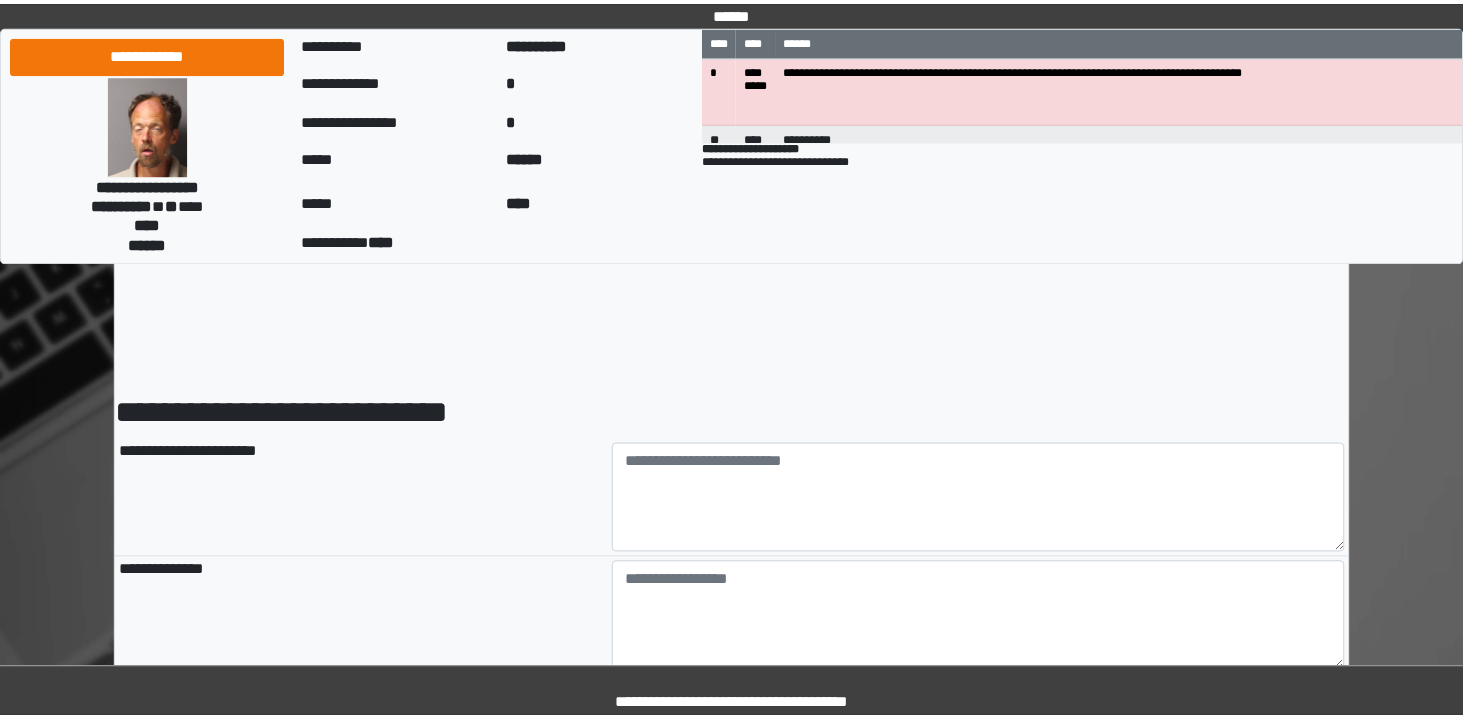 scroll, scrollTop: 0, scrollLeft: 0, axis: both 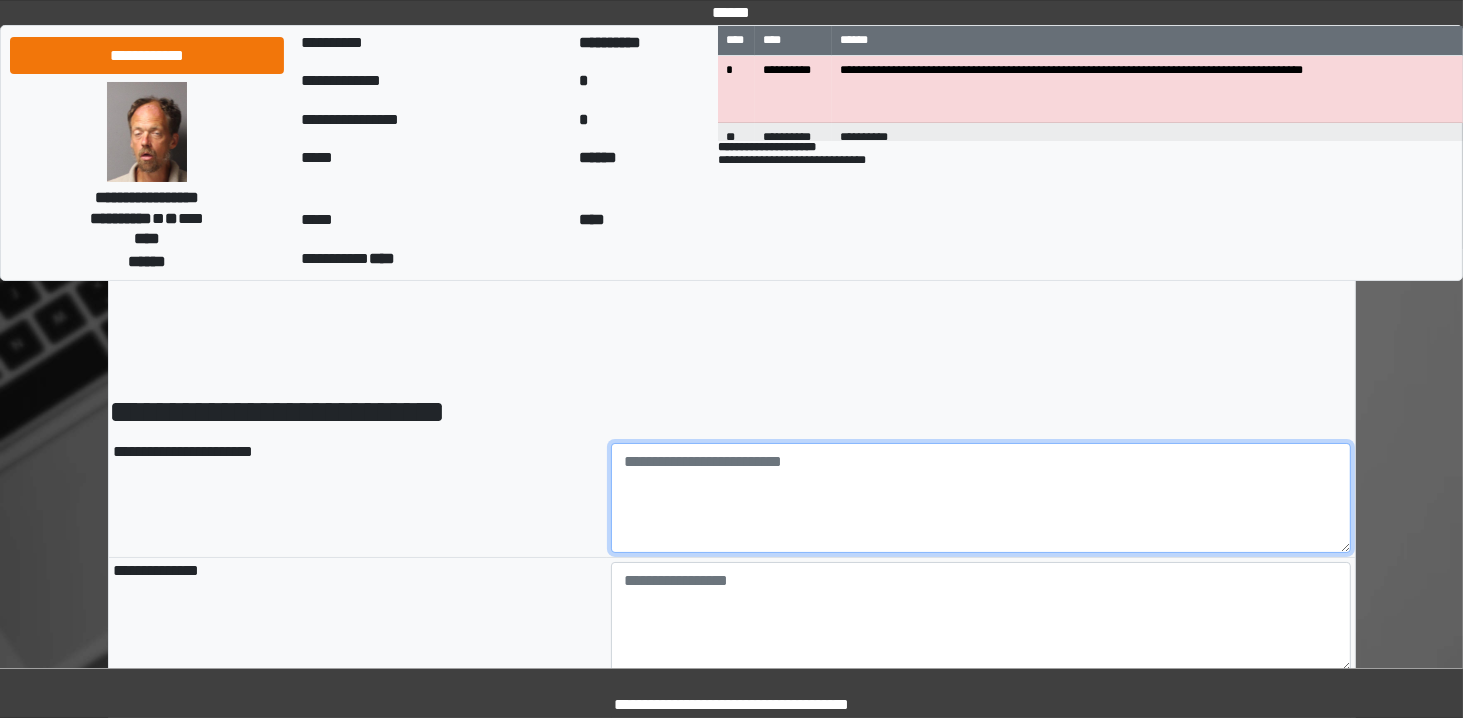 click at bounding box center (981, 498) 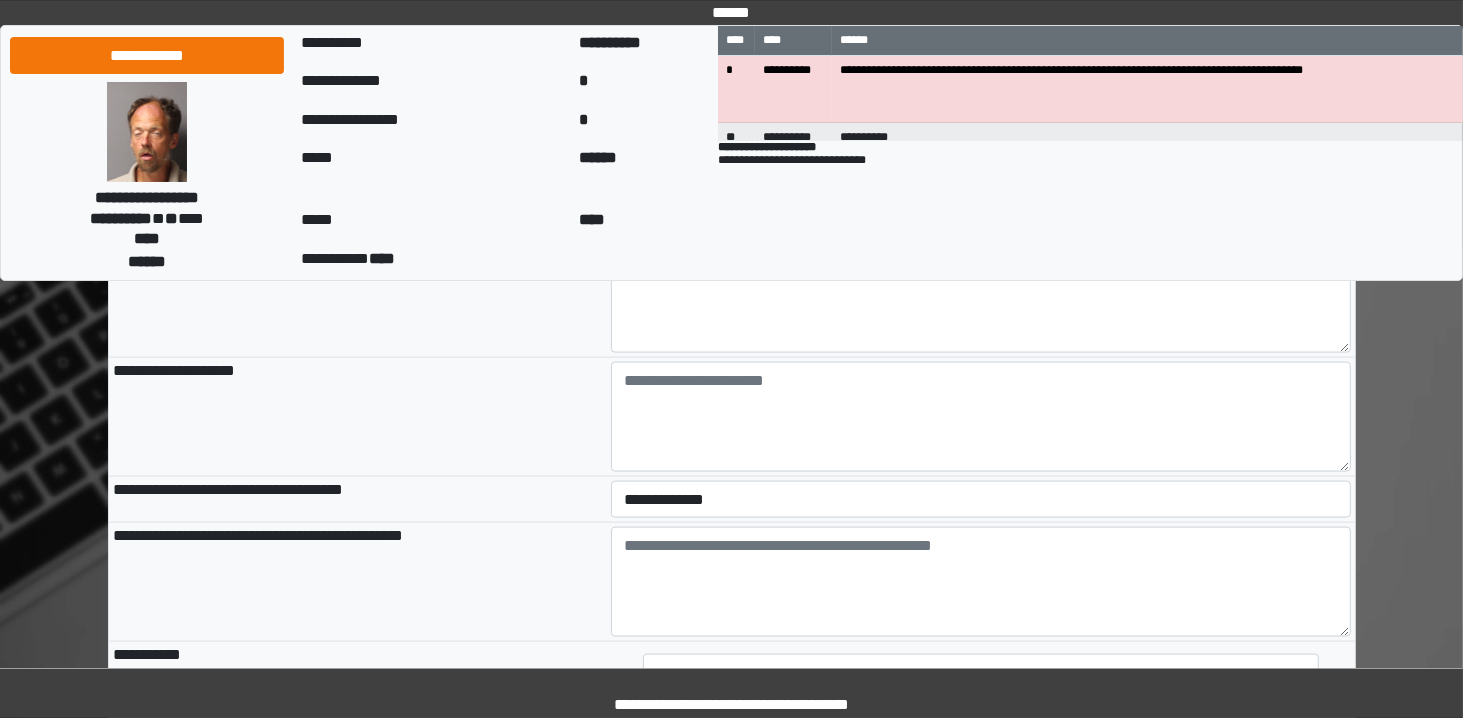 scroll, scrollTop: 2648, scrollLeft: 0, axis: vertical 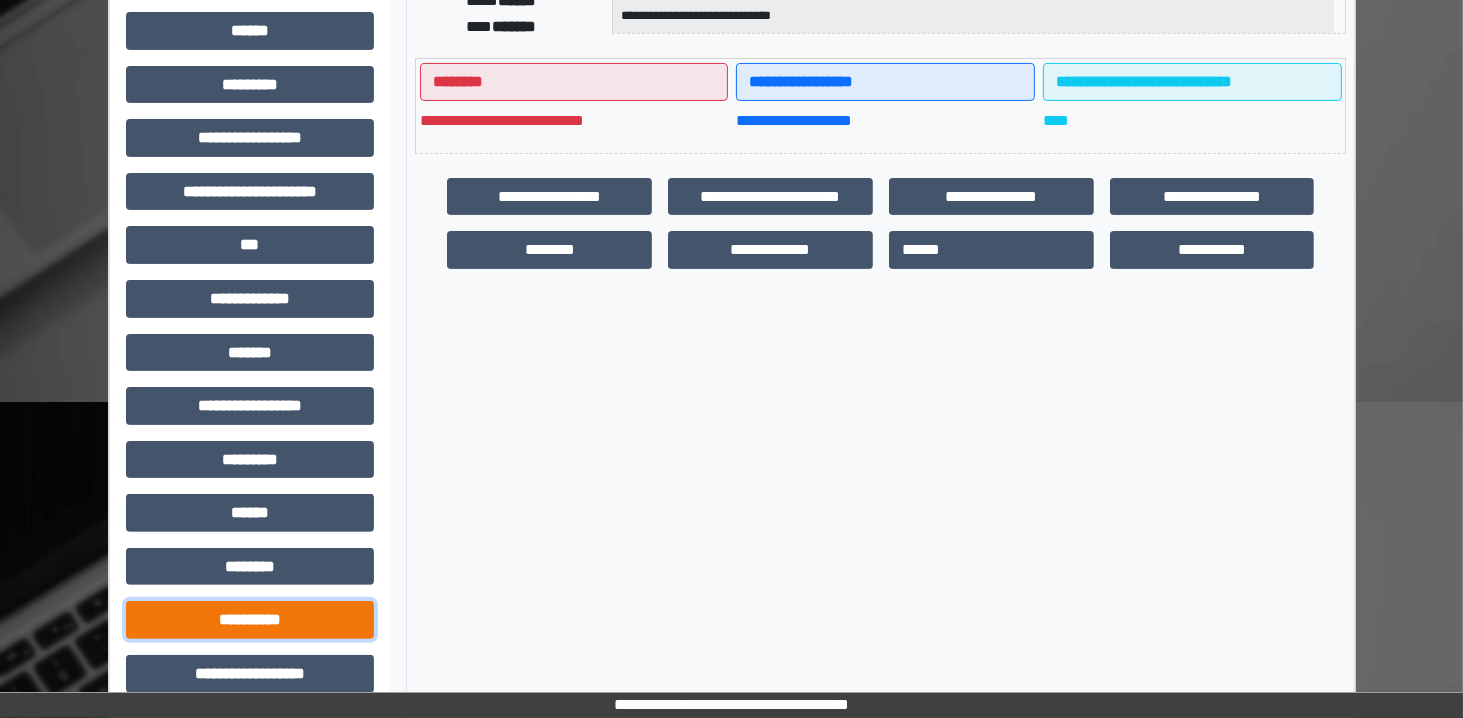 click on "**********" at bounding box center [250, 620] 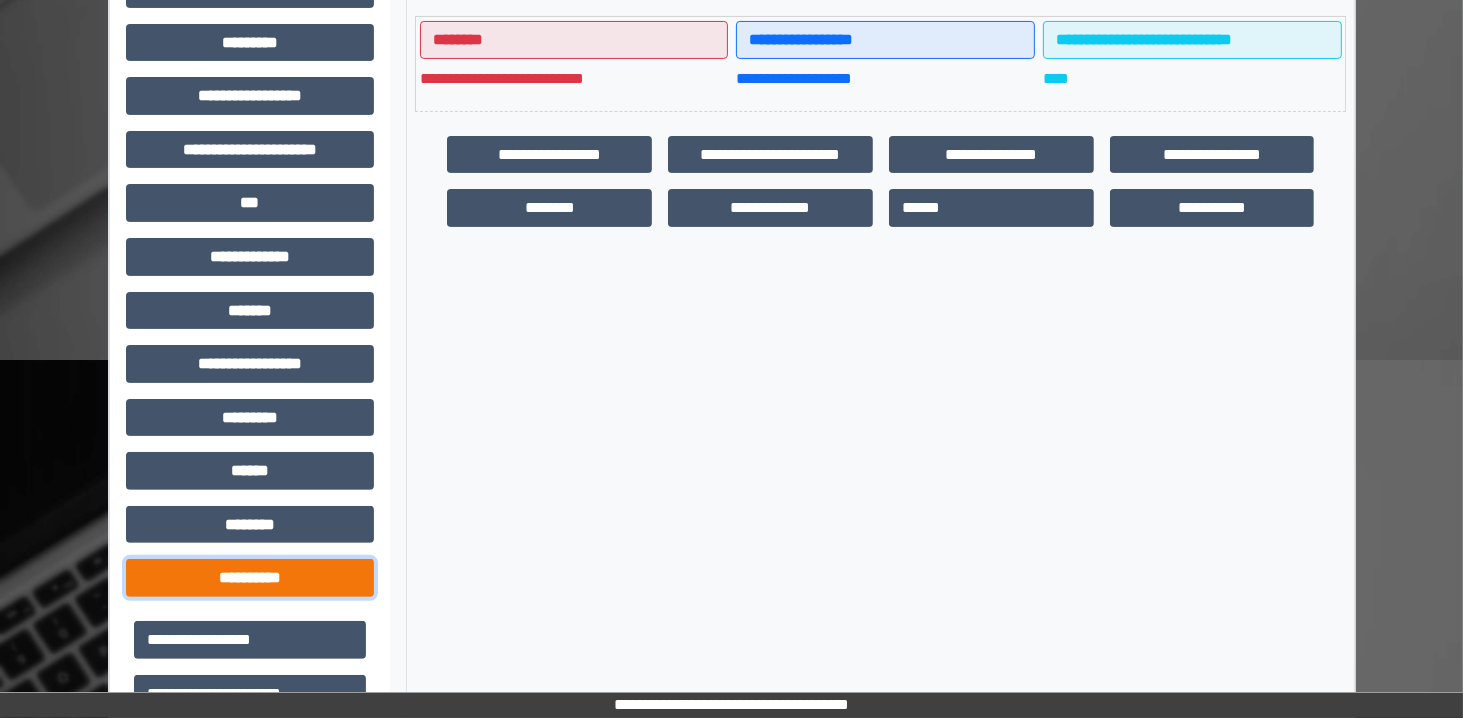 scroll, scrollTop: 472, scrollLeft: 0, axis: vertical 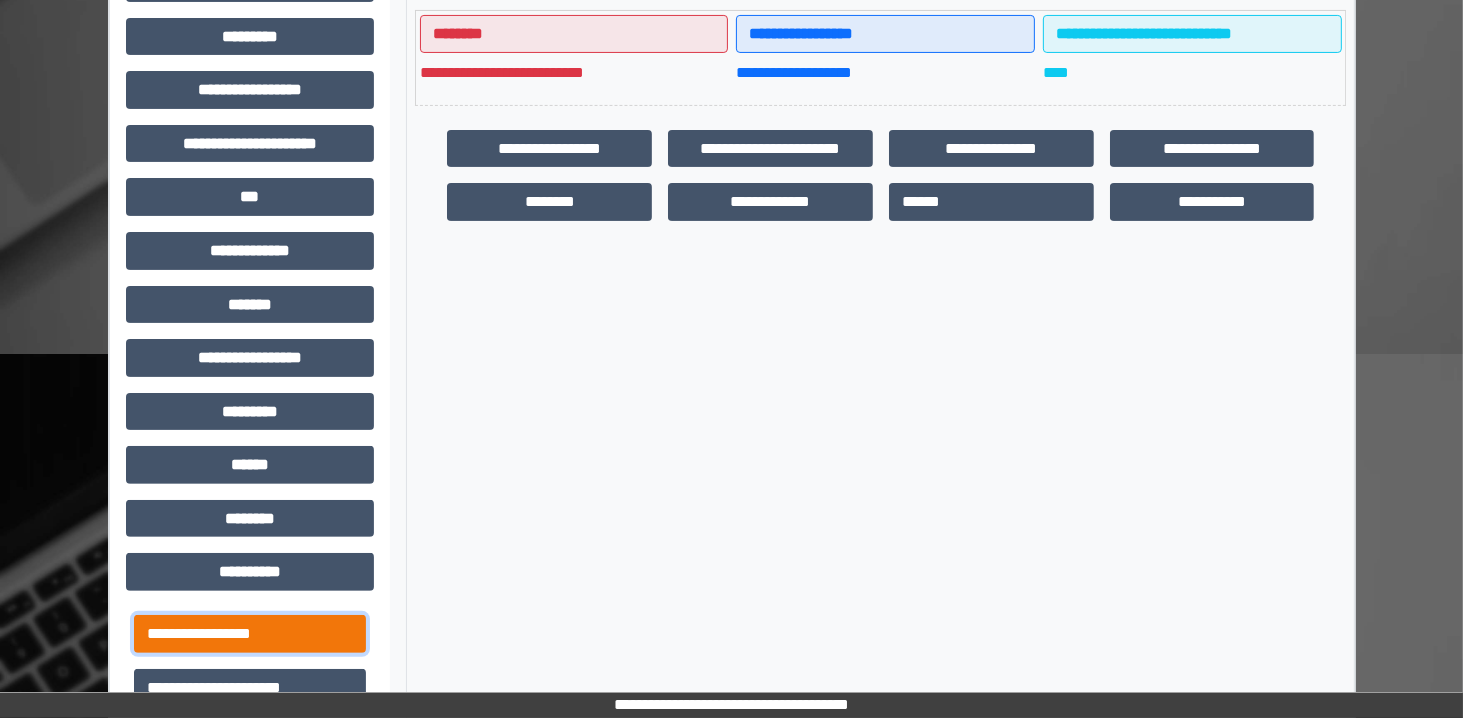 click on "**********" at bounding box center [250, 634] 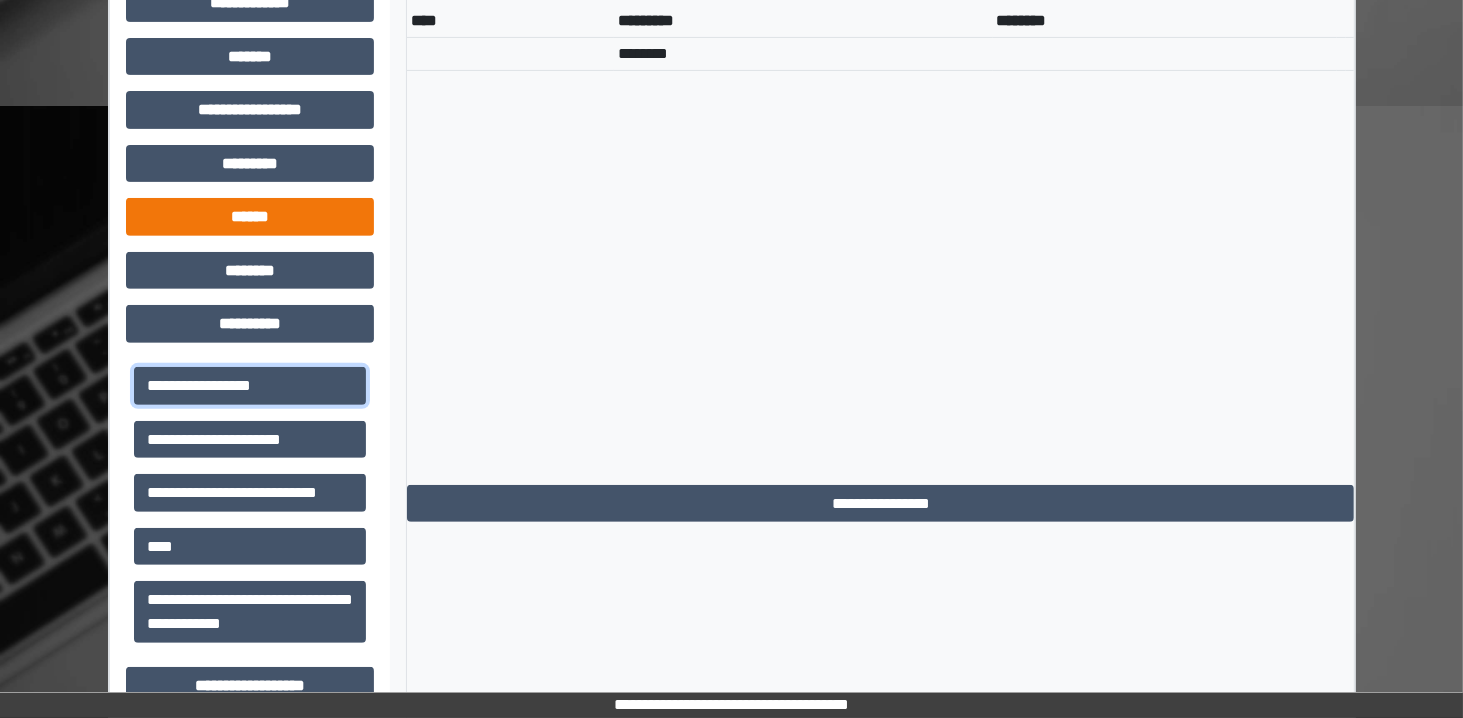 scroll, scrollTop: 756, scrollLeft: 0, axis: vertical 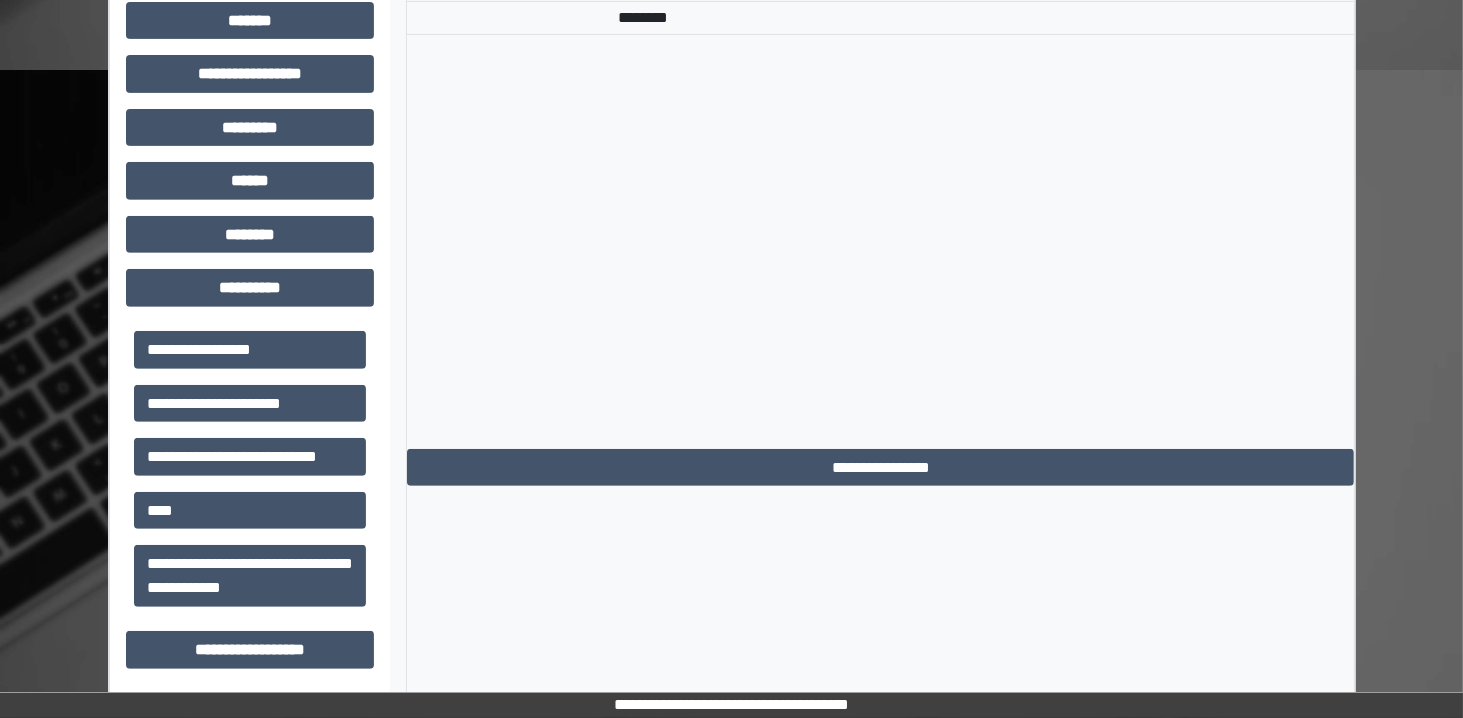drag, startPoint x: 267, startPoint y: 457, endPoint x: 66, endPoint y: 358, distance: 224.05803 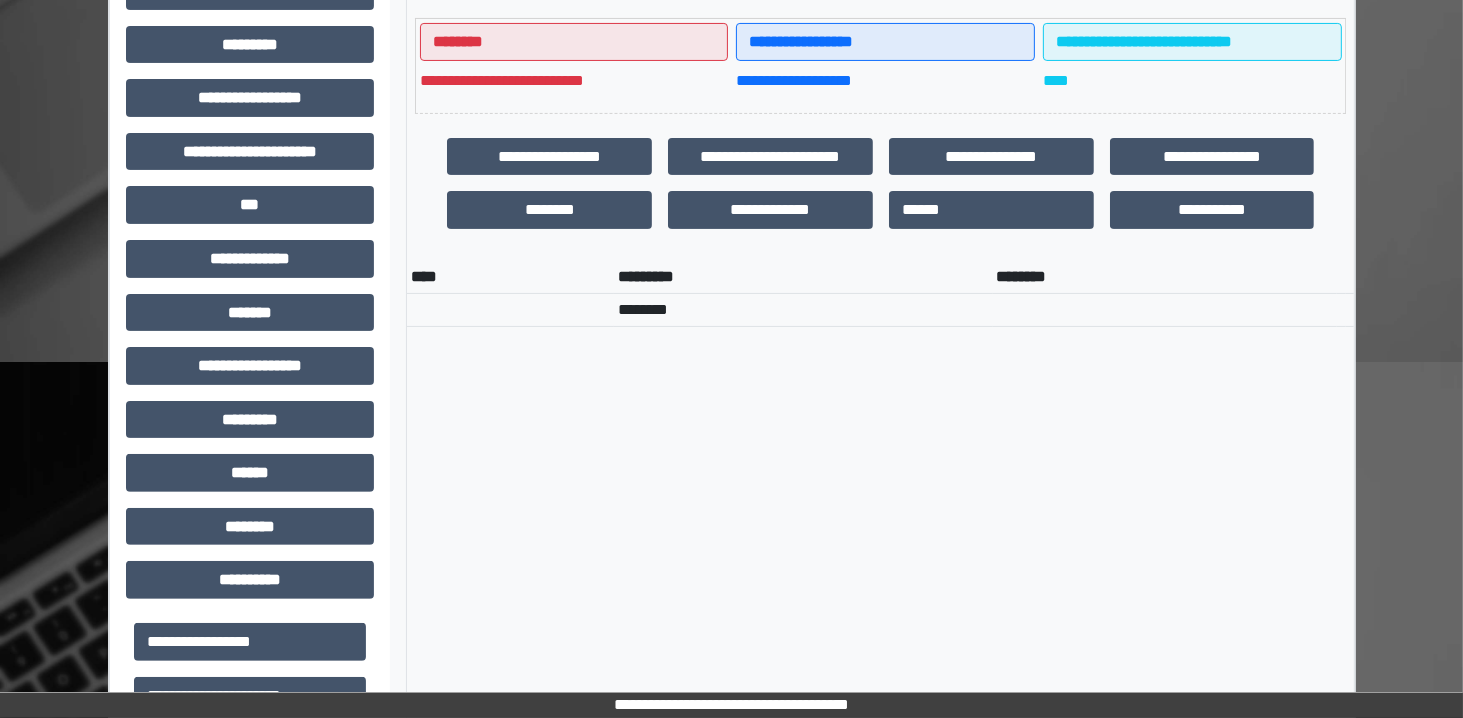 scroll, scrollTop: 464, scrollLeft: 0, axis: vertical 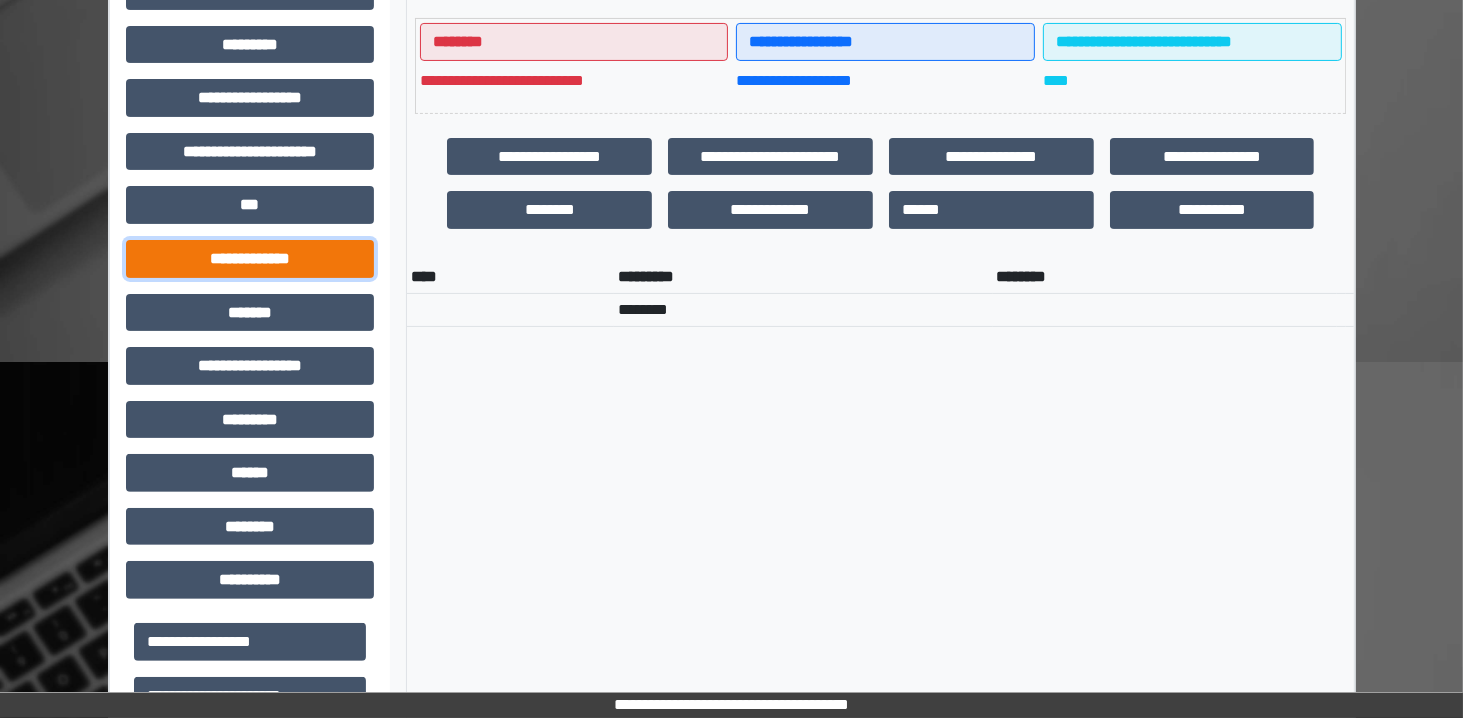 click on "**********" at bounding box center (250, 259) 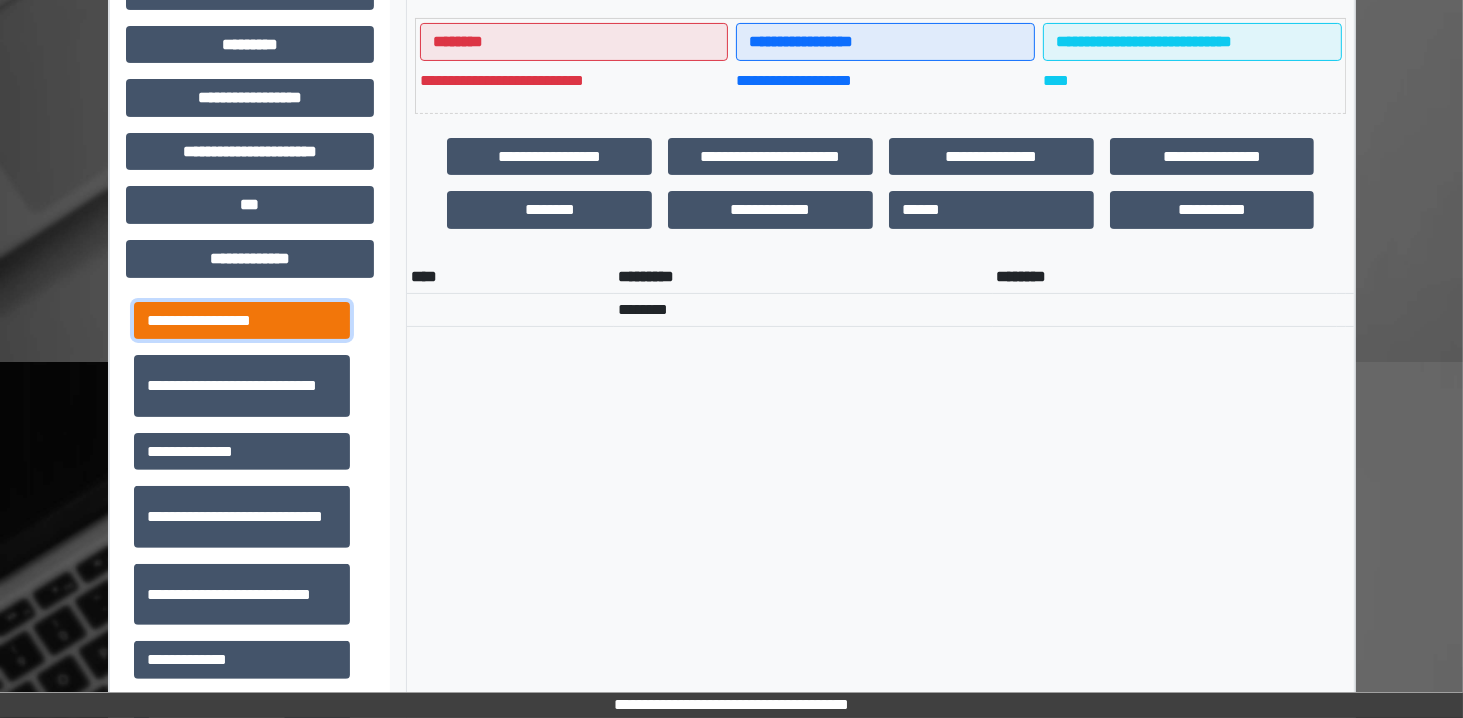 click on "**********" at bounding box center [242, 321] 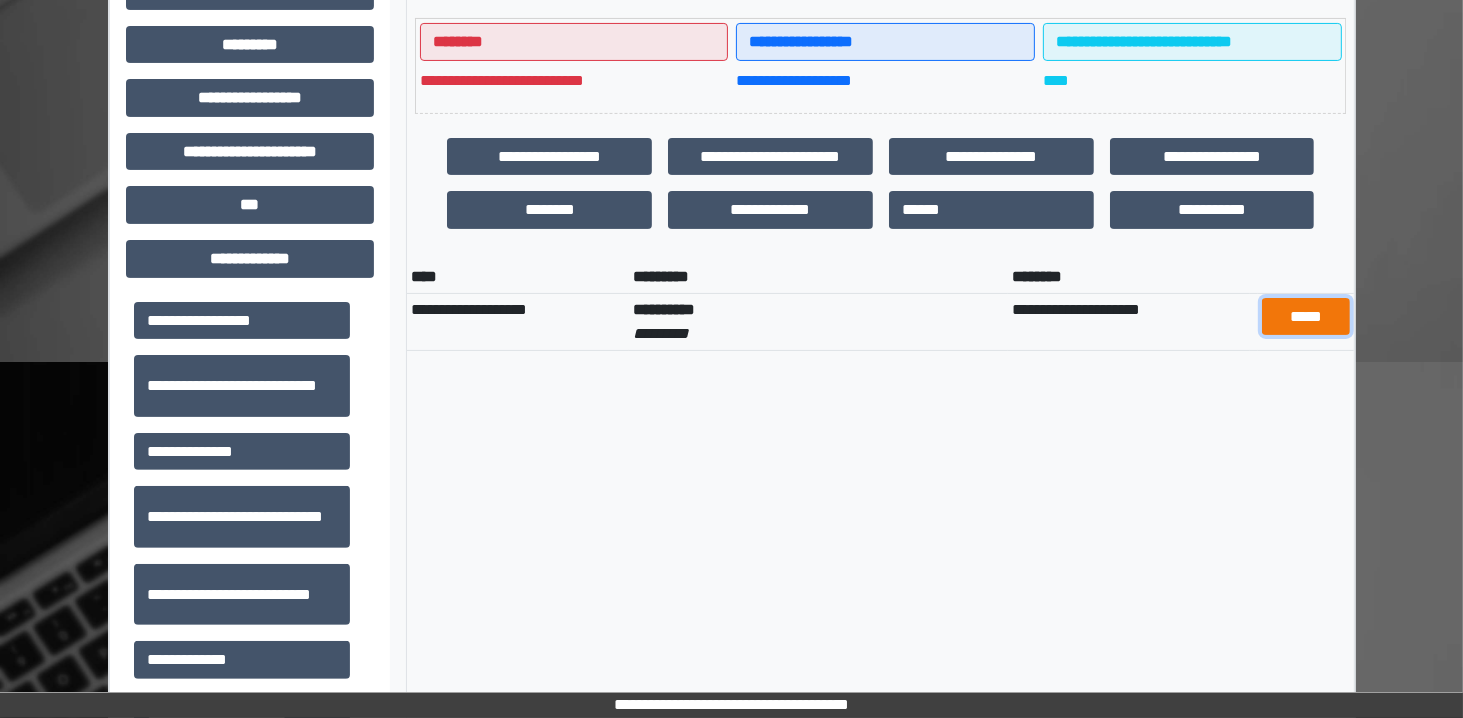 click on "*****" at bounding box center (1306, 317) 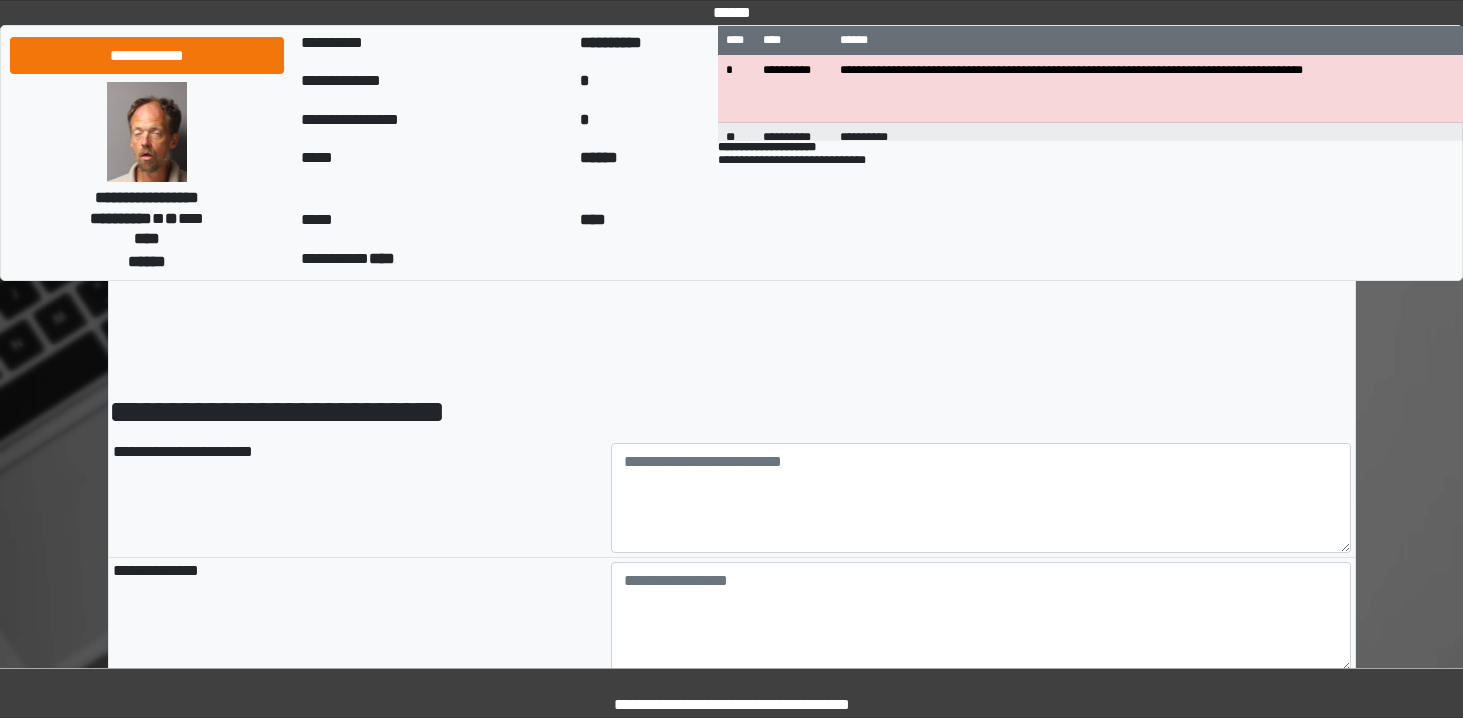 scroll, scrollTop: 2648, scrollLeft: 0, axis: vertical 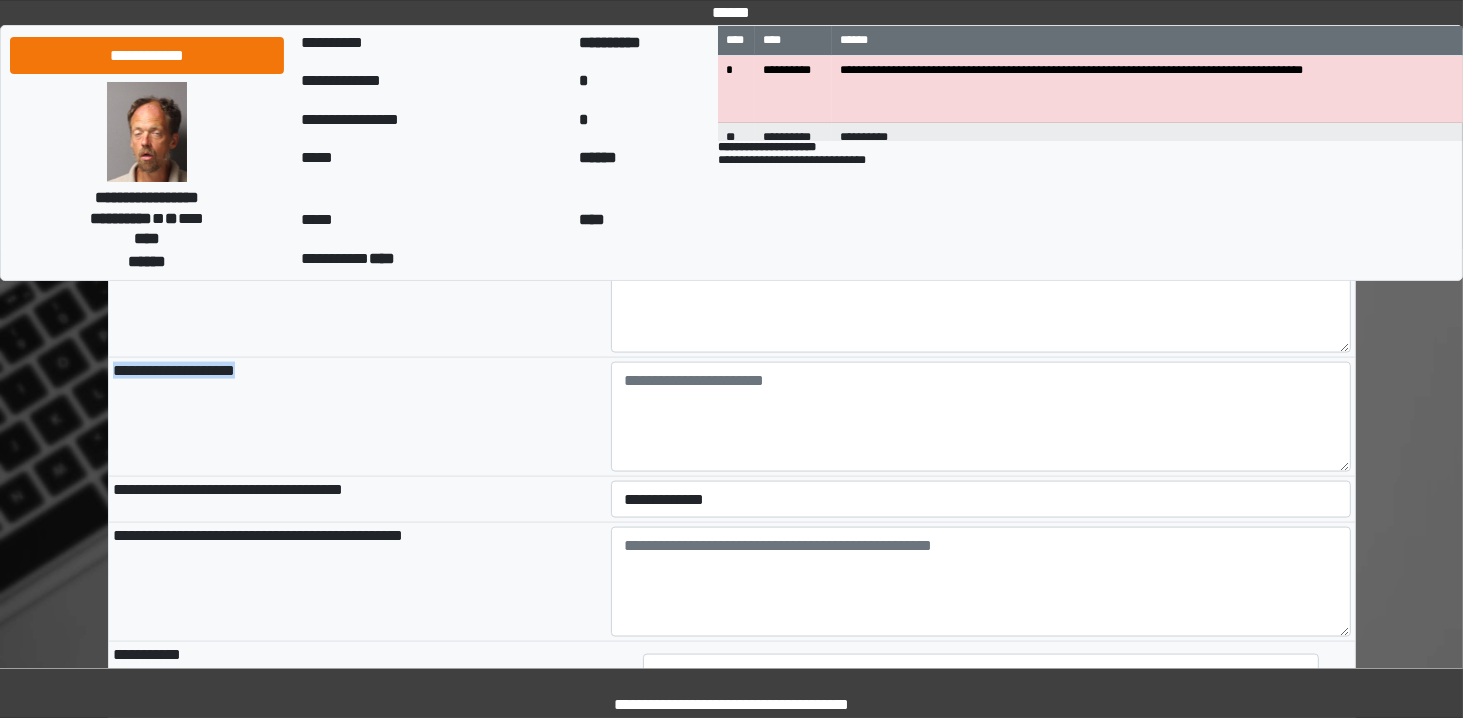 drag, startPoint x: 600, startPoint y: 389, endPoint x: 1512, endPoint y: 263, distance: 920.6628 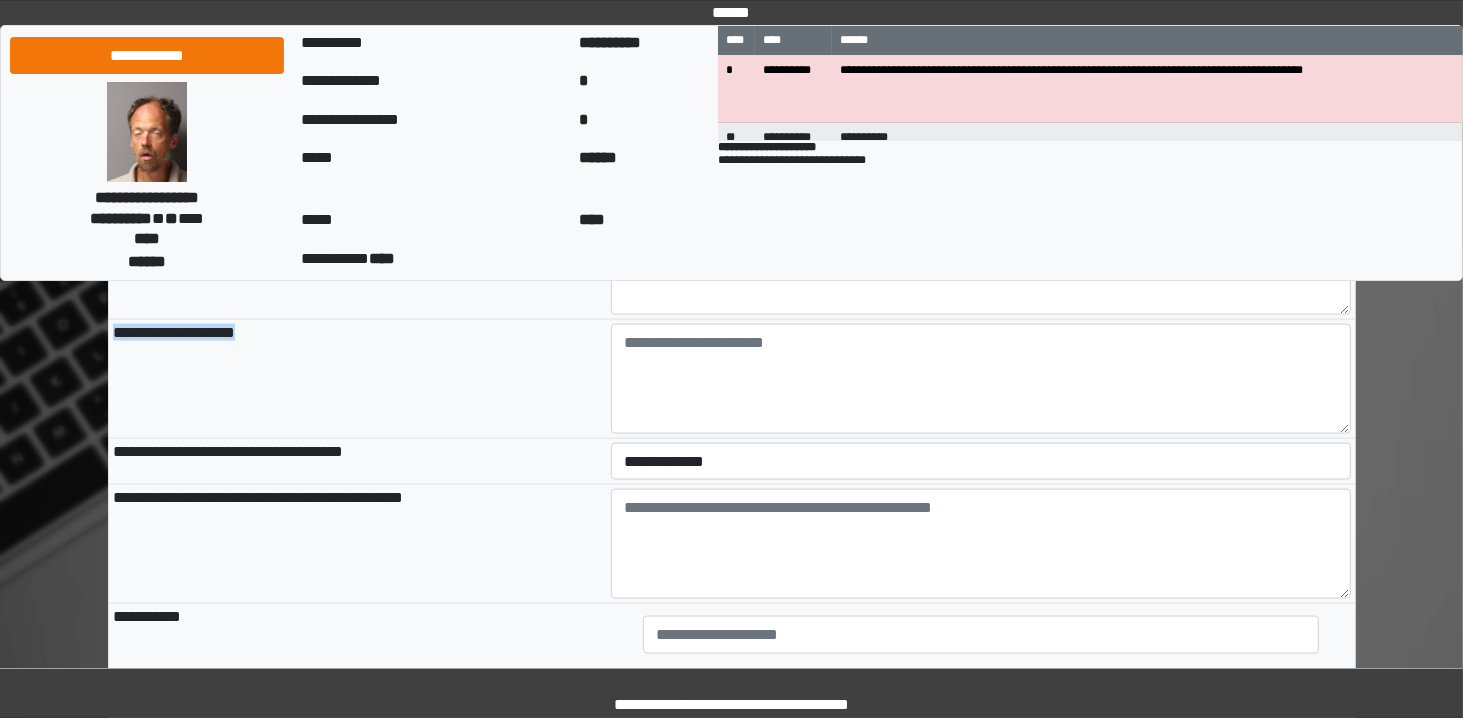 scroll, scrollTop: 2688, scrollLeft: 0, axis: vertical 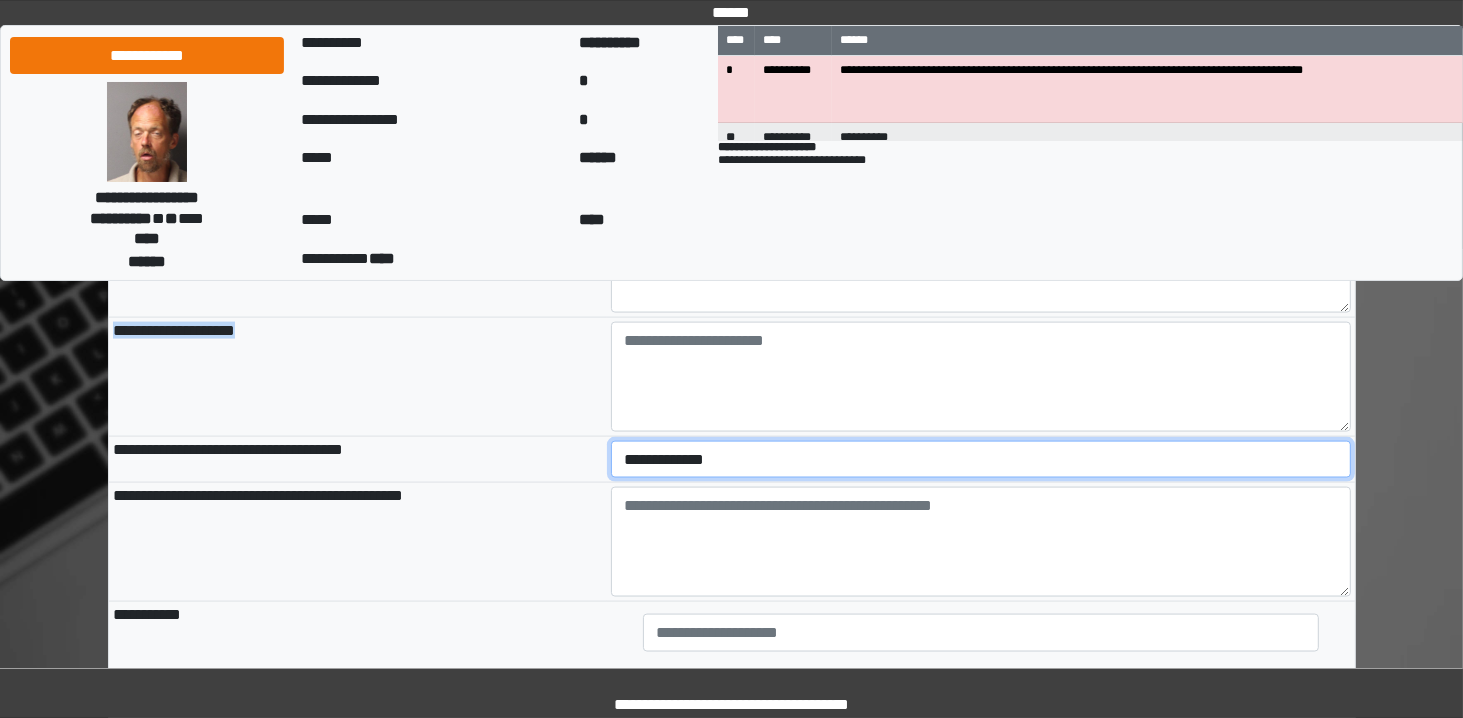 click on "**********" at bounding box center (981, 460) 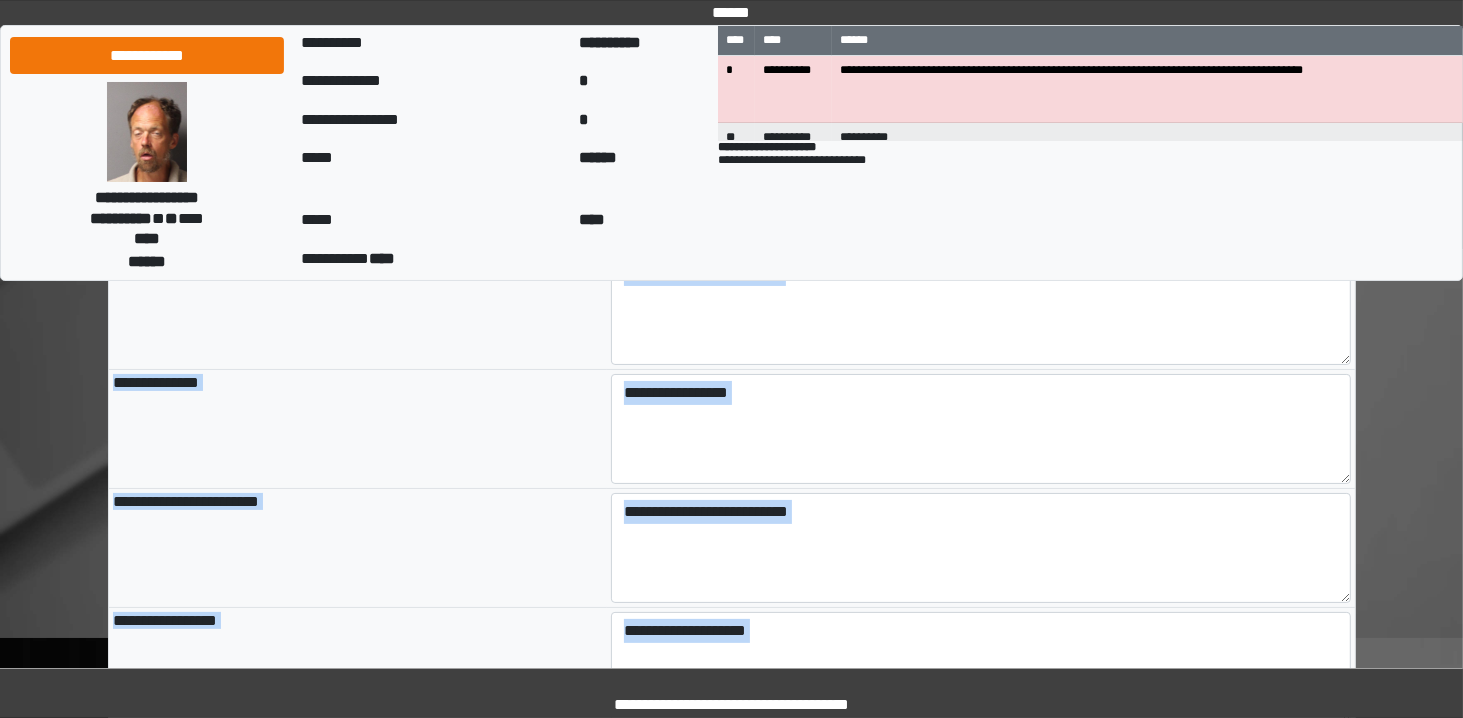 scroll, scrollTop: 0, scrollLeft: 0, axis: both 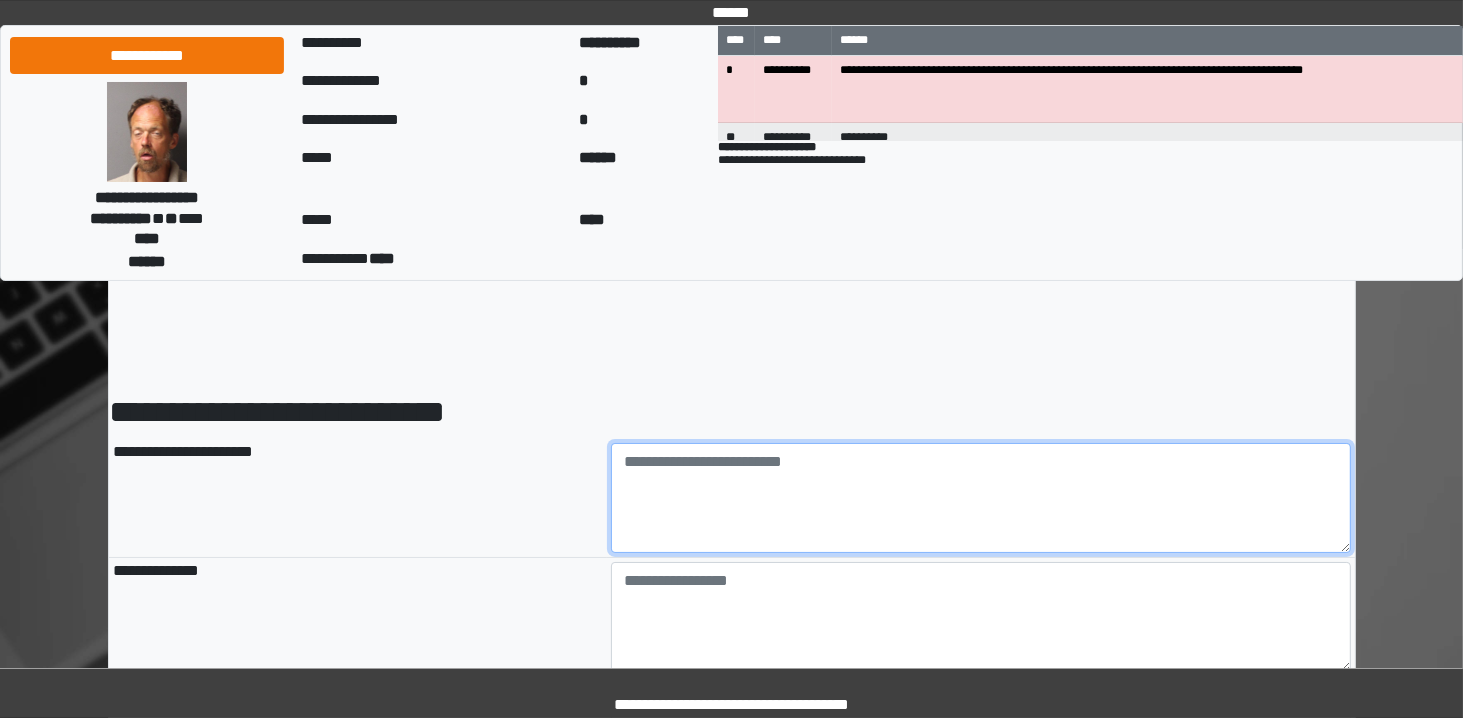 drag, startPoint x: 1067, startPoint y: 505, endPoint x: 1089, endPoint y: 448, distance: 61.09828 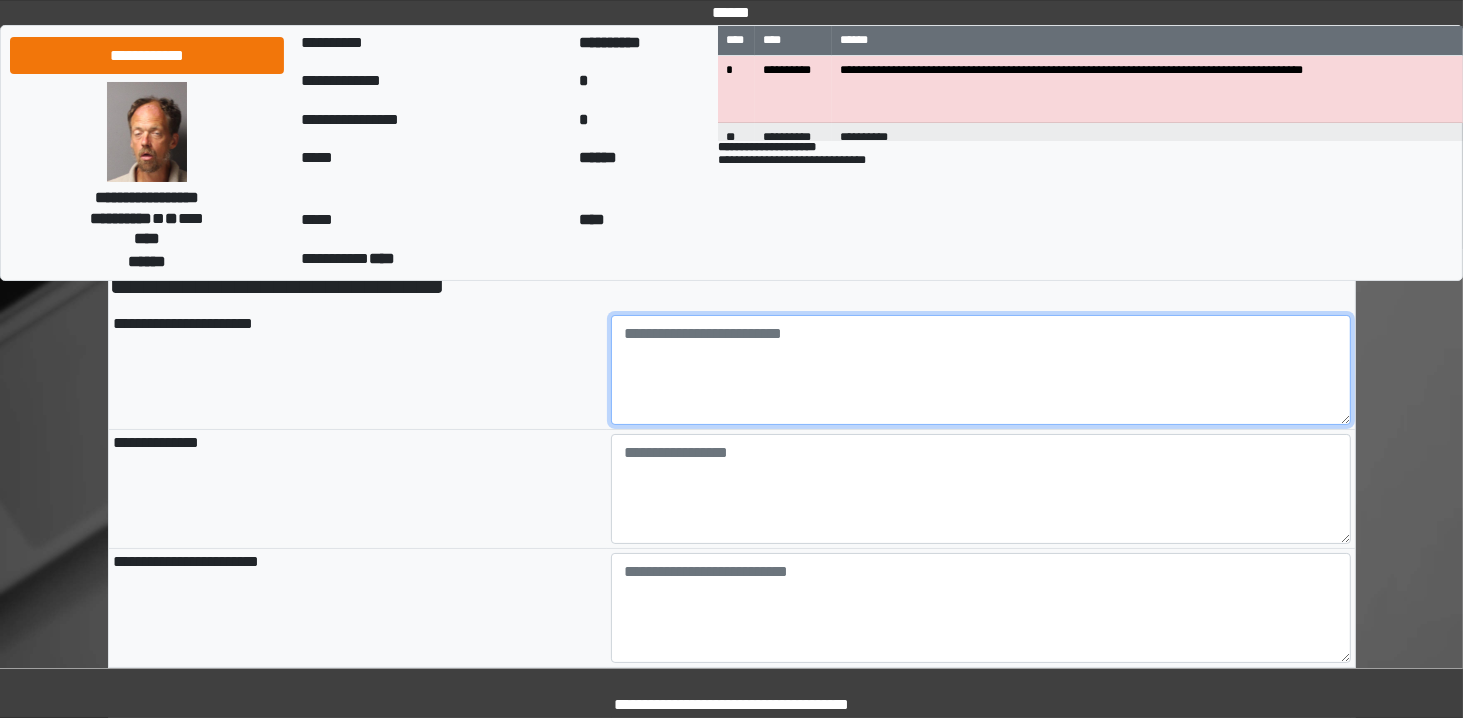 scroll, scrollTop: 128, scrollLeft: 0, axis: vertical 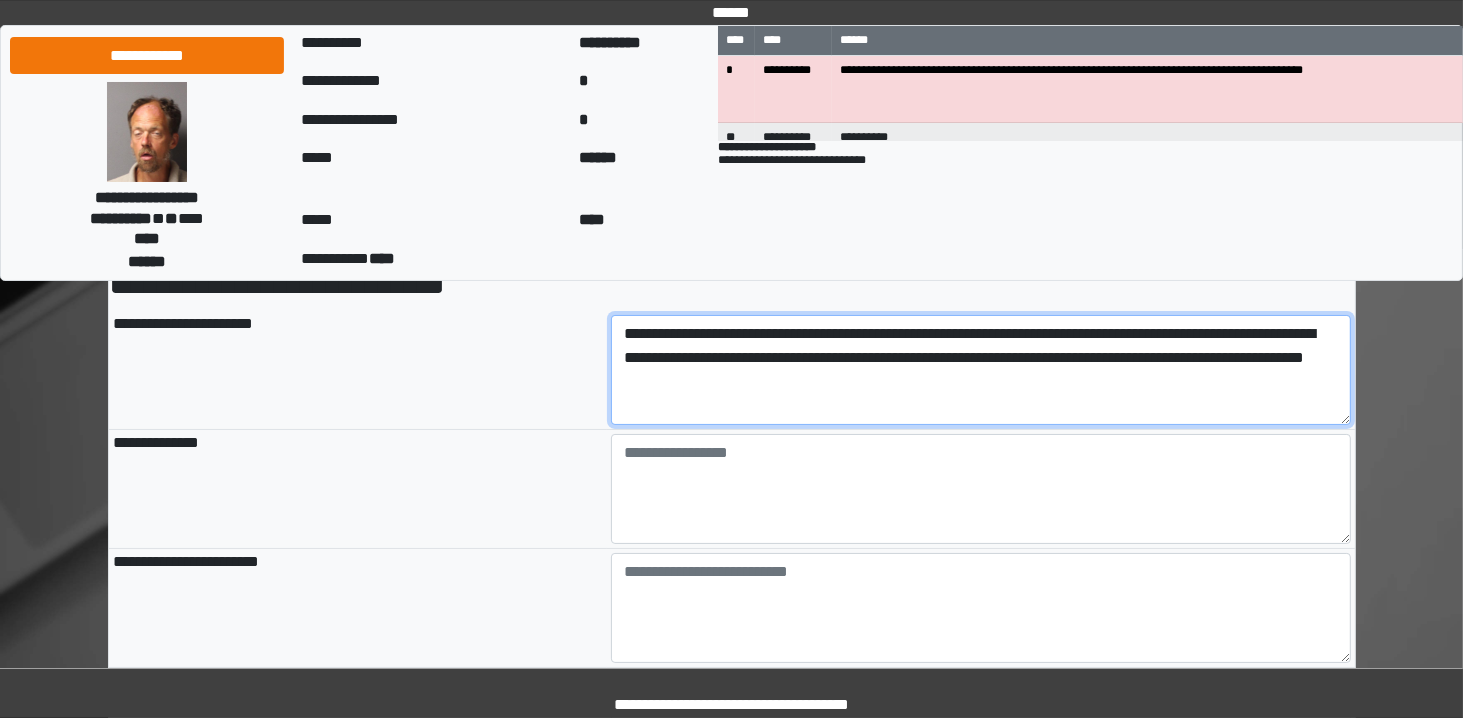 click on "**********" at bounding box center (981, 370) 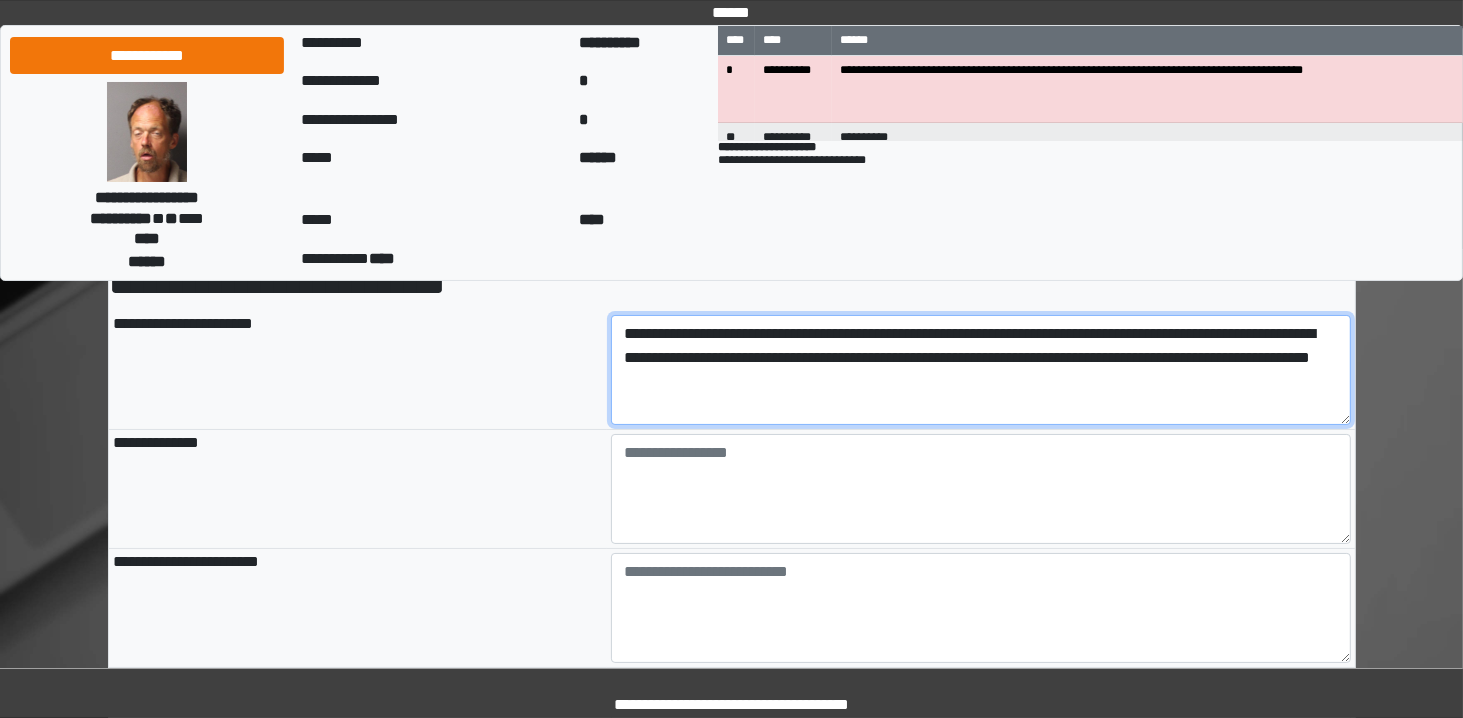 click on "**********" at bounding box center [981, 370] 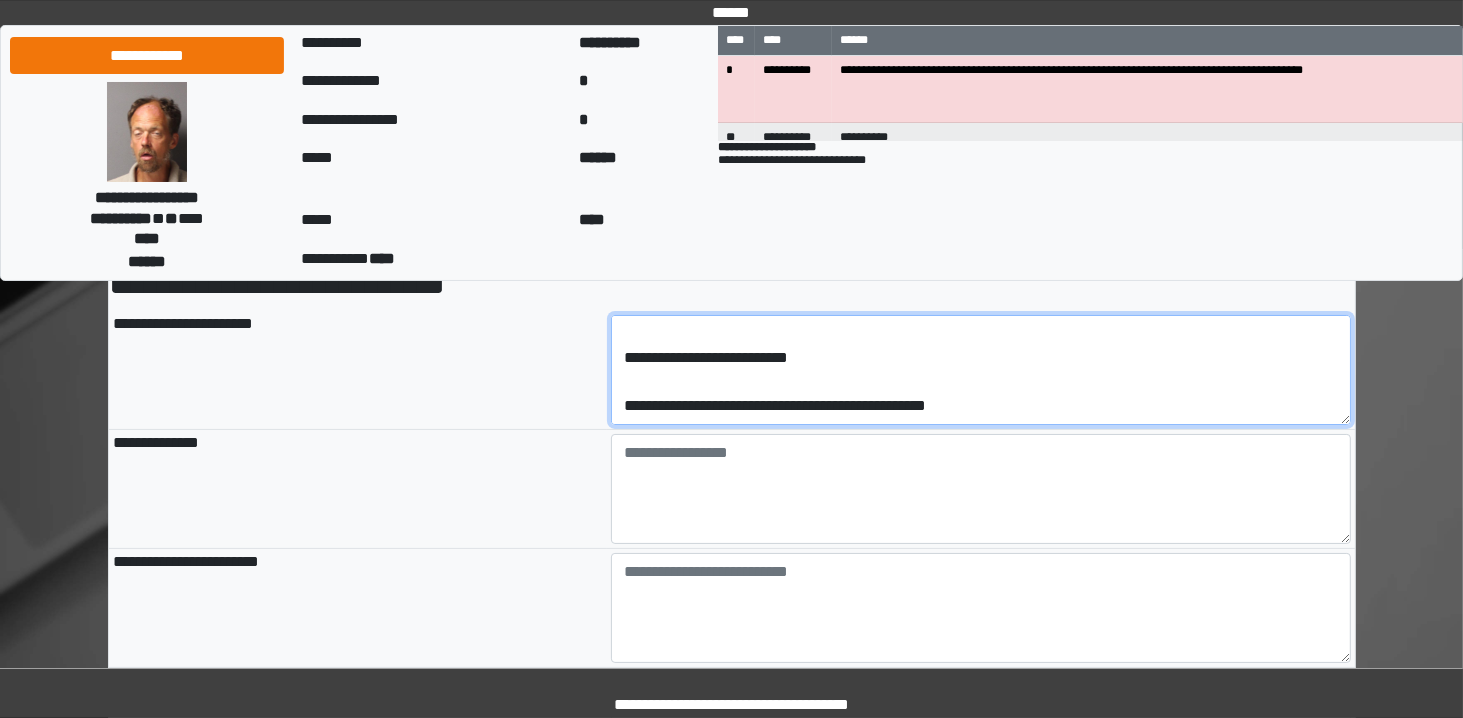 scroll, scrollTop: 328, scrollLeft: 0, axis: vertical 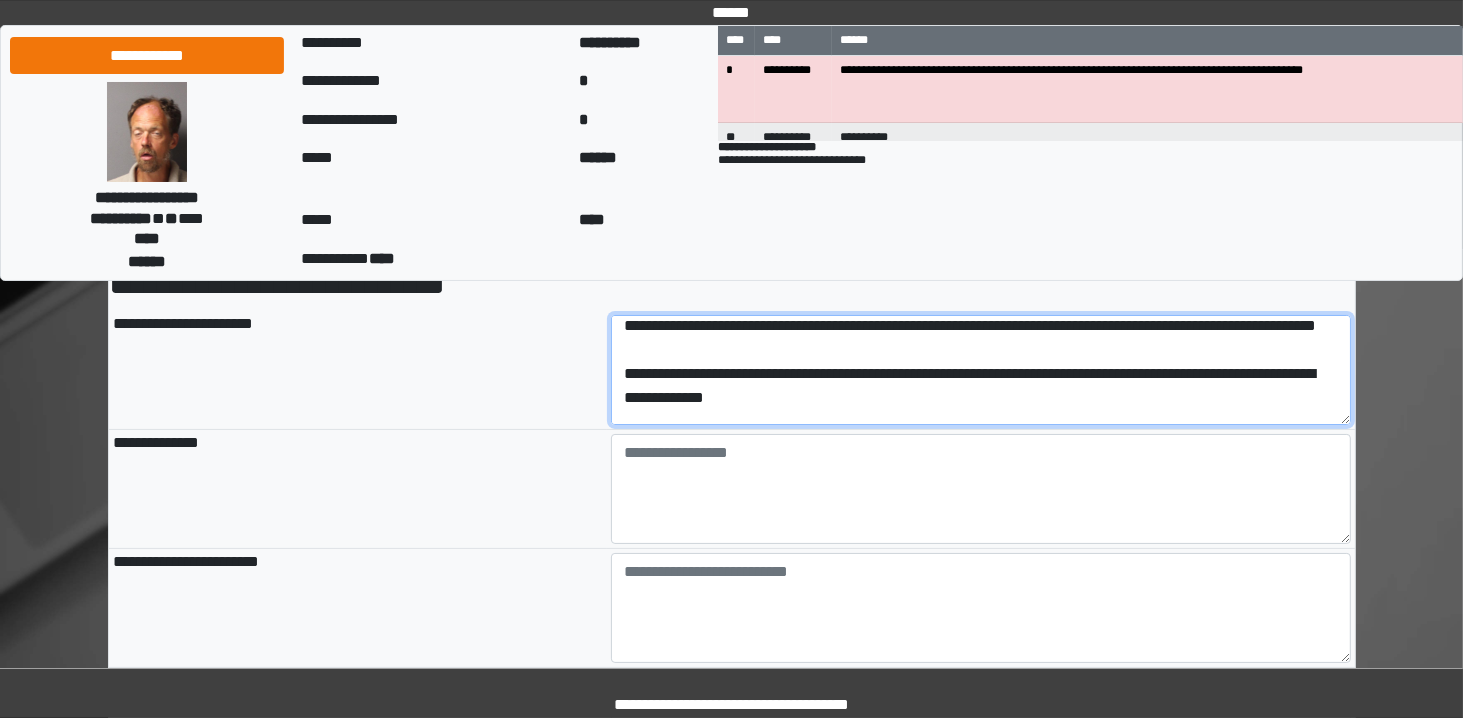 drag, startPoint x: 696, startPoint y: 417, endPoint x: 528, endPoint y: 167, distance: 301.20425 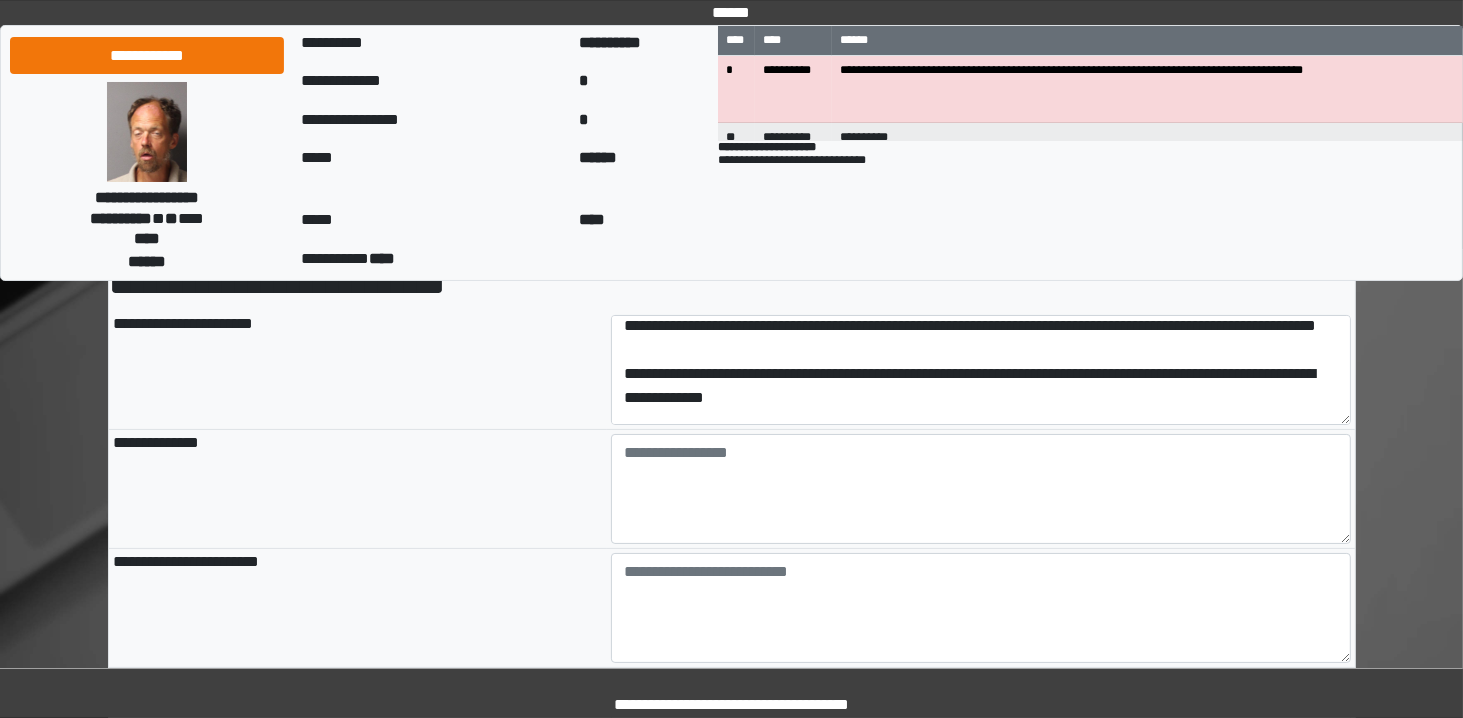 type on "**********" 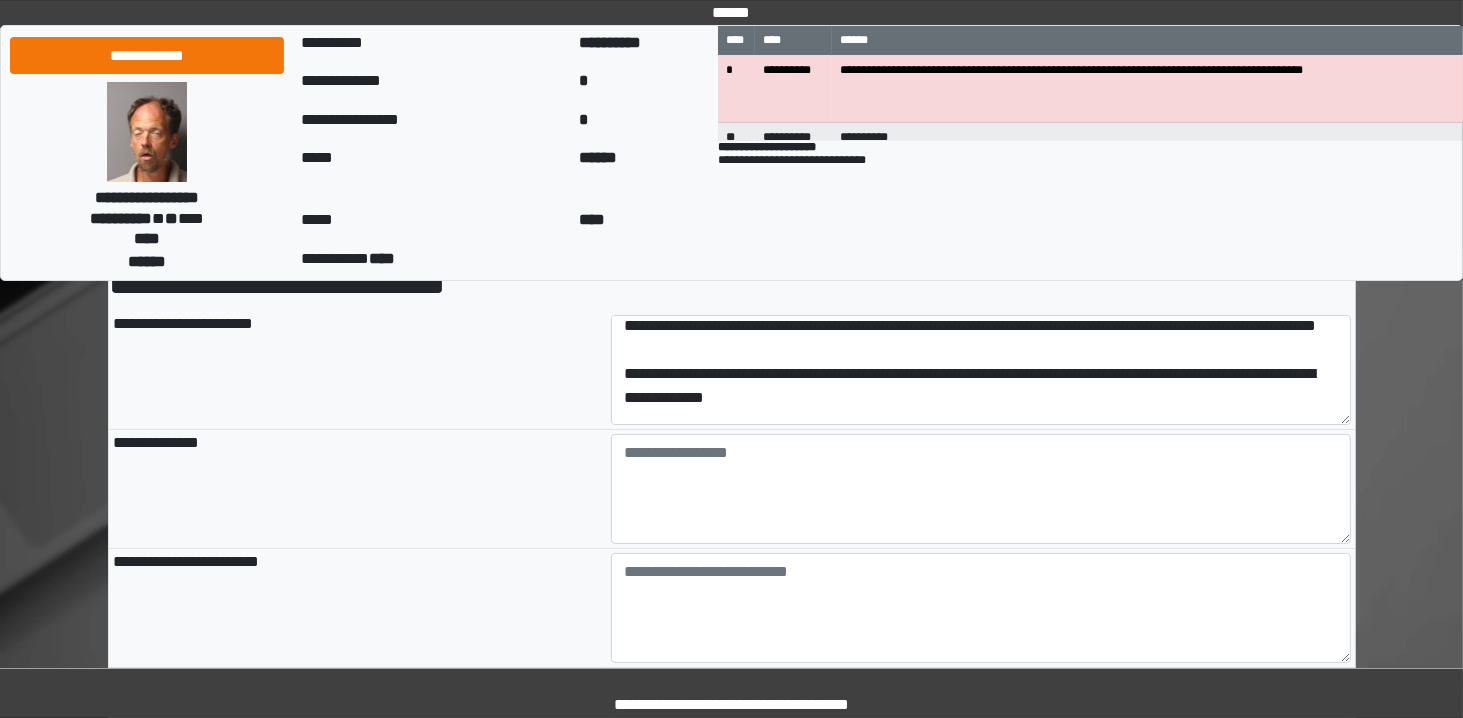 scroll, scrollTop: 0, scrollLeft: 0, axis: both 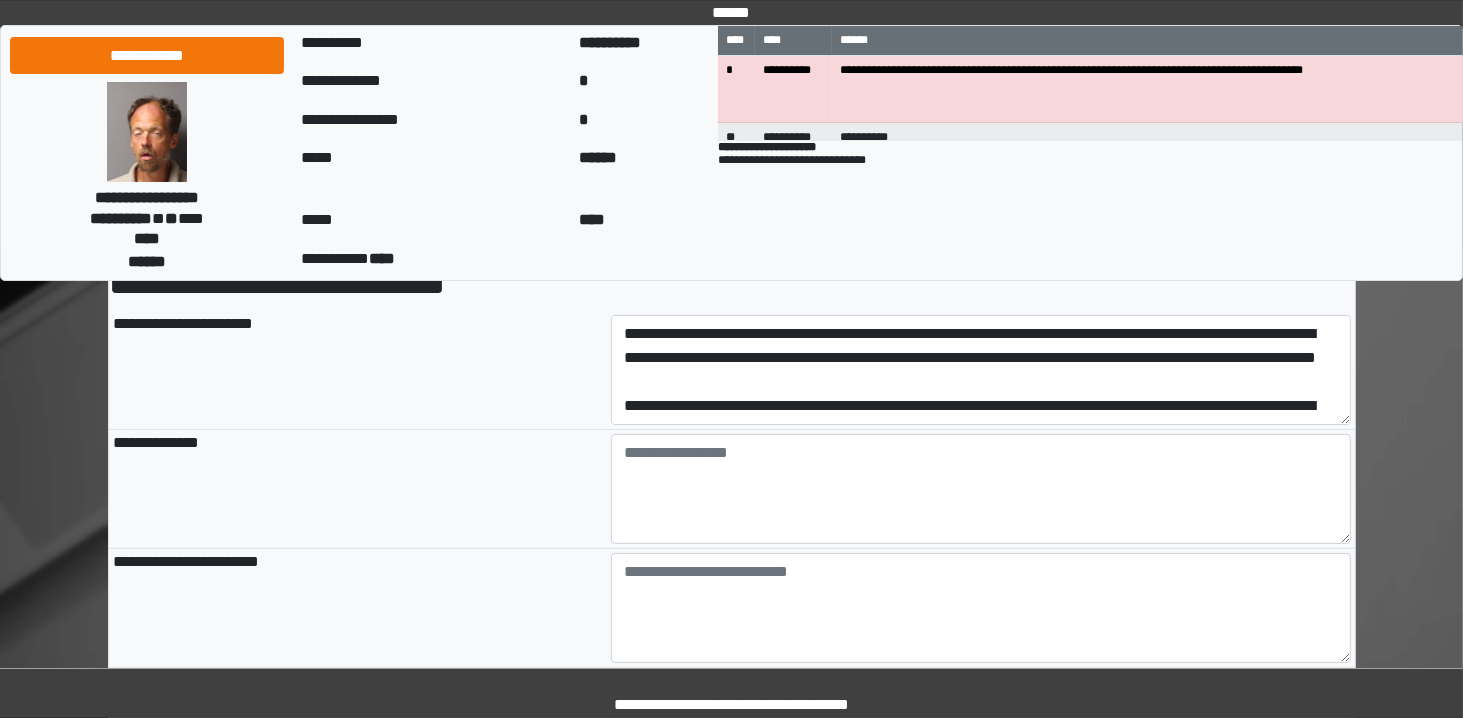 click on "******" at bounding box center [599, 157] 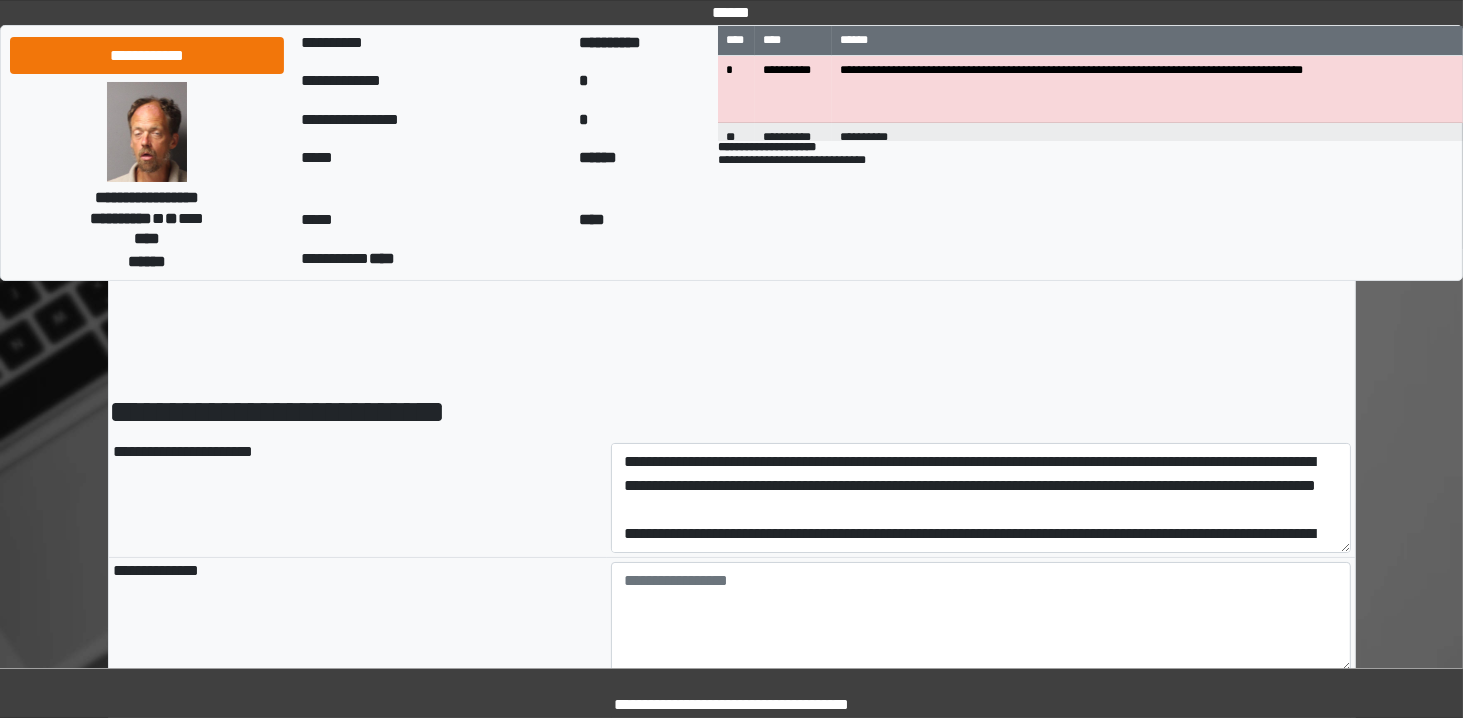 scroll, scrollTop: 76, scrollLeft: 0, axis: vertical 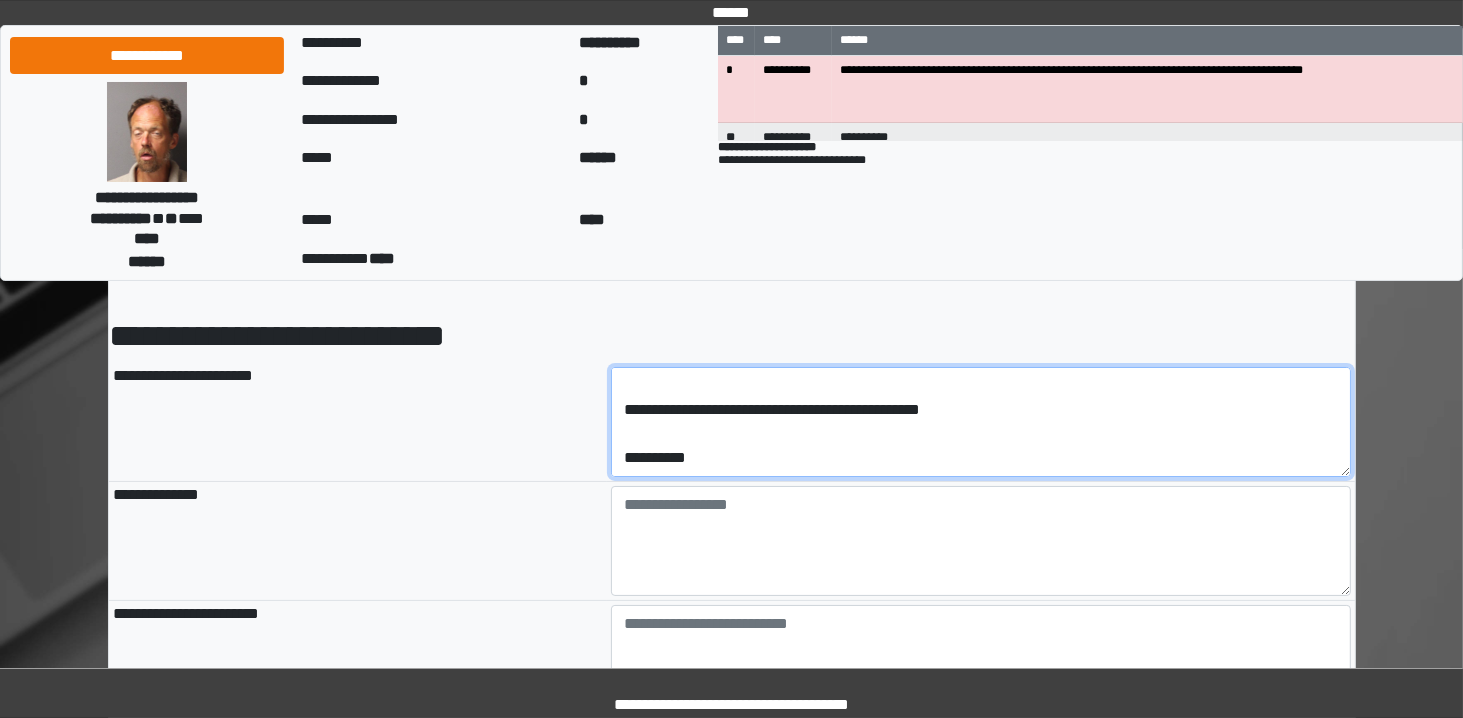 click on "[REDACTED]" at bounding box center [981, 422] 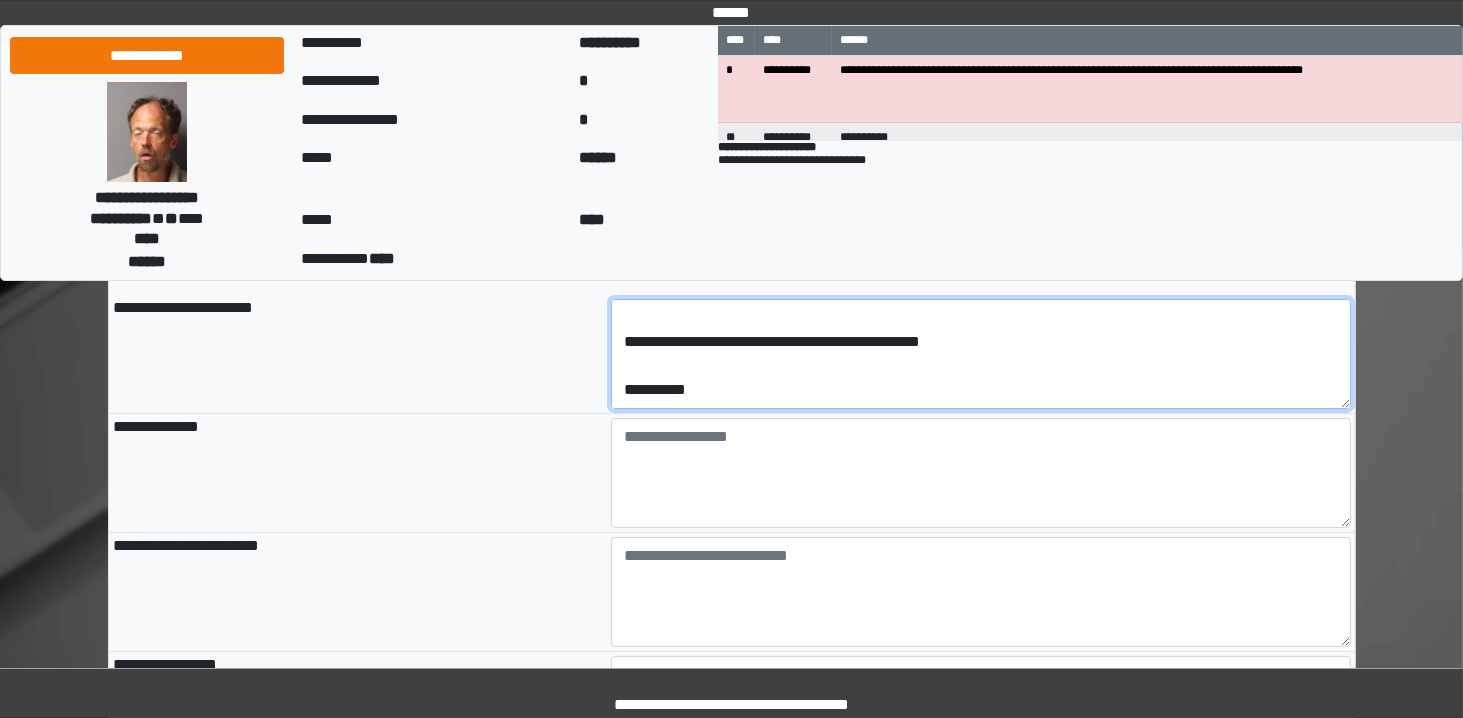 click on "[REDACTED]" at bounding box center [981, 354] 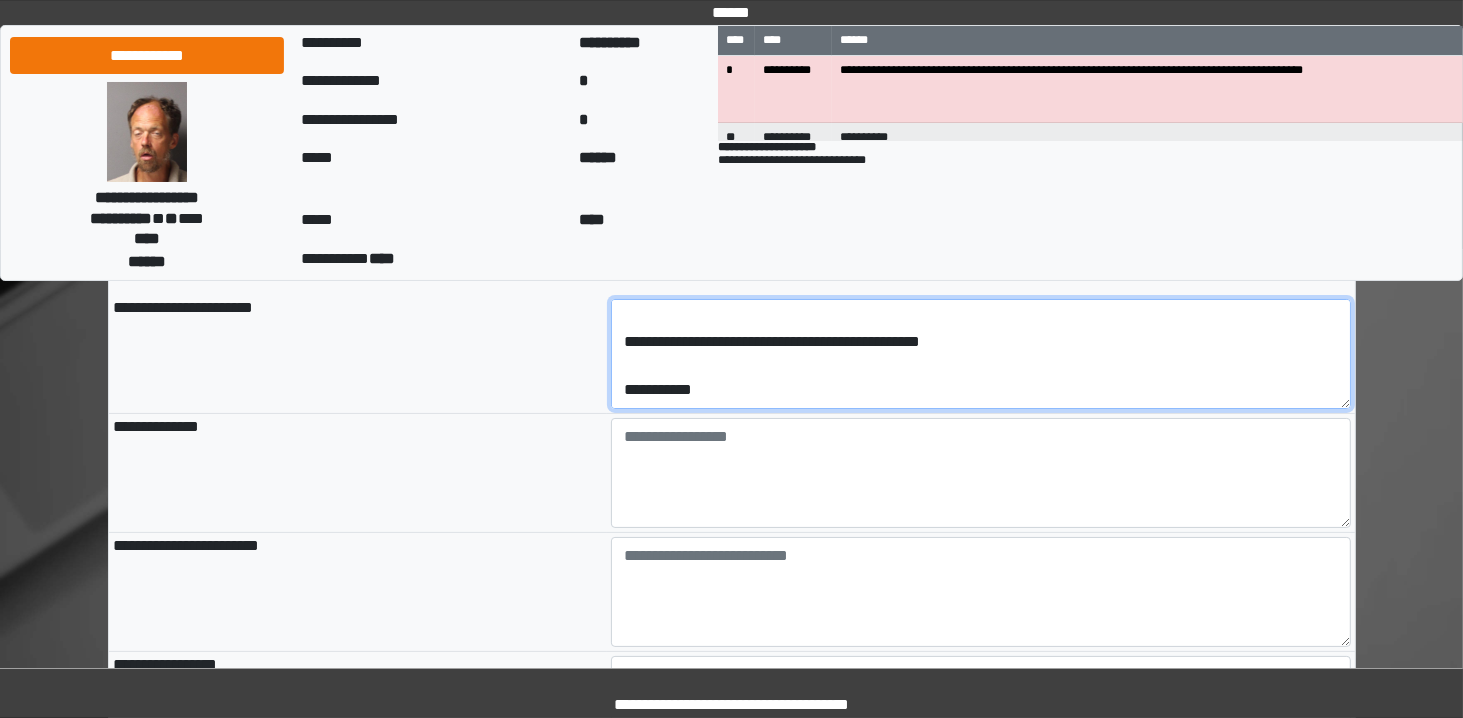 scroll, scrollTop: 376, scrollLeft: 0, axis: vertical 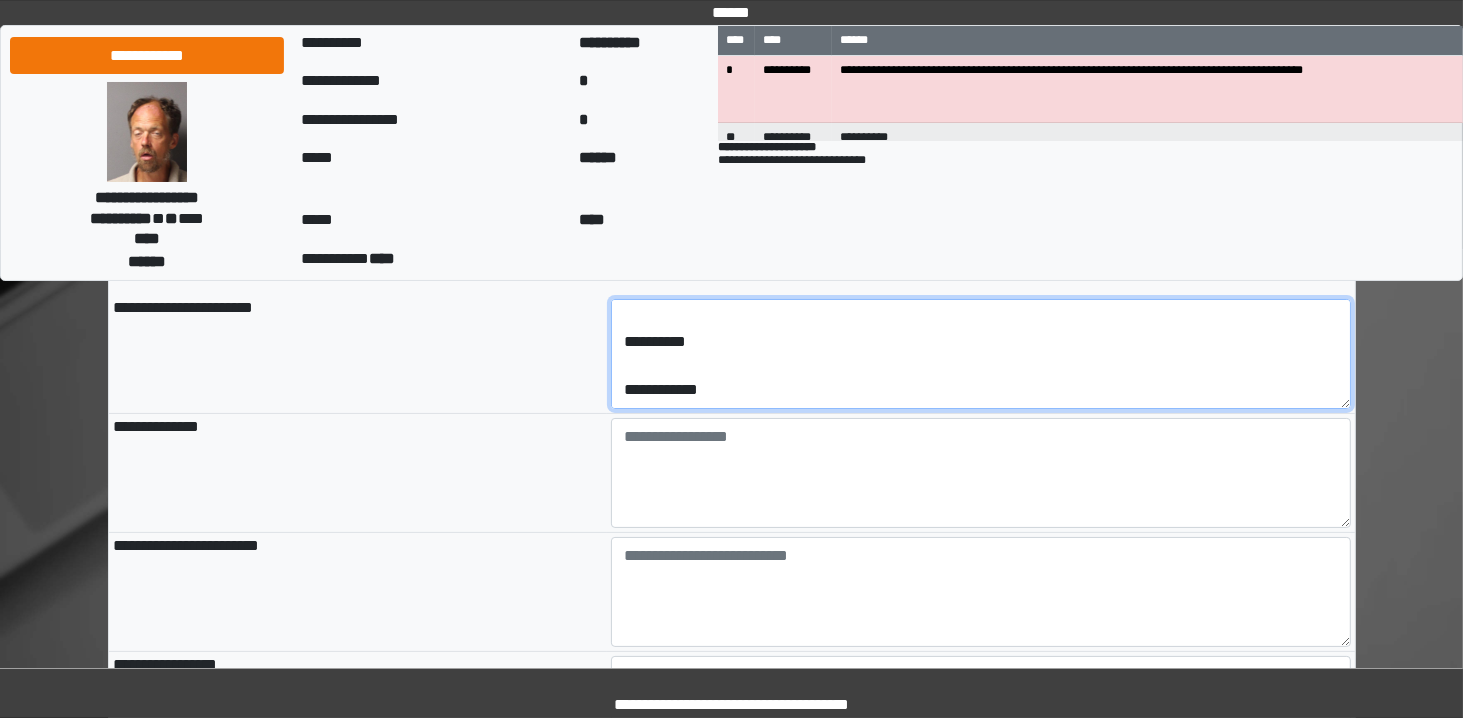 drag, startPoint x: 734, startPoint y: 402, endPoint x: 626, endPoint y: 225, distance: 207.34753 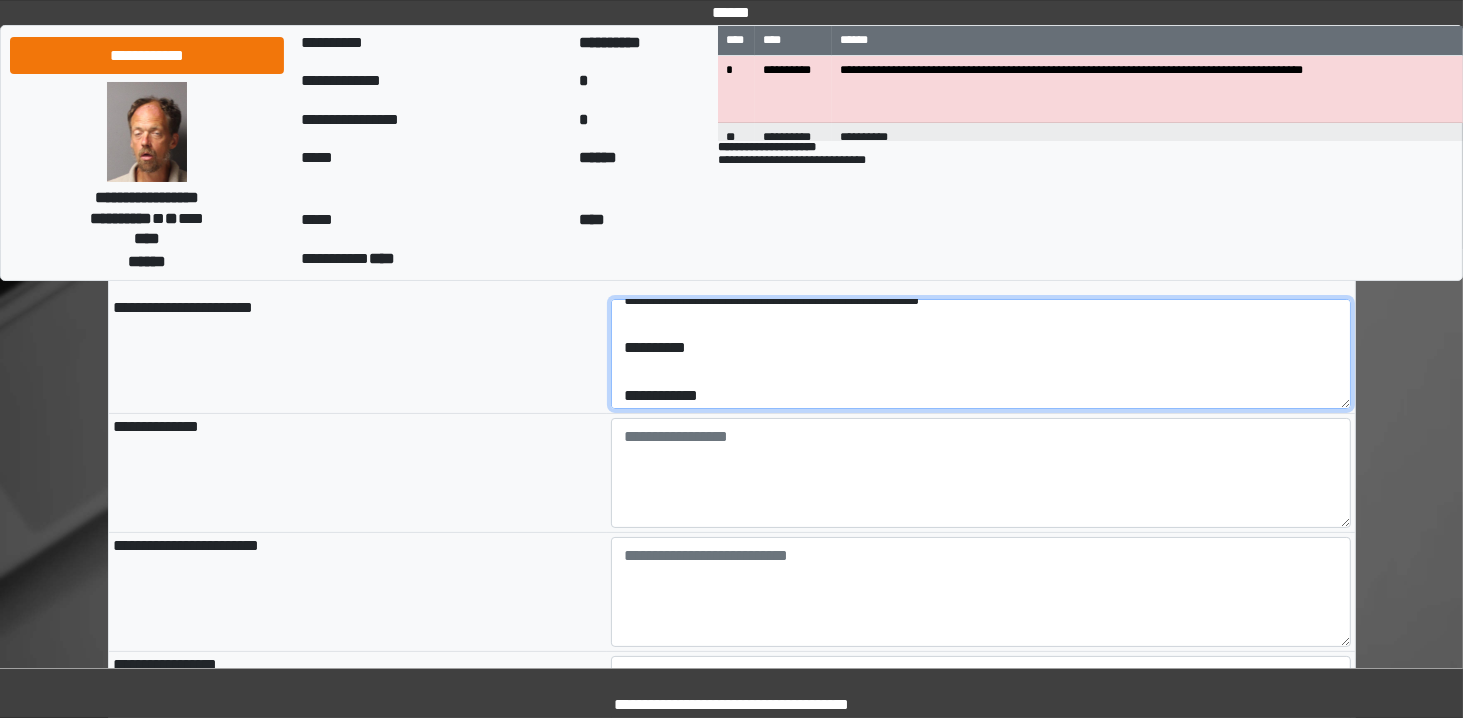 type on "**********" 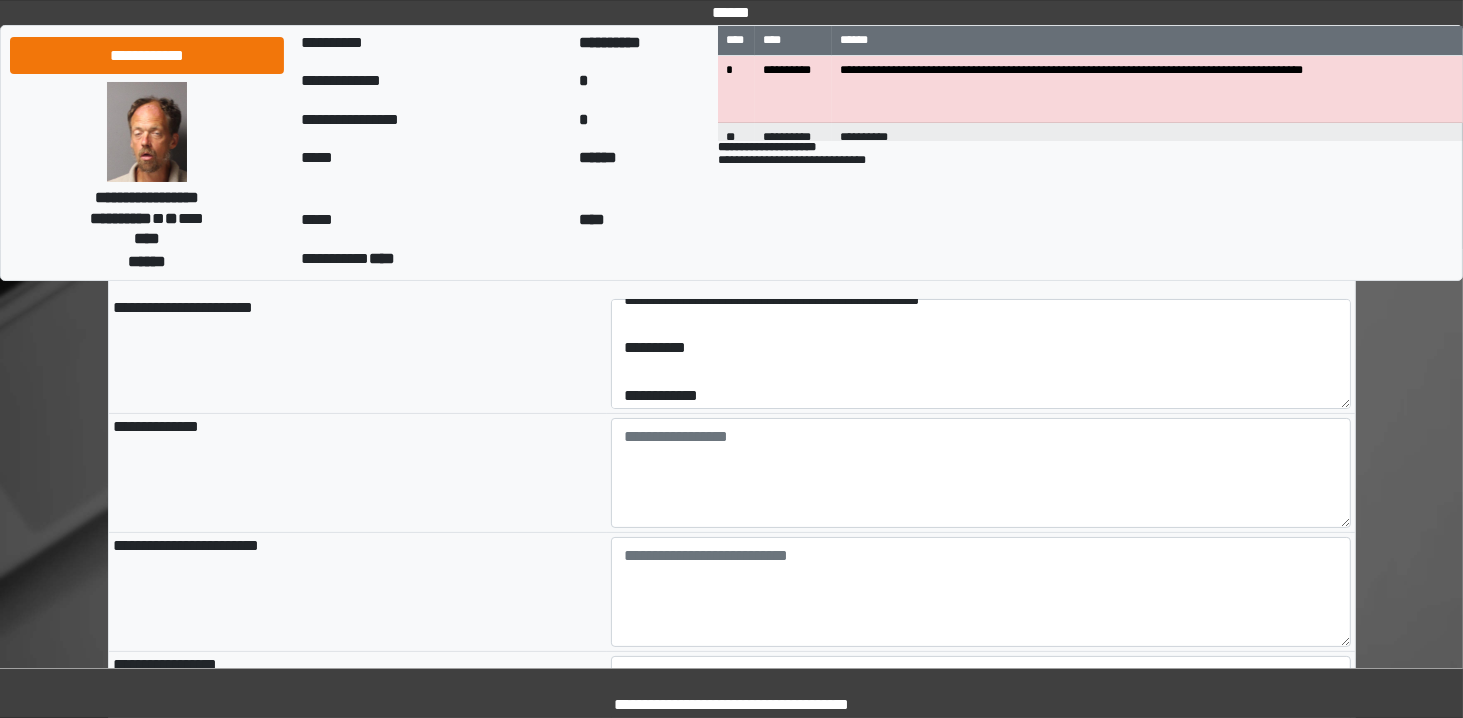 type on "**********" 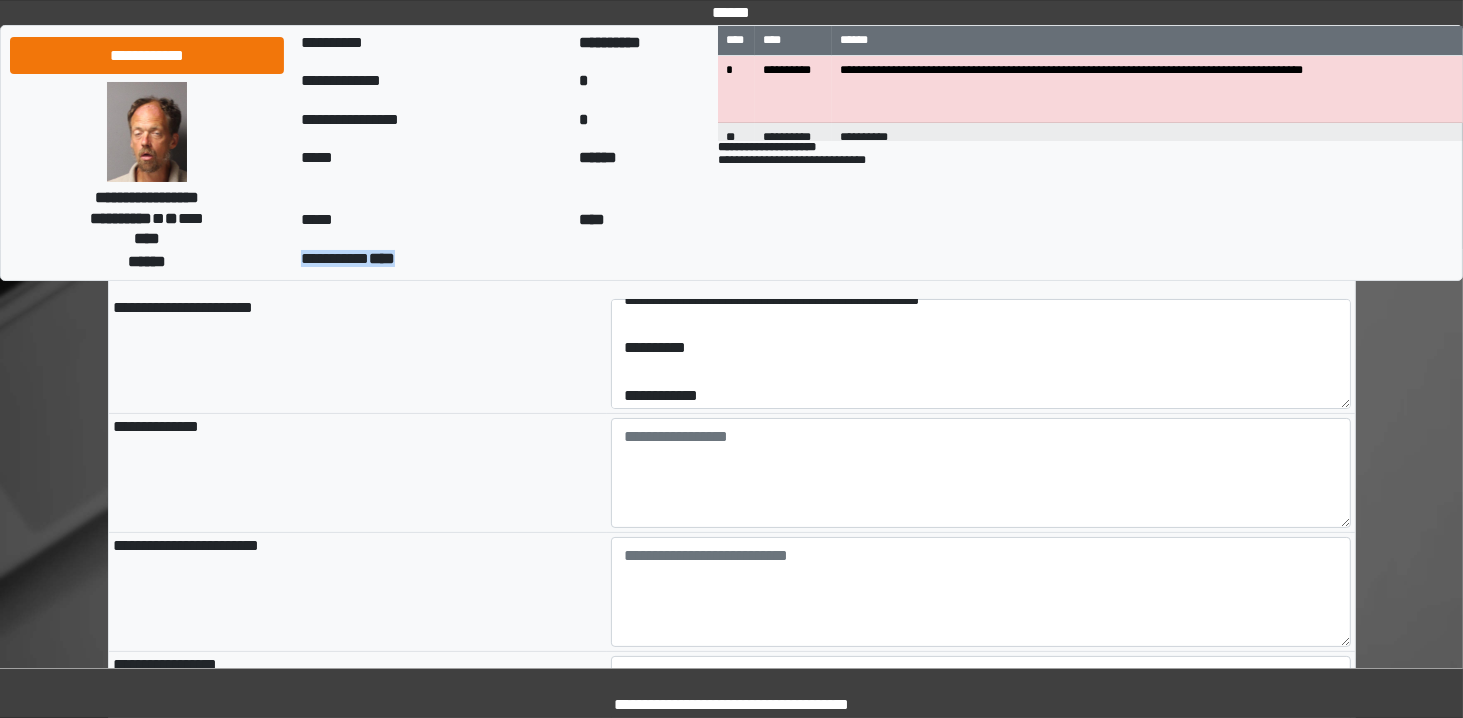 click on "**********" at bounding box center (505, 261) 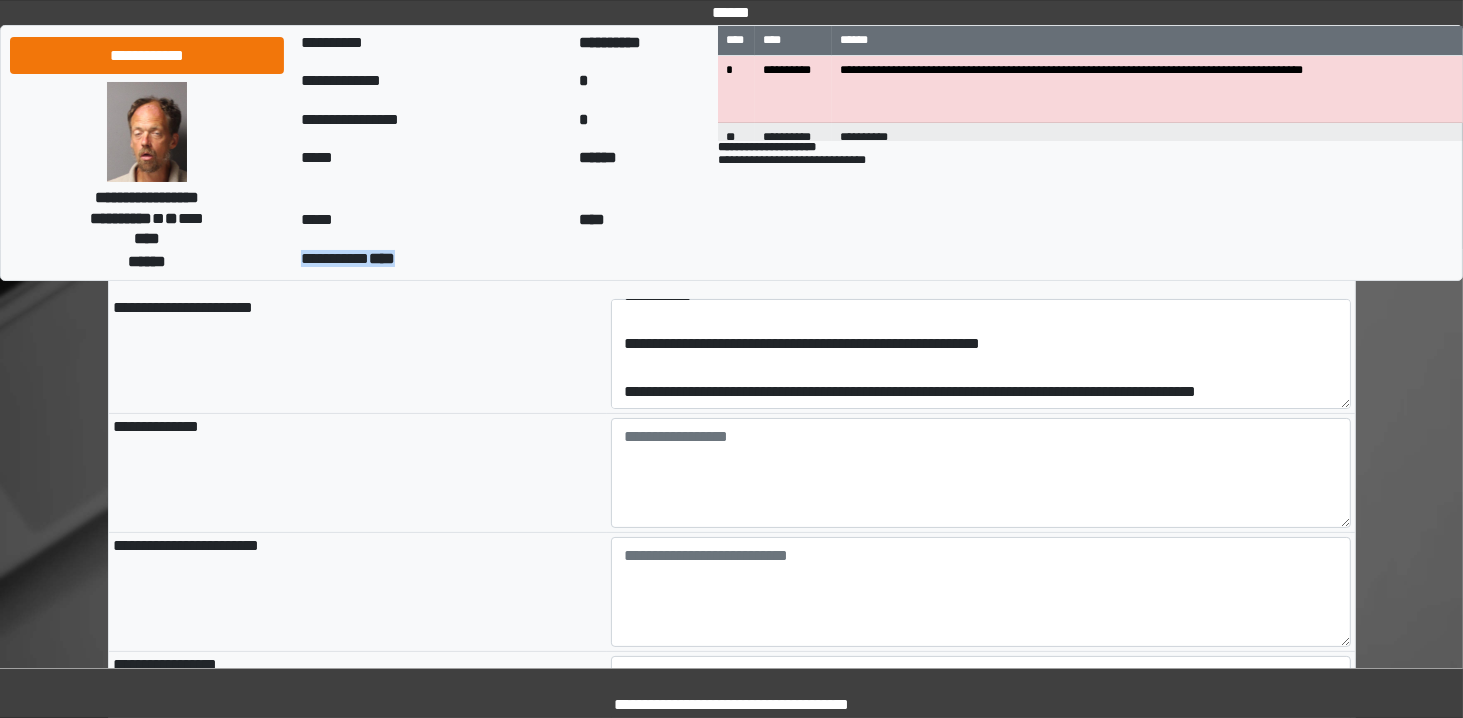 scroll, scrollTop: 384, scrollLeft: 0, axis: vertical 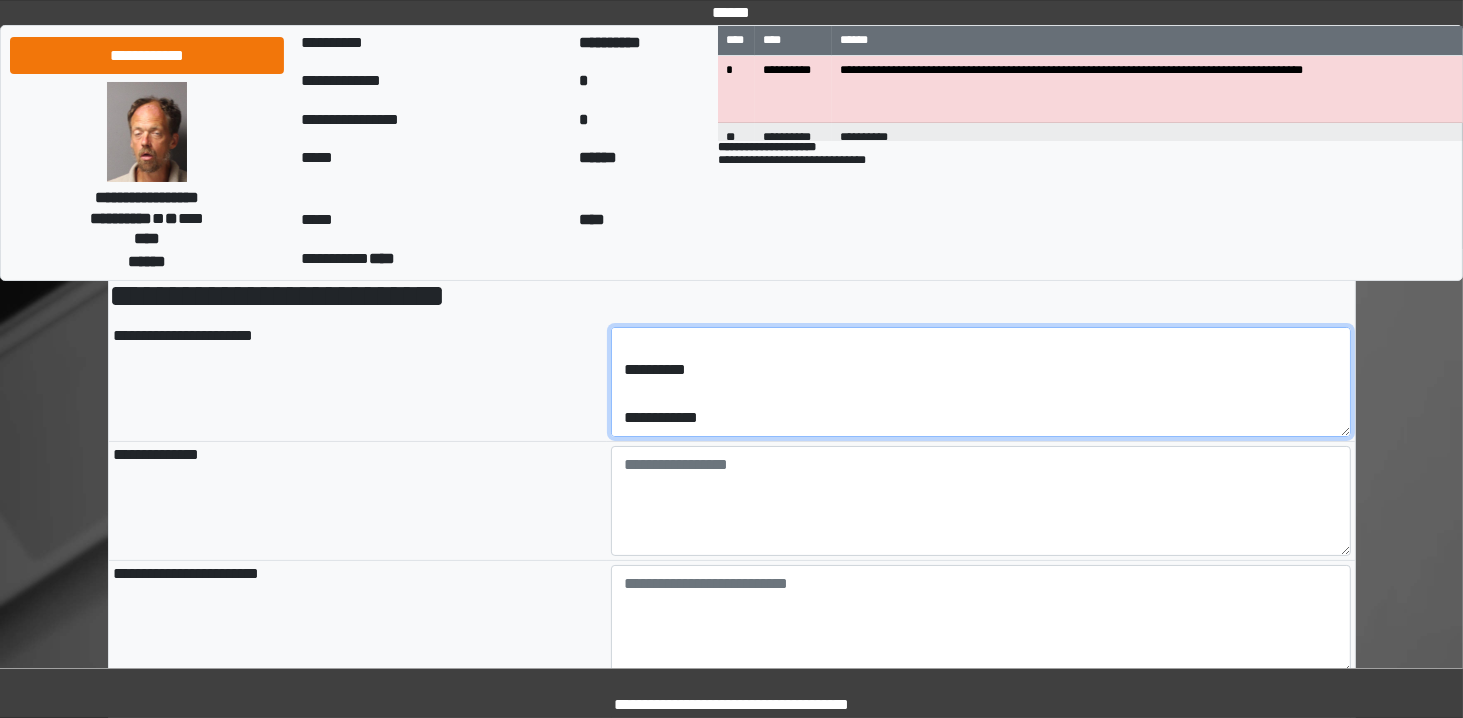 click on "**********" at bounding box center [981, 382] 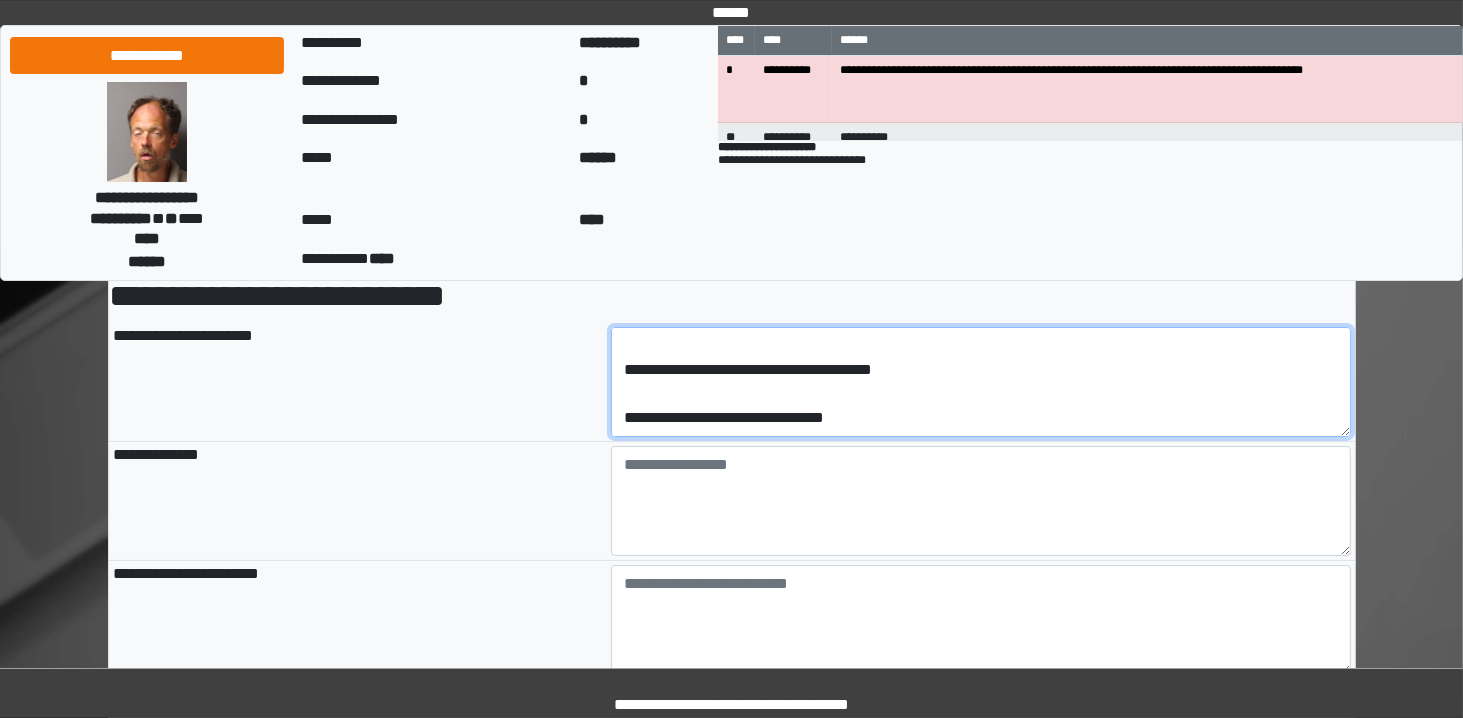 scroll, scrollTop: 520, scrollLeft: 0, axis: vertical 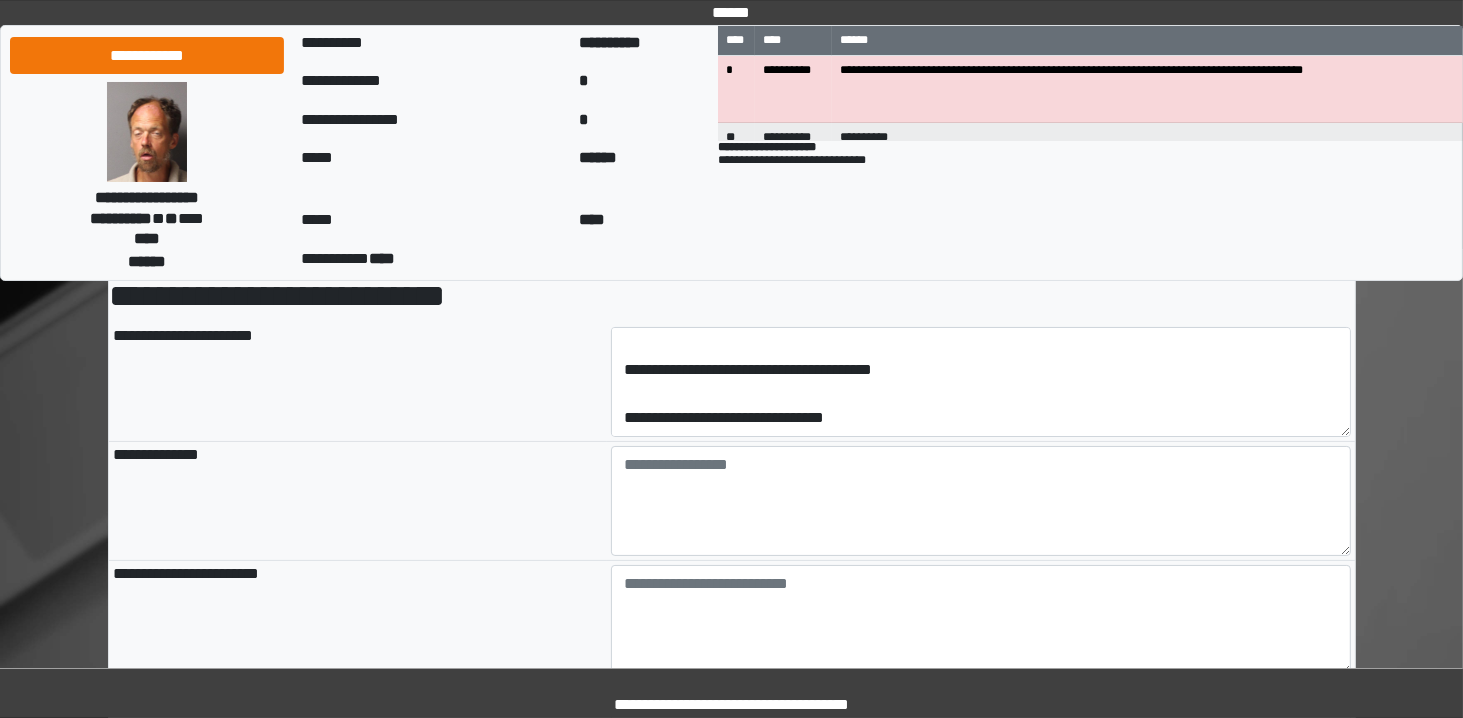 type on "**********" 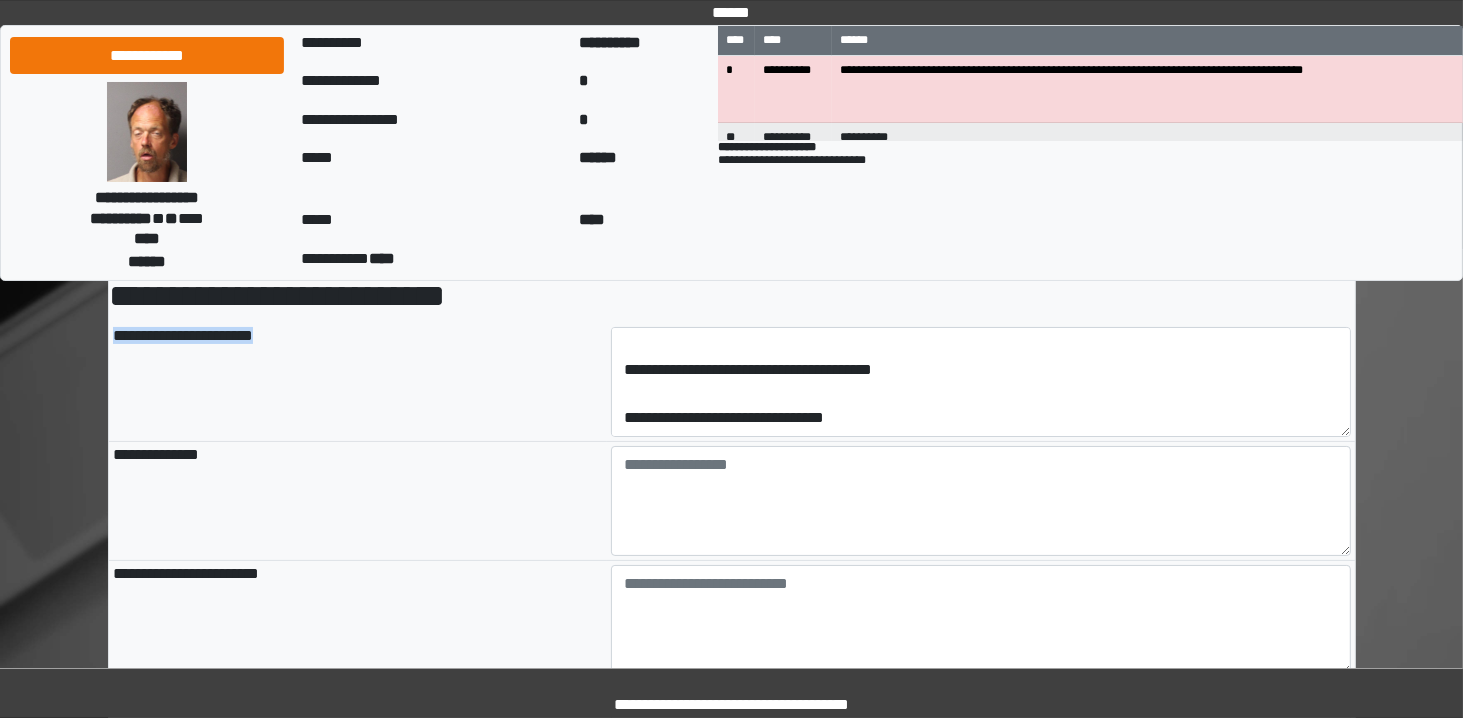 drag, startPoint x: 656, startPoint y: 294, endPoint x: 662, endPoint y: 345, distance: 51.351727 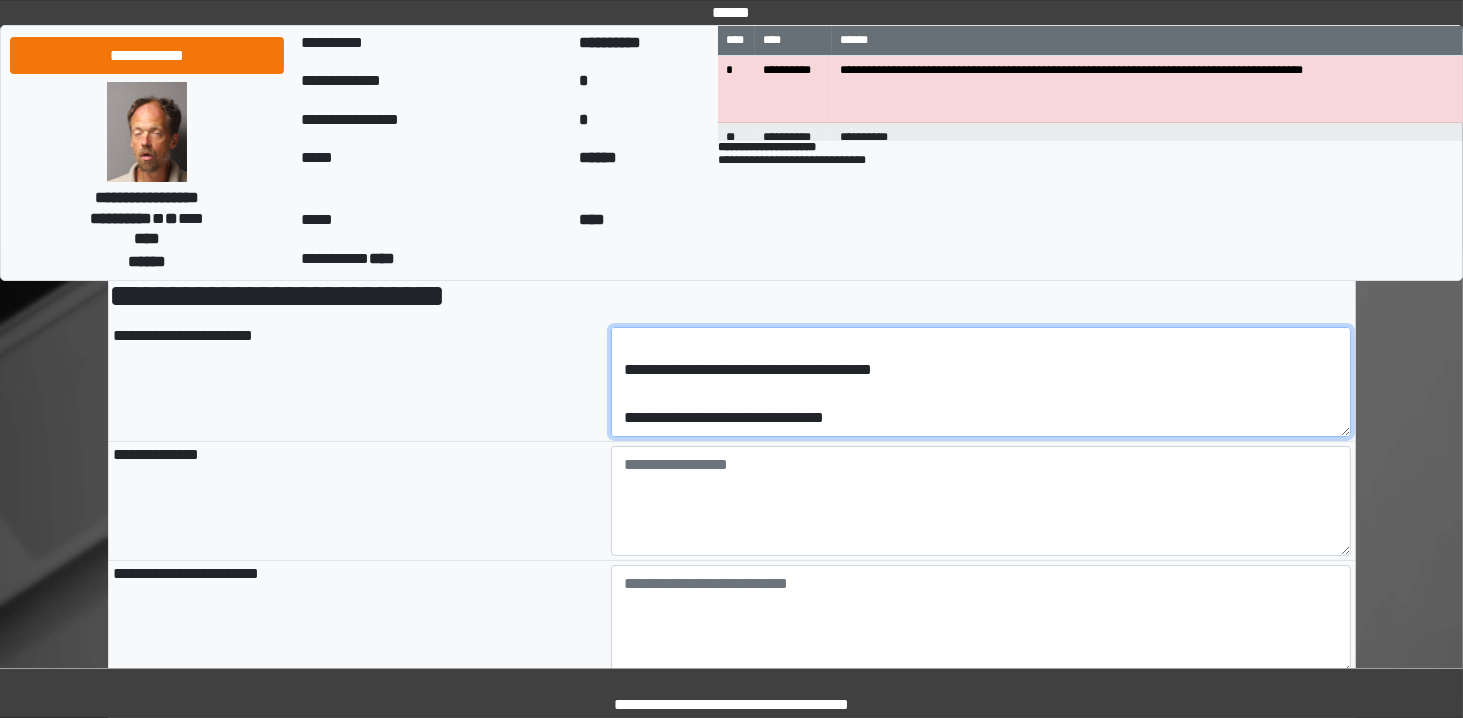 click on "**********" at bounding box center (981, 382) 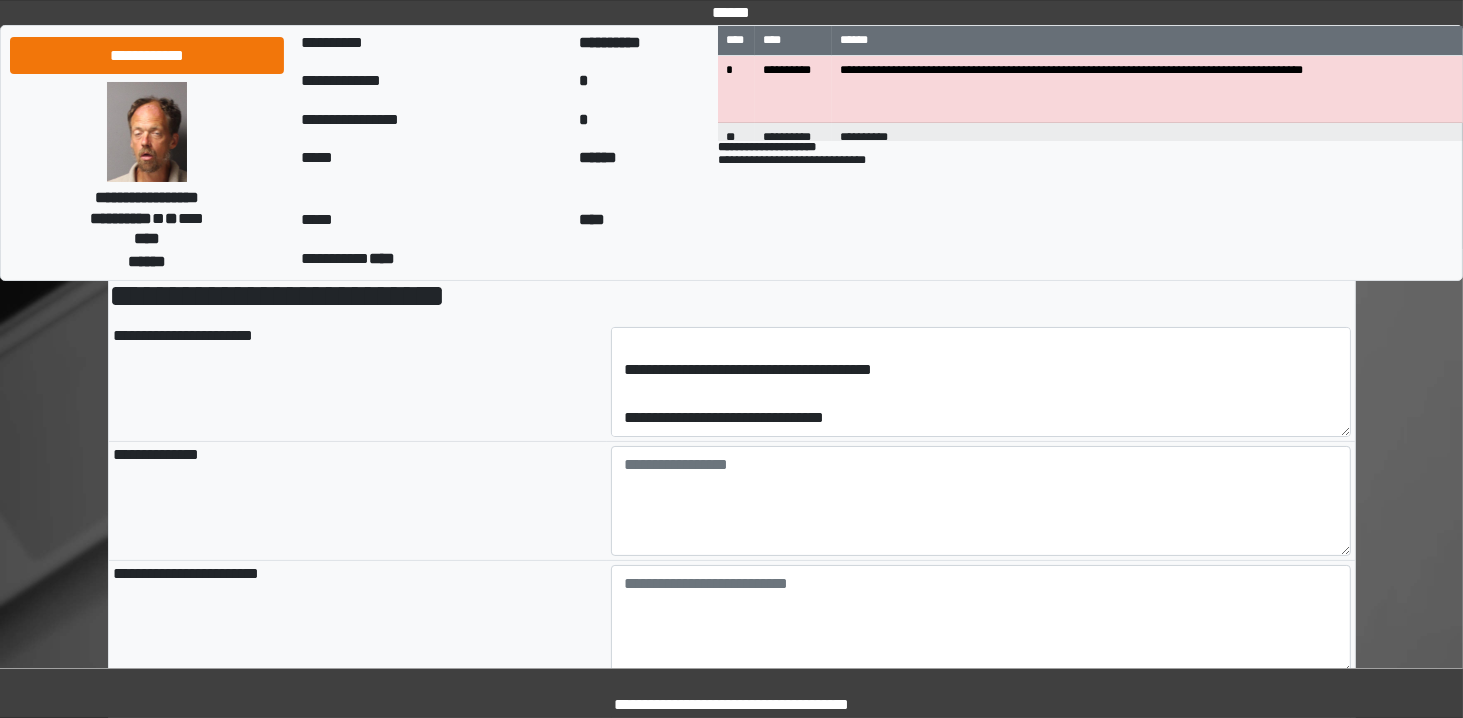 scroll, scrollTop: 505, scrollLeft: 0, axis: vertical 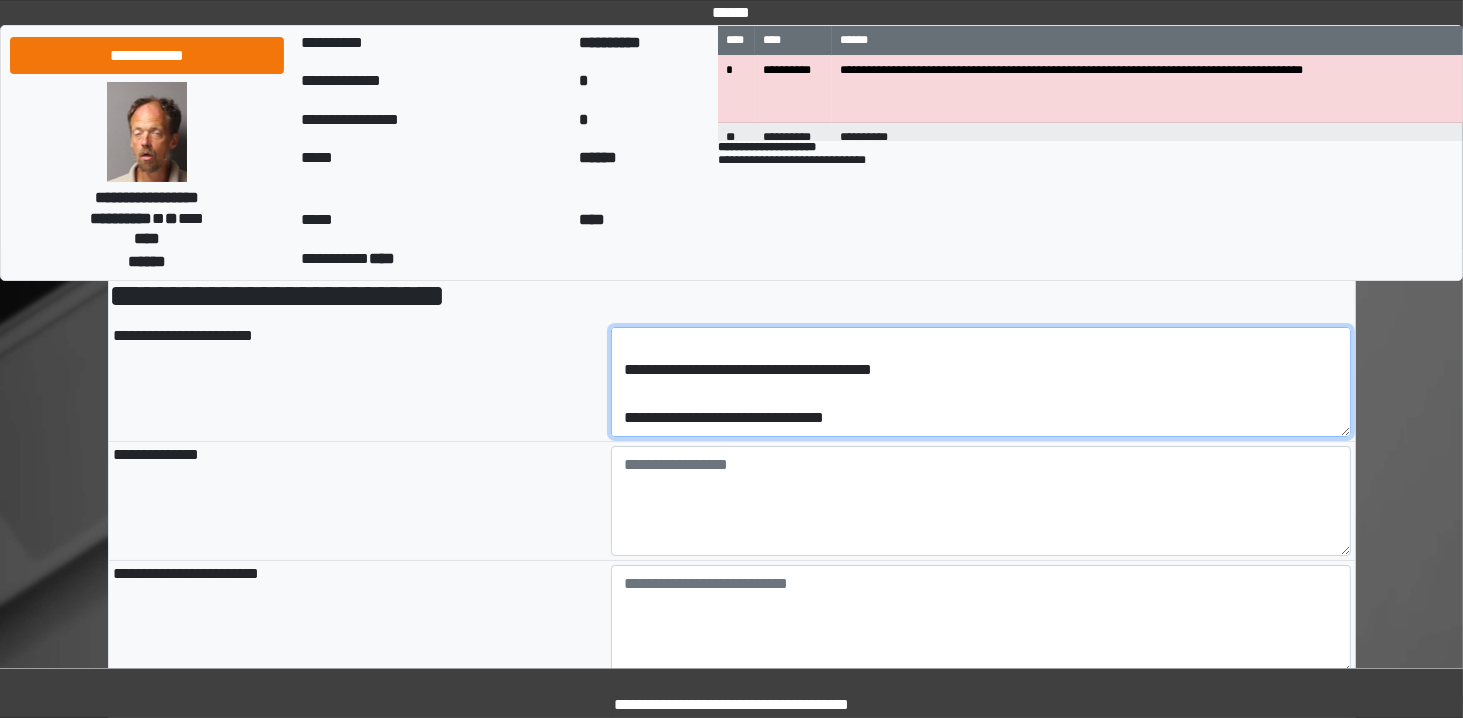 click on "**********" at bounding box center (981, 382) 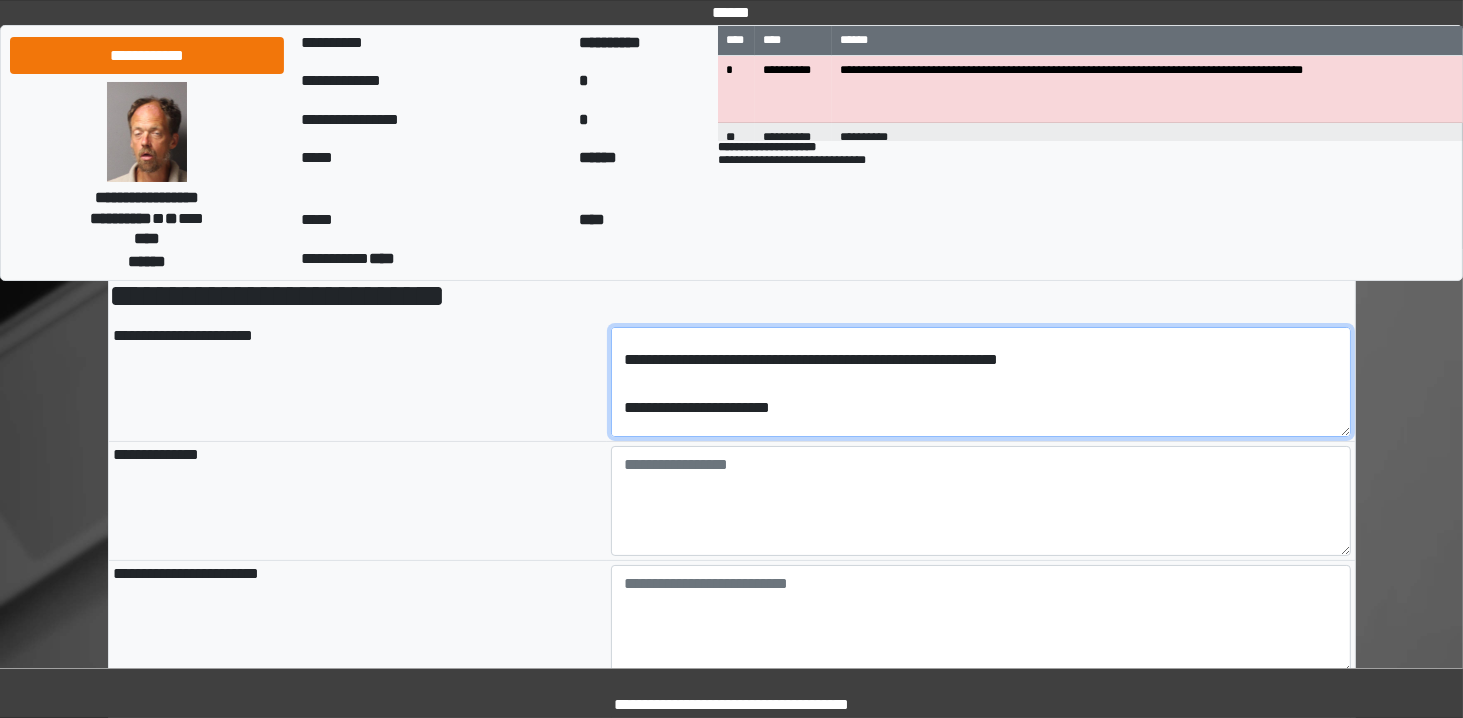 scroll, scrollTop: 707, scrollLeft: 0, axis: vertical 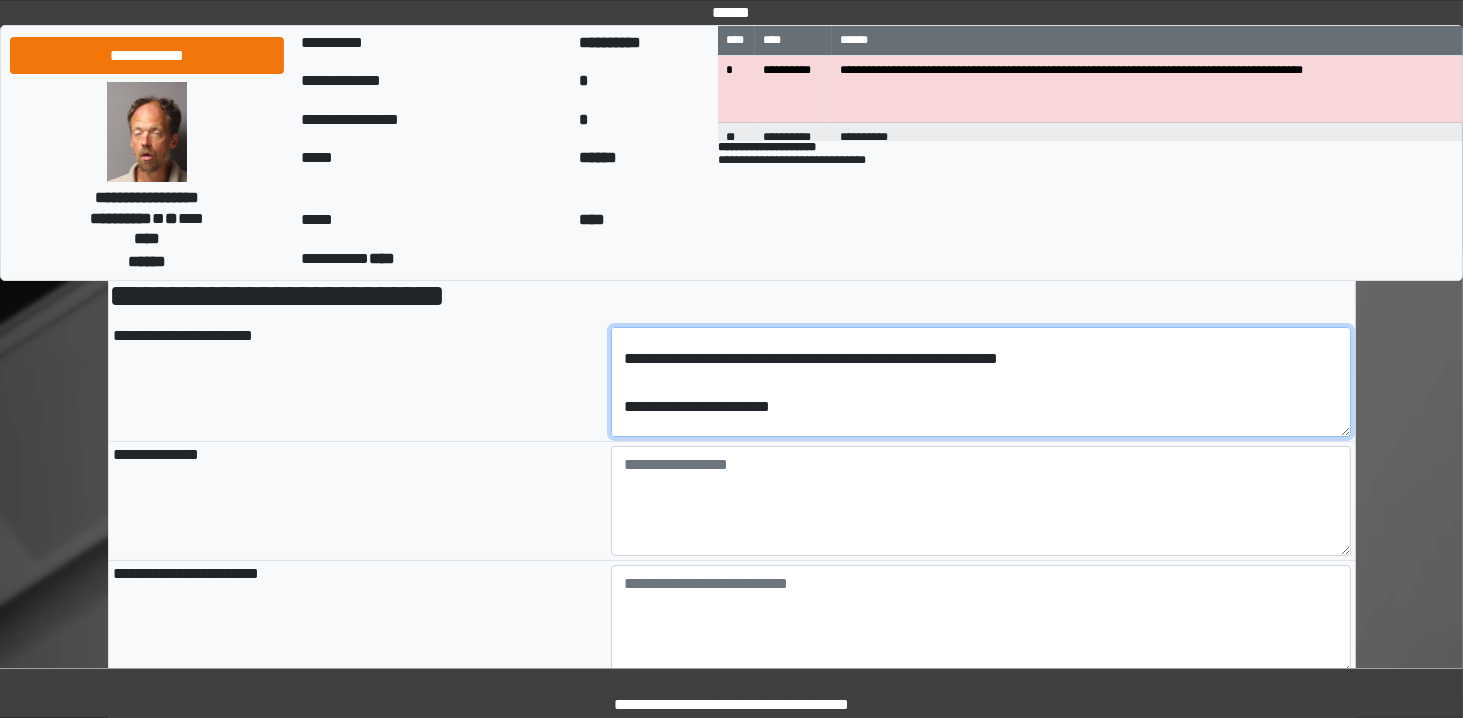 click on "**********" at bounding box center (981, 382) 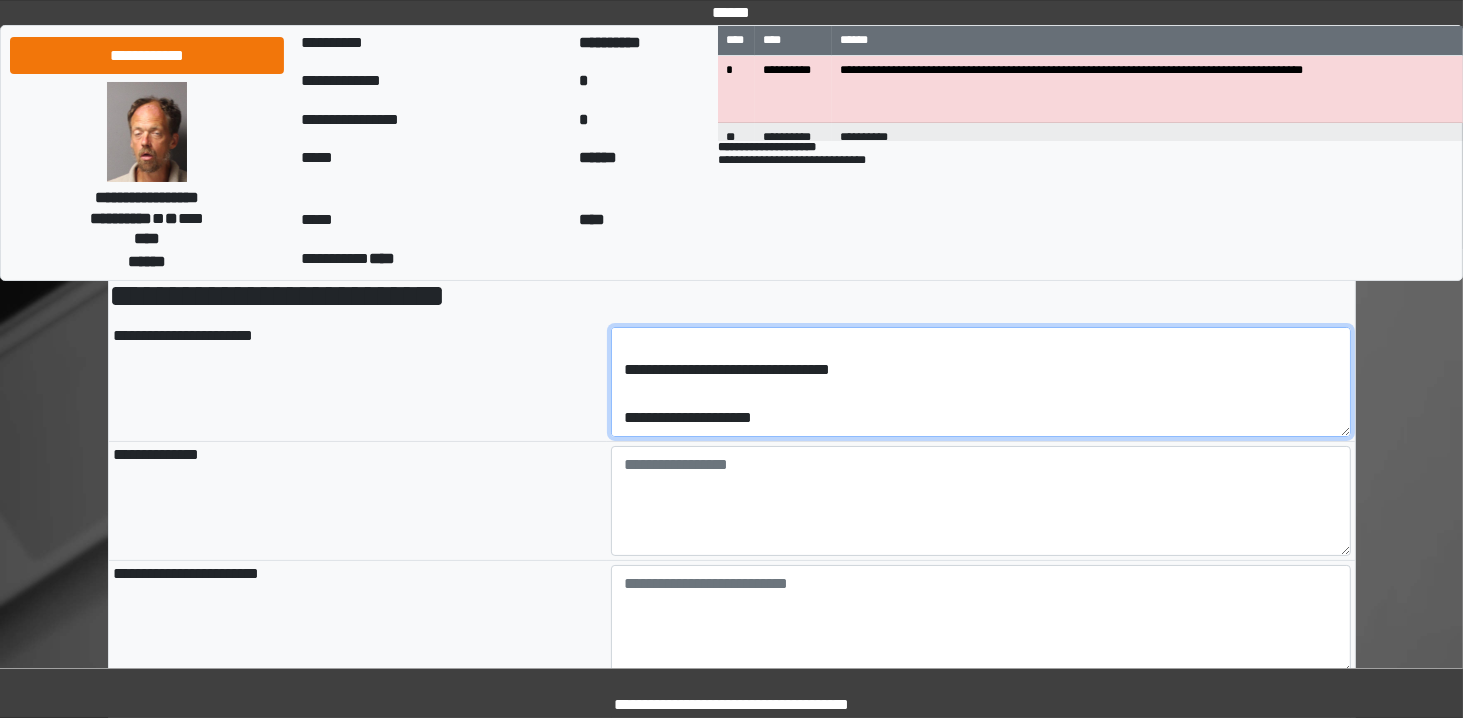 scroll, scrollTop: 907, scrollLeft: 0, axis: vertical 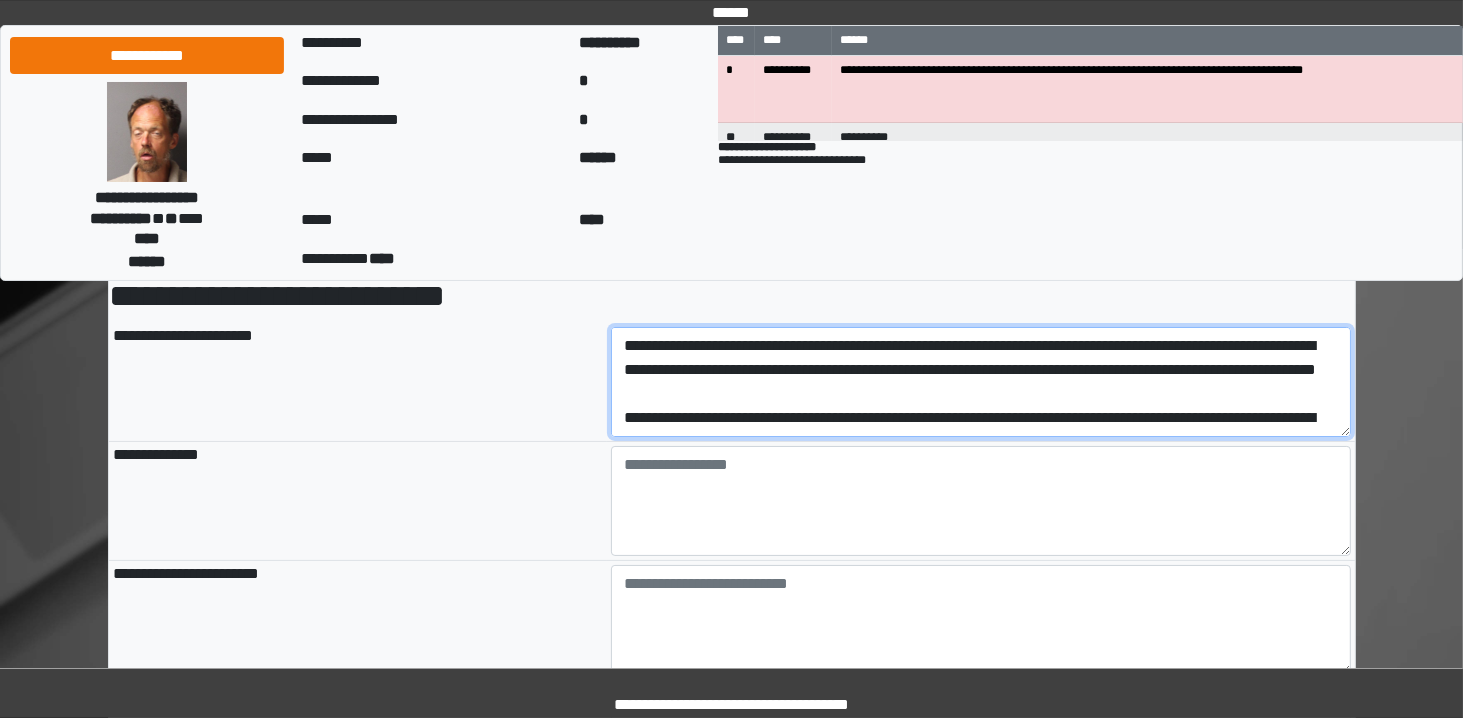 drag, startPoint x: 929, startPoint y: 408, endPoint x: 601, endPoint y: 229, distance: 373.66428 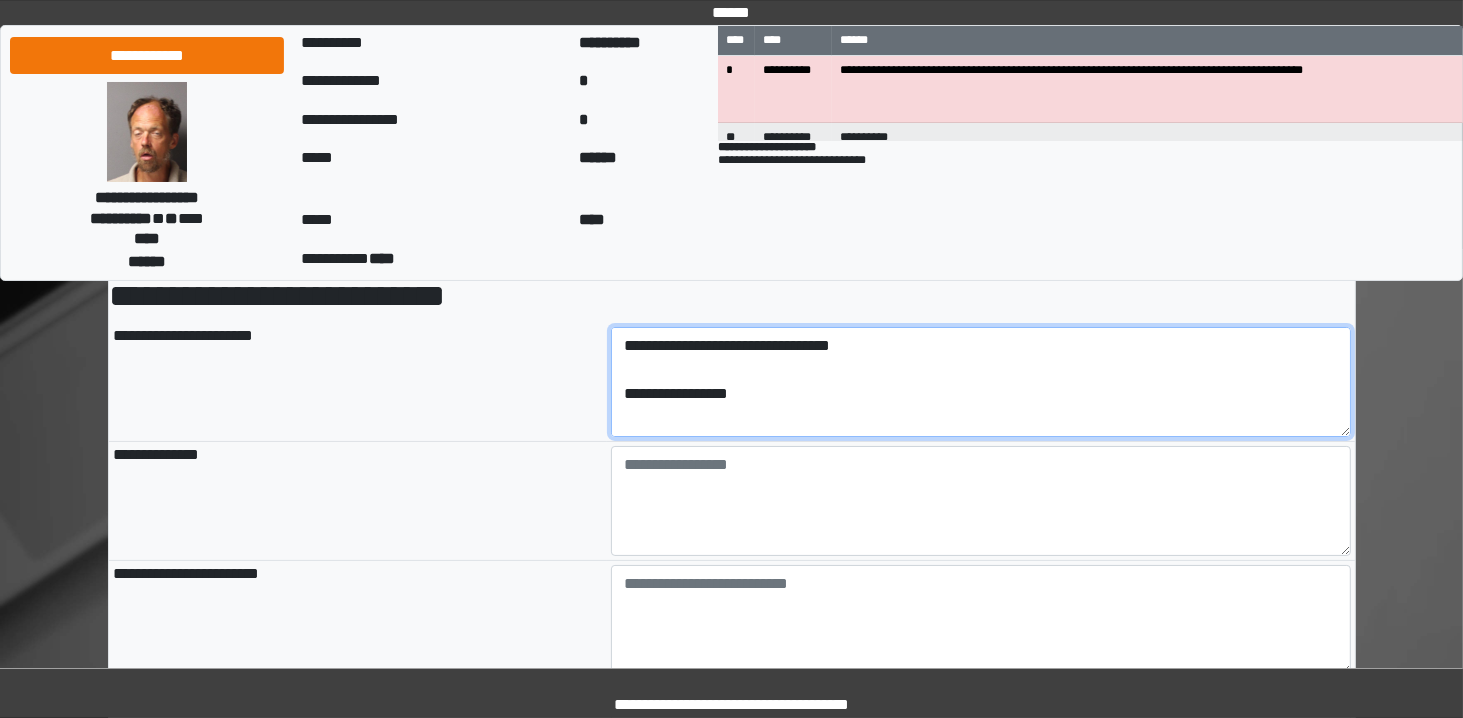 scroll, scrollTop: 1056, scrollLeft: 0, axis: vertical 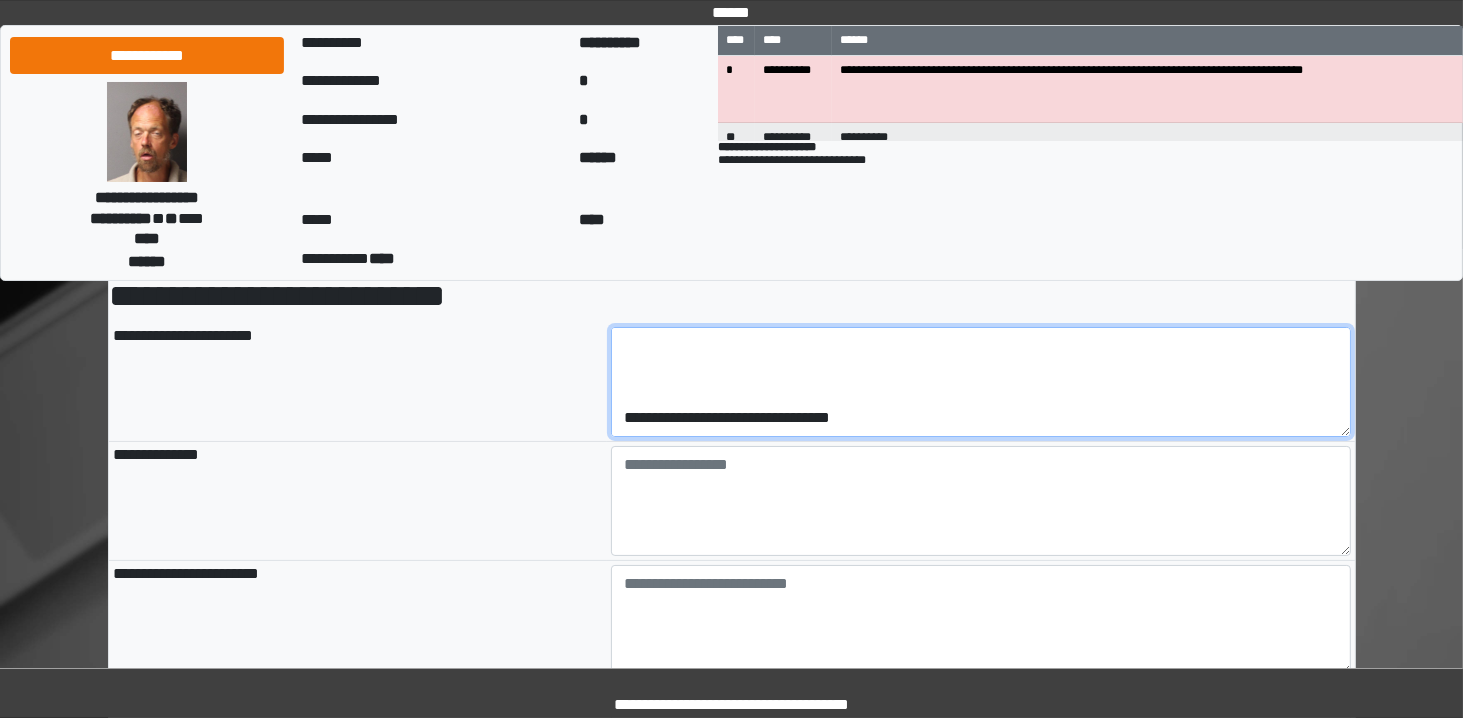 click on "**********" at bounding box center (981, 382) 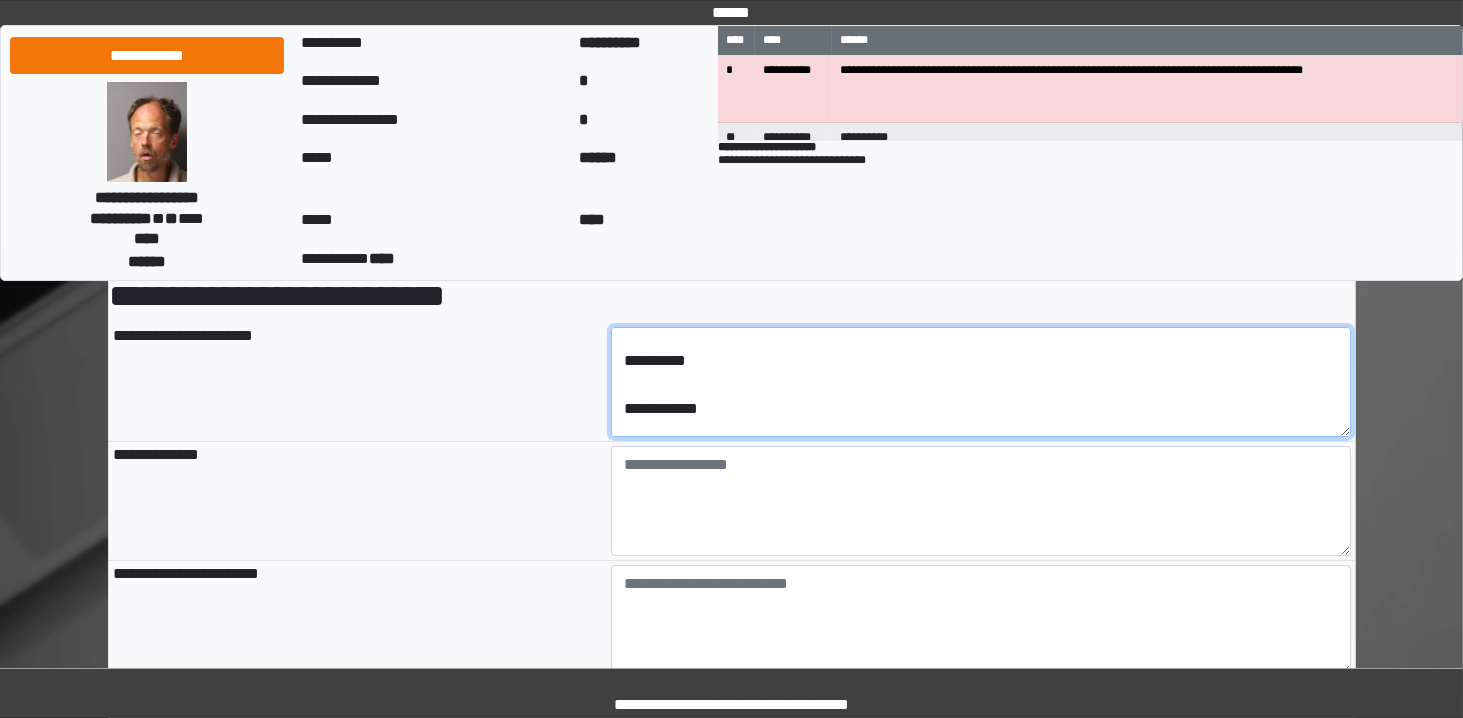 scroll, scrollTop: 0, scrollLeft: 0, axis: both 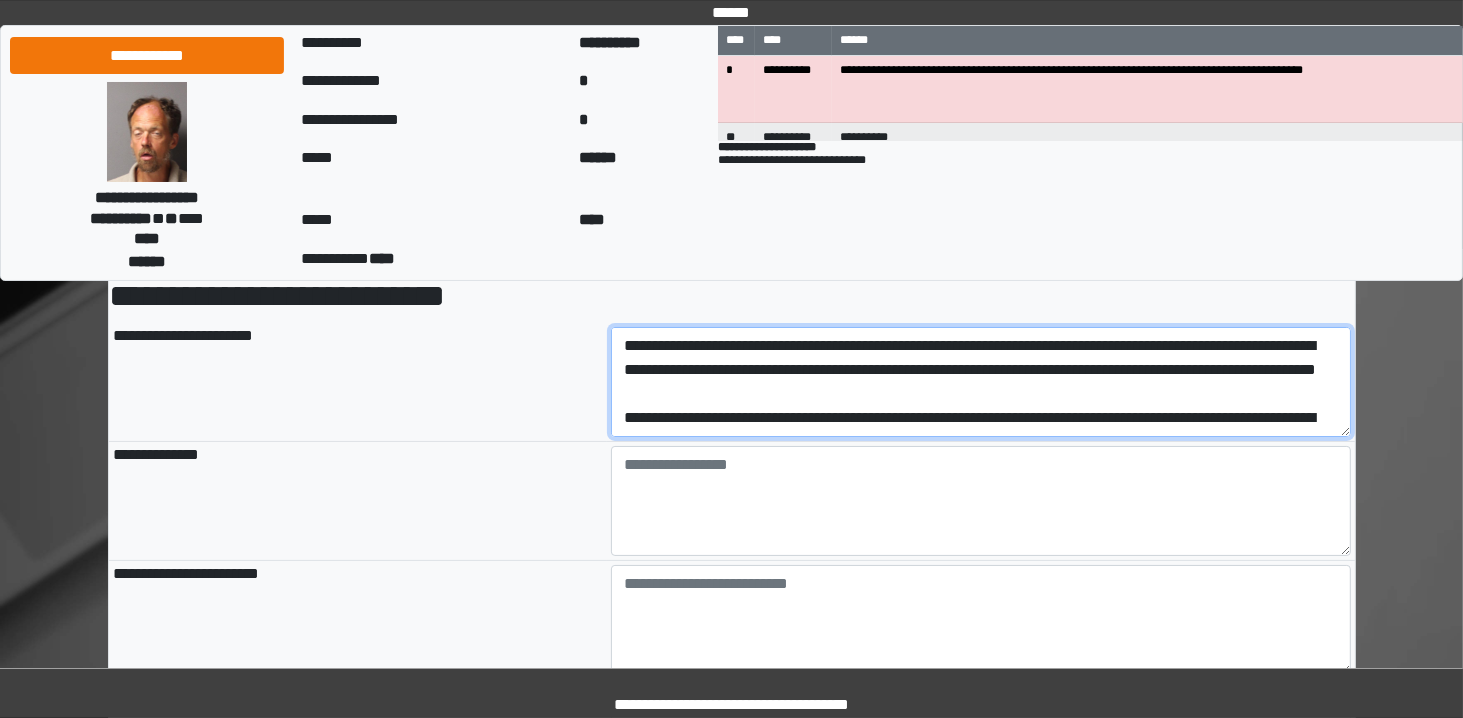 drag, startPoint x: 811, startPoint y: 404, endPoint x: 540, endPoint y: 273, distance: 301.00165 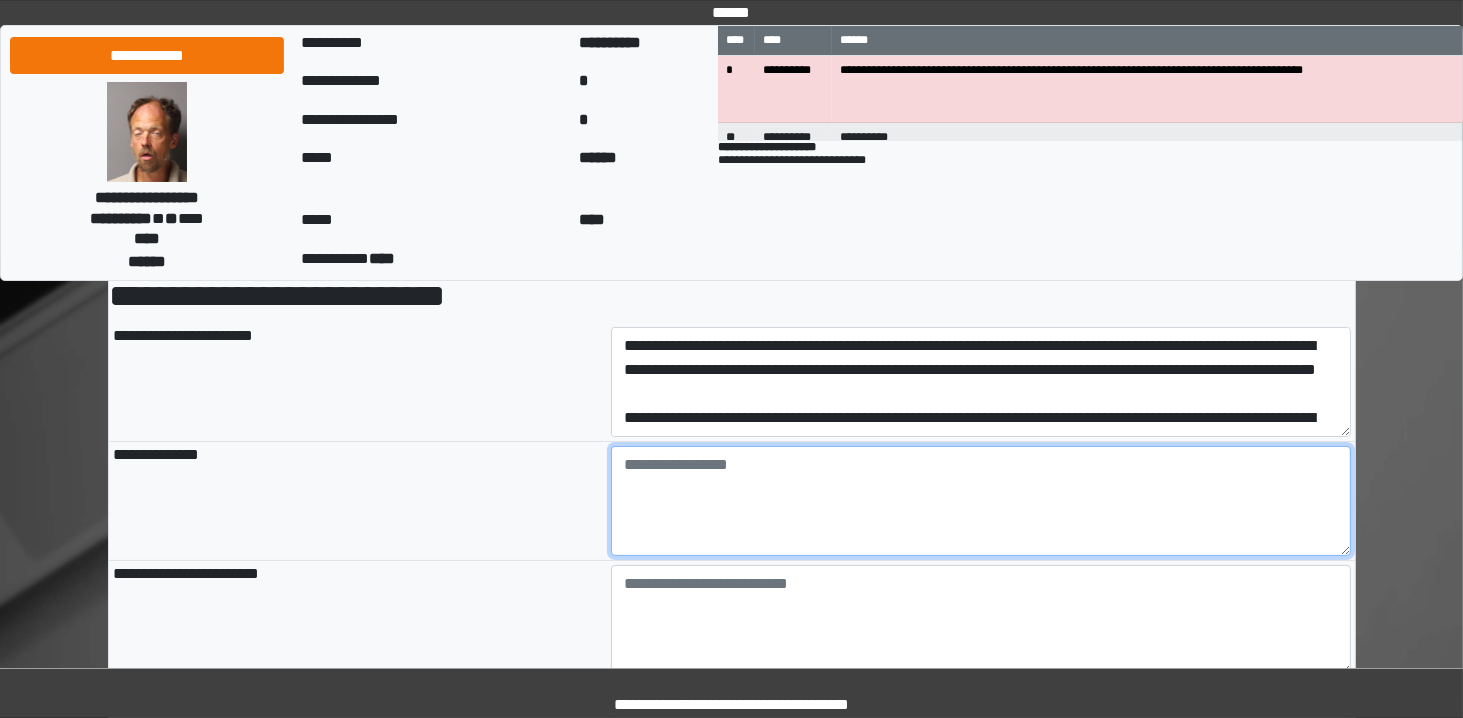 click at bounding box center (981, 501) 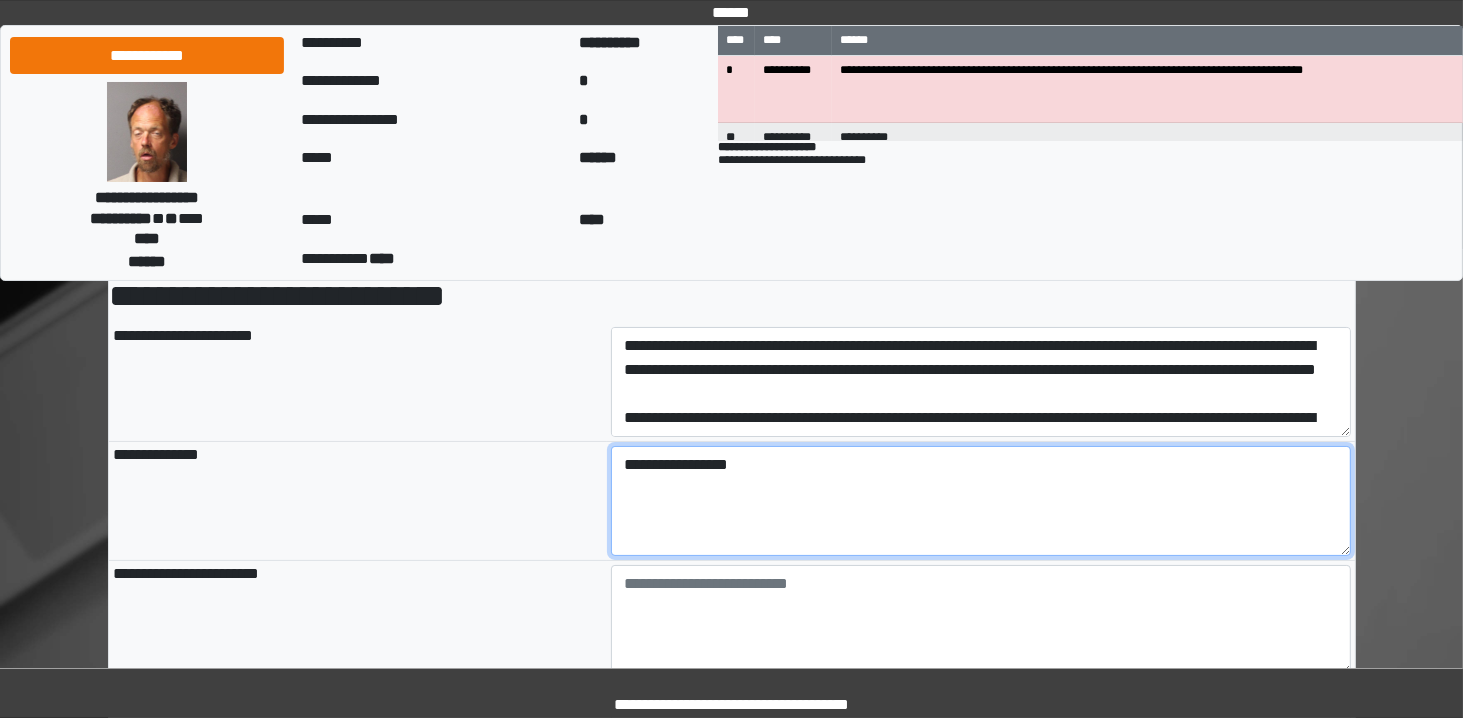 click on "**********" at bounding box center [981, 501] 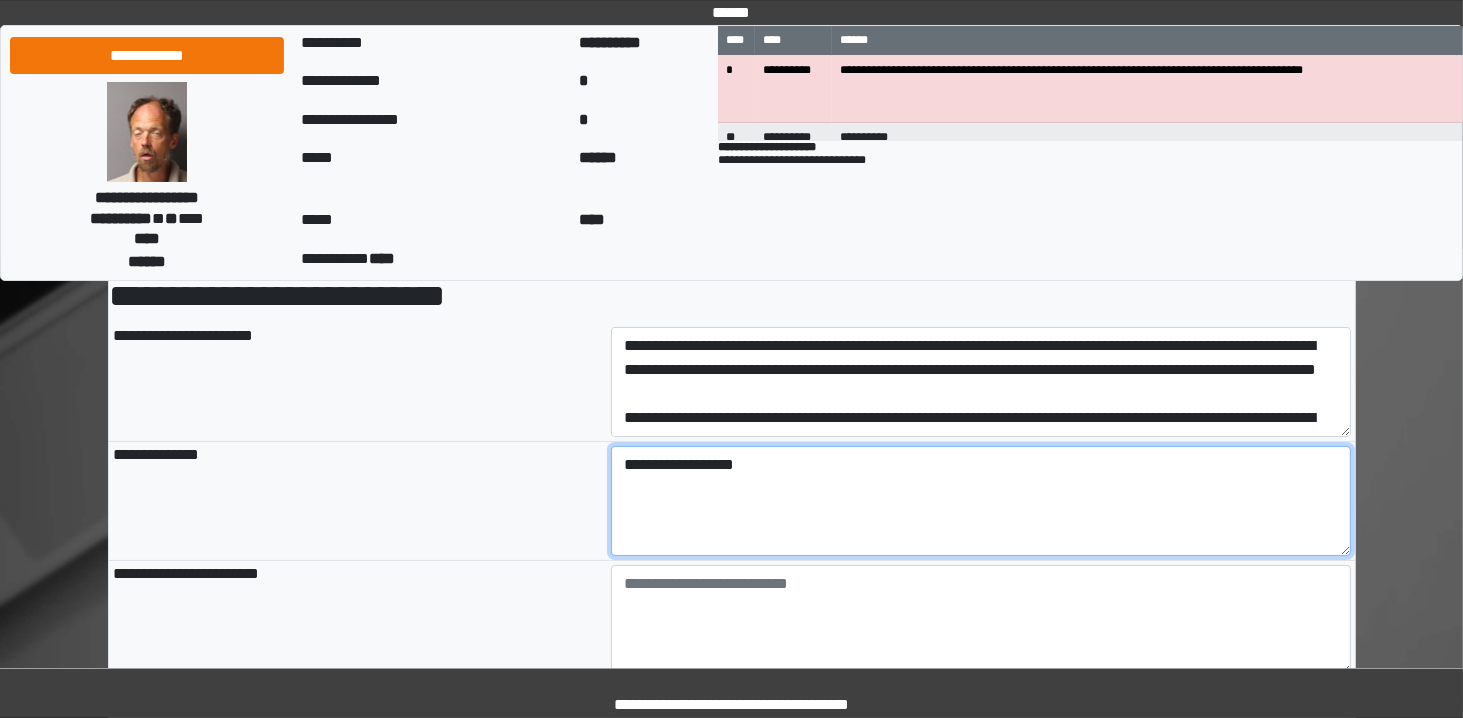 type on "**********" 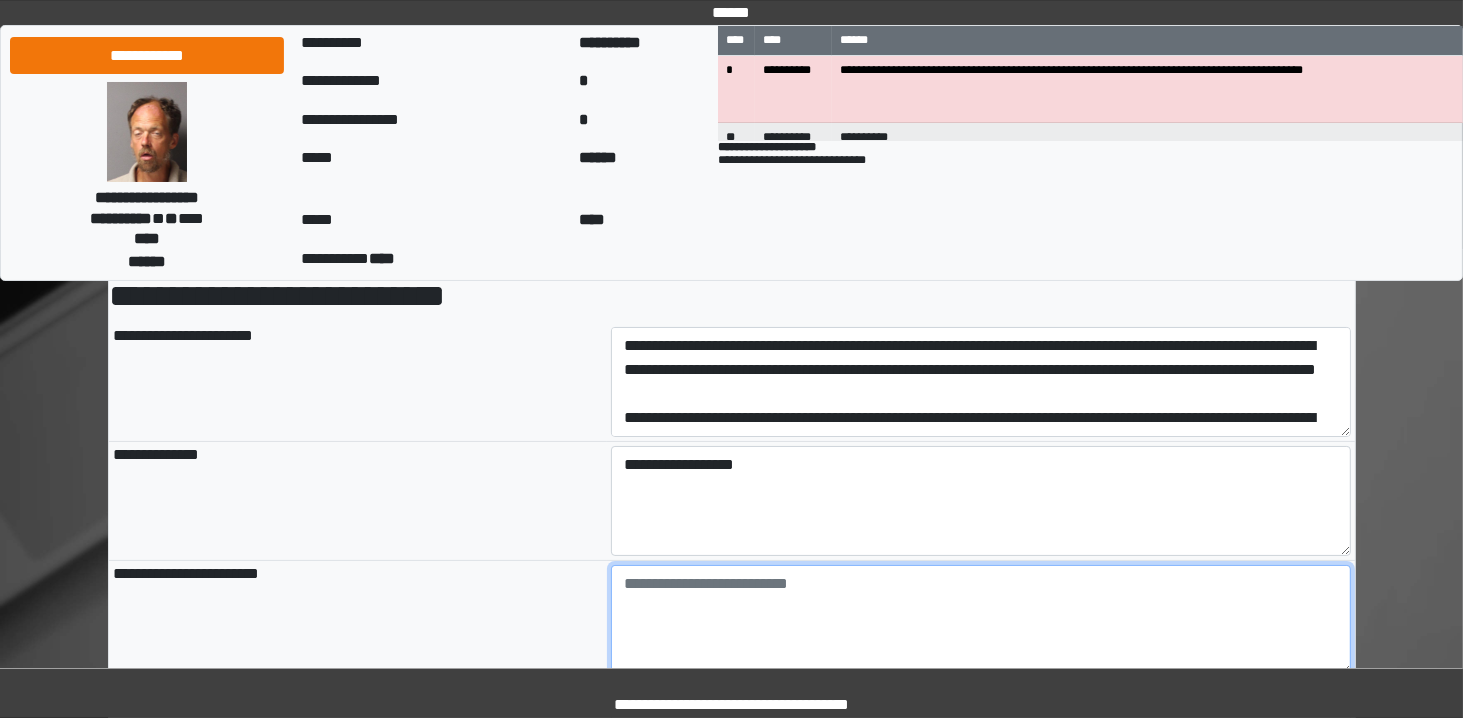type on "**********" 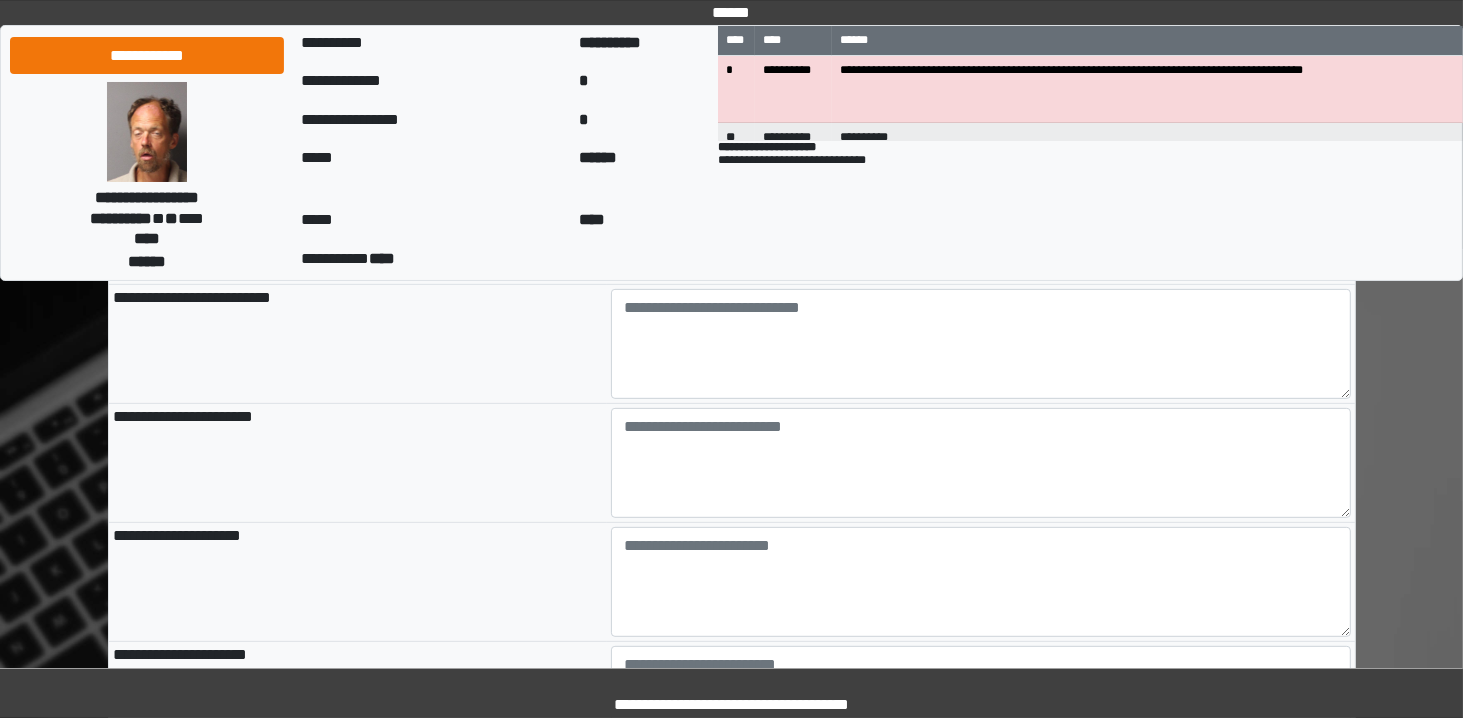 scroll, scrollTop: 631, scrollLeft: 0, axis: vertical 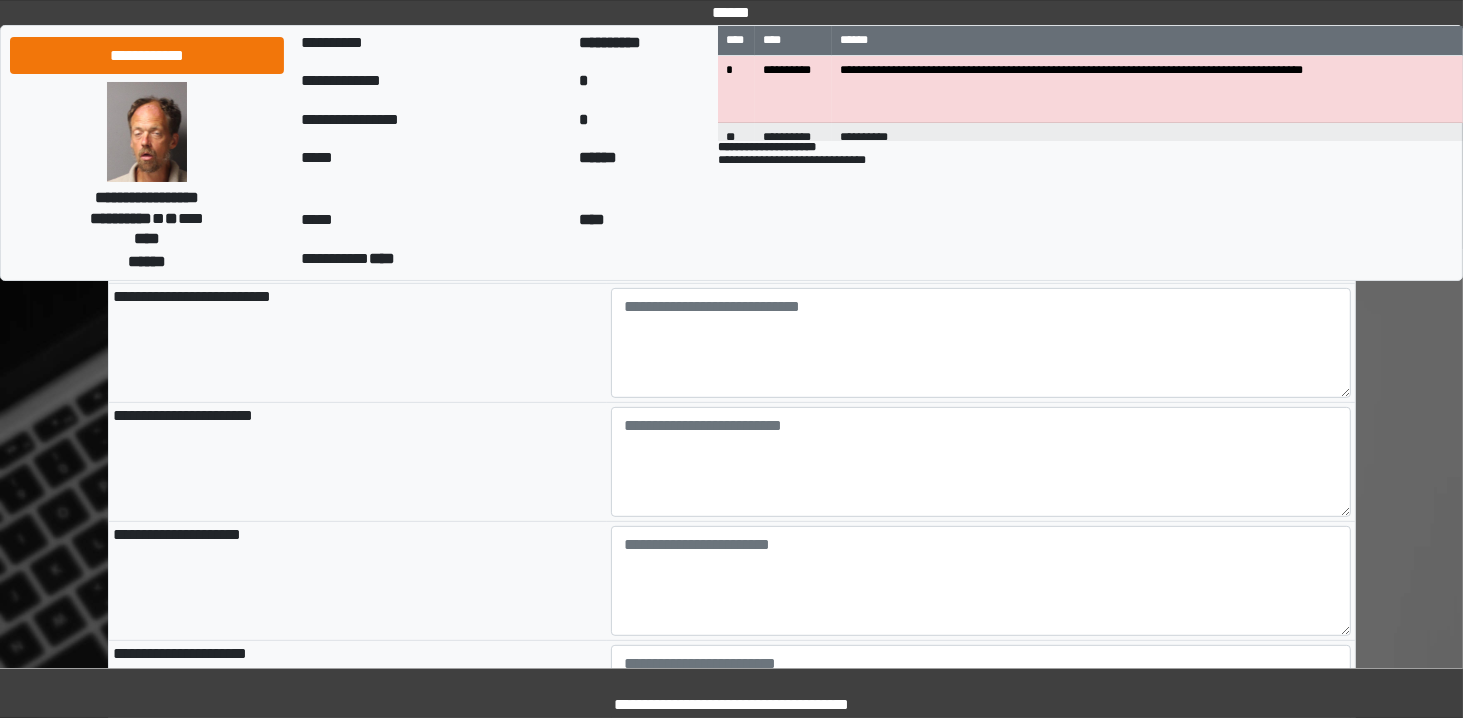 type on "****" 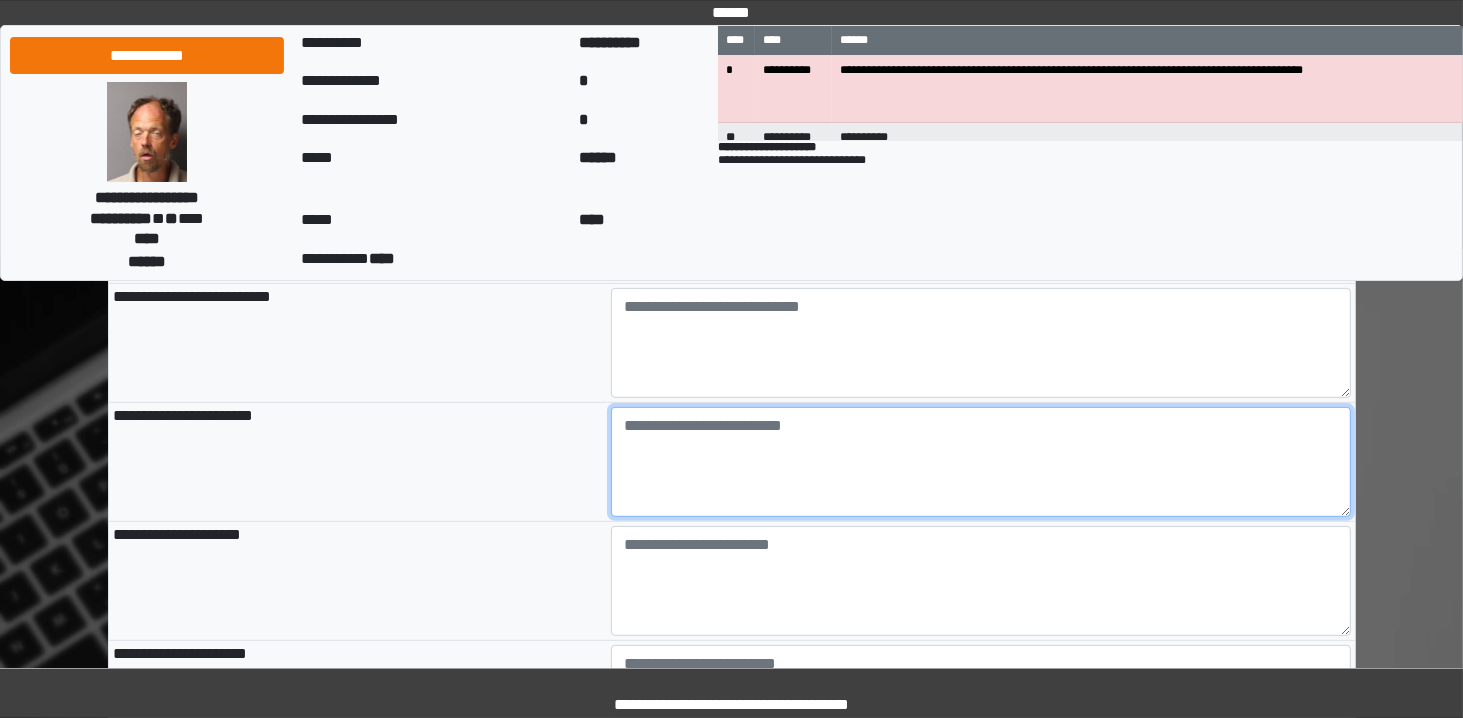 type on "**********" 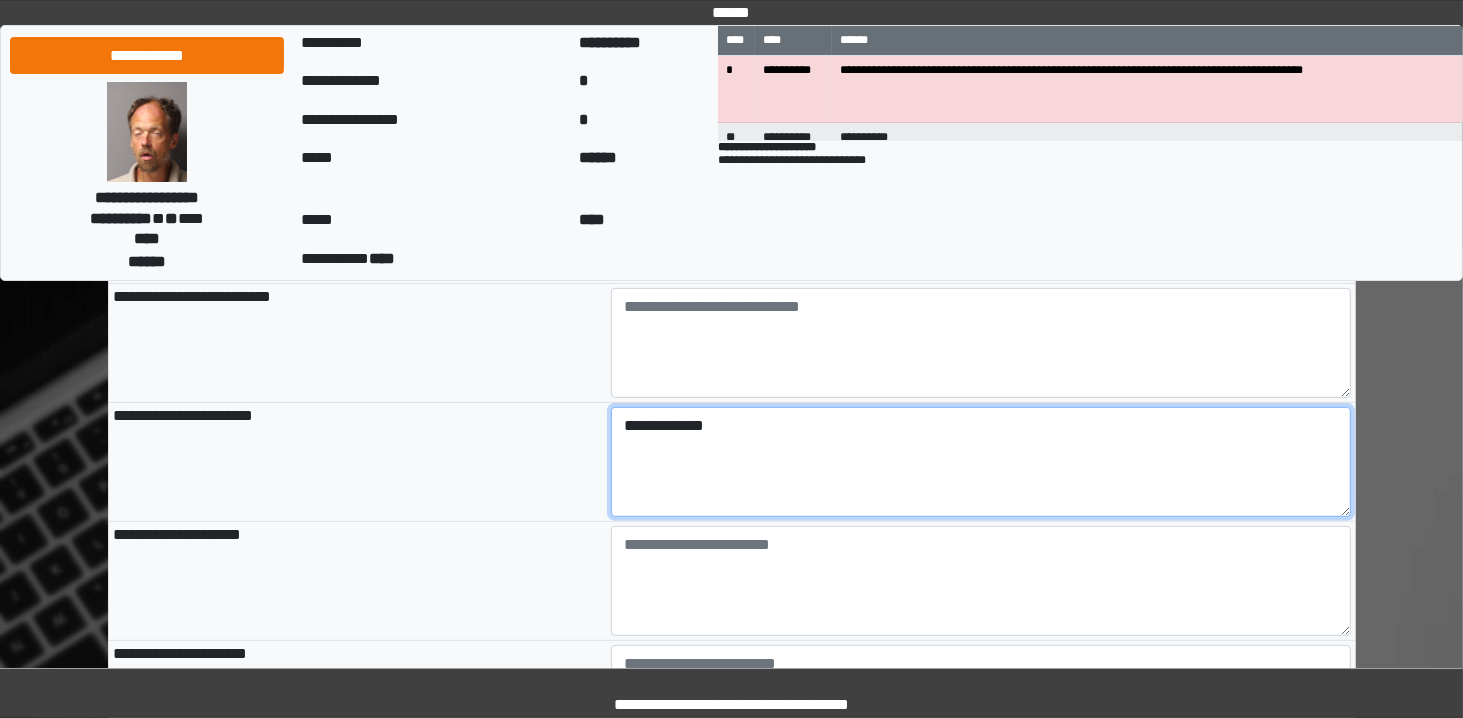 type on "**********" 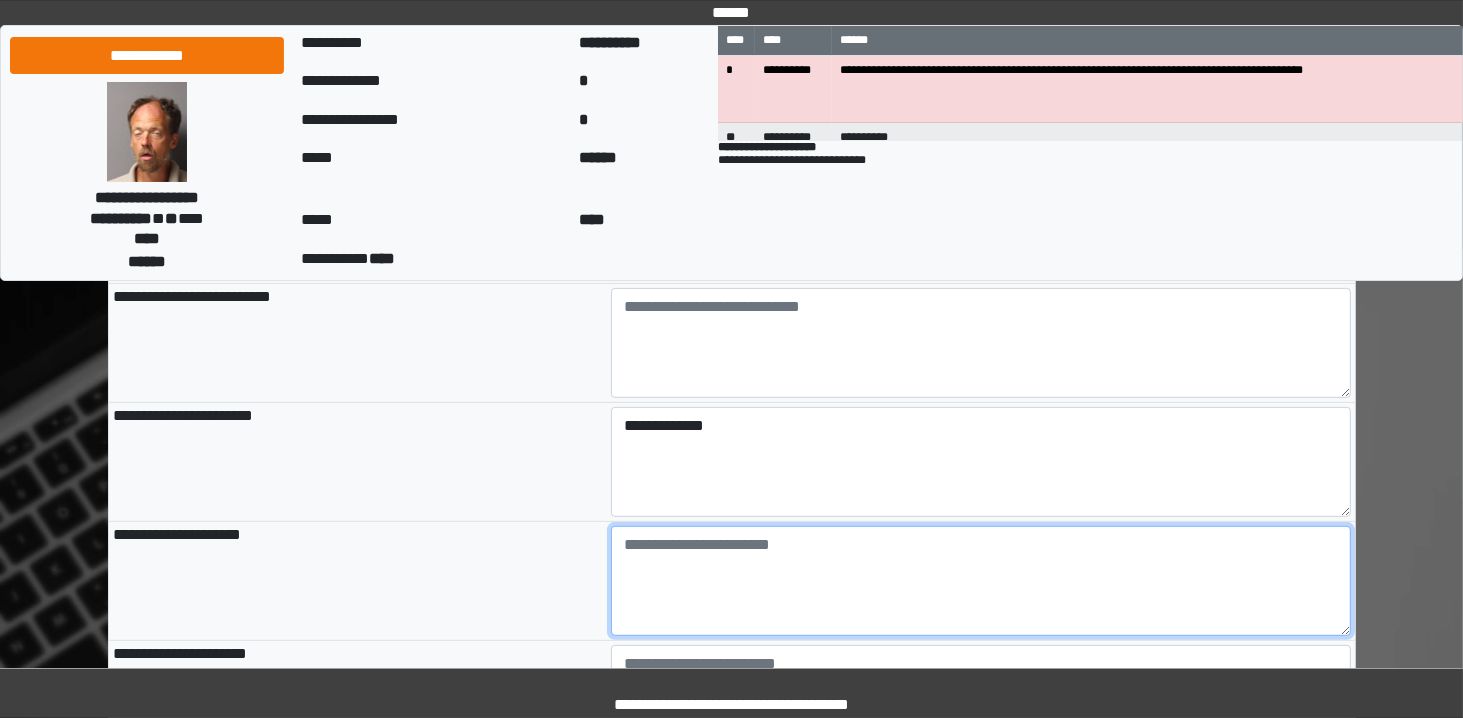 type on "**********" 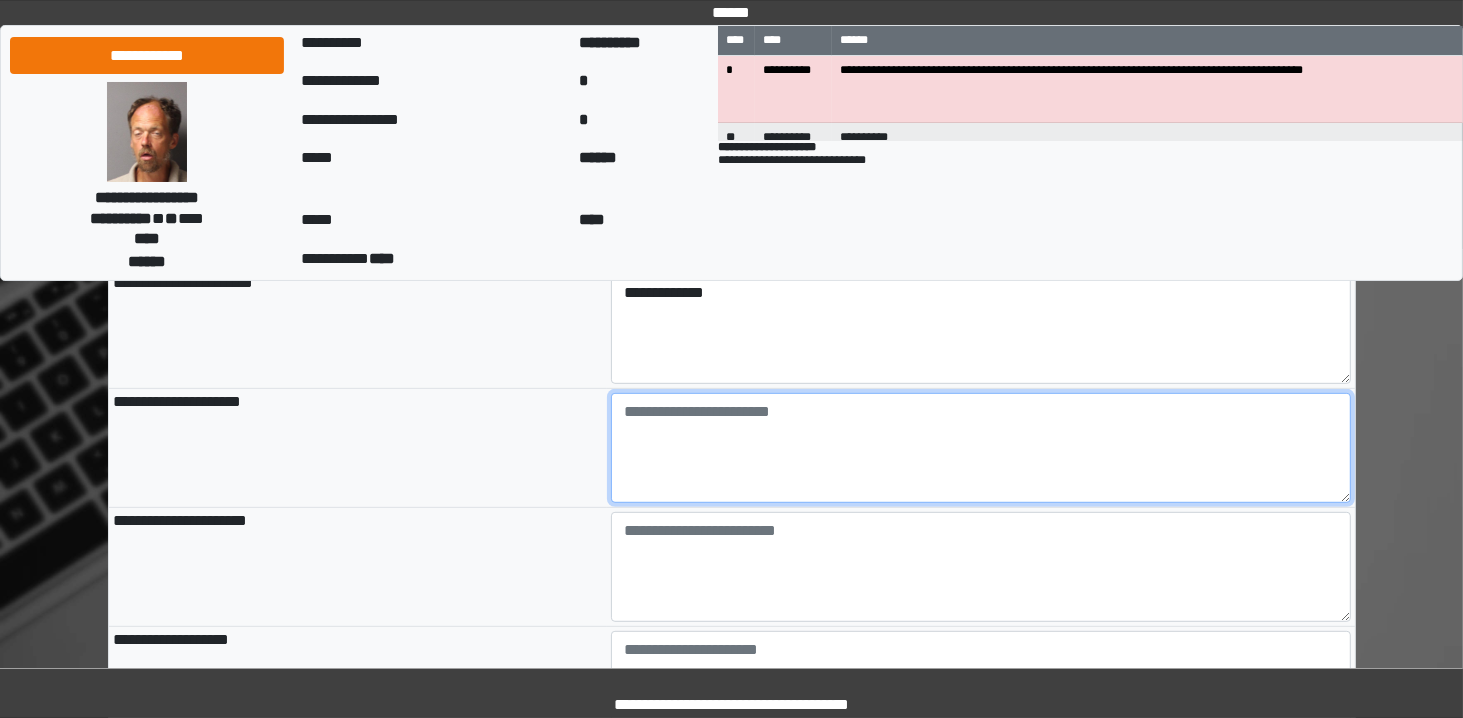 scroll, scrollTop: 767, scrollLeft: 0, axis: vertical 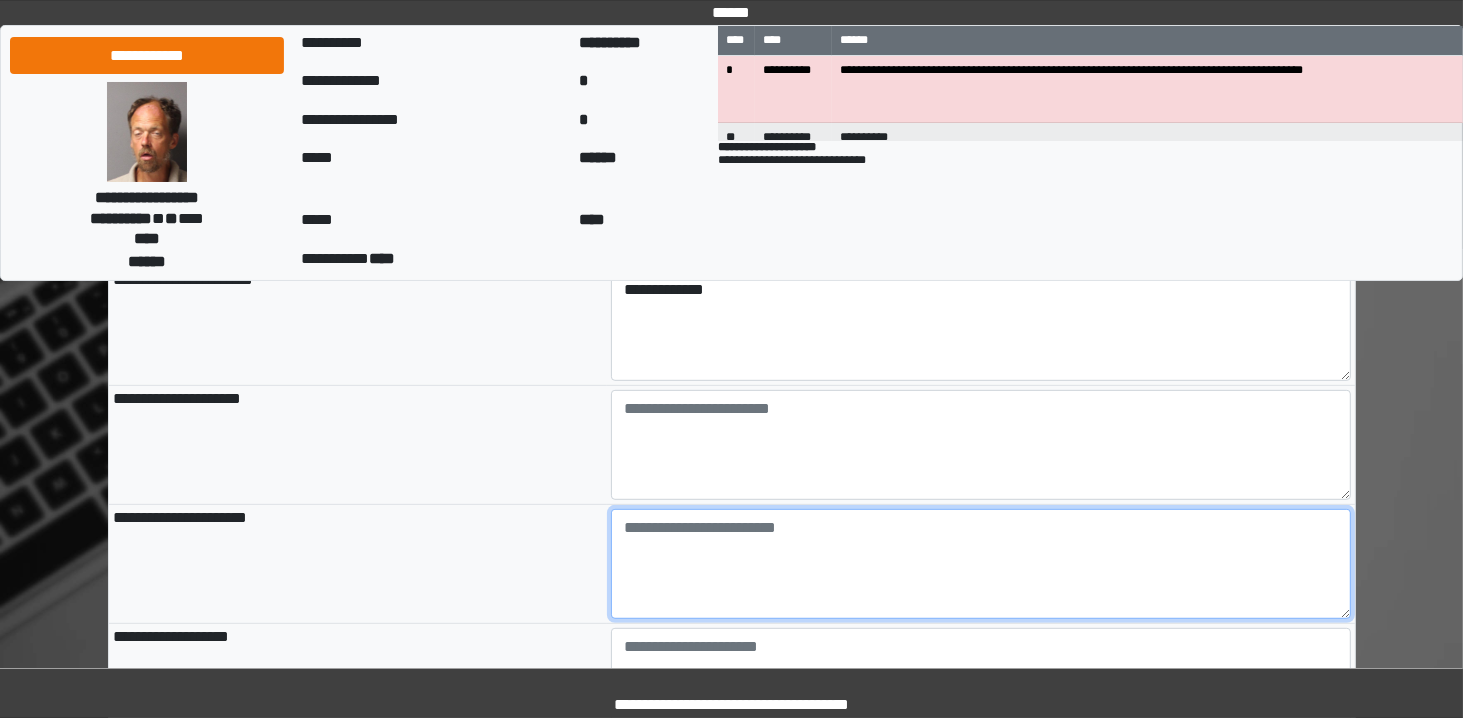 click at bounding box center (981, 564) 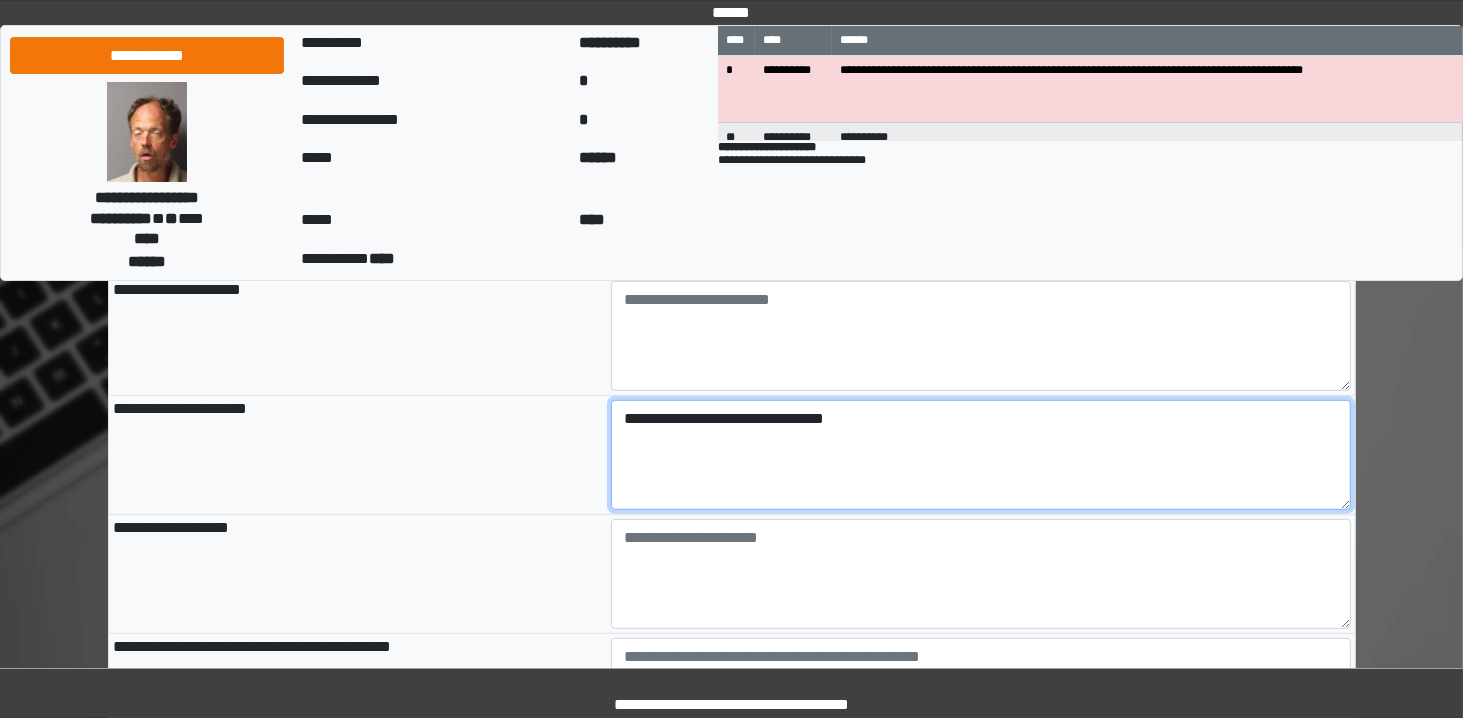 scroll, scrollTop: 926, scrollLeft: 0, axis: vertical 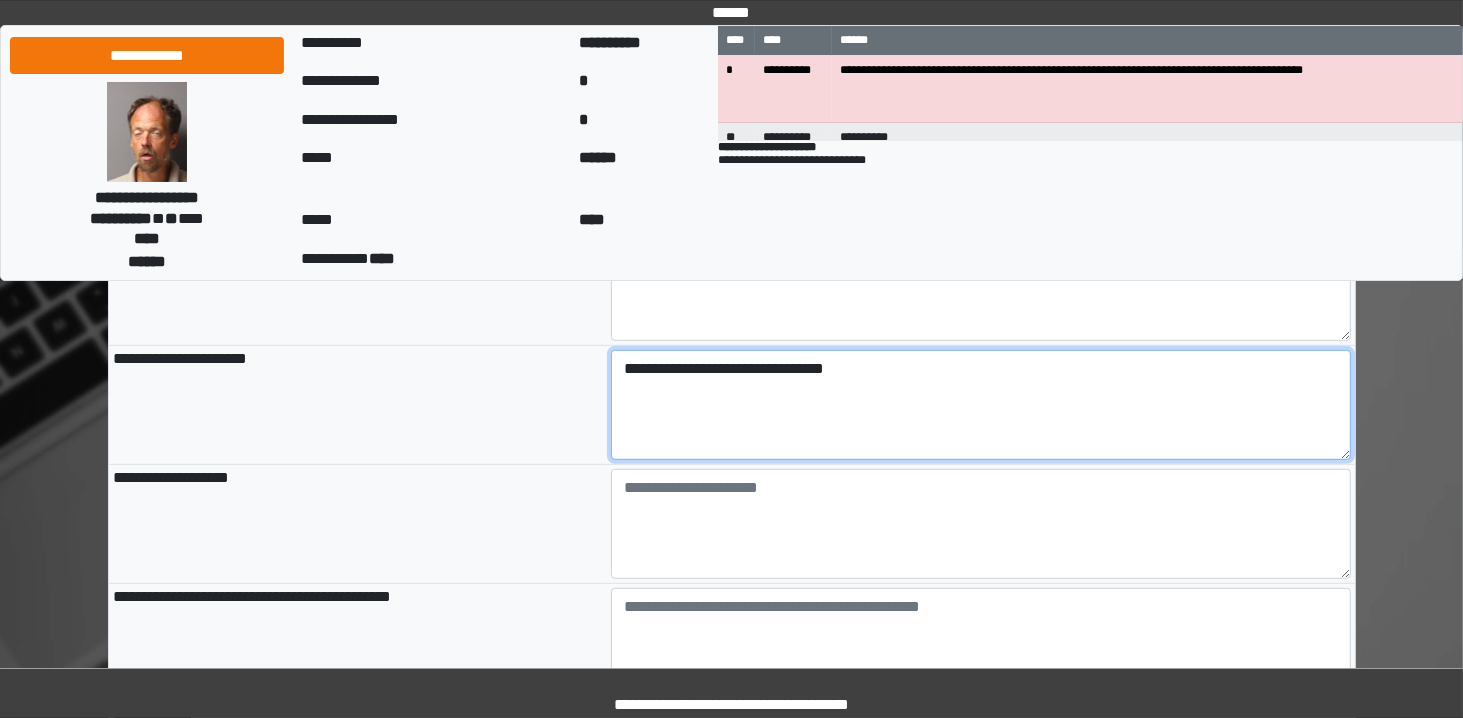 type on "**********" 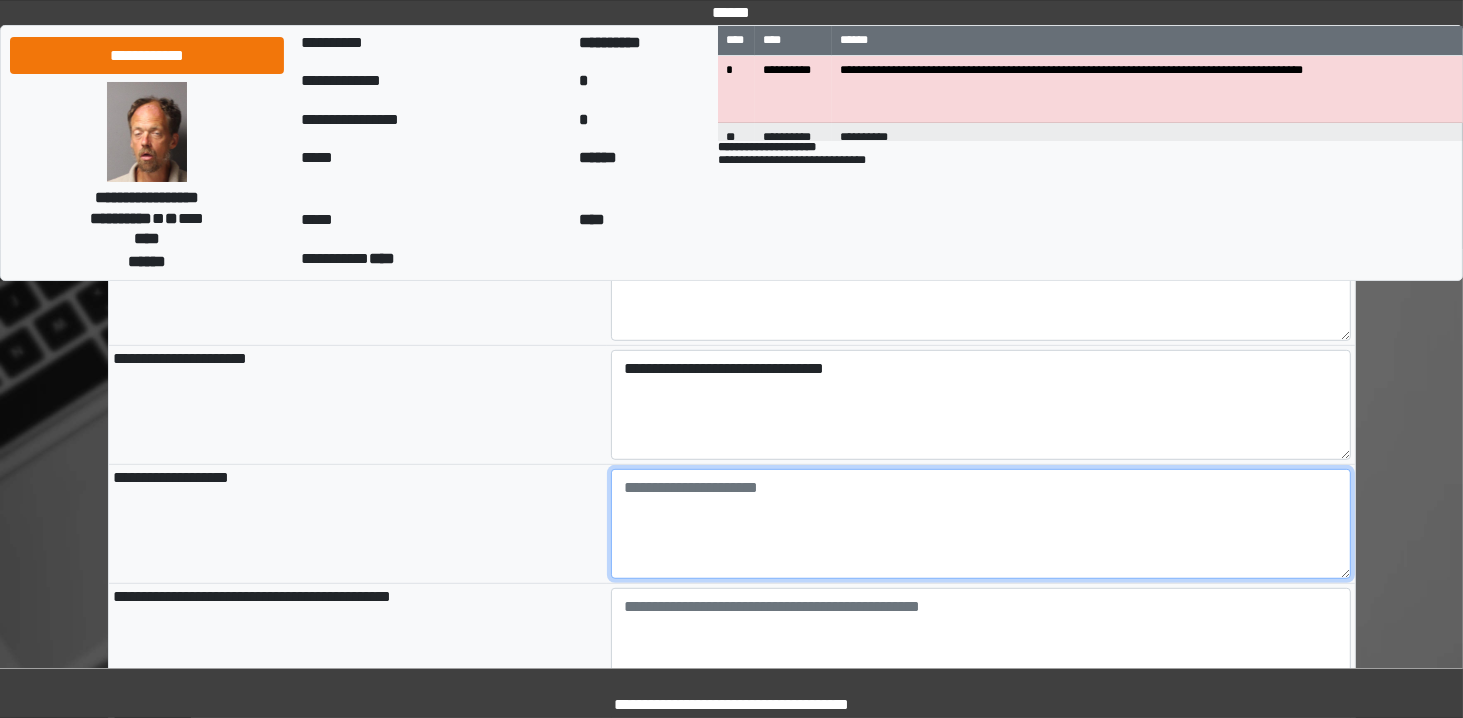 type on "**********" 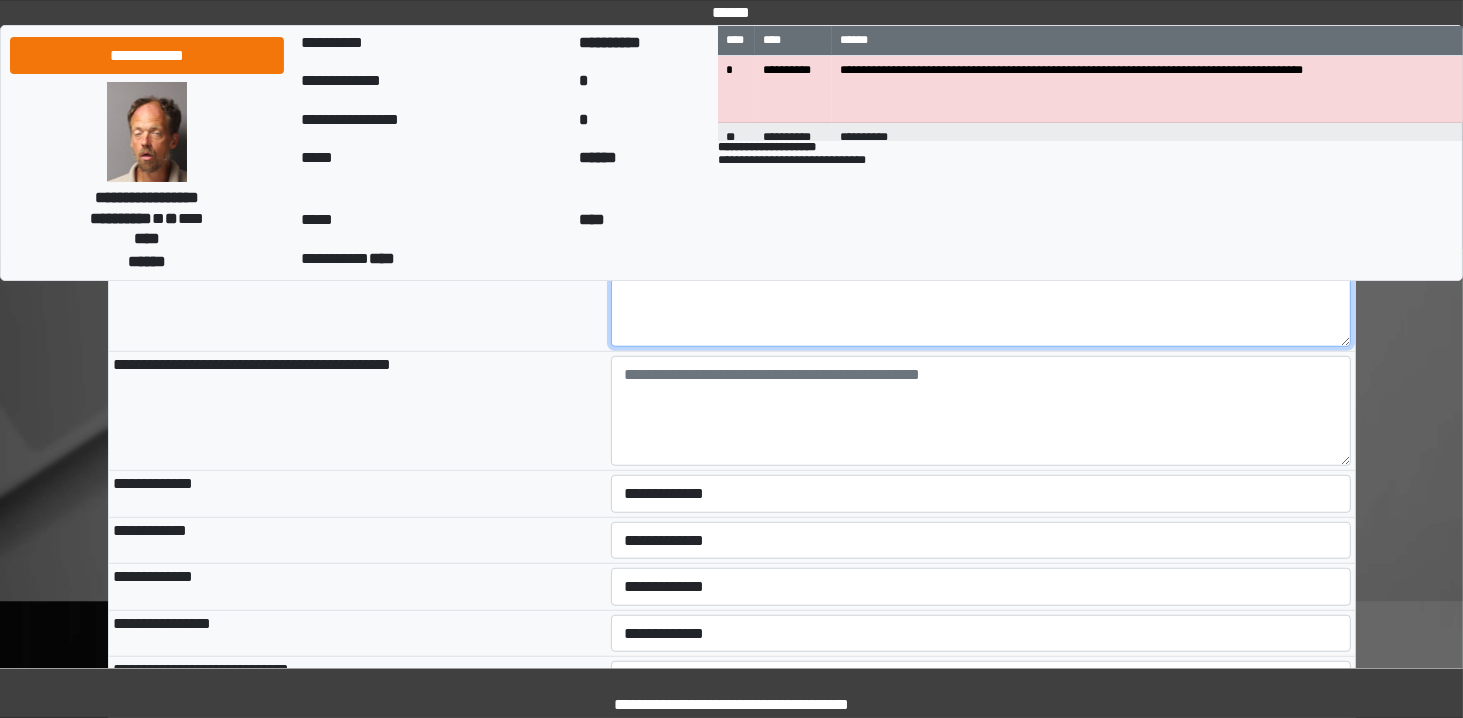scroll, scrollTop: 1286, scrollLeft: 0, axis: vertical 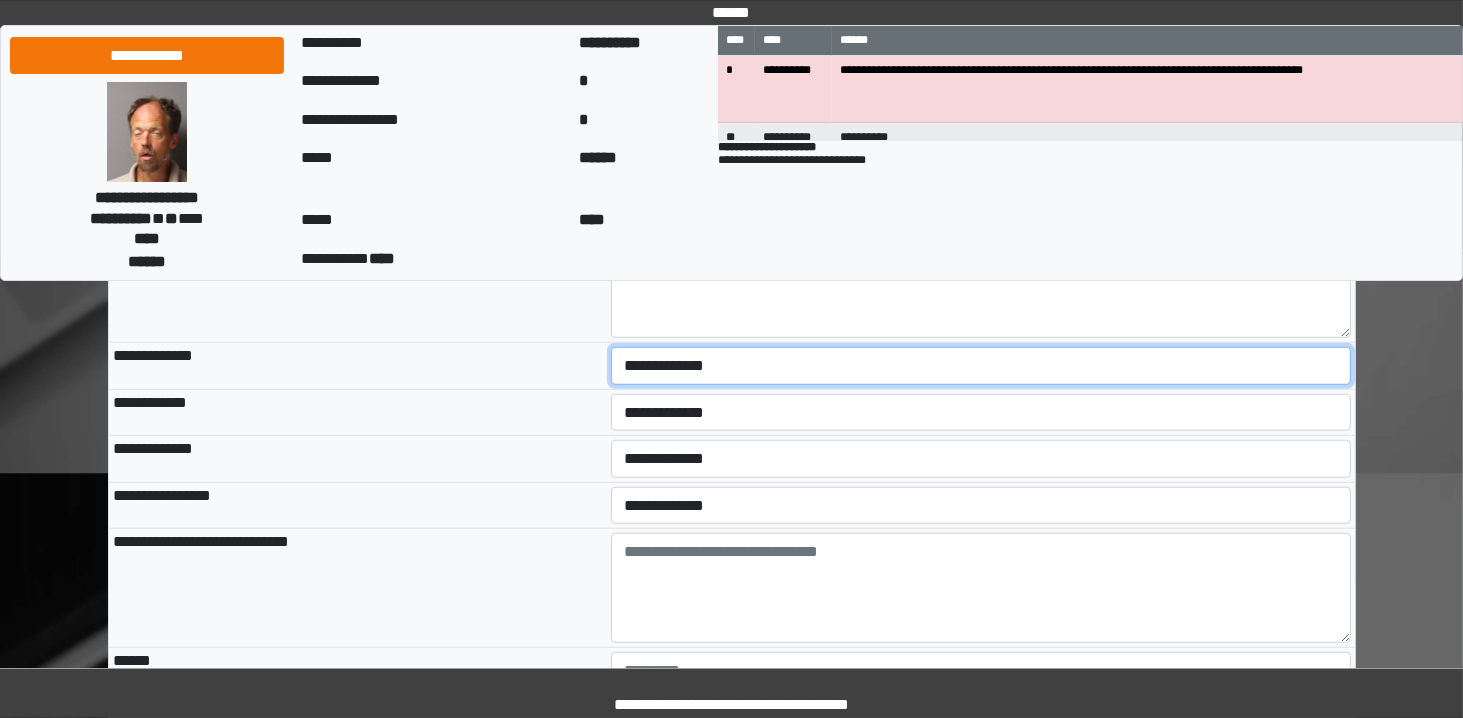 click on "**********" at bounding box center (981, 366) 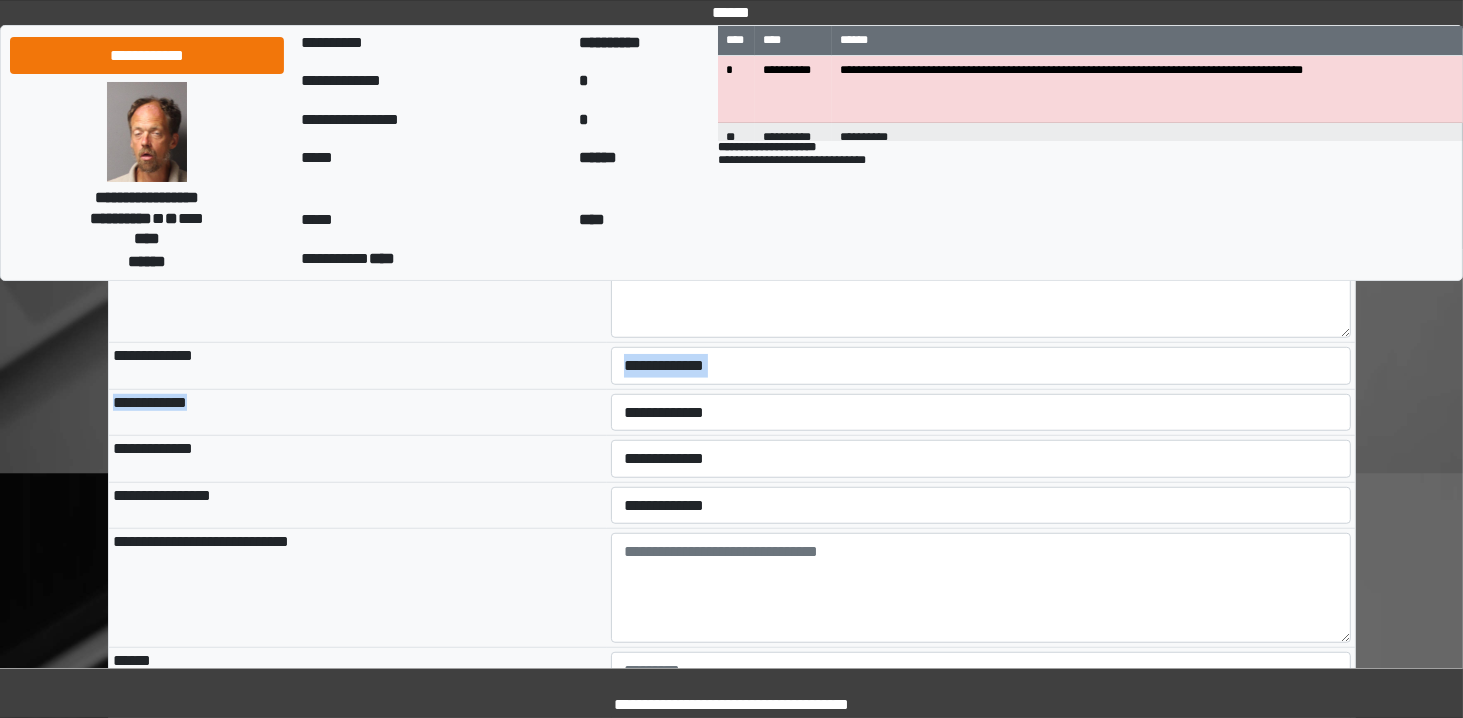 drag, startPoint x: 524, startPoint y: 344, endPoint x: 677, endPoint y: 416, distance: 169.09465 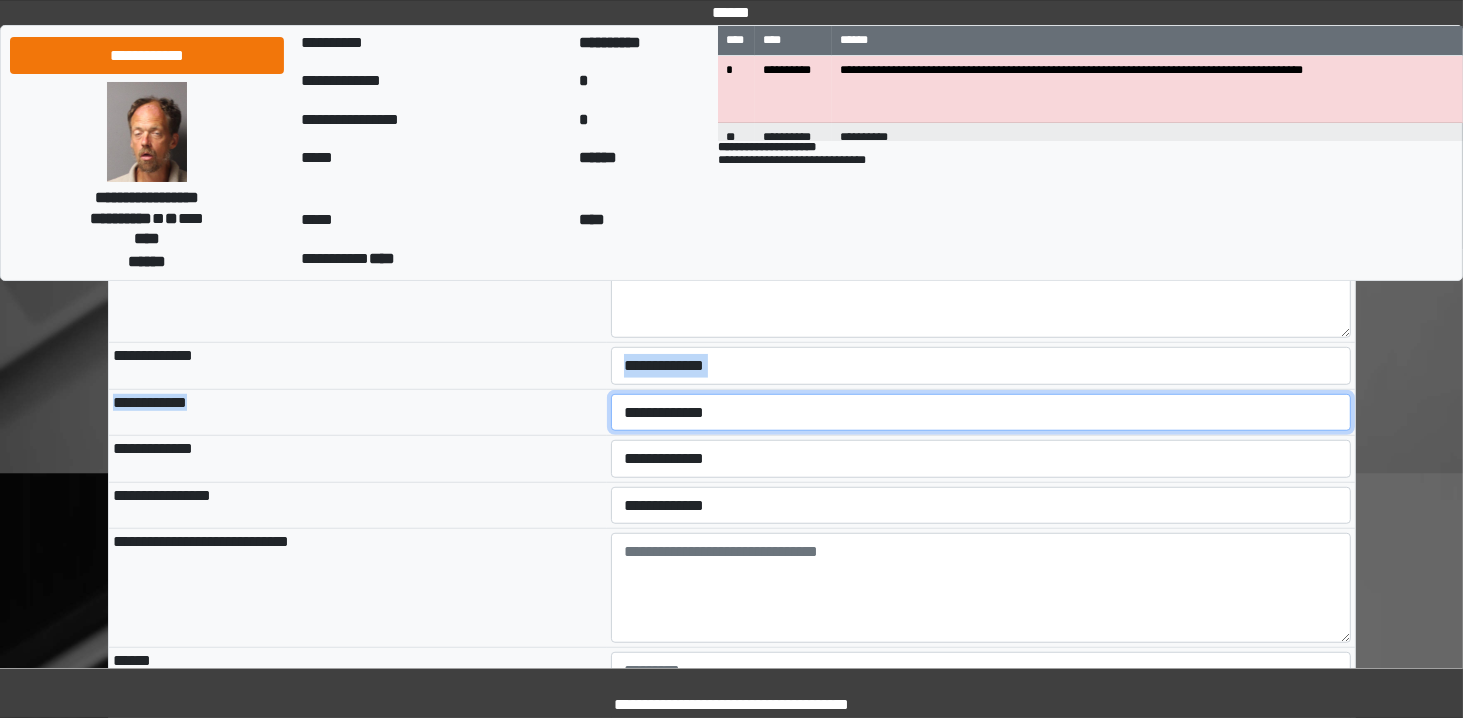 click on "**********" at bounding box center [981, 413] 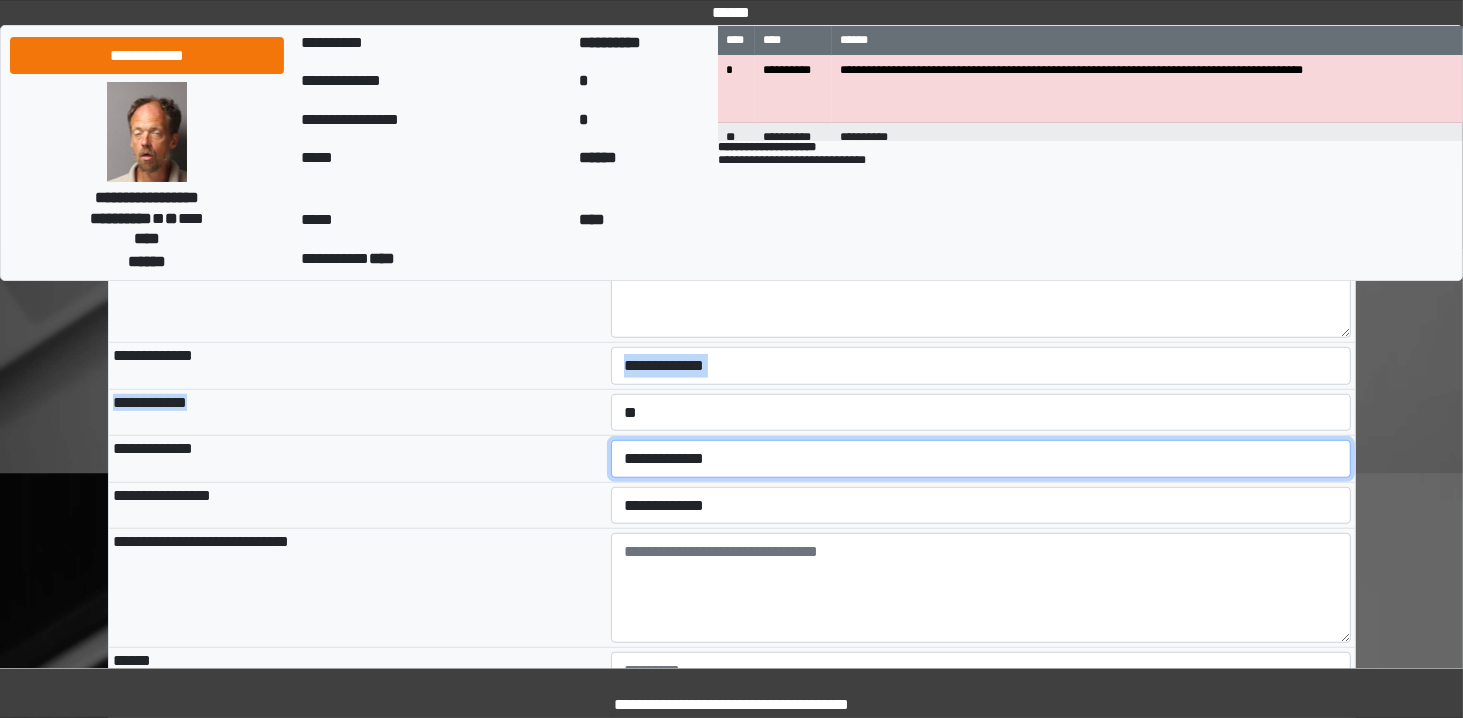 click on "**********" at bounding box center (981, 459) 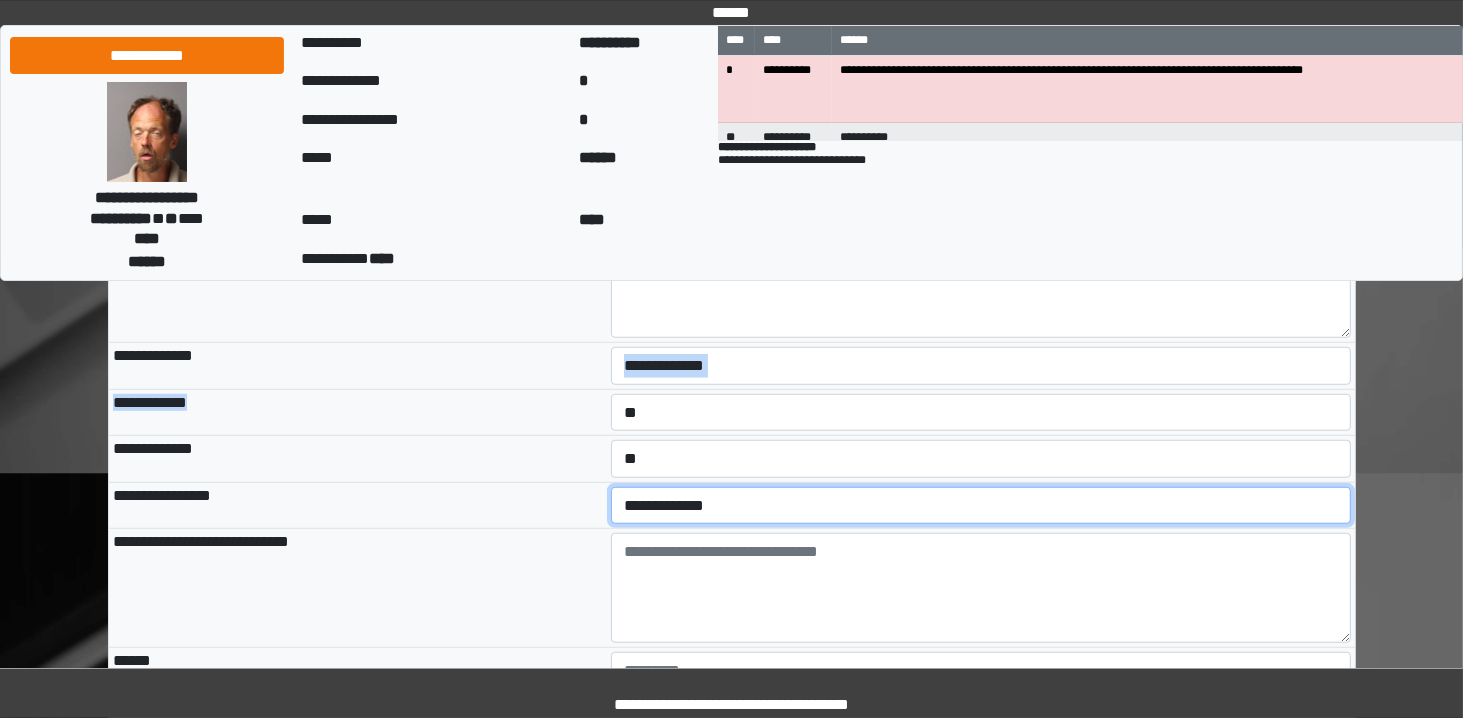 click on "**********" at bounding box center (981, 506) 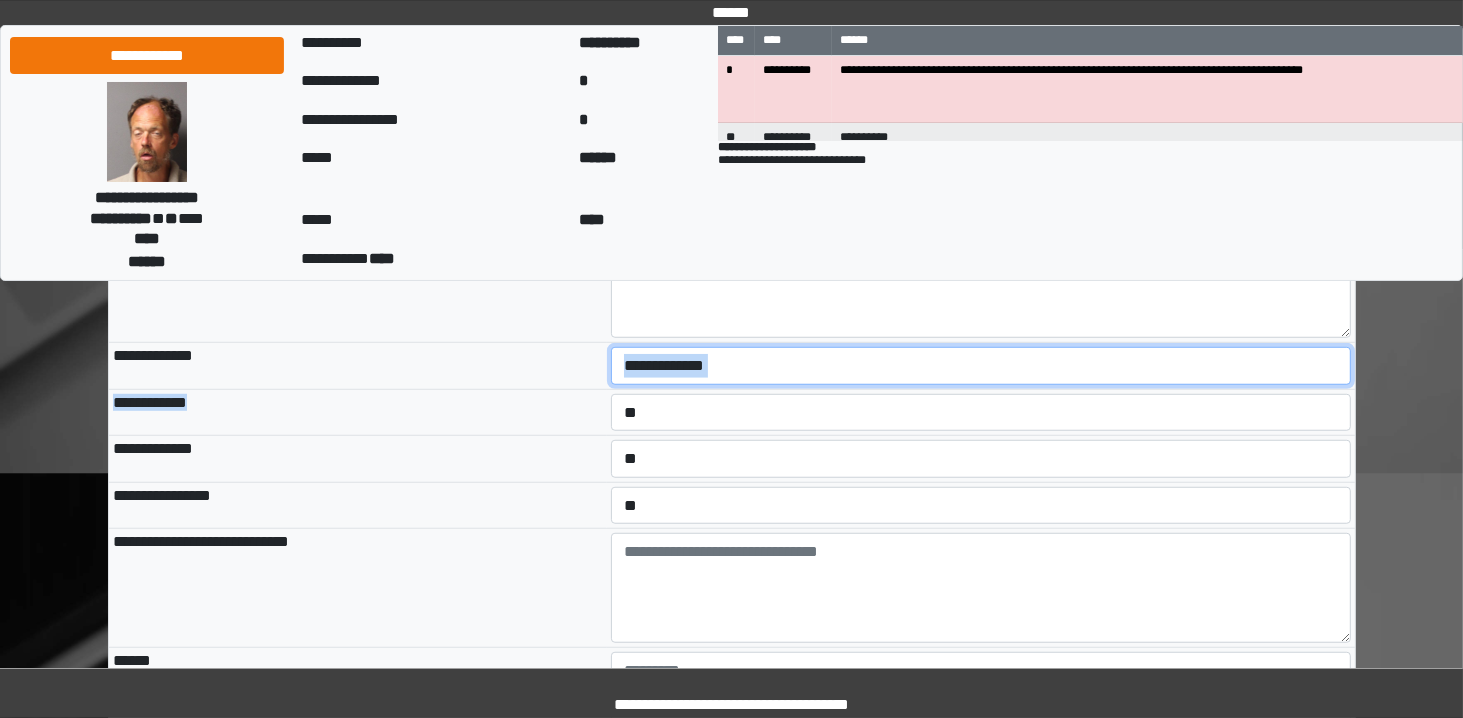click on "**********" at bounding box center (981, 366) 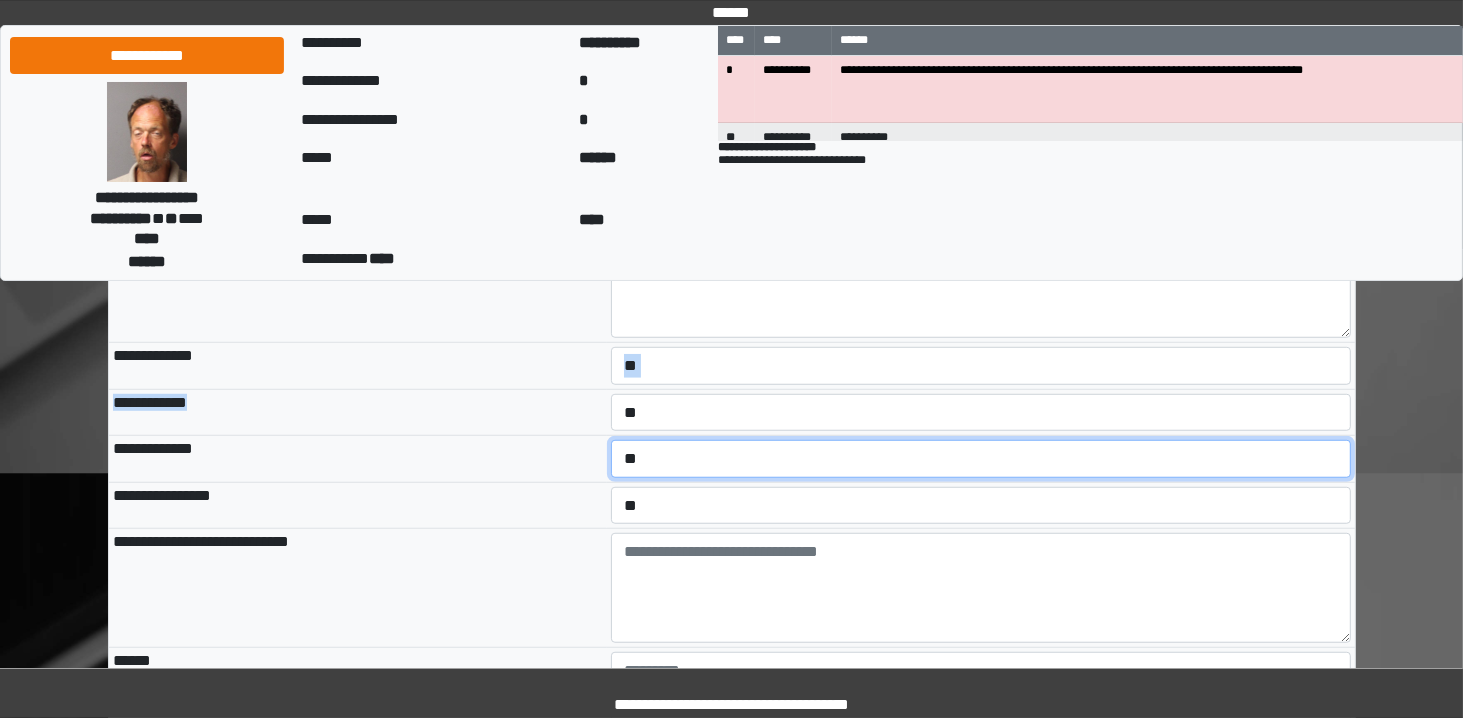click on "**********" at bounding box center [981, 459] 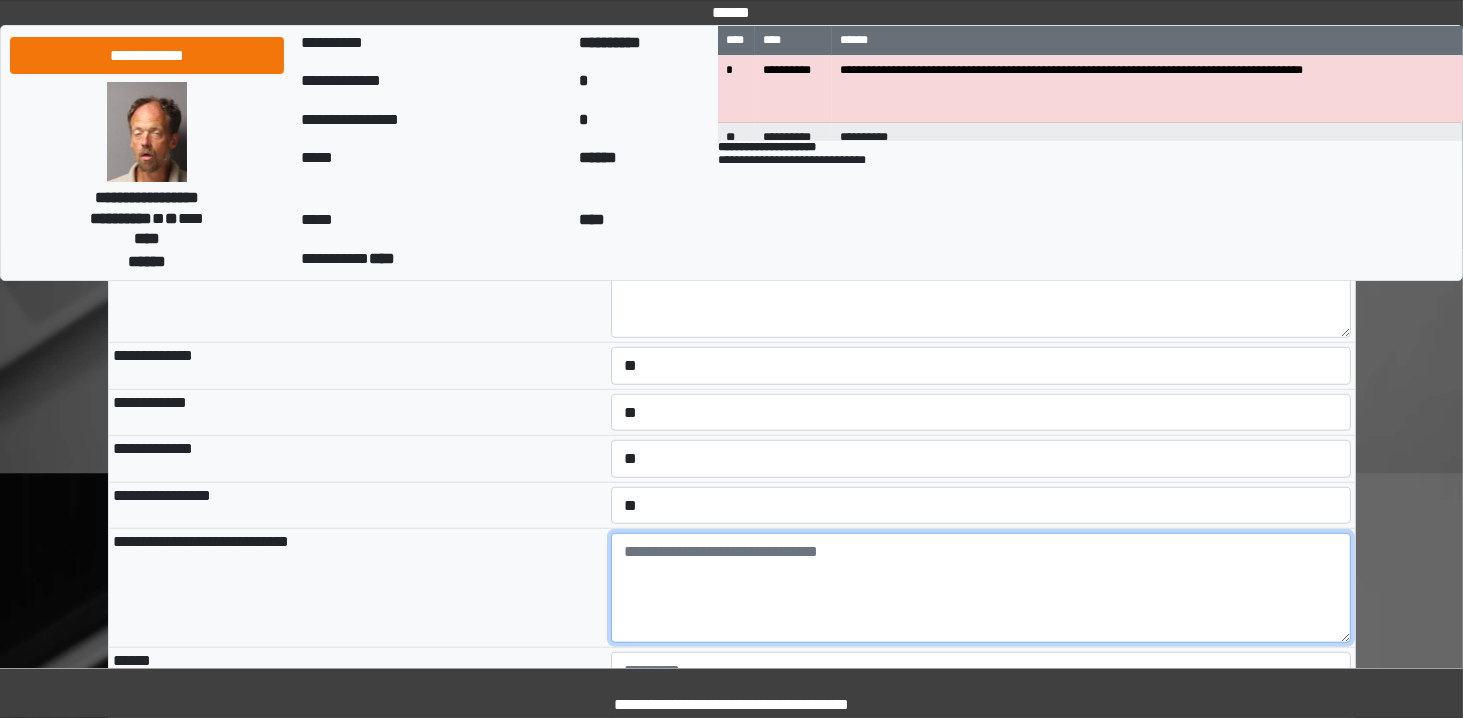 click at bounding box center [981, 588] 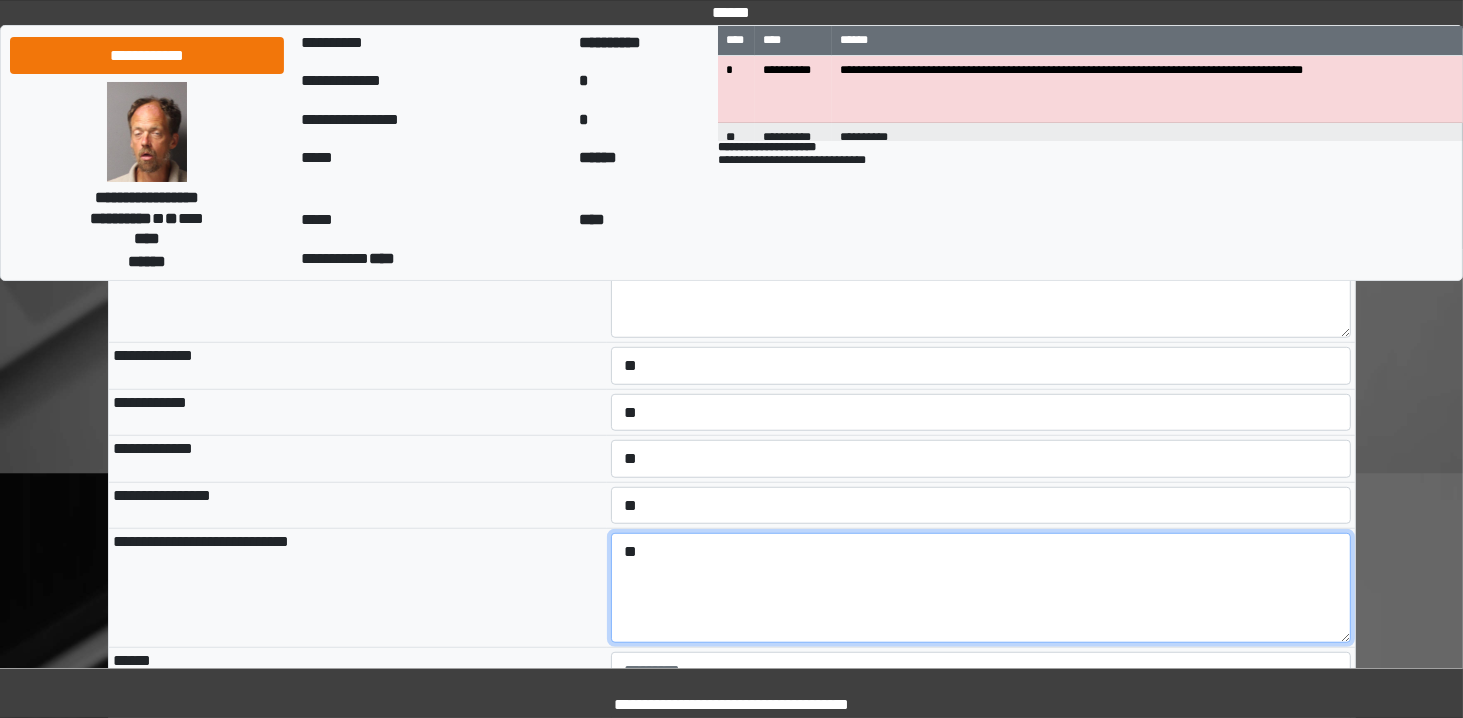 type on "*" 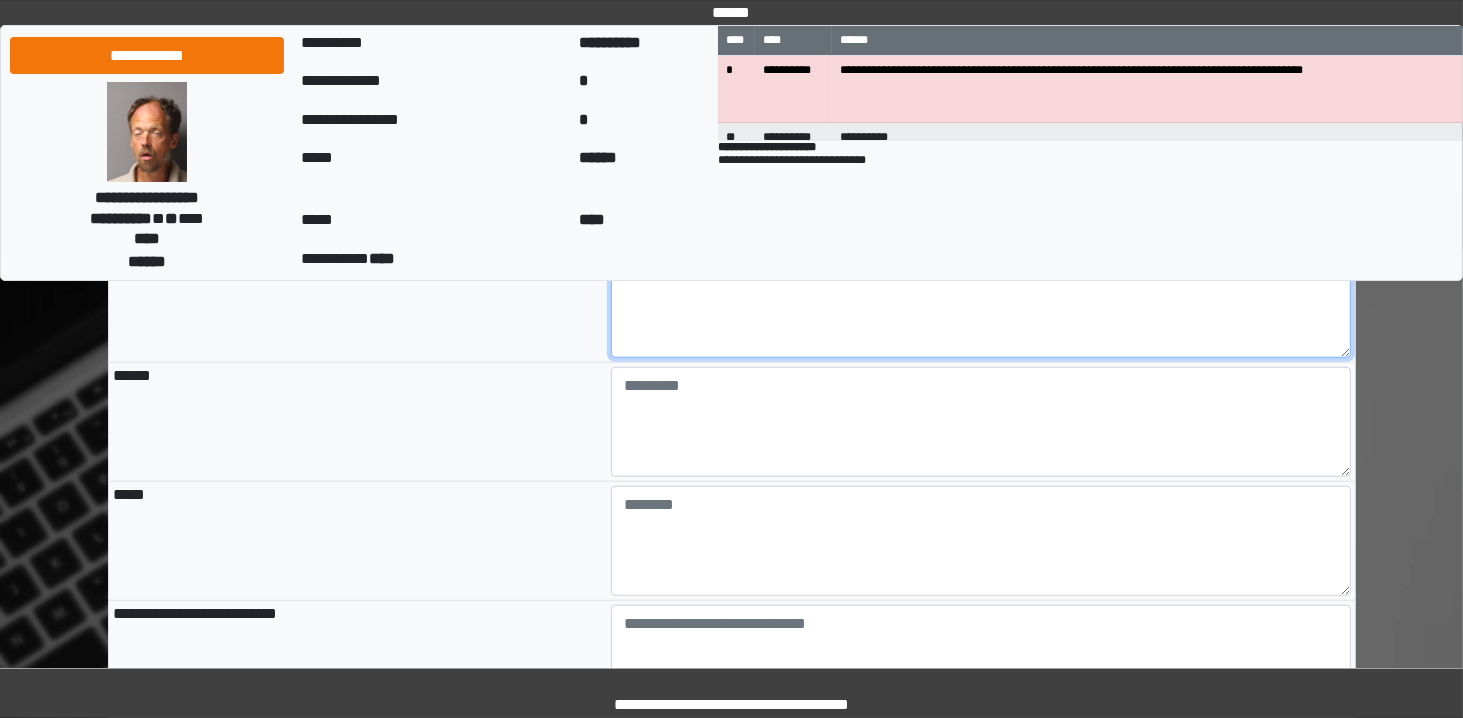 scroll, scrollTop: 1576, scrollLeft: 0, axis: vertical 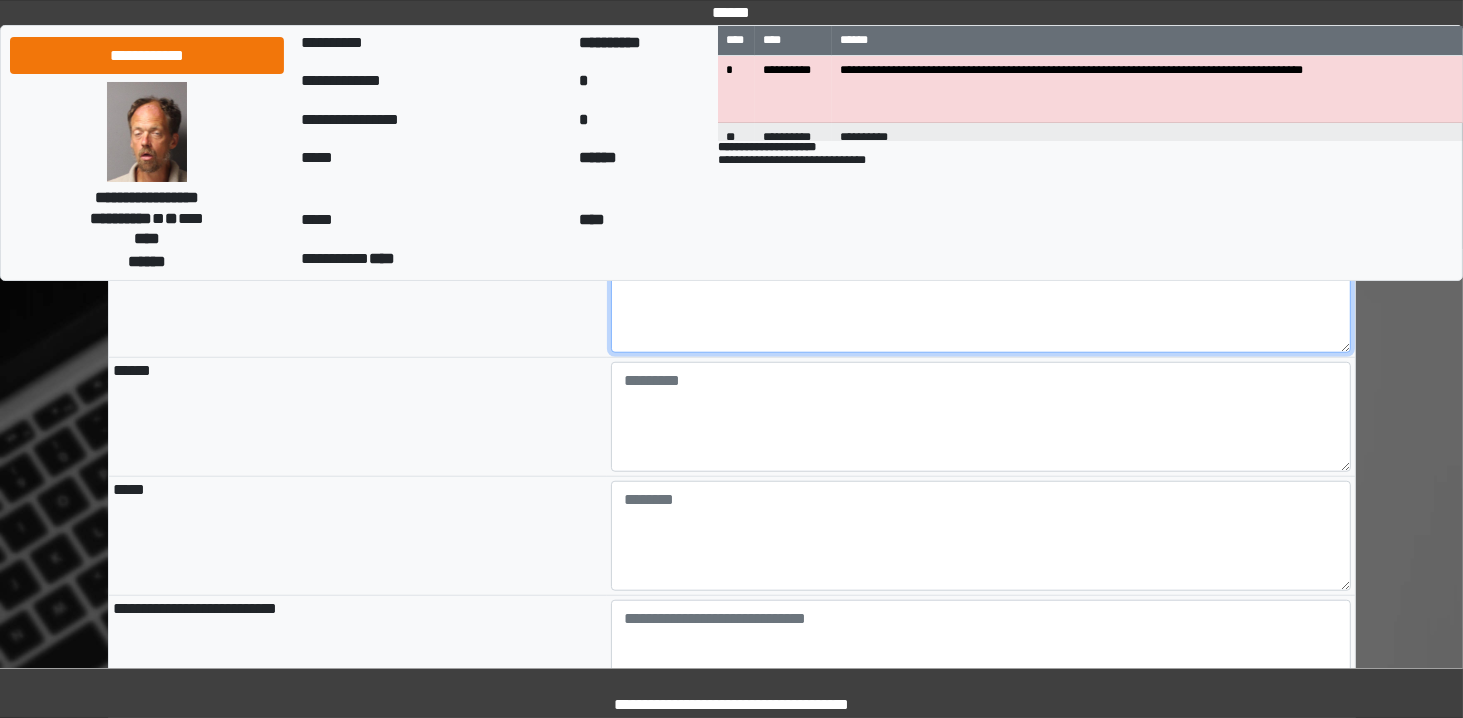 type on "**********" 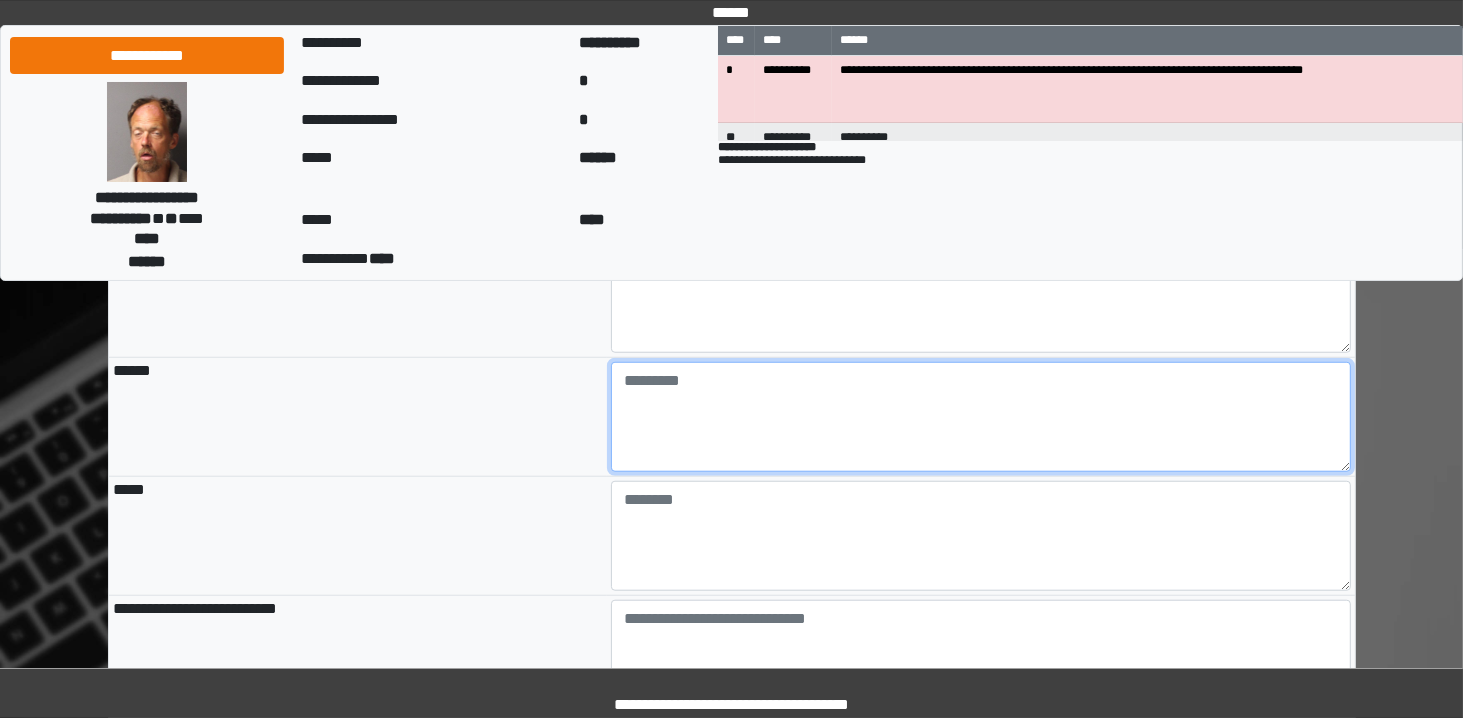 type on "**********" 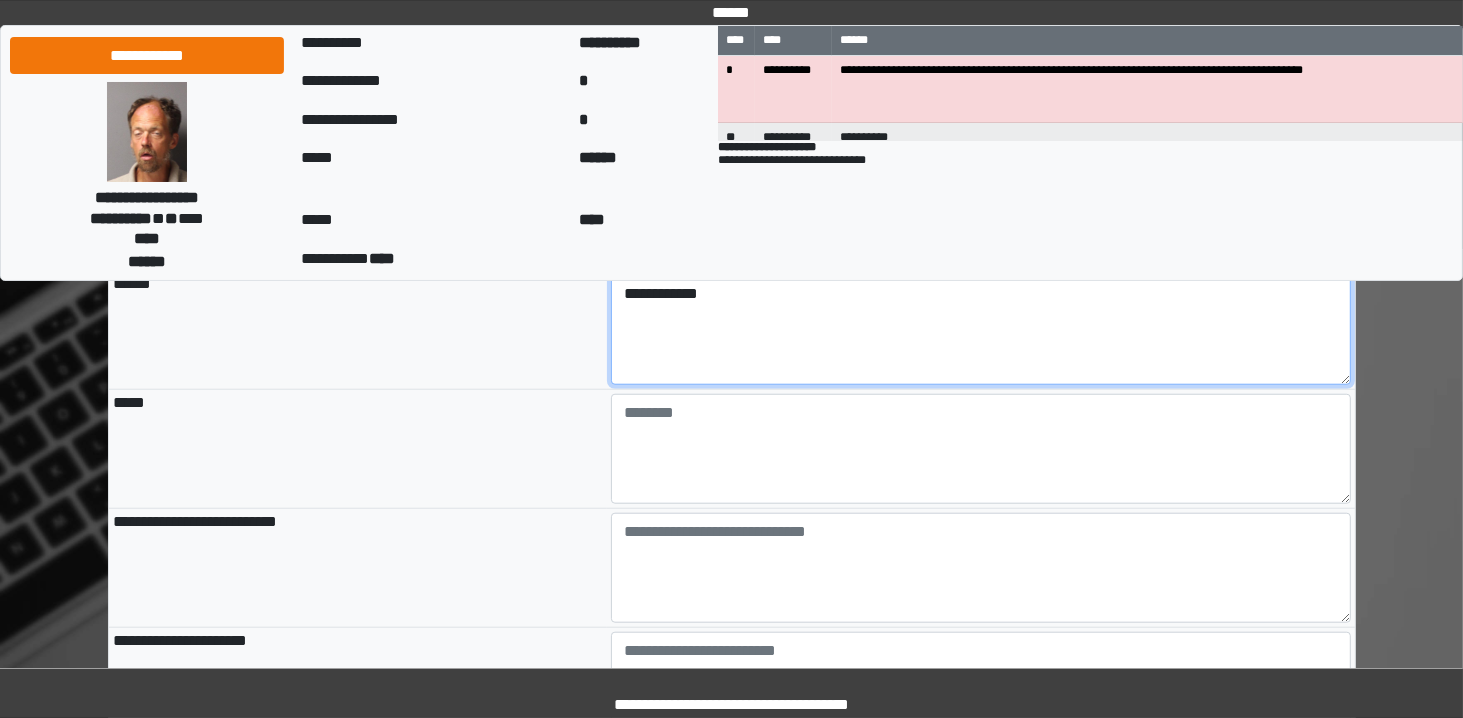 scroll, scrollTop: 1664, scrollLeft: 0, axis: vertical 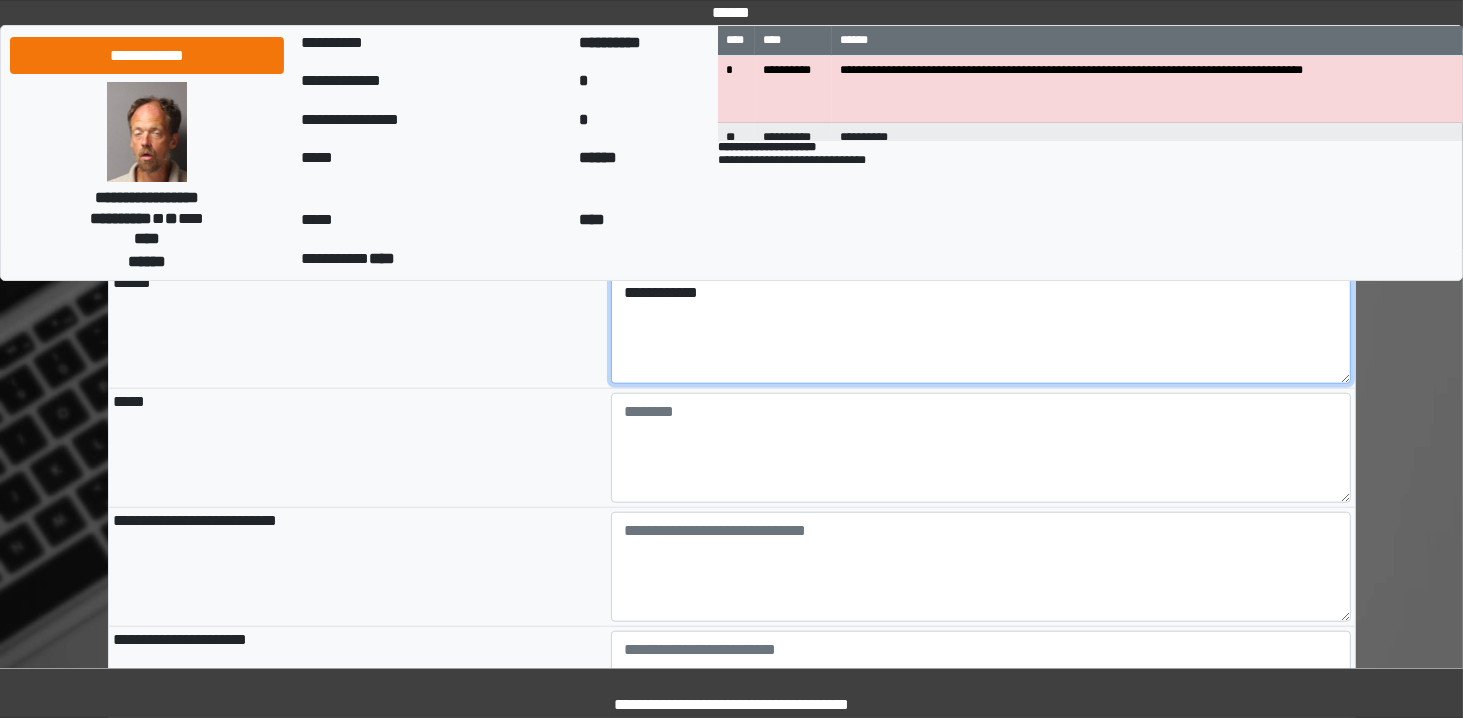 type on "**********" 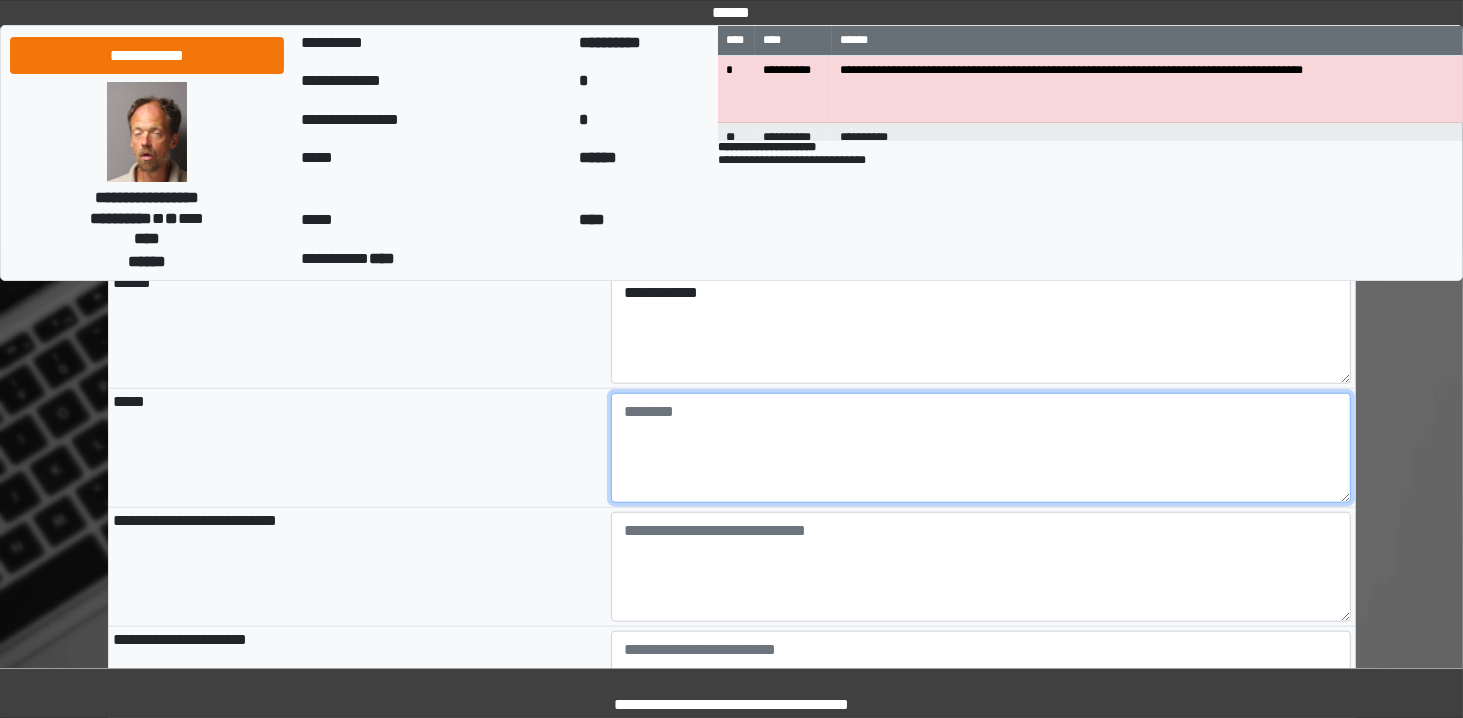 type on "**********" 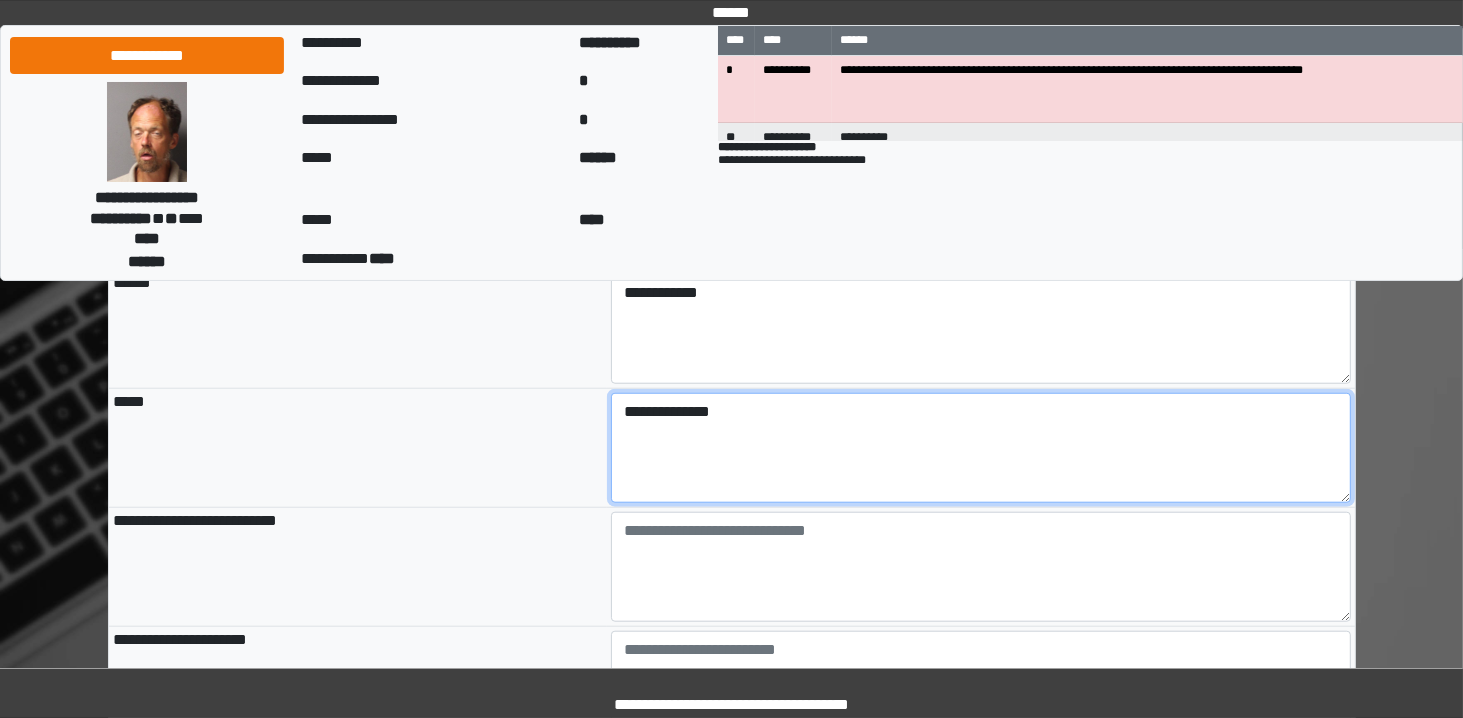 type on "**********" 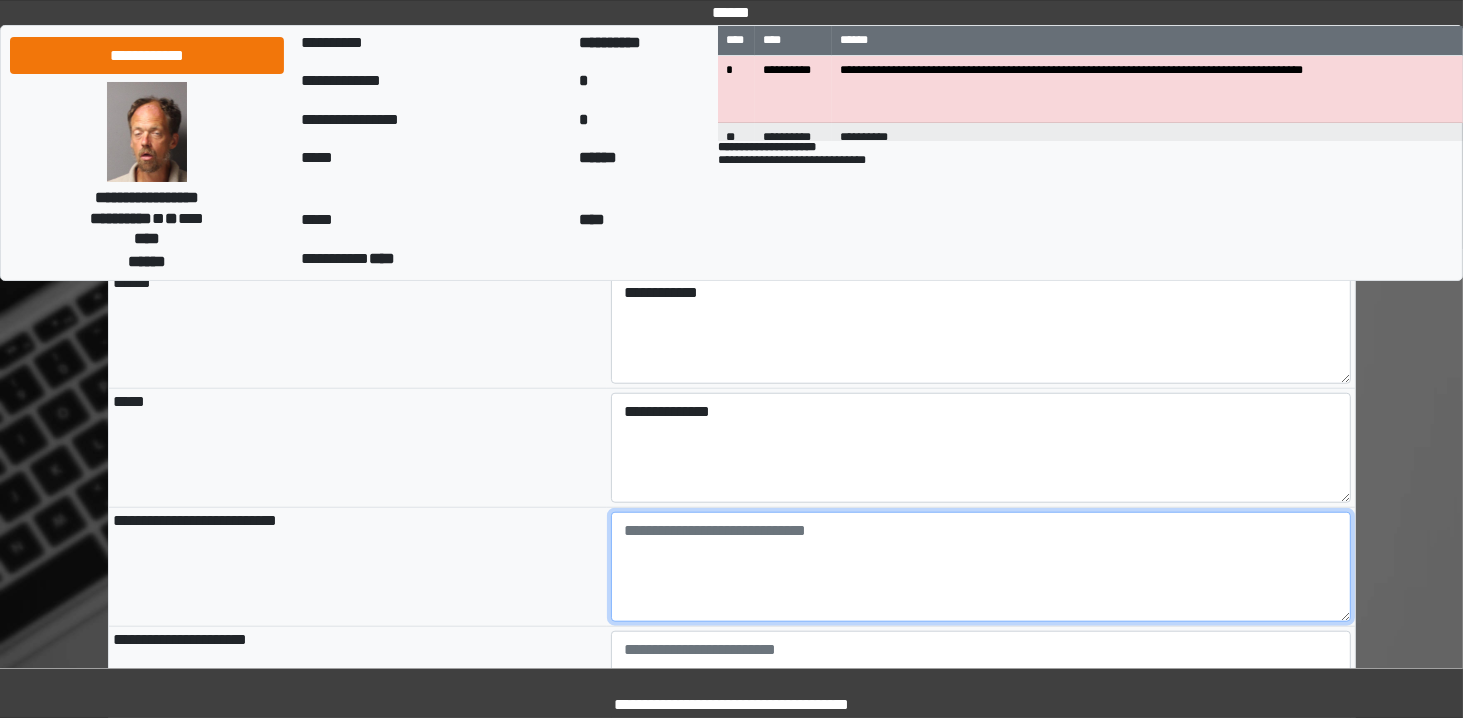 type on "**********" 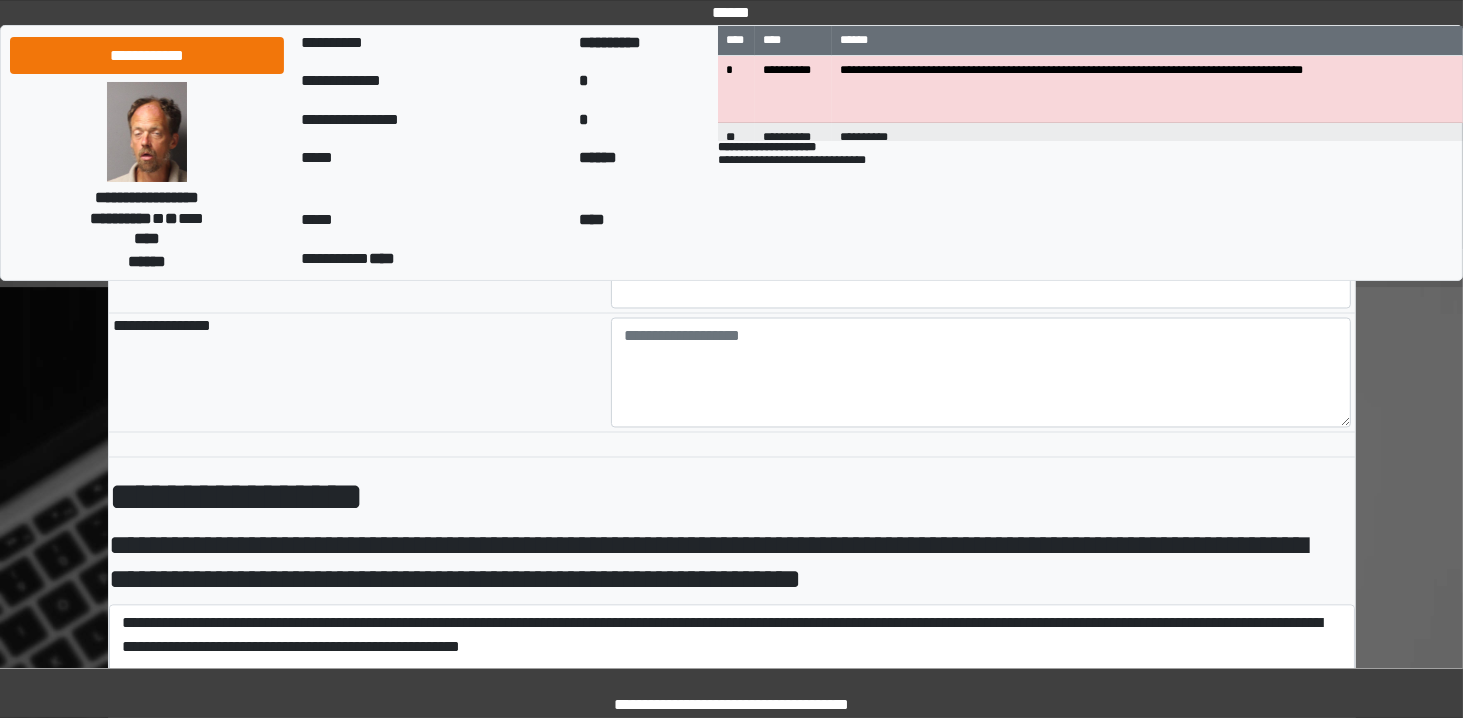 scroll, scrollTop: 3292, scrollLeft: 0, axis: vertical 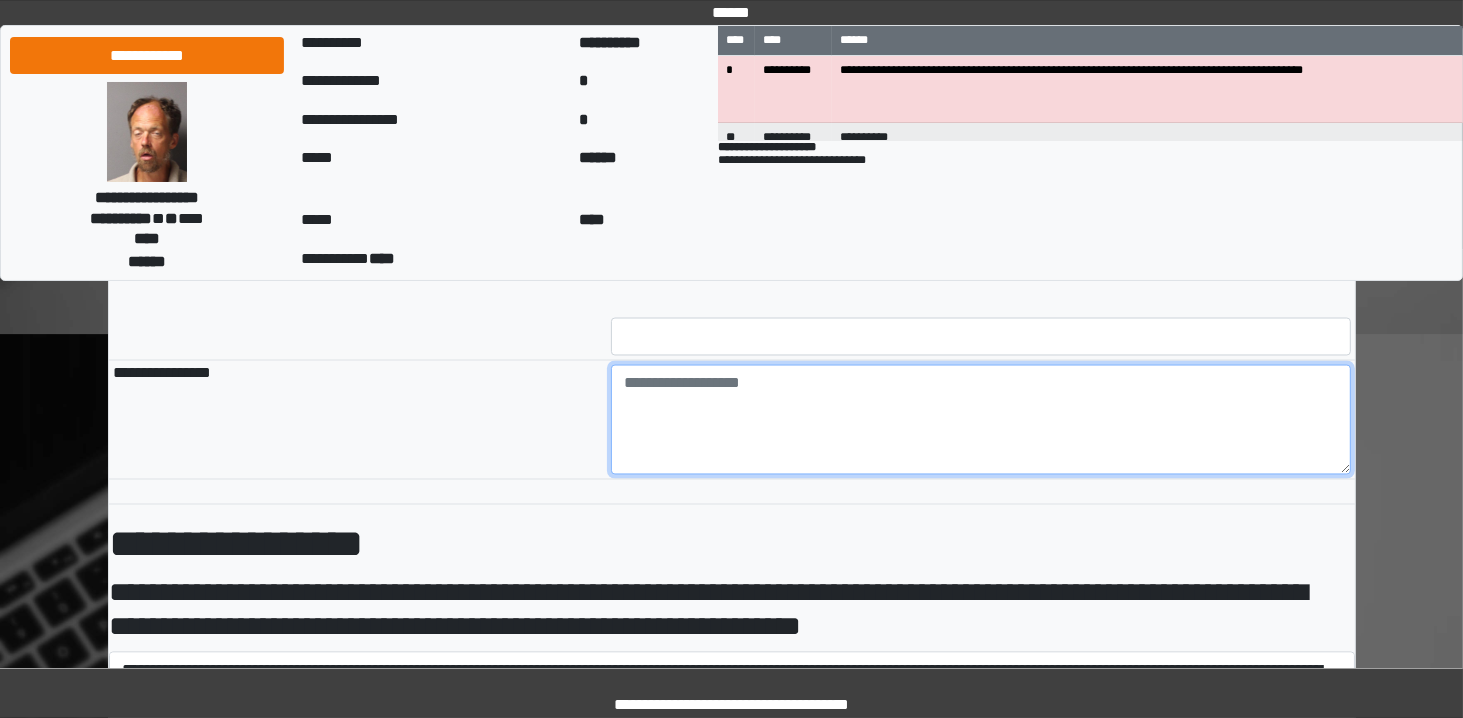 click at bounding box center [981, 420] 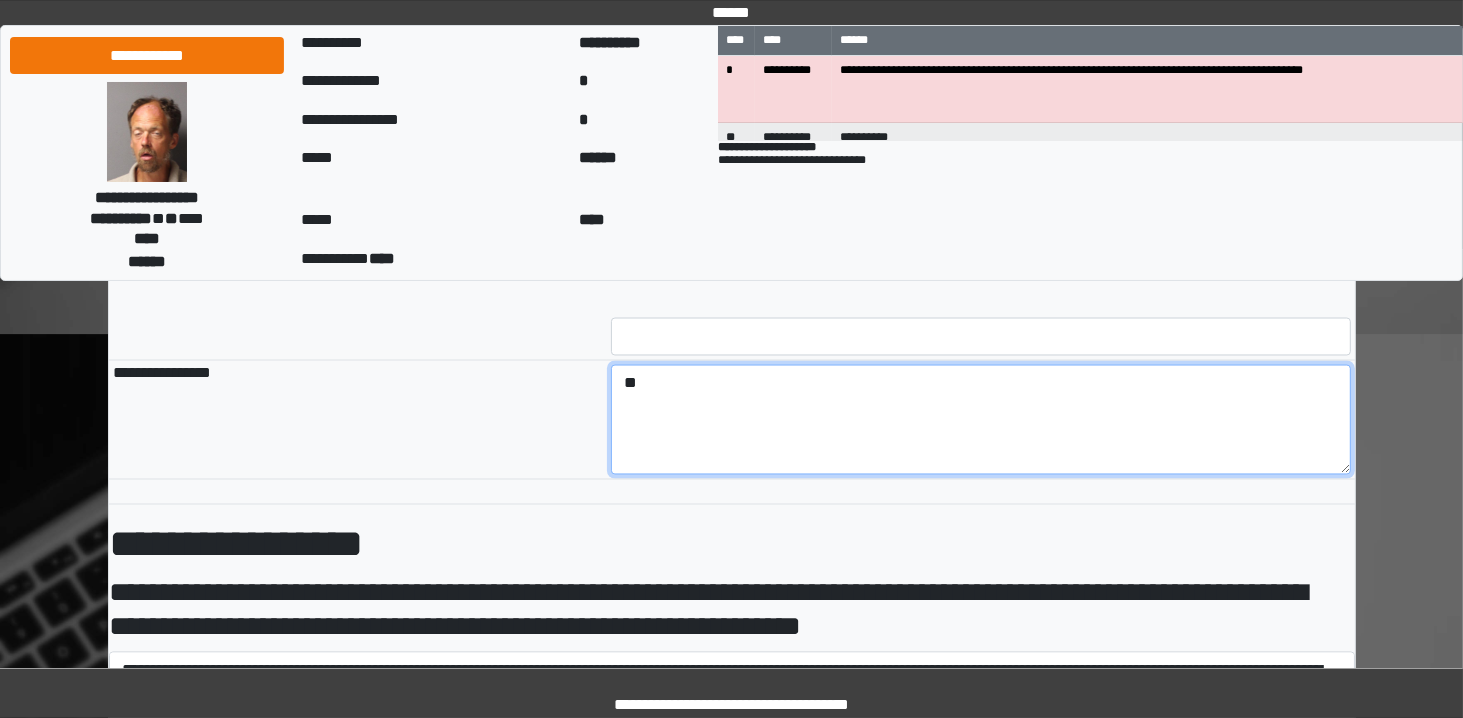 type on "*" 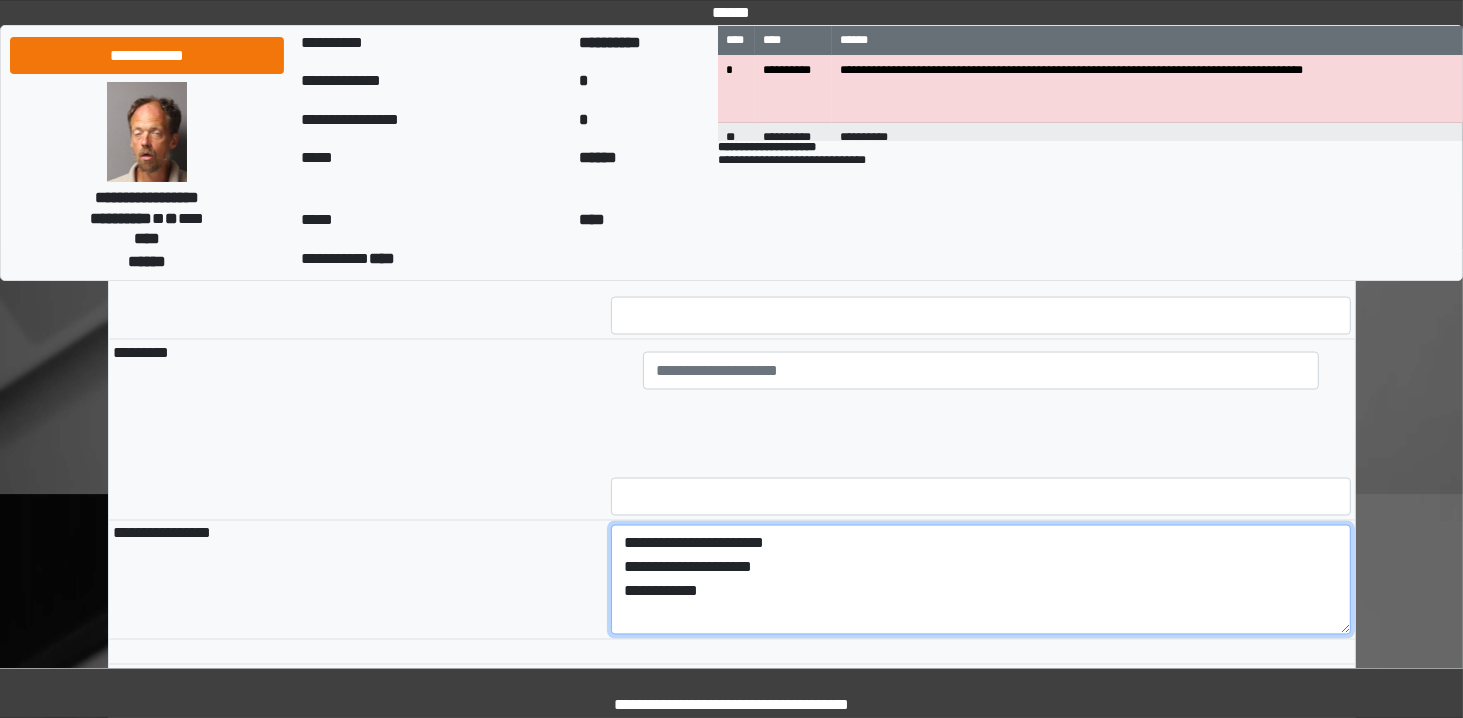 scroll, scrollTop: 3132, scrollLeft: 0, axis: vertical 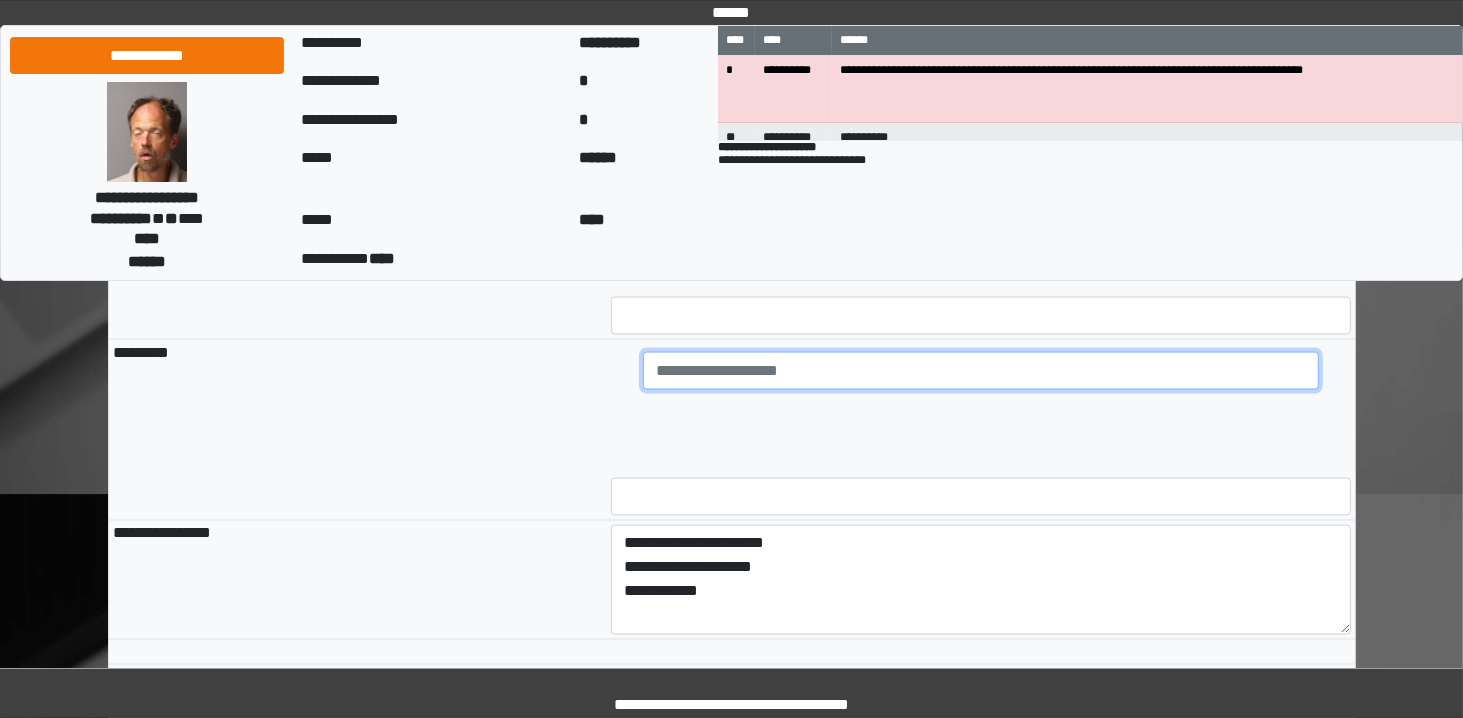 type on "**********" 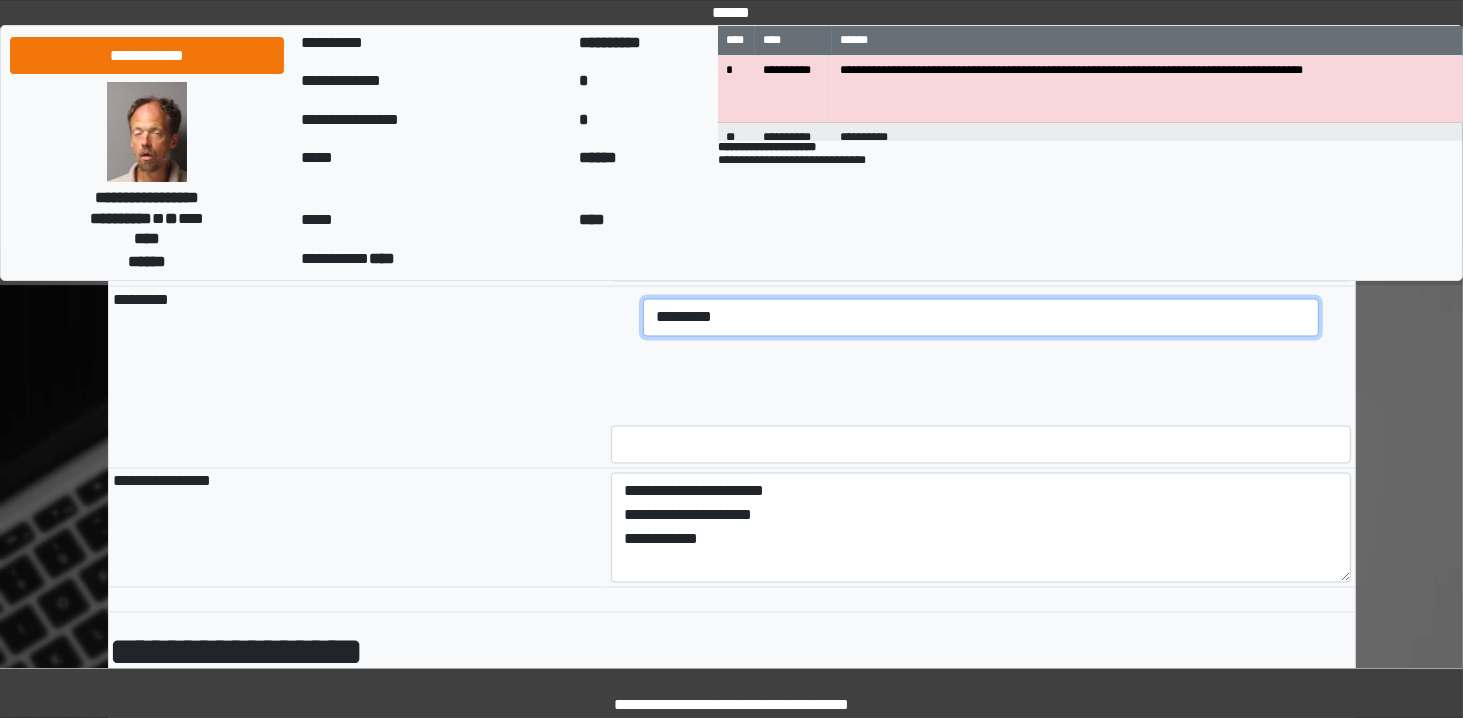 scroll, scrollTop: 3212, scrollLeft: 0, axis: vertical 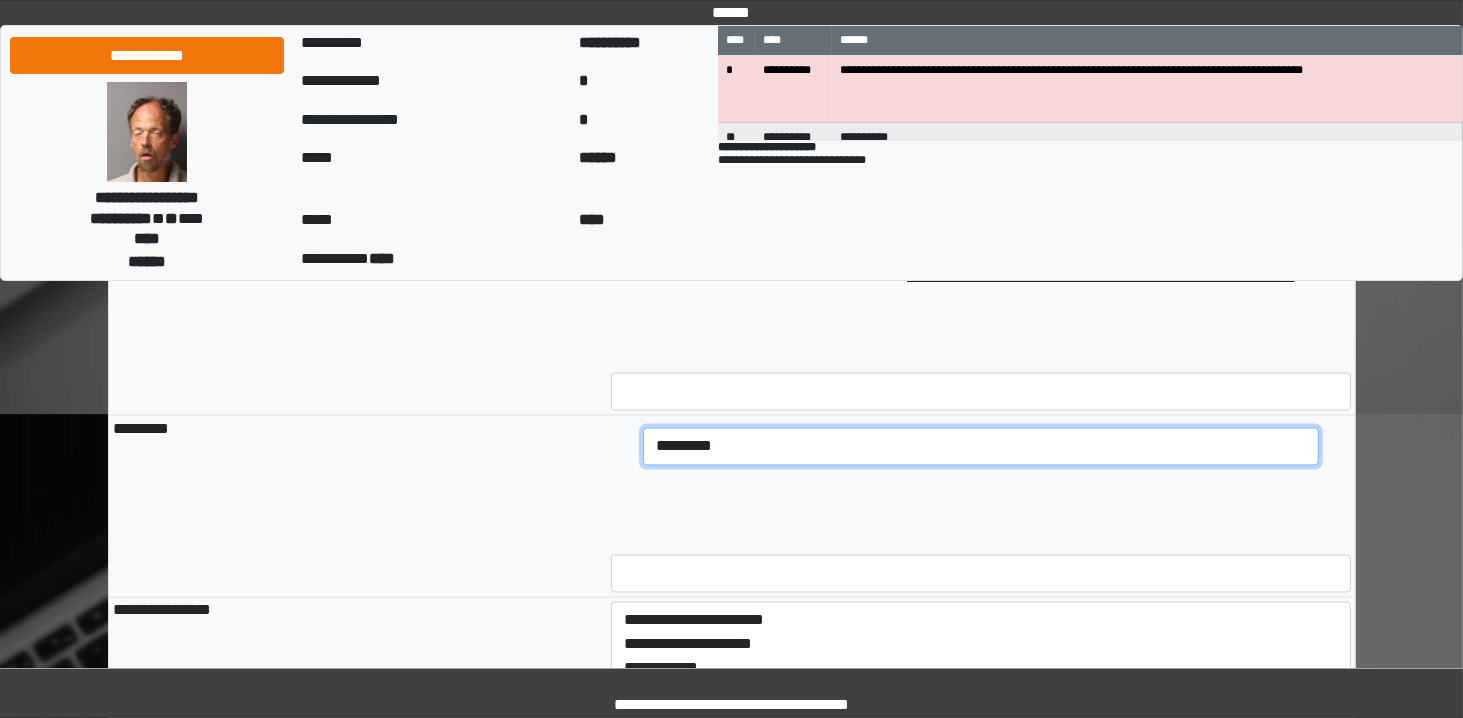 click on "*********" at bounding box center (981, 109) 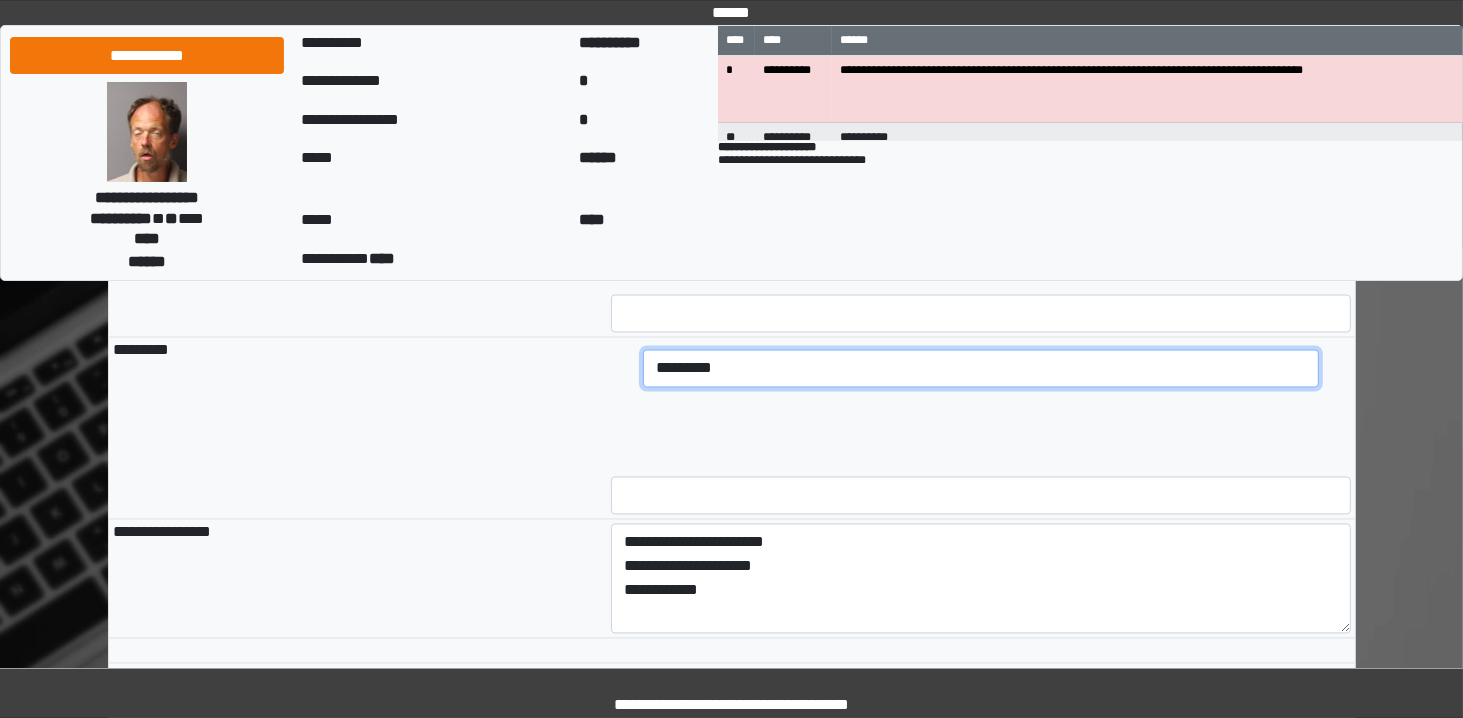scroll, scrollTop: 3487, scrollLeft: 0, axis: vertical 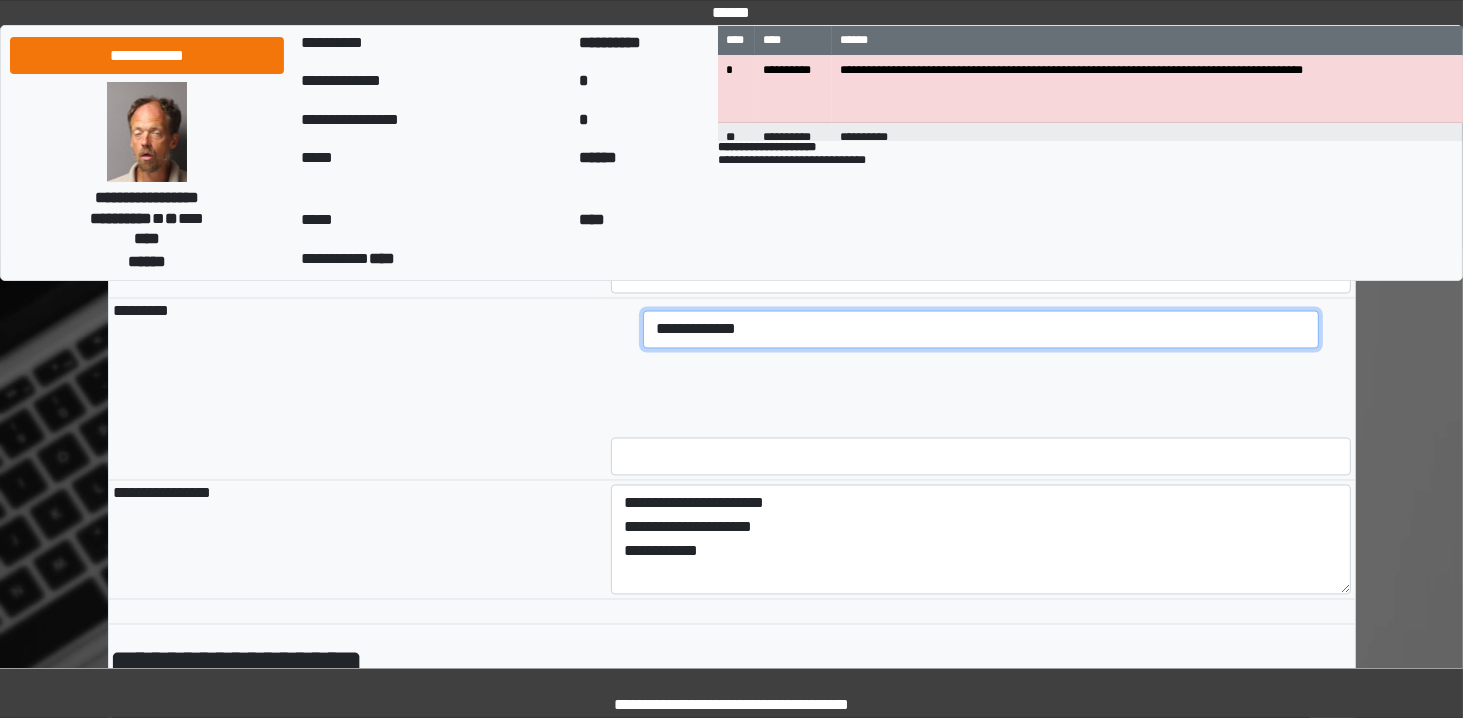 type on "**********" 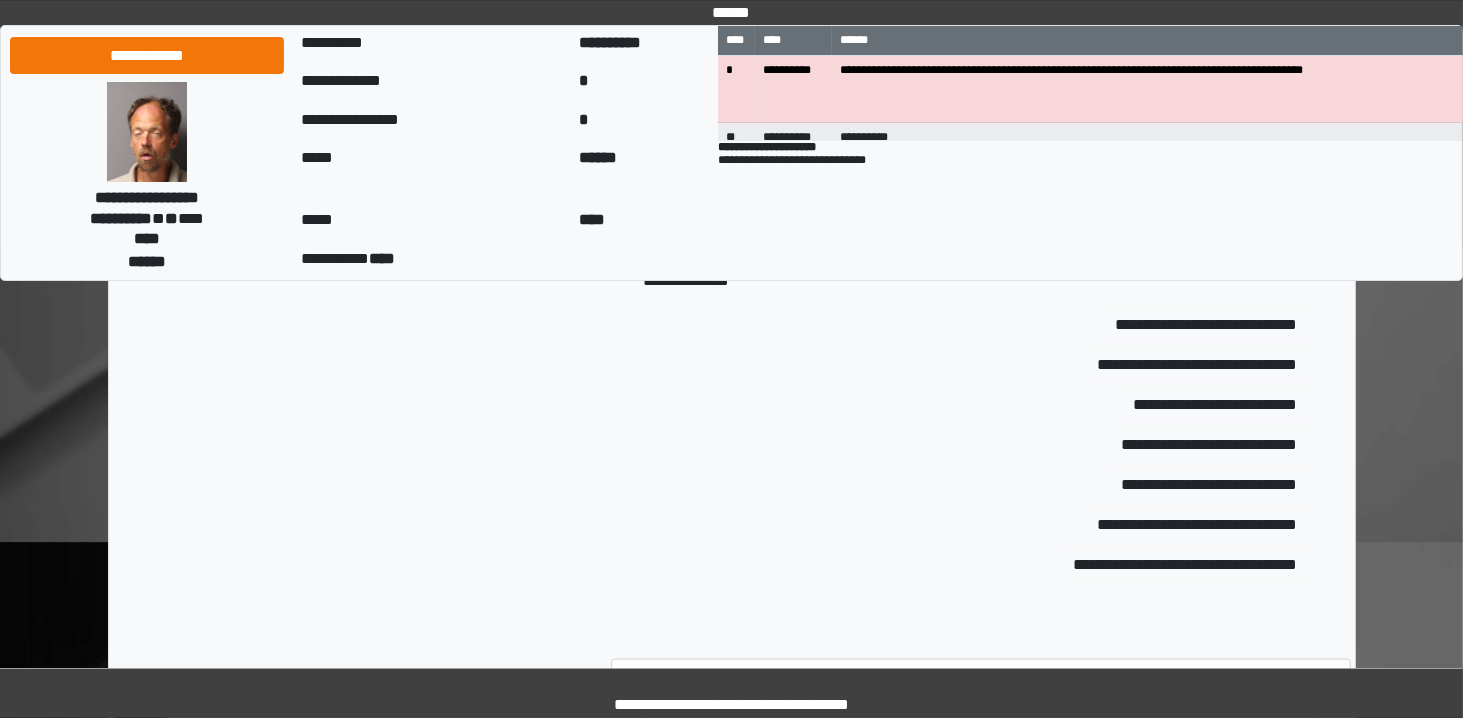 scroll, scrollTop: 3086, scrollLeft: 0, axis: vertical 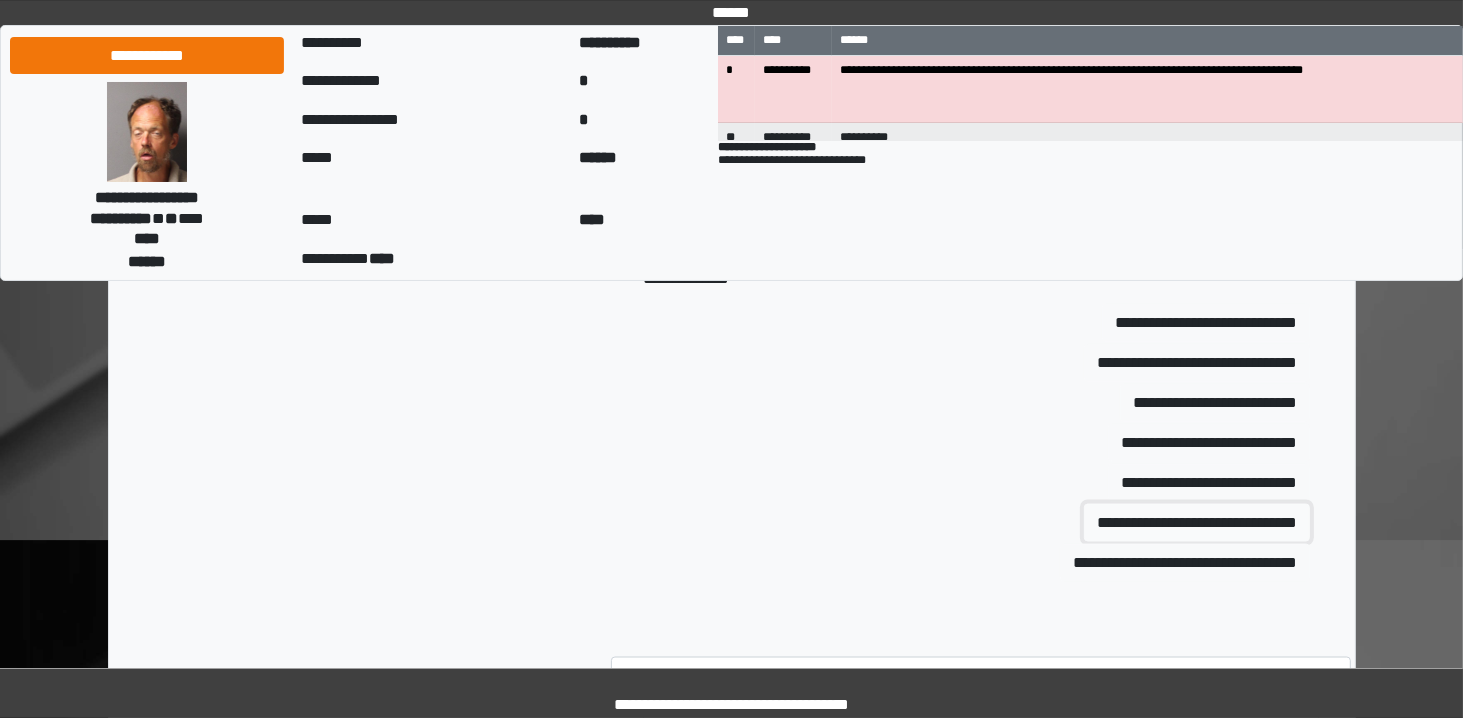 click on "**********" at bounding box center (1197, 523) 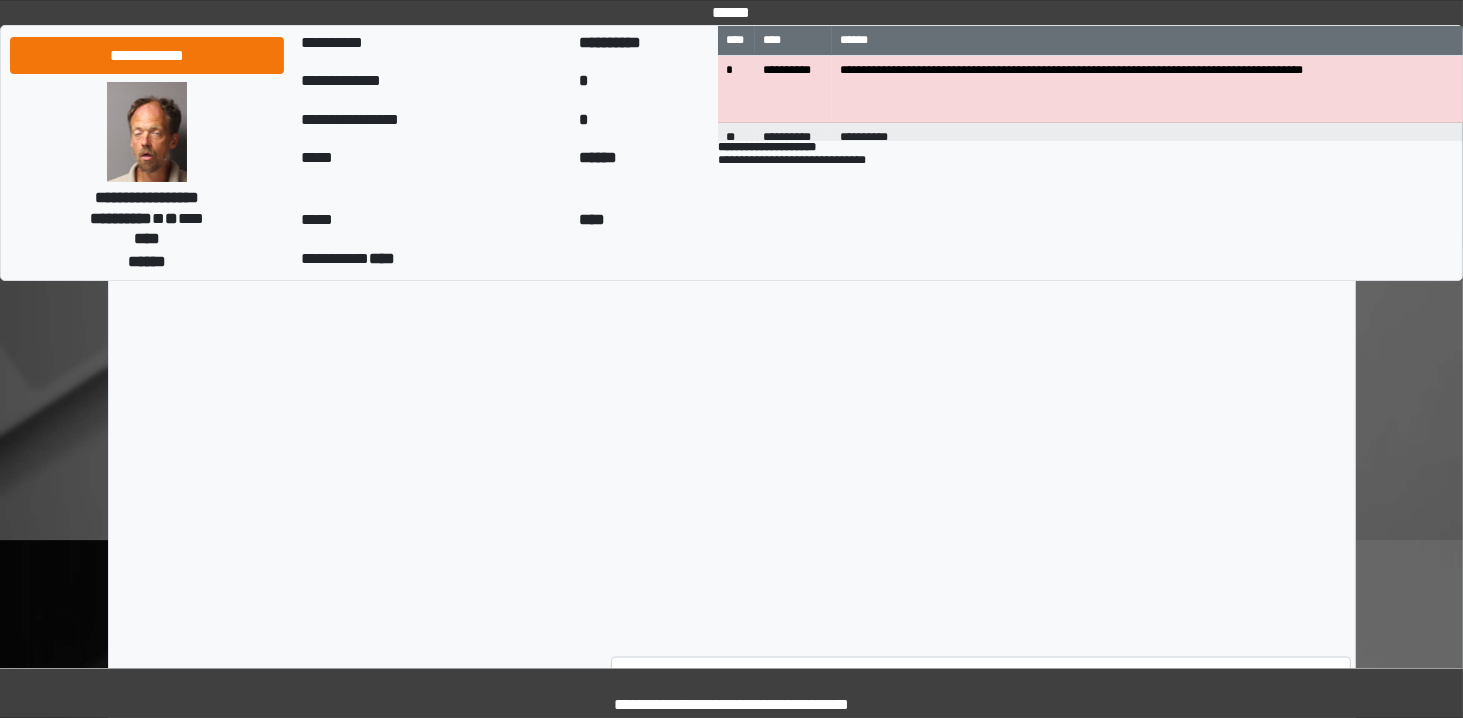 type on "**********" 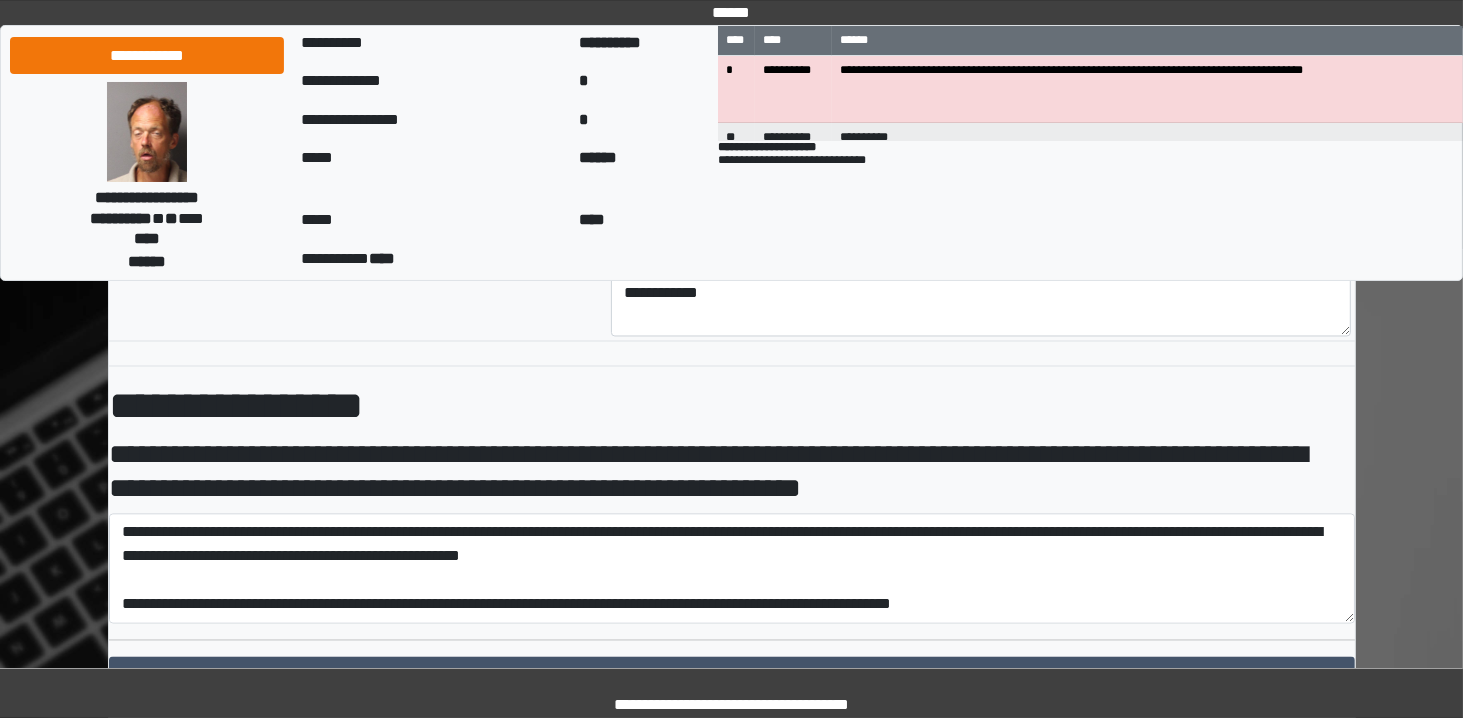 scroll, scrollTop: 3346, scrollLeft: 0, axis: vertical 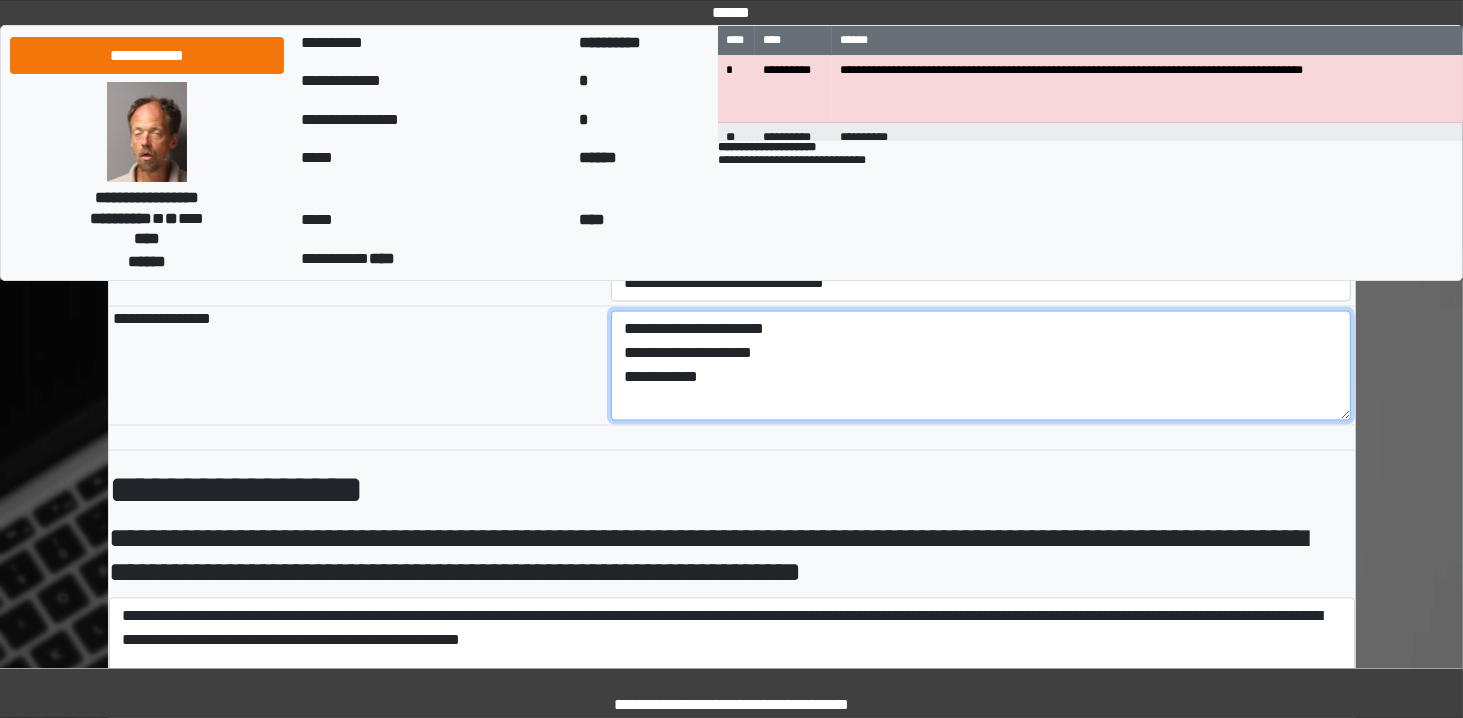 click on "**********" at bounding box center [981, 366] 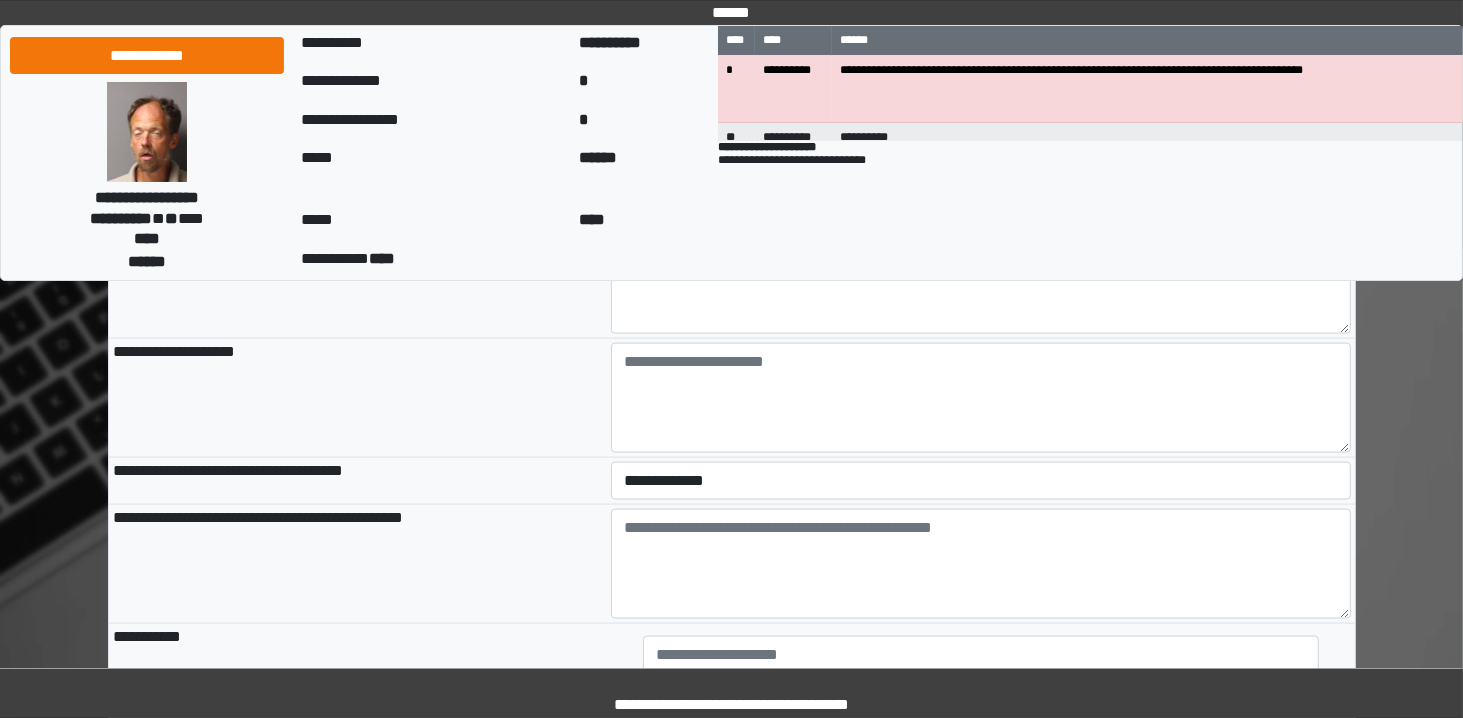 scroll, scrollTop: 2664, scrollLeft: 0, axis: vertical 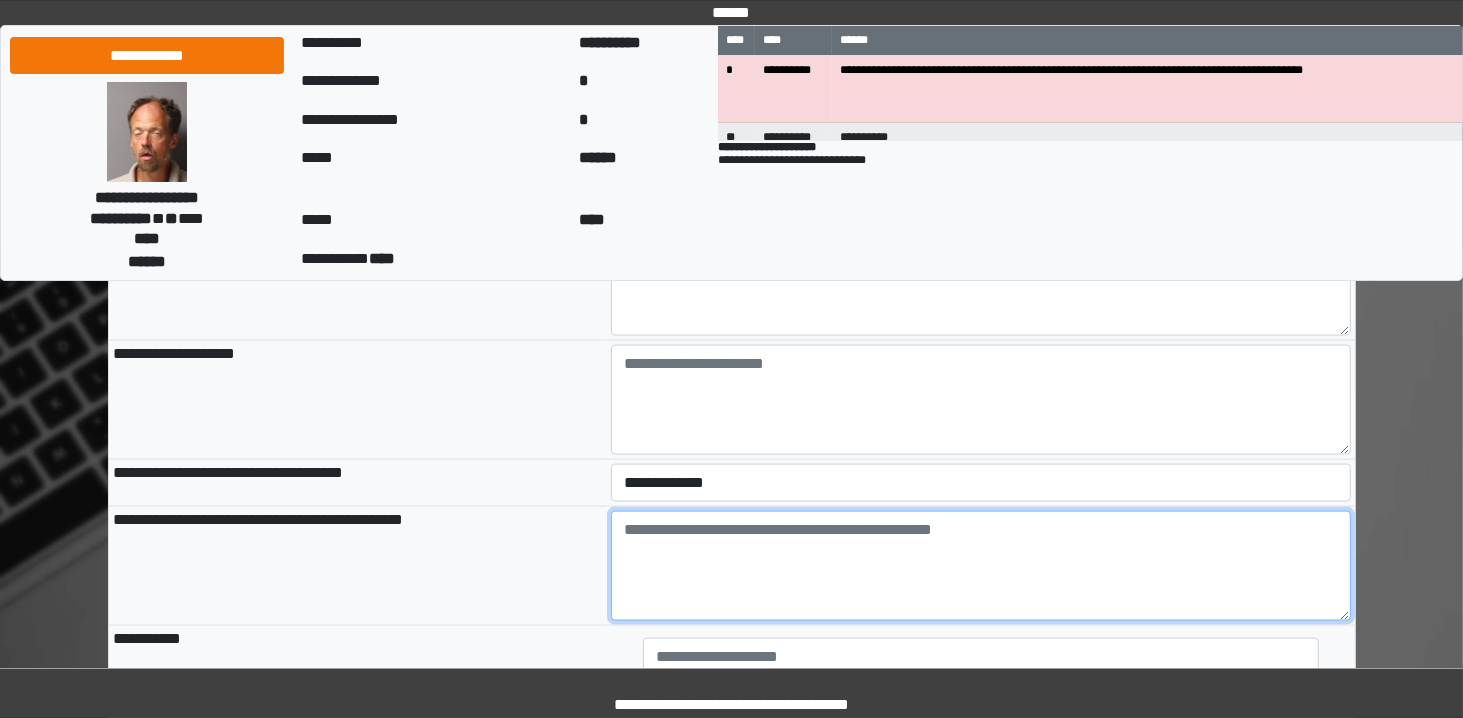 click at bounding box center [981, 566] 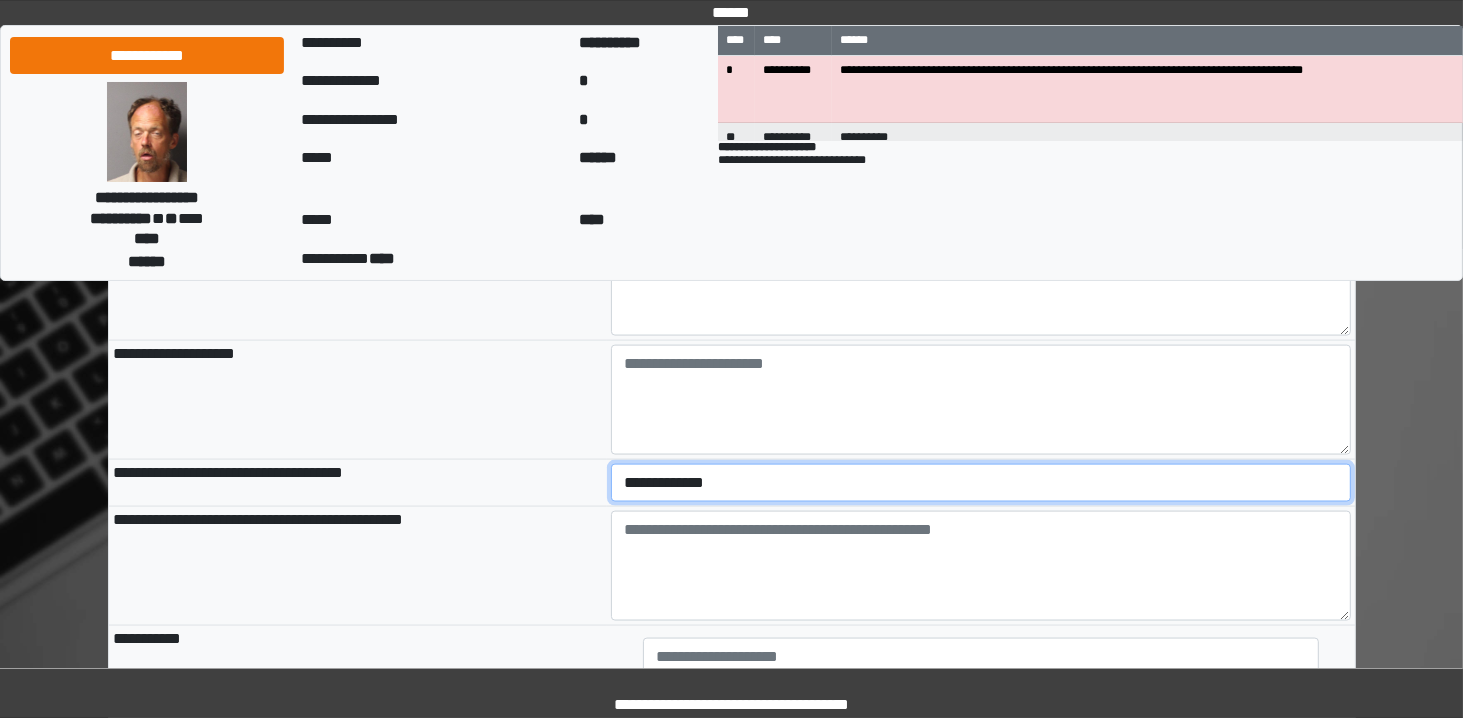 click on "**********" at bounding box center (981, 483) 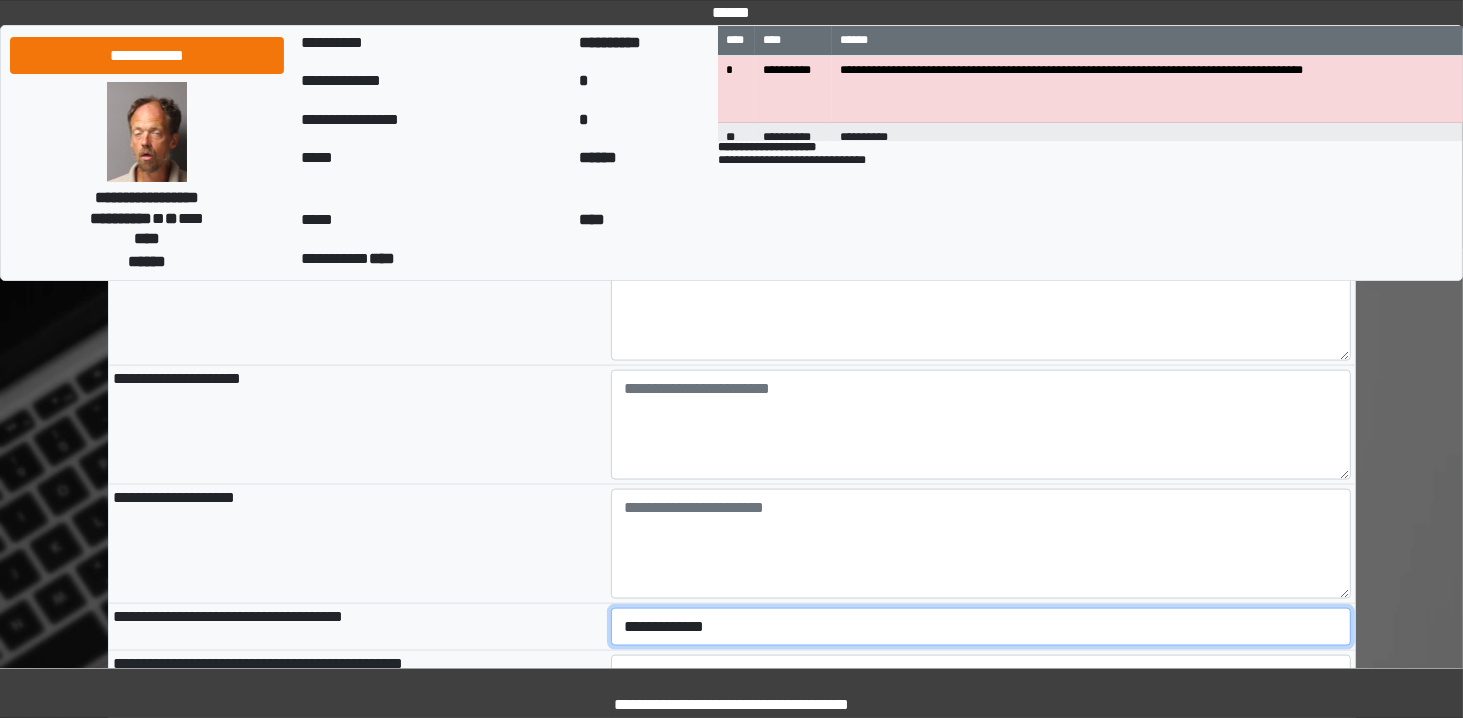 scroll, scrollTop: 2519, scrollLeft: 0, axis: vertical 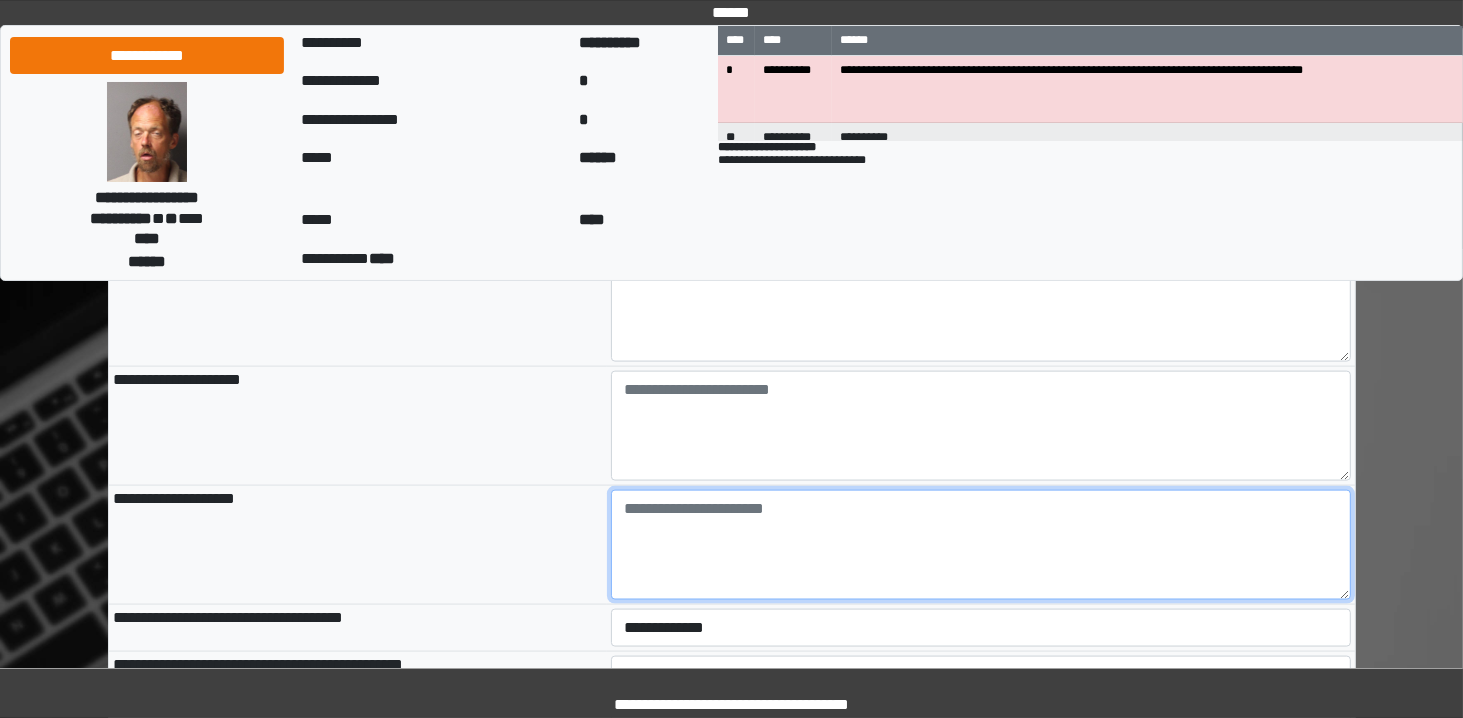 click at bounding box center (981, 545) 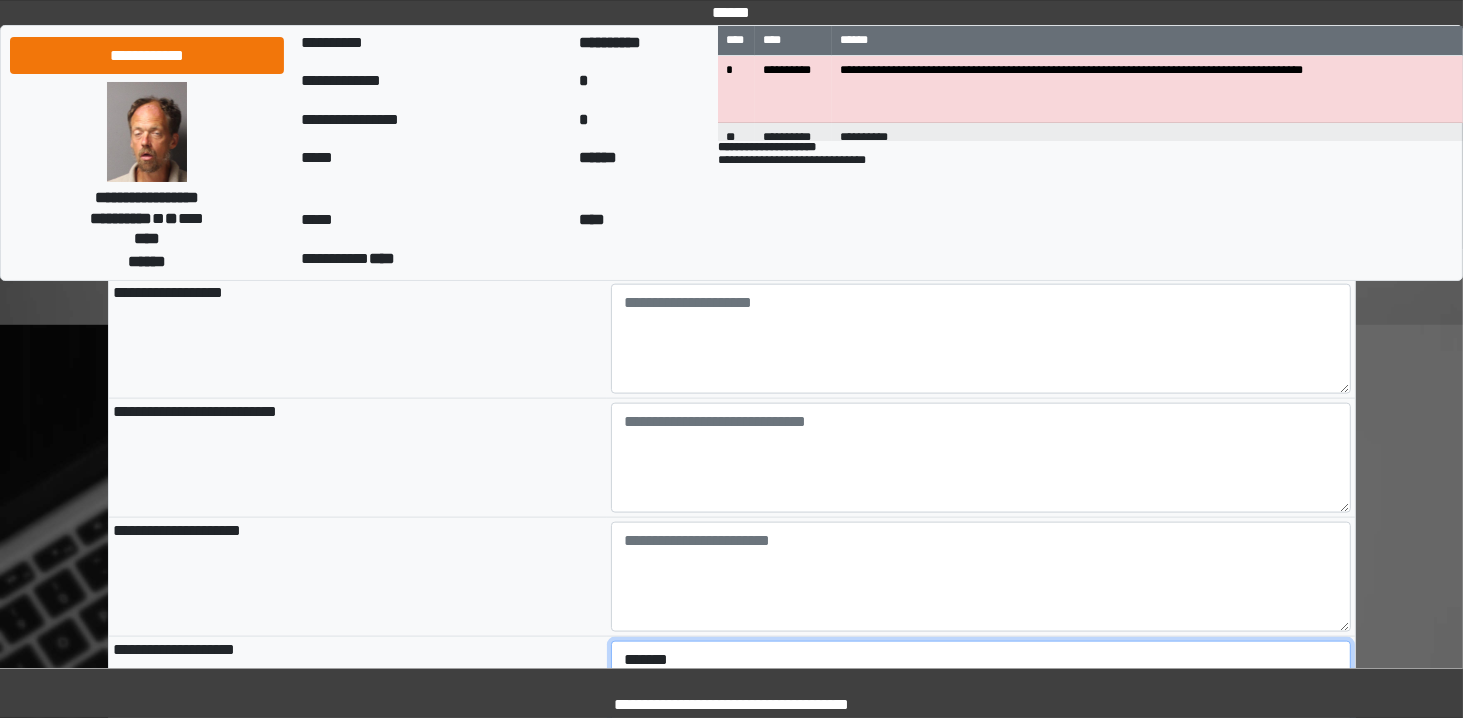 scroll, scrollTop: 2232, scrollLeft: 0, axis: vertical 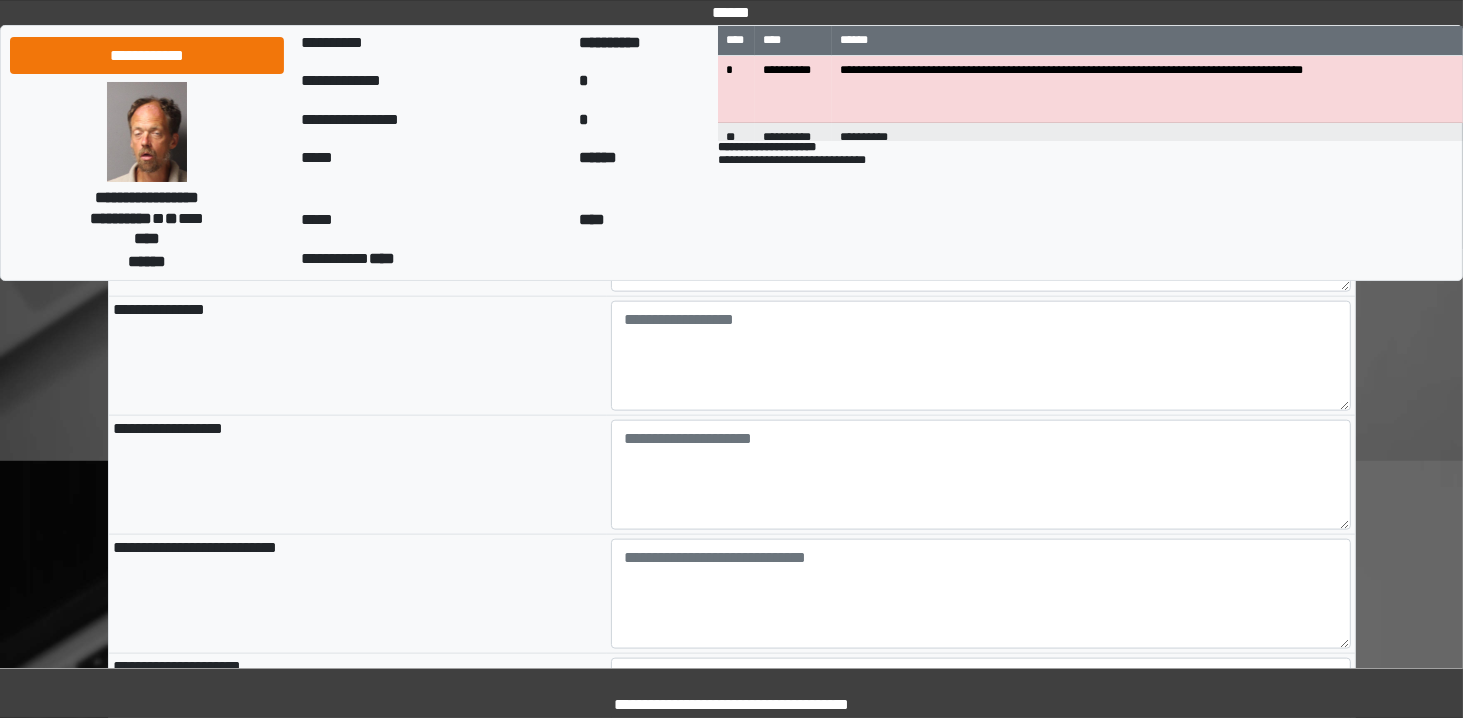 type on "*******" 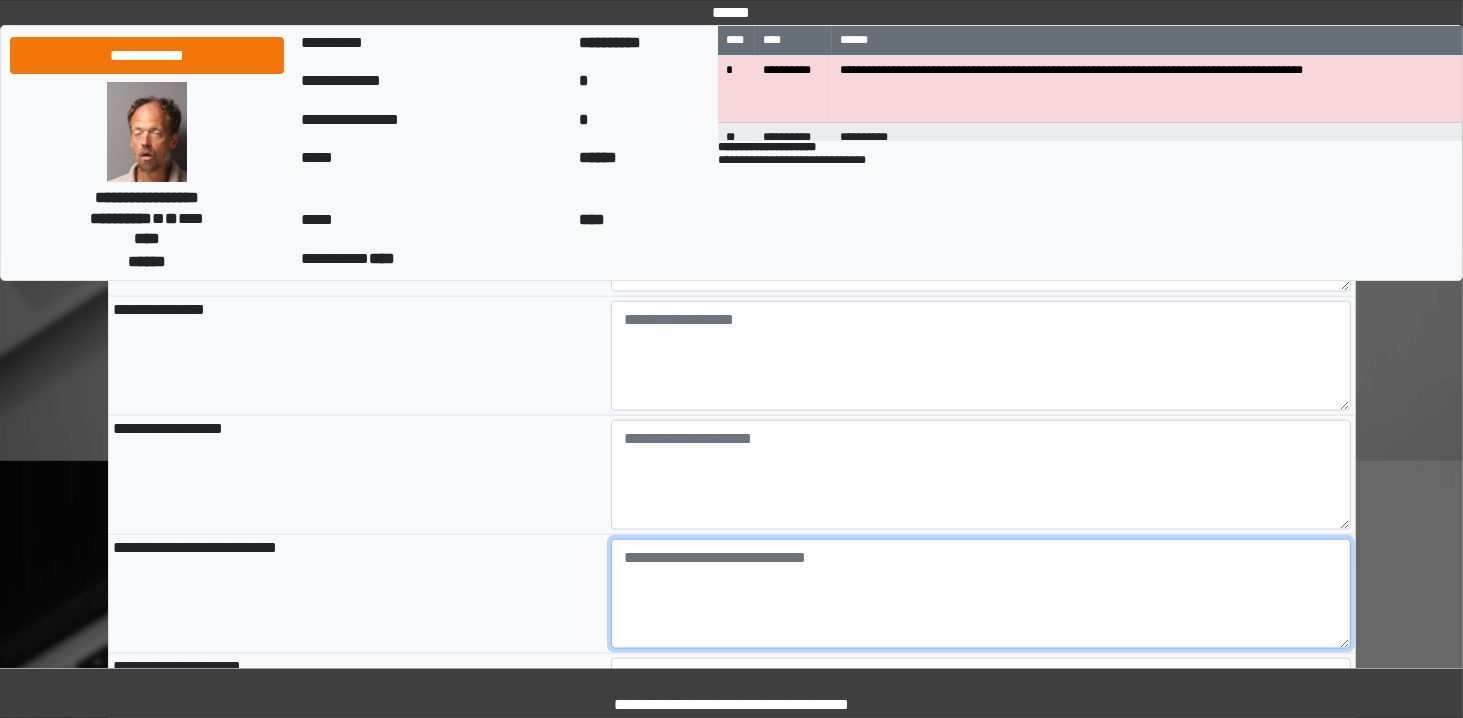 type on "**********" 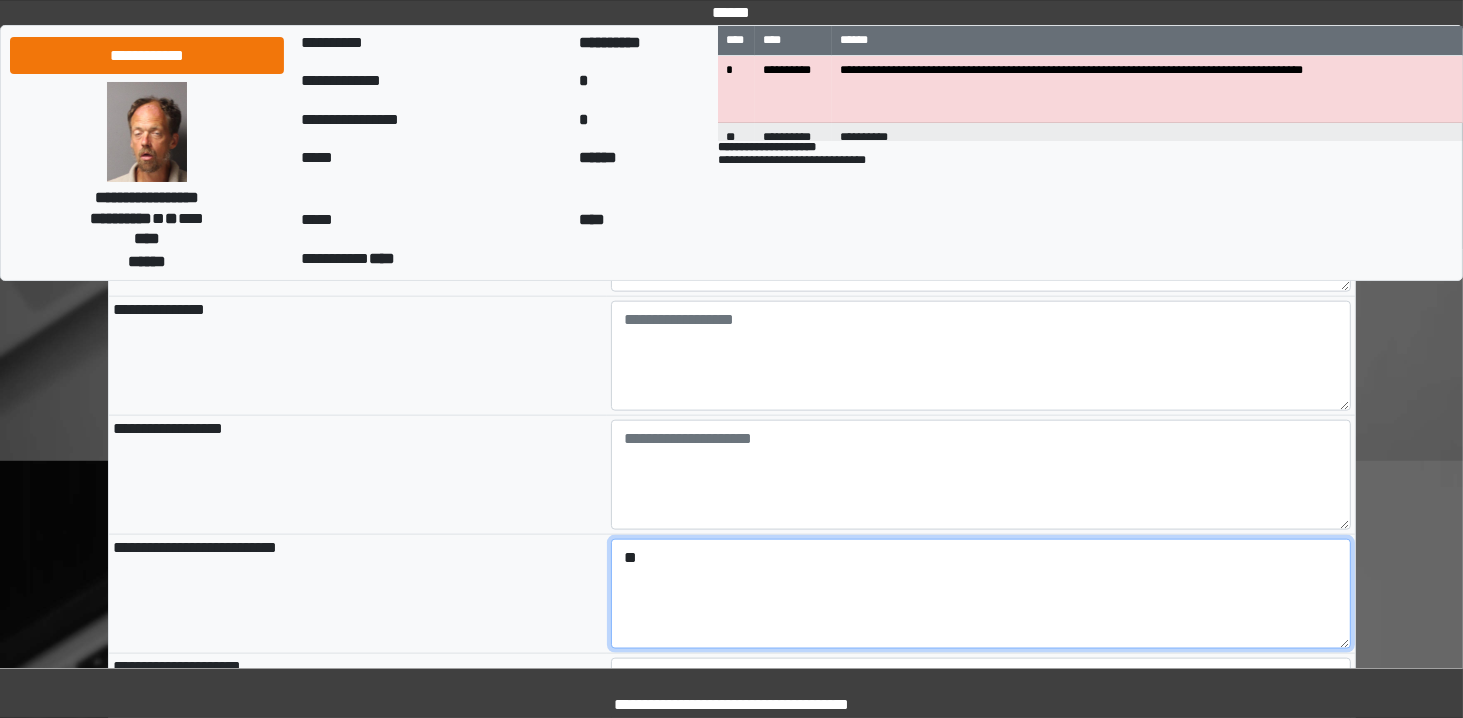 type on "*" 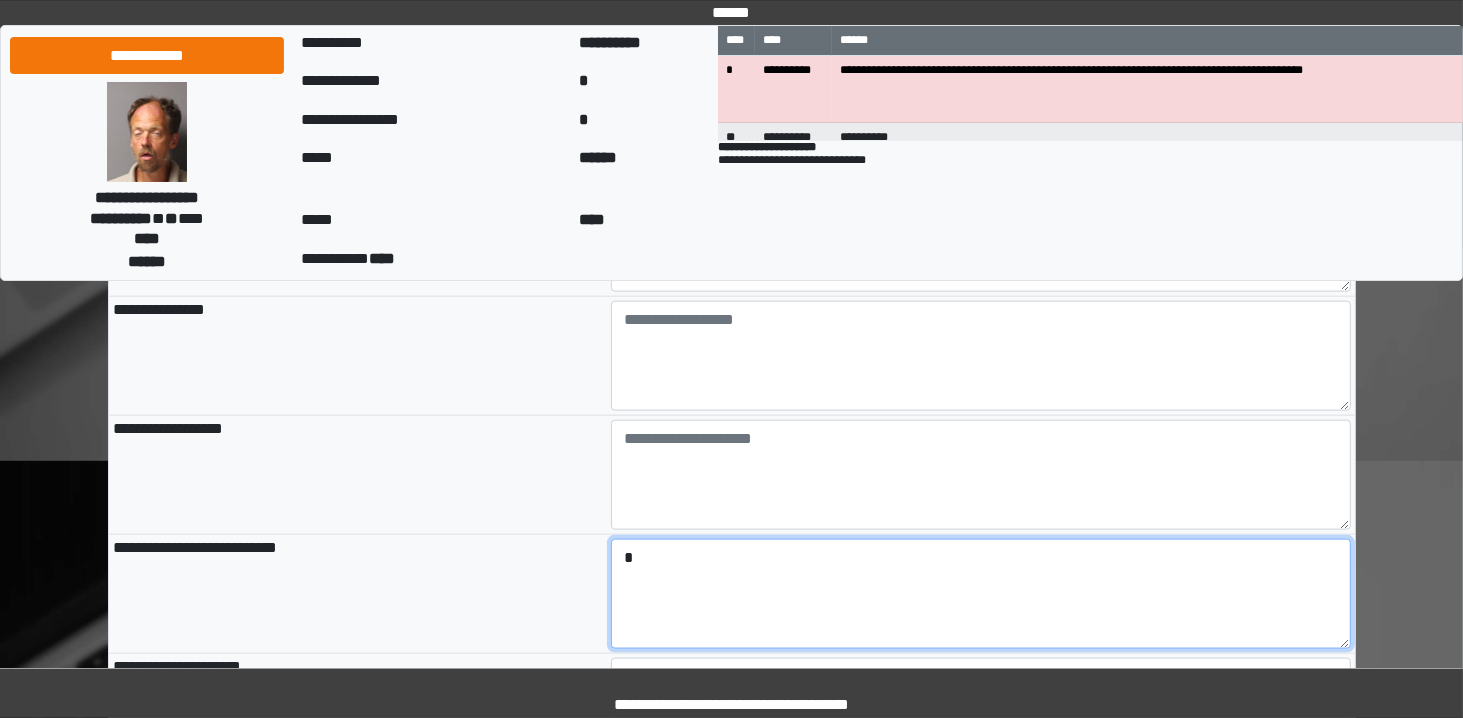 type 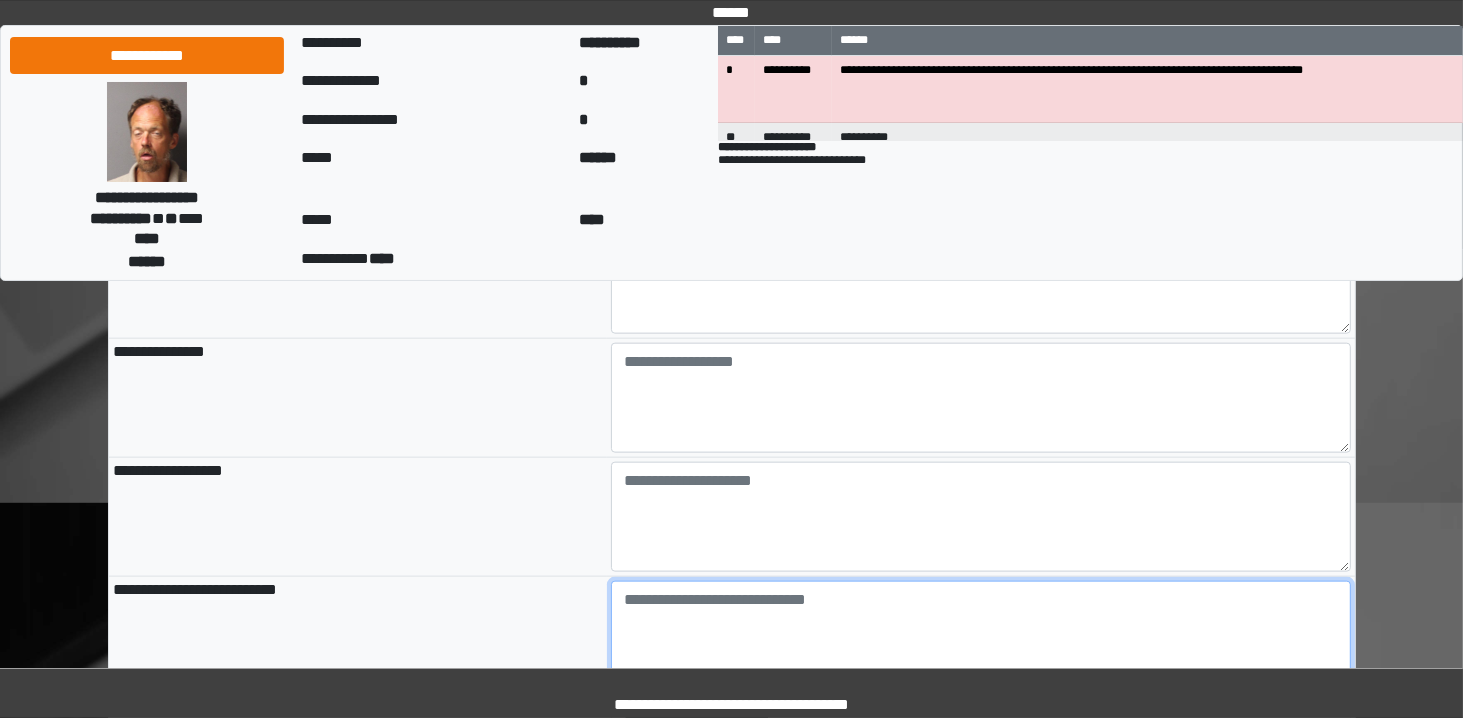 scroll, scrollTop: 2142, scrollLeft: 0, axis: vertical 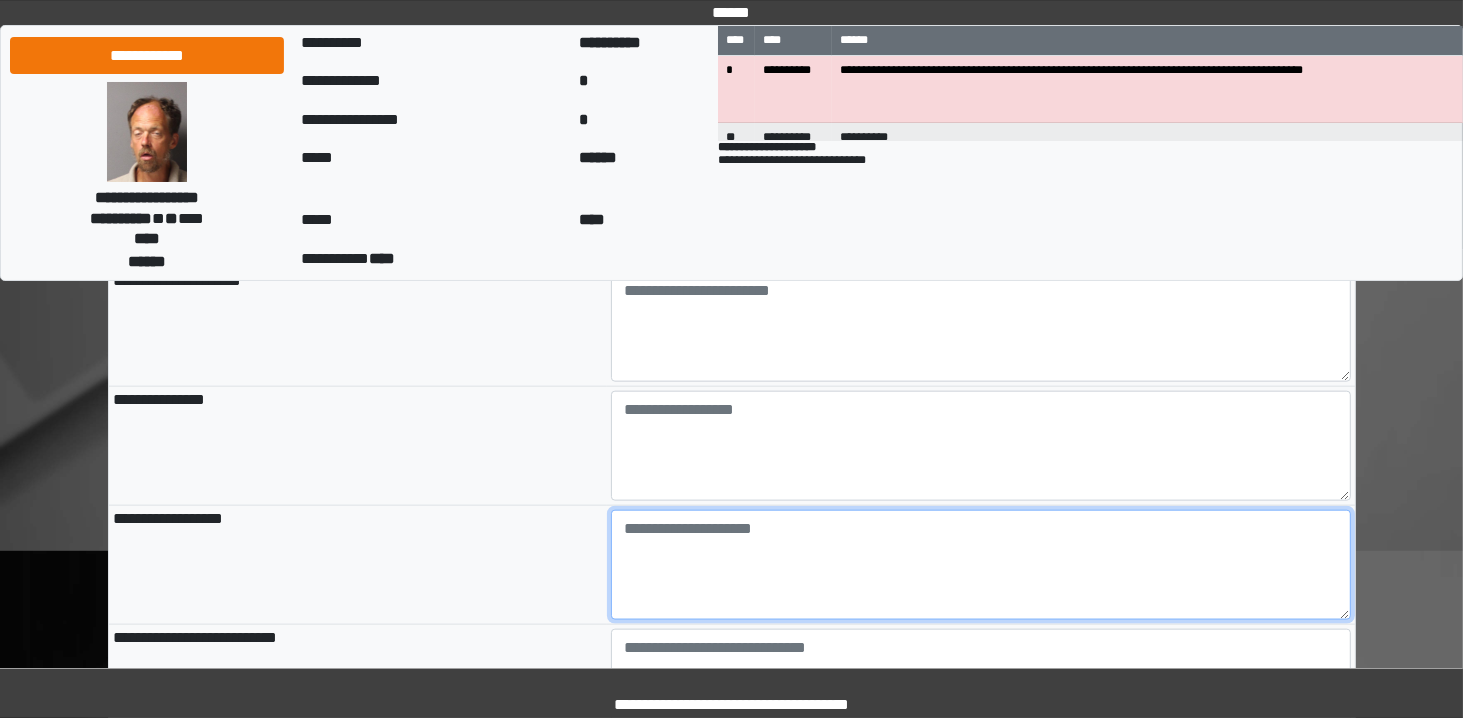 click at bounding box center (981, 565) 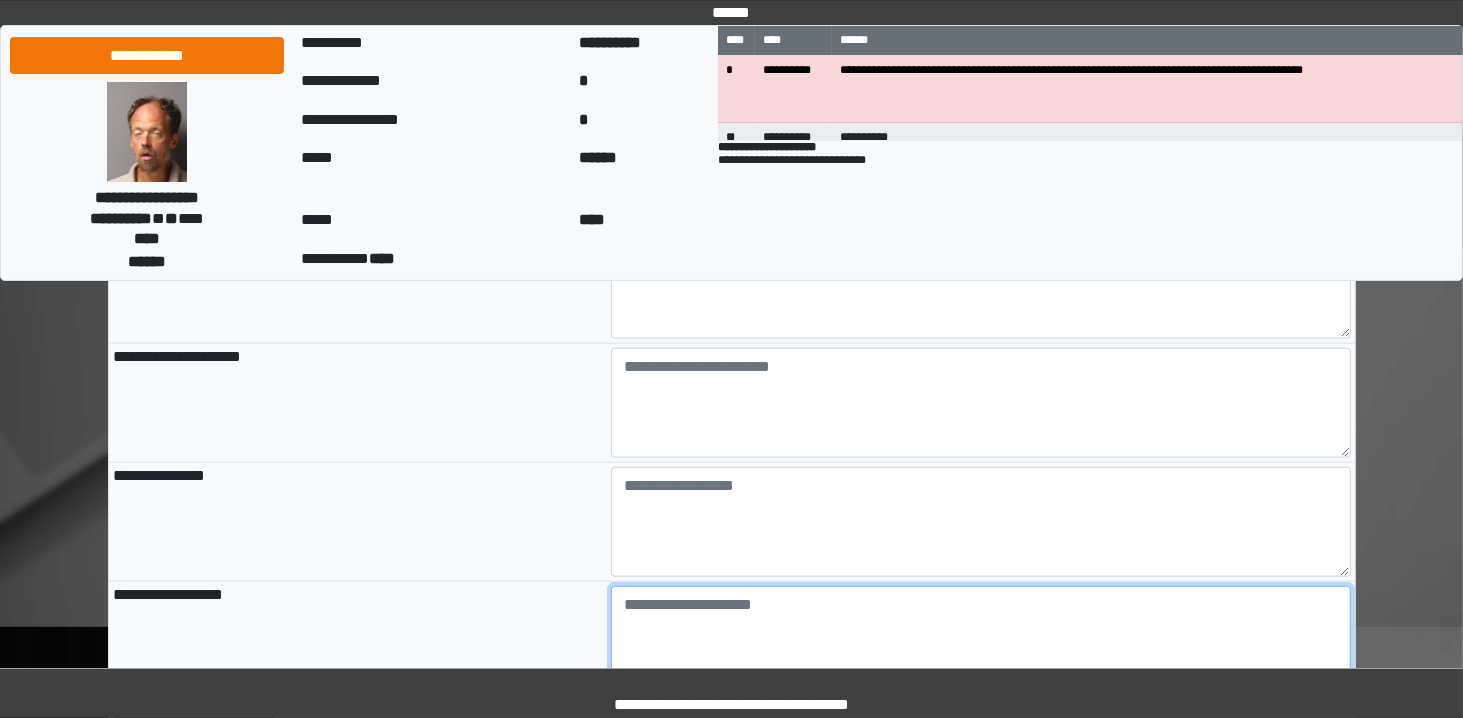 scroll, scrollTop: 2011, scrollLeft: 0, axis: vertical 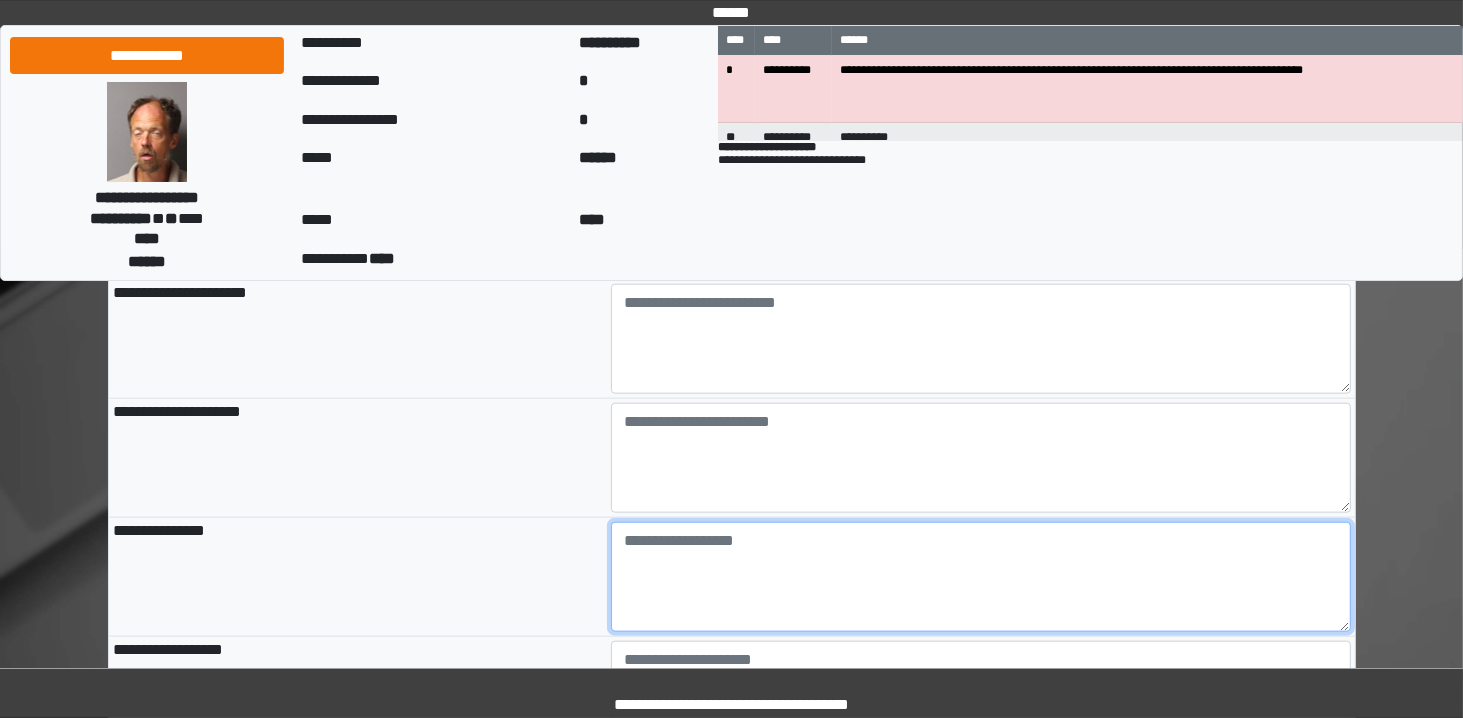 click at bounding box center [981, 577] 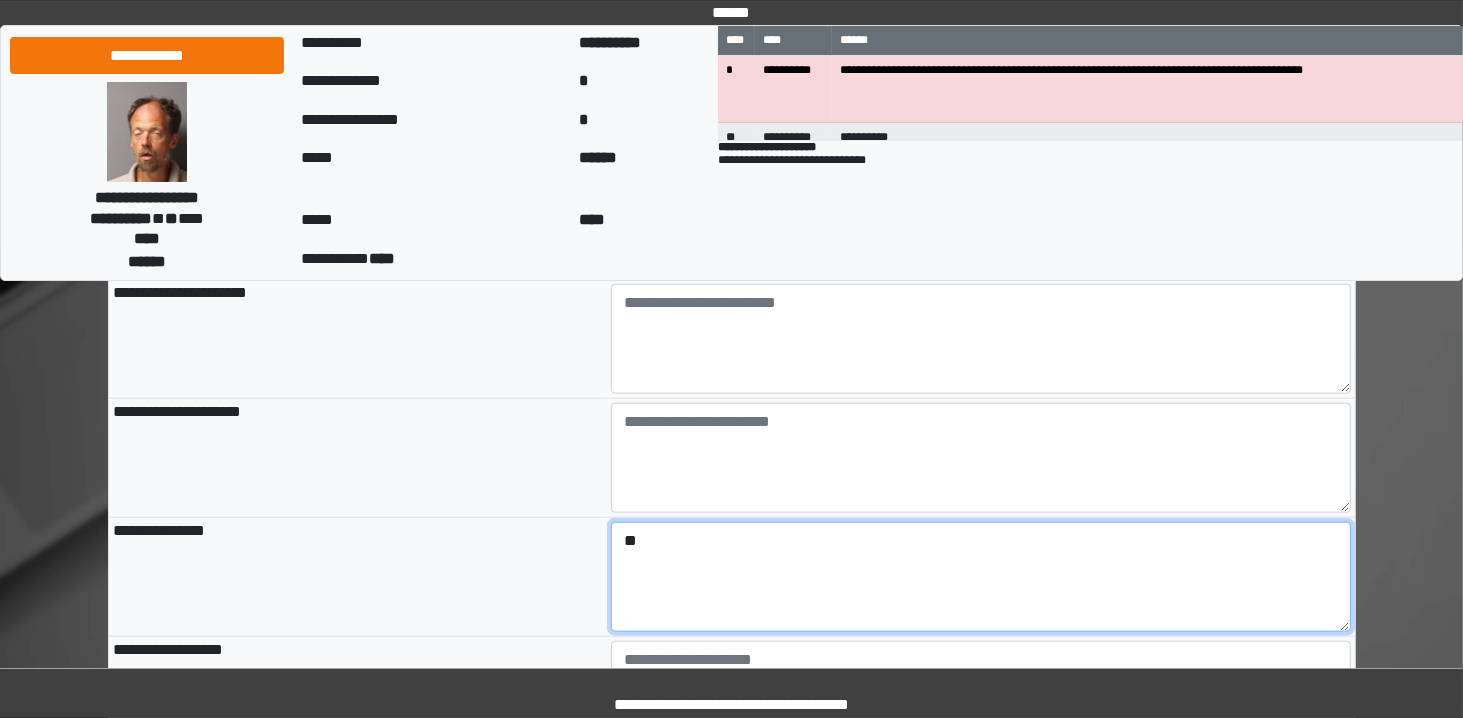type on "*" 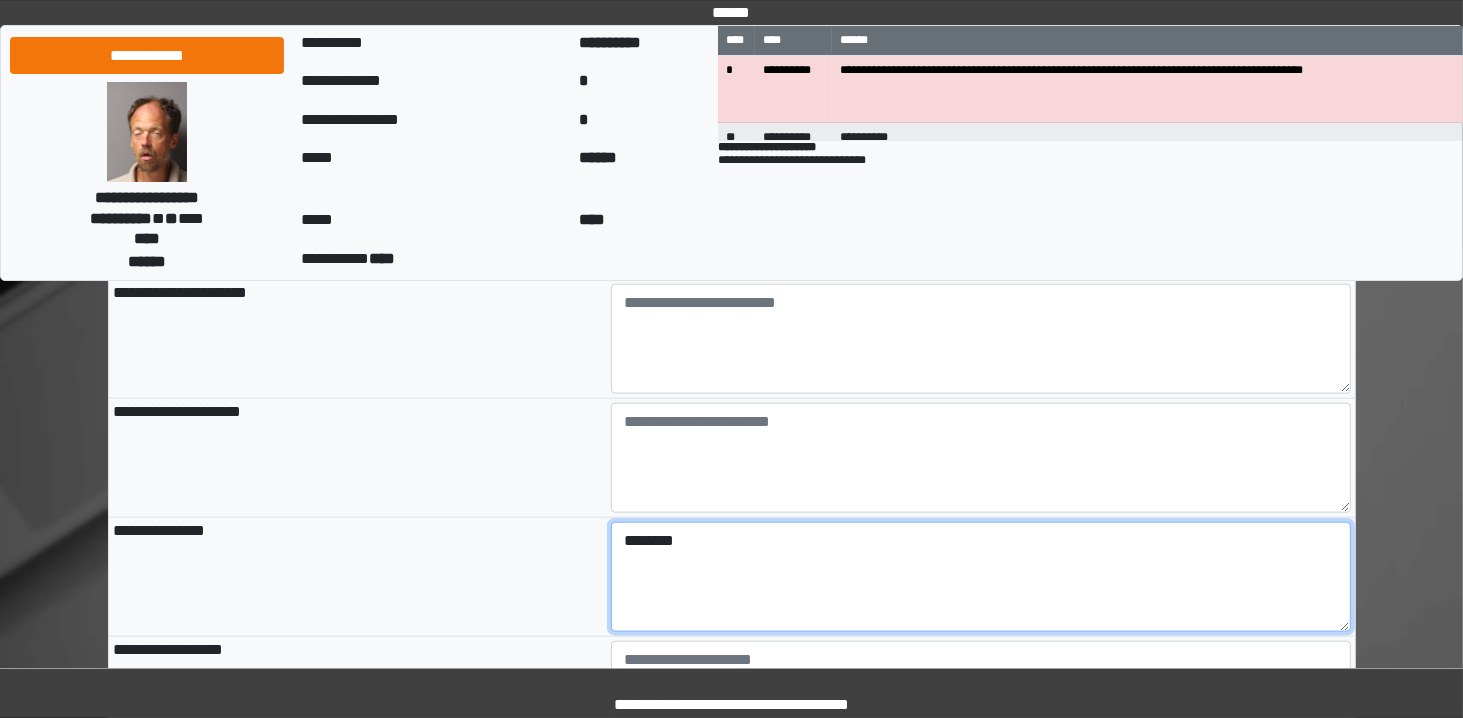 type on "********" 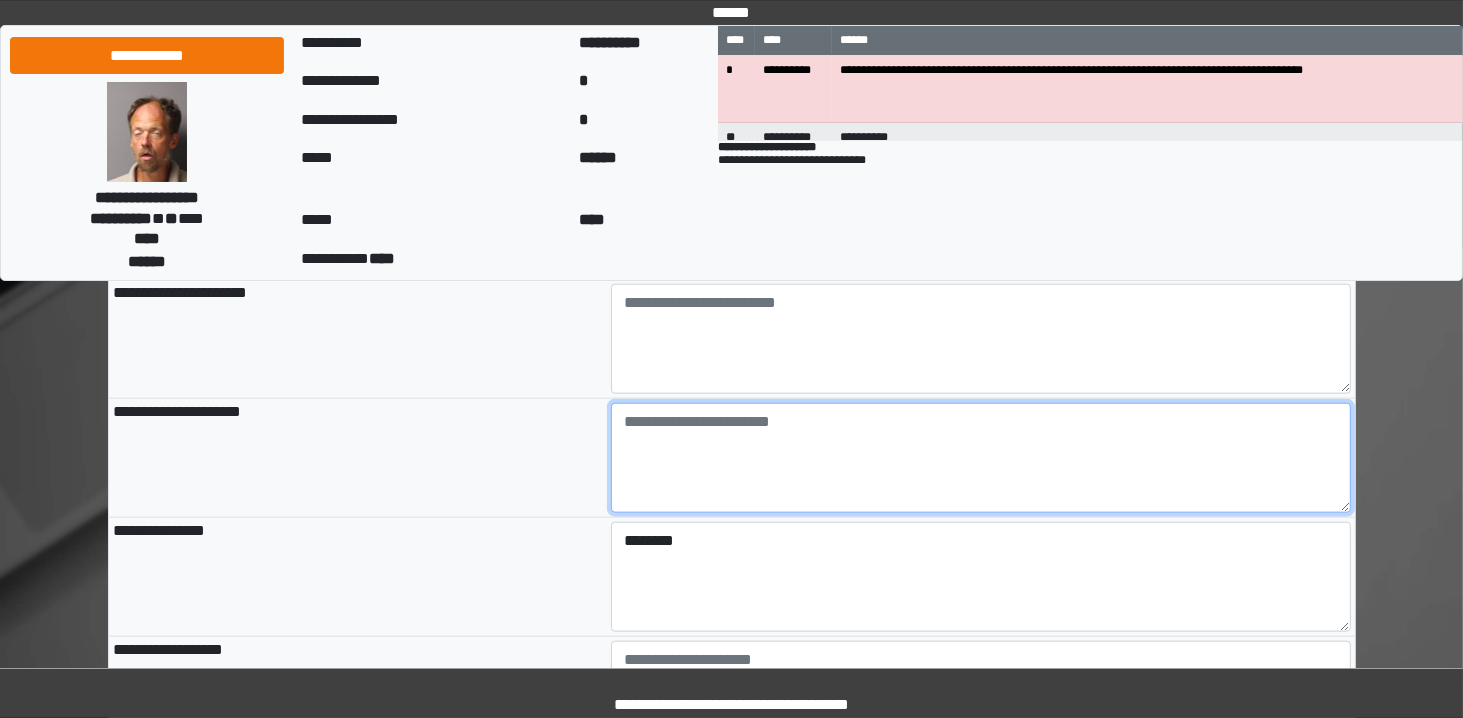 type on "**********" 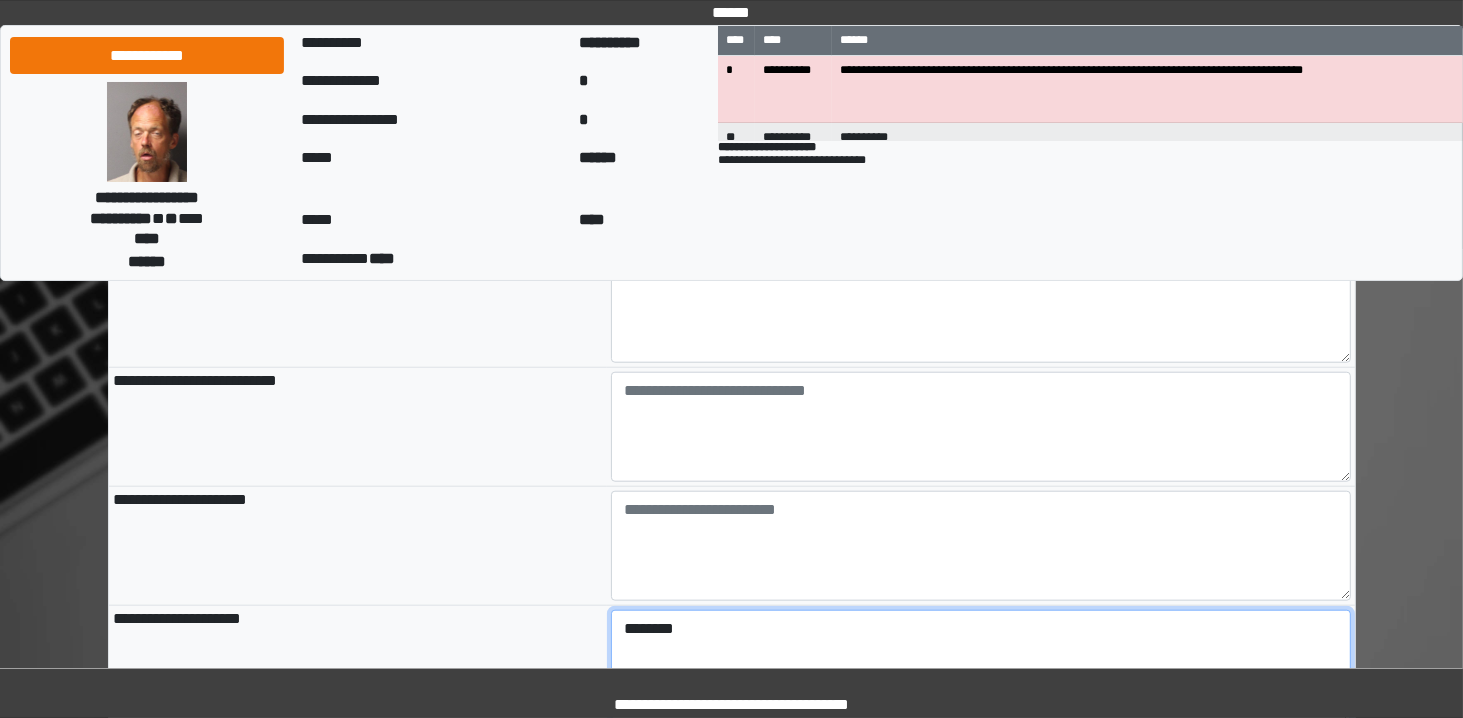 scroll, scrollTop: 1802, scrollLeft: 0, axis: vertical 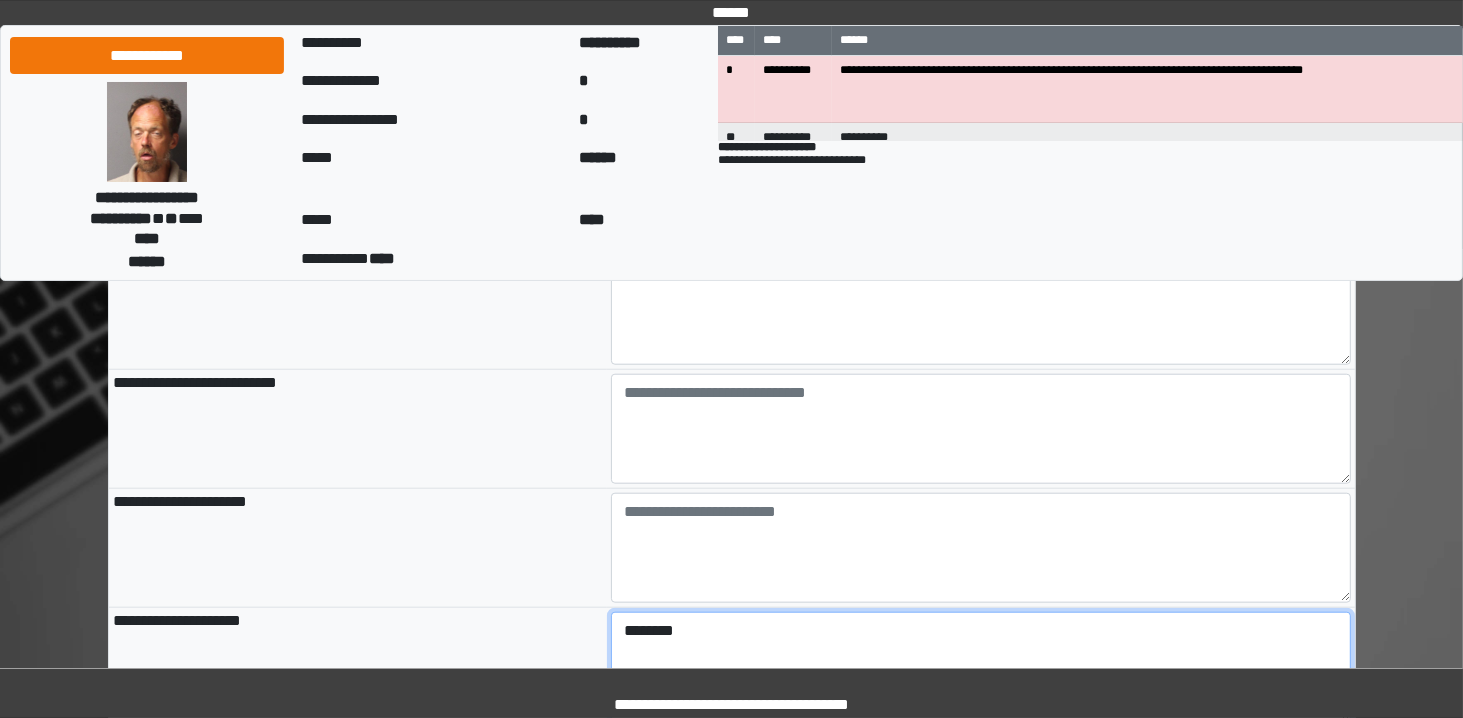 type on "********" 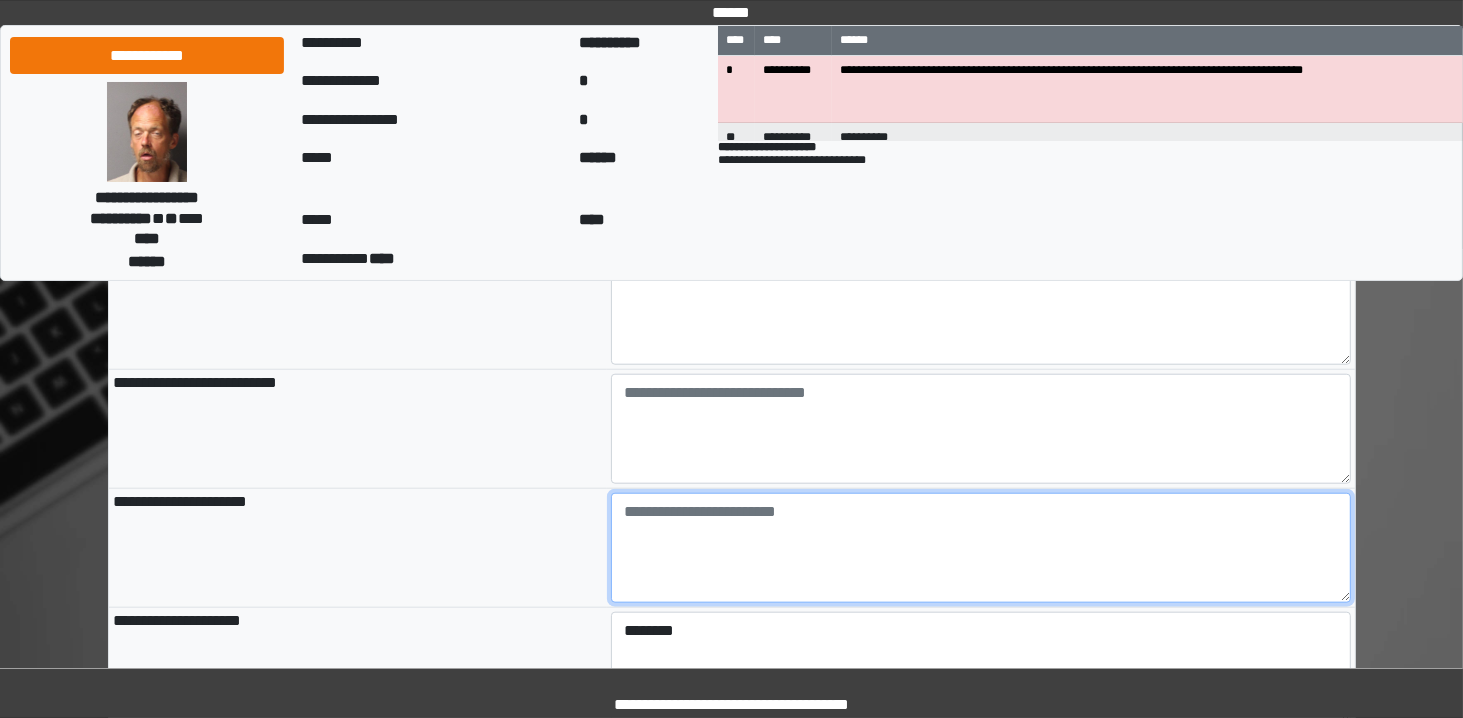 type on "**********" 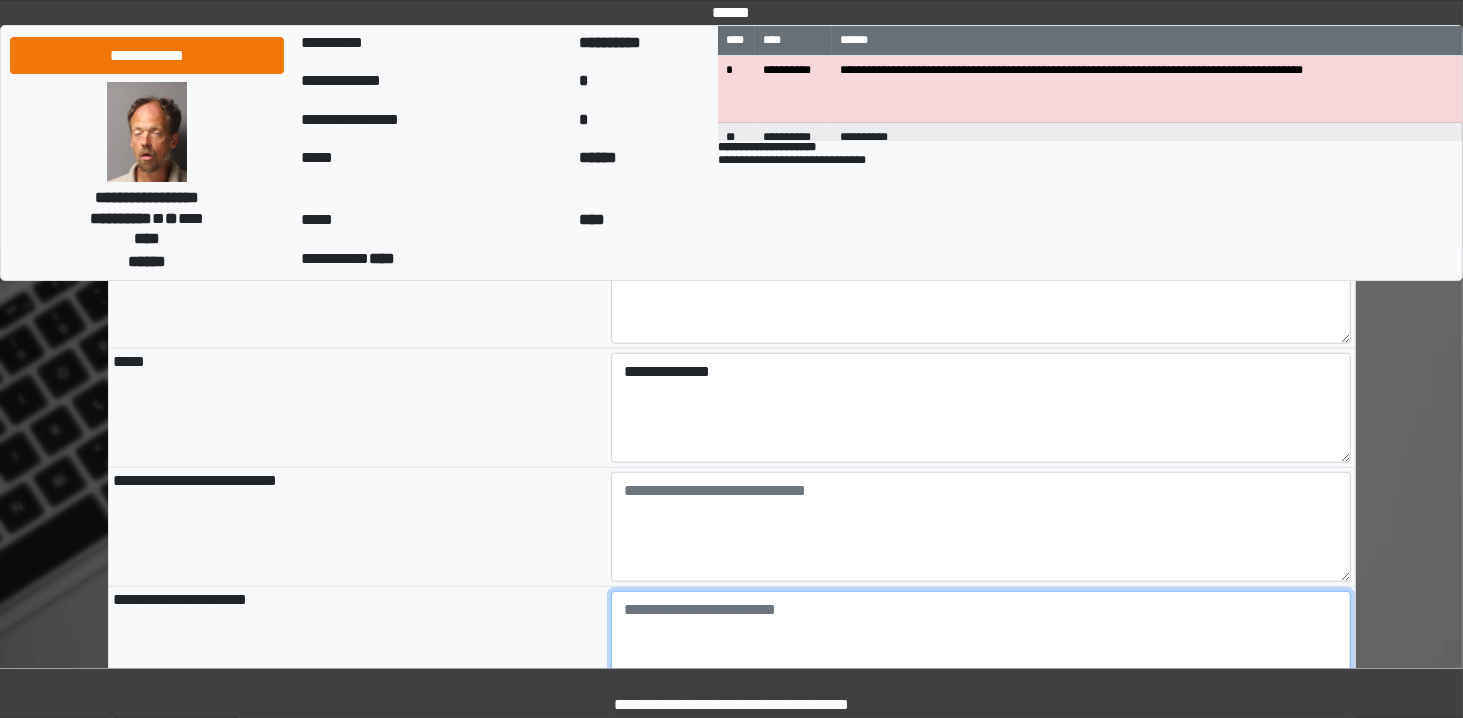 scroll, scrollTop: 1703, scrollLeft: 0, axis: vertical 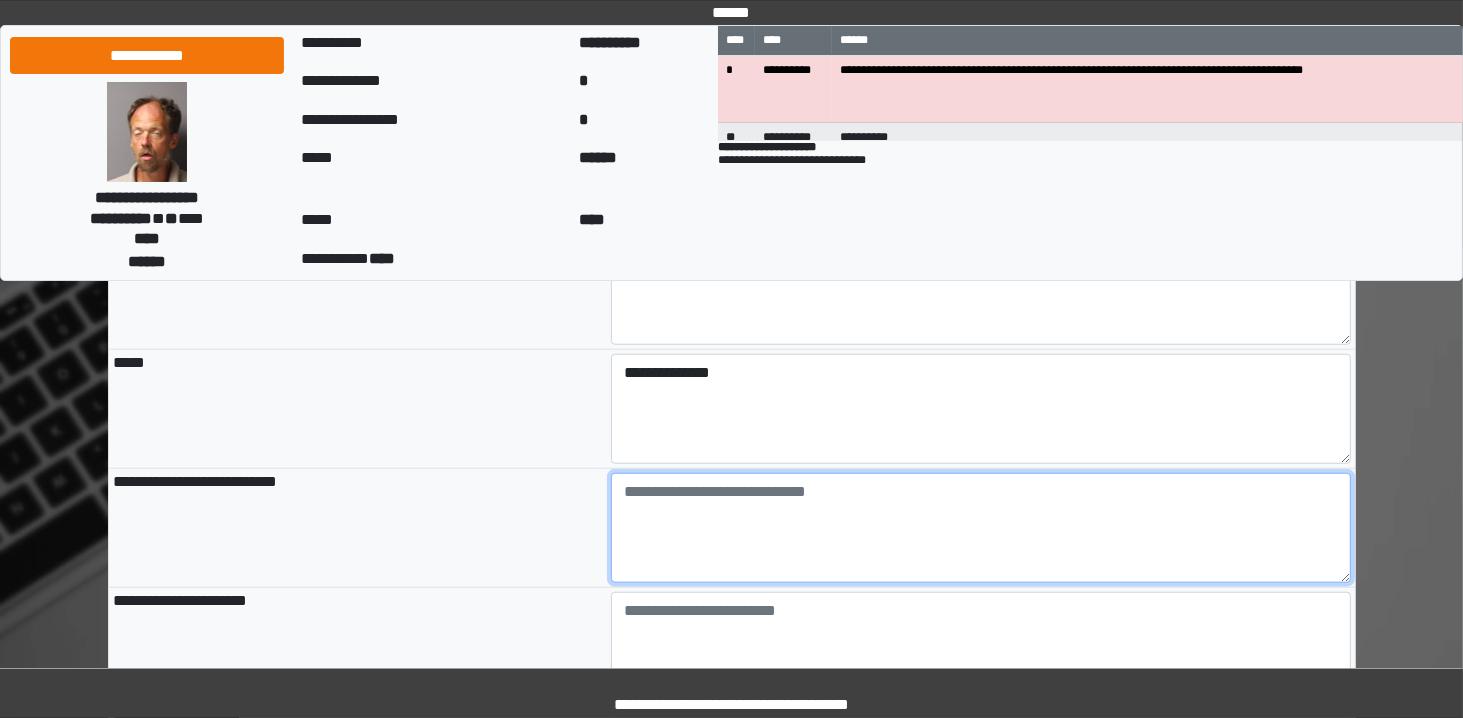 click at bounding box center [981, 528] 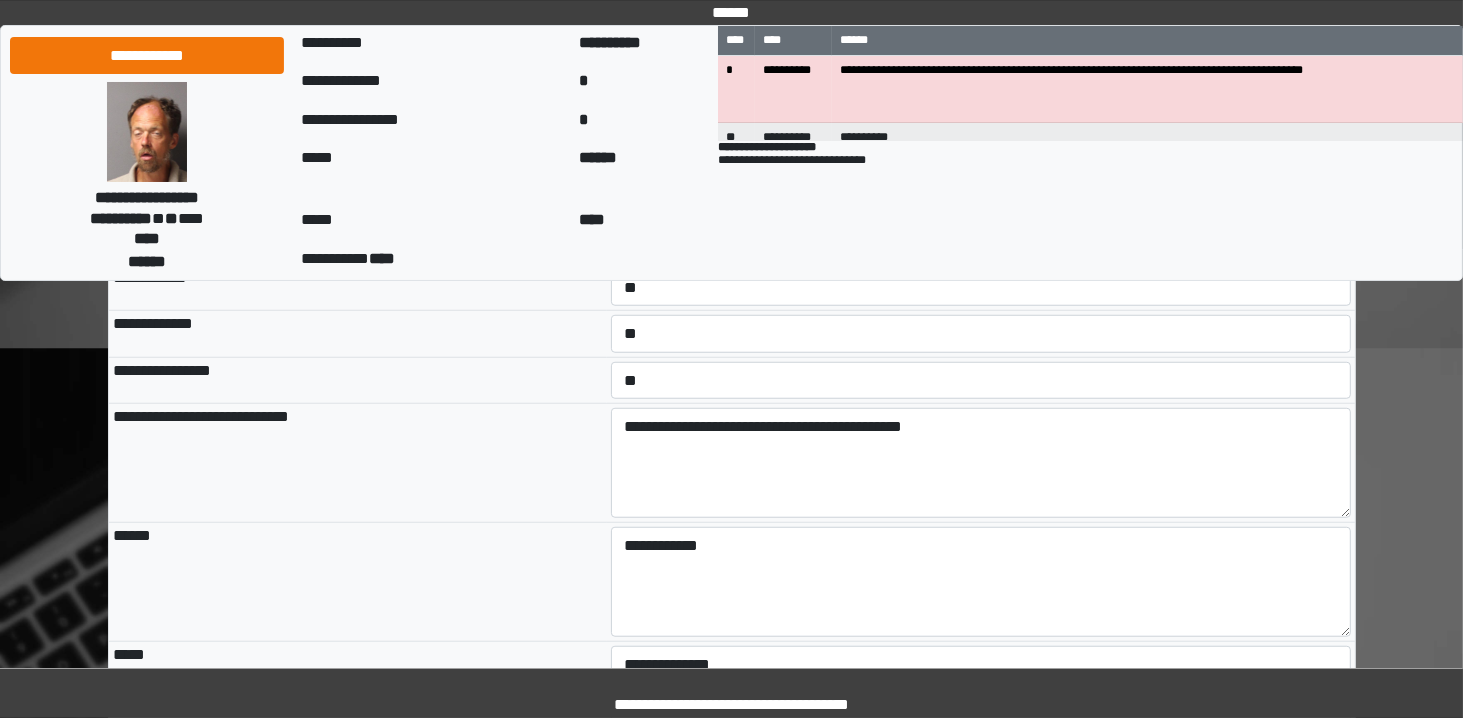 scroll, scrollTop: 1410, scrollLeft: 0, axis: vertical 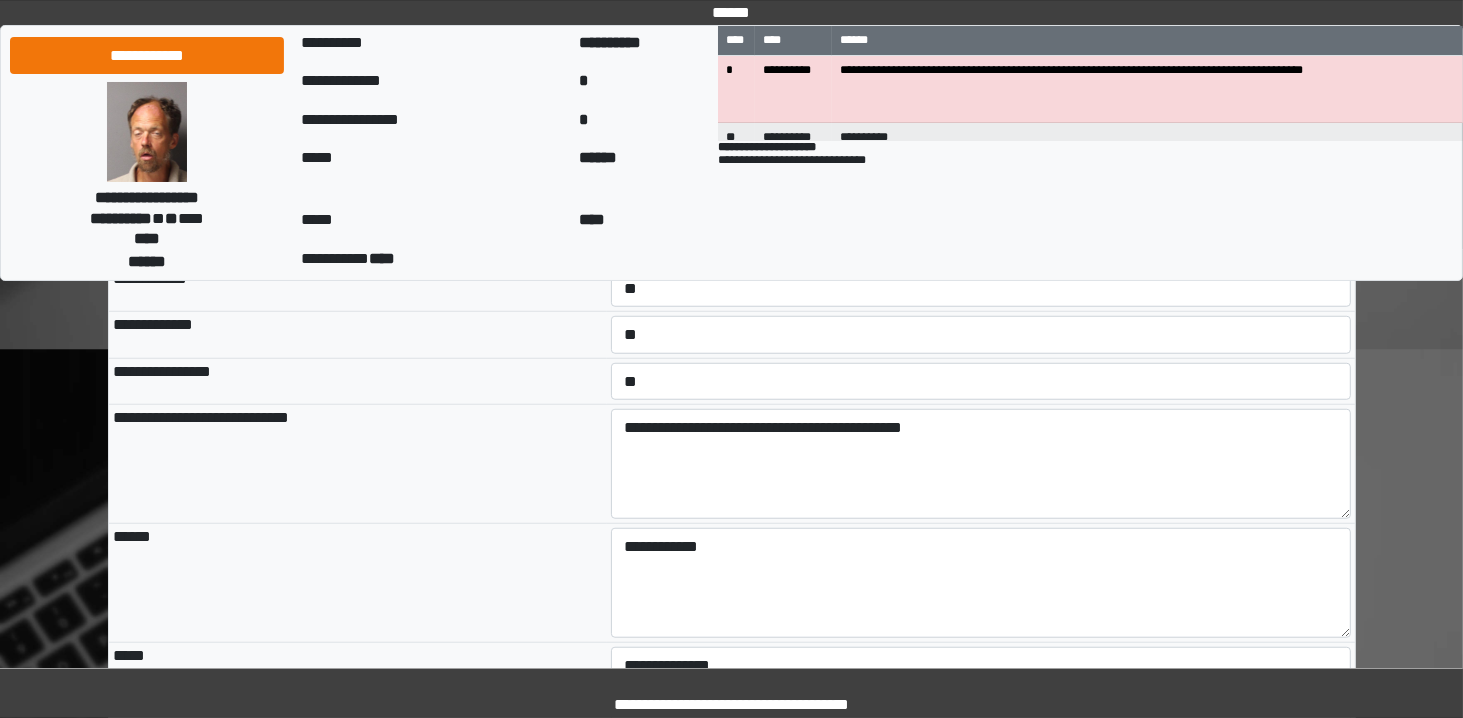 type on "********" 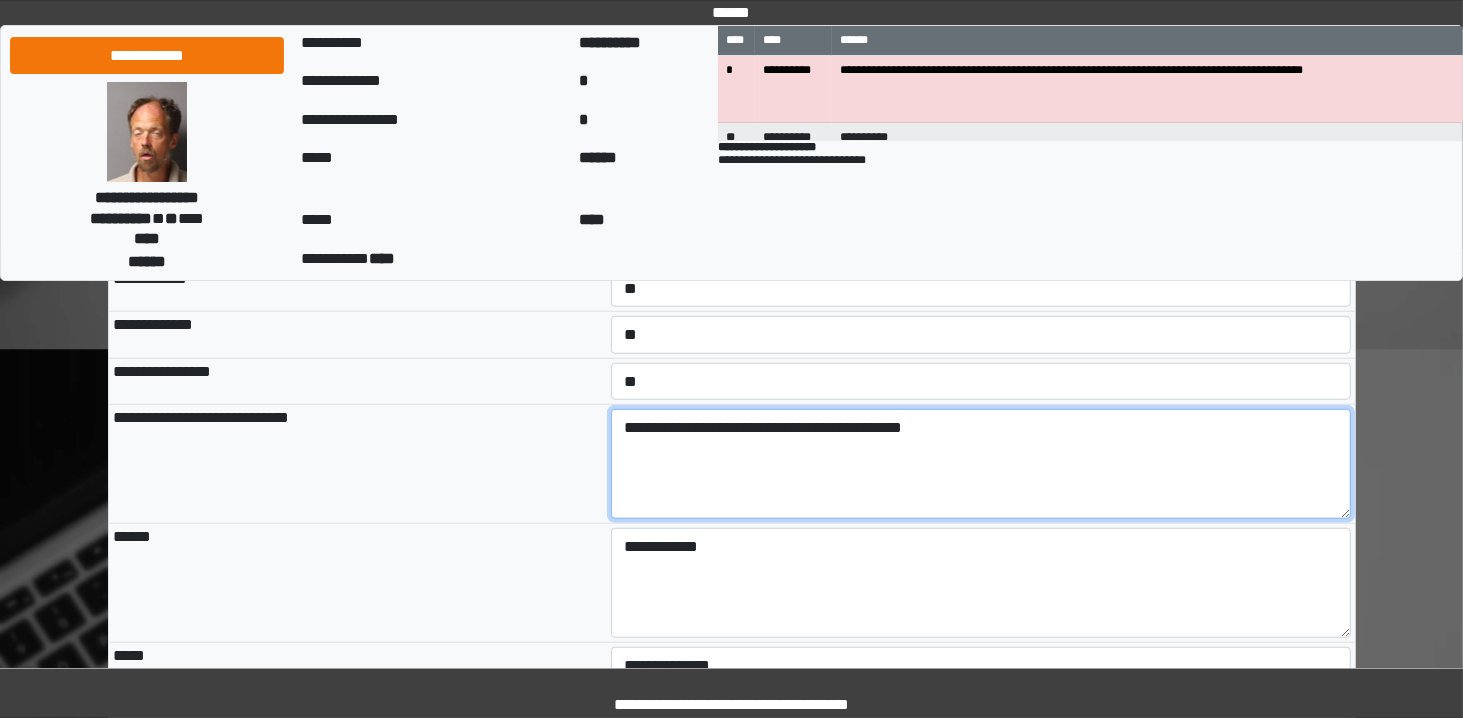 type on "**********" 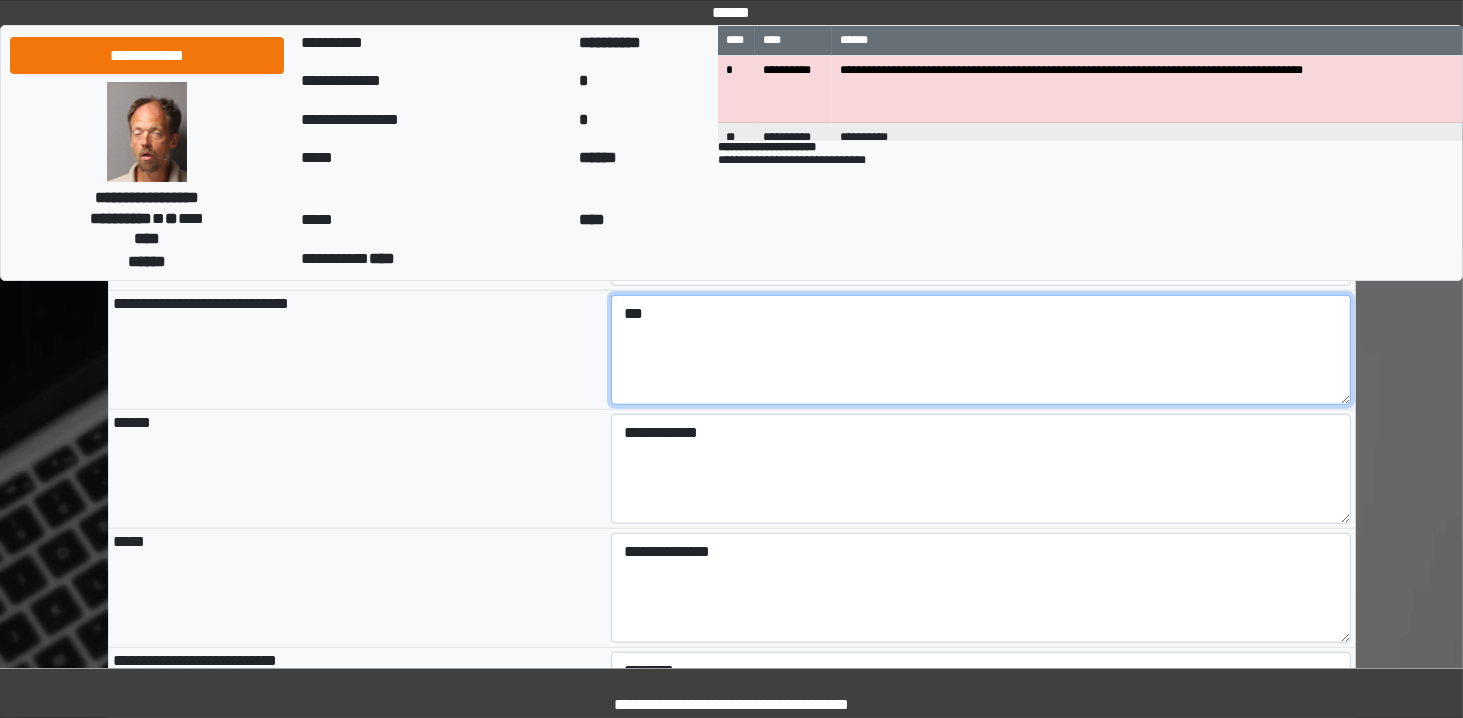 scroll, scrollTop: 1530, scrollLeft: 0, axis: vertical 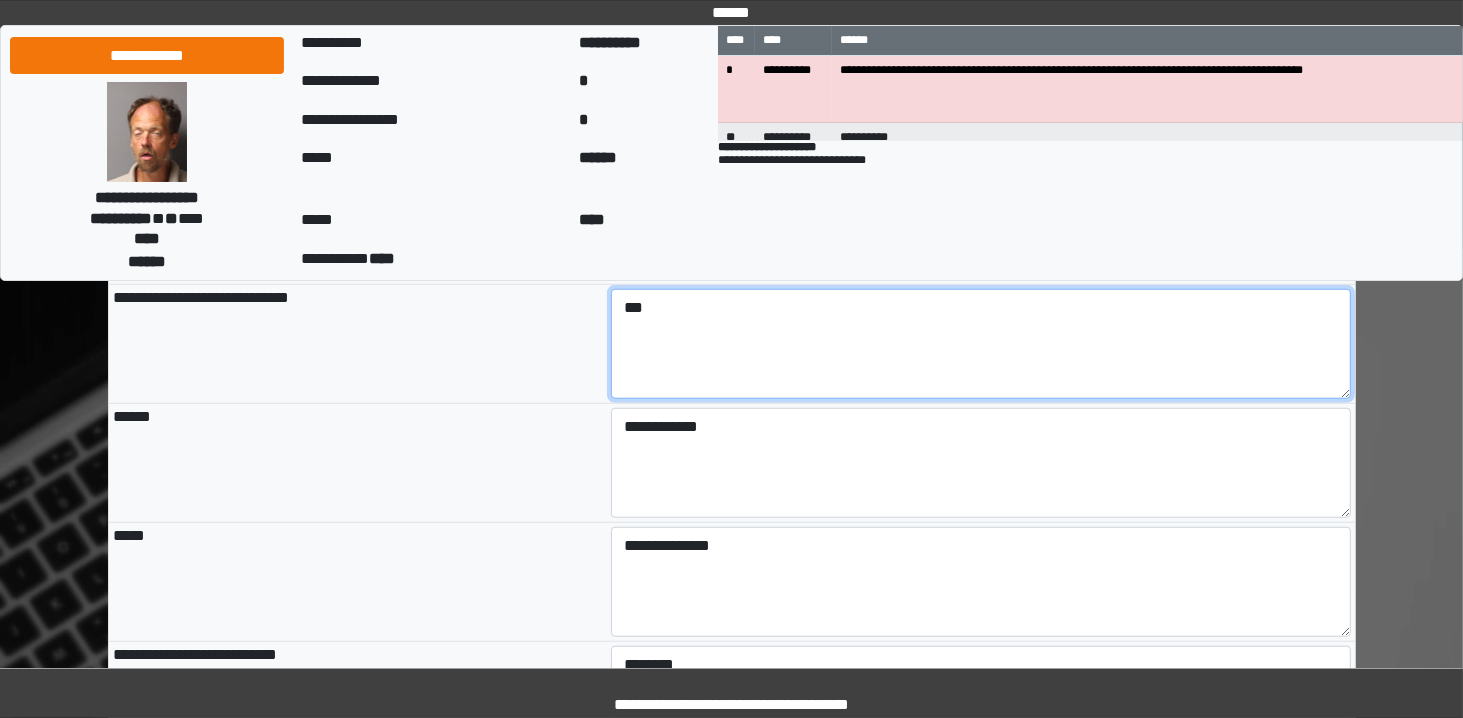 type on "***" 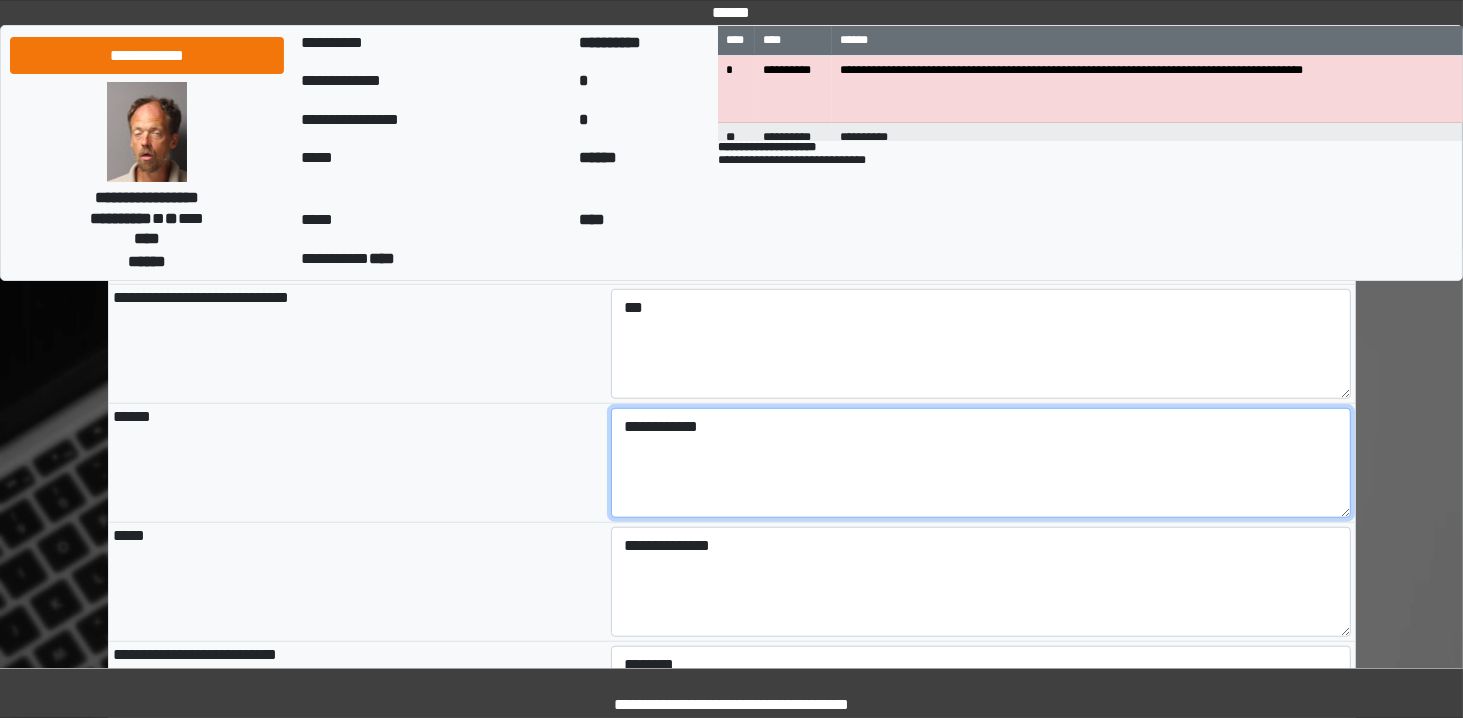 type on "**********" 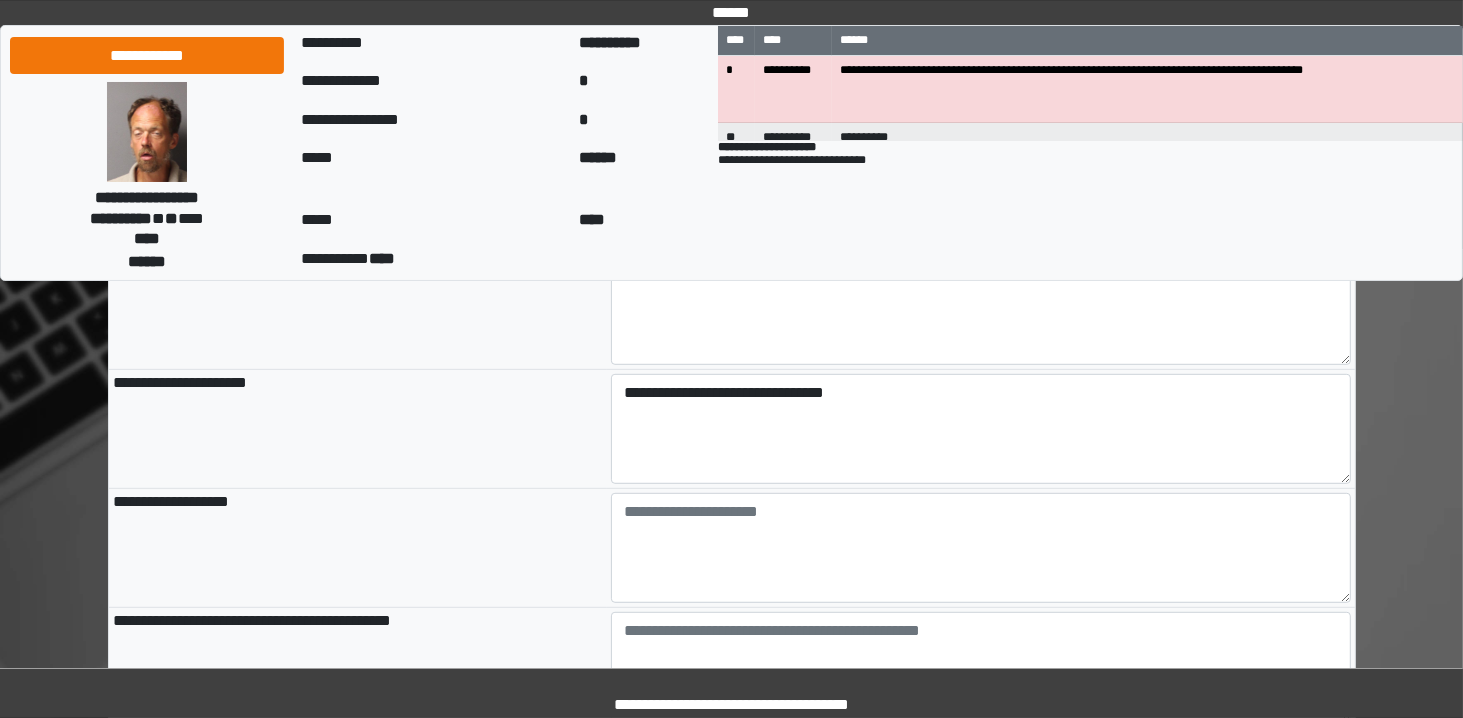 scroll, scrollTop: 900, scrollLeft: 0, axis: vertical 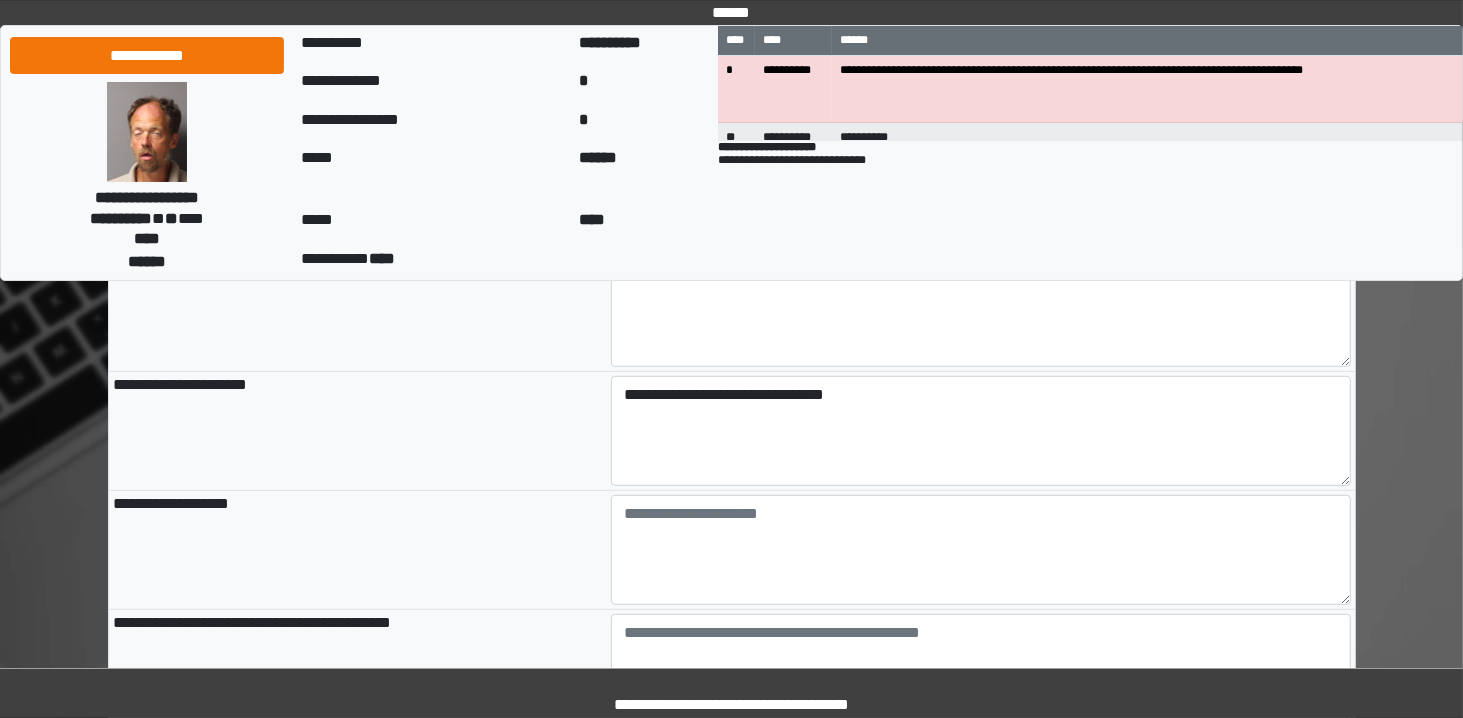 type on "**********" 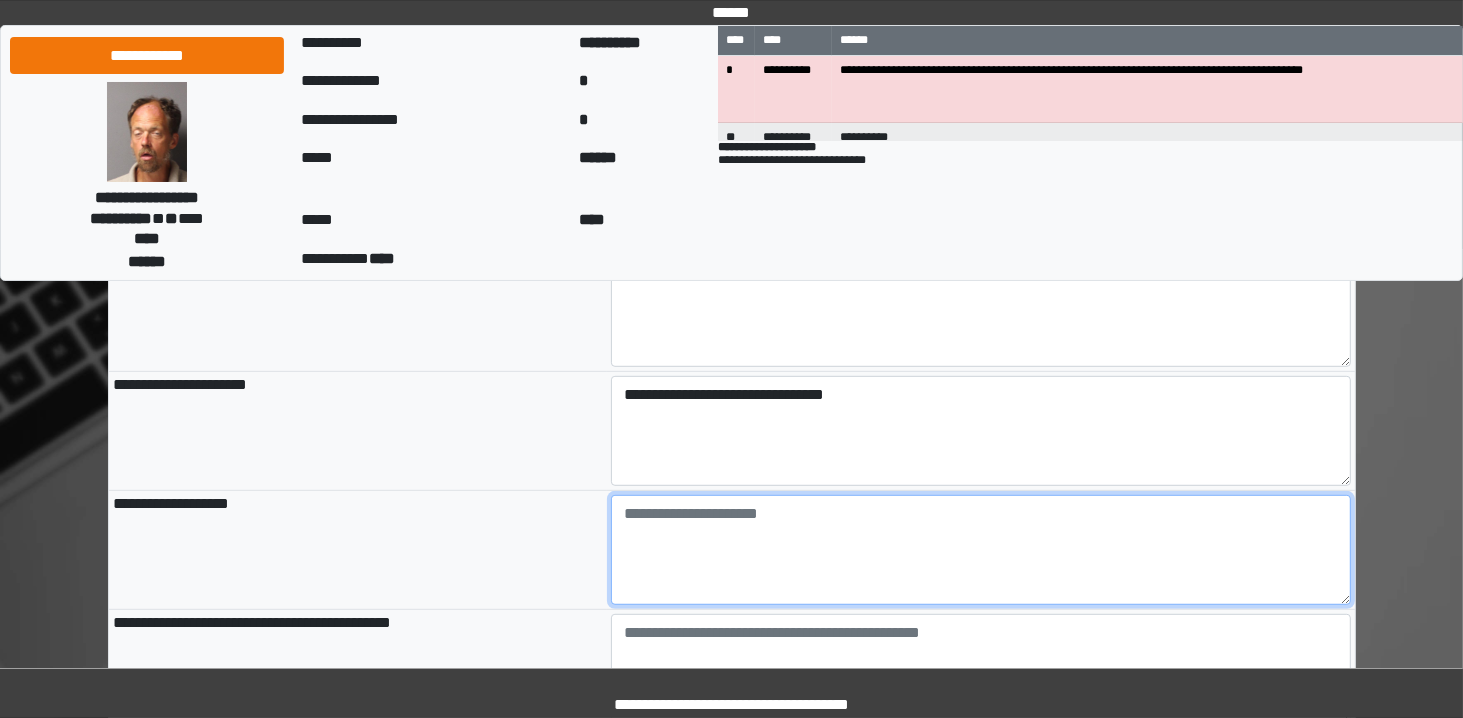 type on "**********" 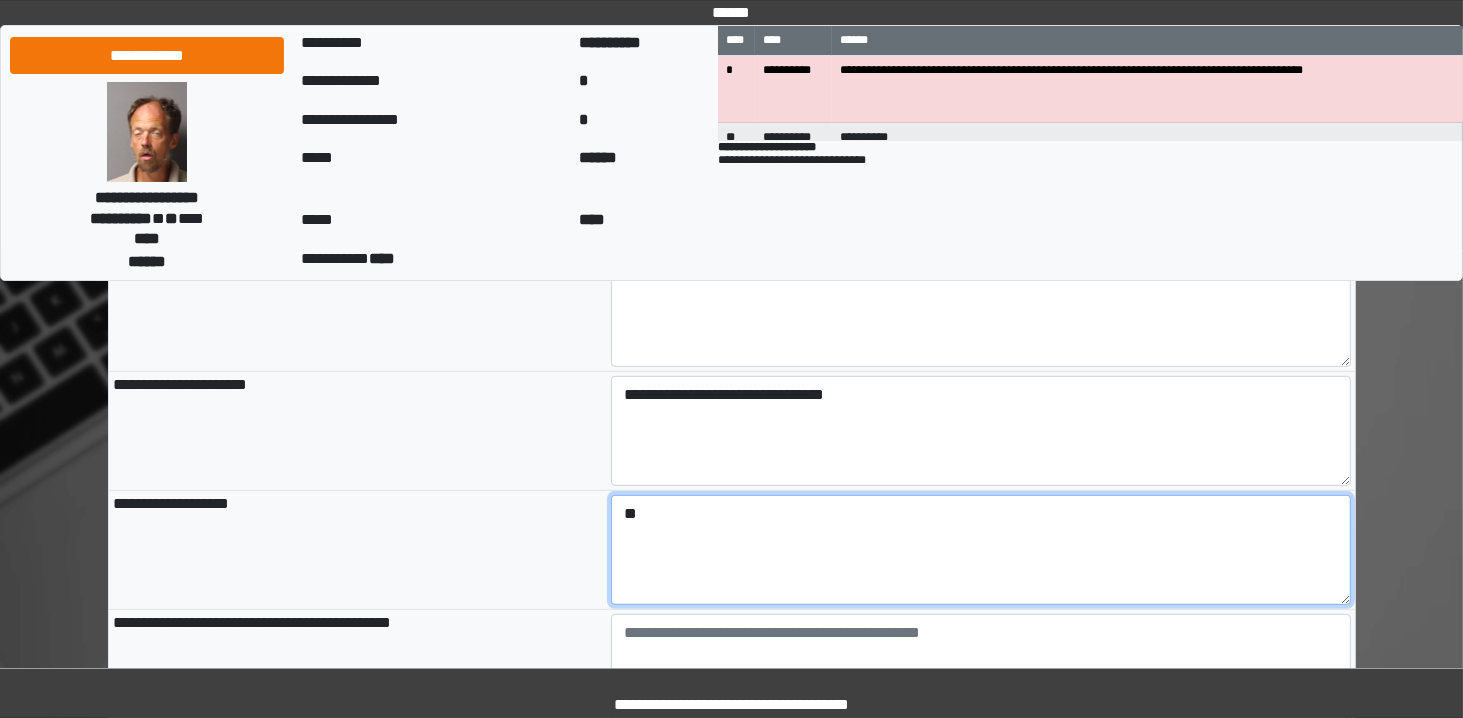 type on "*" 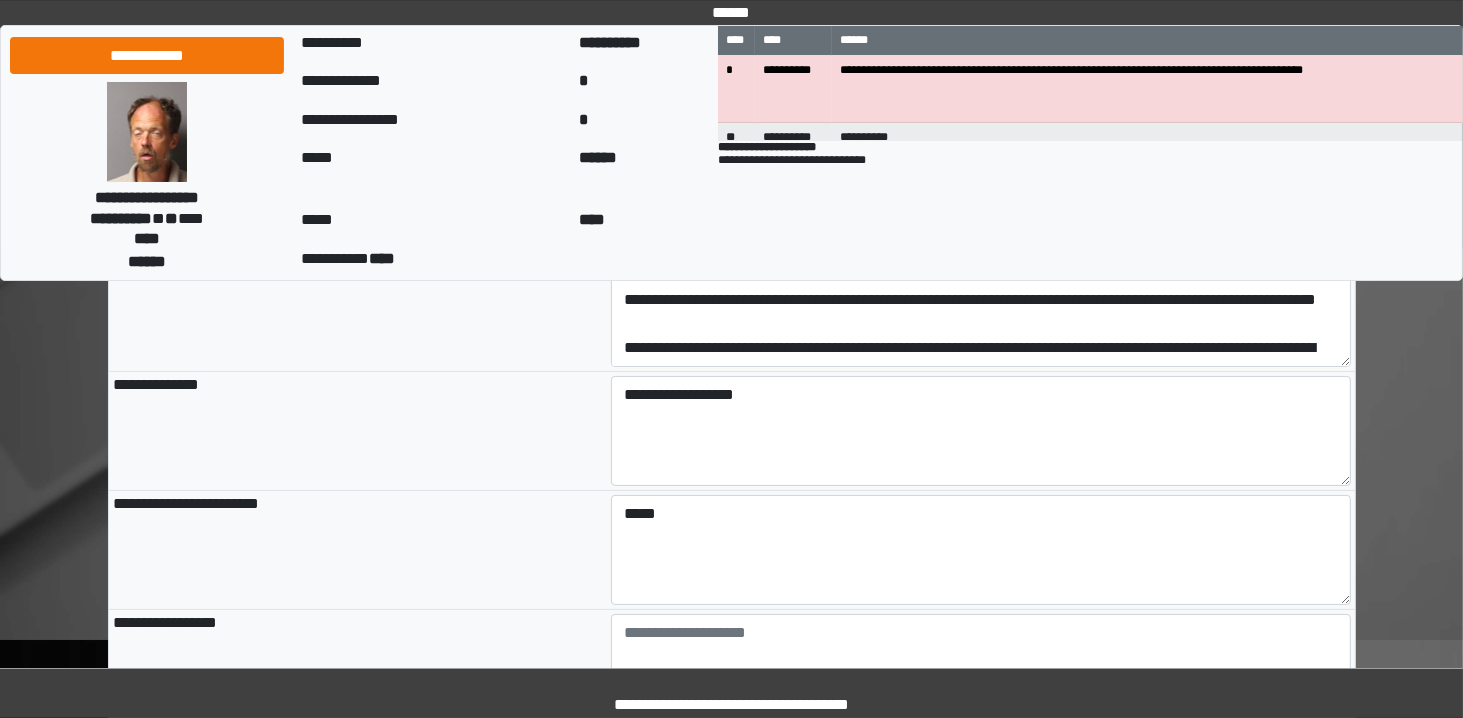 scroll, scrollTop: 84, scrollLeft: 0, axis: vertical 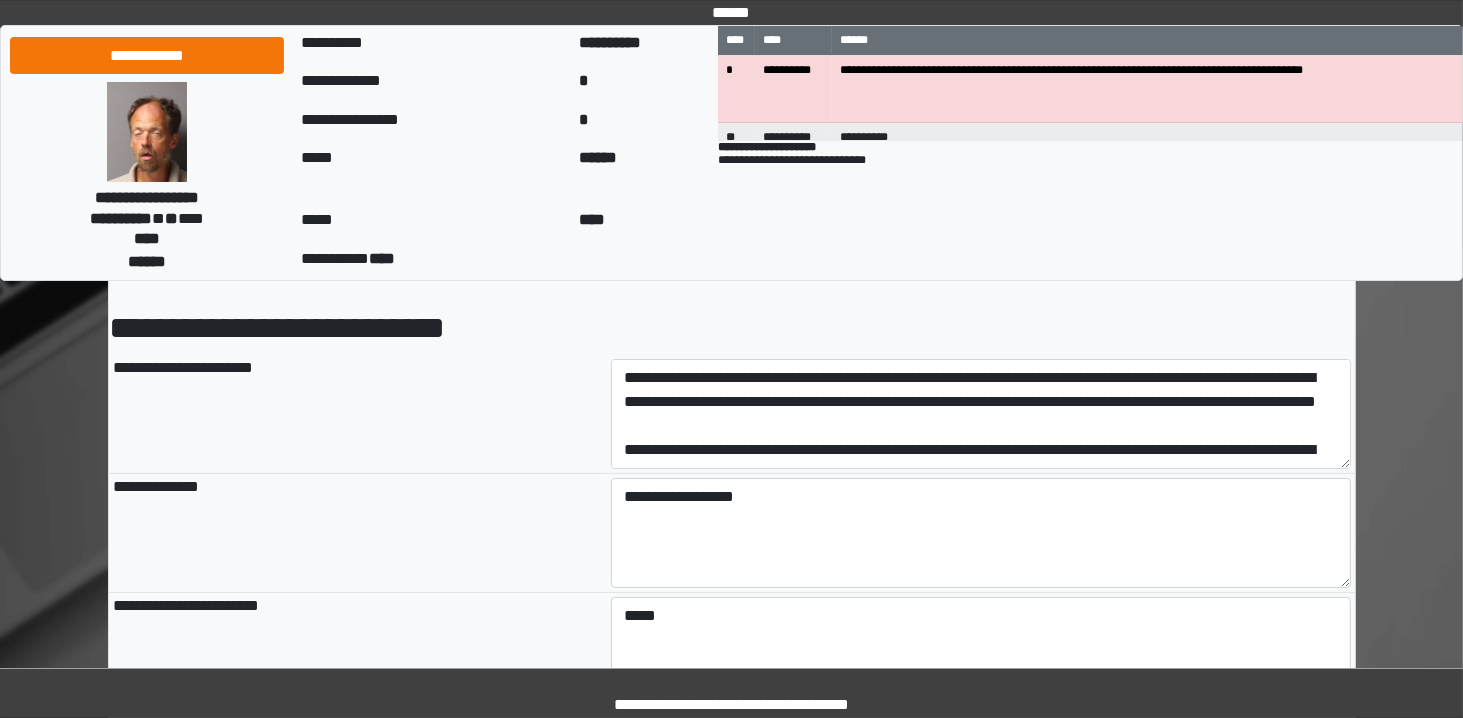 type on "**********" 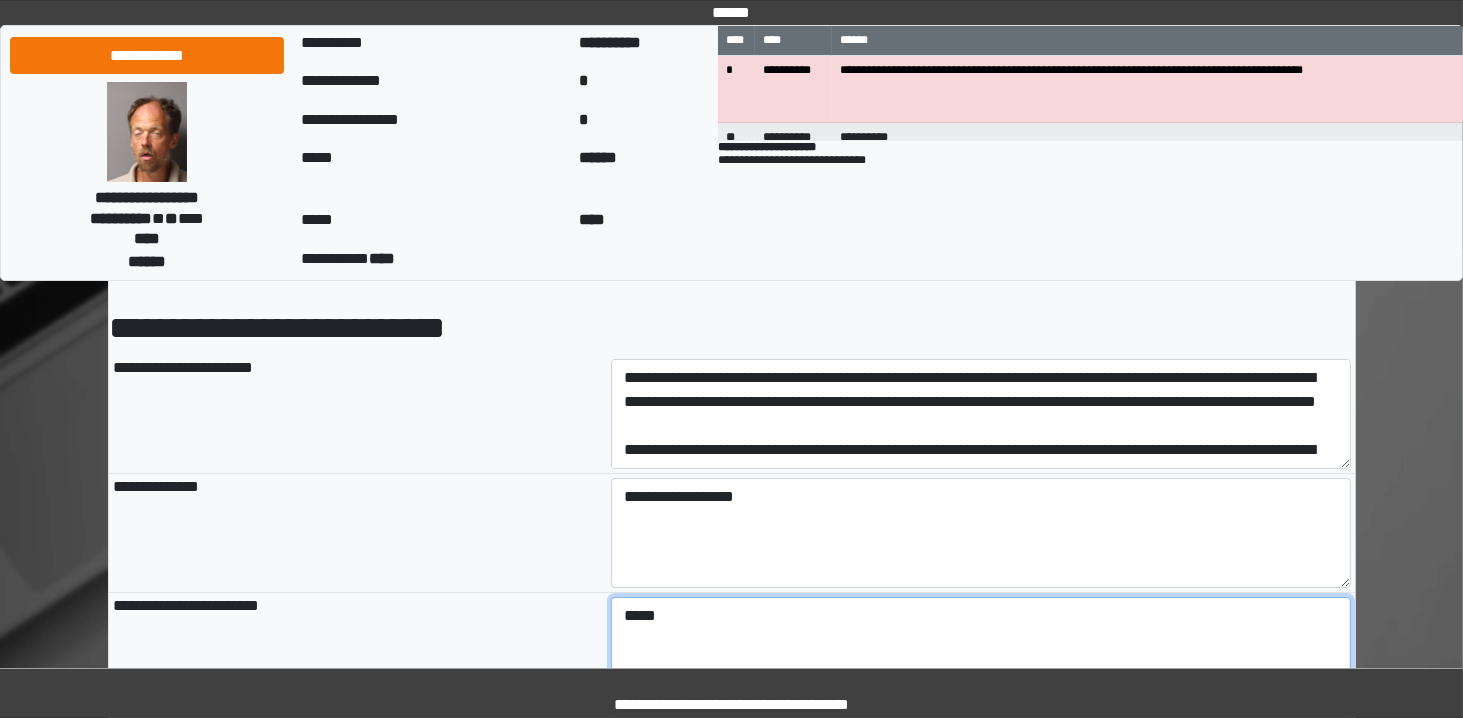 type on "**********" 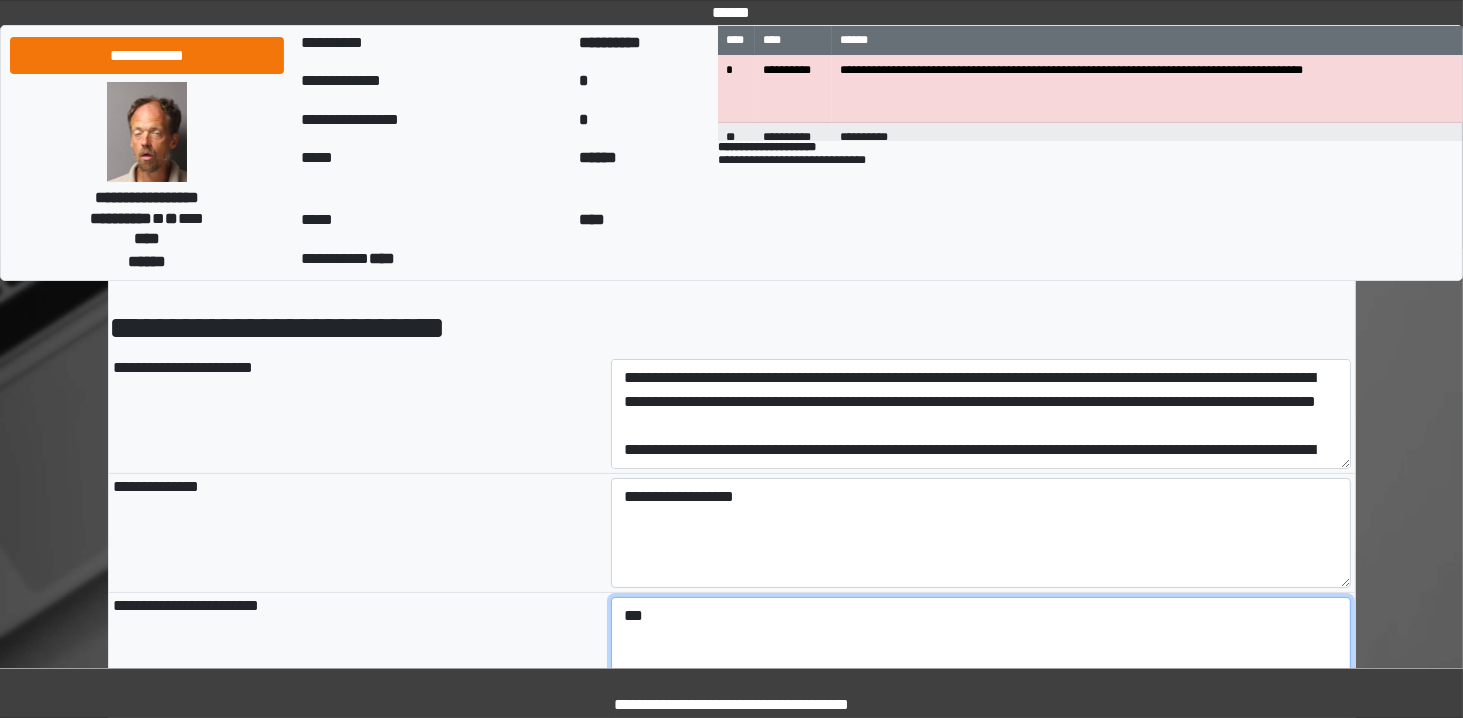 type on "***" 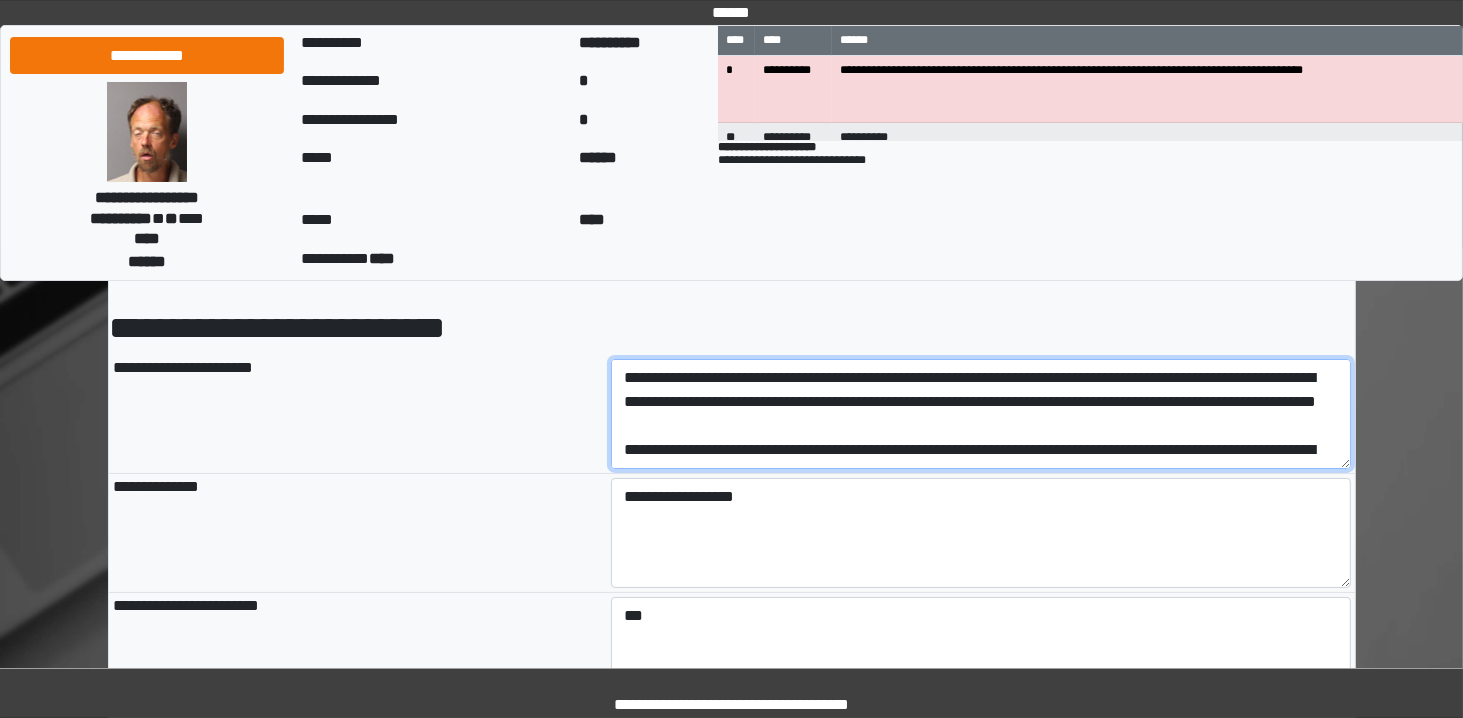 type on "**********" 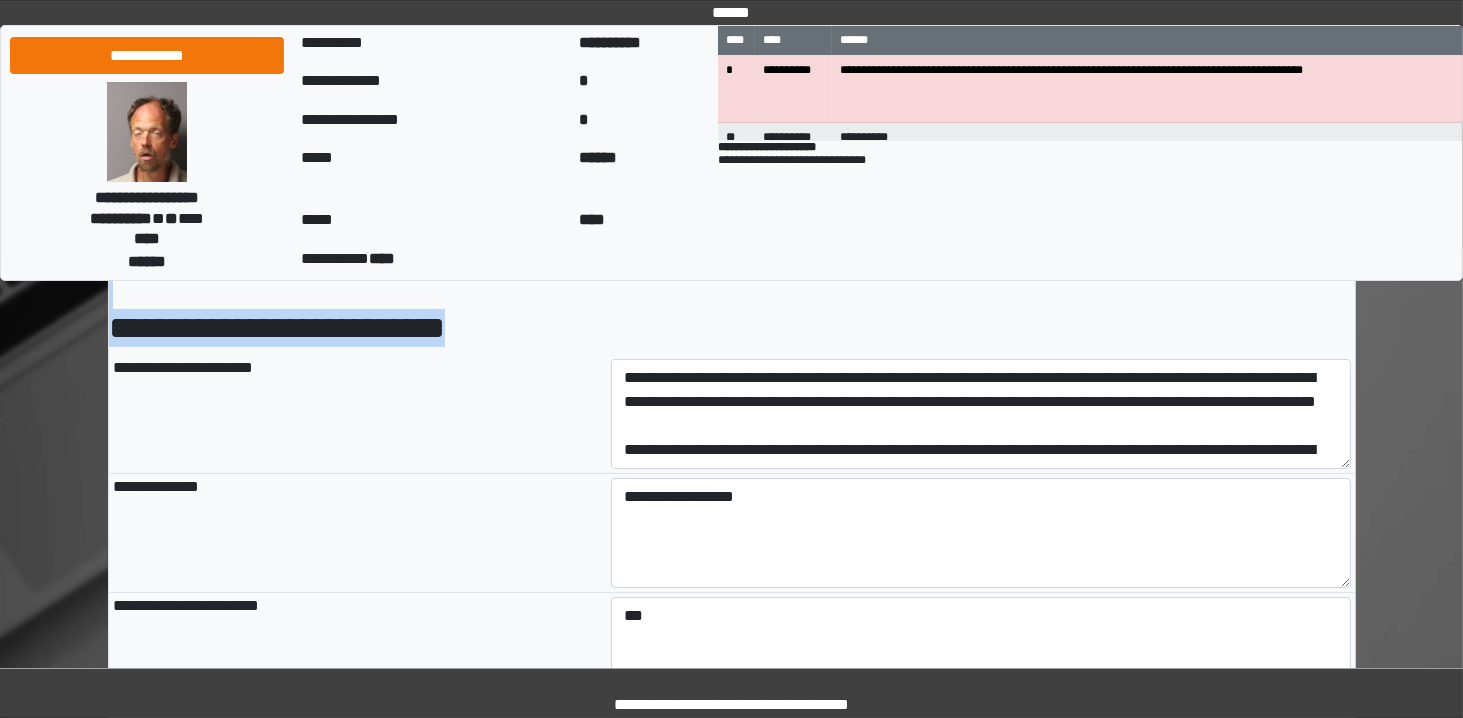 drag, startPoint x: 779, startPoint y: 313, endPoint x: 660, endPoint y: 297, distance: 120.070816 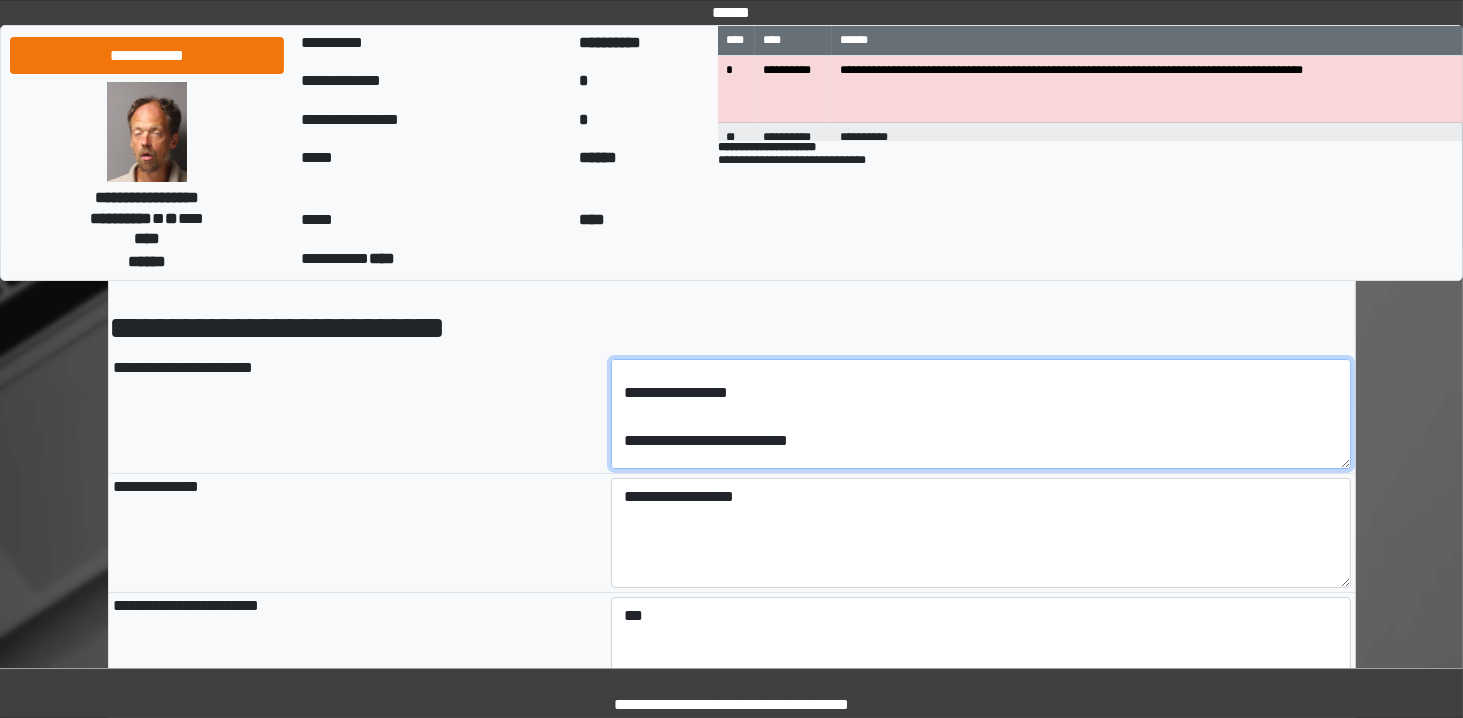 scroll, scrollTop: 1056, scrollLeft: 0, axis: vertical 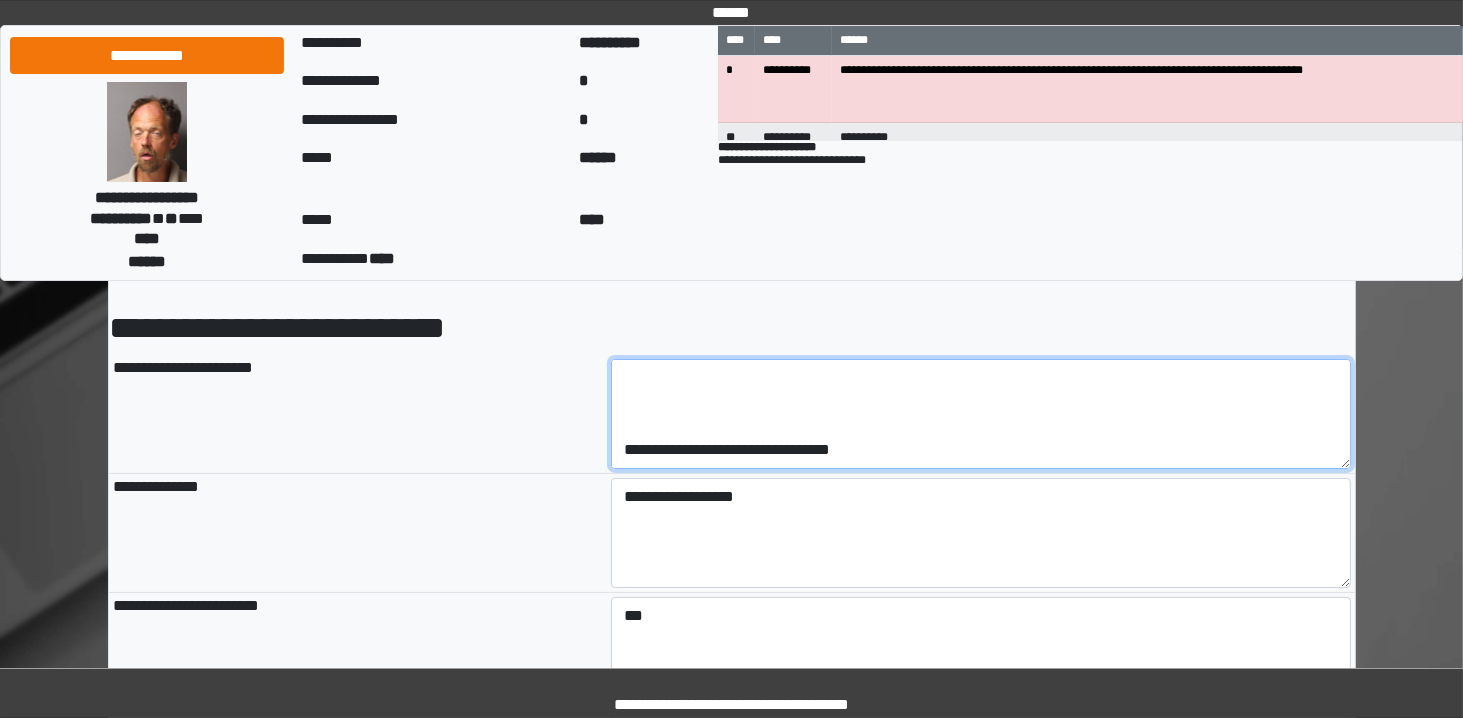 drag, startPoint x: 624, startPoint y: 380, endPoint x: 771, endPoint y: 525, distance: 206.48003 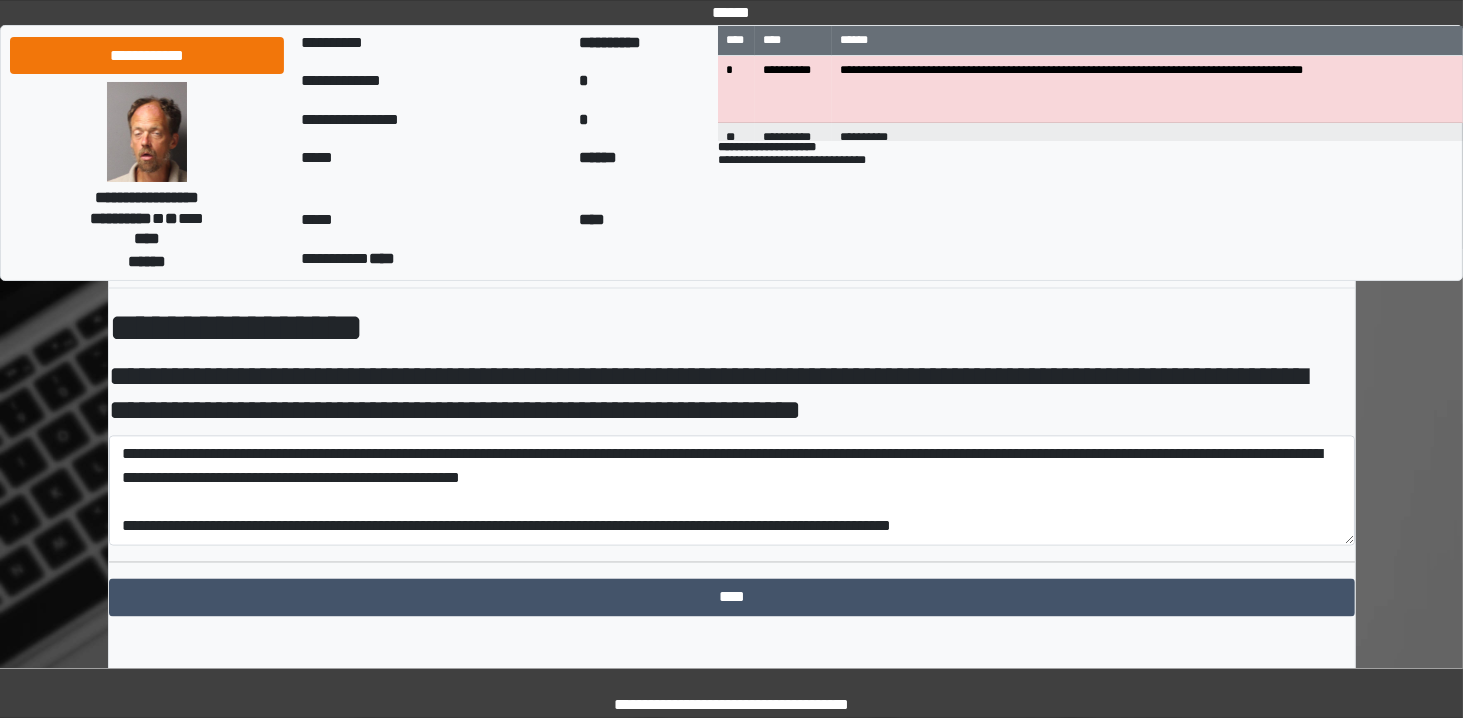 scroll, scrollTop: 3528, scrollLeft: 0, axis: vertical 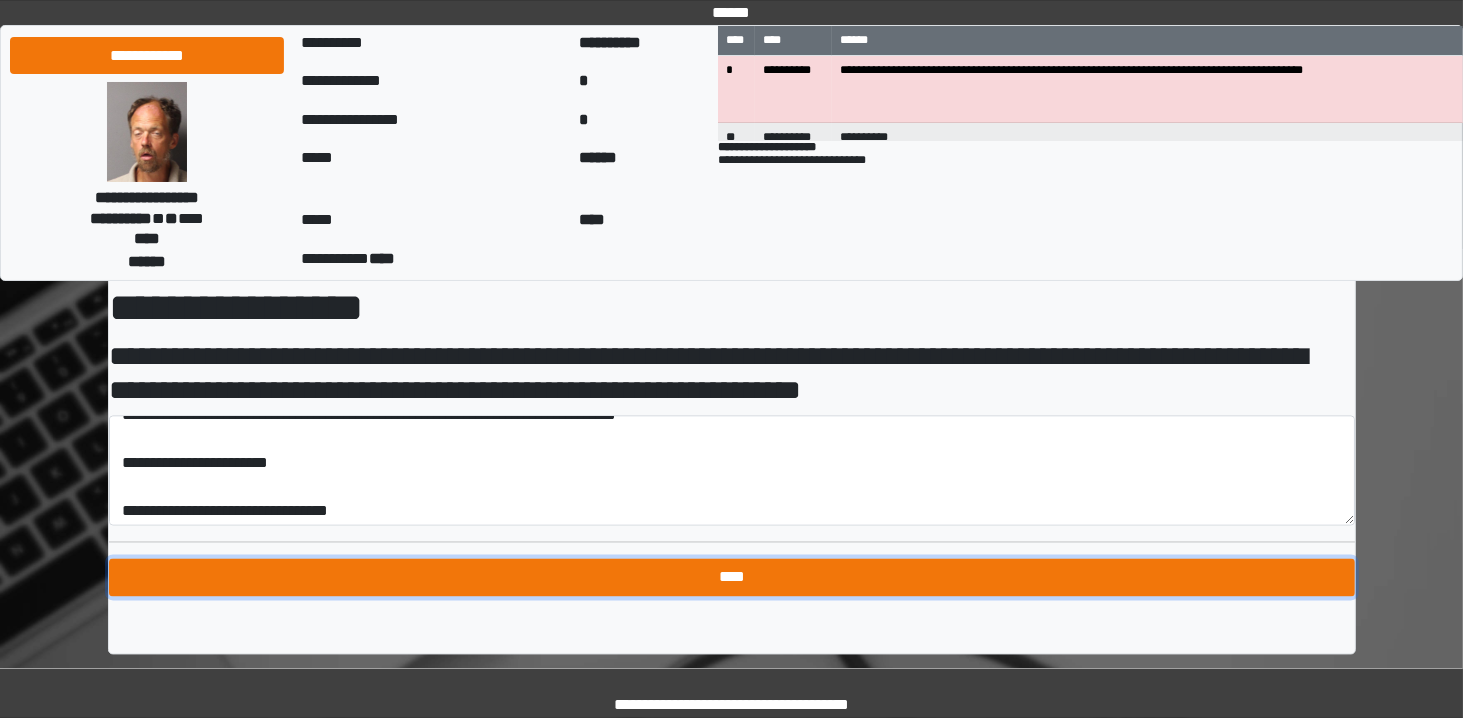 click on "****" at bounding box center (732, 578) 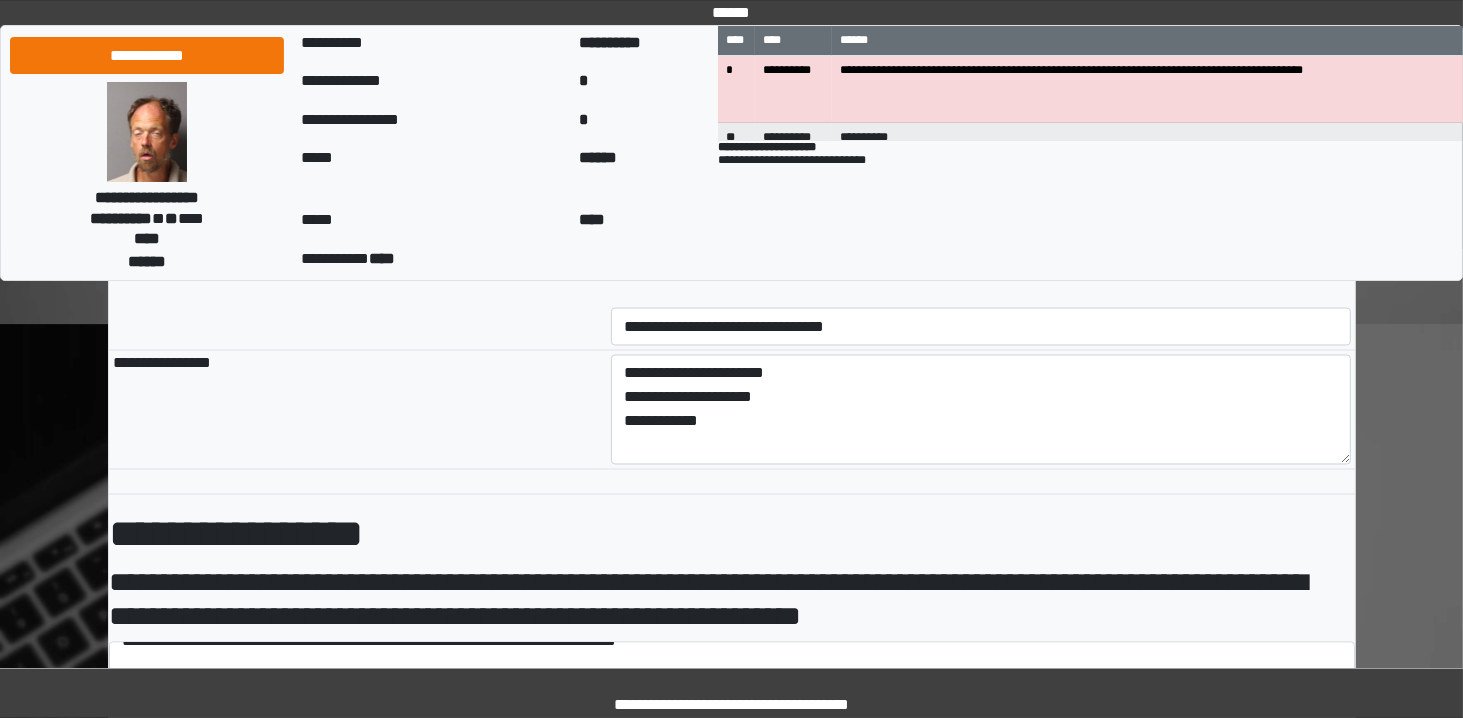scroll, scrollTop: 3311, scrollLeft: 0, axis: vertical 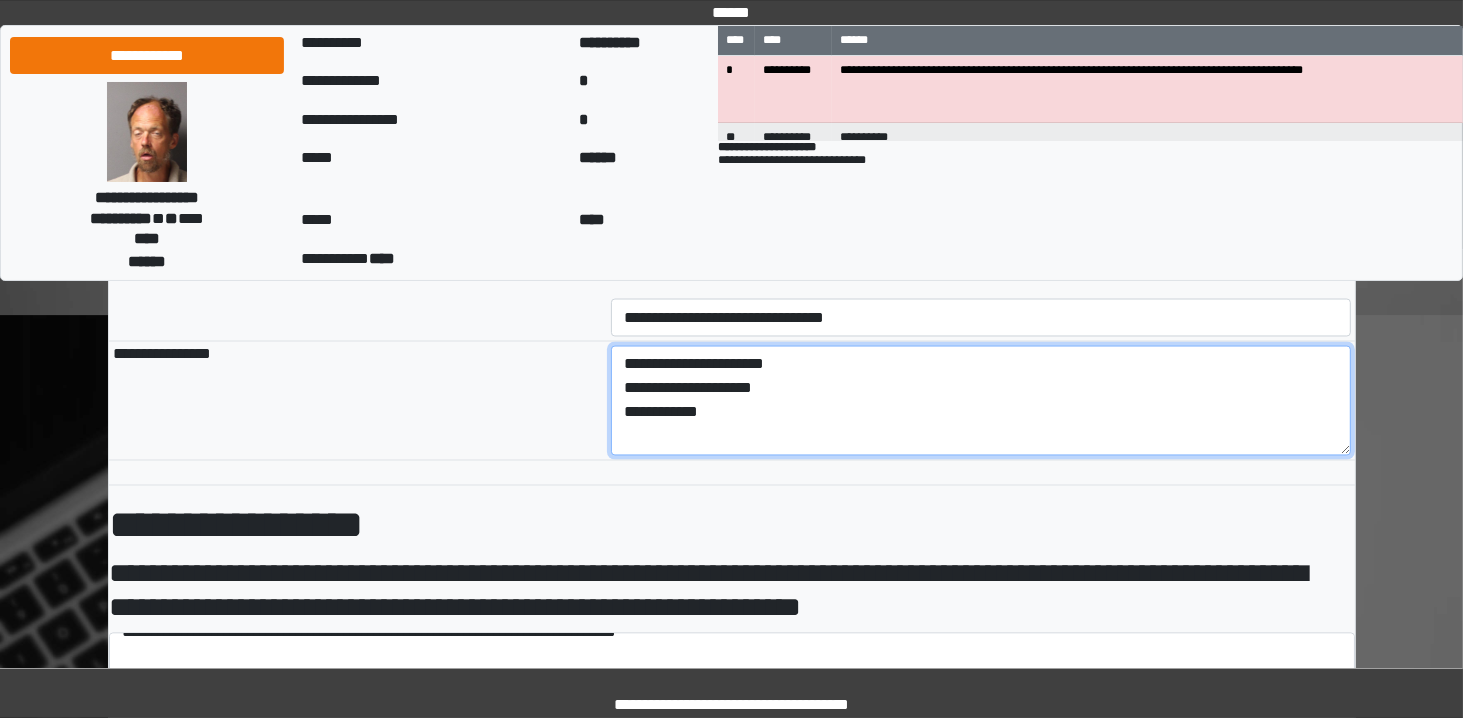 click on "**********" at bounding box center [981, 401] 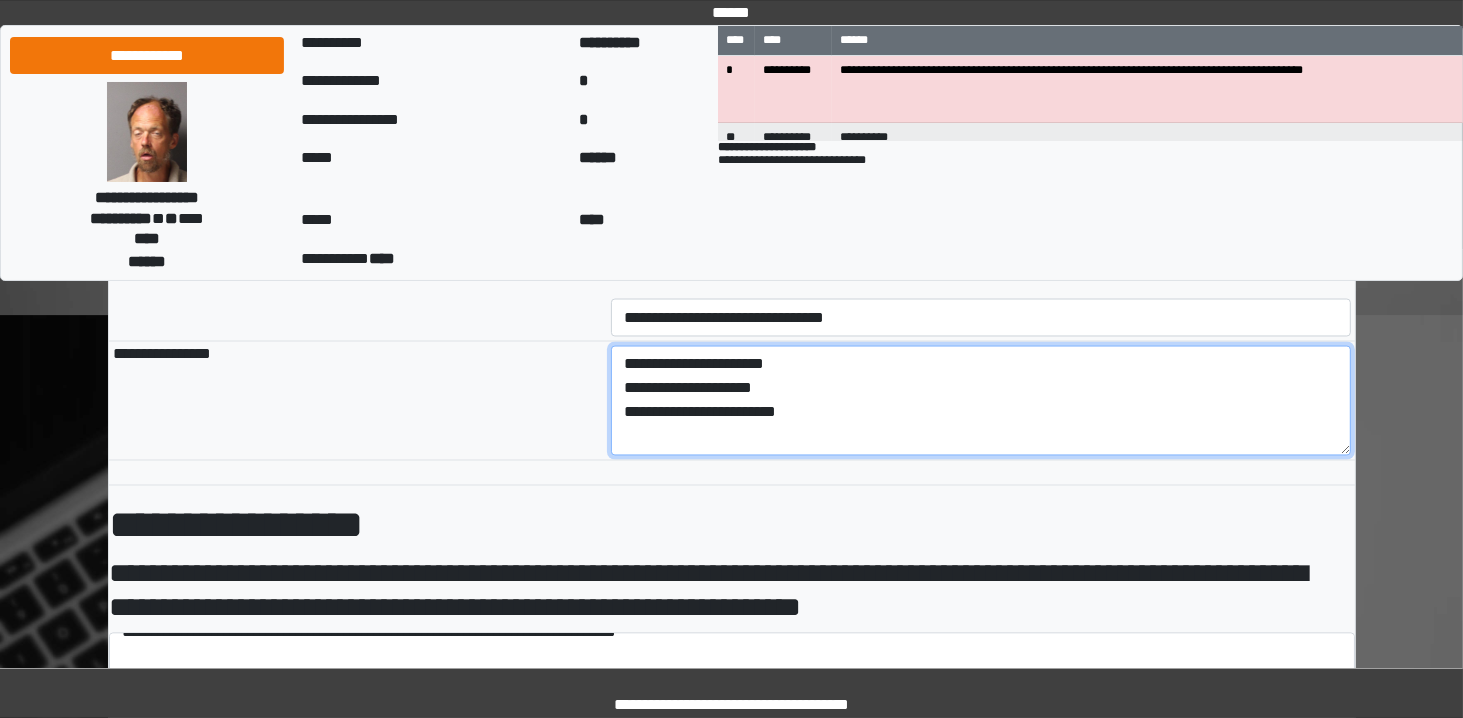 click on "**********" at bounding box center [981, 401] 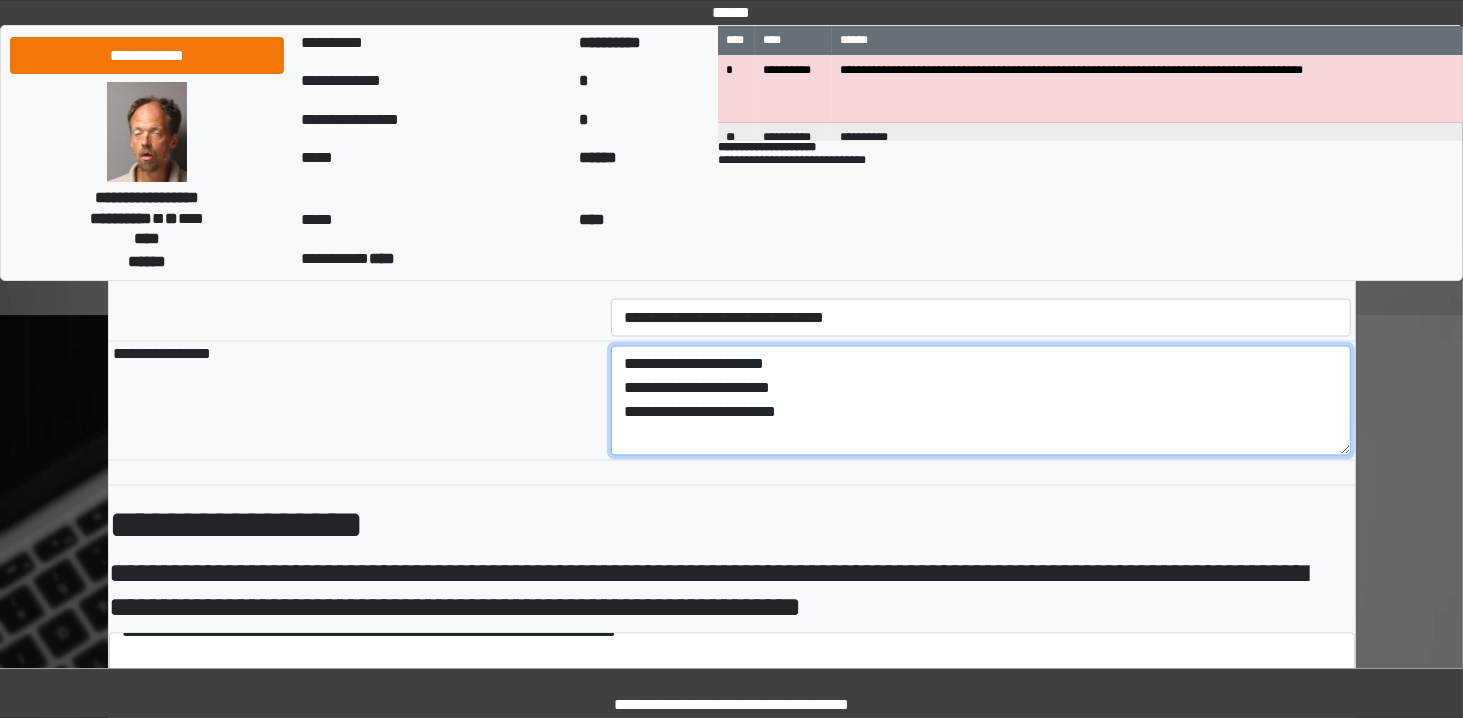 click on "**********" at bounding box center [981, 401] 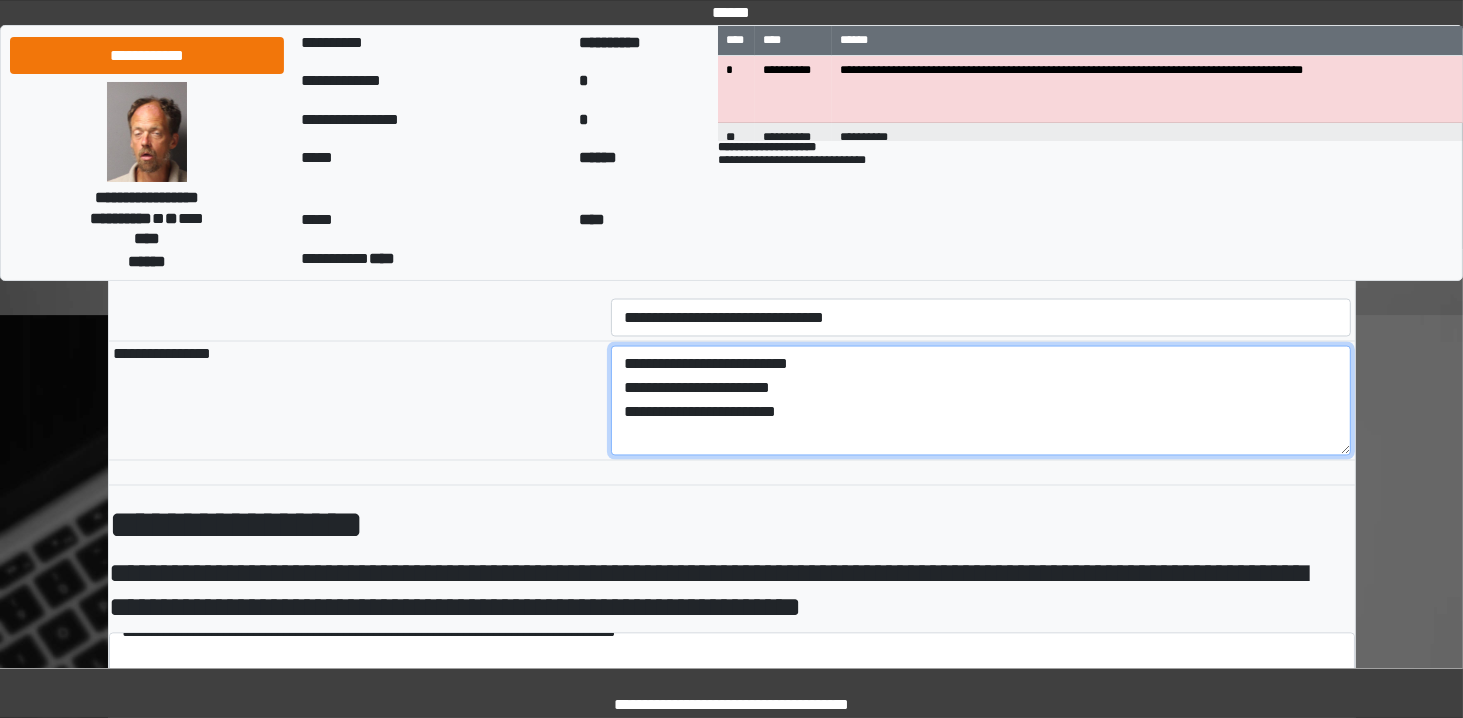 click on "**********" at bounding box center (981, 401) 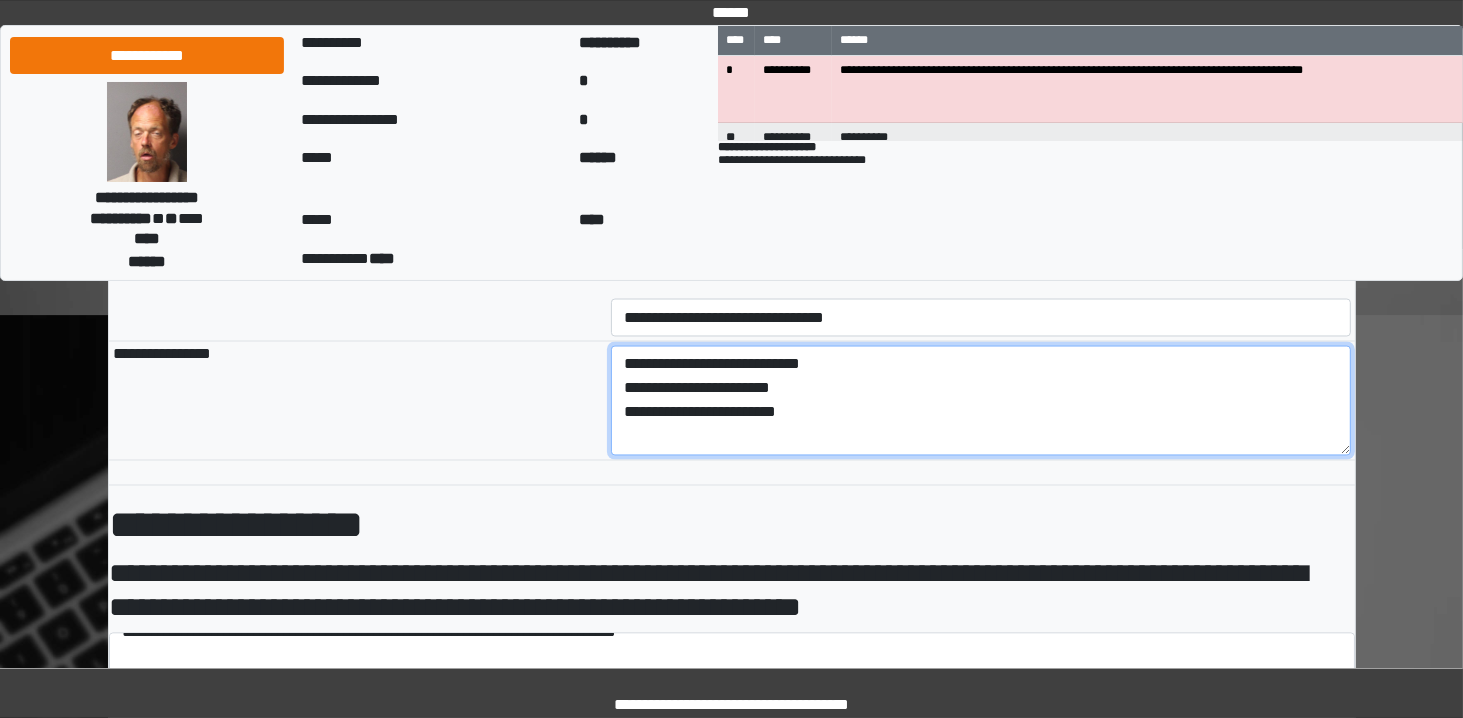 click on "**********" at bounding box center (981, 401) 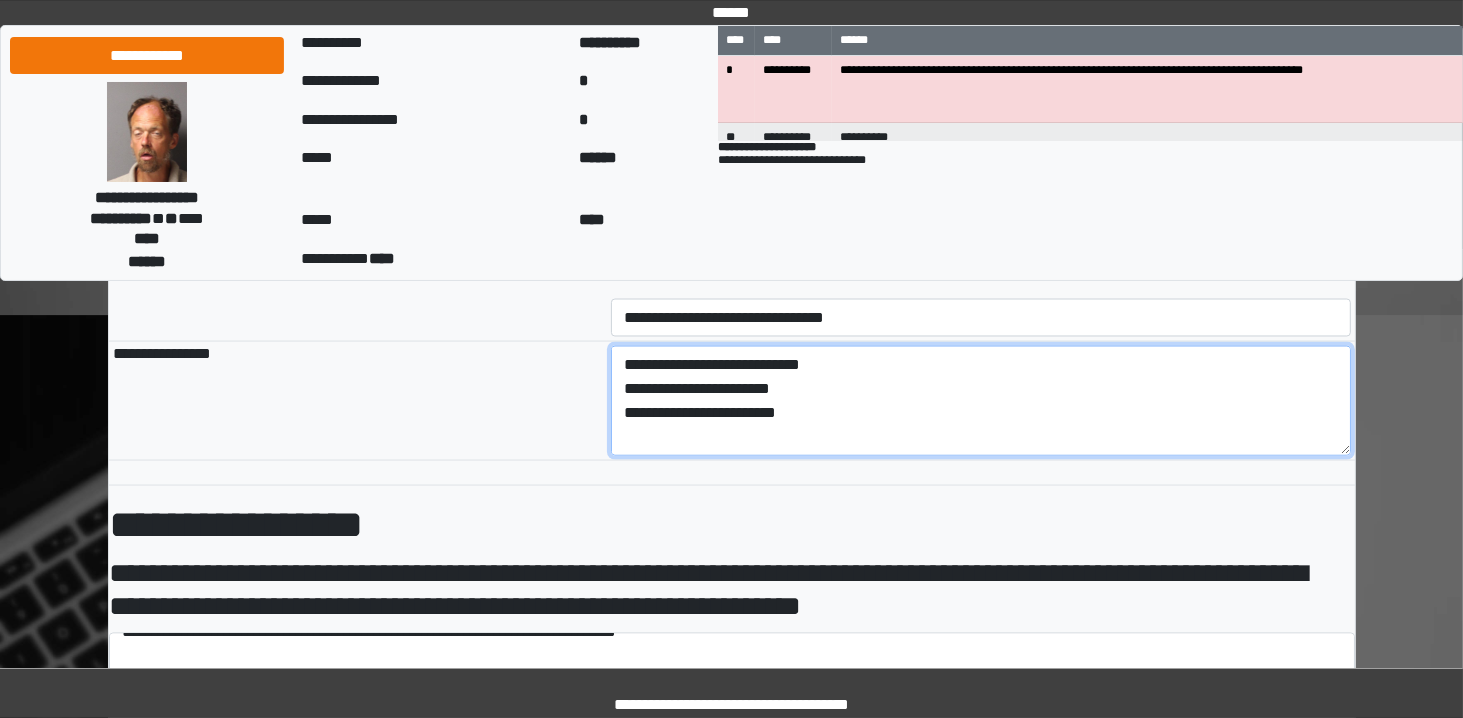 scroll, scrollTop: 72, scrollLeft: 0, axis: vertical 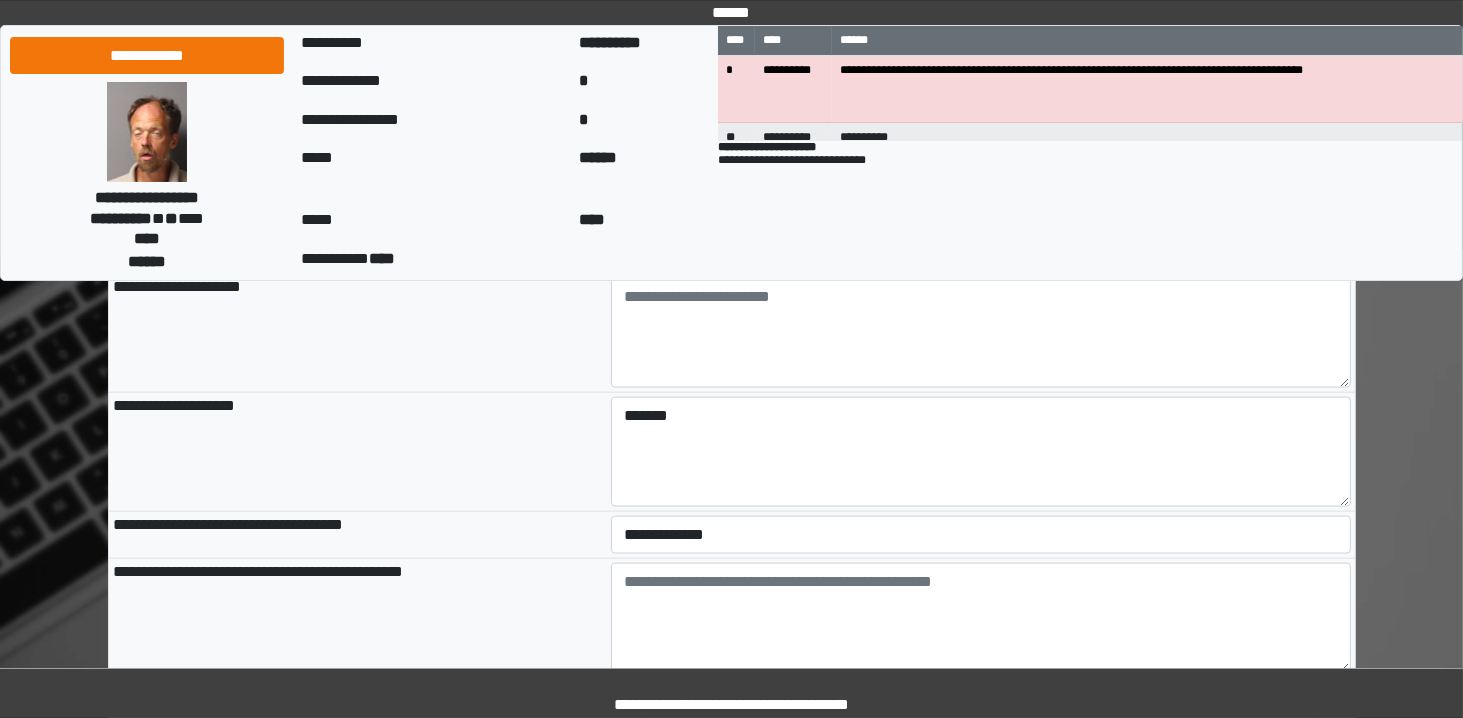 type on "**********" 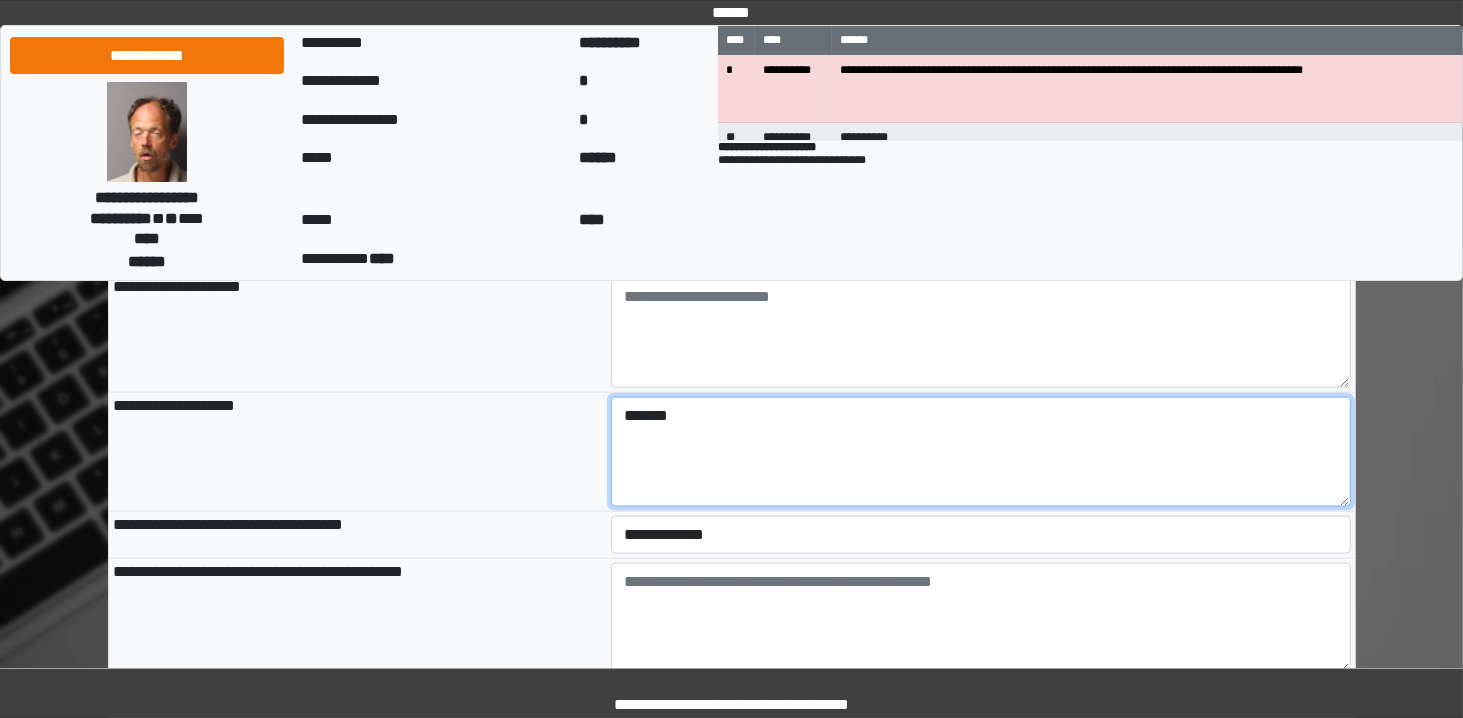 type on "**********" 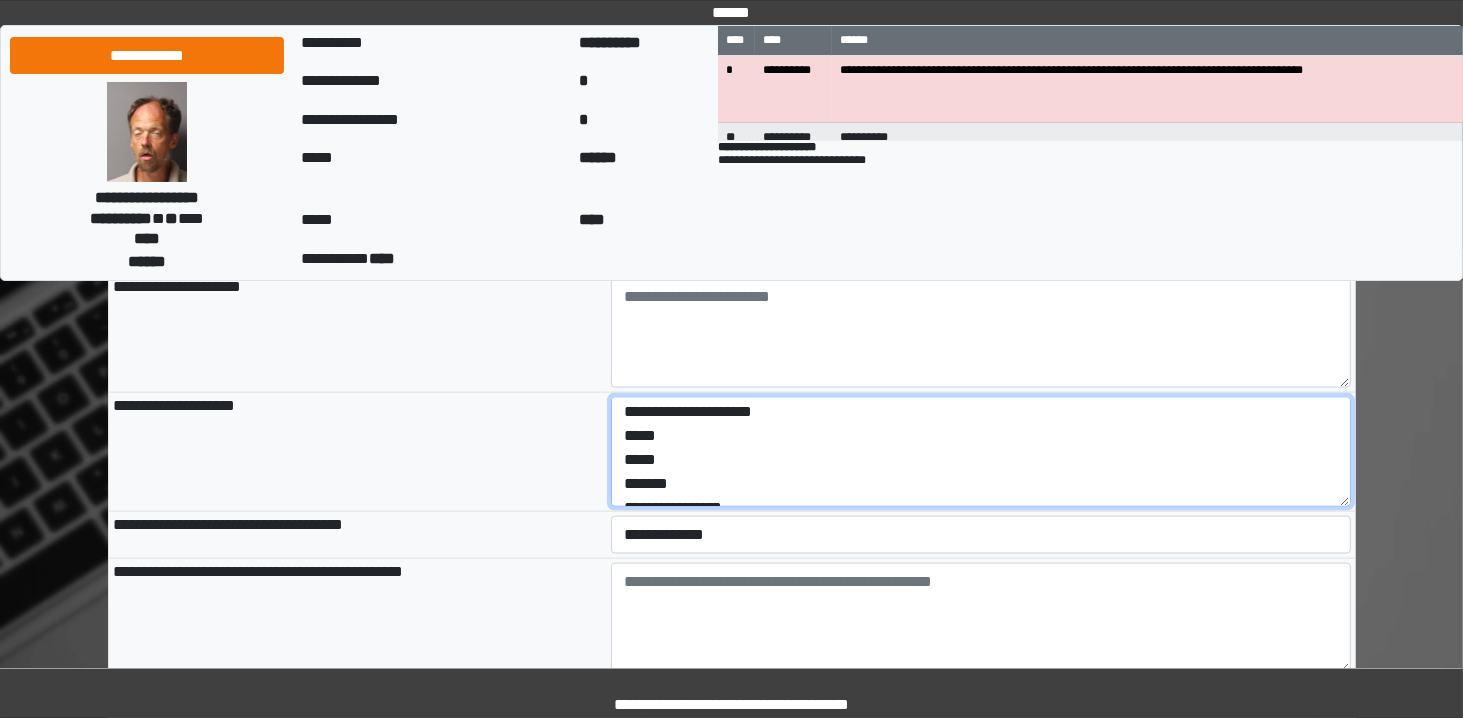 scroll, scrollTop: 0, scrollLeft: 0, axis: both 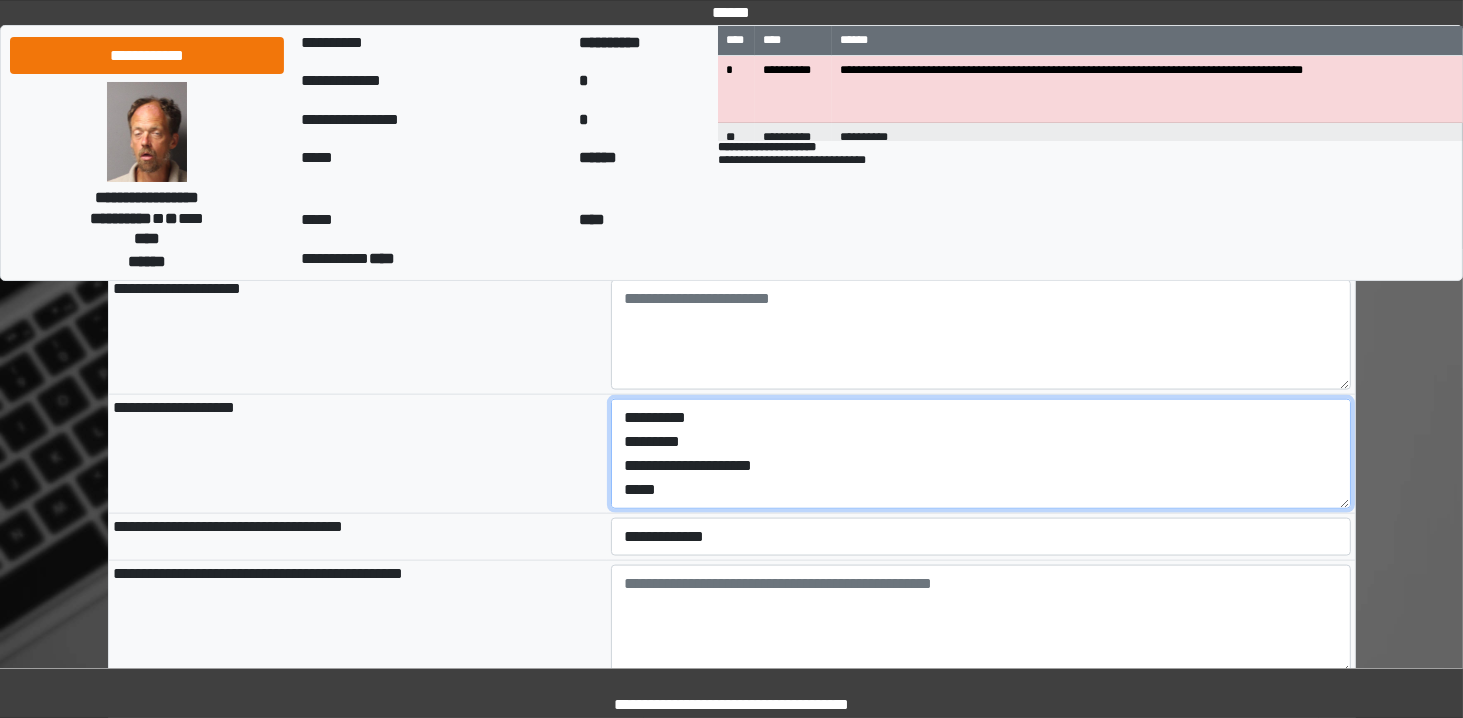 click on "**********" at bounding box center (981, 454) 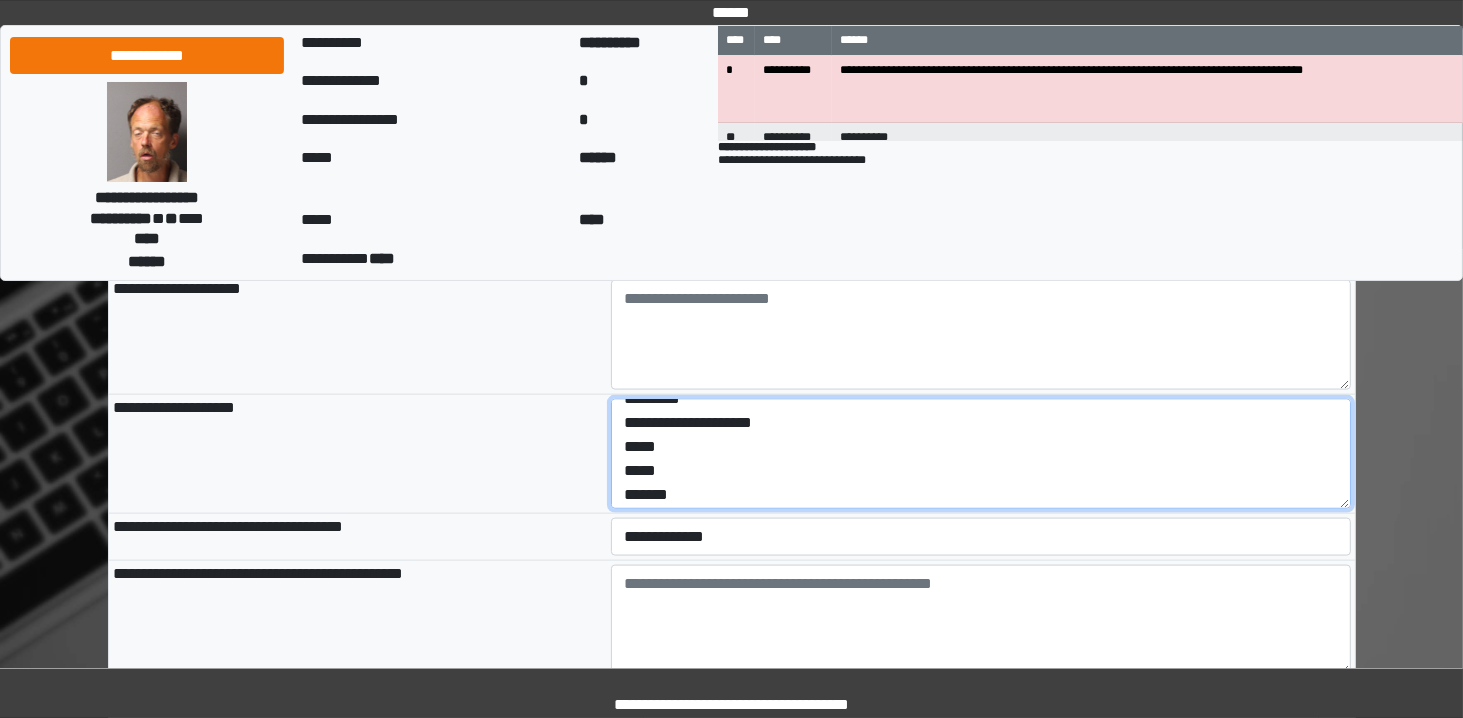 scroll, scrollTop: 47, scrollLeft: 0, axis: vertical 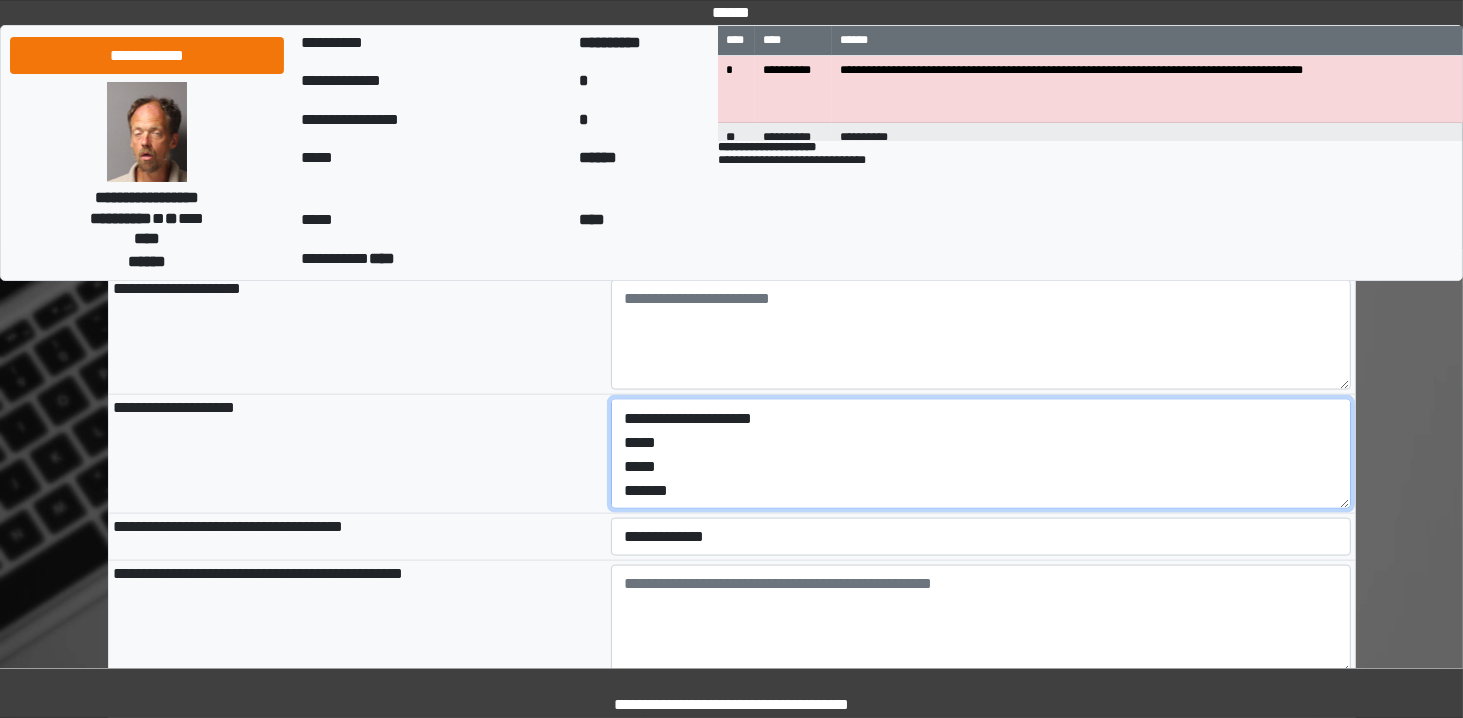 click on "**********" at bounding box center (981, 454) 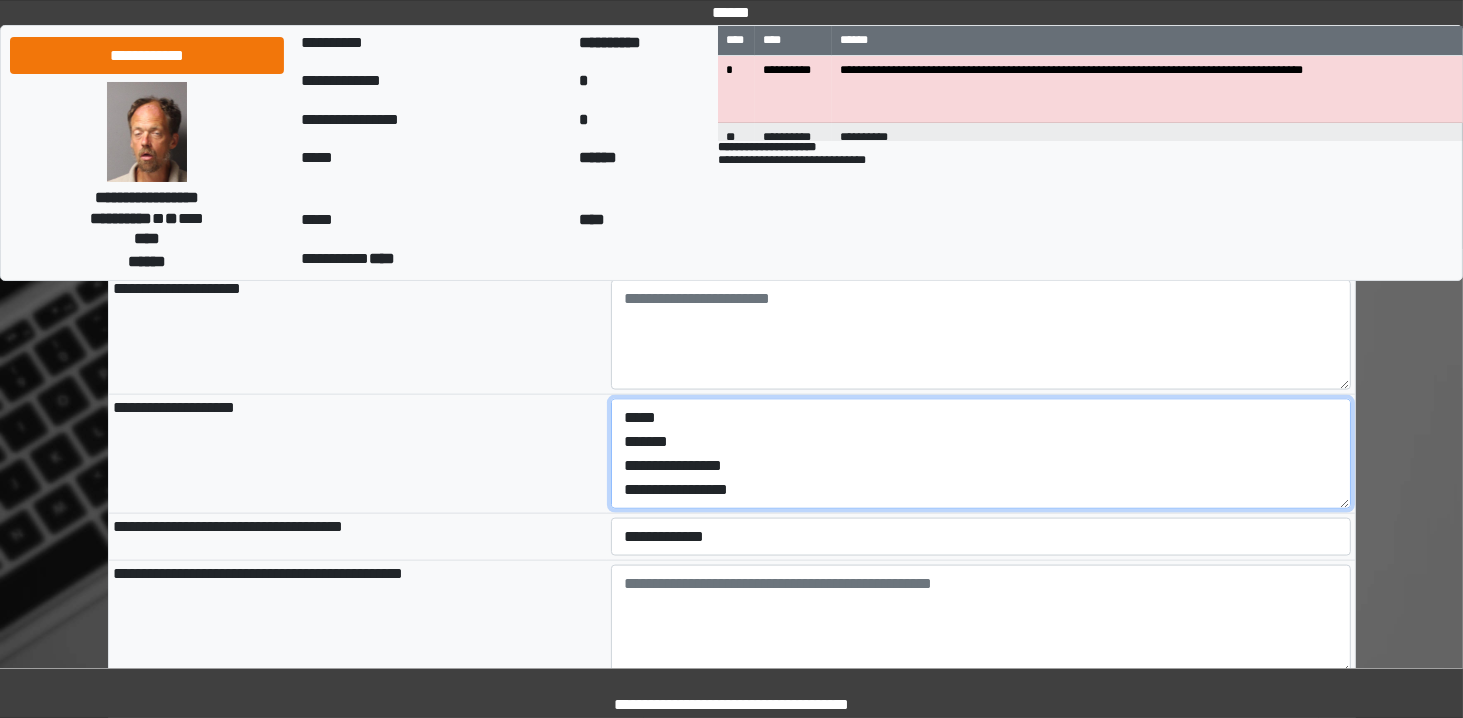 scroll, scrollTop: 144, scrollLeft: 0, axis: vertical 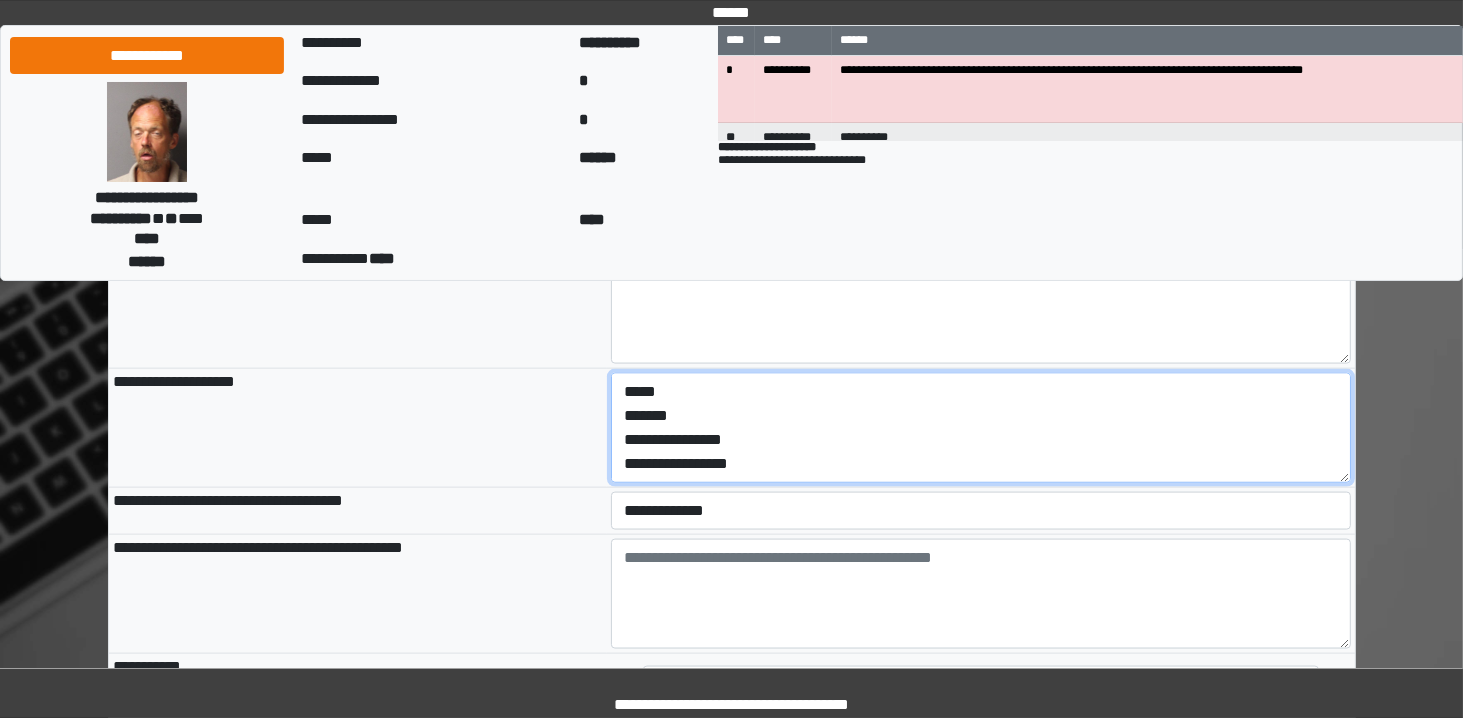 click on "**********" at bounding box center (981, 428) 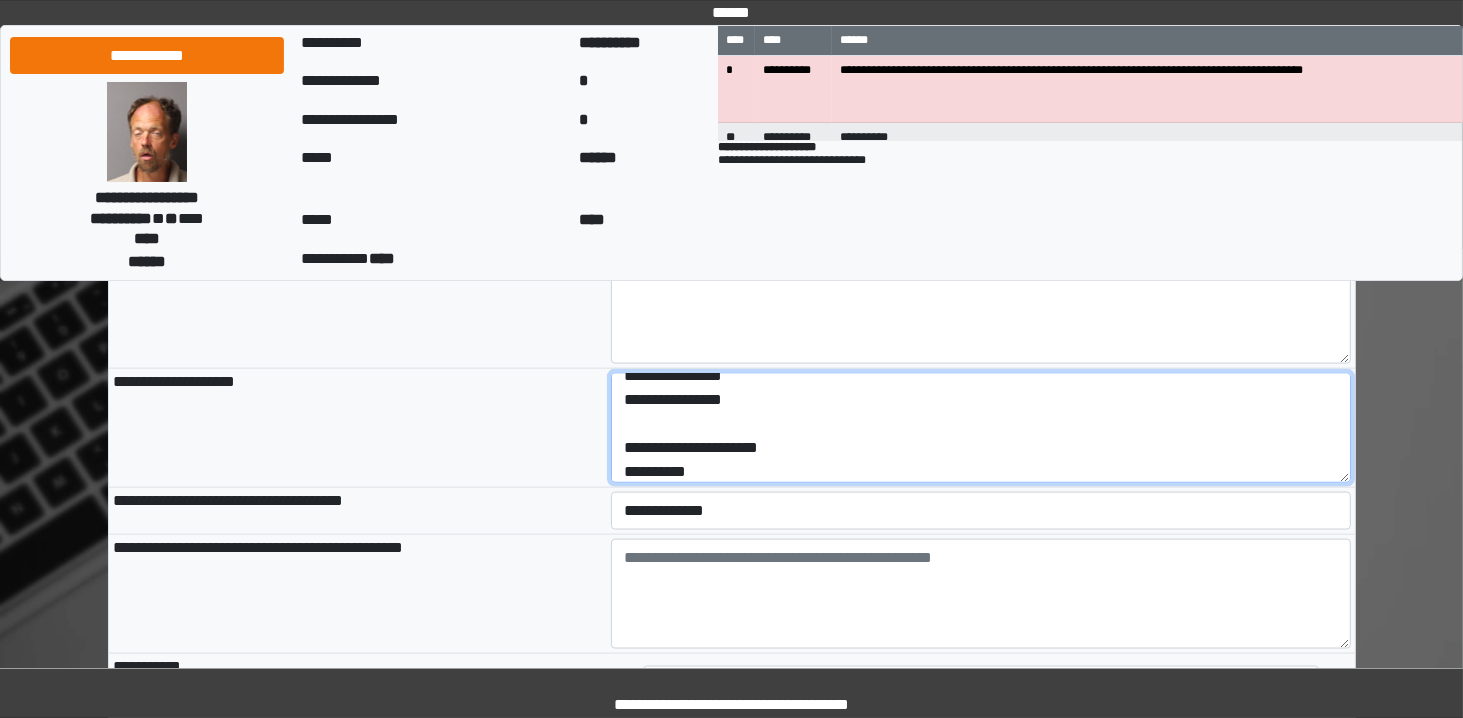 scroll, scrollTop: 208, scrollLeft: 0, axis: vertical 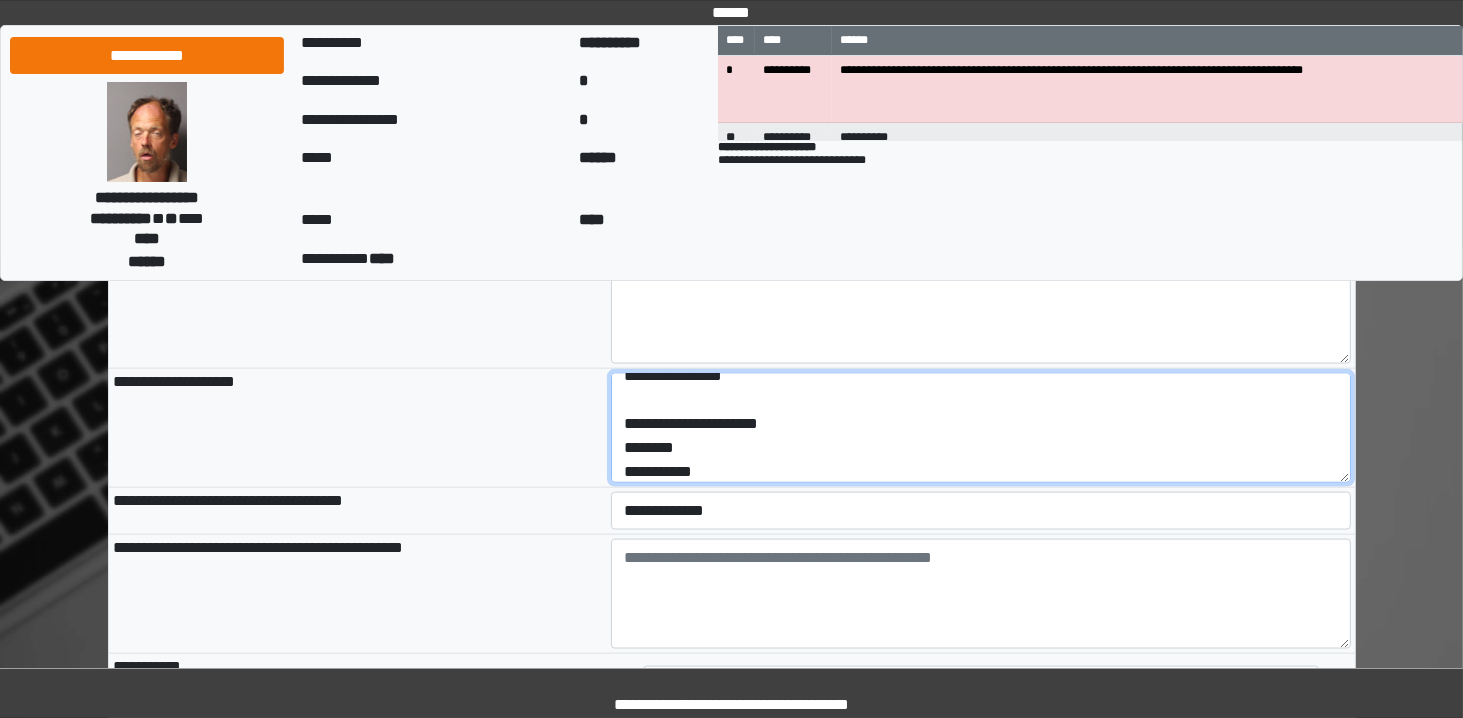 click on "**********" at bounding box center (981, 428) 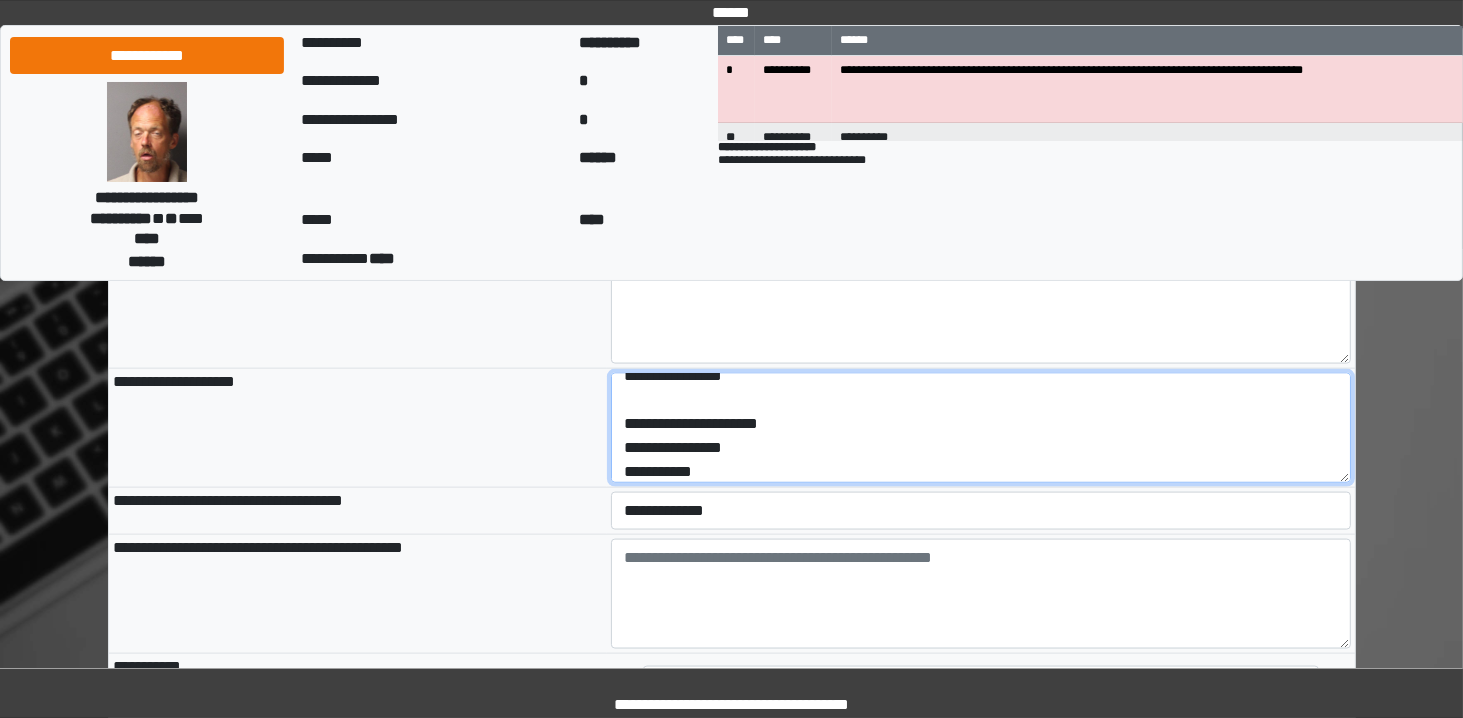 click on "**********" at bounding box center (981, 428) 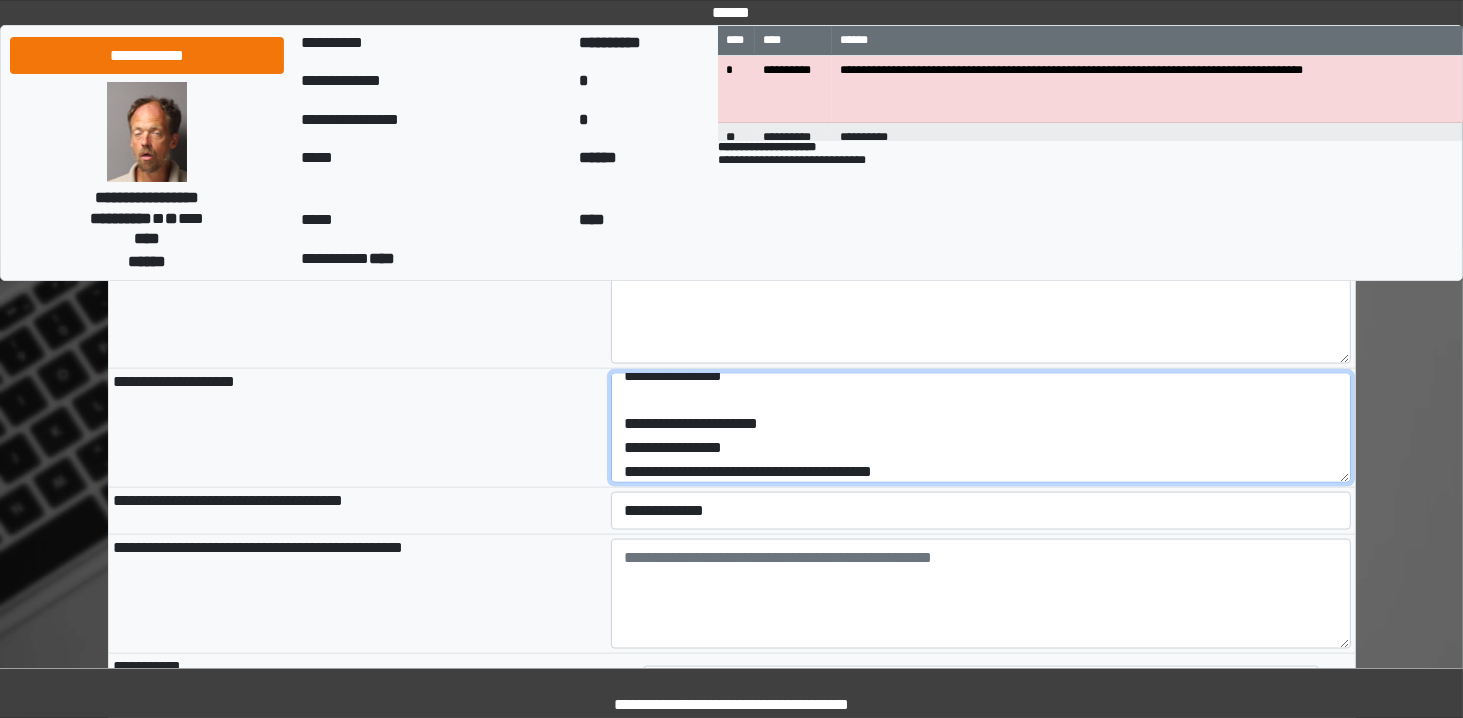 click on "**********" at bounding box center (981, 428) 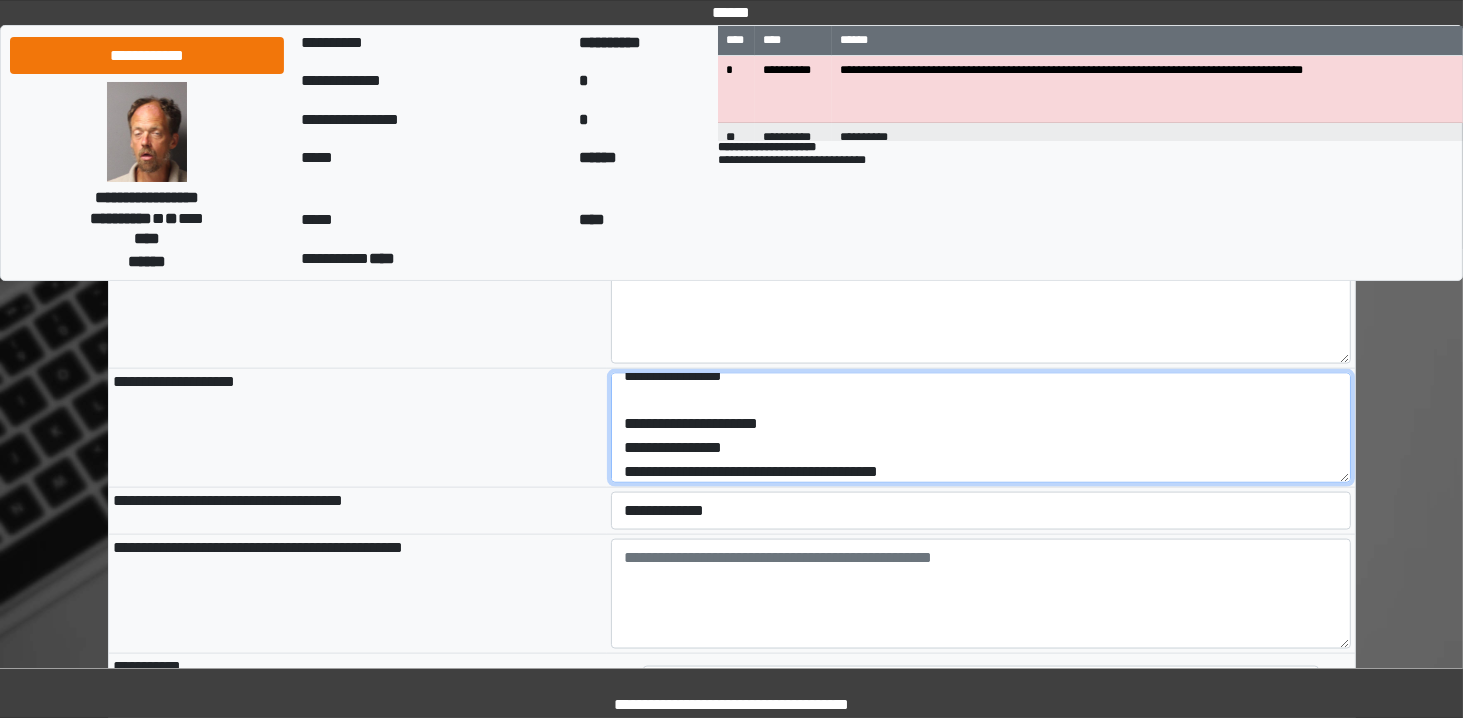 click on "**********" at bounding box center [981, 428] 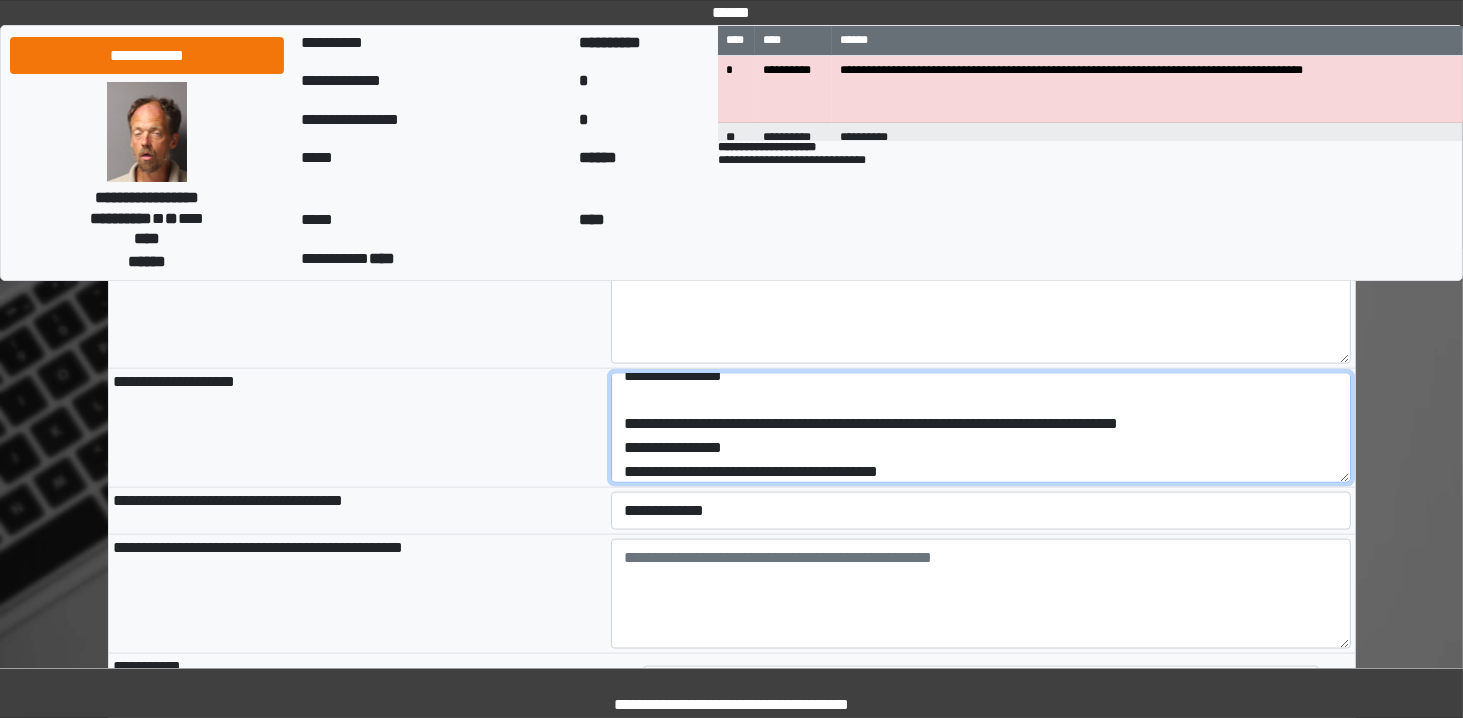 click on "**********" at bounding box center (981, 428) 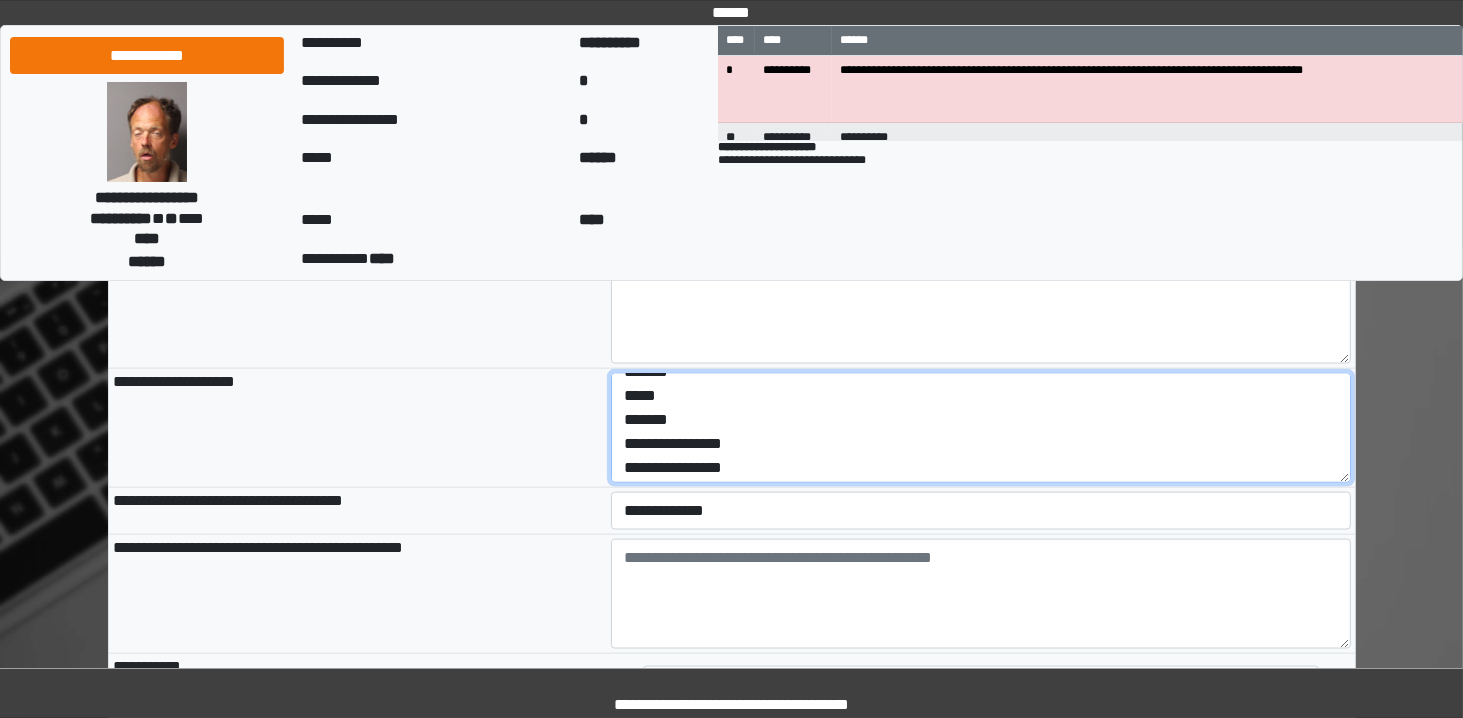 scroll, scrollTop: 0, scrollLeft: 0, axis: both 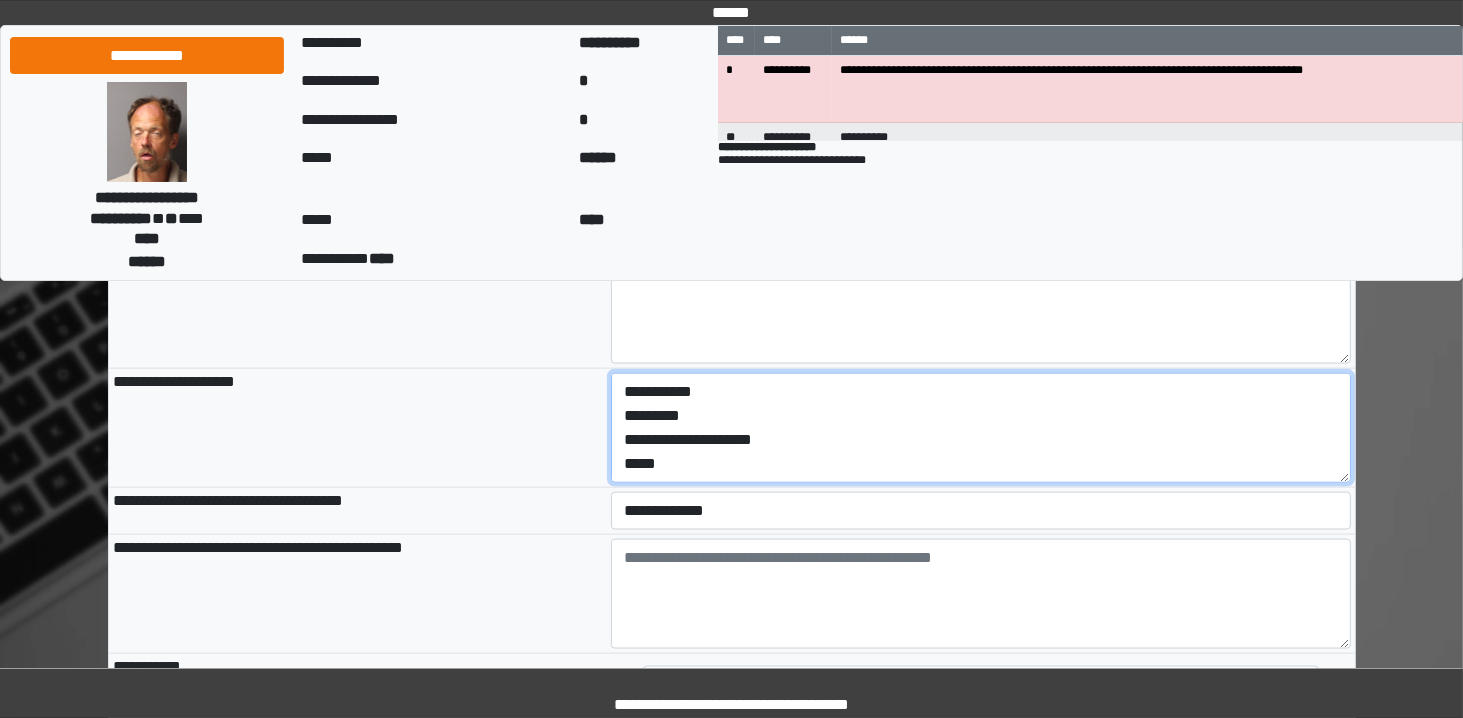 click on "**********" at bounding box center [981, 428] 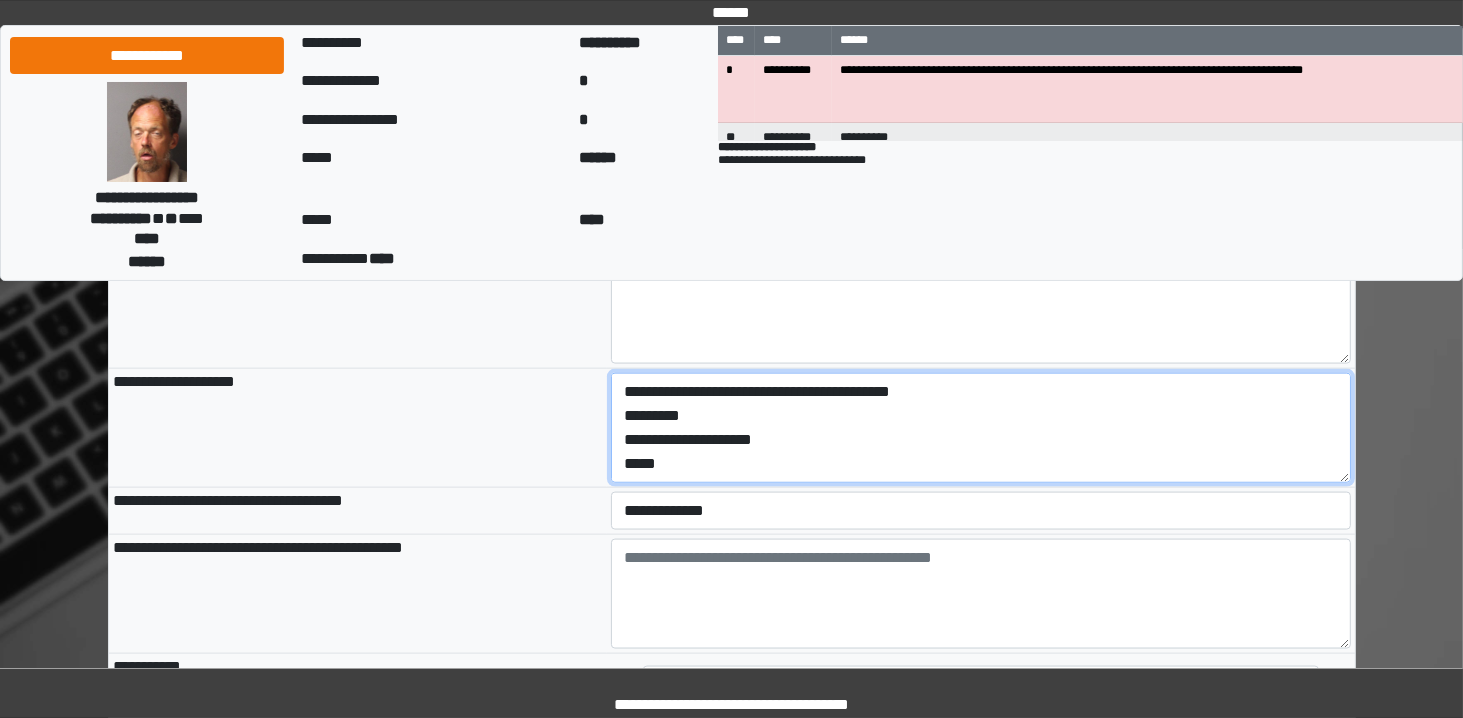 click on "**********" at bounding box center (981, 428) 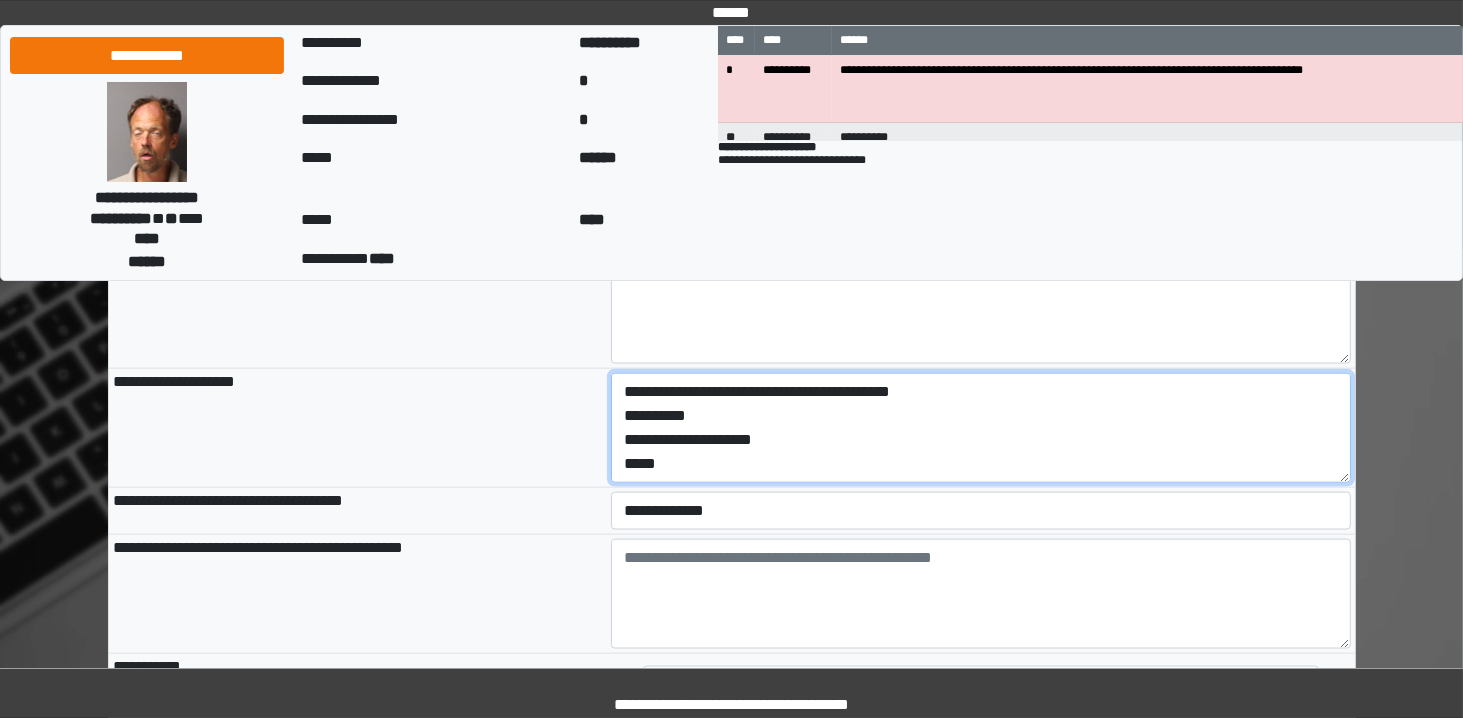 click on "**********" at bounding box center [981, 428] 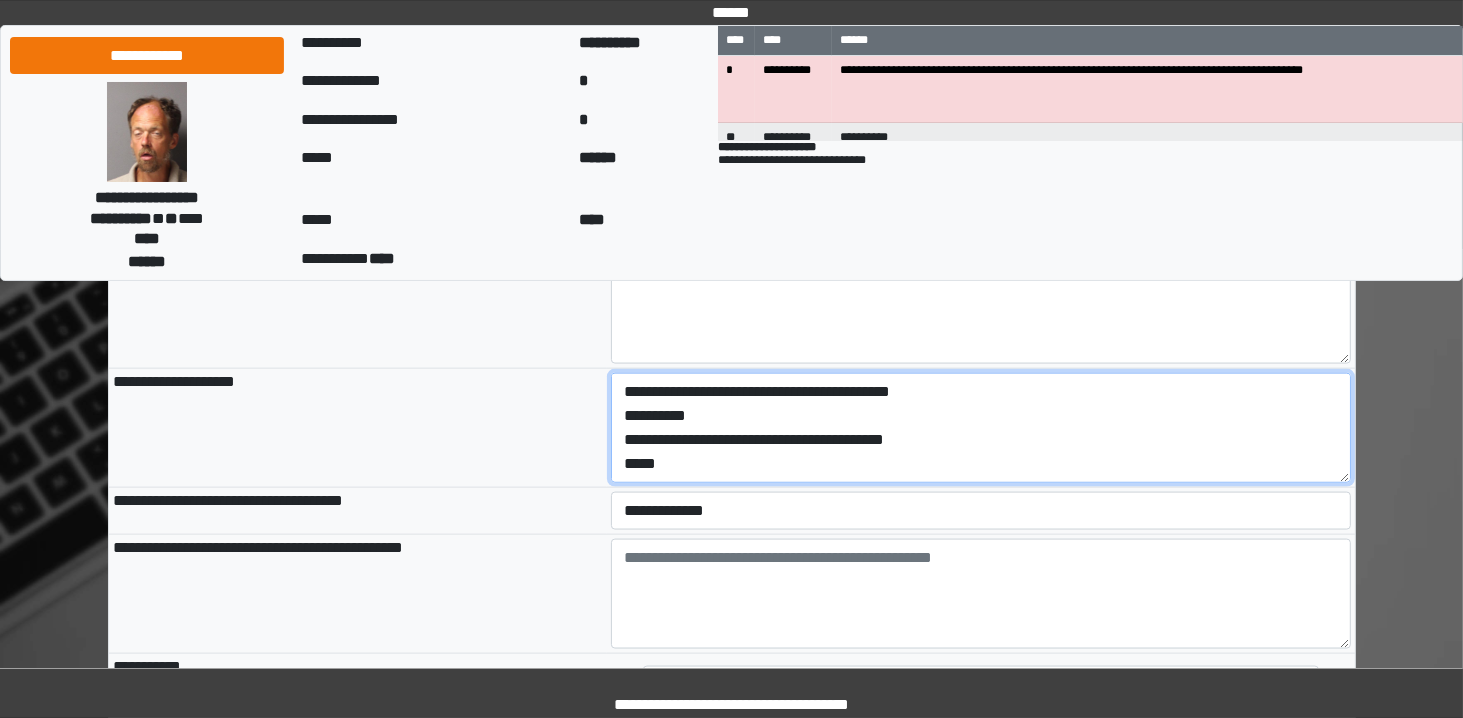 click on "**********" at bounding box center (981, 428) 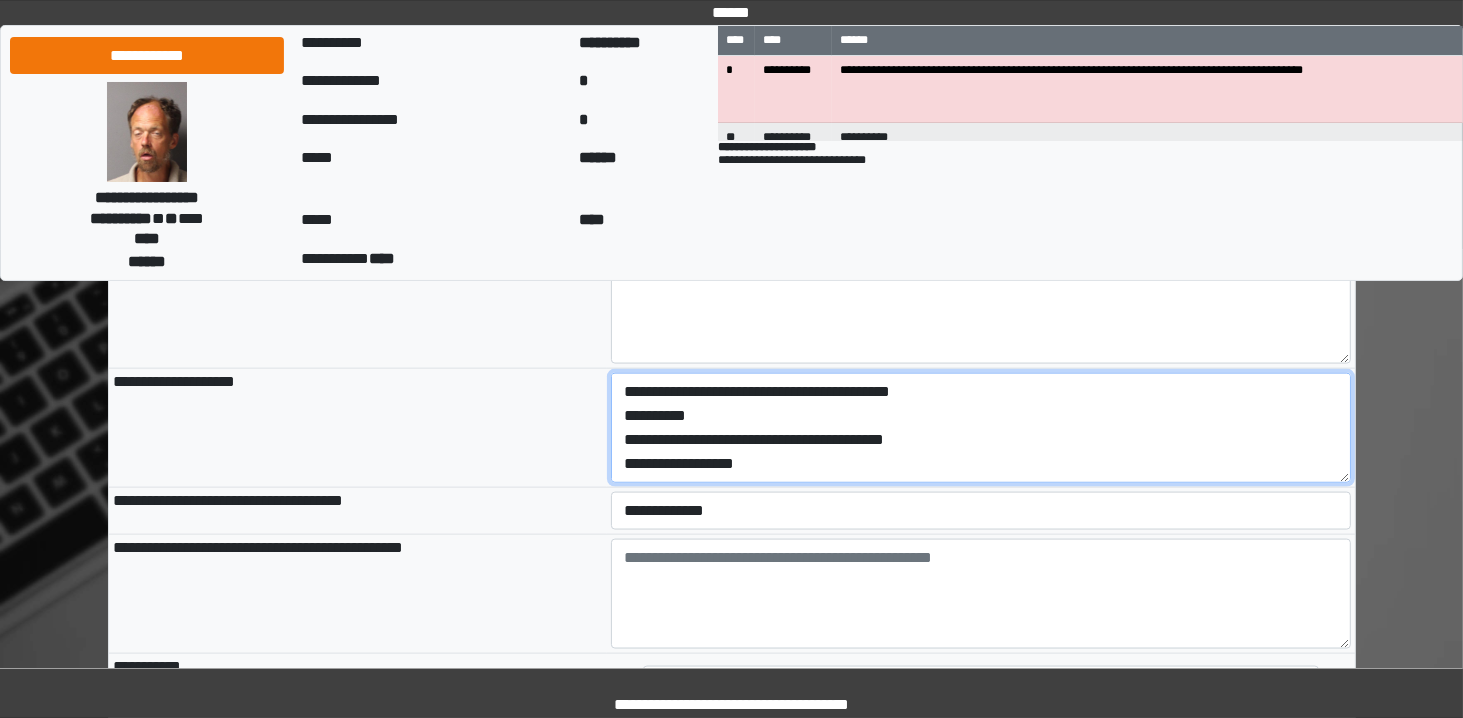 scroll, scrollTop: 51, scrollLeft: 0, axis: vertical 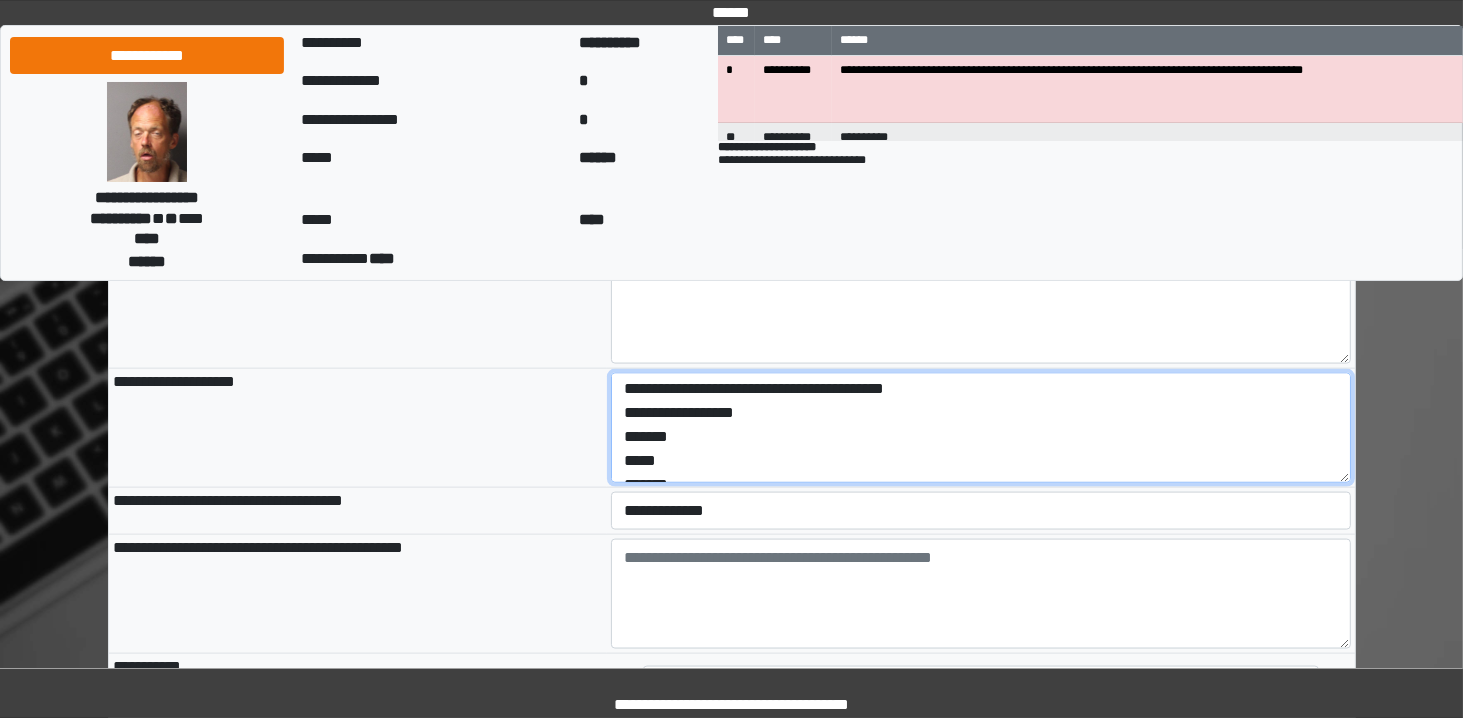 click on "**********" at bounding box center (981, 428) 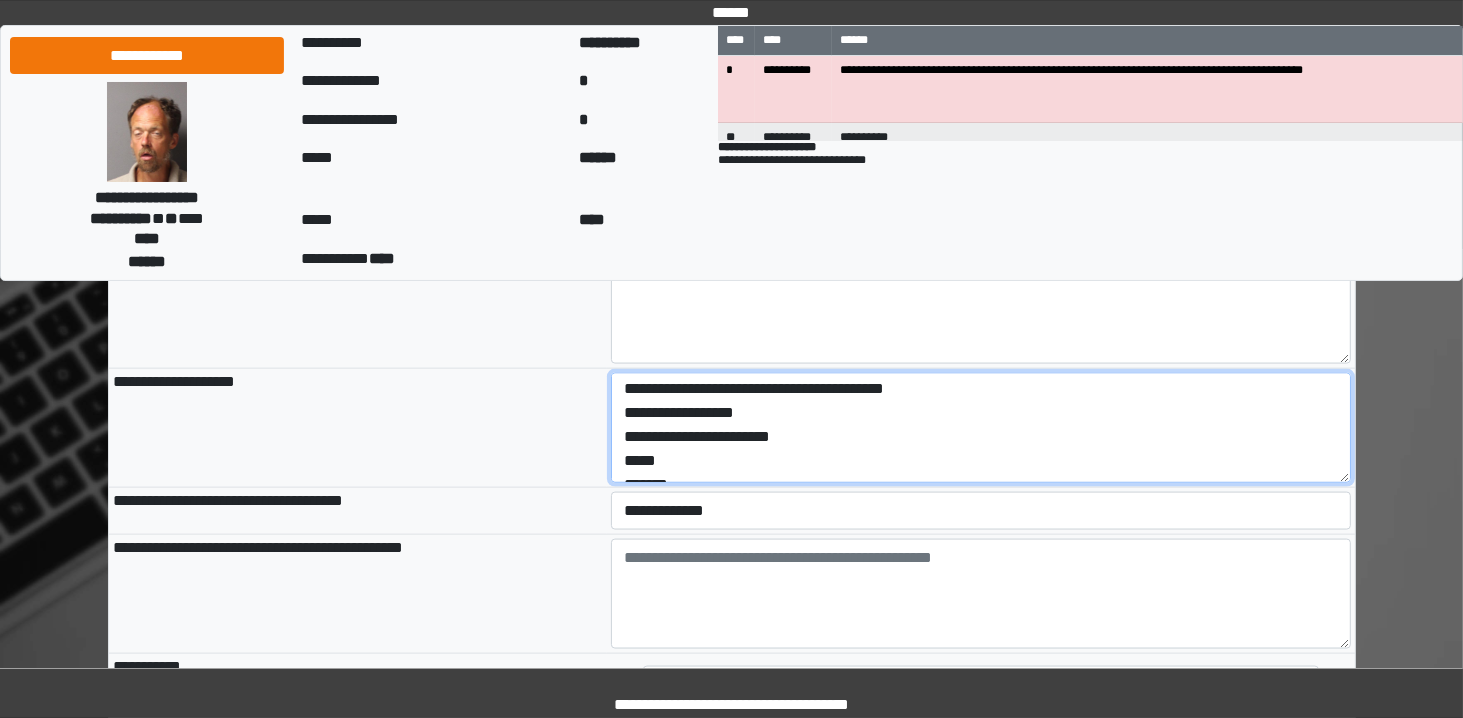 click on "**********" at bounding box center (981, 428) 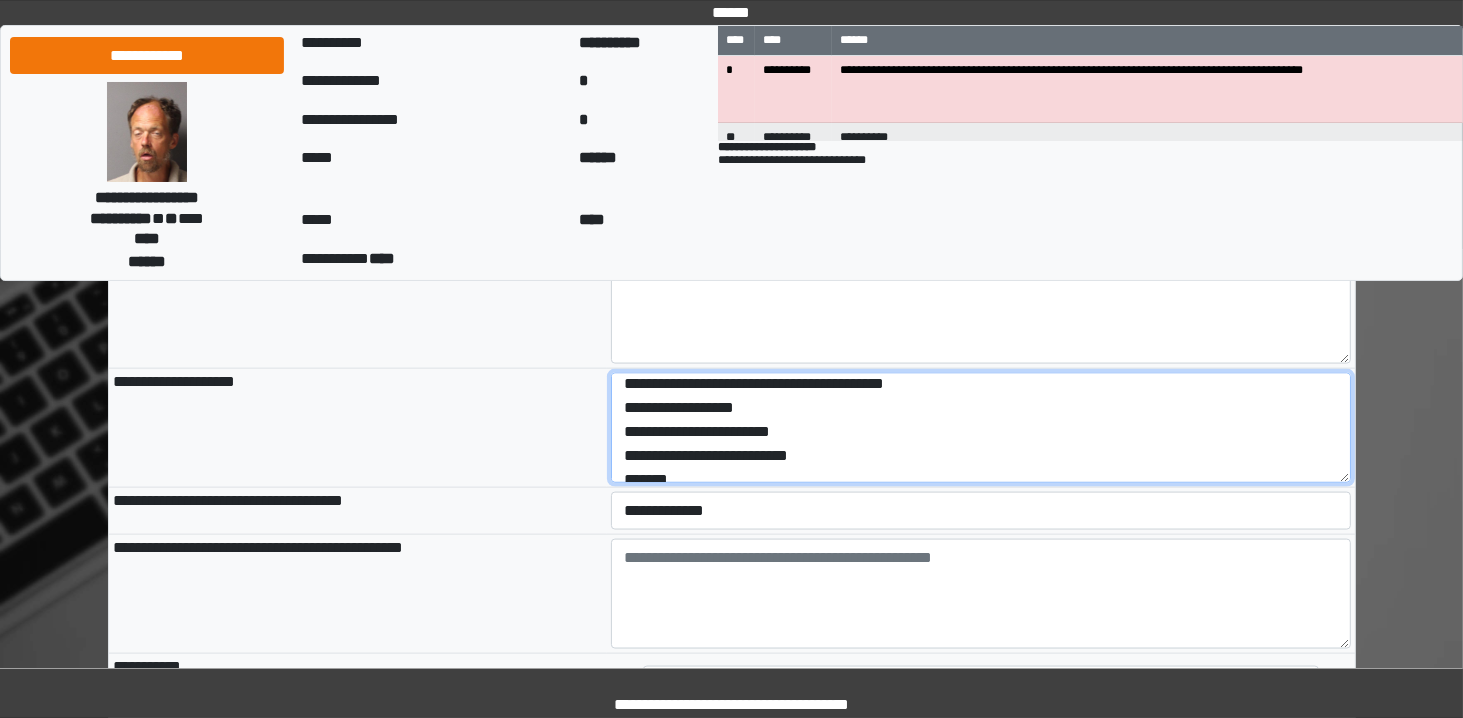scroll, scrollTop: 58, scrollLeft: 0, axis: vertical 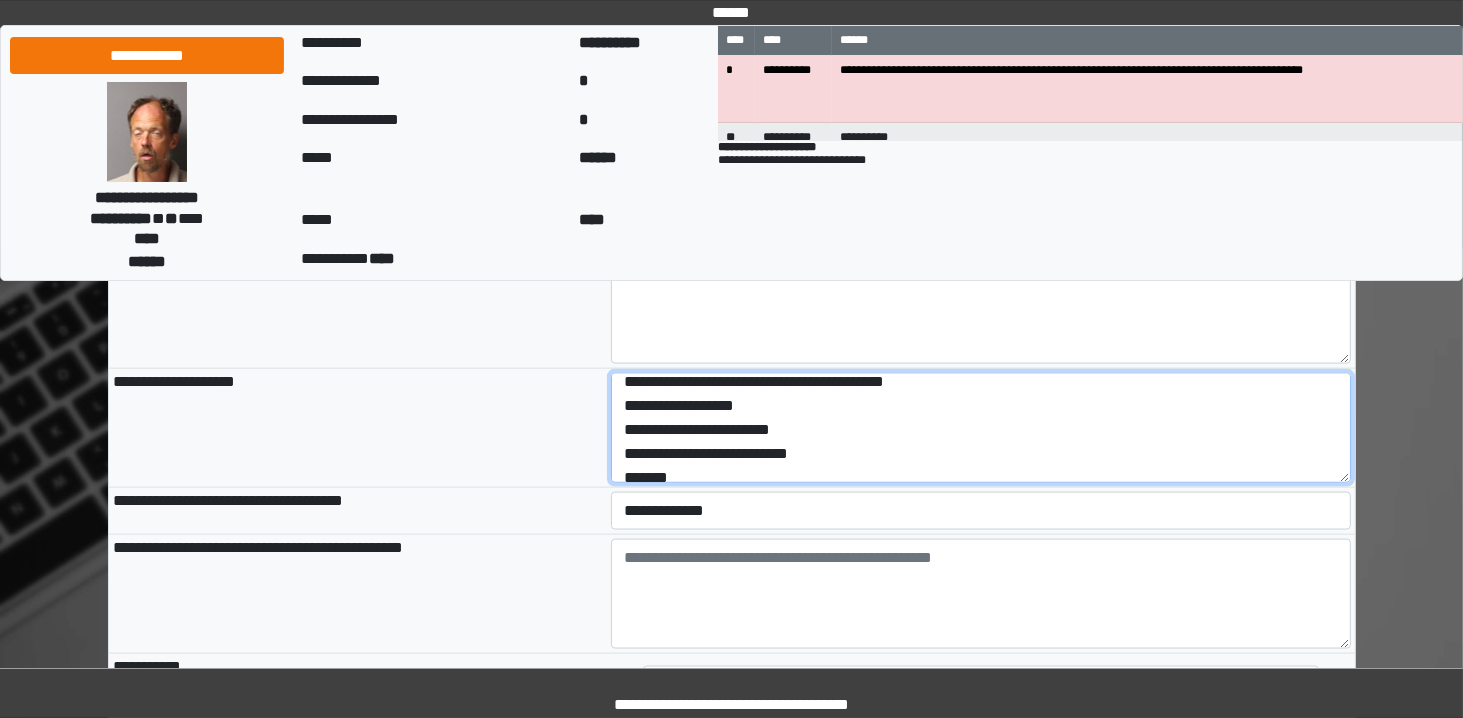 click on "**********" at bounding box center (981, 428) 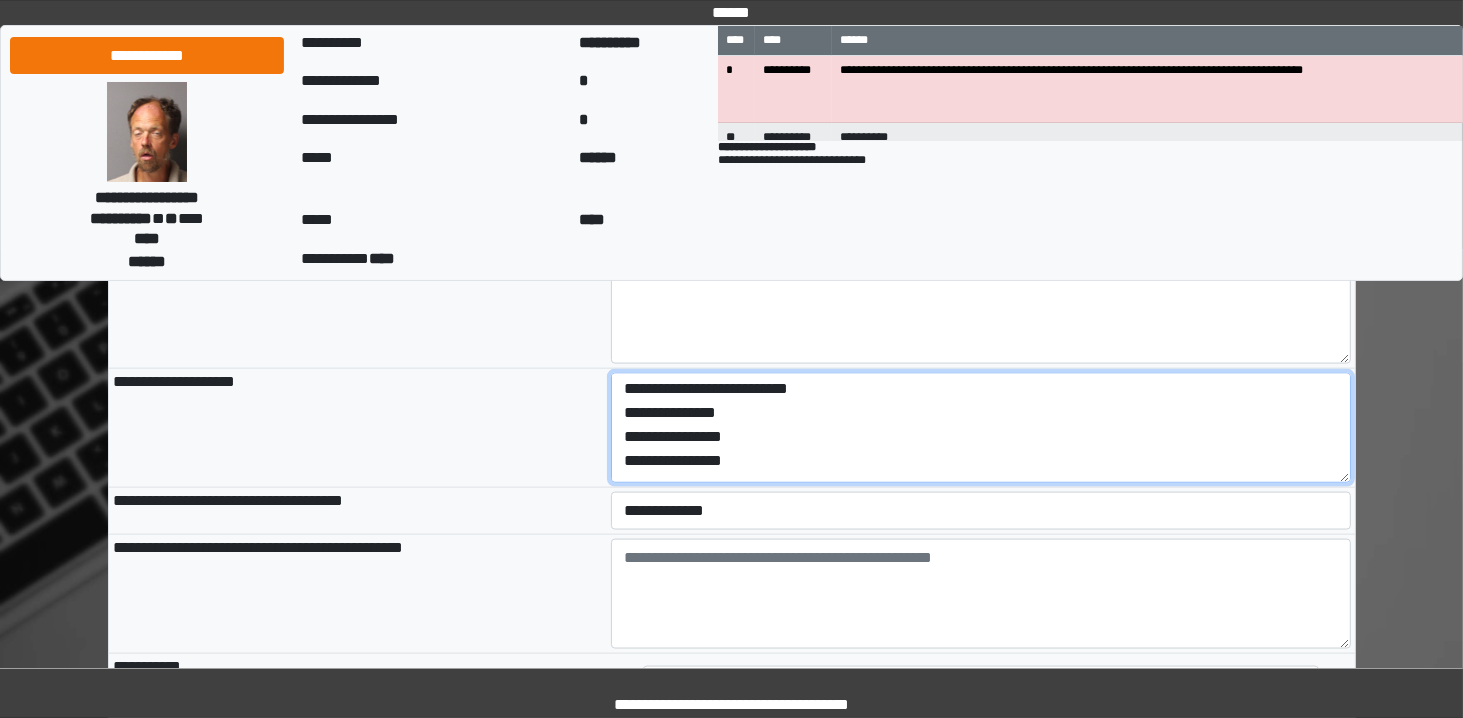 scroll, scrollTop: 124, scrollLeft: 0, axis: vertical 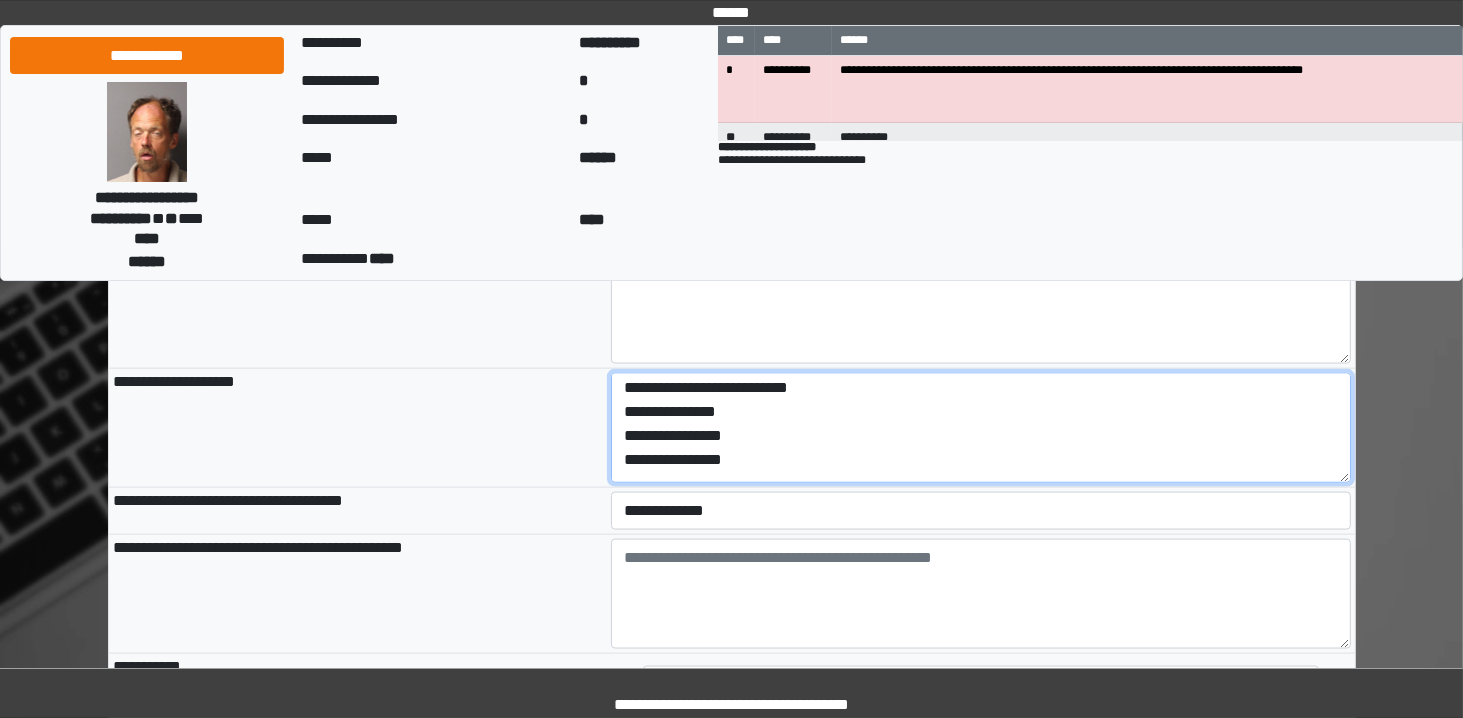 click on "**********" at bounding box center (981, 428) 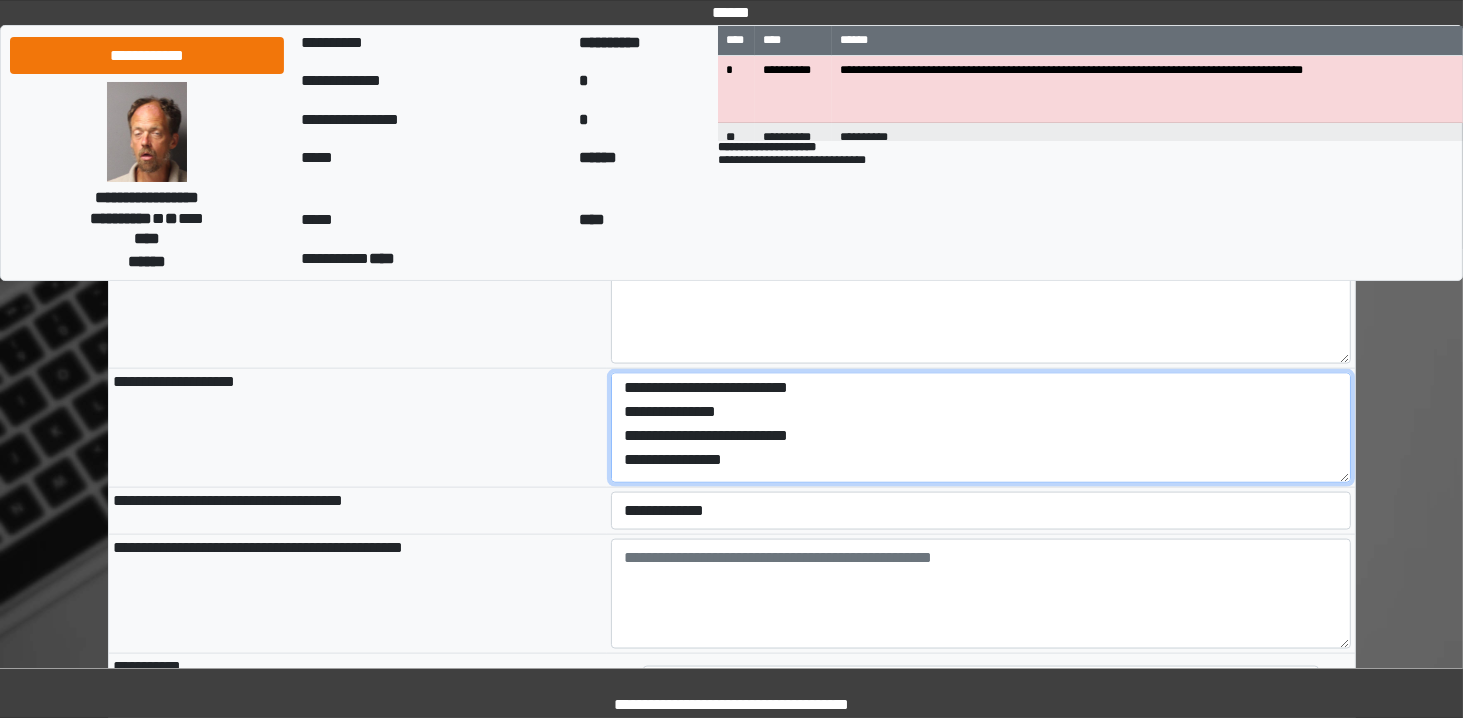 click on "**********" at bounding box center (981, 428) 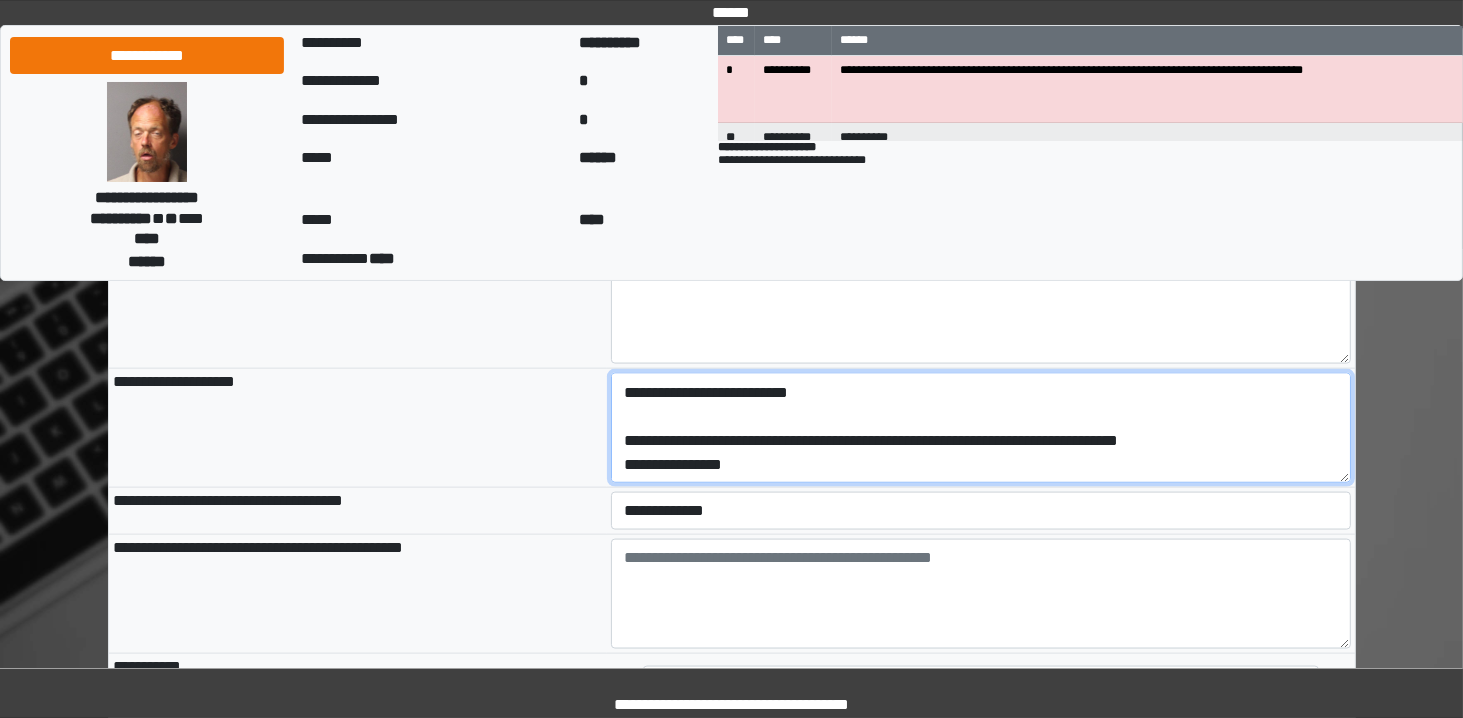 scroll, scrollTop: 0, scrollLeft: 0, axis: both 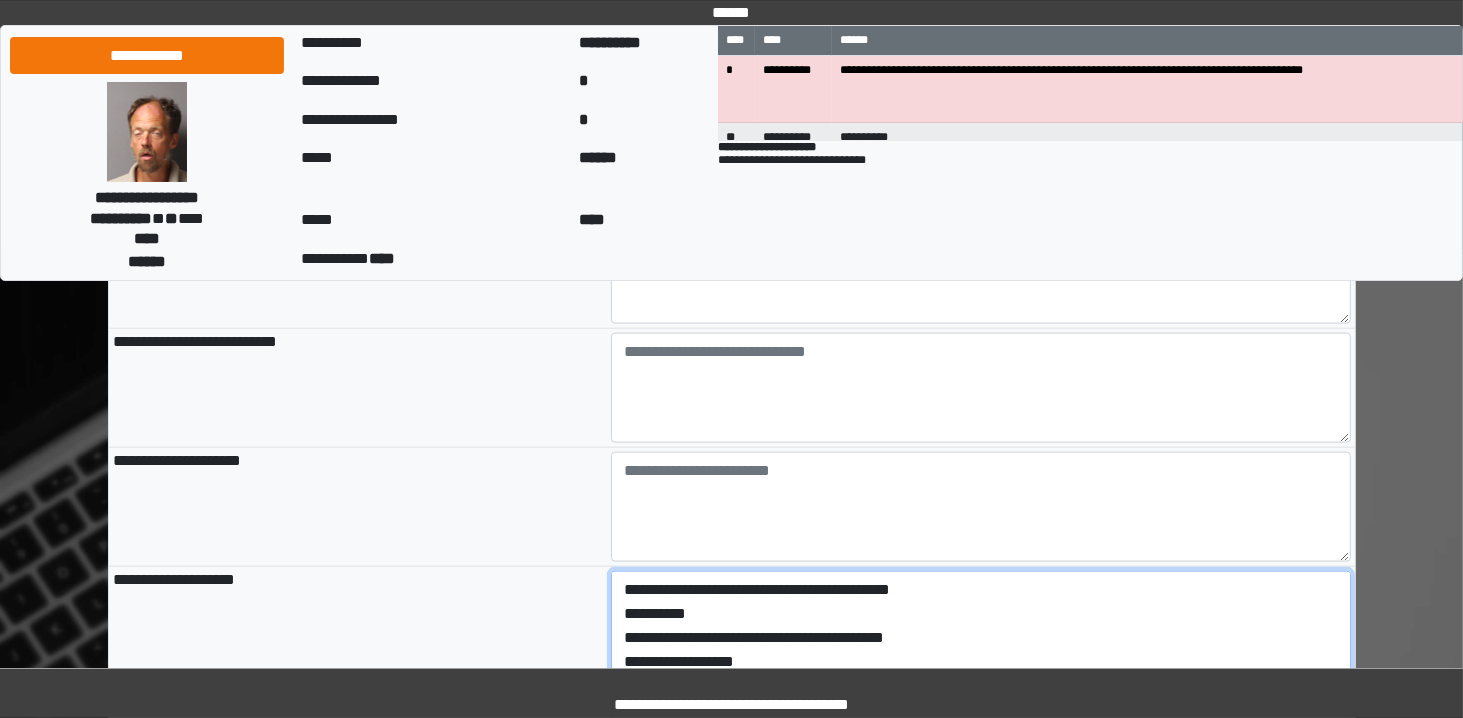click on "**********" at bounding box center [981, 626] 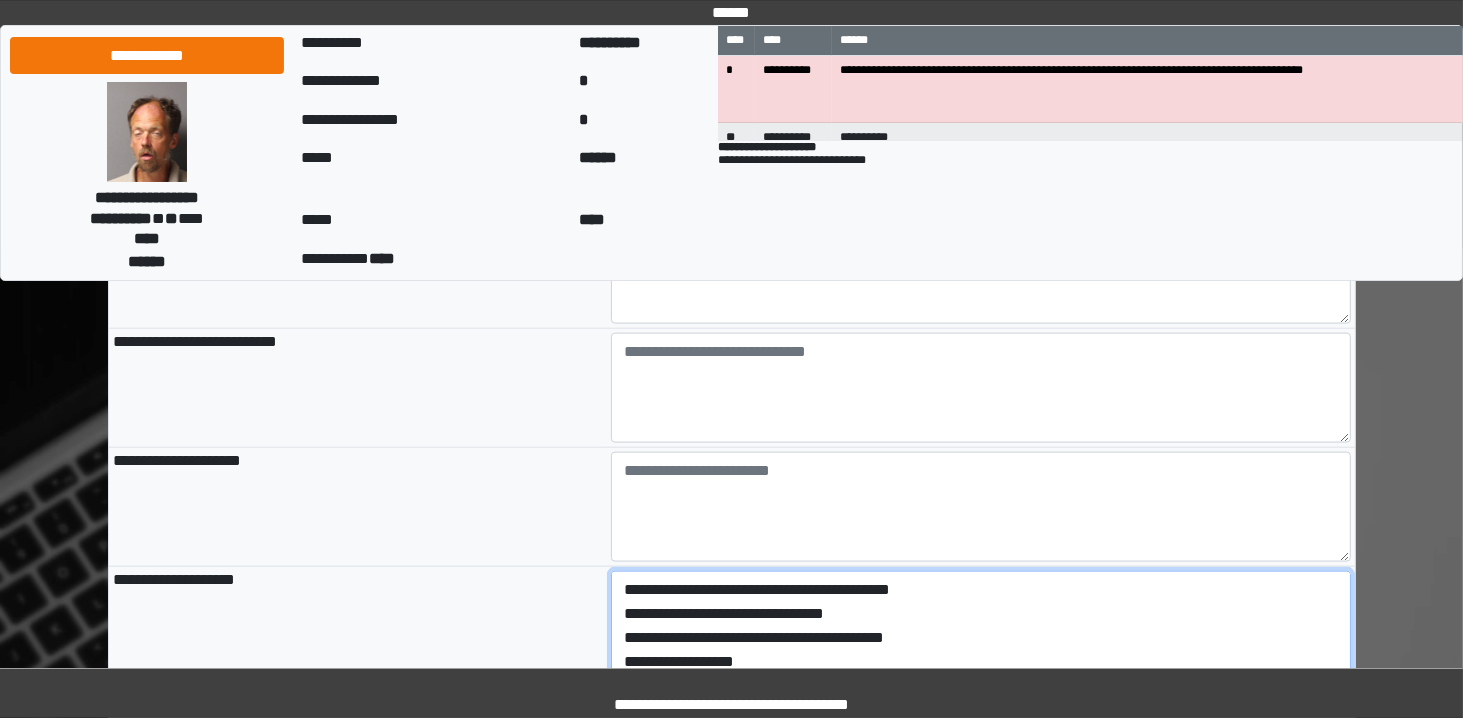 click on "**********" at bounding box center [981, 626] 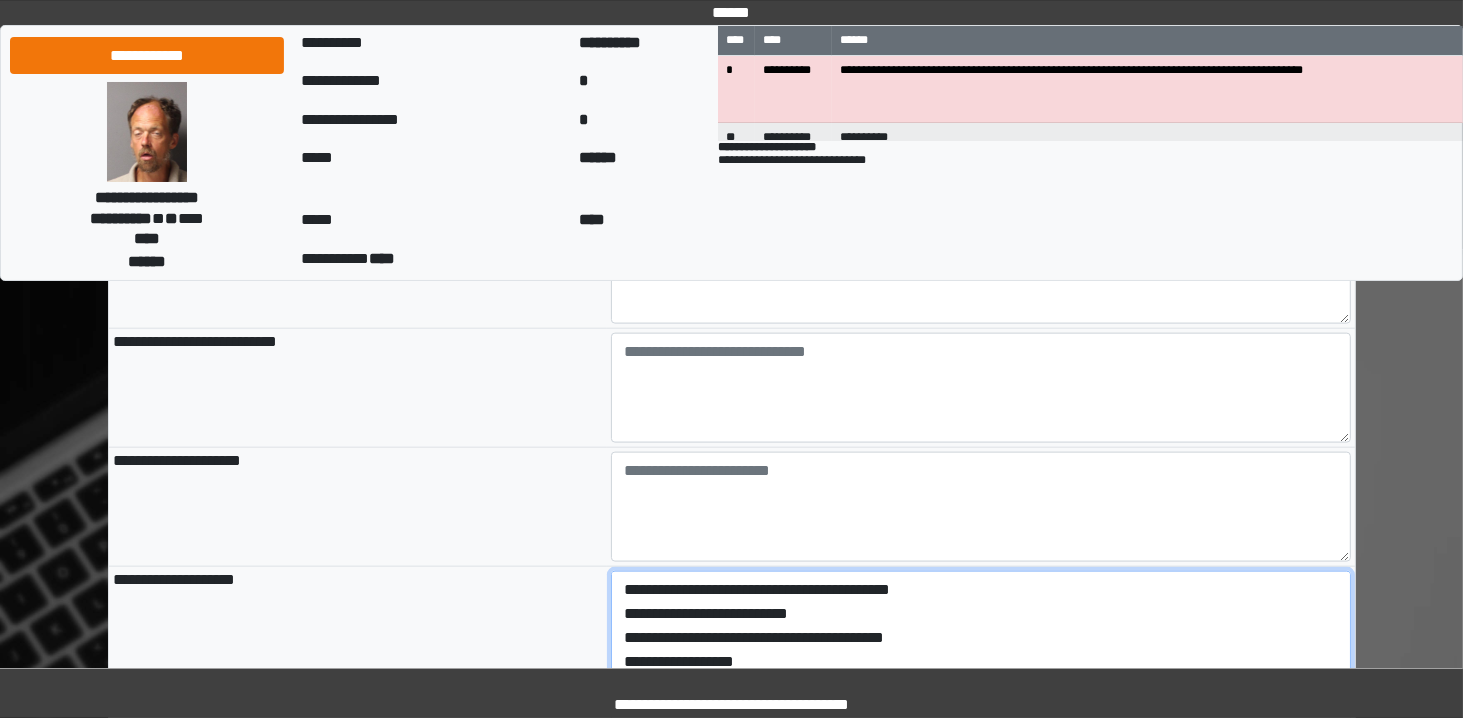 click on "**********" at bounding box center [981, 626] 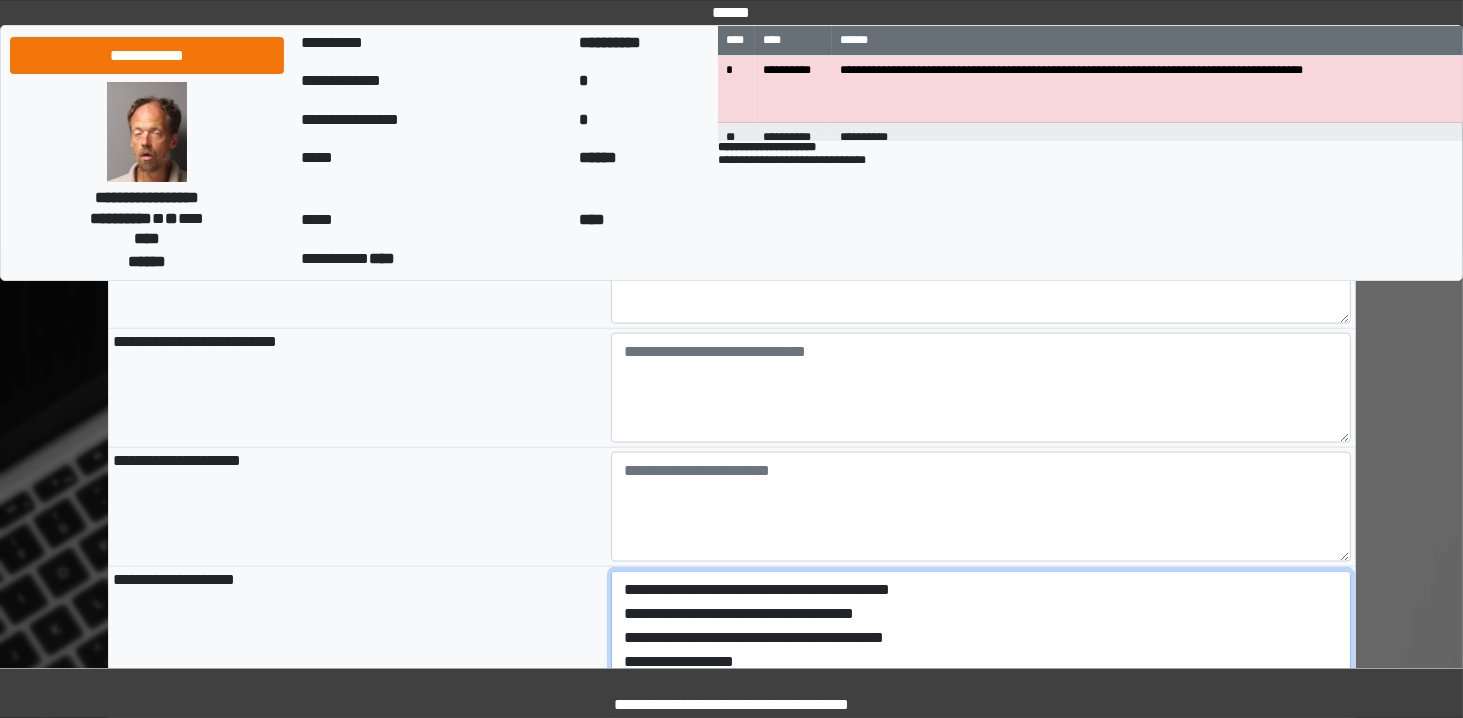type on "**********" 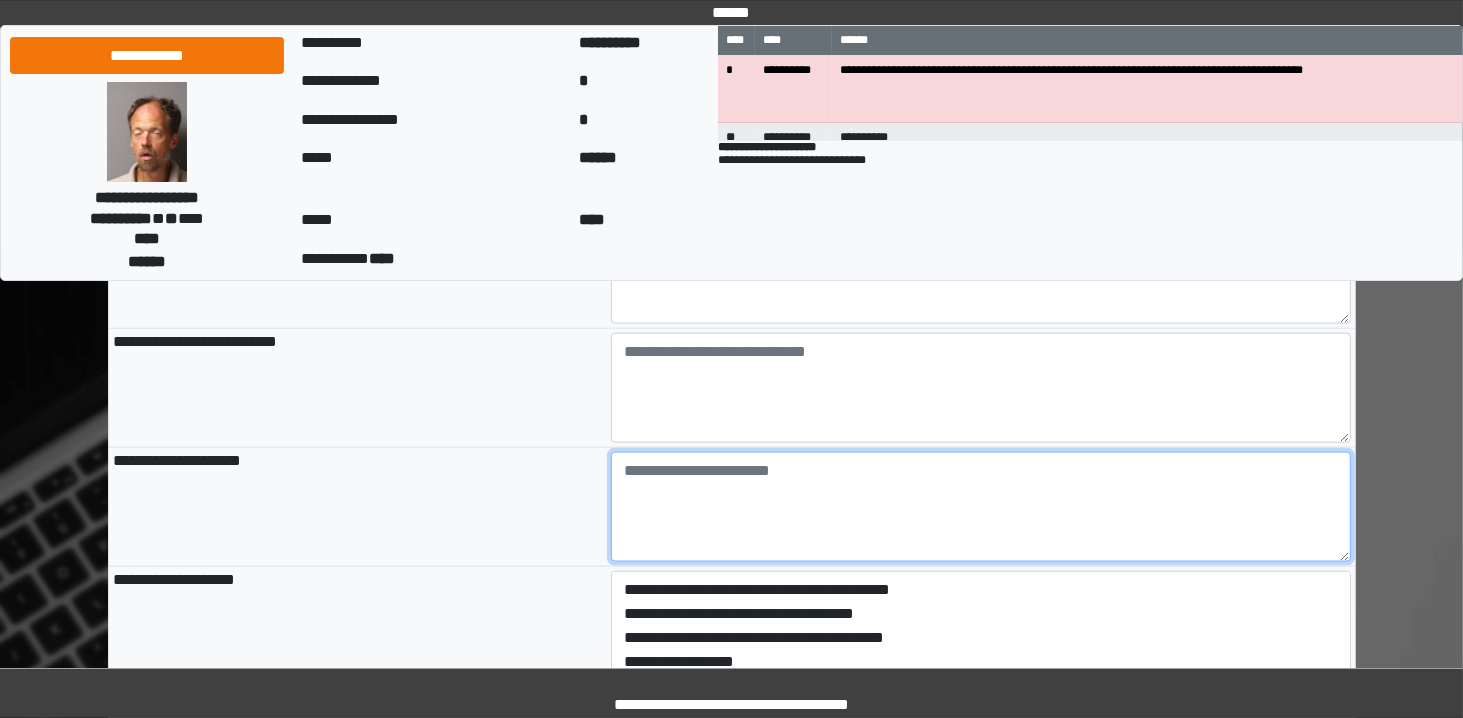 type on "**********" 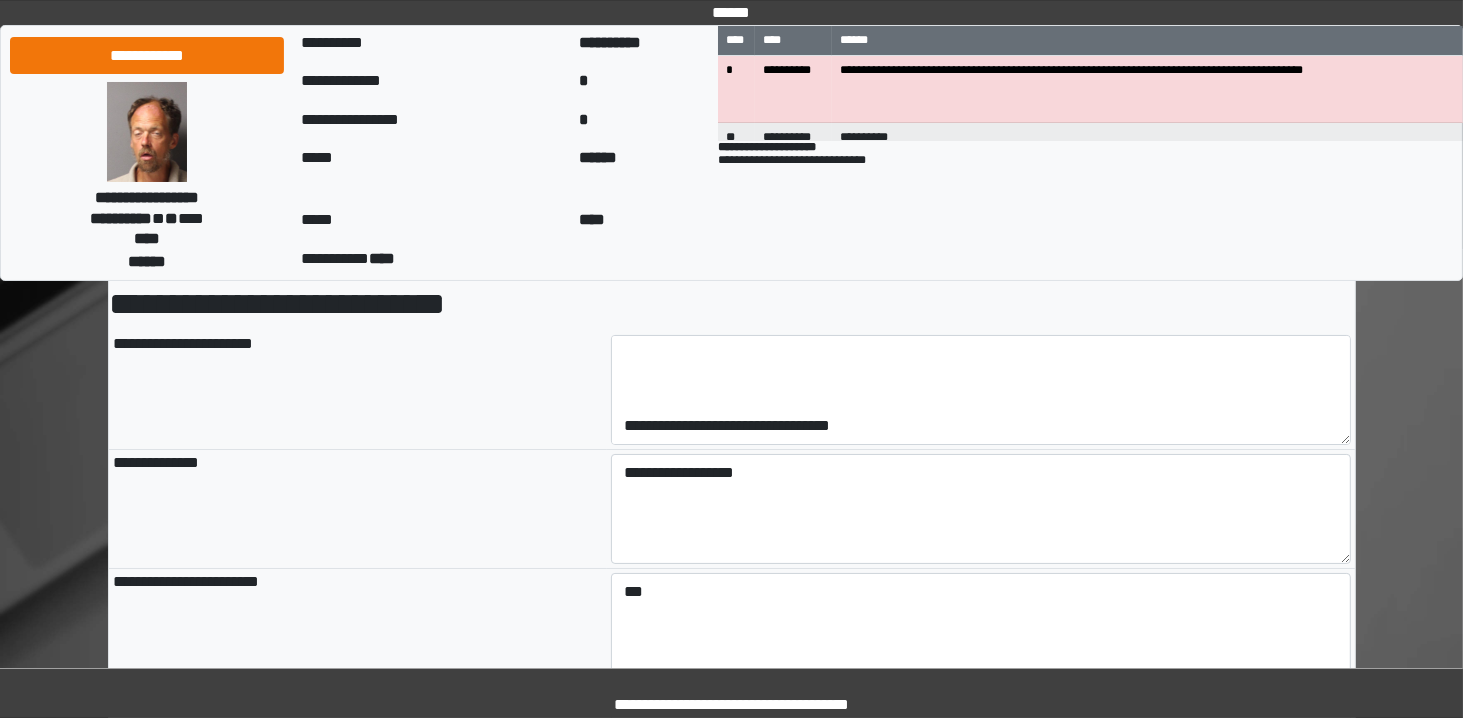 scroll, scrollTop: 0, scrollLeft: 0, axis: both 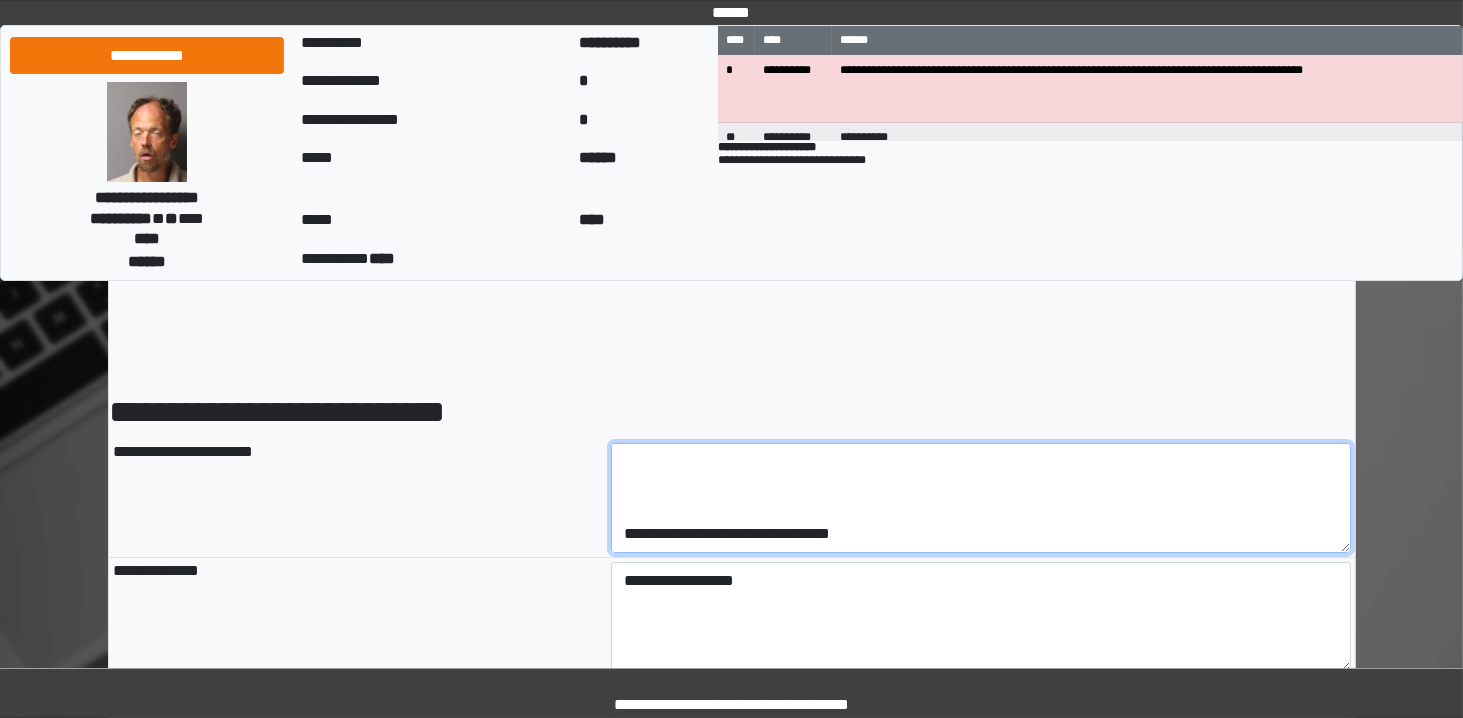 click on "**********" at bounding box center (981, 498) 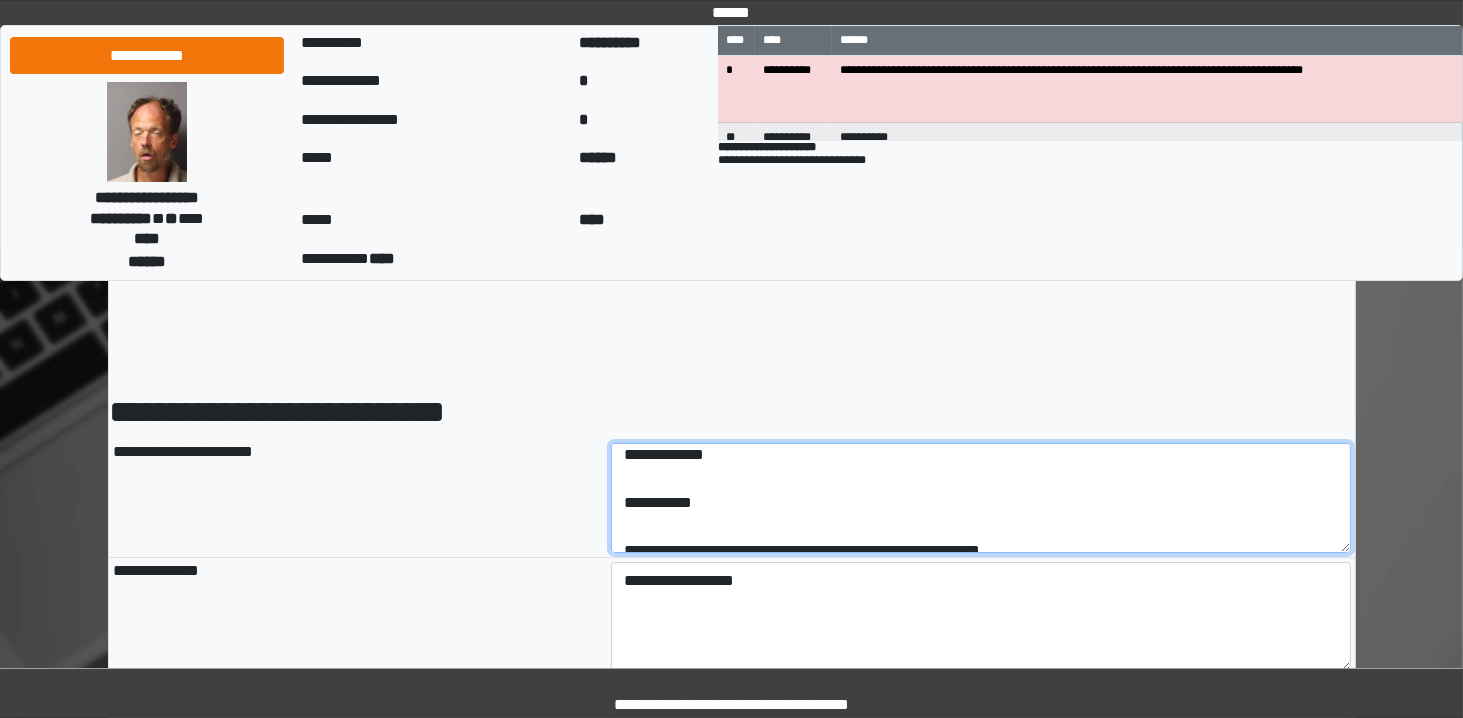 scroll, scrollTop: 0, scrollLeft: 0, axis: both 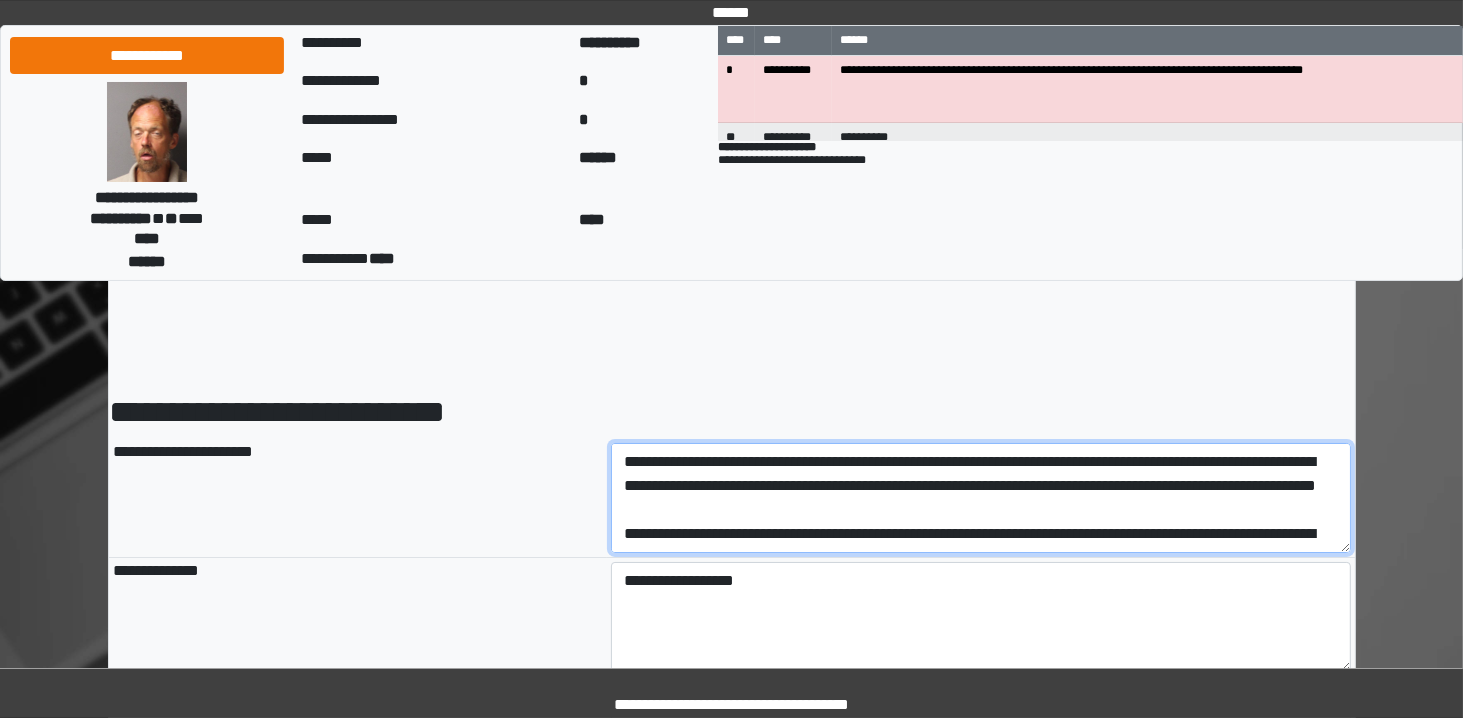 drag, startPoint x: 830, startPoint y: 512, endPoint x: 523, endPoint y: 357, distance: 343.90988 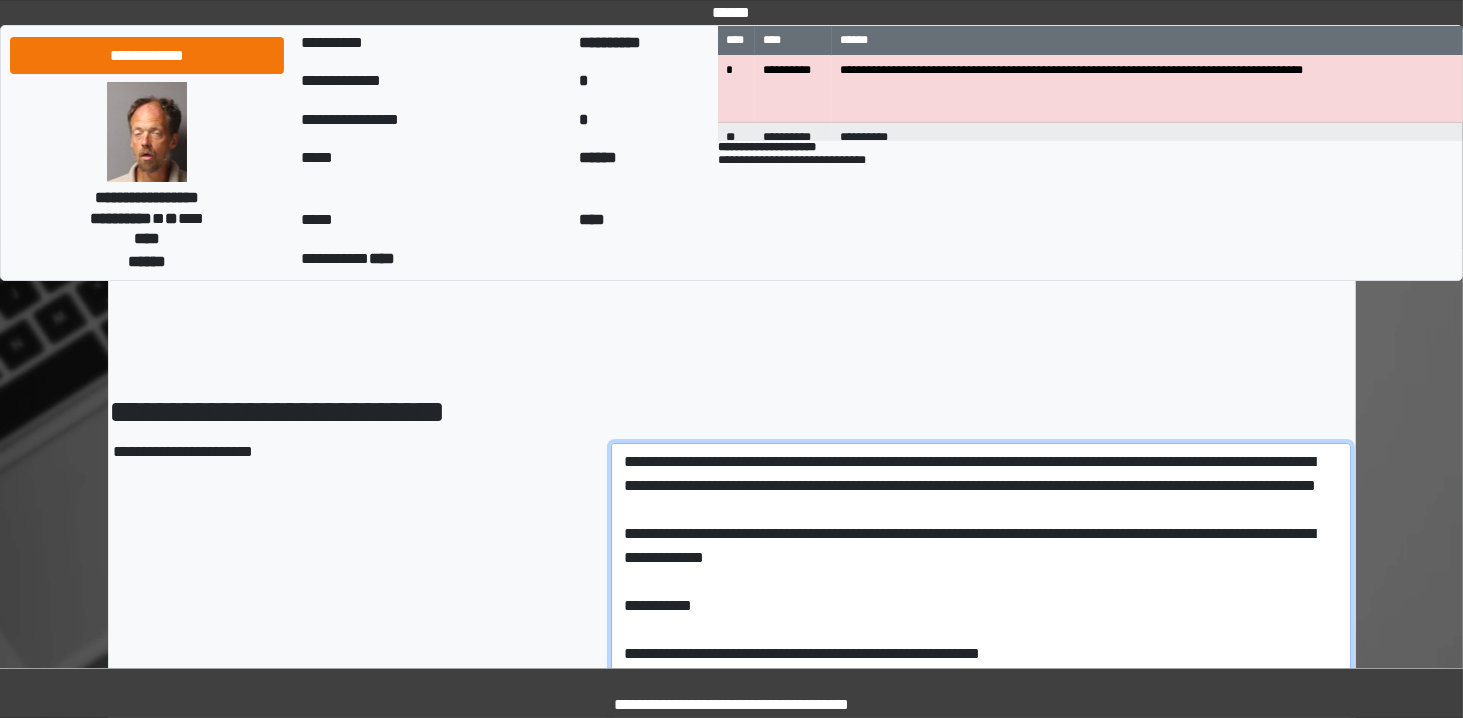 drag, startPoint x: 1344, startPoint y: 544, endPoint x: 1323, endPoint y: 760, distance: 217.01843 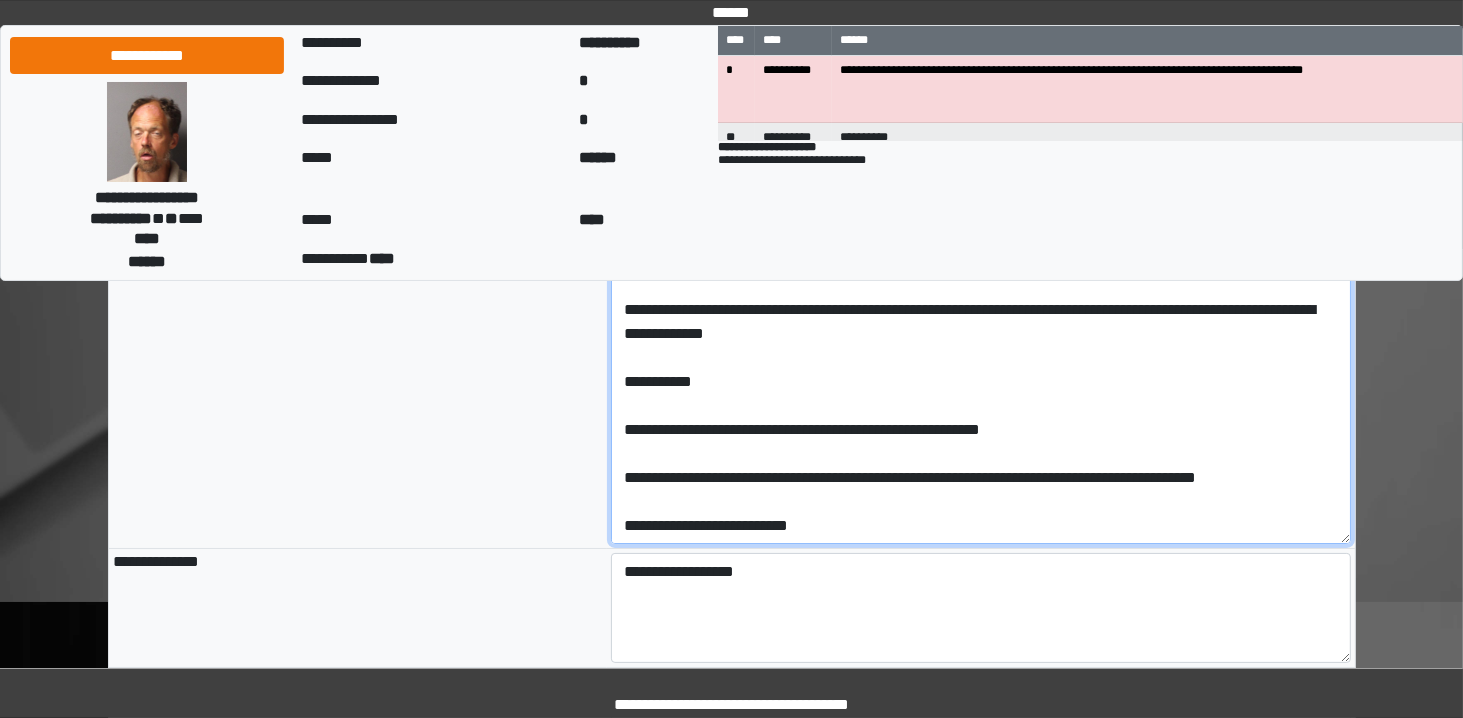 scroll, scrollTop: 232, scrollLeft: 0, axis: vertical 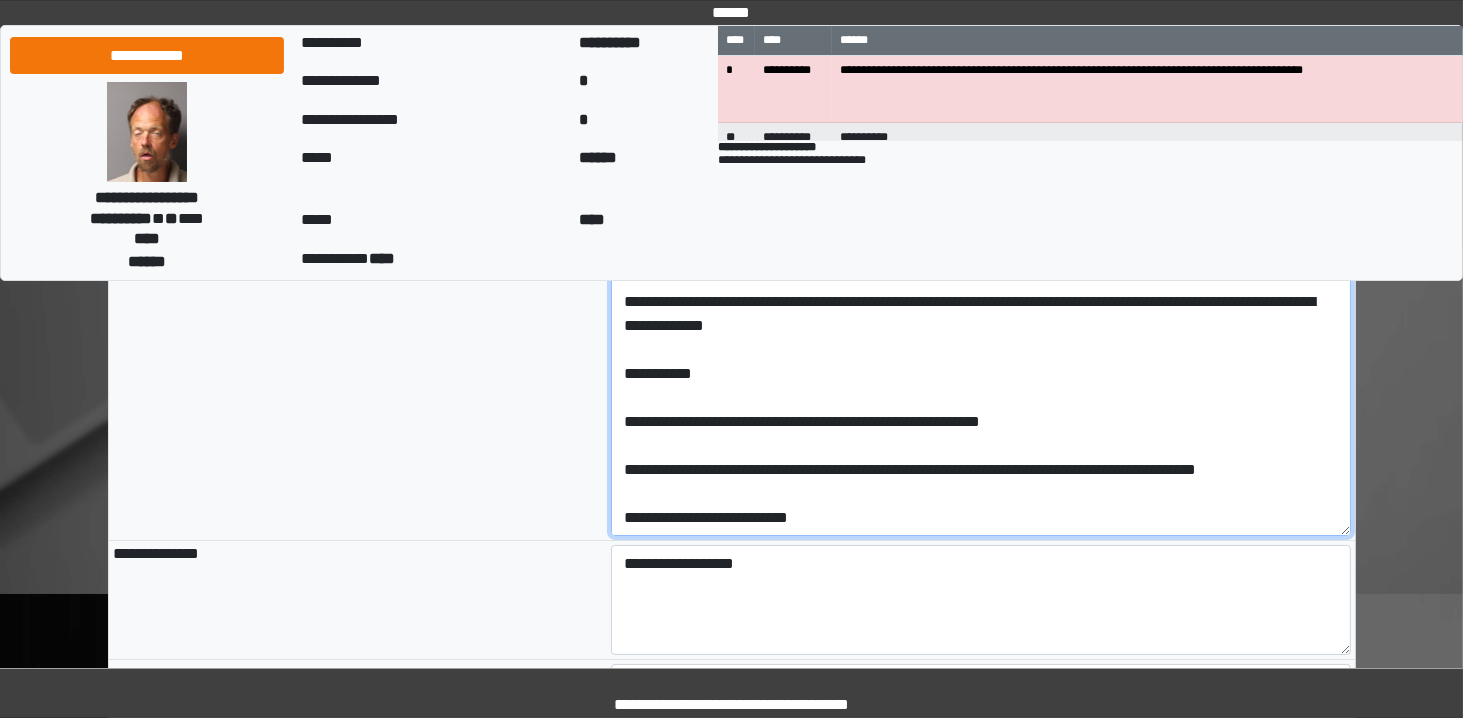 drag, startPoint x: 1241, startPoint y: 363, endPoint x: 1345, endPoint y: 531, distance: 197.58542 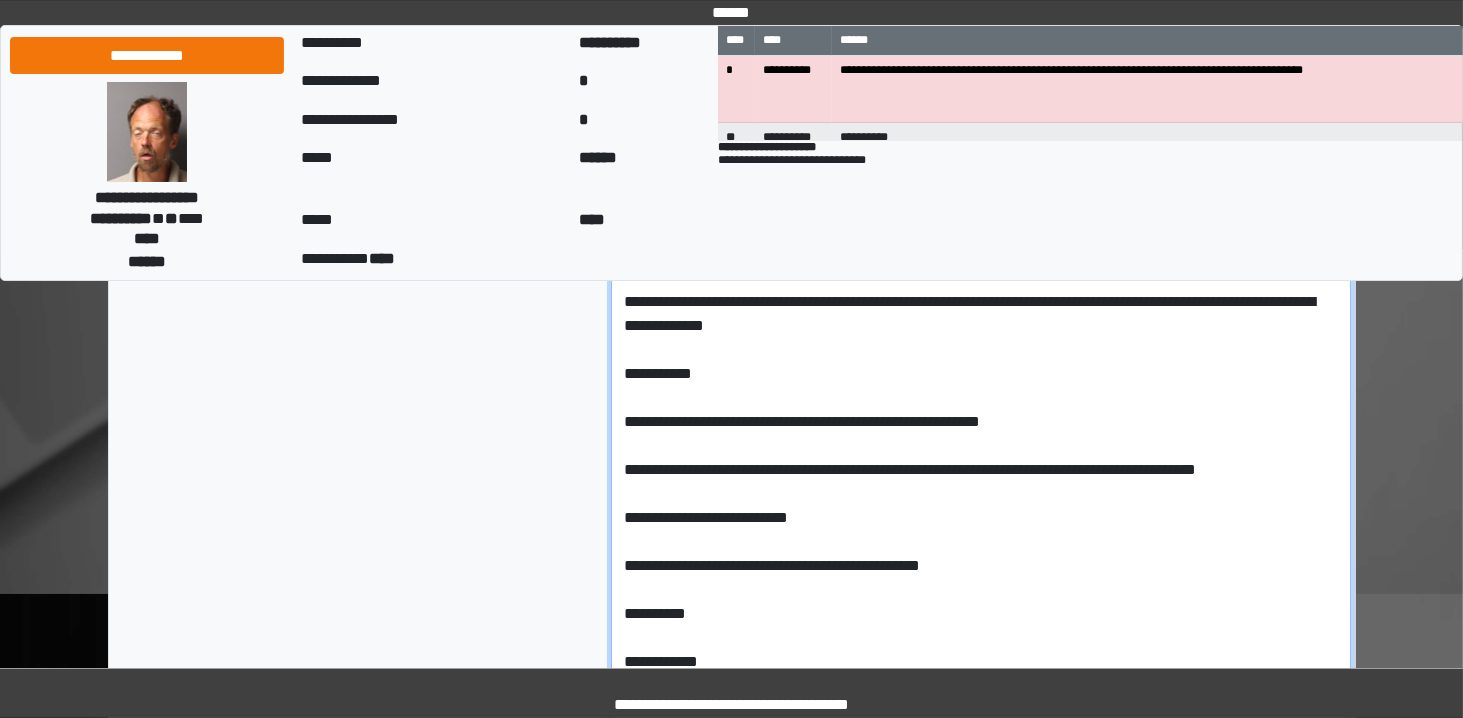 drag, startPoint x: 1345, startPoint y: 525, endPoint x: 1330, endPoint y: 731, distance: 206.5454 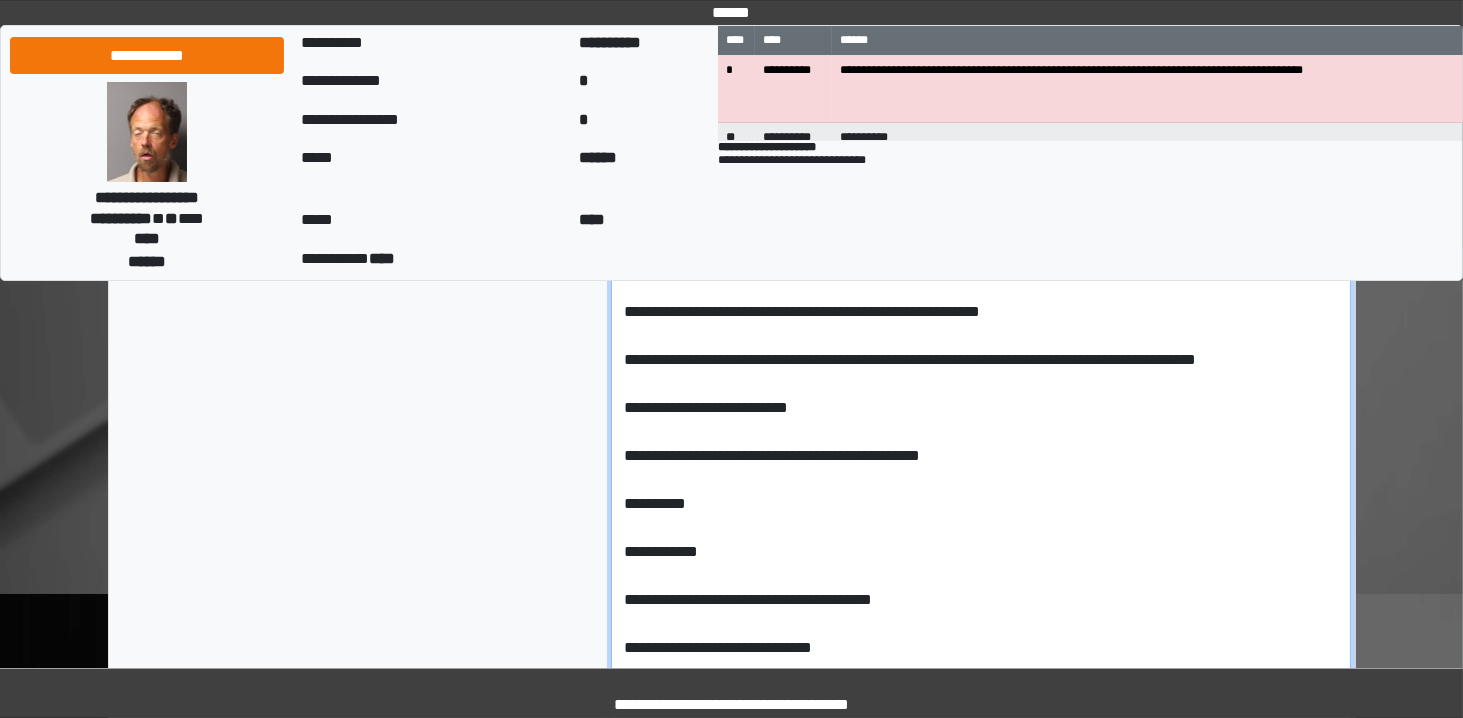 scroll, scrollTop: 112, scrollLeft: 0, axis: vertical 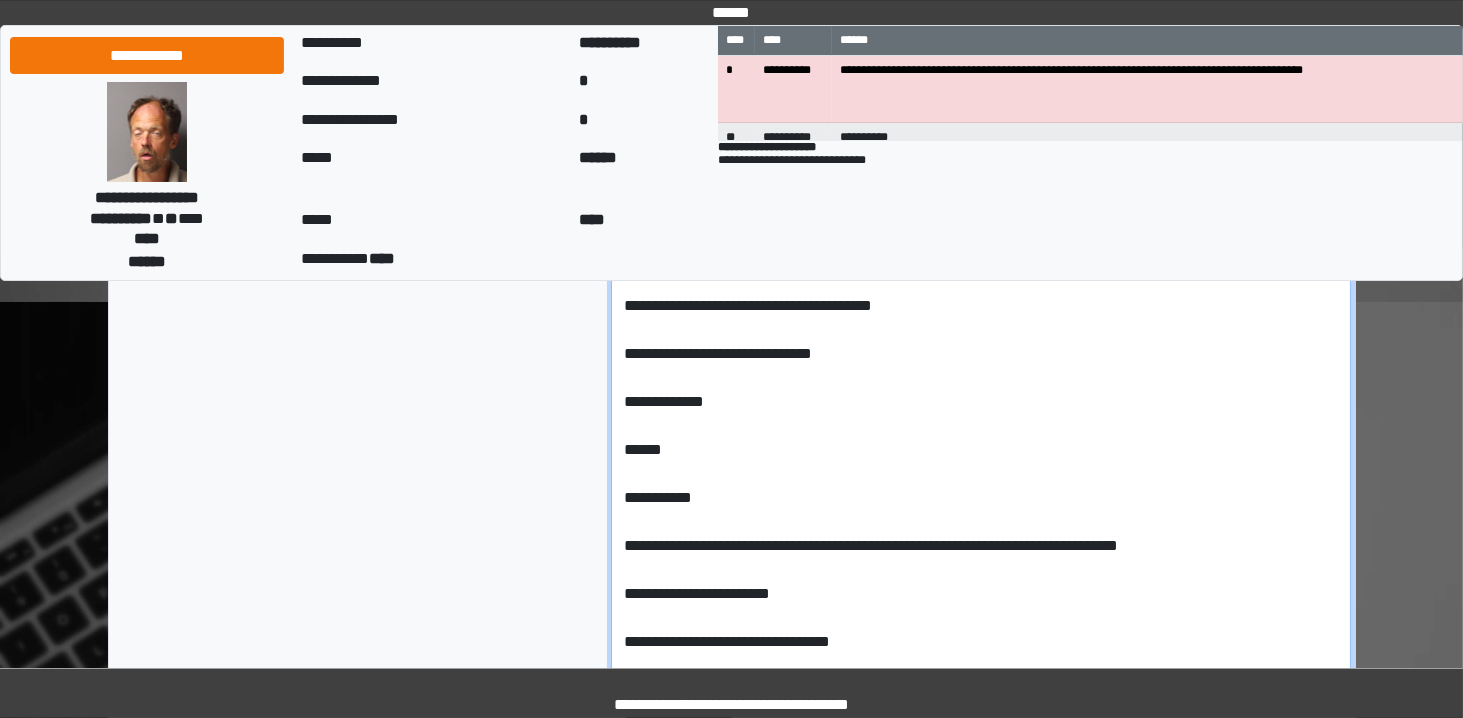 drag, startPoint x: 1346, startPoint y: 441, endPoint x: 1344, endPoint y: 683, distance: 242.00827 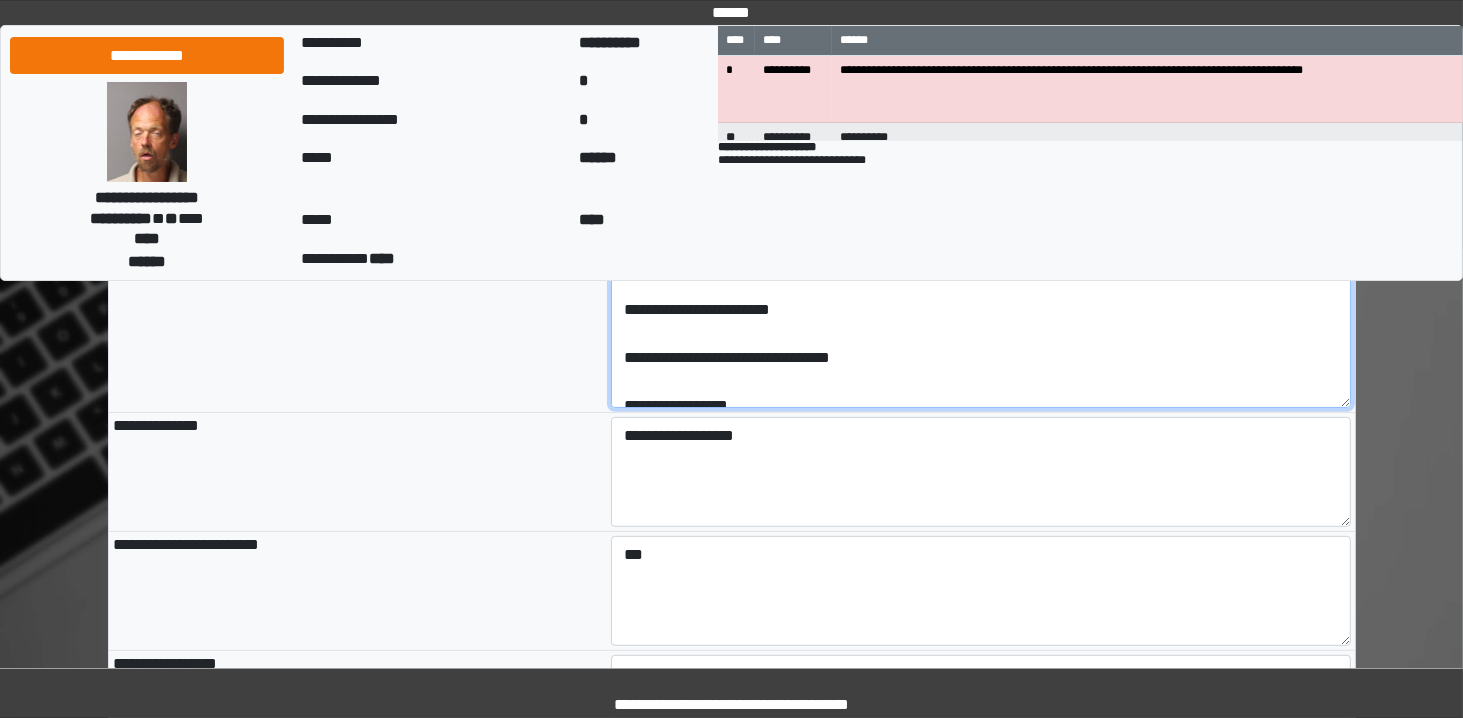 scroll, scrollTop: 808, scrollLeft: 0, axis: vertical 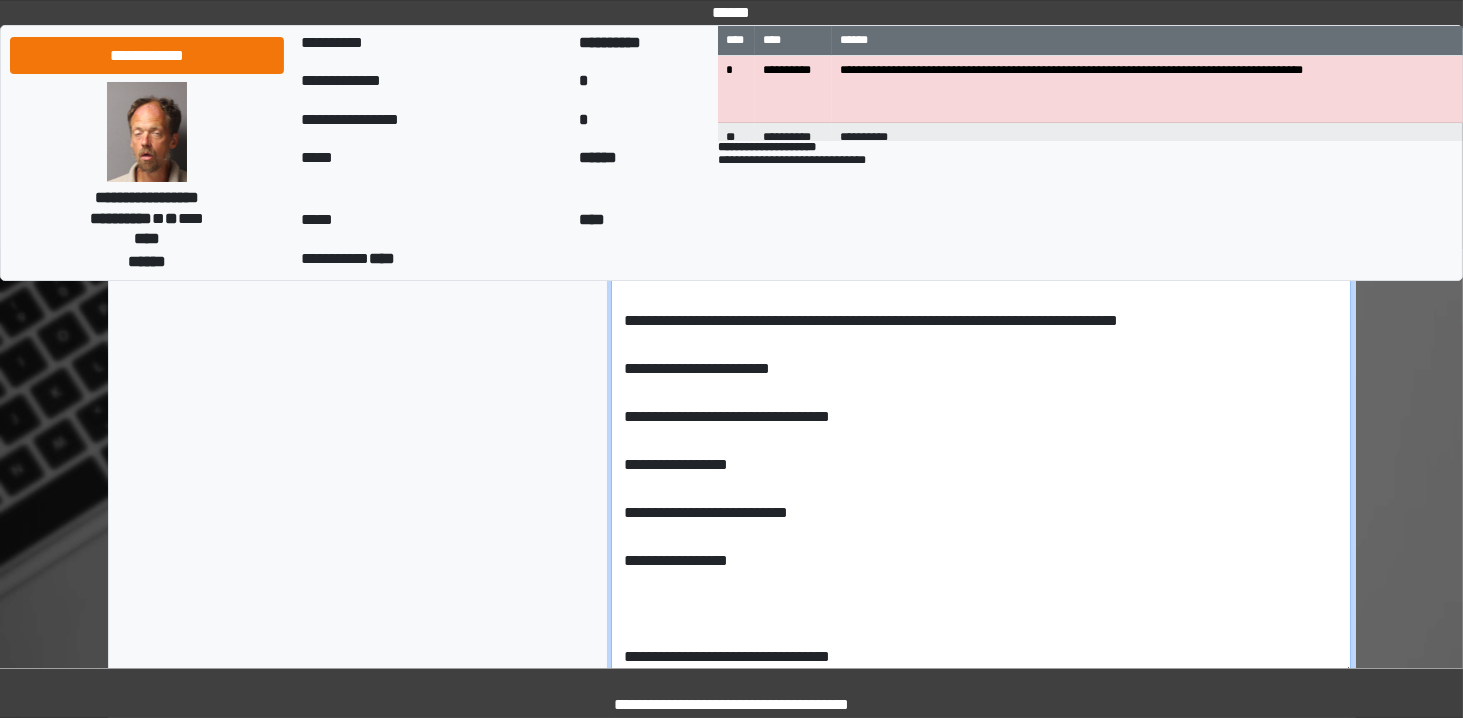 drag, startPoint x: 1348, startPoint y: 401, endPoint x: 1343, endPoint y: 670, distance: 269.04648 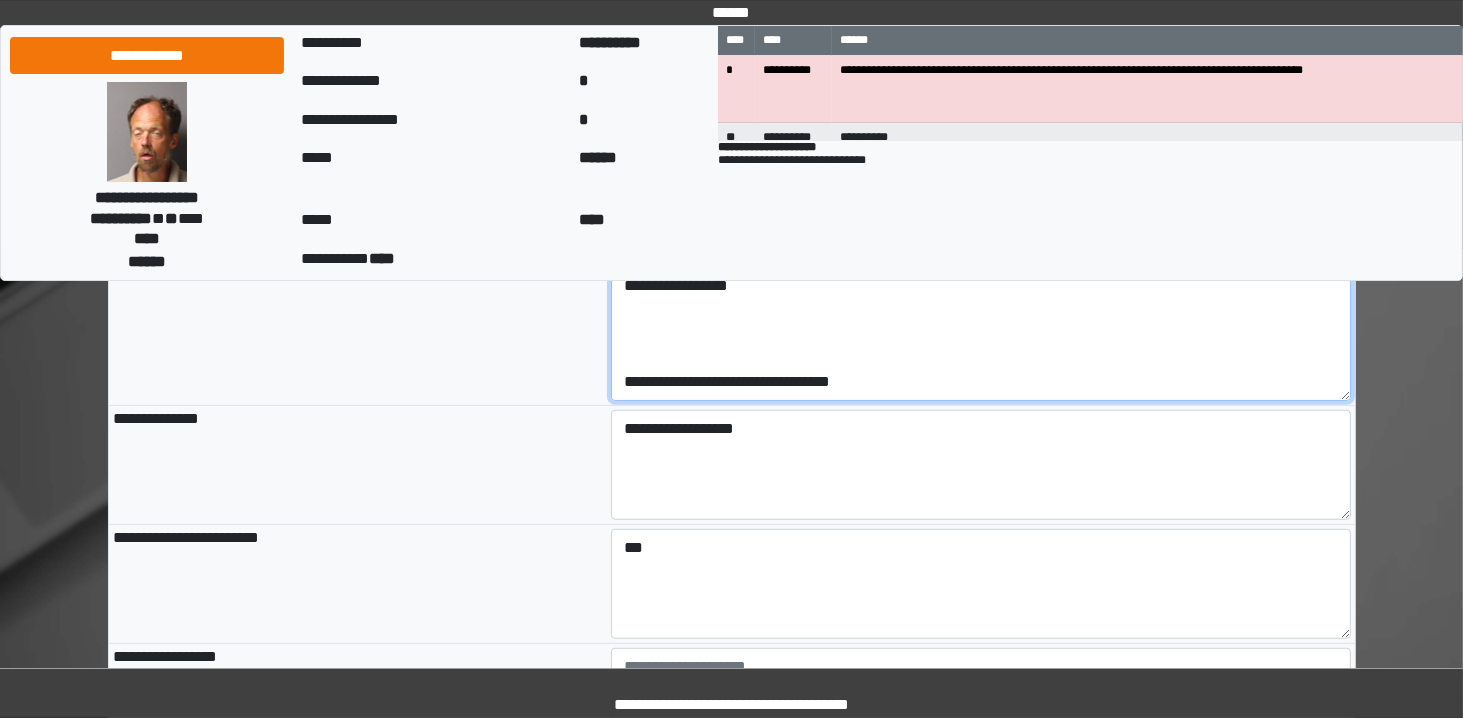 scroll, scrollTop: 1110, scrollLeft: 0, axis: vertical 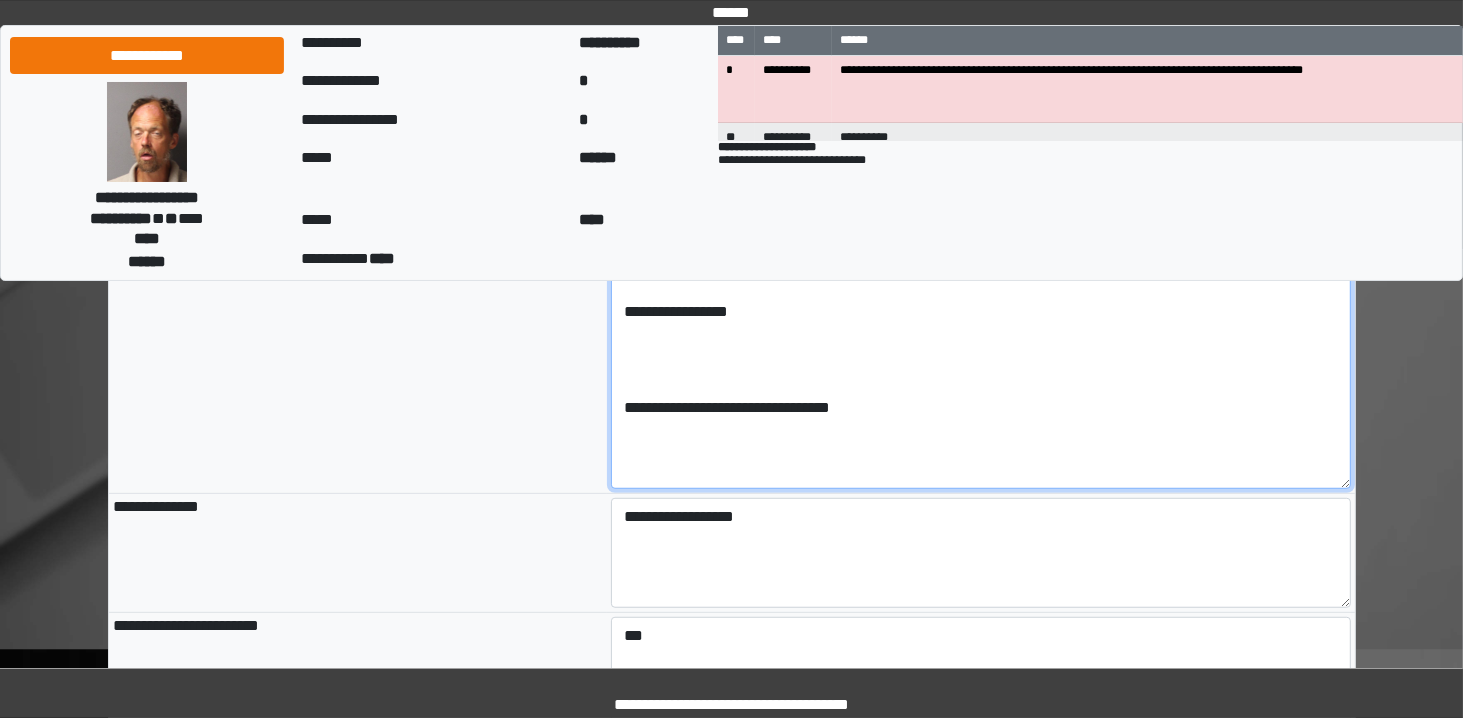 drag, startPoint x: 1345, startPoint y: 370, endPoint x: 1345, endPoint y: 534, distance: 164 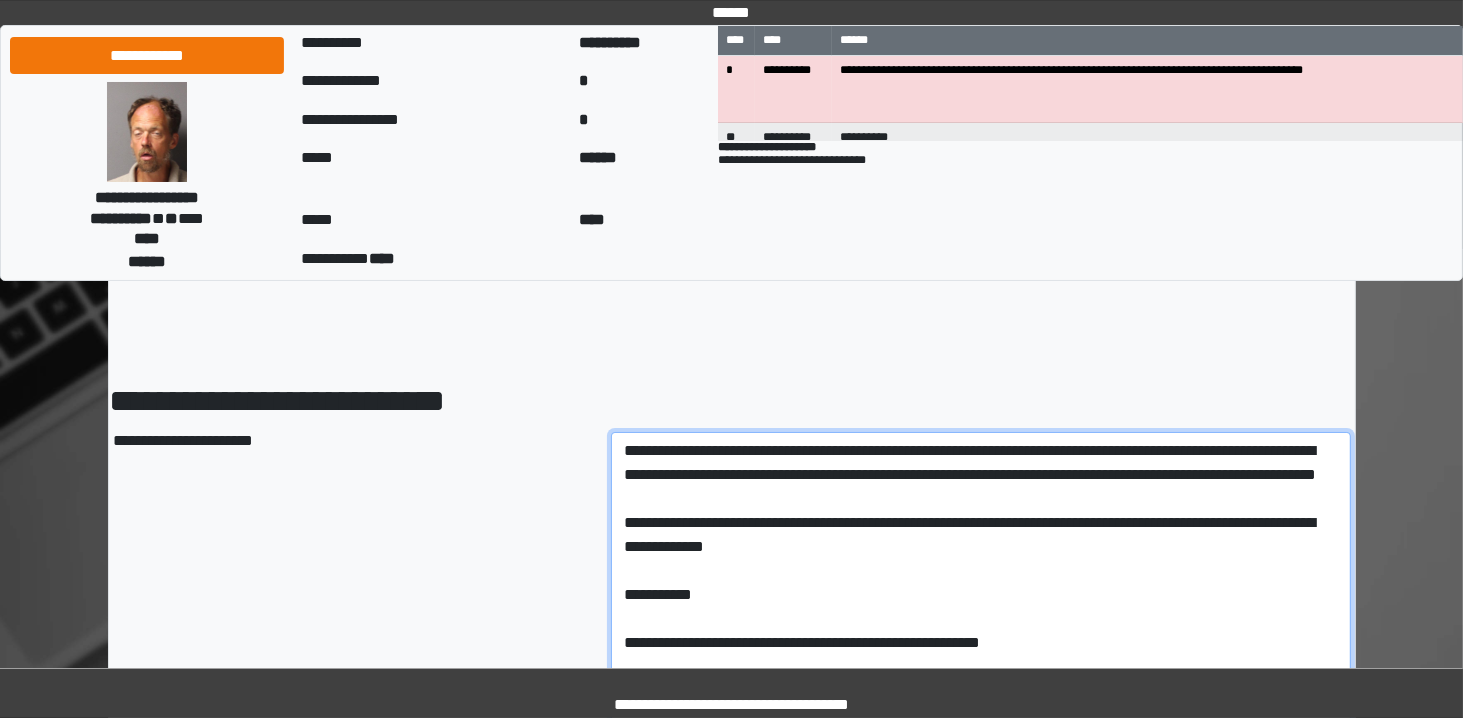 scroll, scrollTop: 60, scrollLeft: 0, axis: vertical 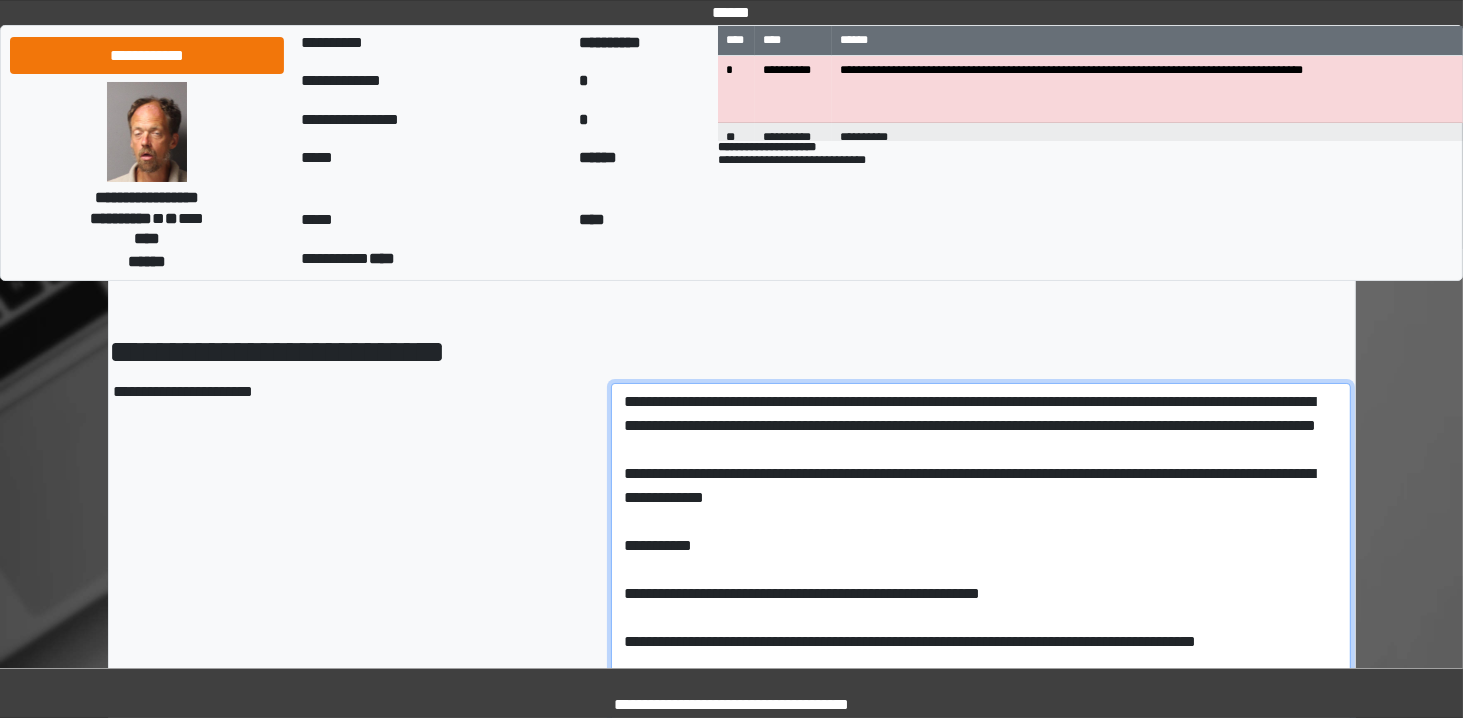 click on "**********" at bounding box center (981, 985) 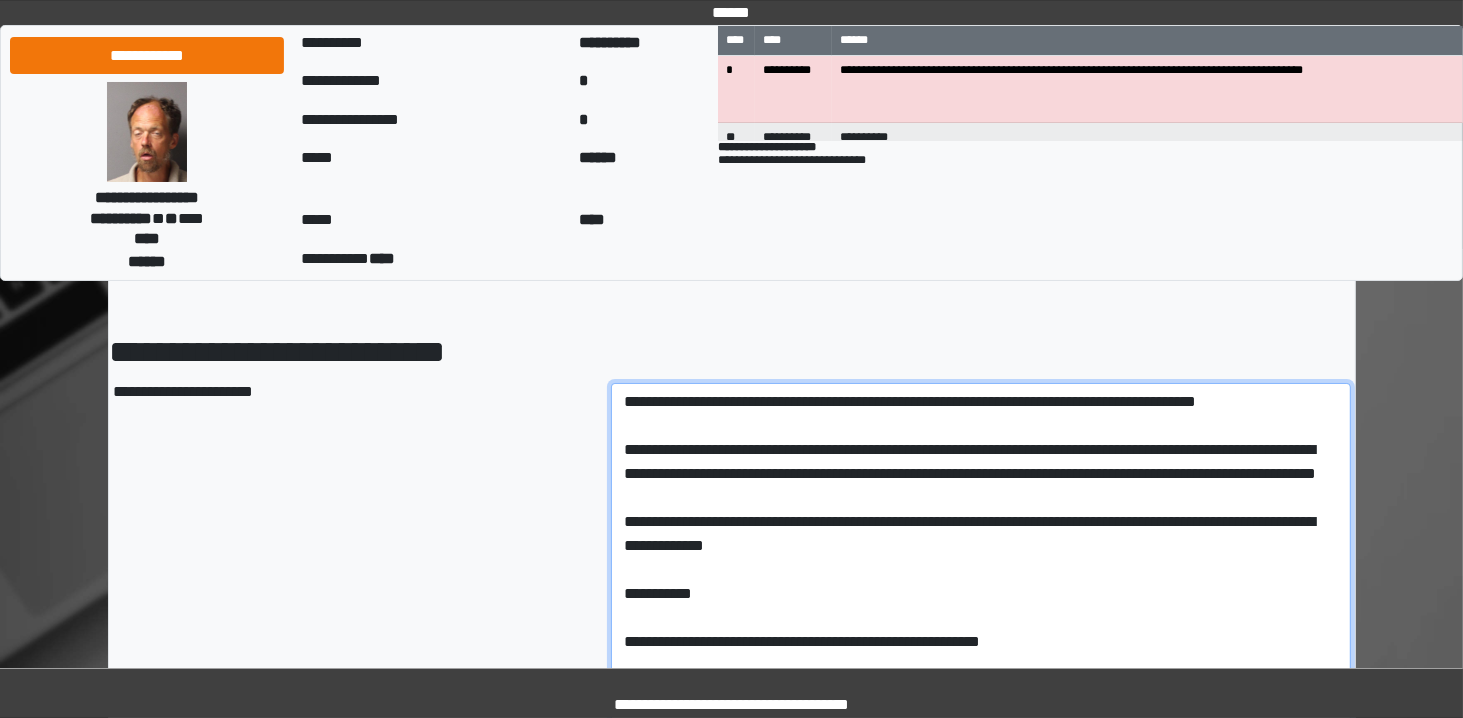 type on "**********" 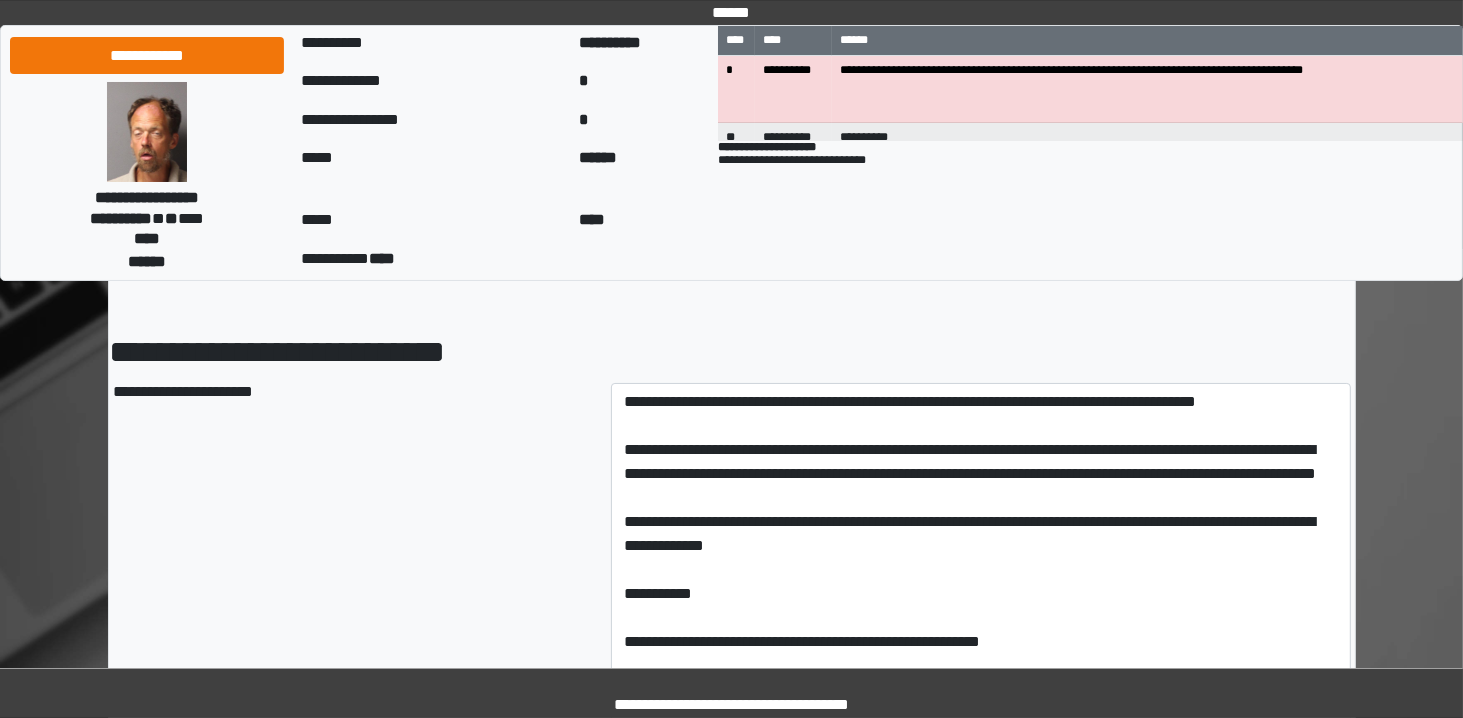 type on "**********" 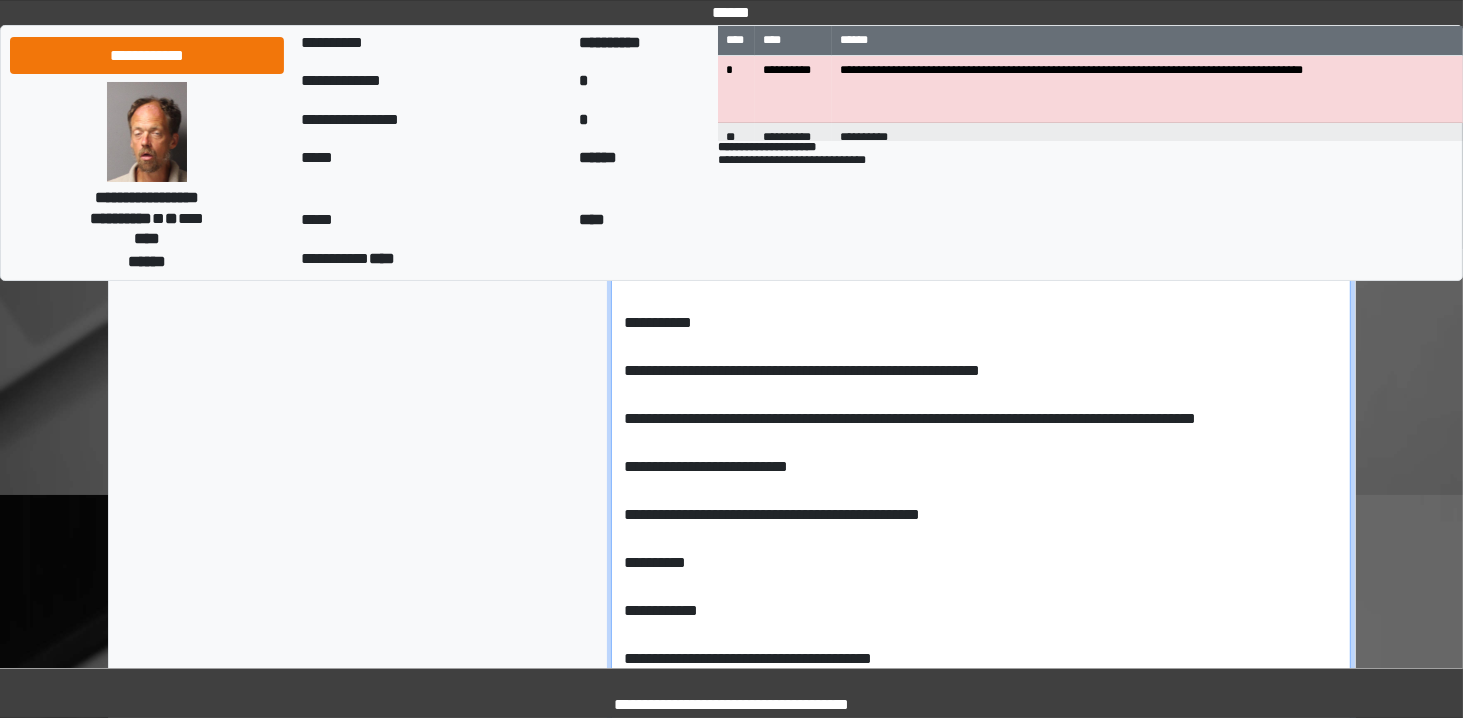 scroll, scrollTop: 730, scrollLeft: 0, axis: vertical 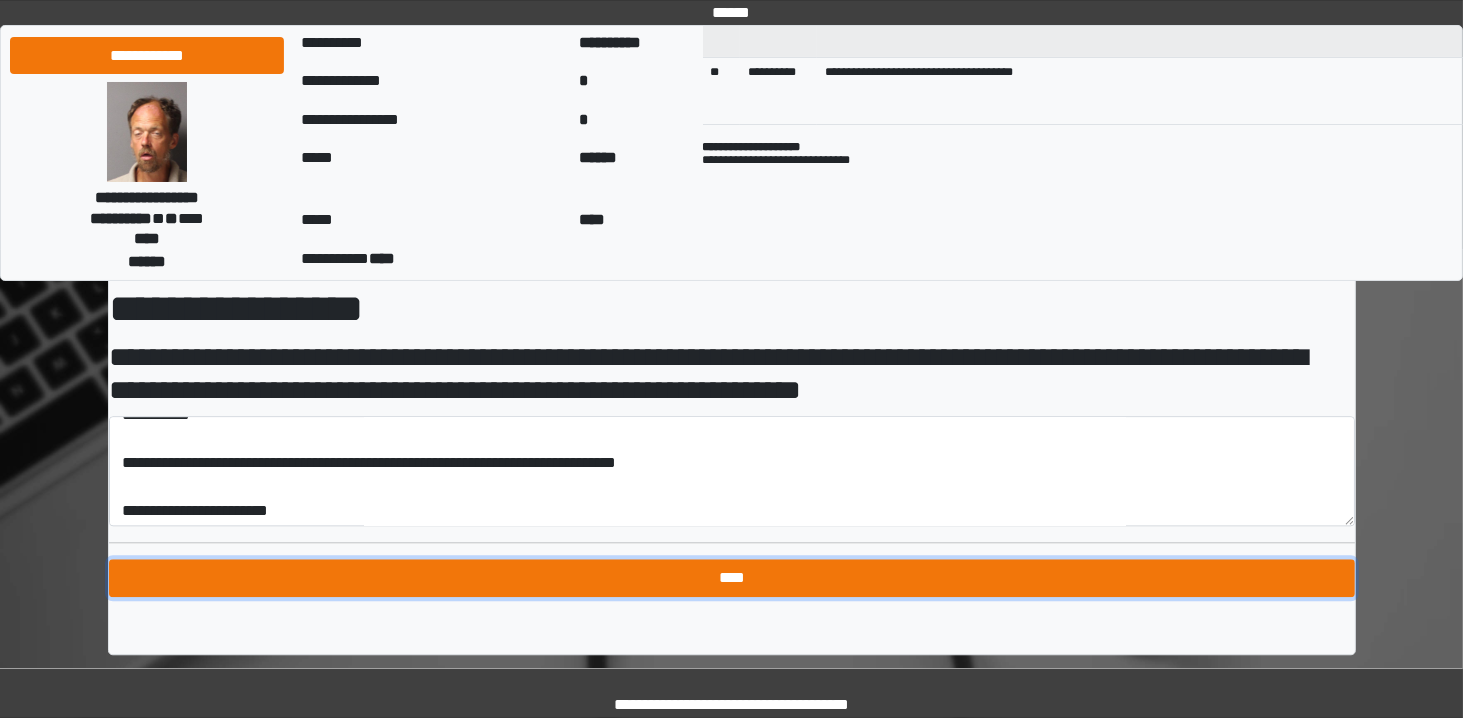 click on "****" at bounding box center (732, 578) 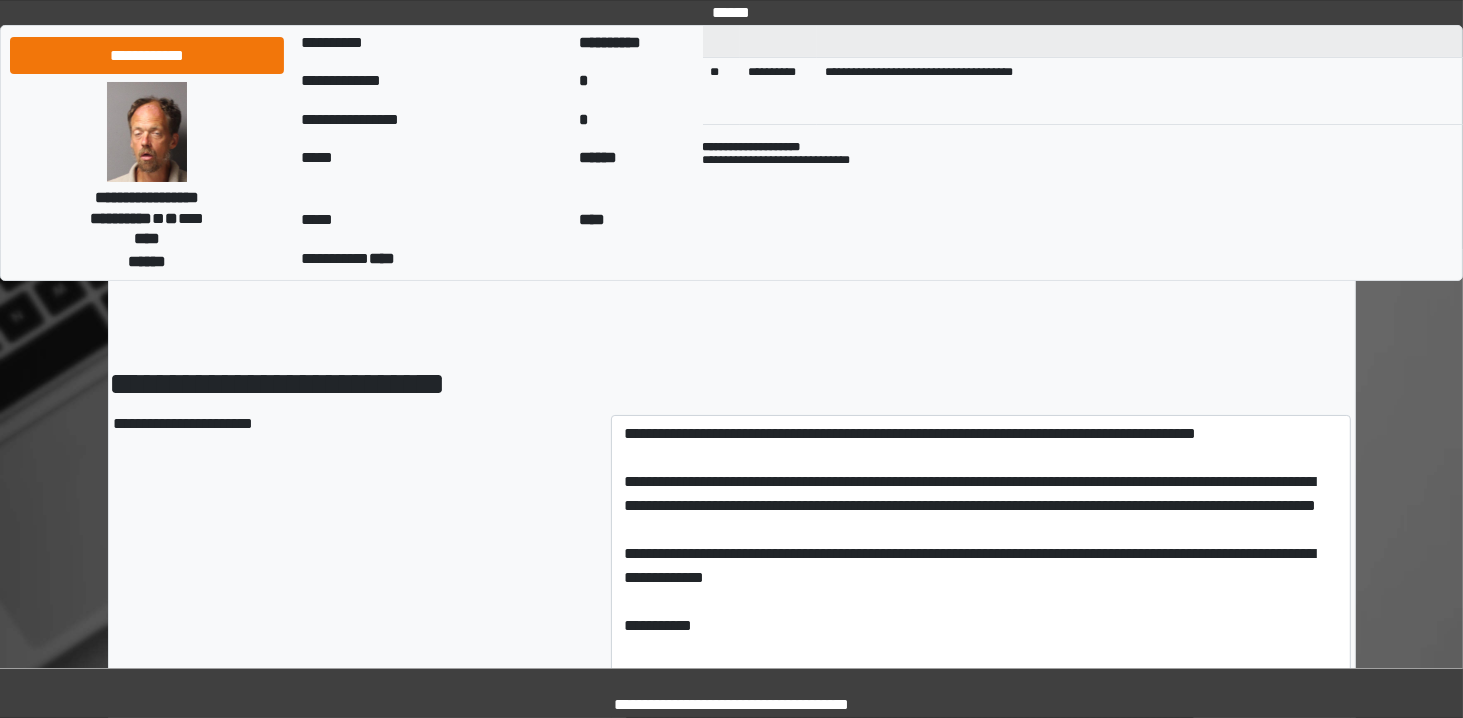 scroll, scrollTop: 0, scrollLeft: 0, axis: both 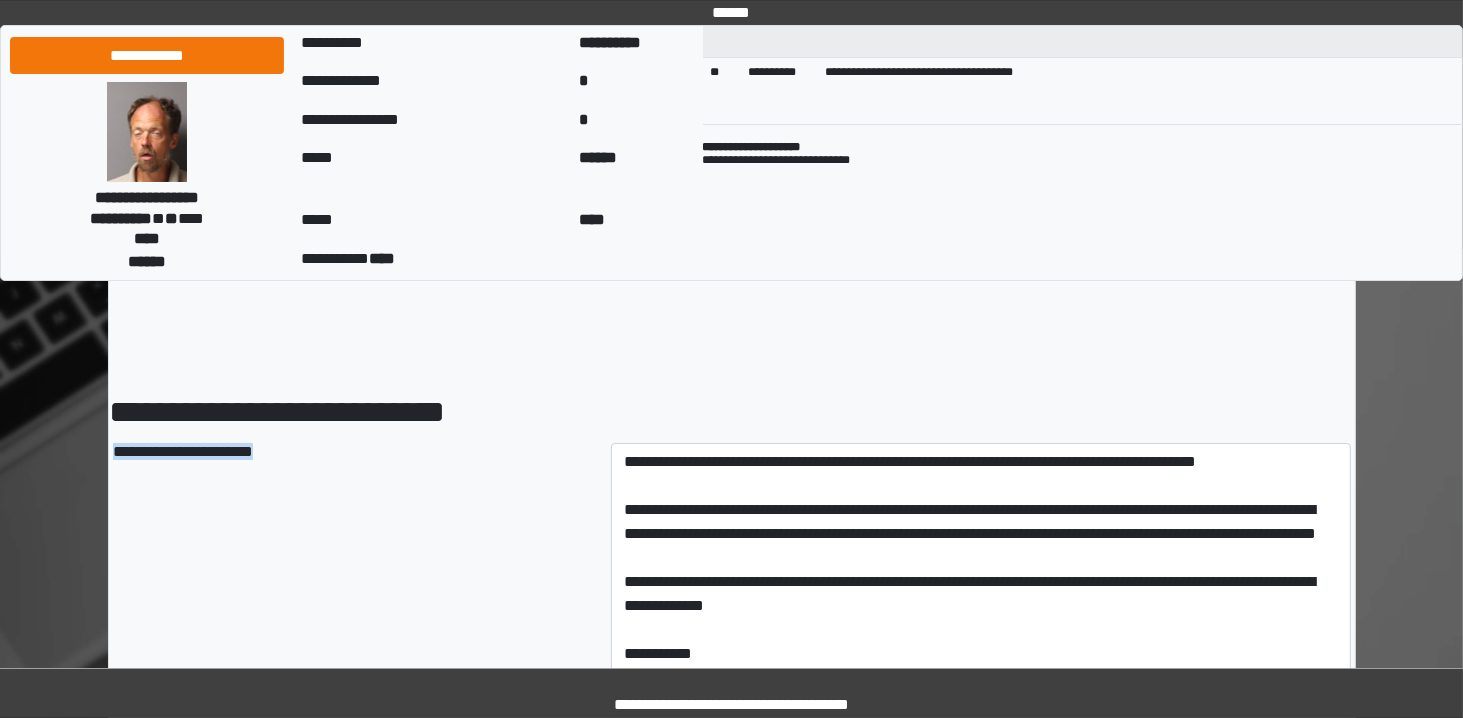 drag, startPoint x: 765, startPoint y: 410, endPoint x: 740, endPoint y: 472, distance: 66.85058 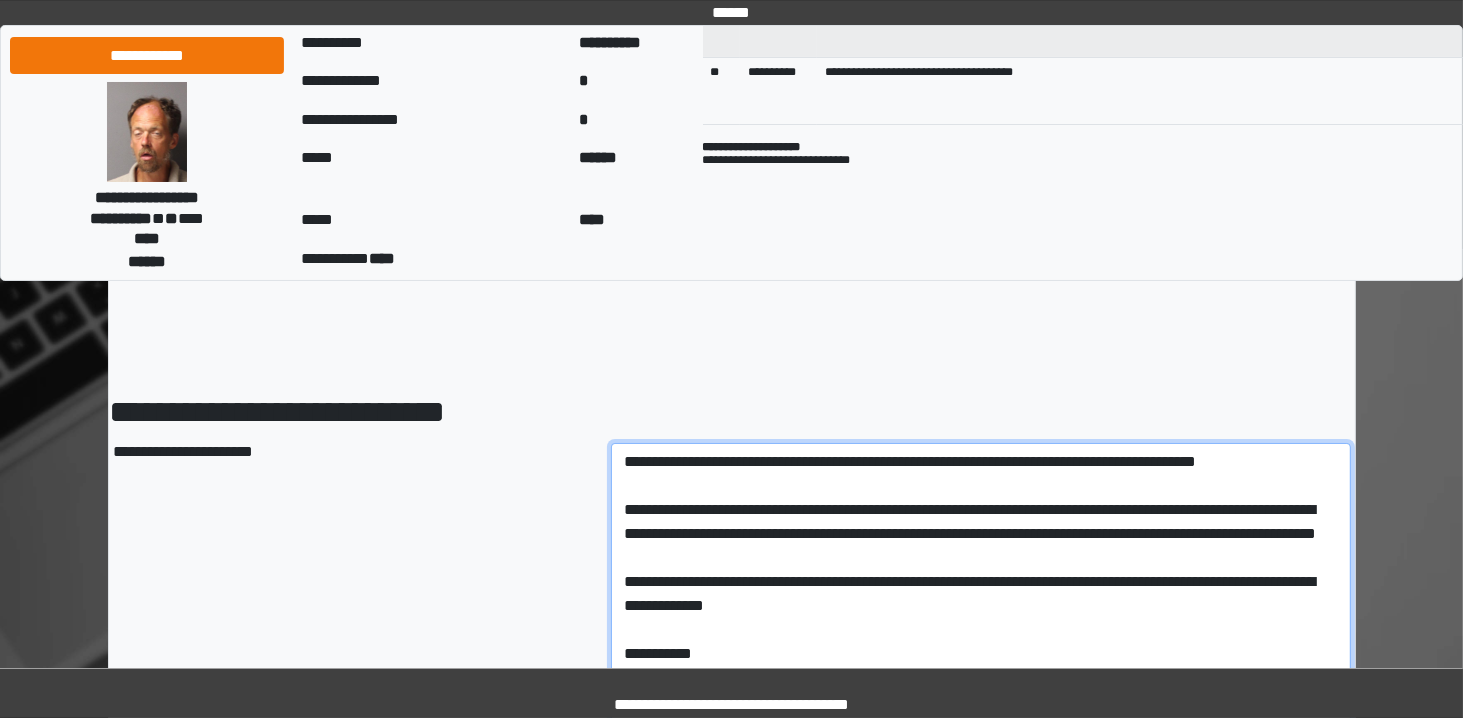 click at bounding box center [981, 1045] 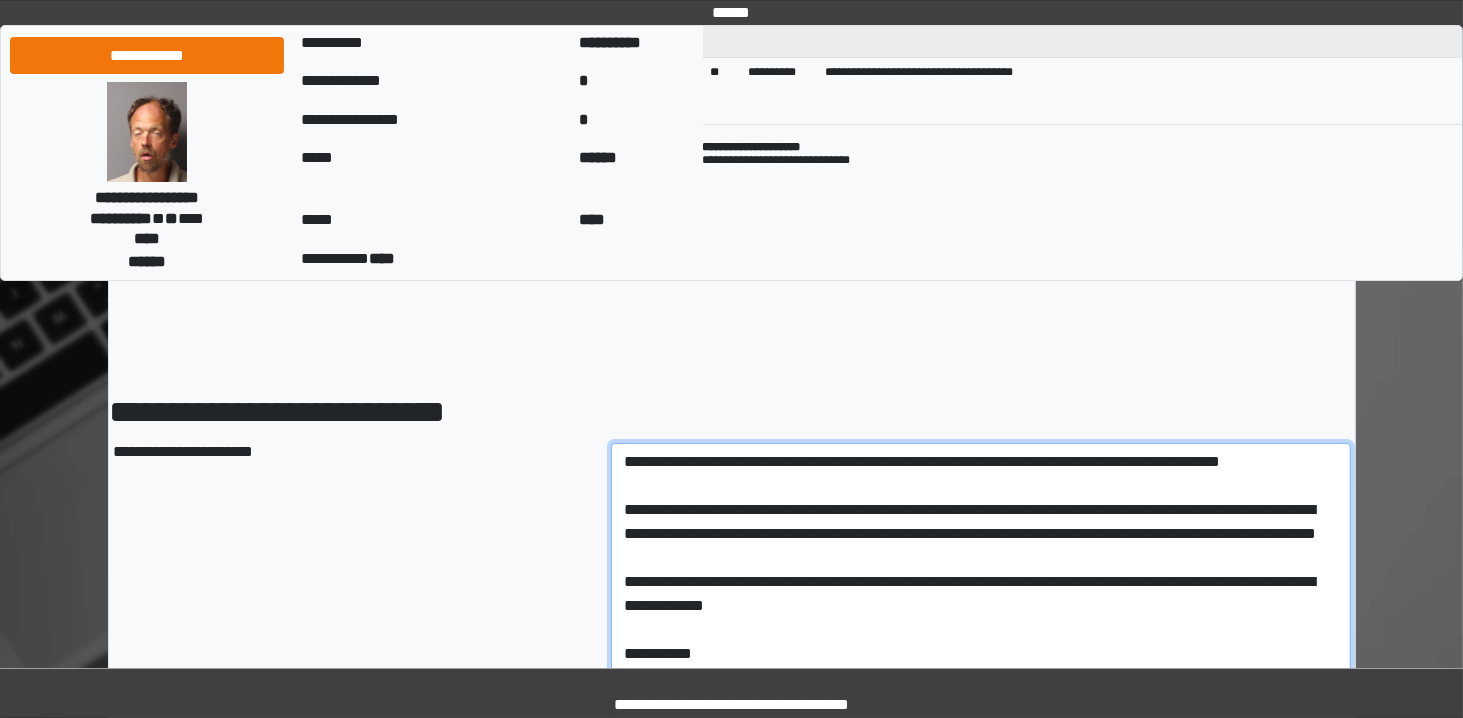 click at bounding box center [981, 1045] 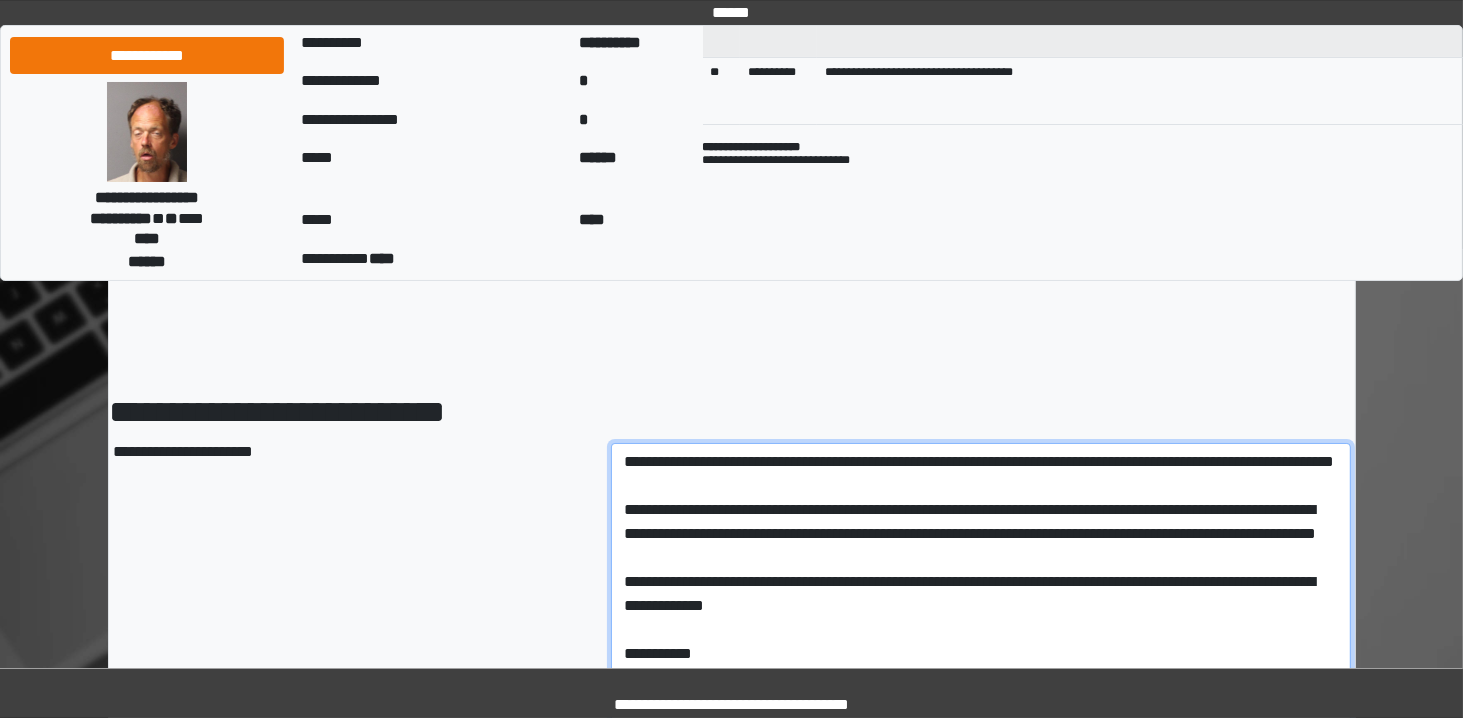 click at bounding box center [981, 1045] 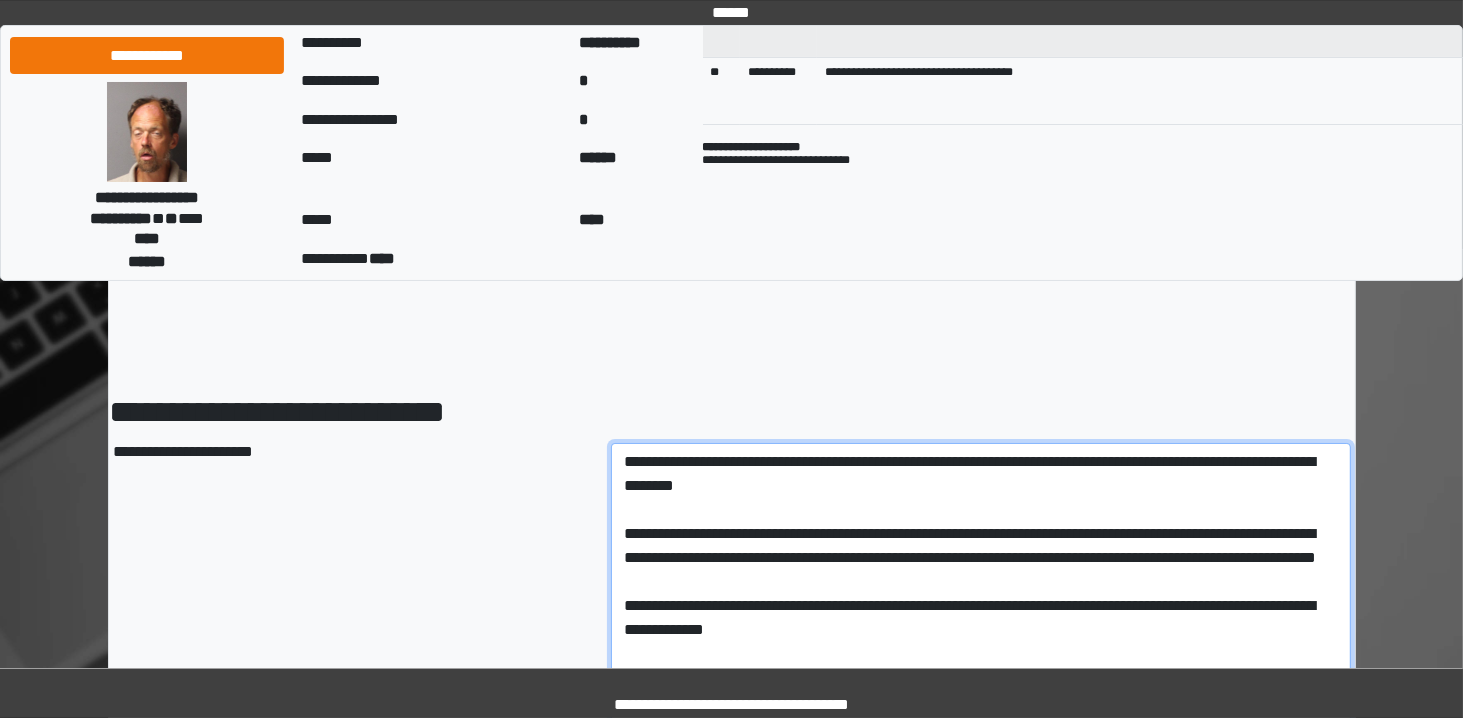 click at bounding box center (981, 1045) 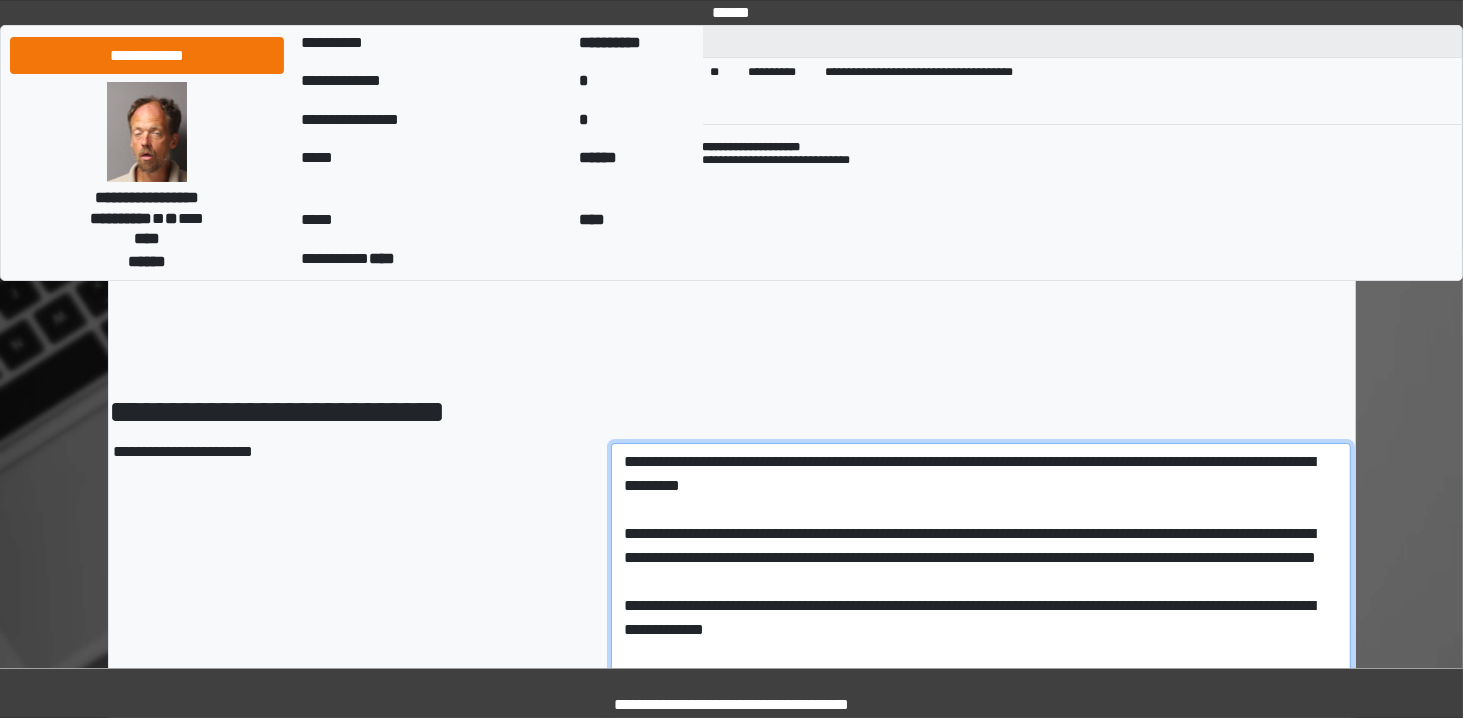 click at bounding box center [981, 1045] 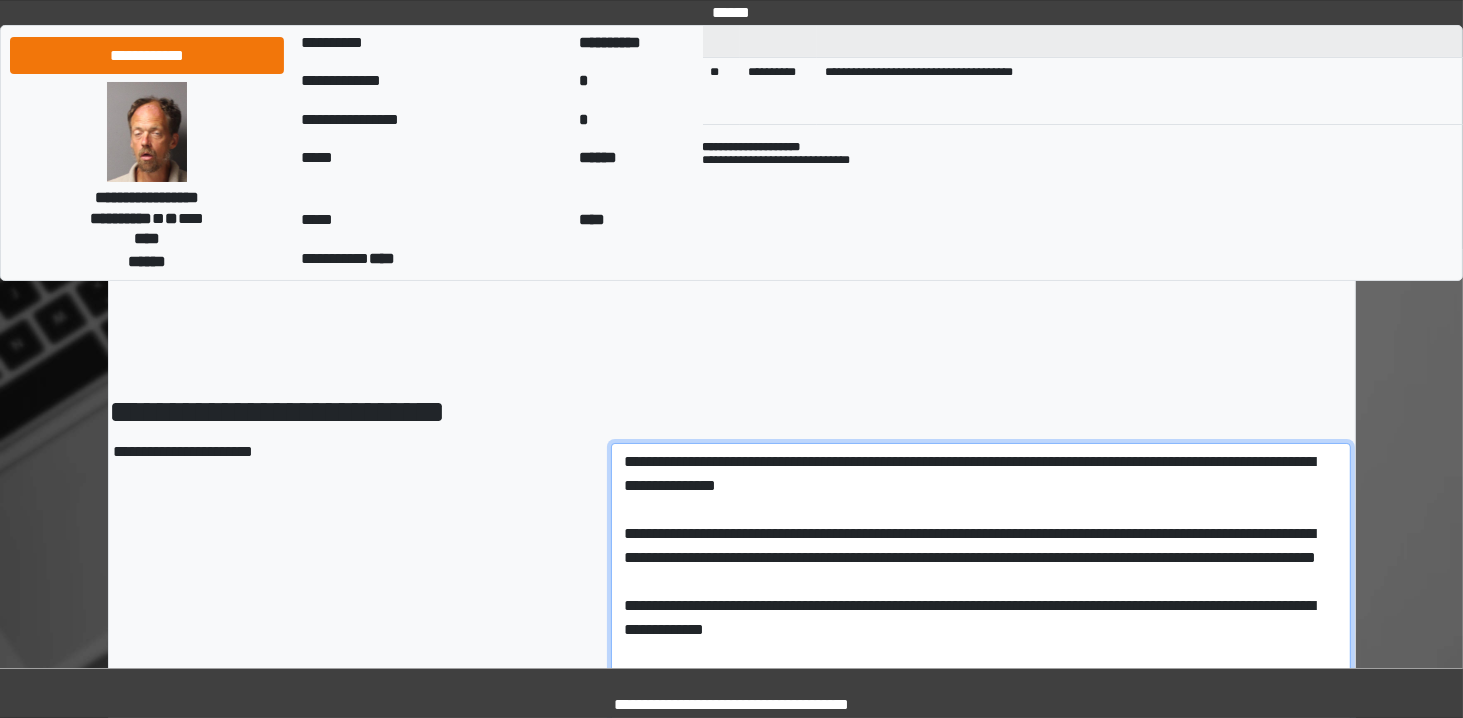 click at bounding box center [981, 1045] 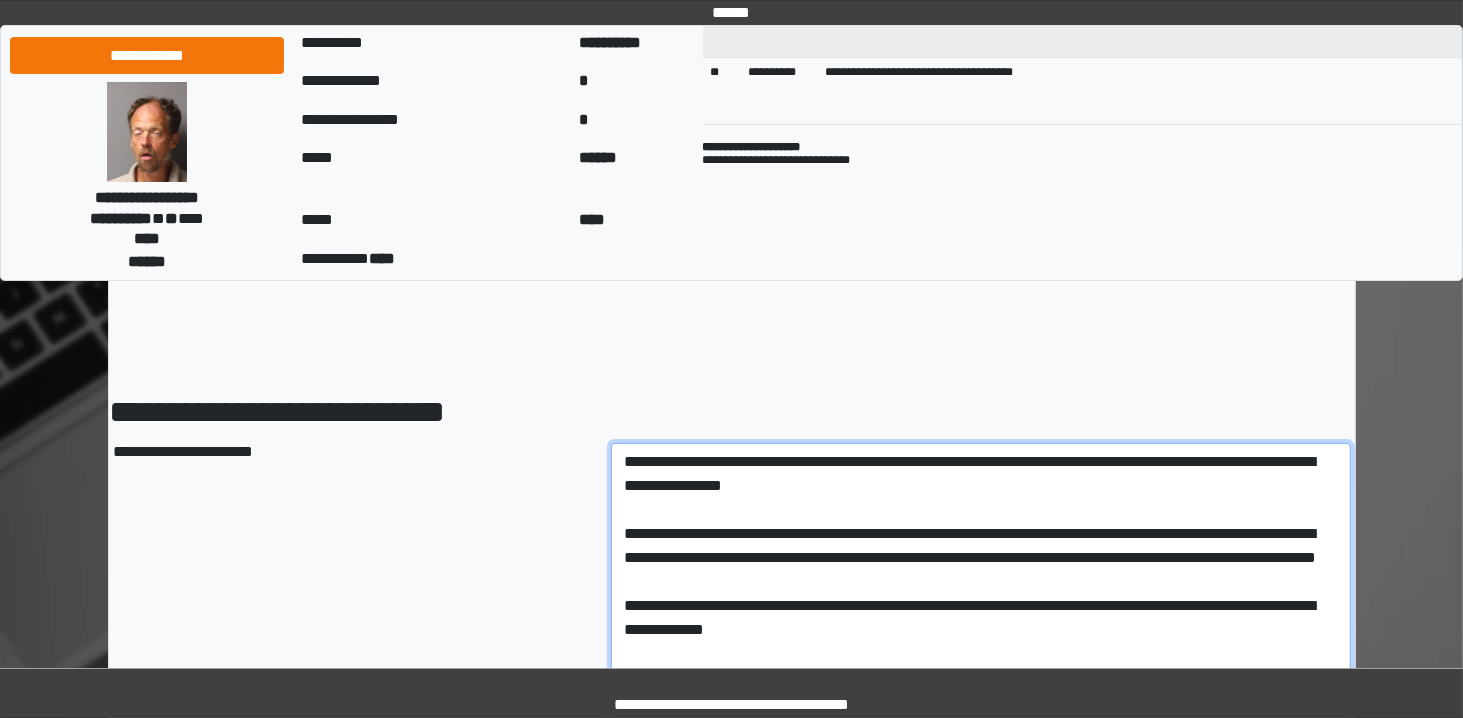 drag, startPoint x: 1164, startPoint y: 466, endPoint x: 648, endPoint y: 485, distance: 516.3497 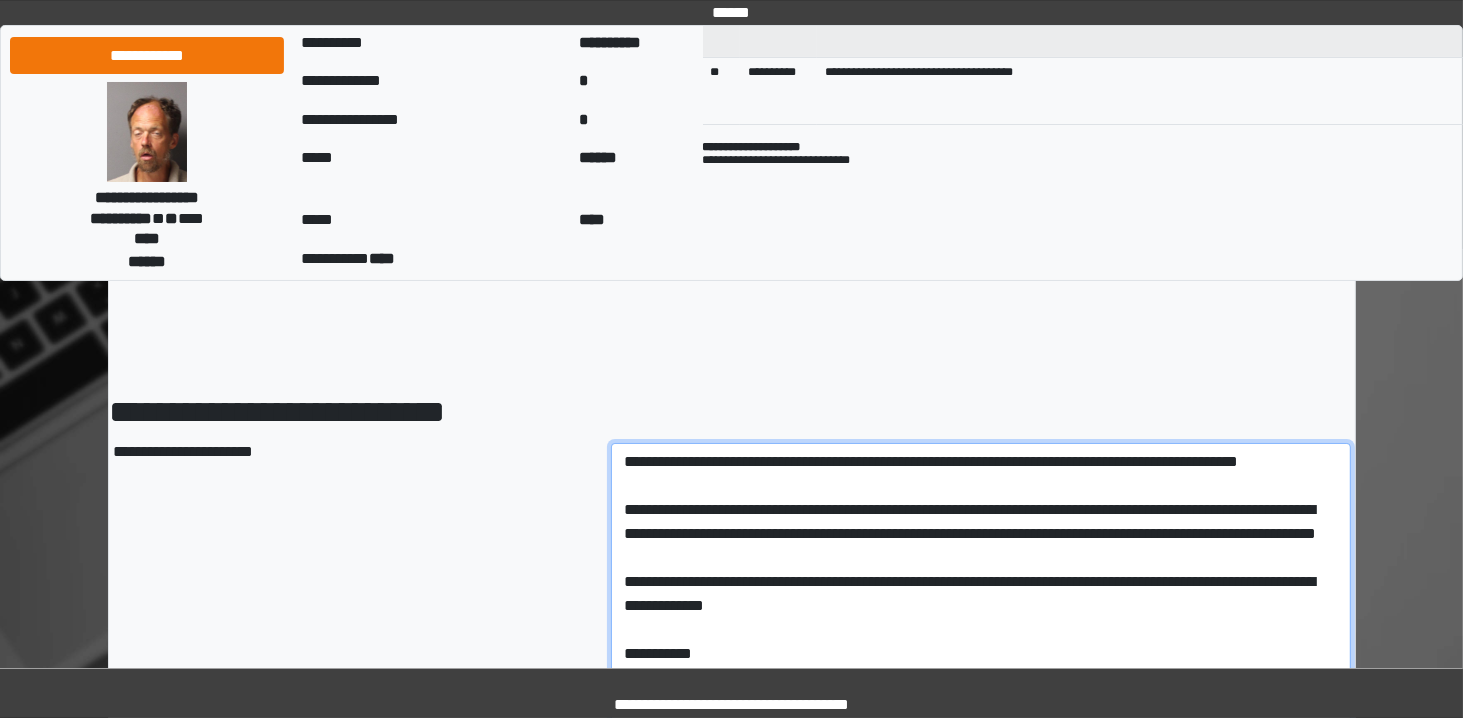 click at bounding box center [981, 1045] 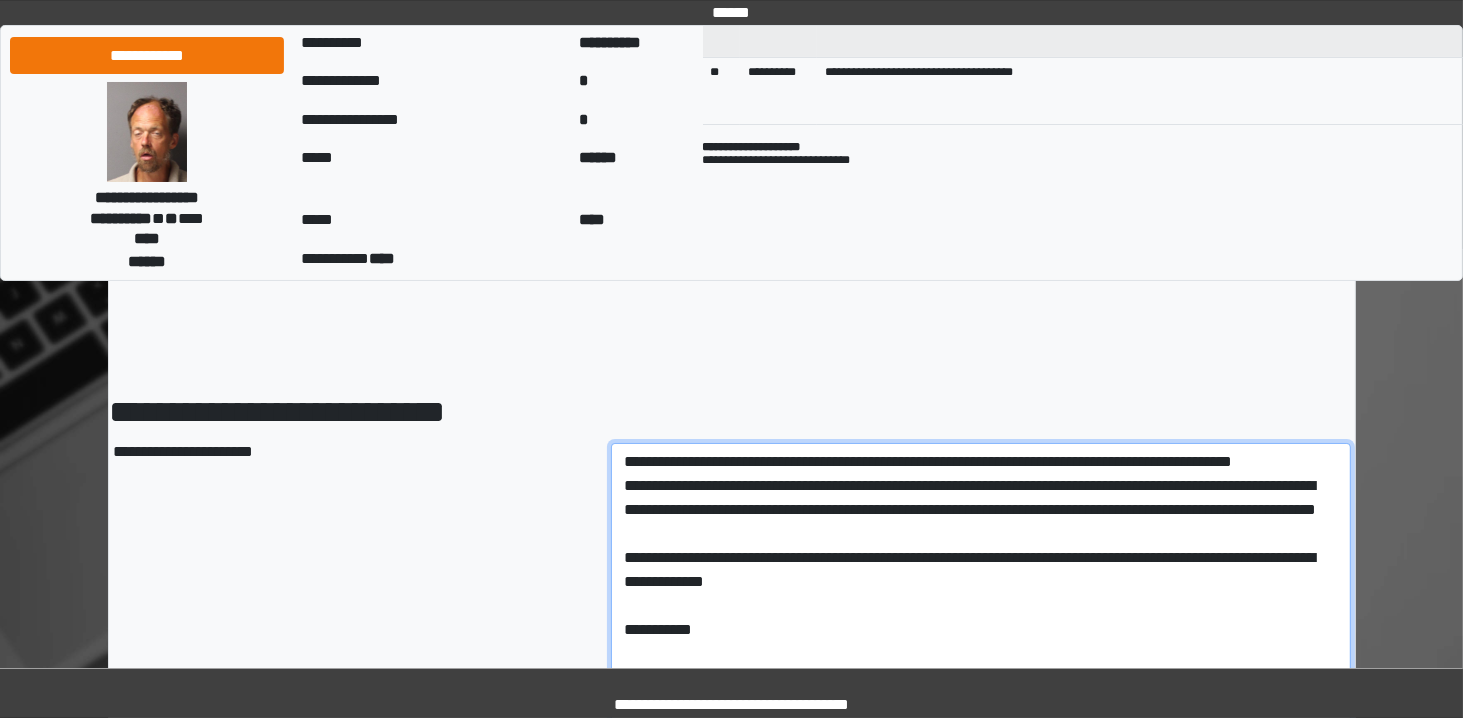 click at bounding box center [981, 1045] 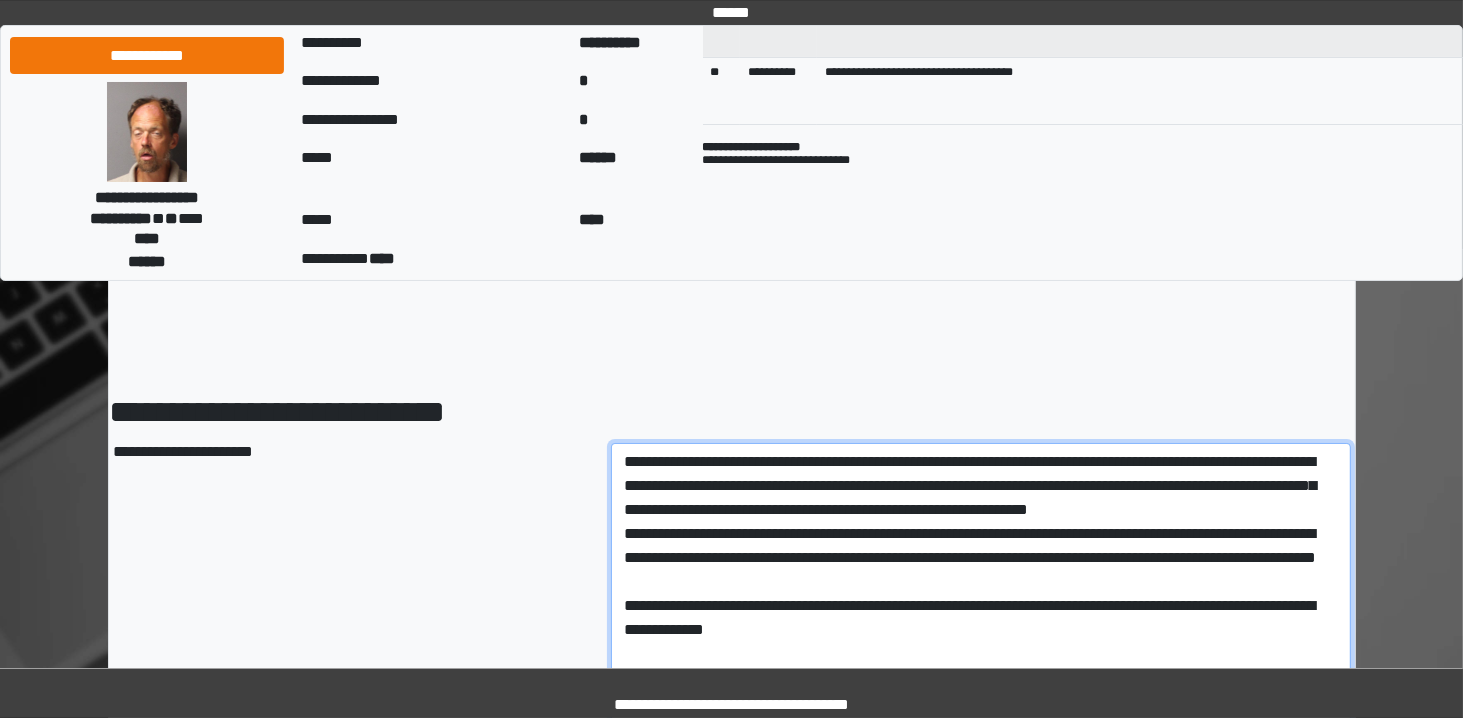 click at bounding box center (981, 1045) 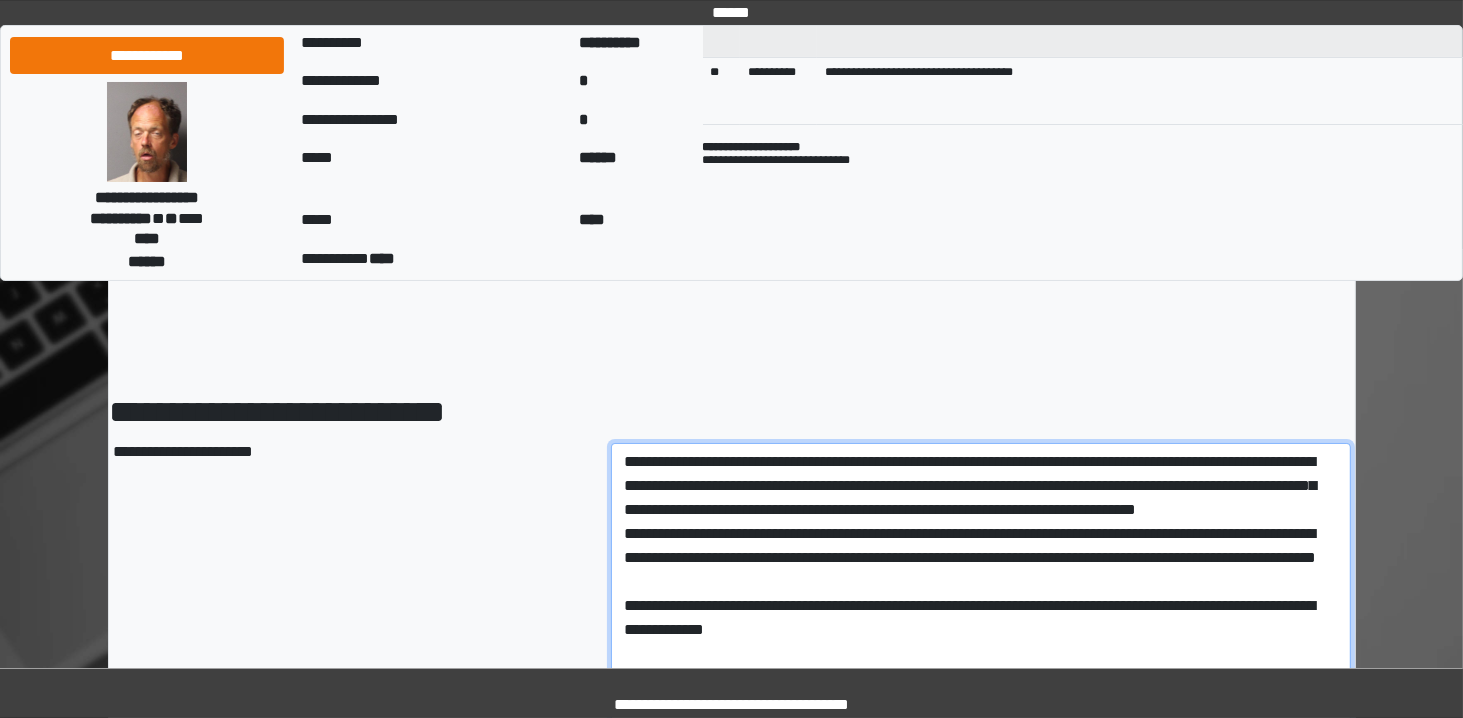 click at bounding box center [981, 1045] 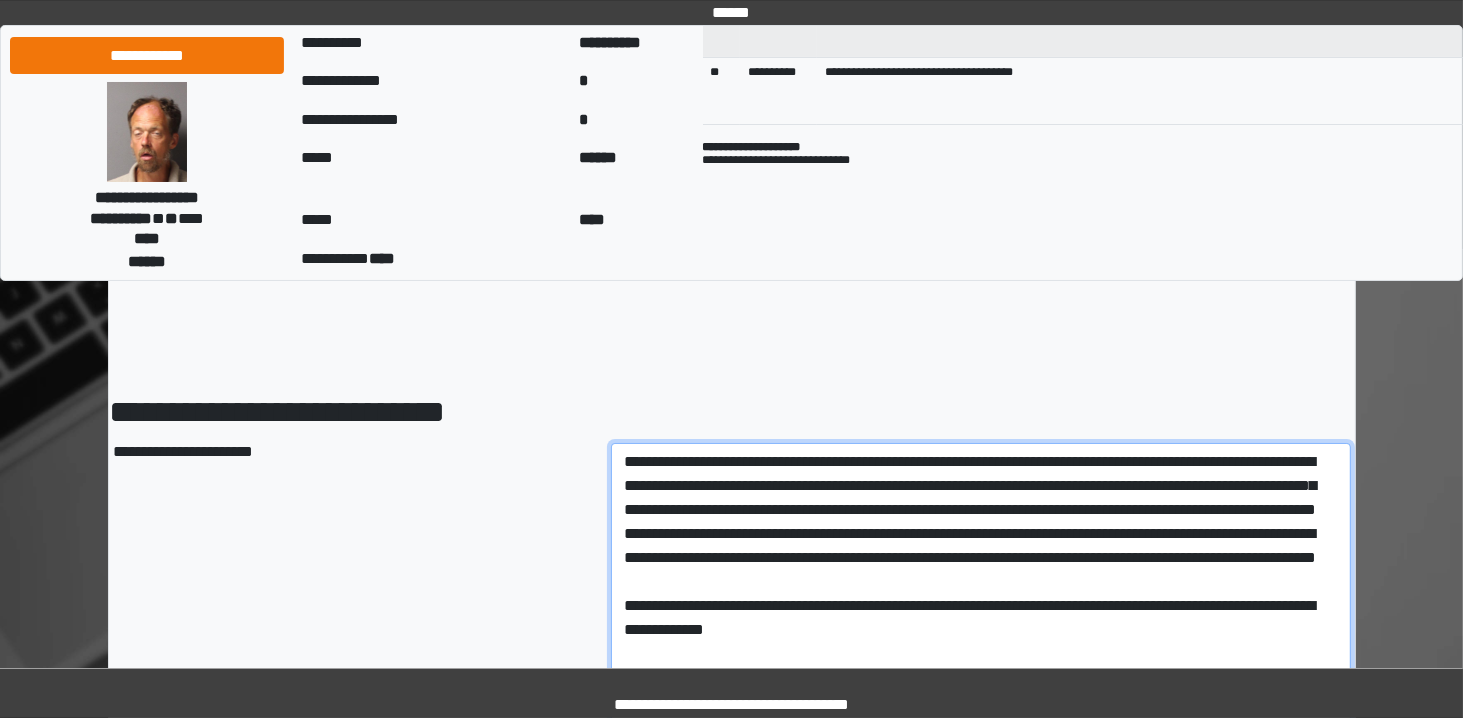 drag, startPoint x: 1028, startPoint y: 533, endPoint x: 863, endPoint y: 530, distance: 165.02727 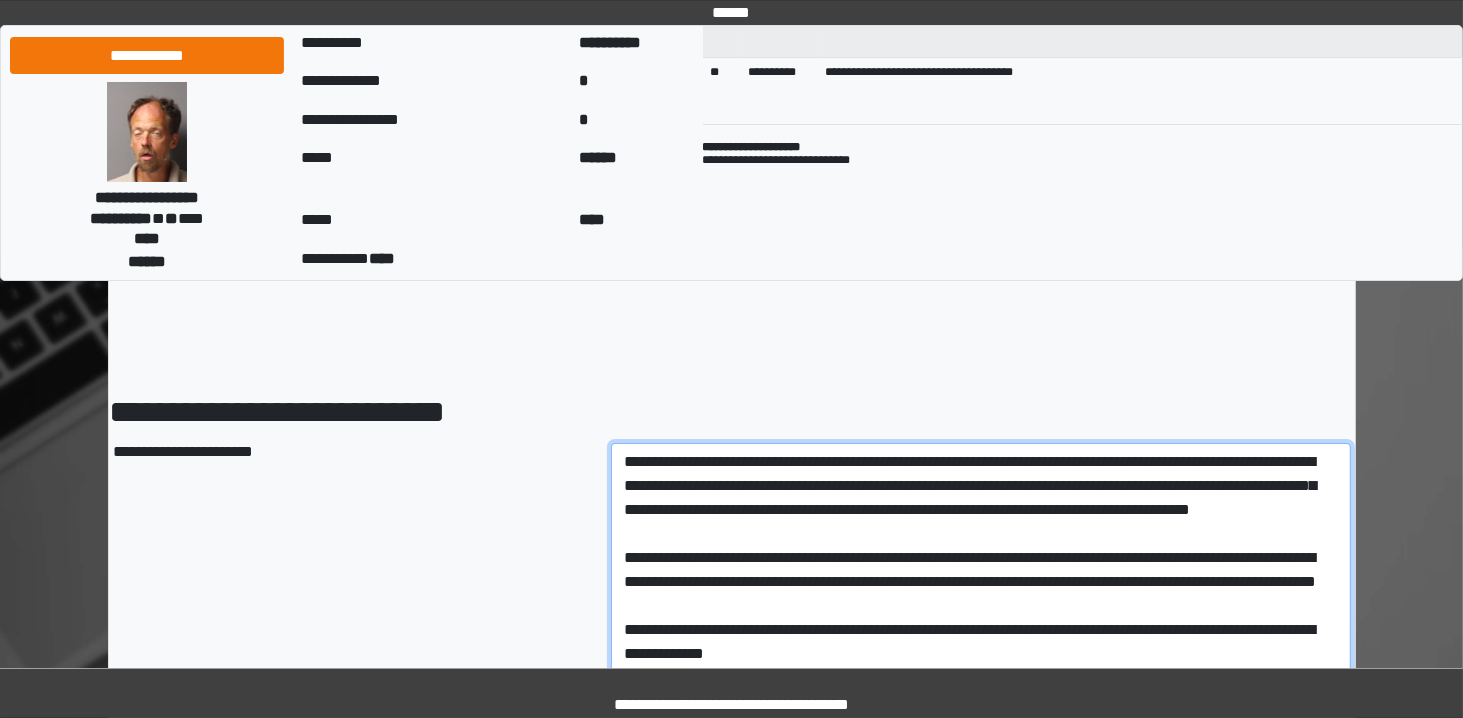 click at bounding box center [981, 1045] 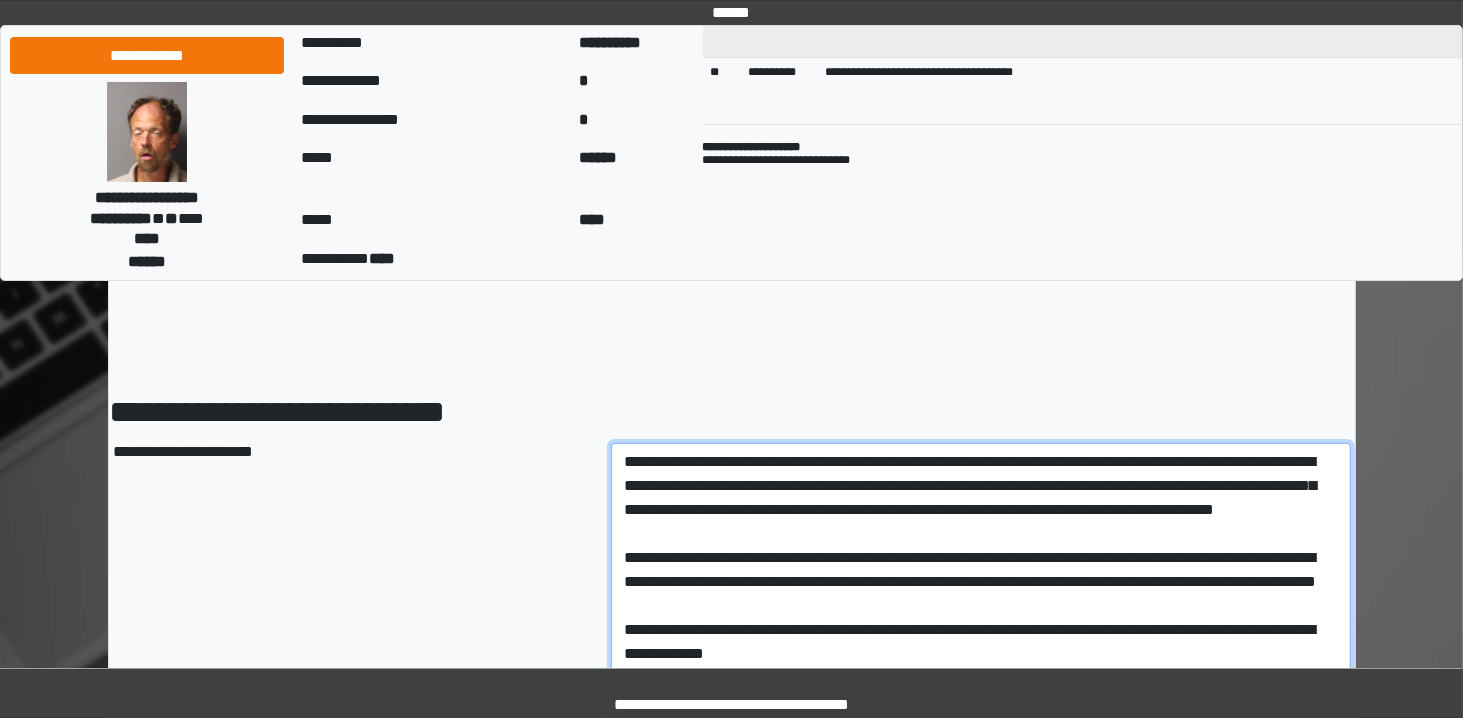 click at bounding box center [981, 1045] 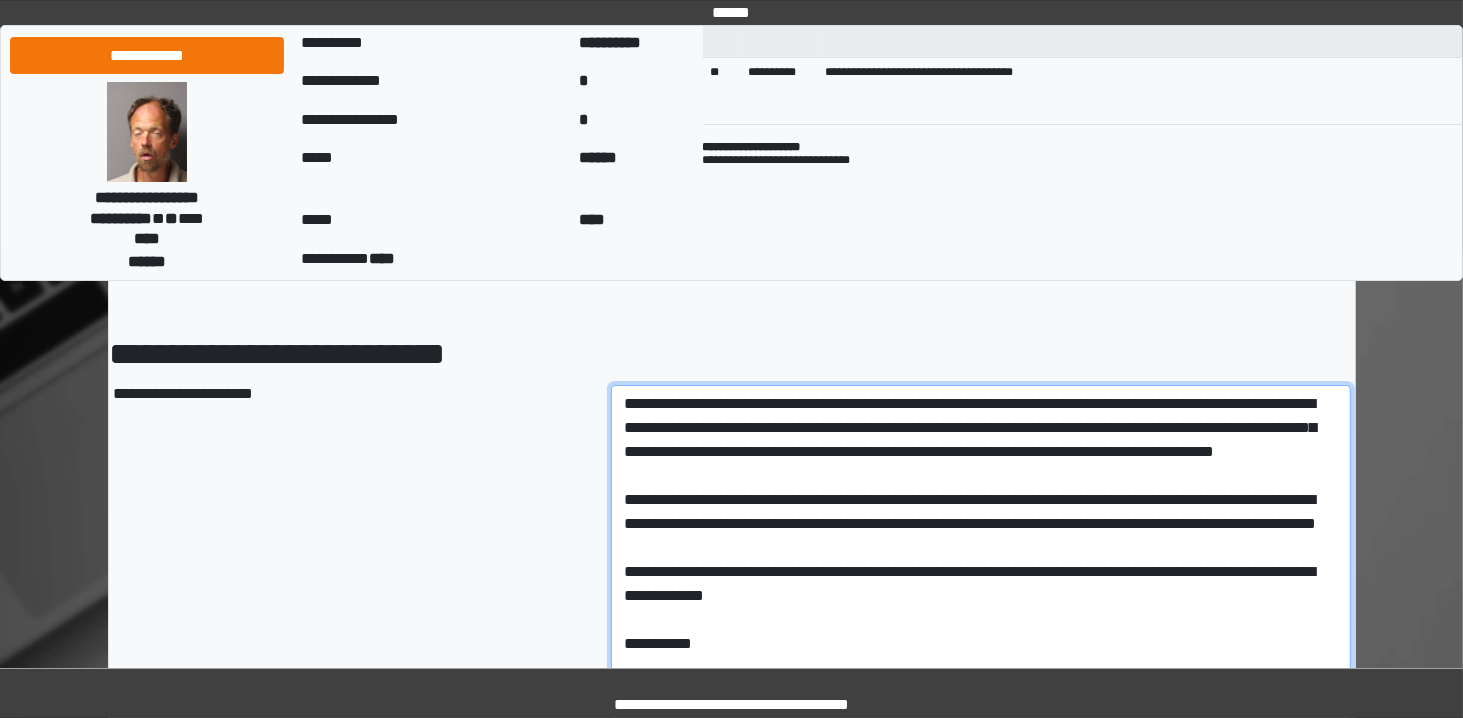scroll, scrollTop: 138, scrollLeft: 0, axis: vertical 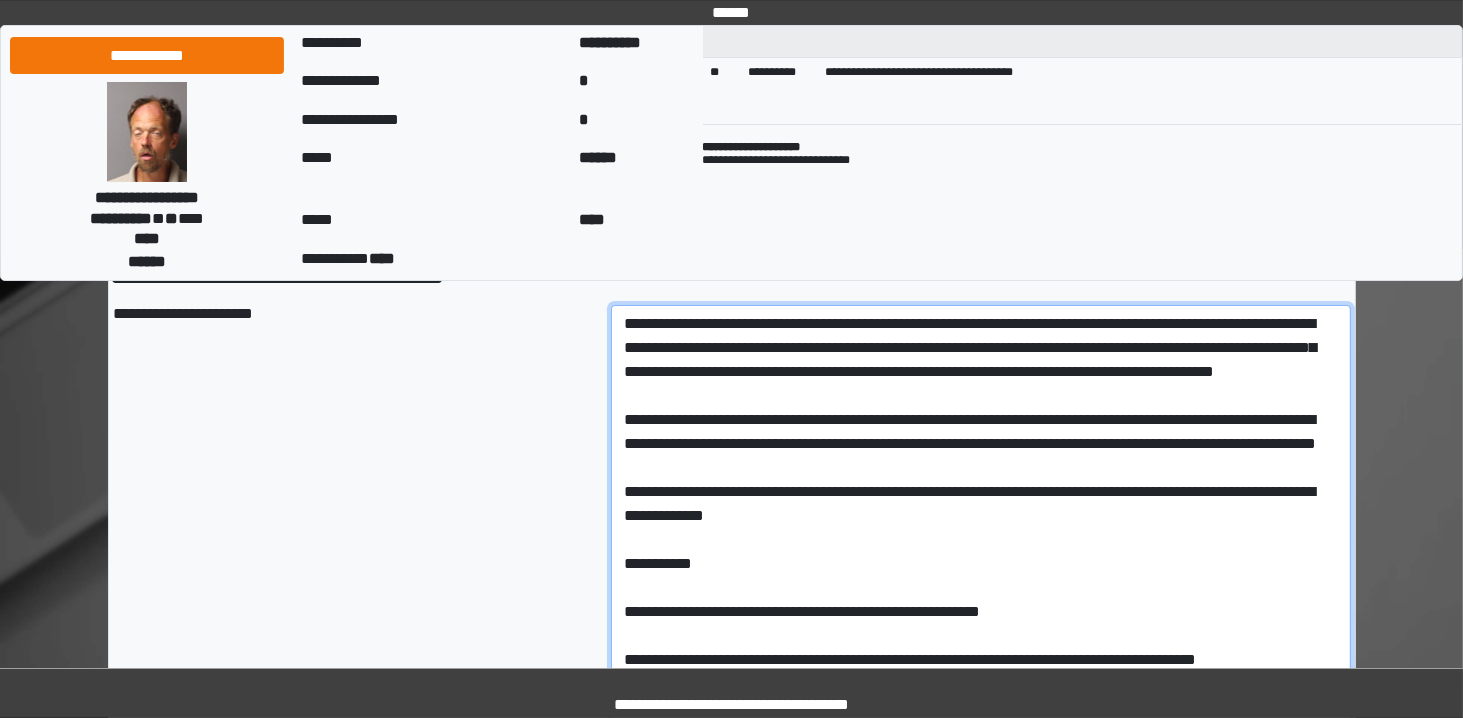 click at bounding box center (981, 907) 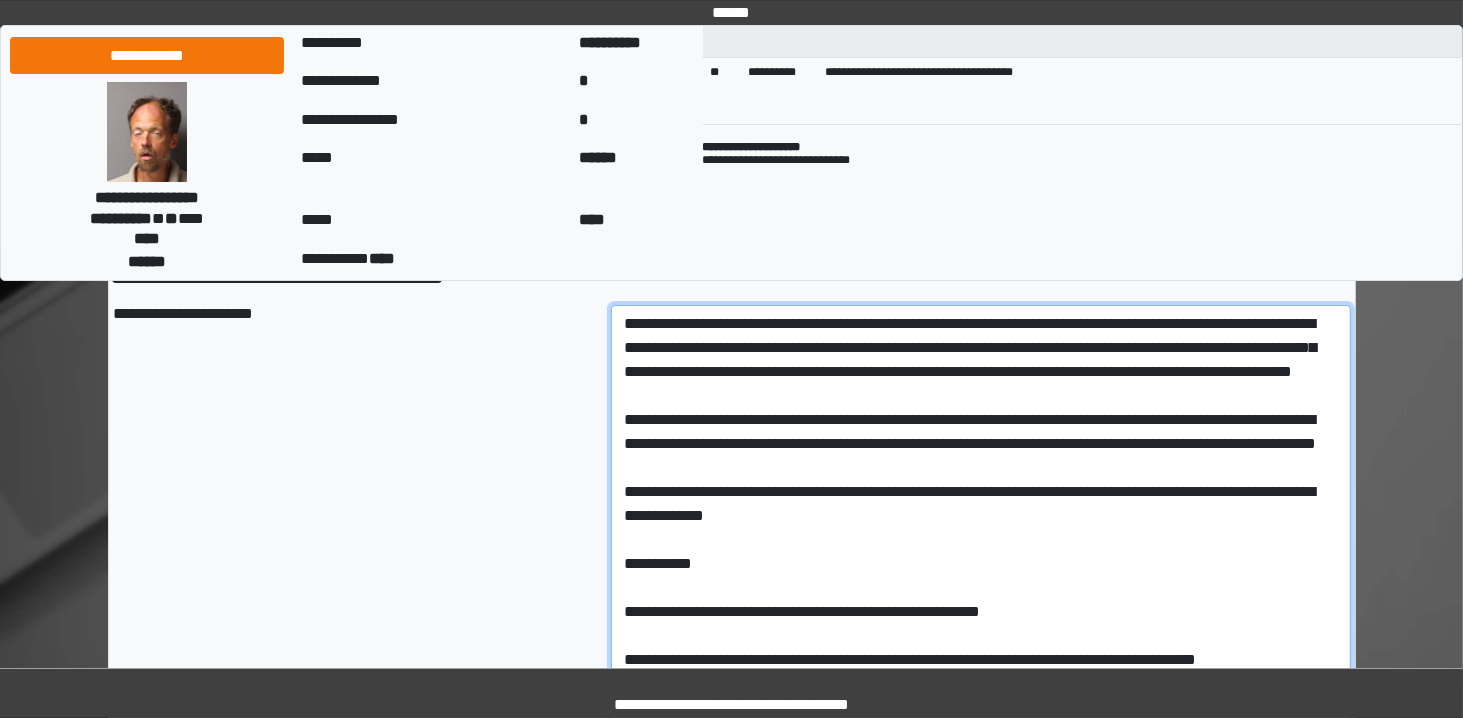 click at bounding box center (981, 907) 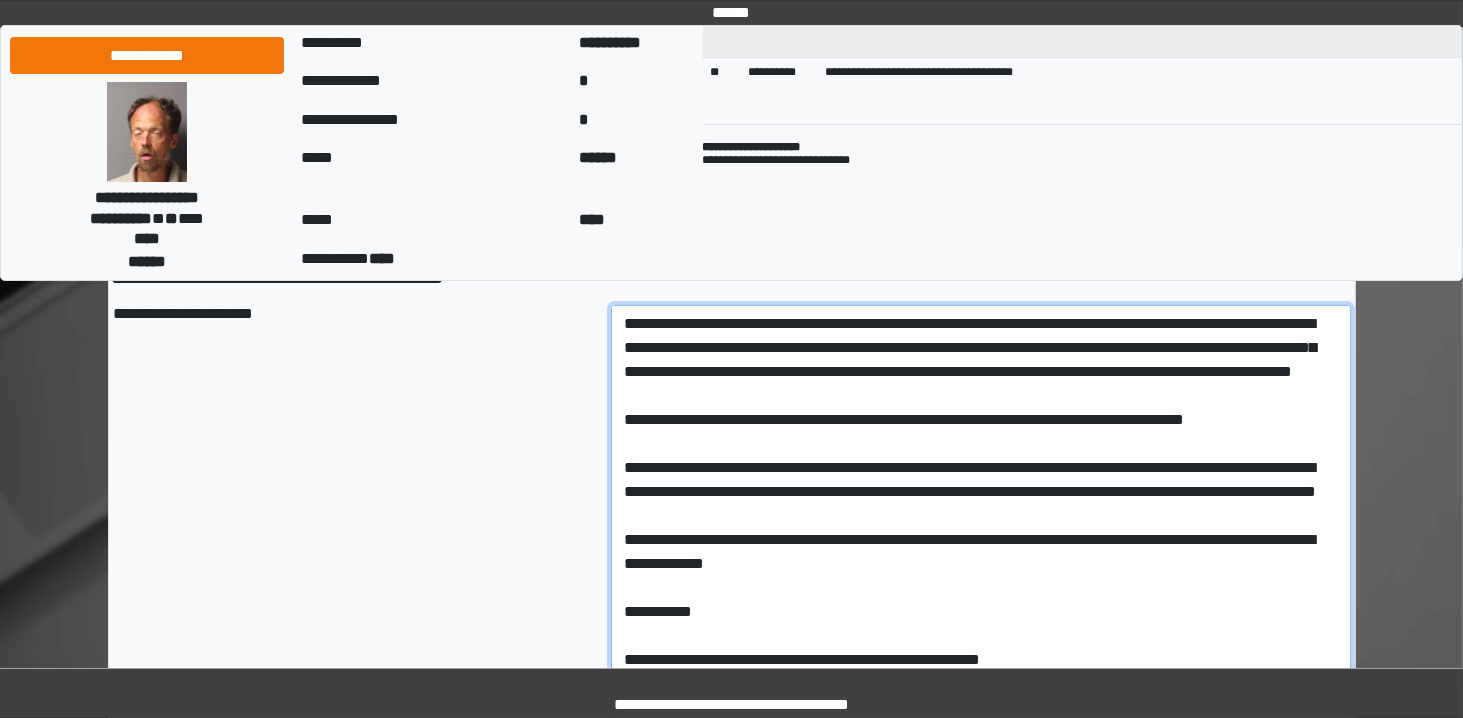 click at bounding box center [981, 907] 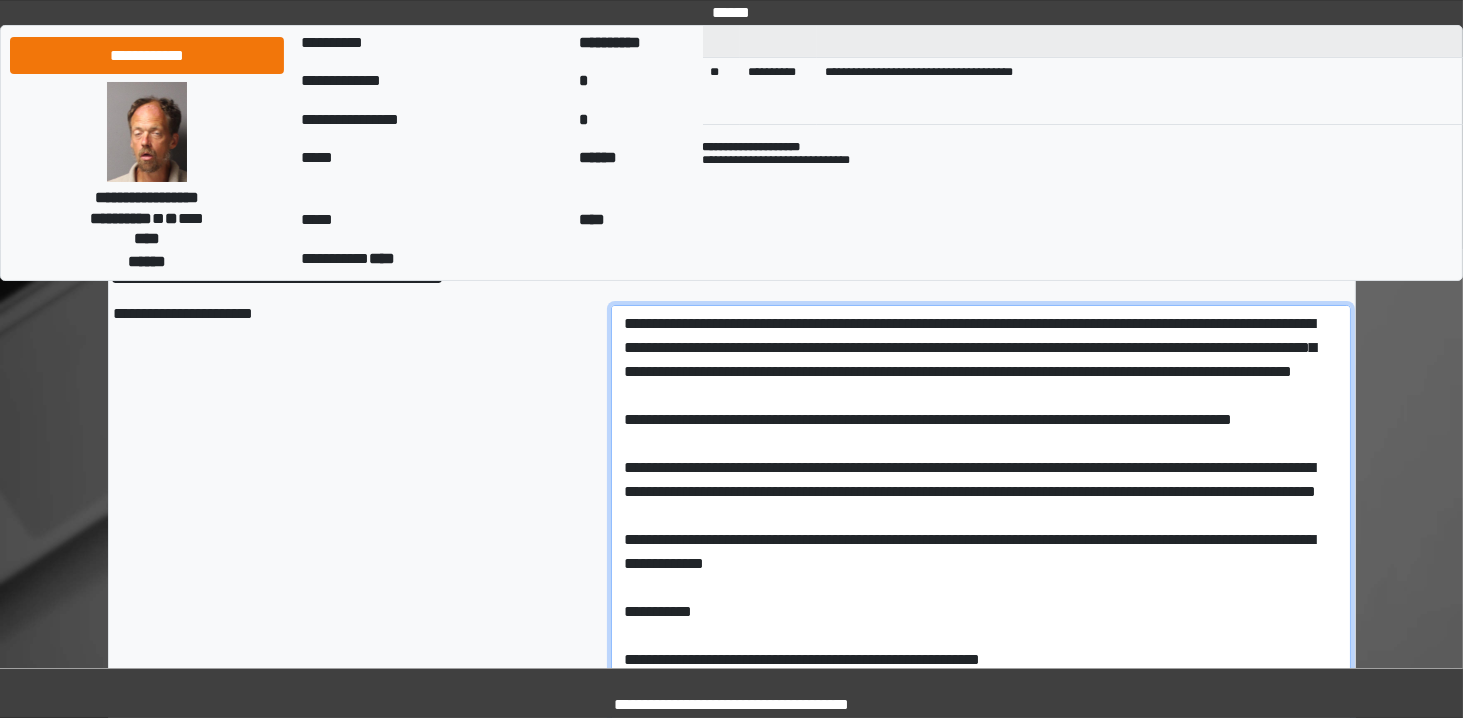 click at bounding box center (981, 907) 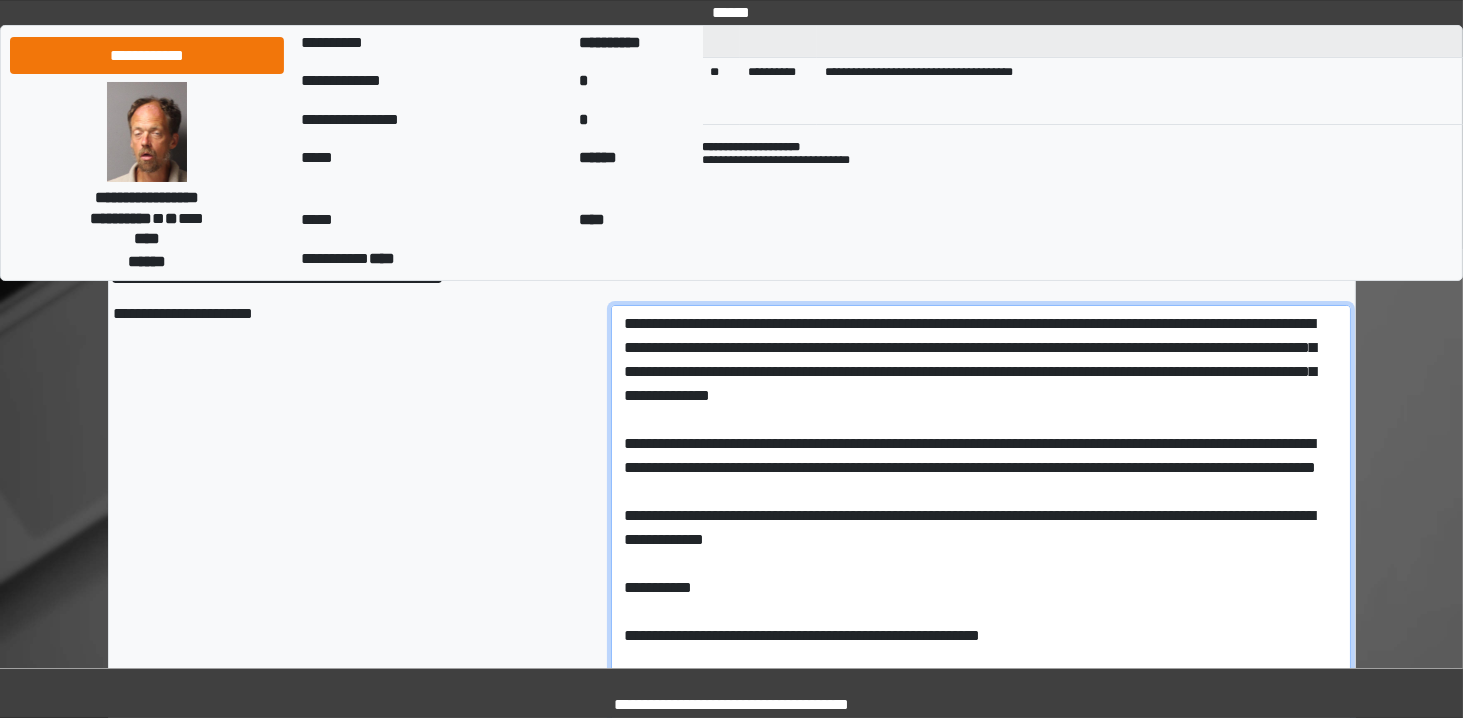 scroll, scrollTop: 69, scrollLeft: 0, axis: vertical 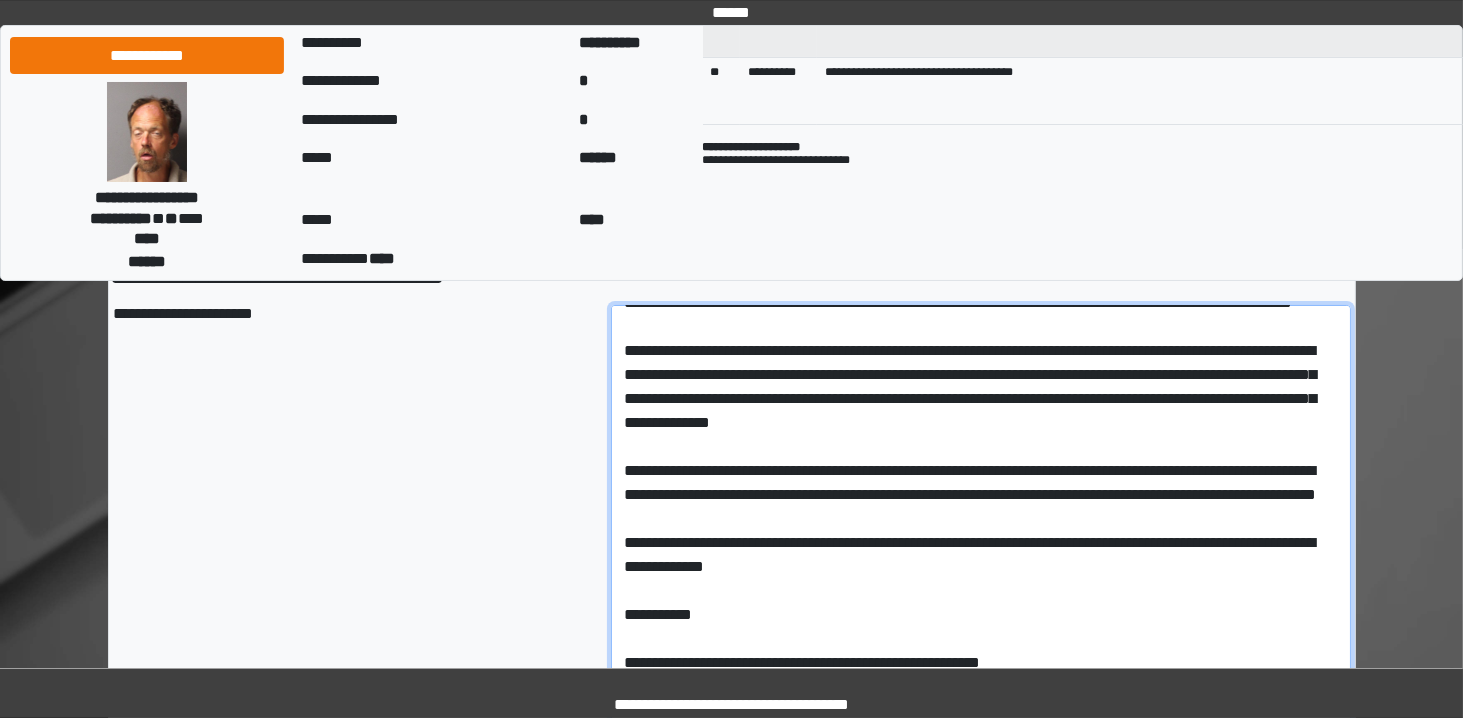 click at bounding box center [981, 907] 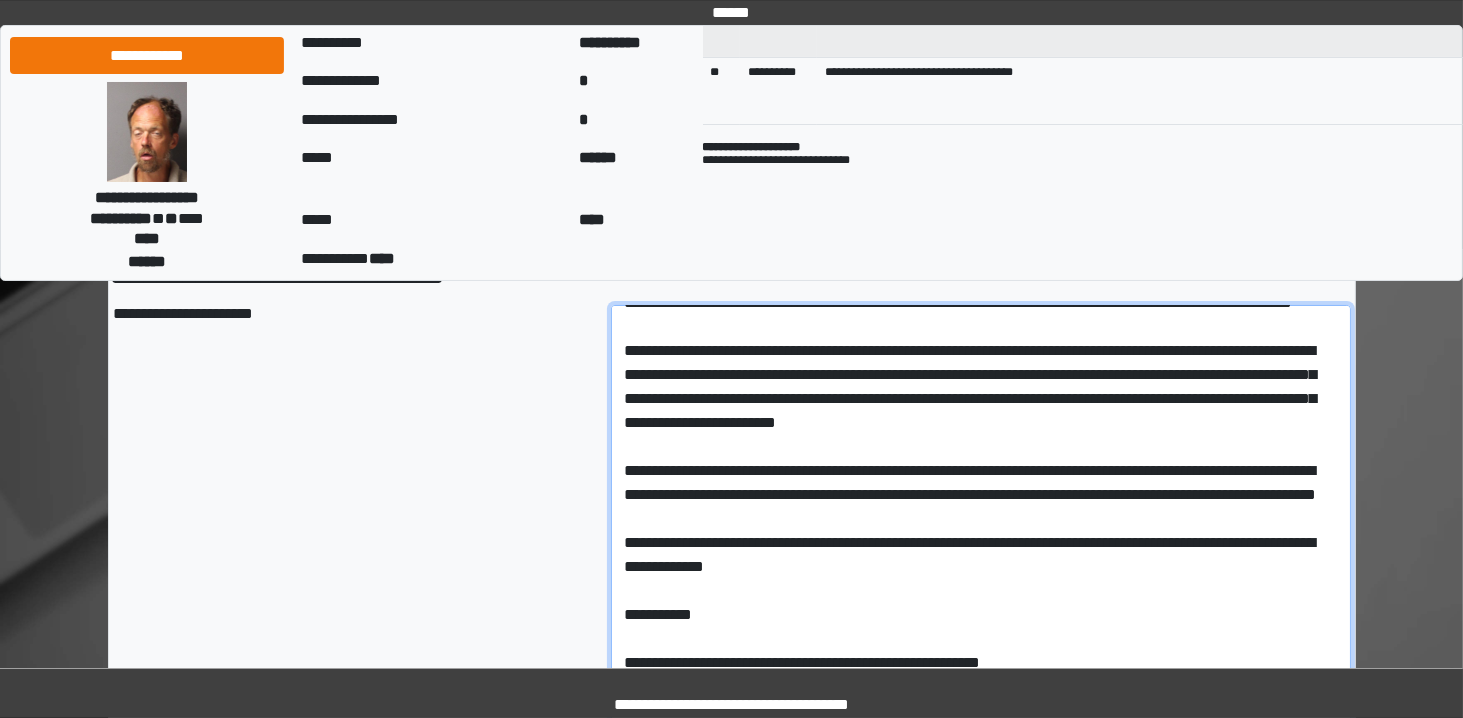 click at bounding box center [981, 907] 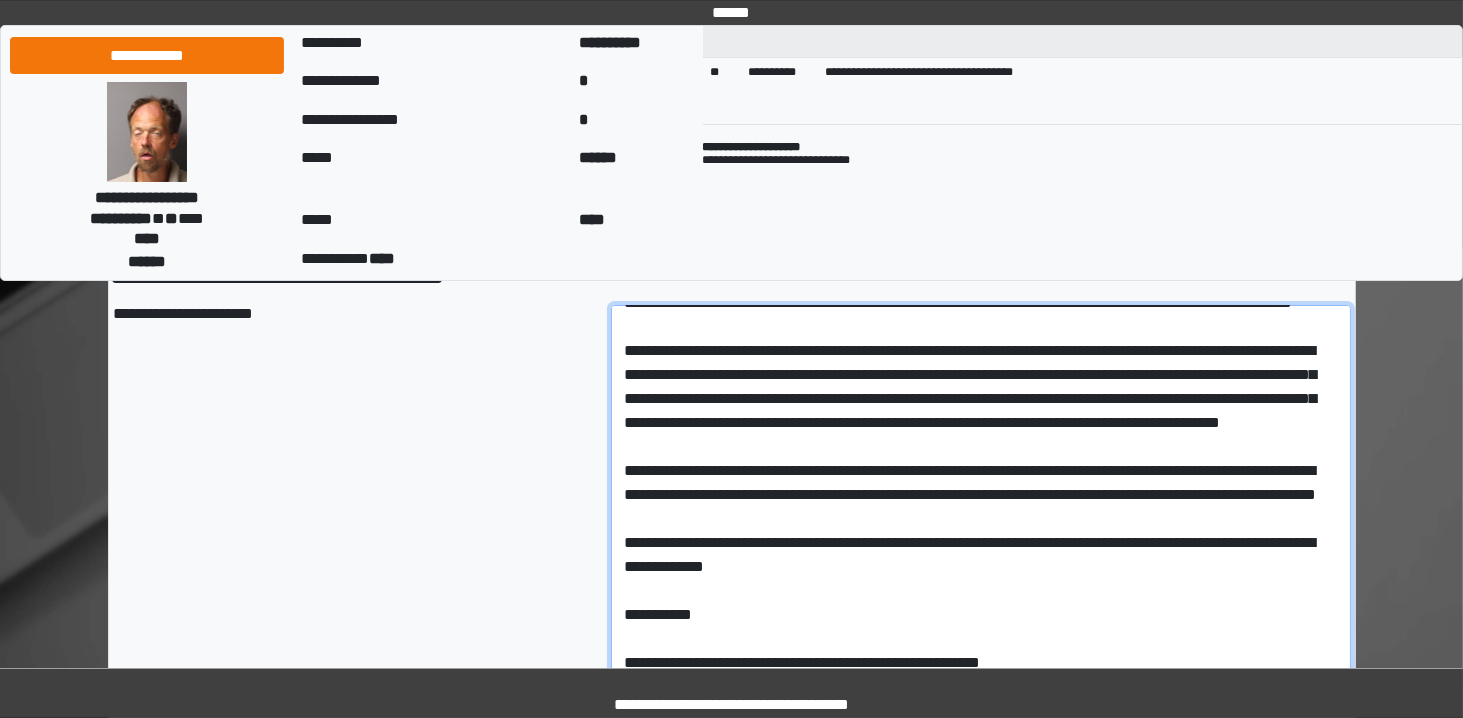 click at bounding box center (981, 907) 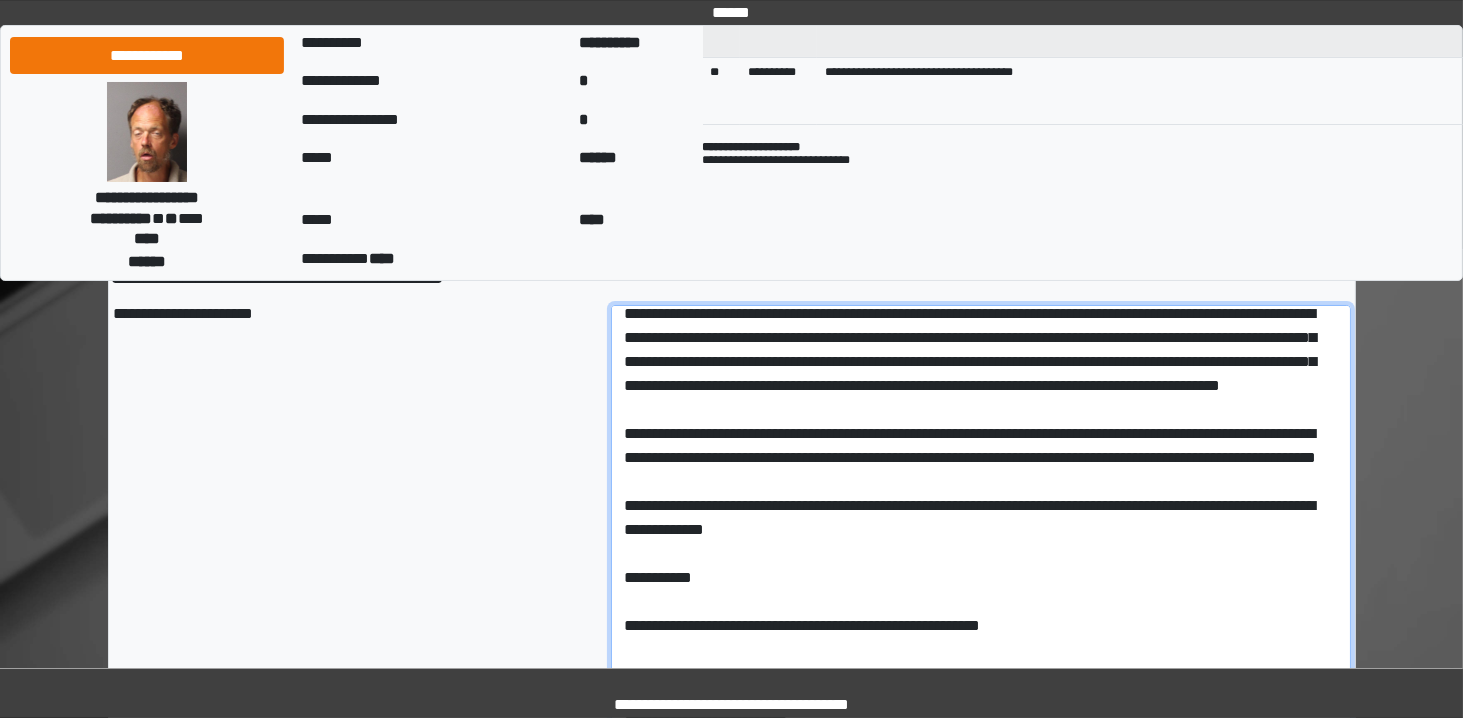 scroll, scrollTop: 225, scrollLeft: 0, axis: vertical 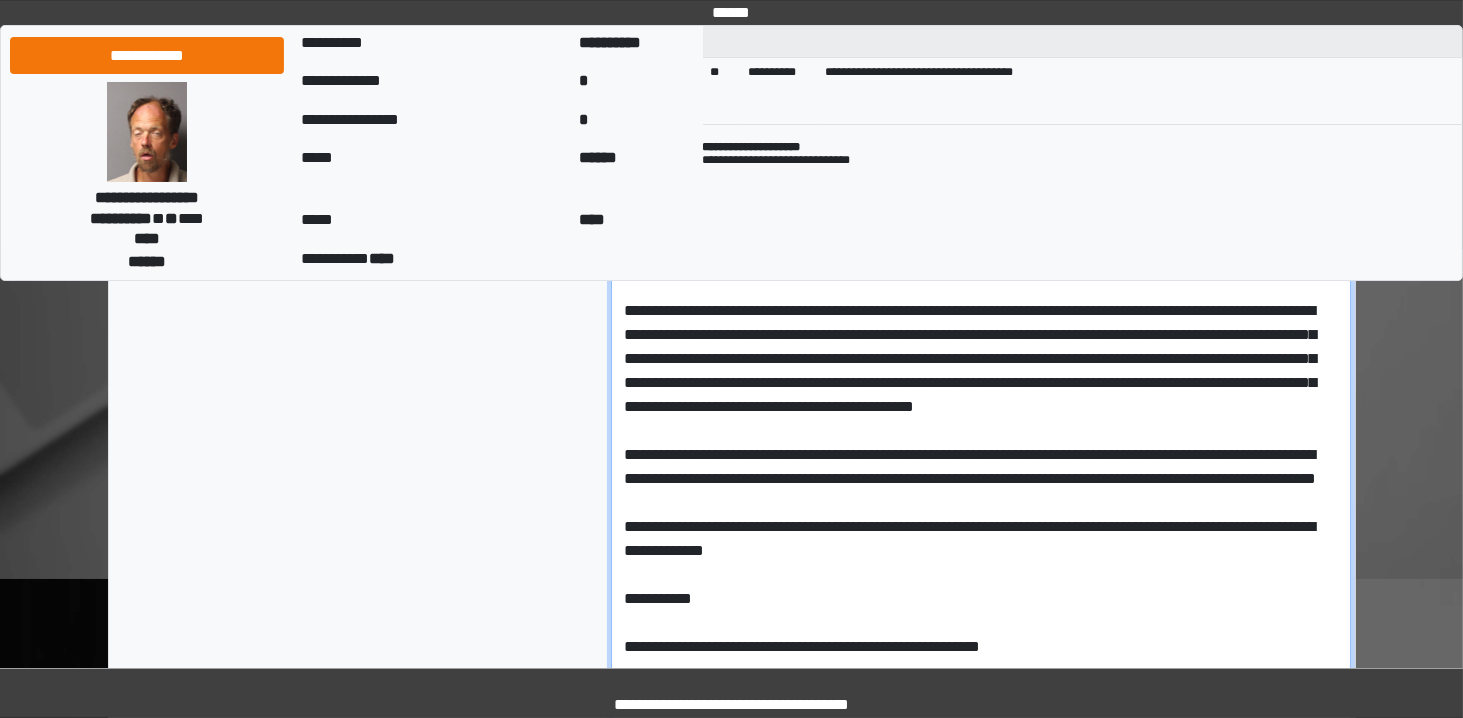 click at bounding box center [981, 798] 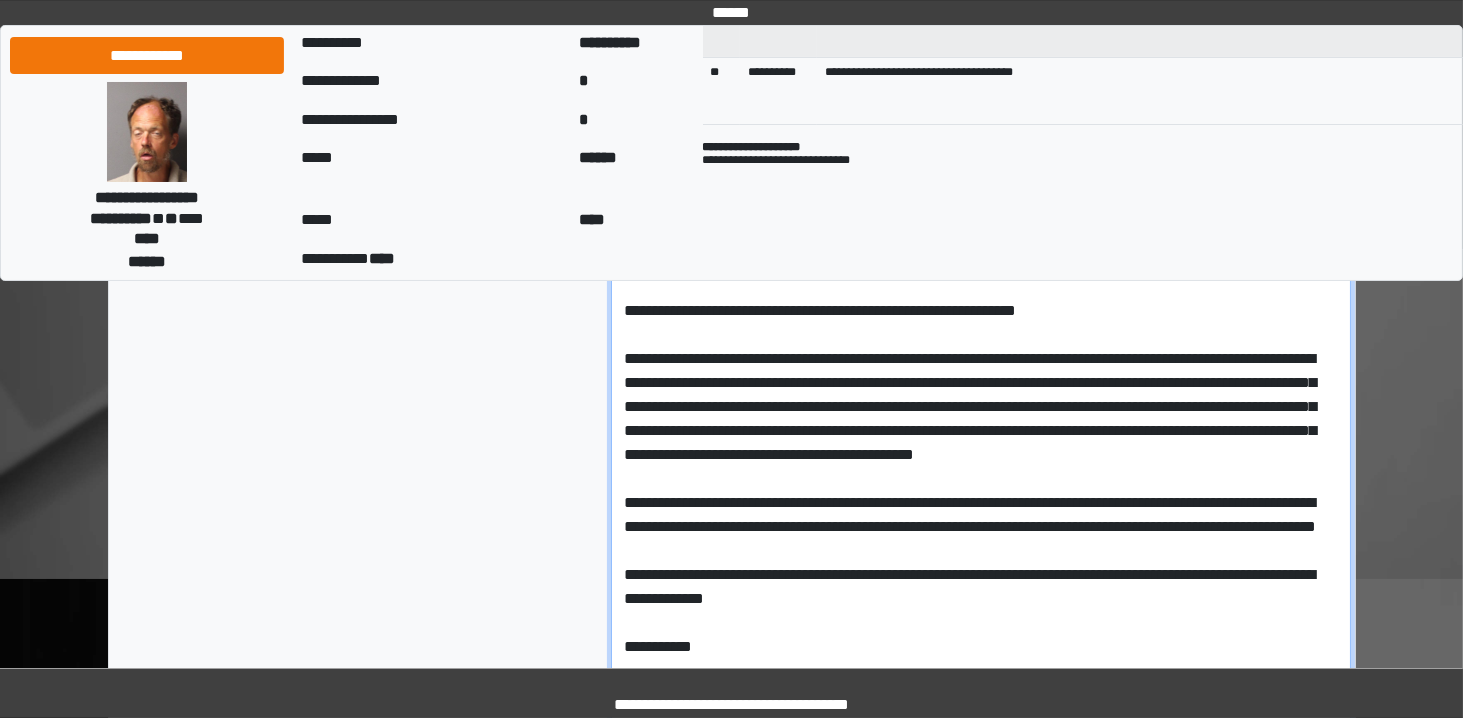 type on "**********" 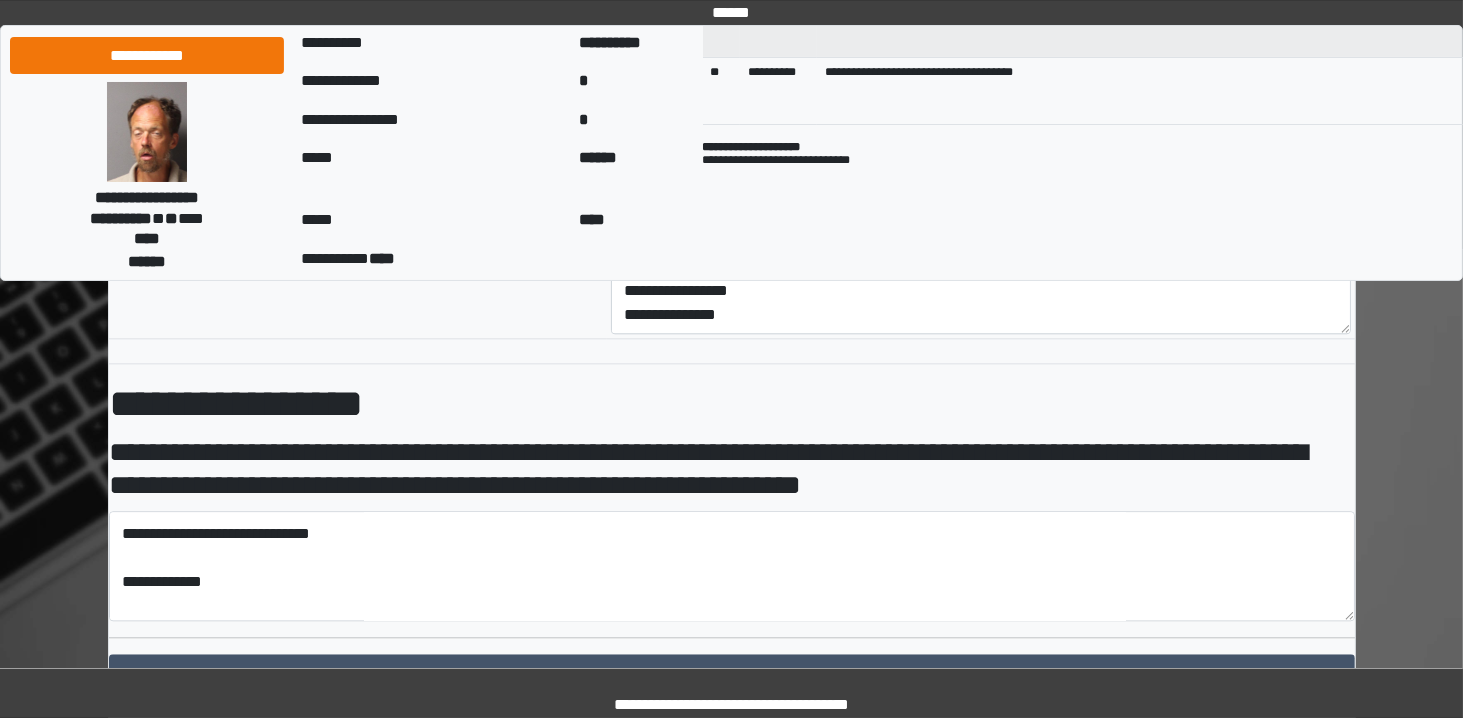 scroll, scrollTop: 4622, scrollLeft: 0, axis: vertical 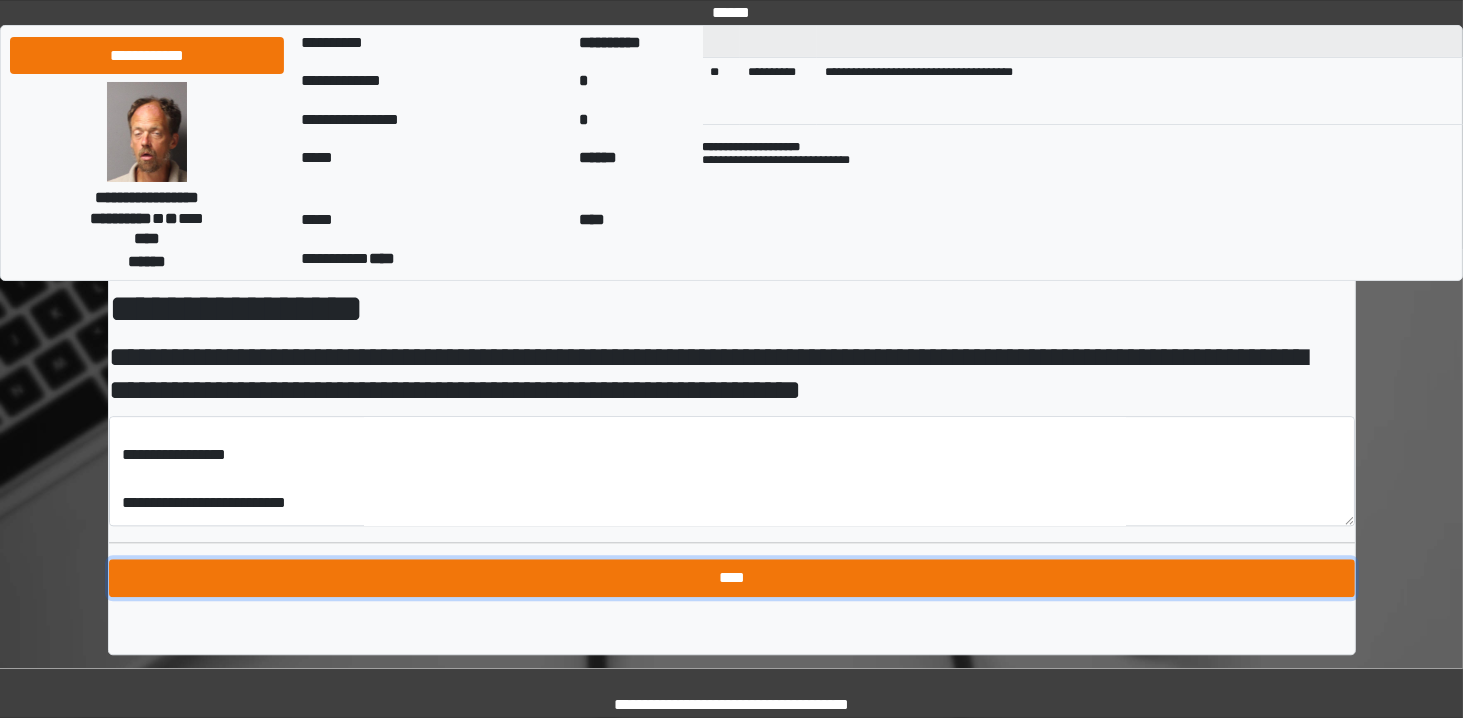 click on "****" at bounding box center (732, 578) 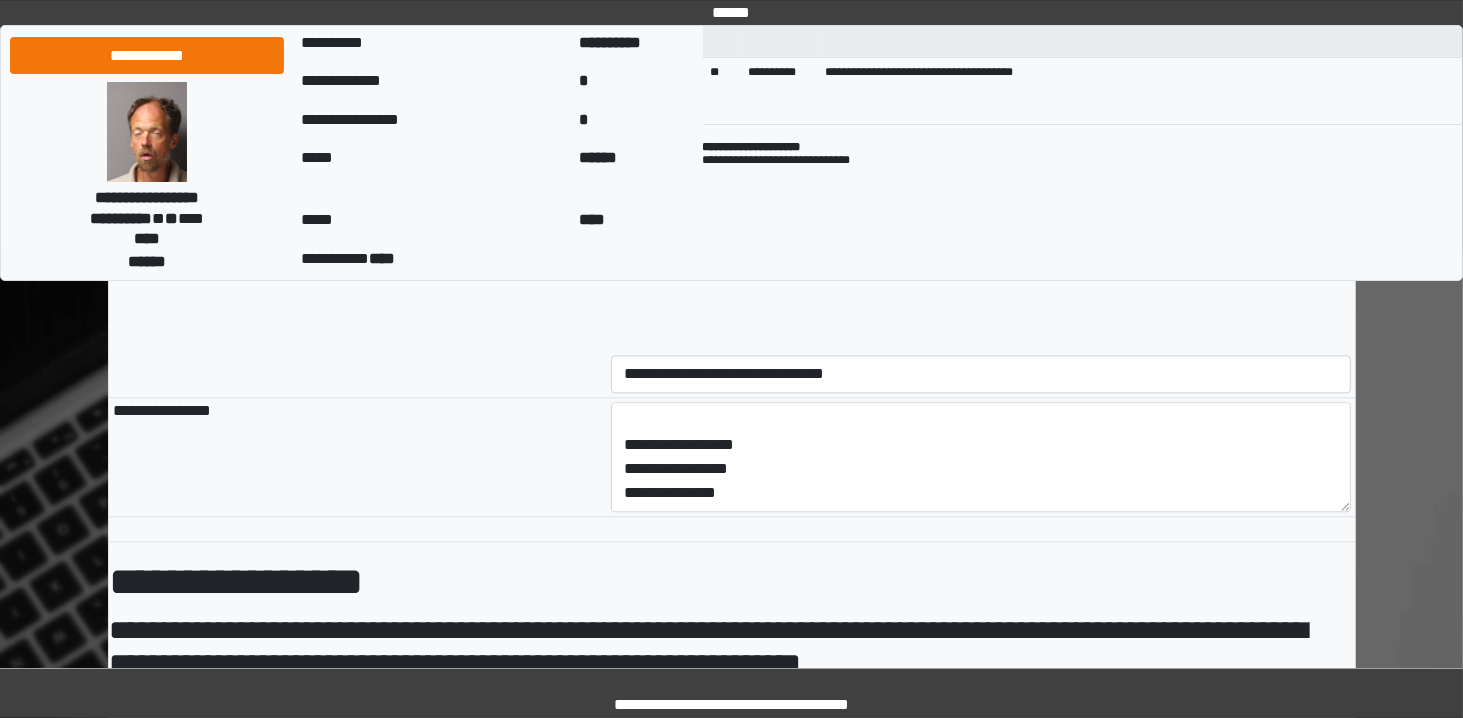scroll, scrollTop: 4347, scrollLeft: 0, axis: vertical 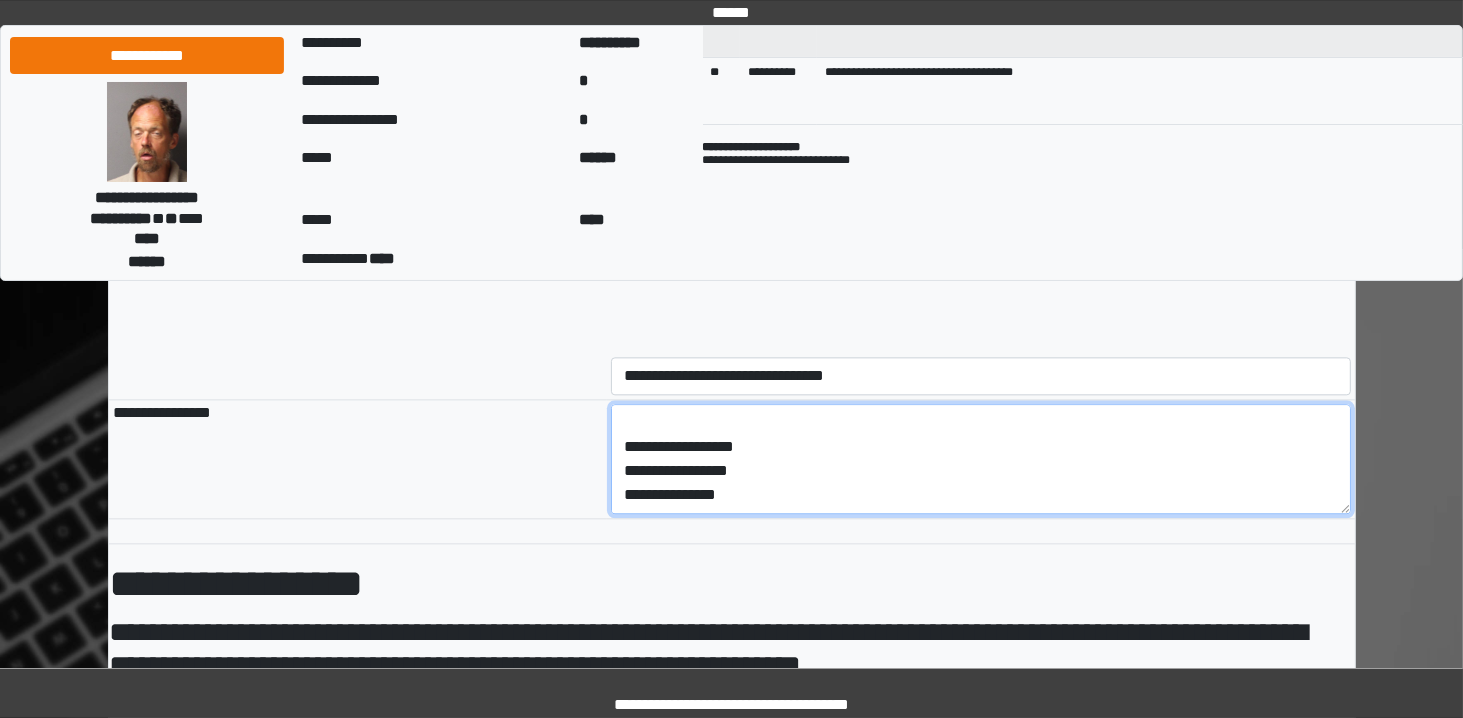 click on "**********" at bounding box center [981, 459] 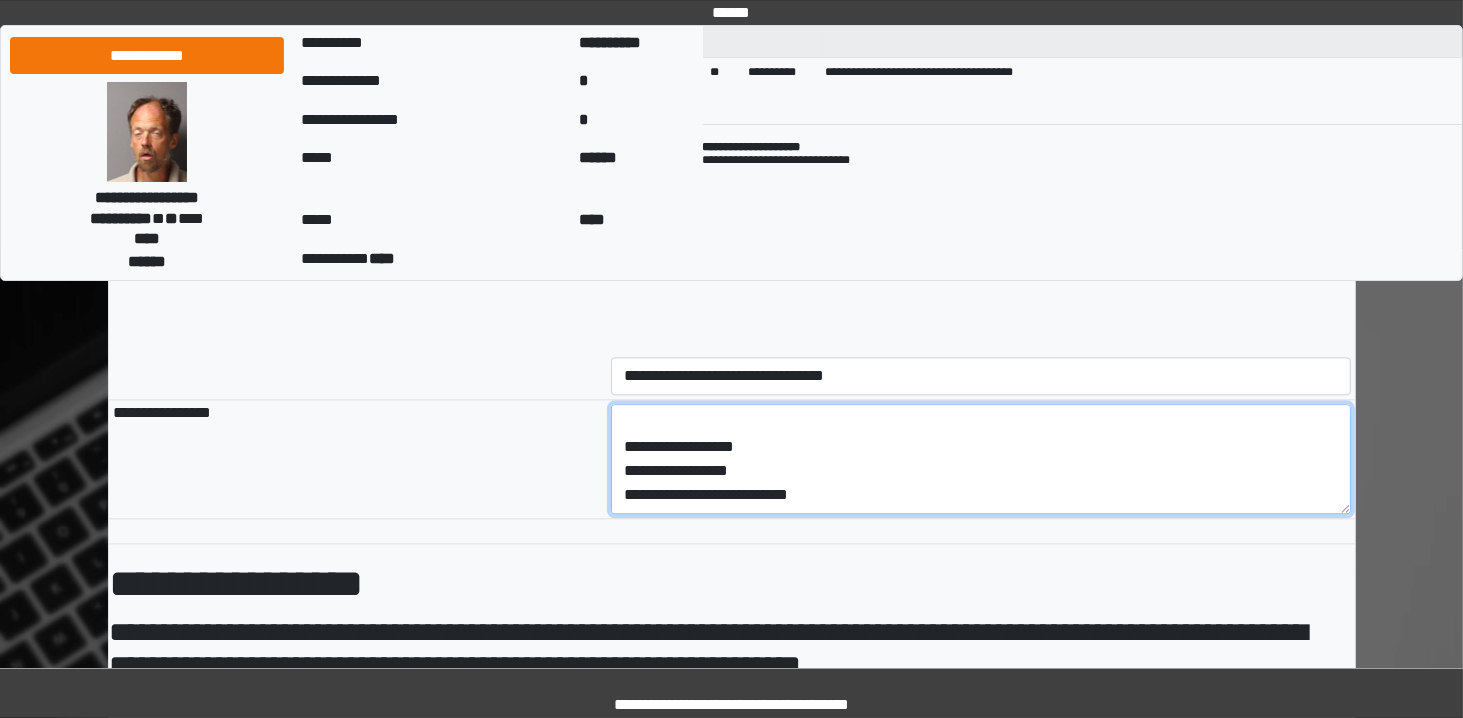 click on "**********" at bounding box center [981, 459] 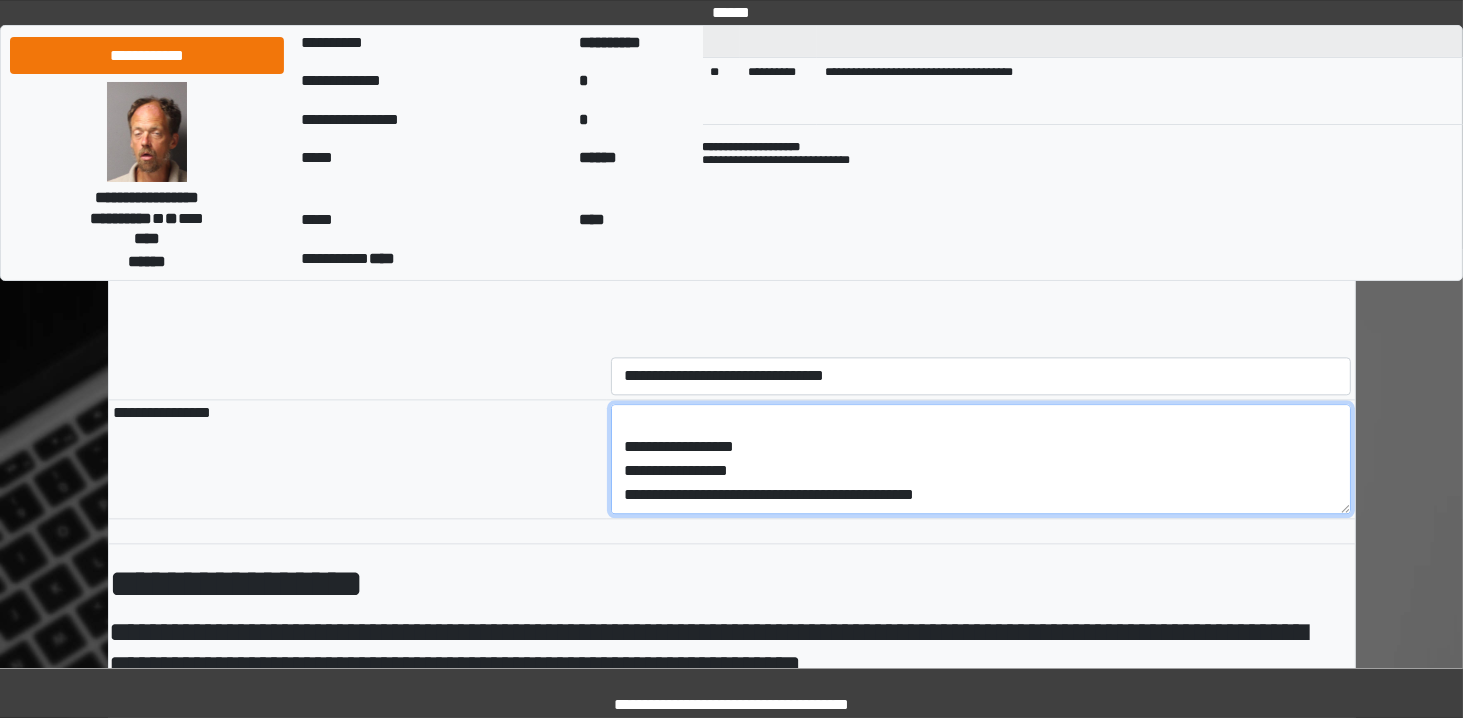 click on "**********" at bounding box center [981, 459] 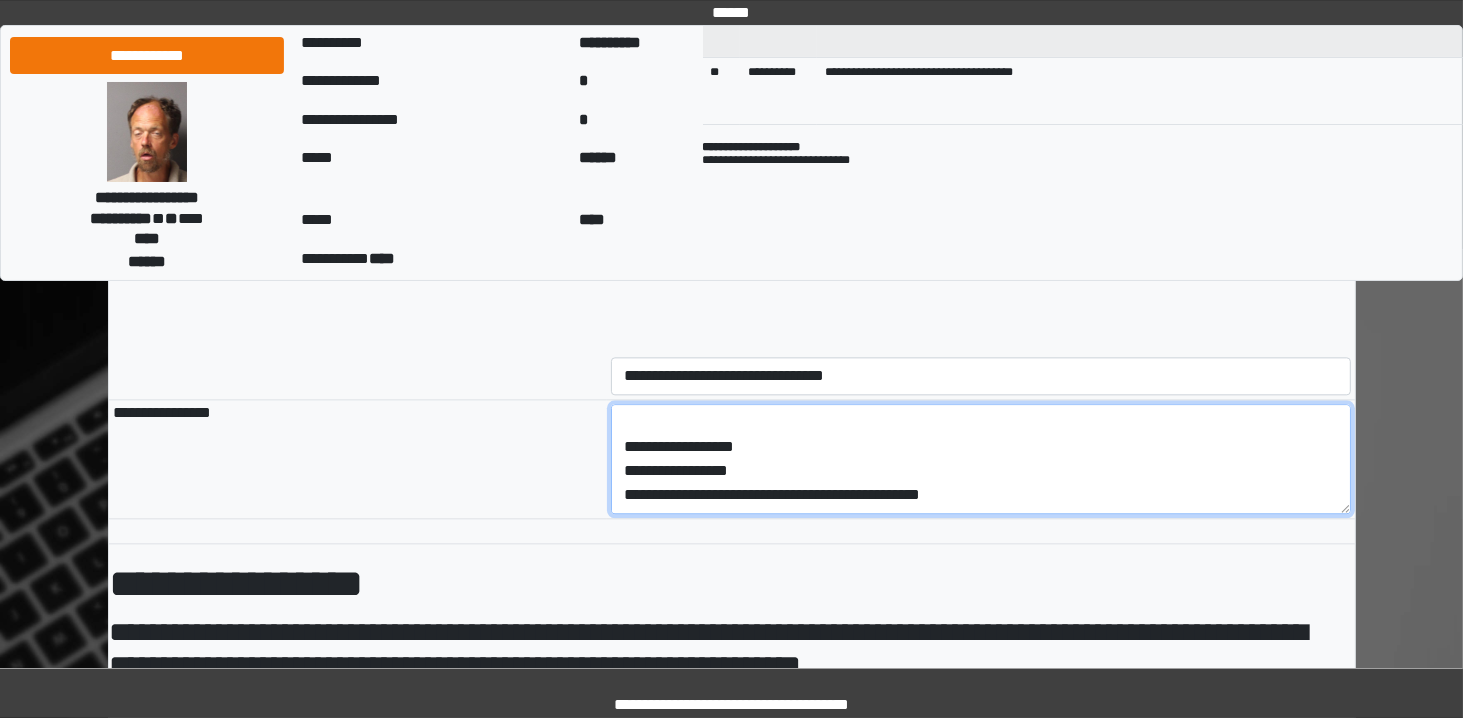 click on "**********" at bounding box center (981, 459) 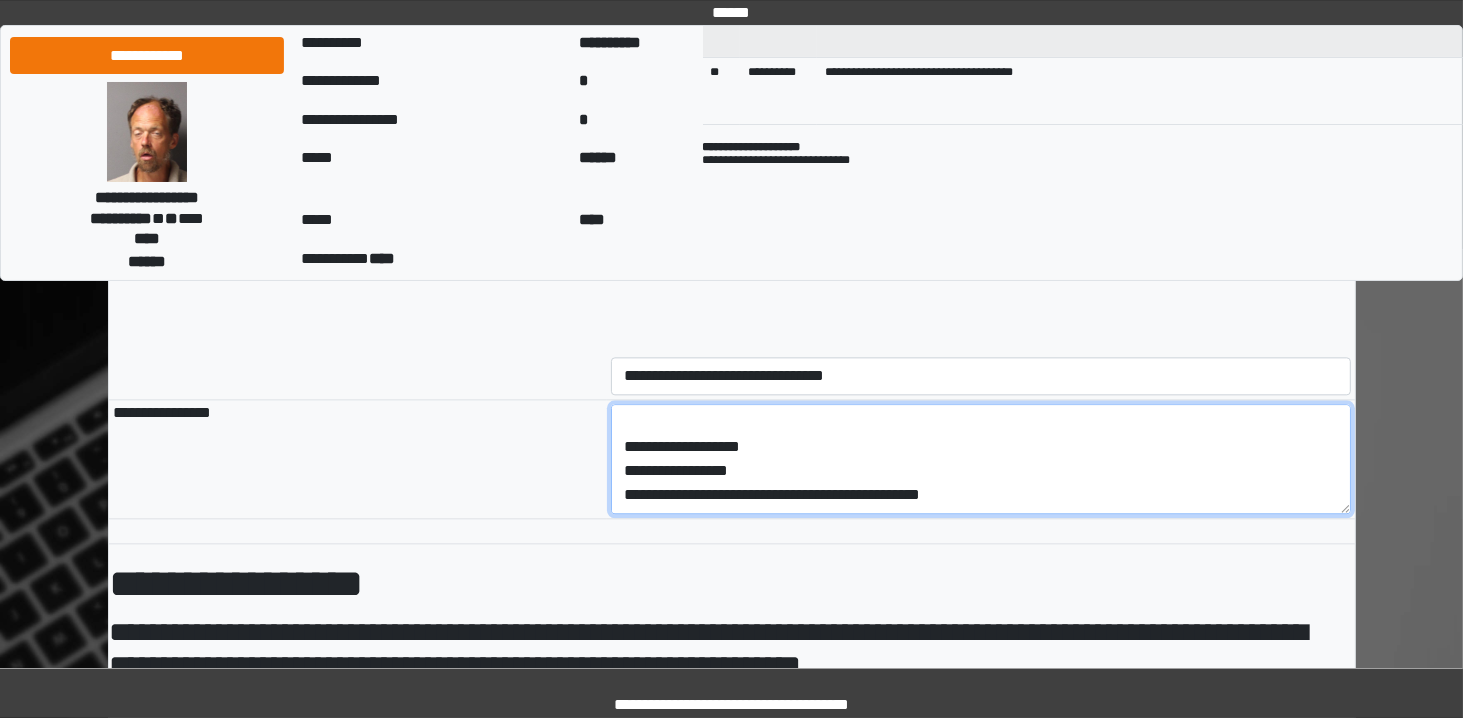 scroll, scrollTop: 4397, scrollLeft: 0, axis: vertical 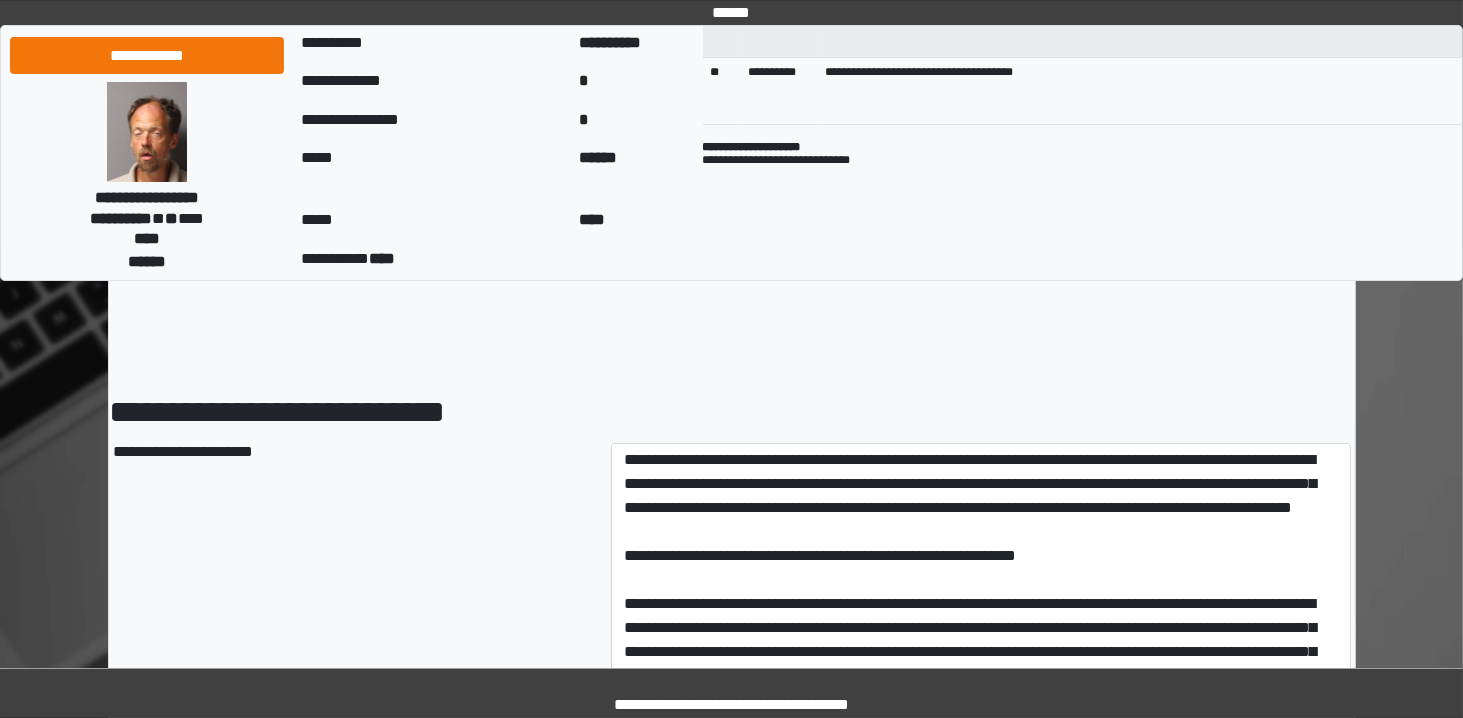 type on "**********" 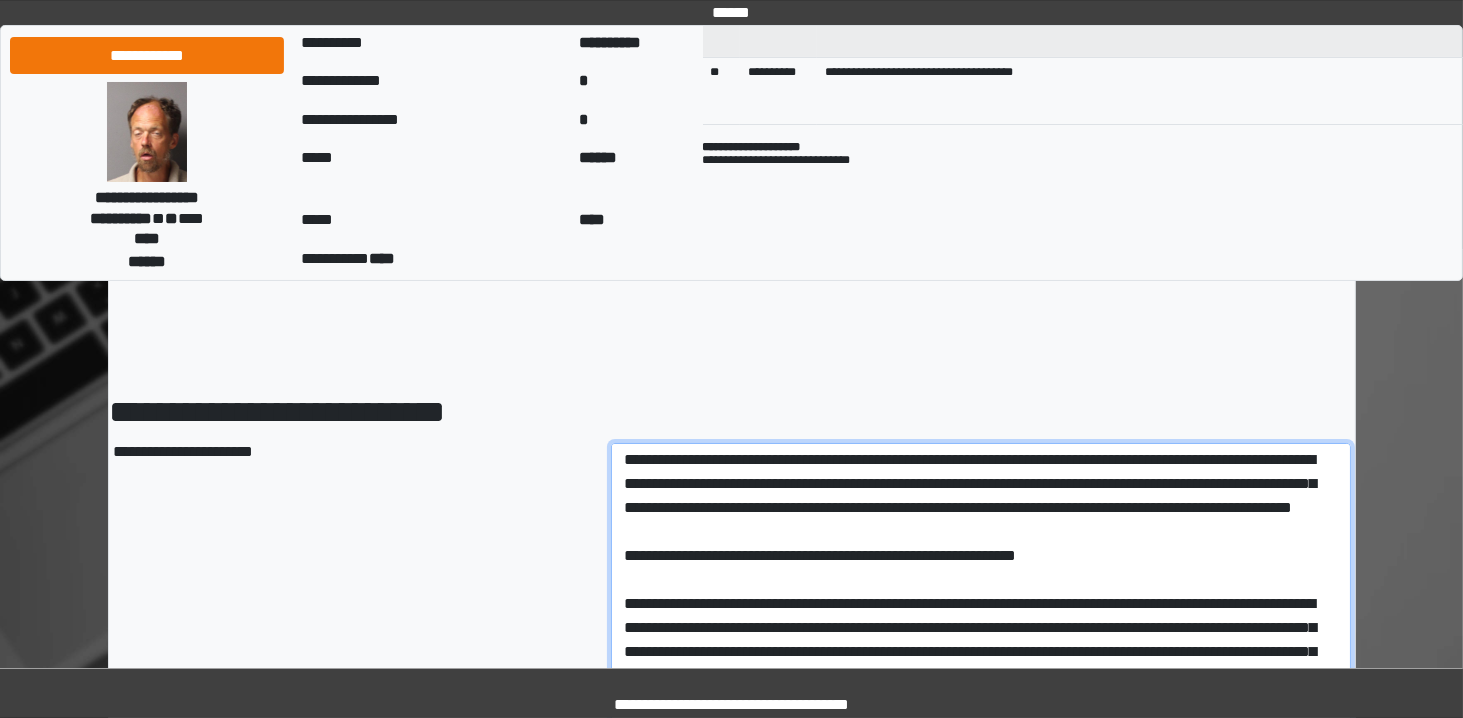 type on "**********" 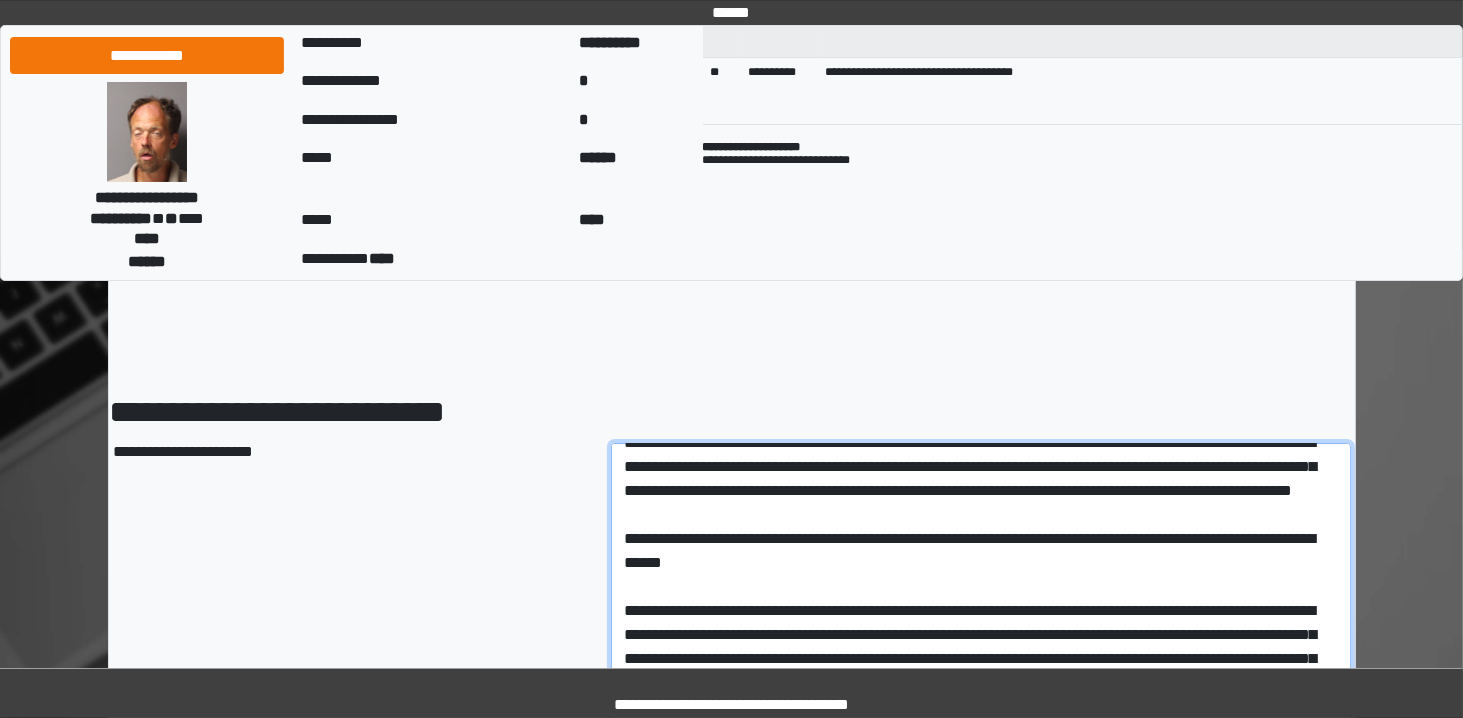 scroll, scrollTop: 20, scrollLeft: 0, axis: vertical 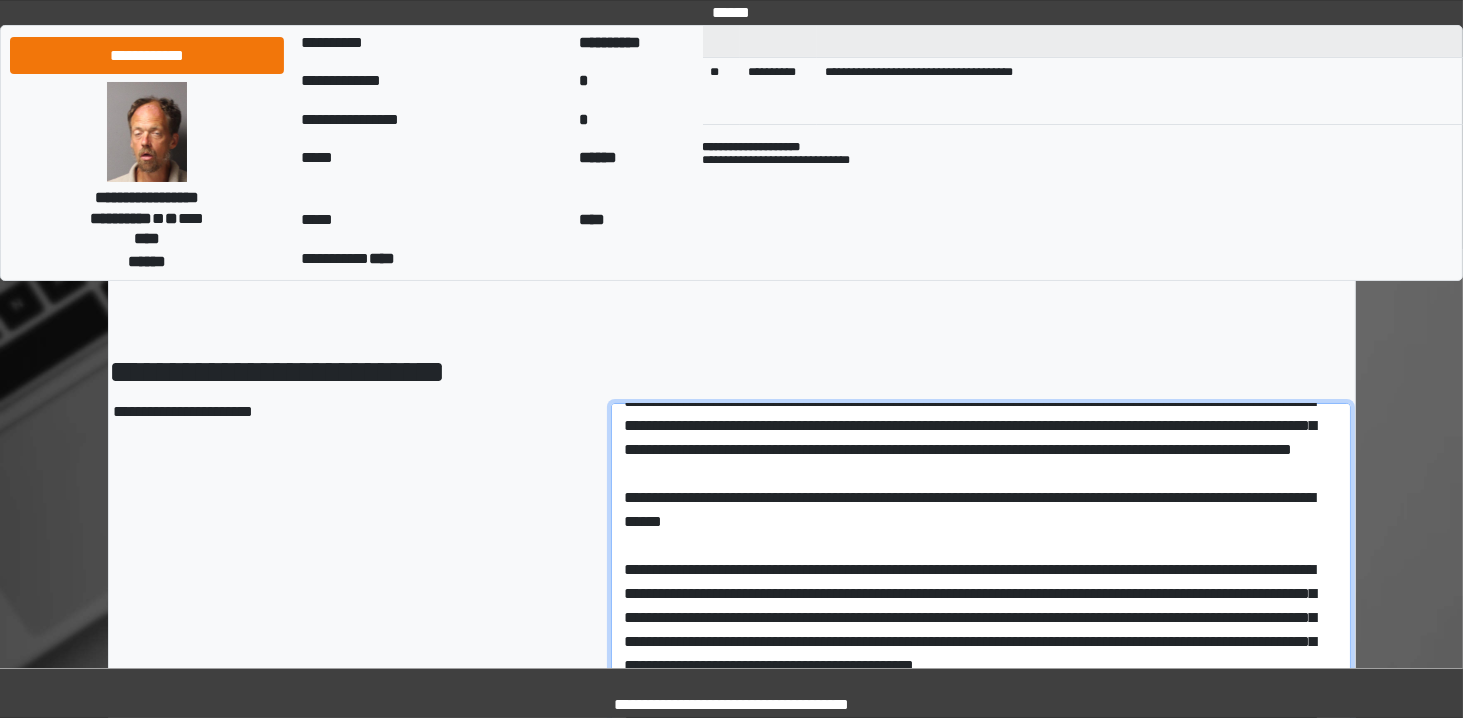 click at bounding box center (981, 1005) 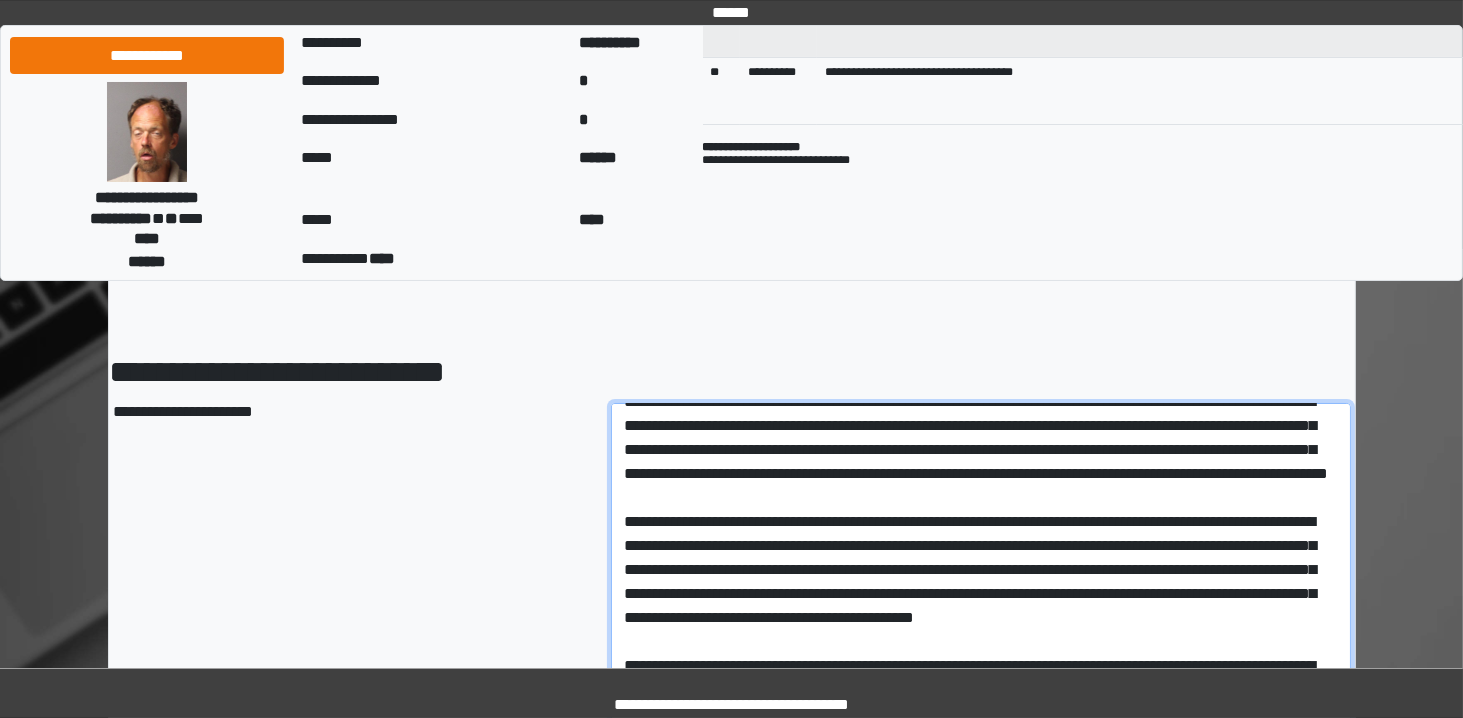 scroll, scrollTop: 0, scrollLeft: 0, axis: both 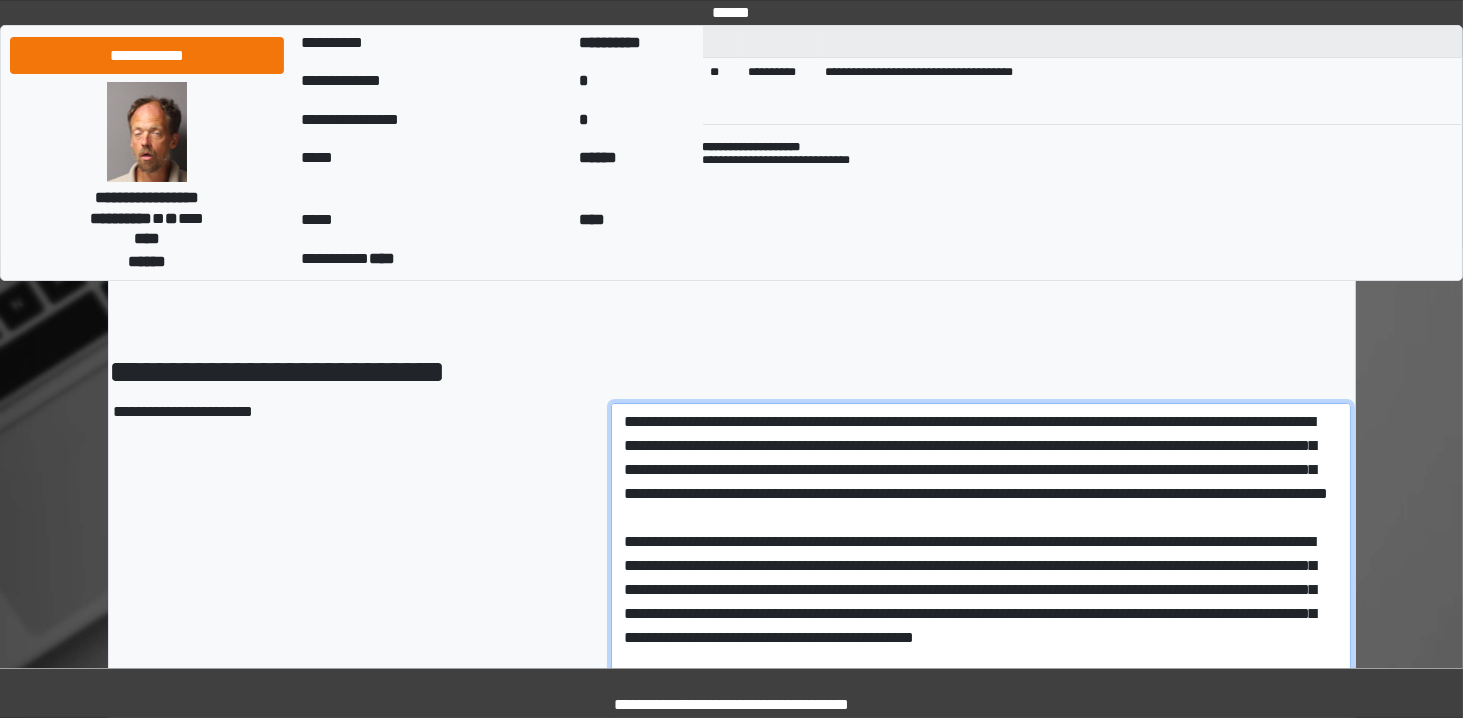 click at bounding box center (981, 1005) 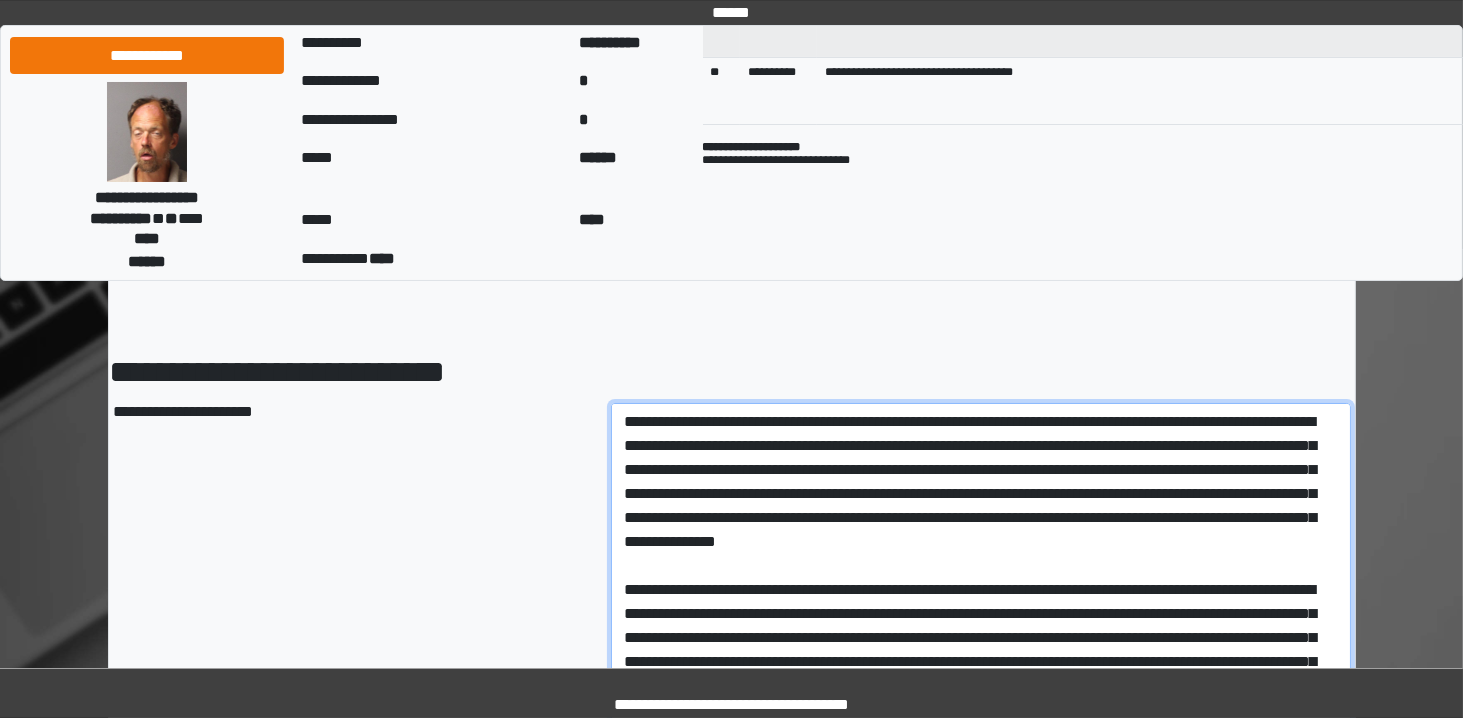 click at bounding box center [981, 1005] 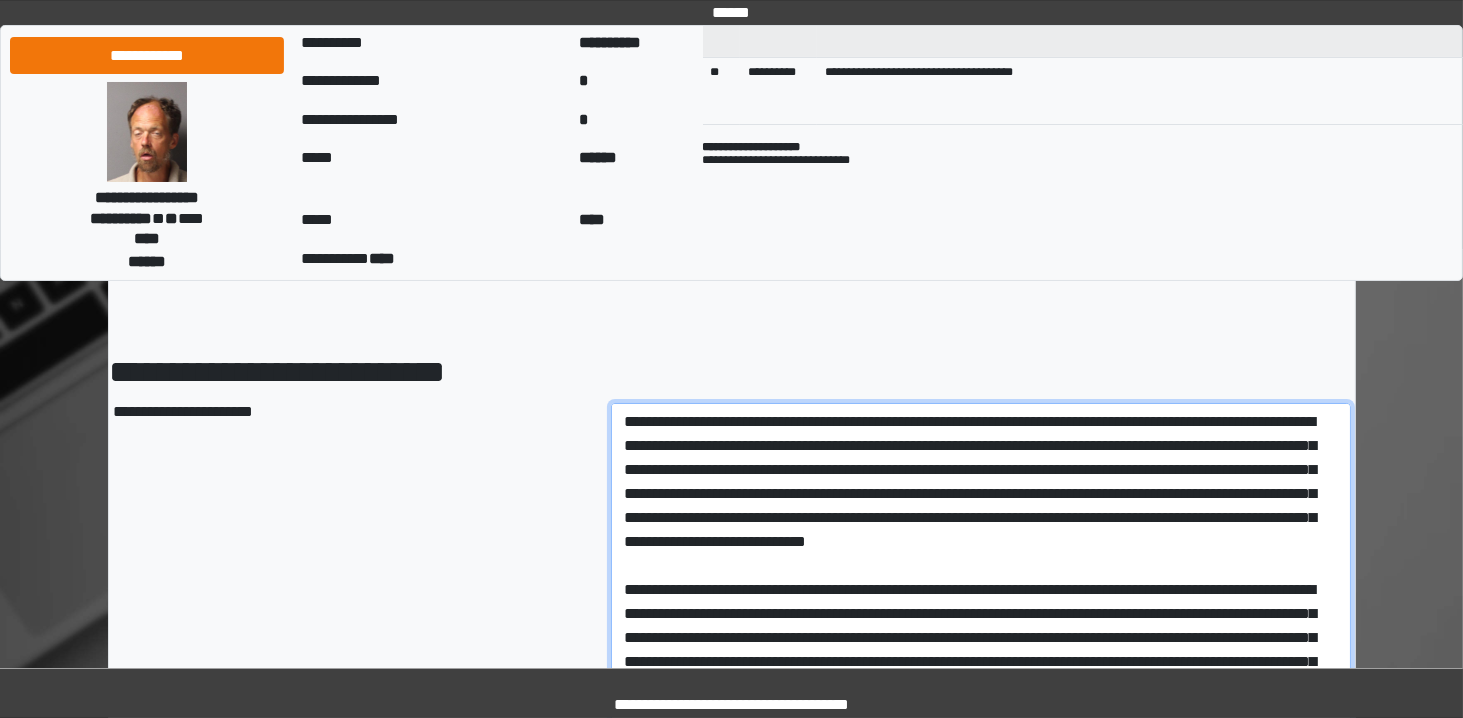click at bounding box center [981, 1005] 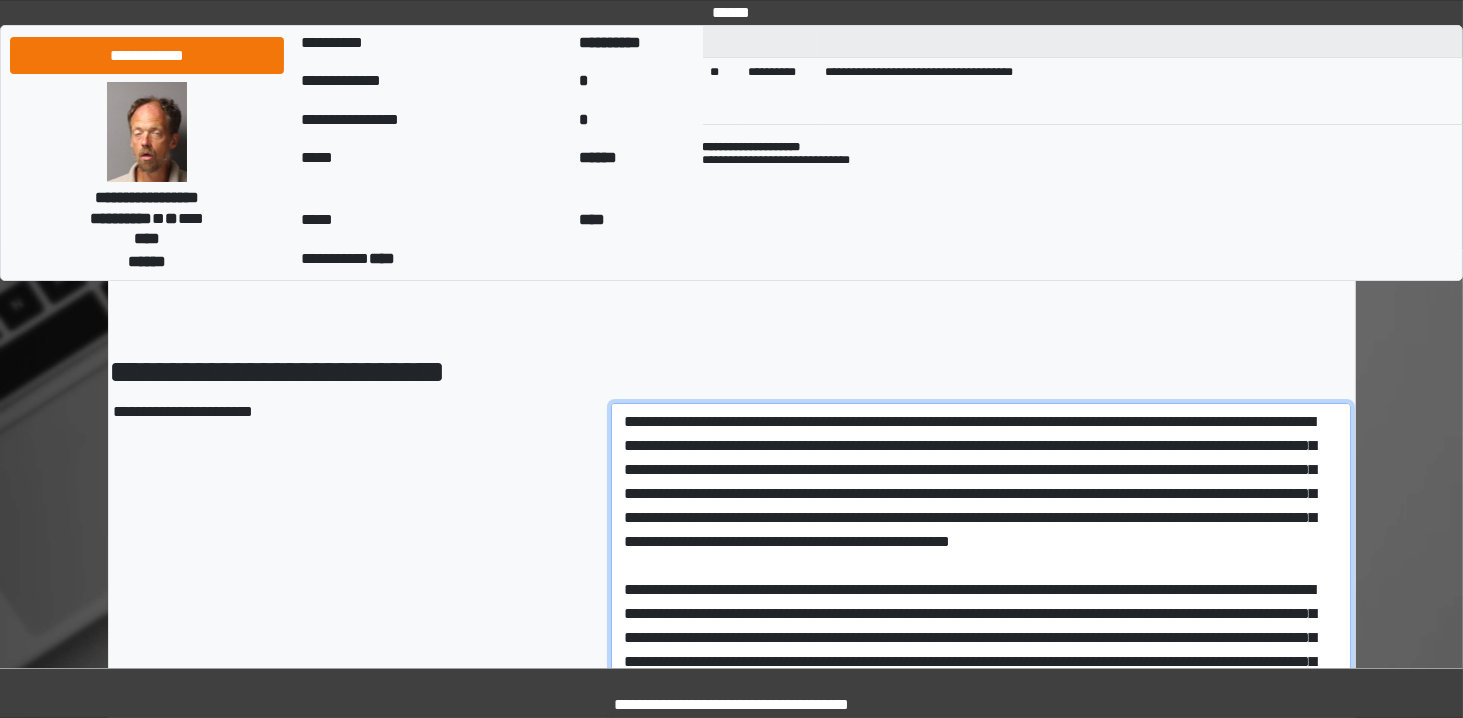 click at bounding box center [981, 1005] 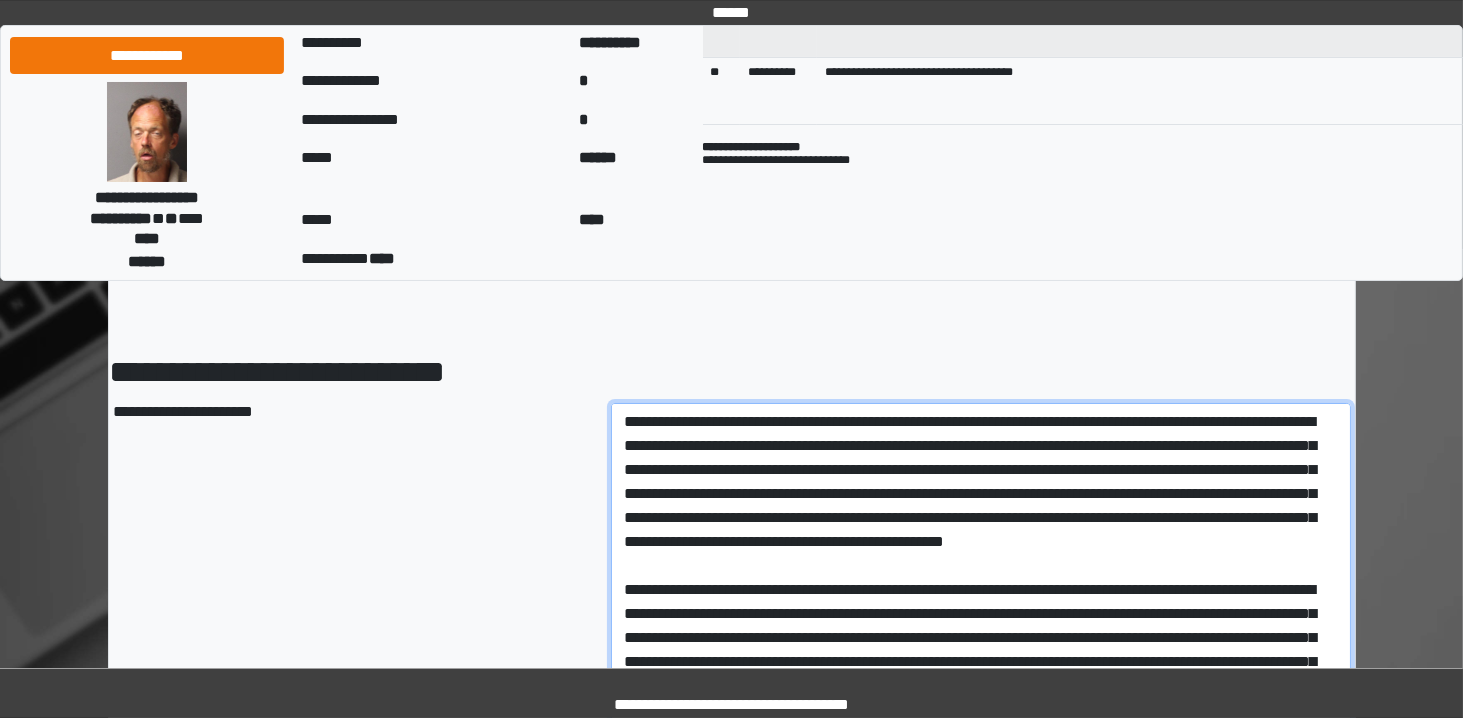 click at bounding box center [981, 1005] 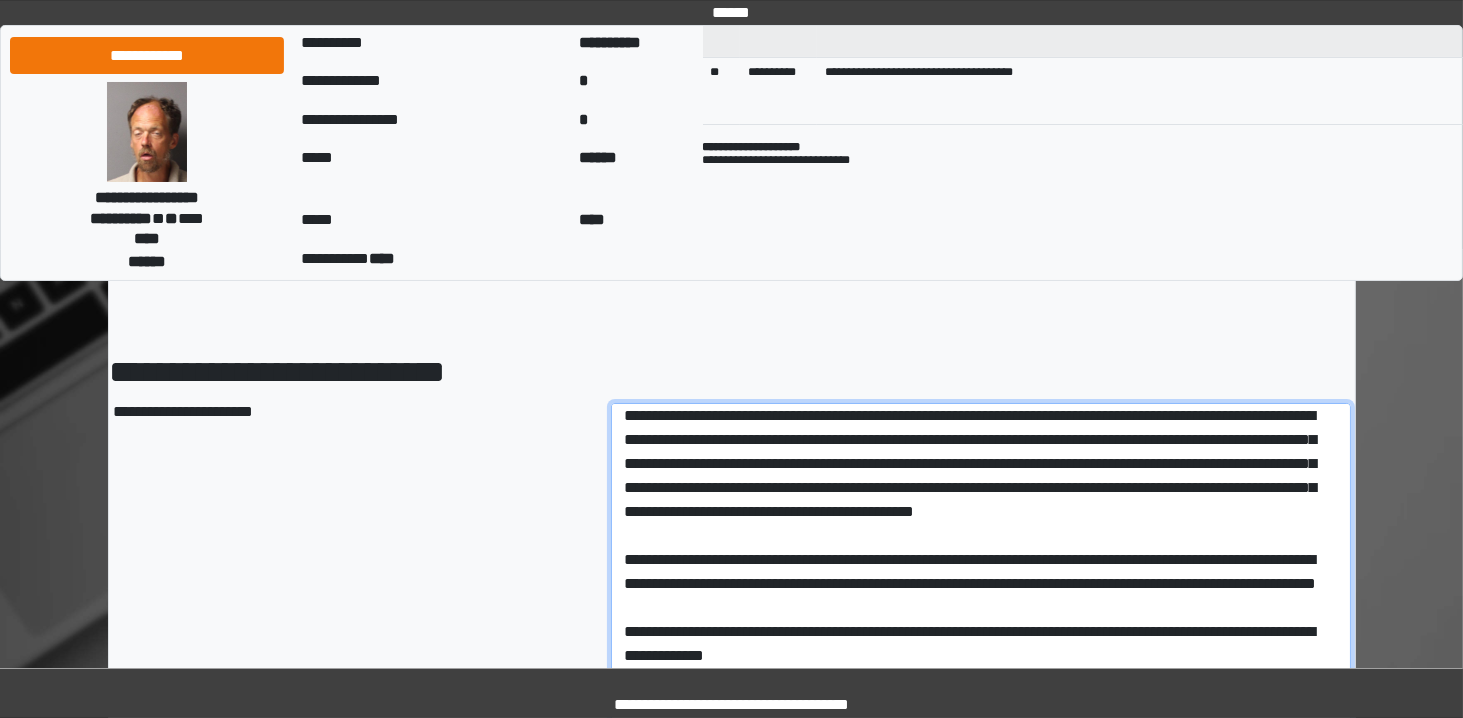 scroll, scrollTop: 205, scrollLeft: 0, axis: vertical 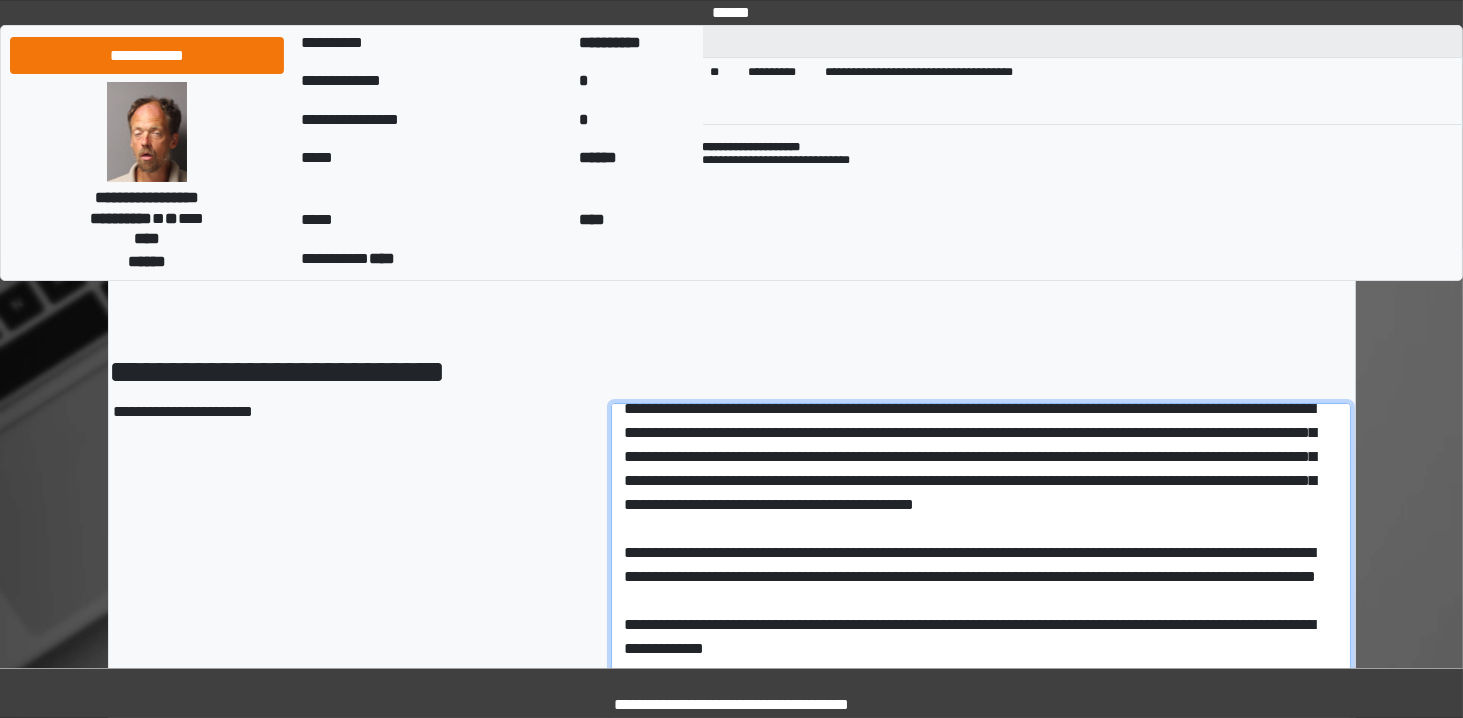 click at bounding box center [981, 1005] 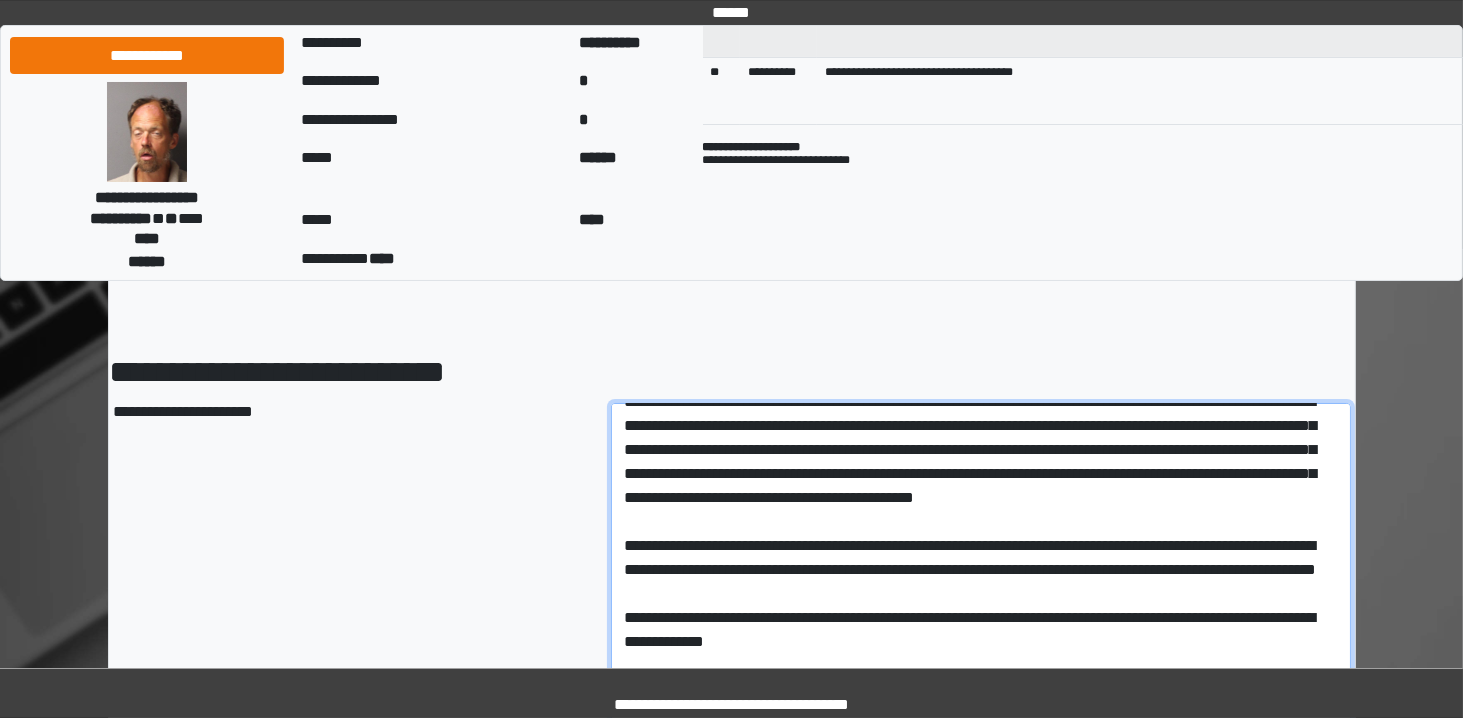 scroll, scrollTop: 214, scrollLeft: 0, axis: vertical 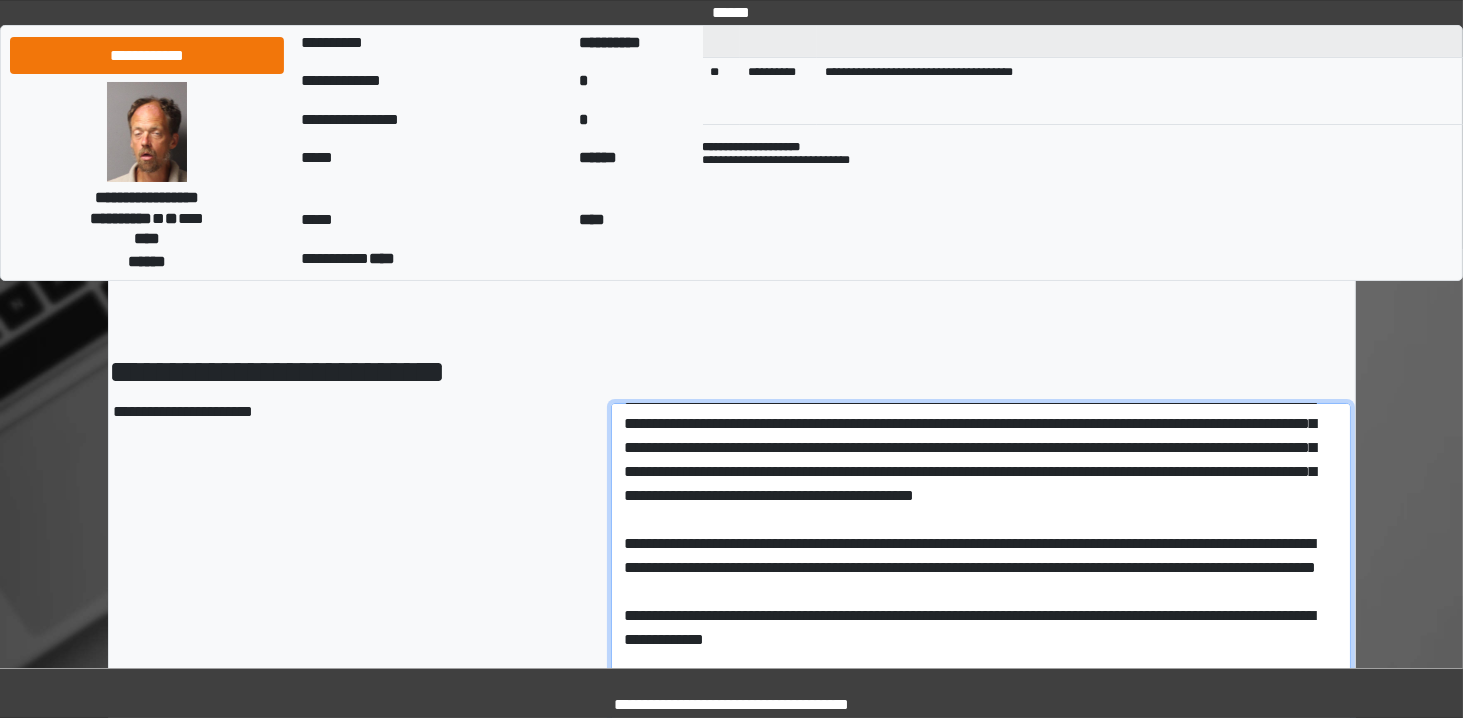drag, startPoint x: 1118, startPoint y: 592, endPoint x: 574, endPoint y: 599, distance: 544.04504 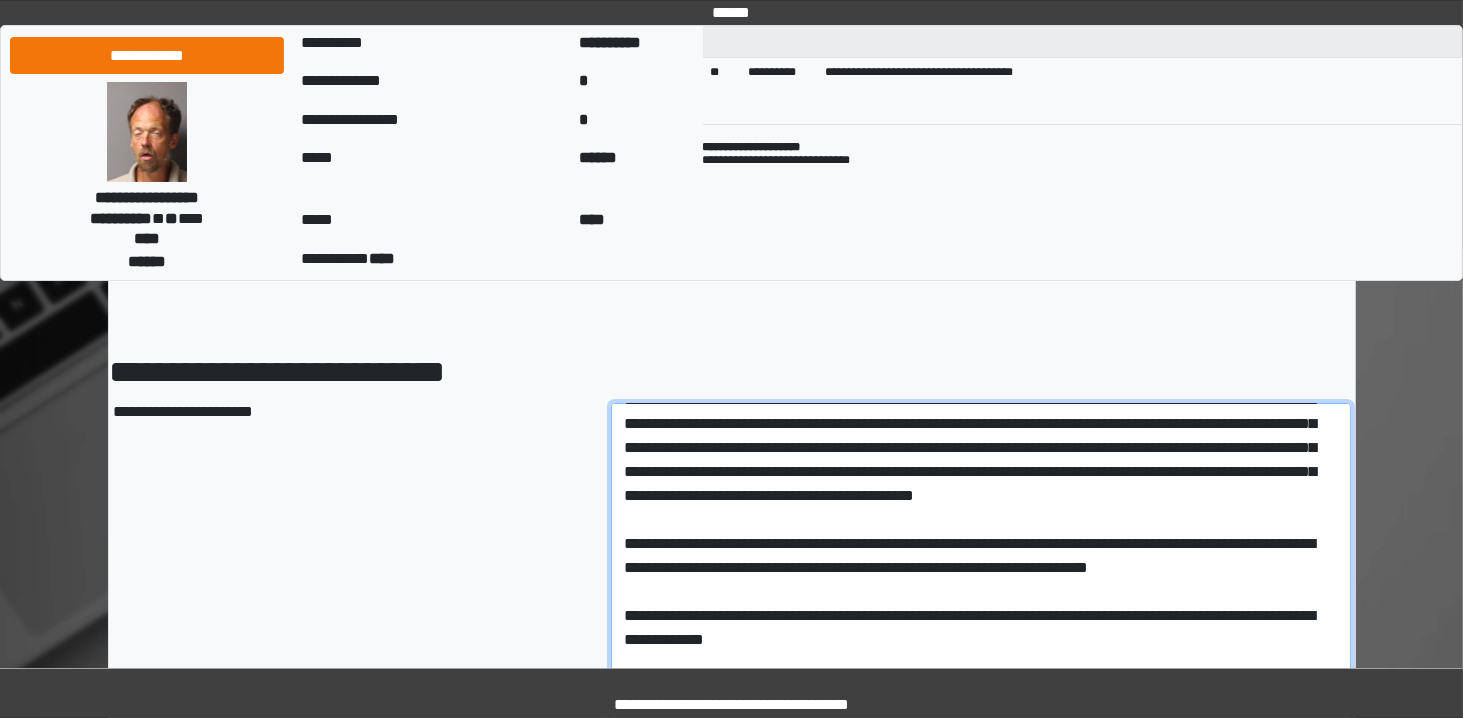 click at bounding box center [981, 1005] 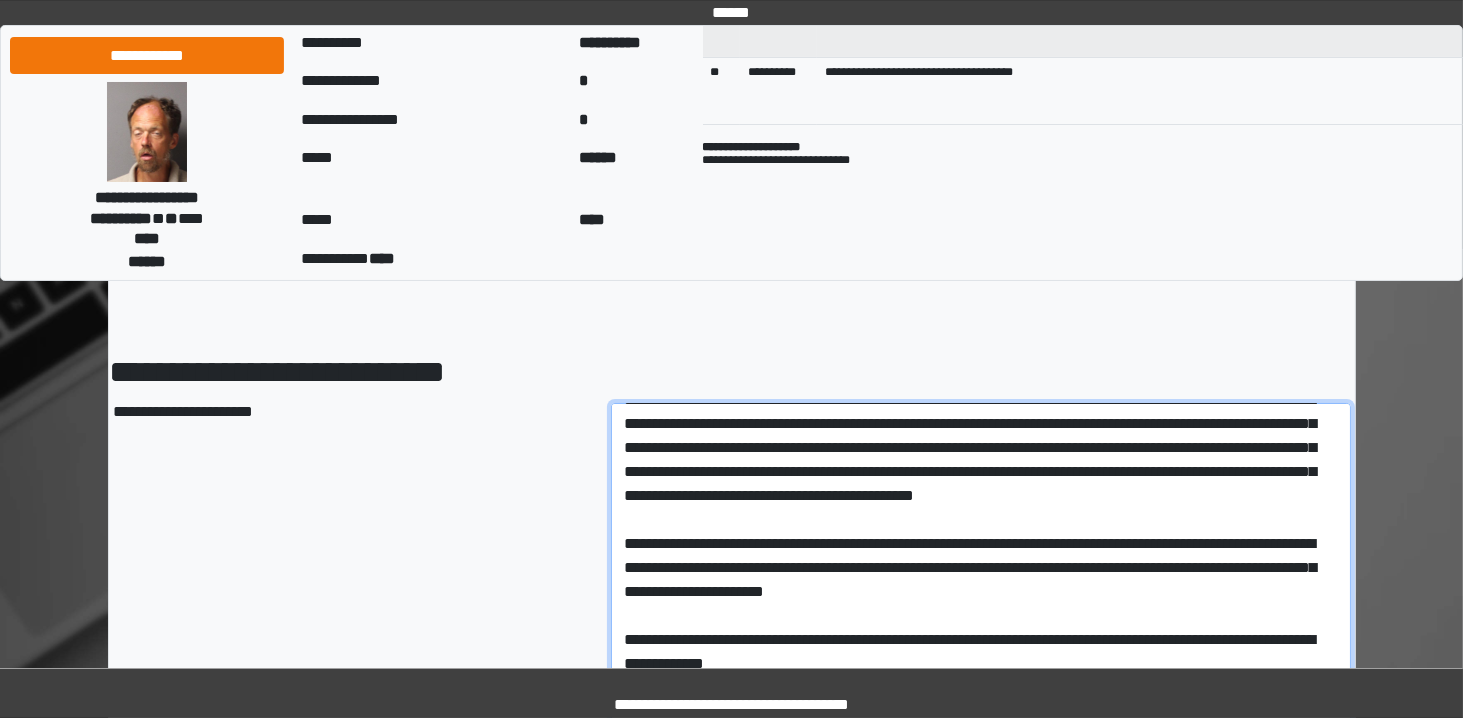 click at bounding box center [981, 1005] 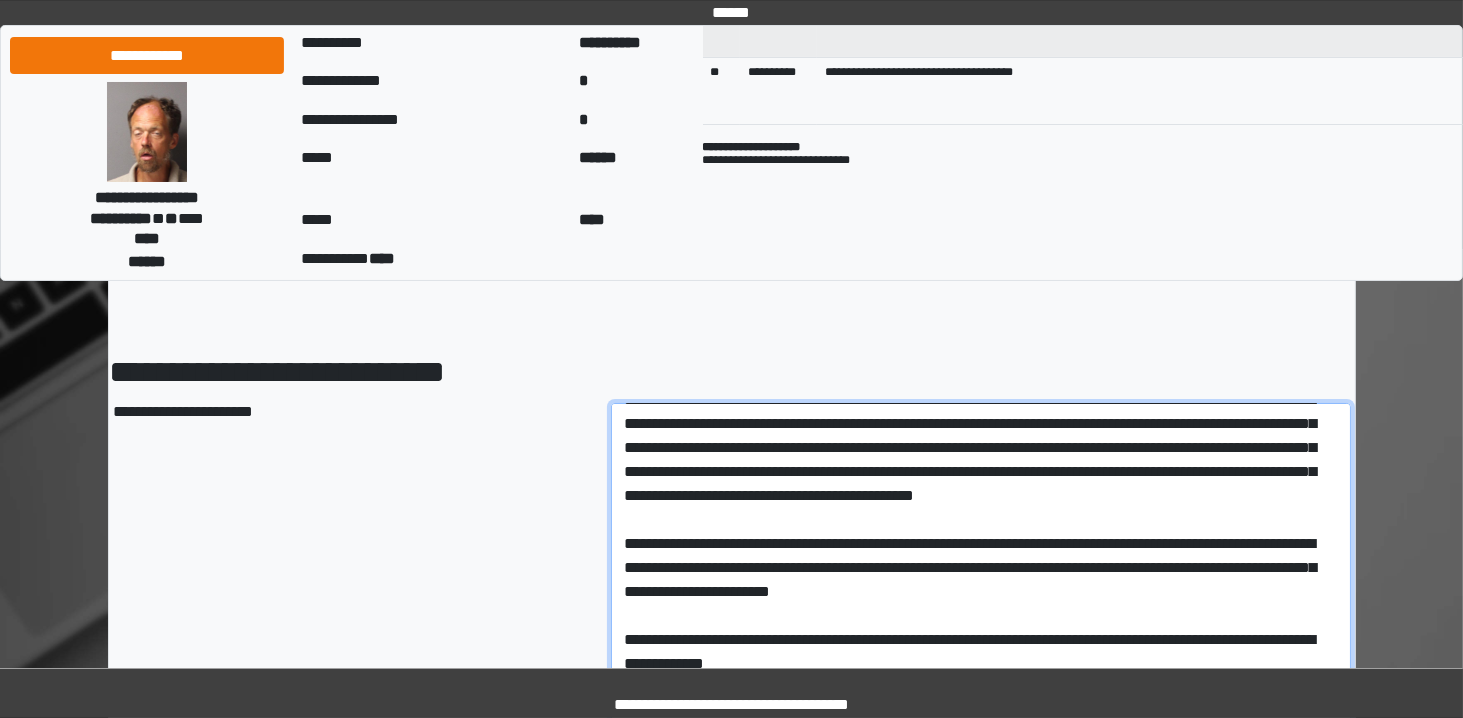 click at bounding box center (981, 1005) 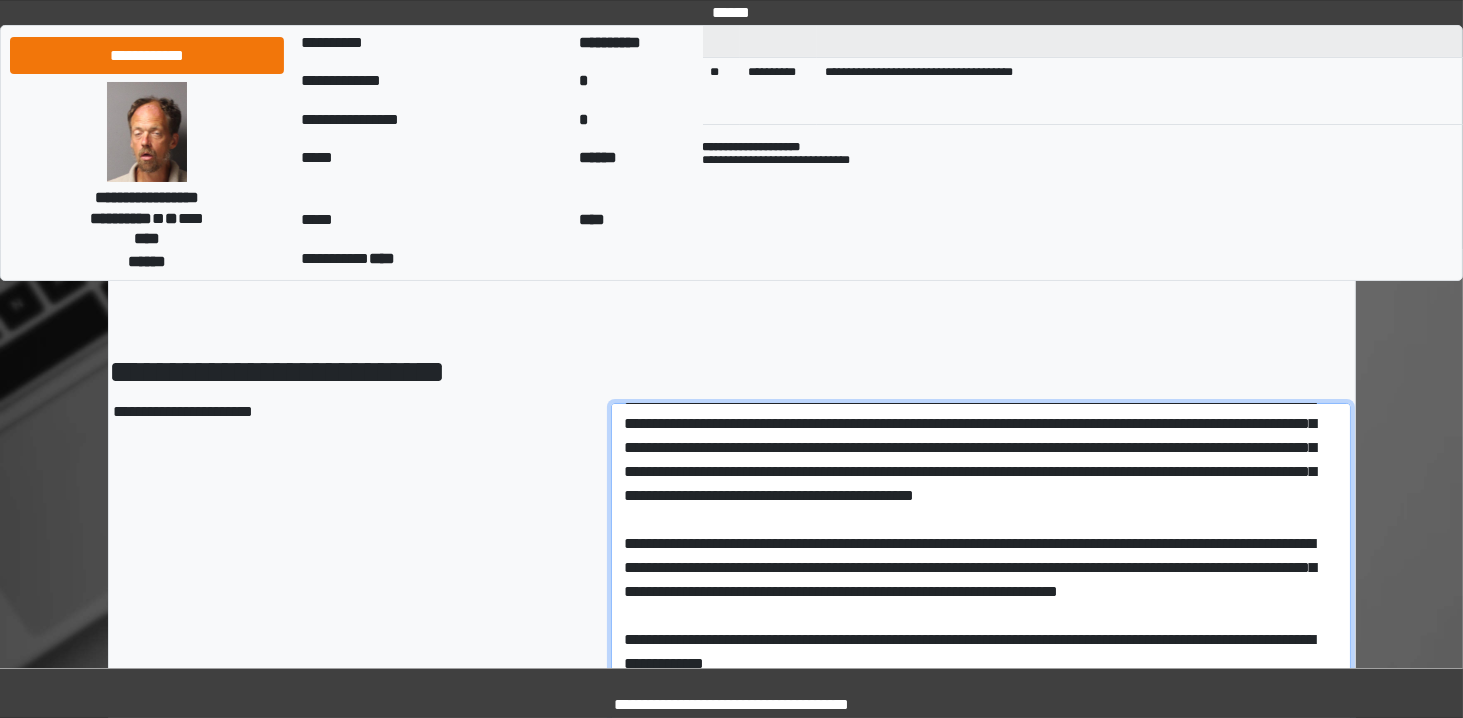 scroll, scrollTop: 222, scrollLeft: 0, axis: vertical 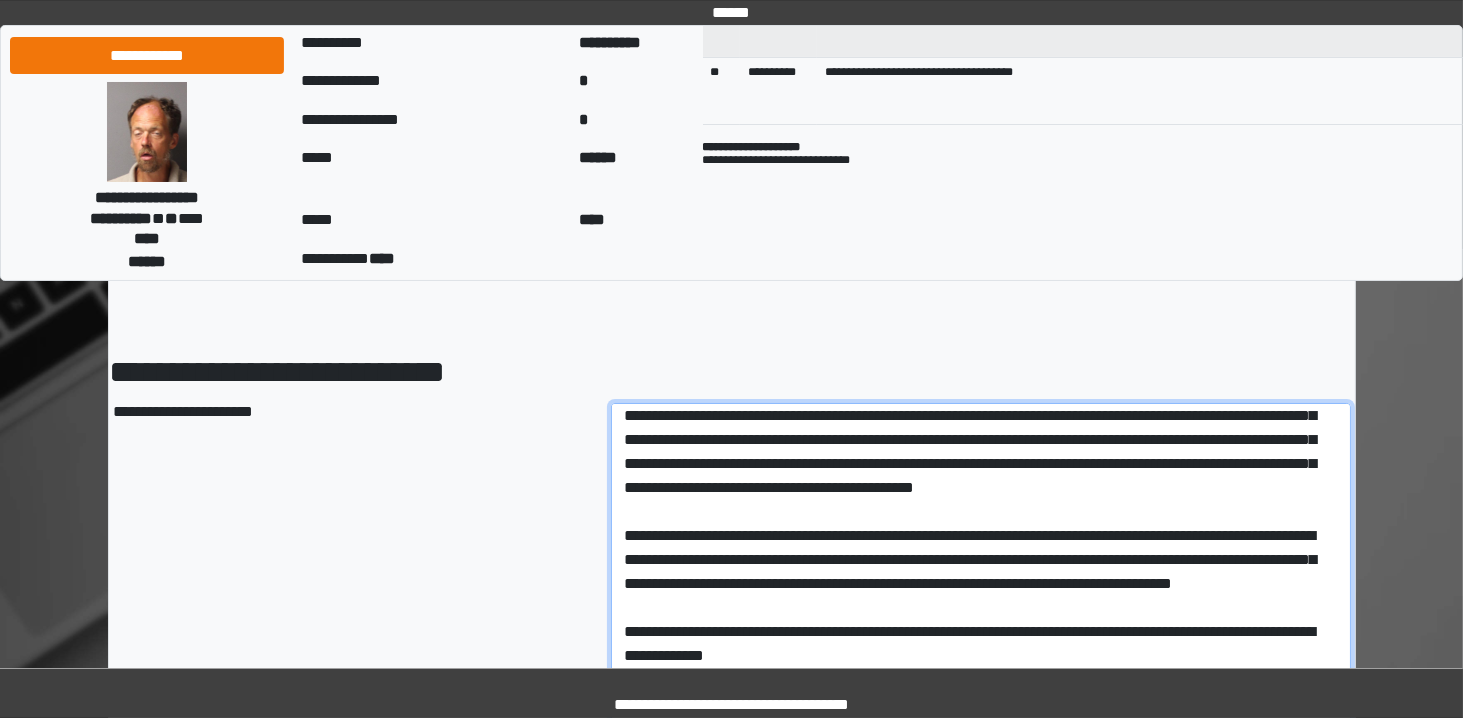 click at bounding box center (981, 1005) 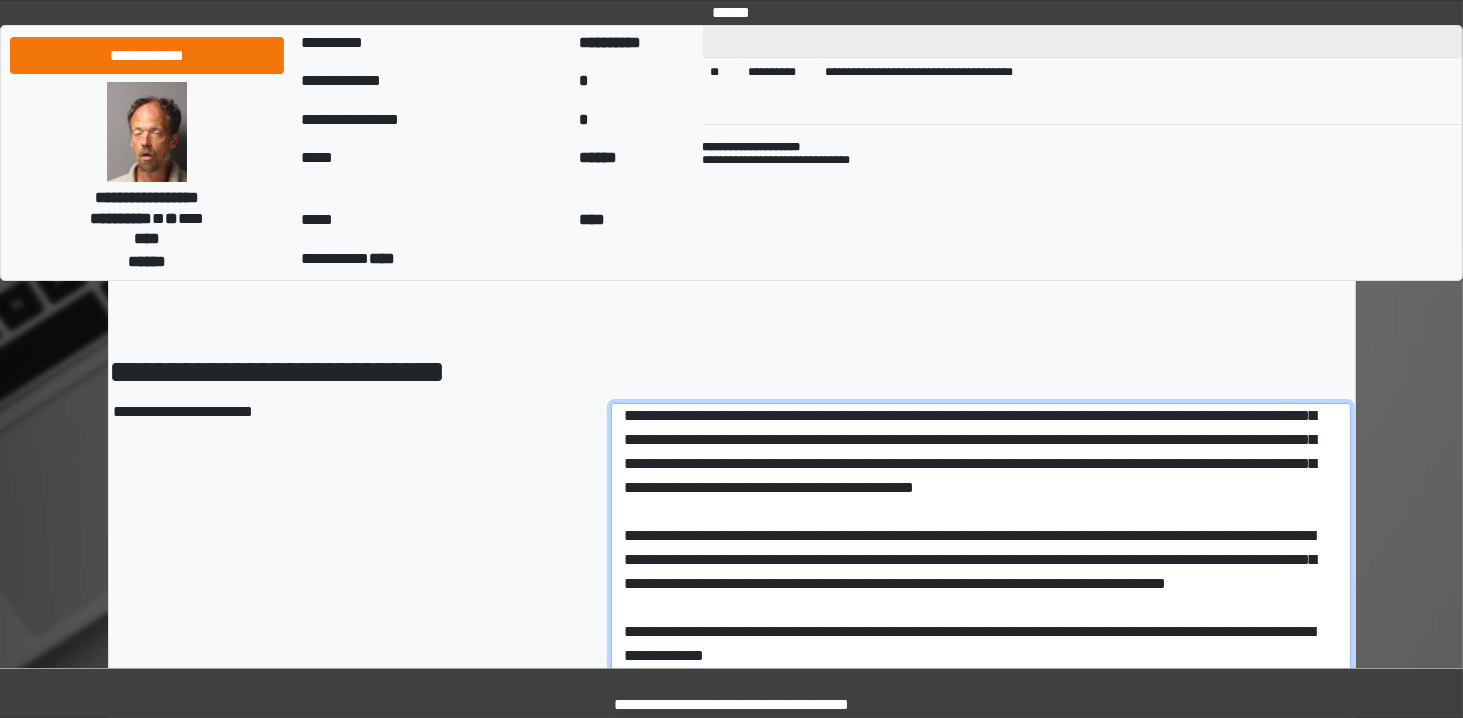 click at bounding box center (981, 1005) 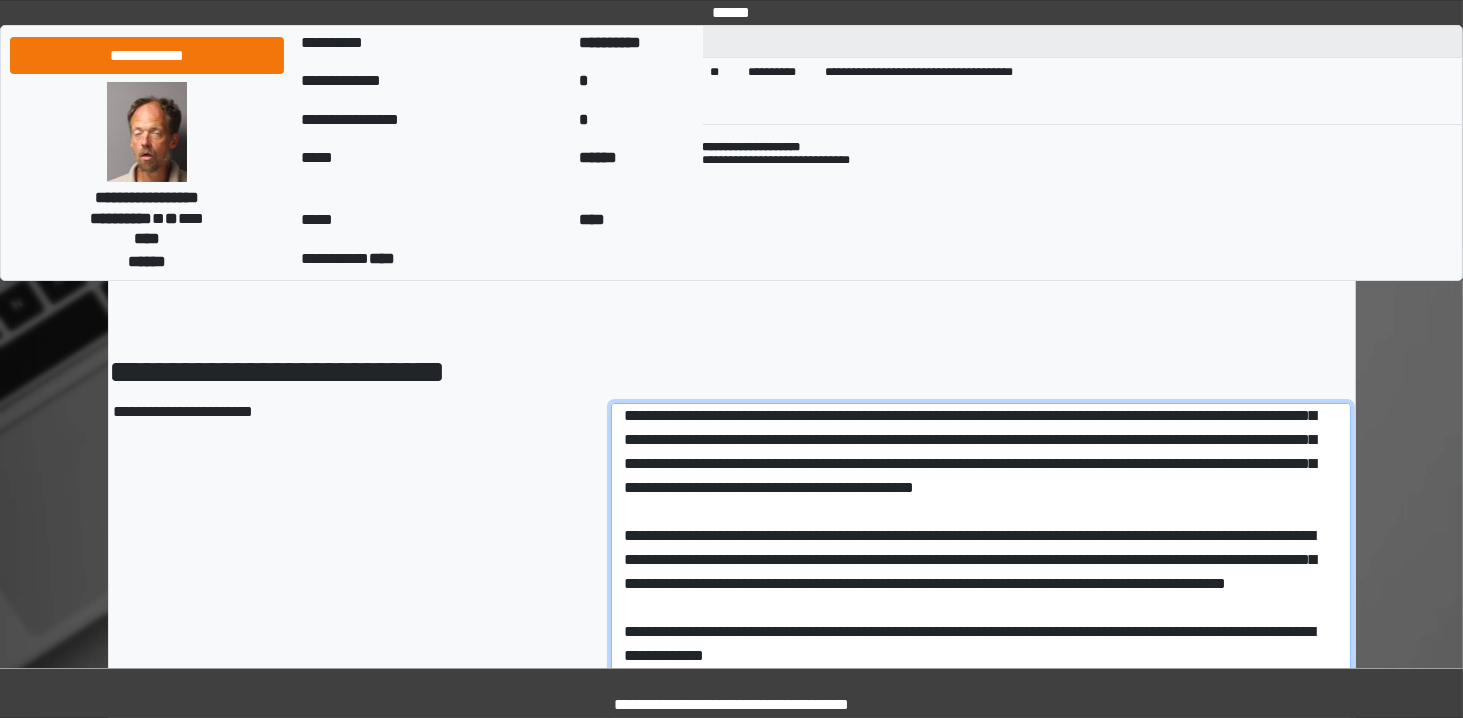 click at bounding box center (981, 1005) 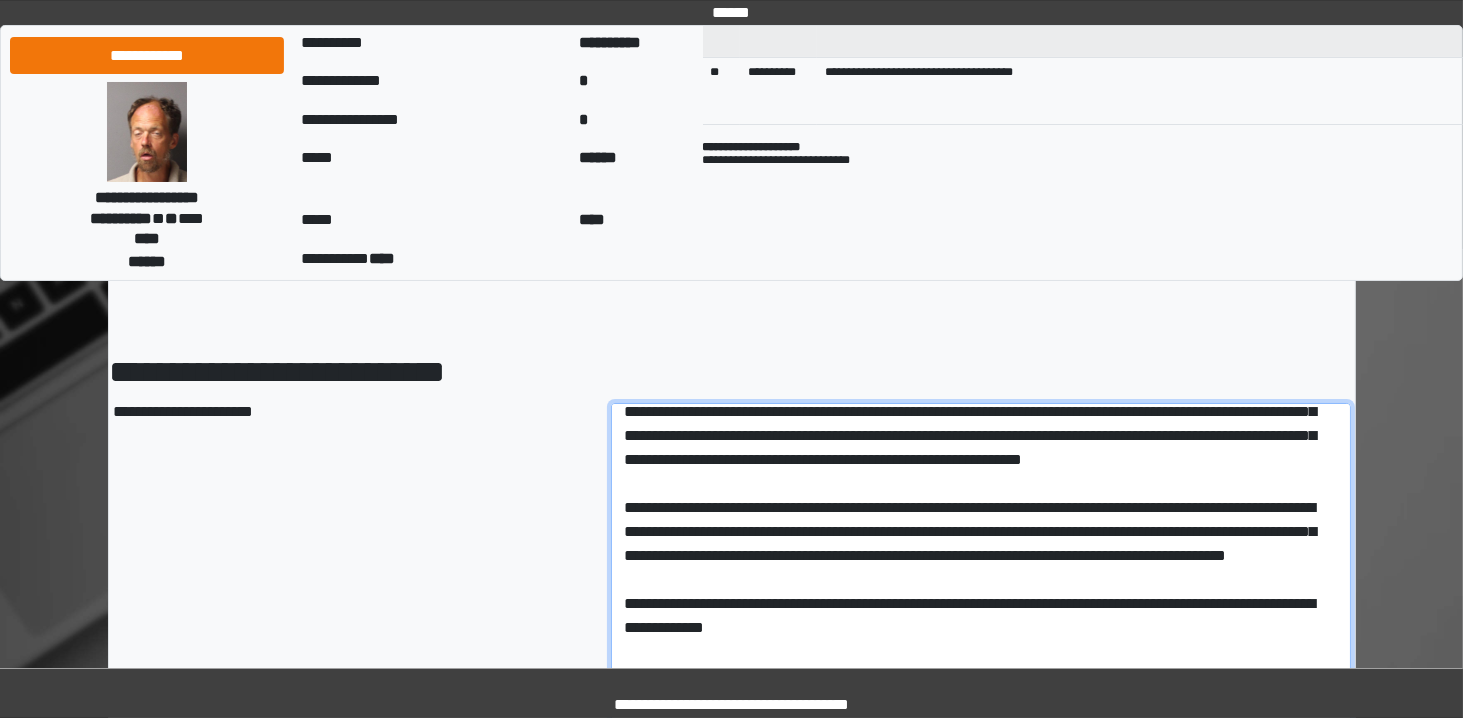 scroll, scrollTop: 289, scrollLeft: 0, axis: vertical 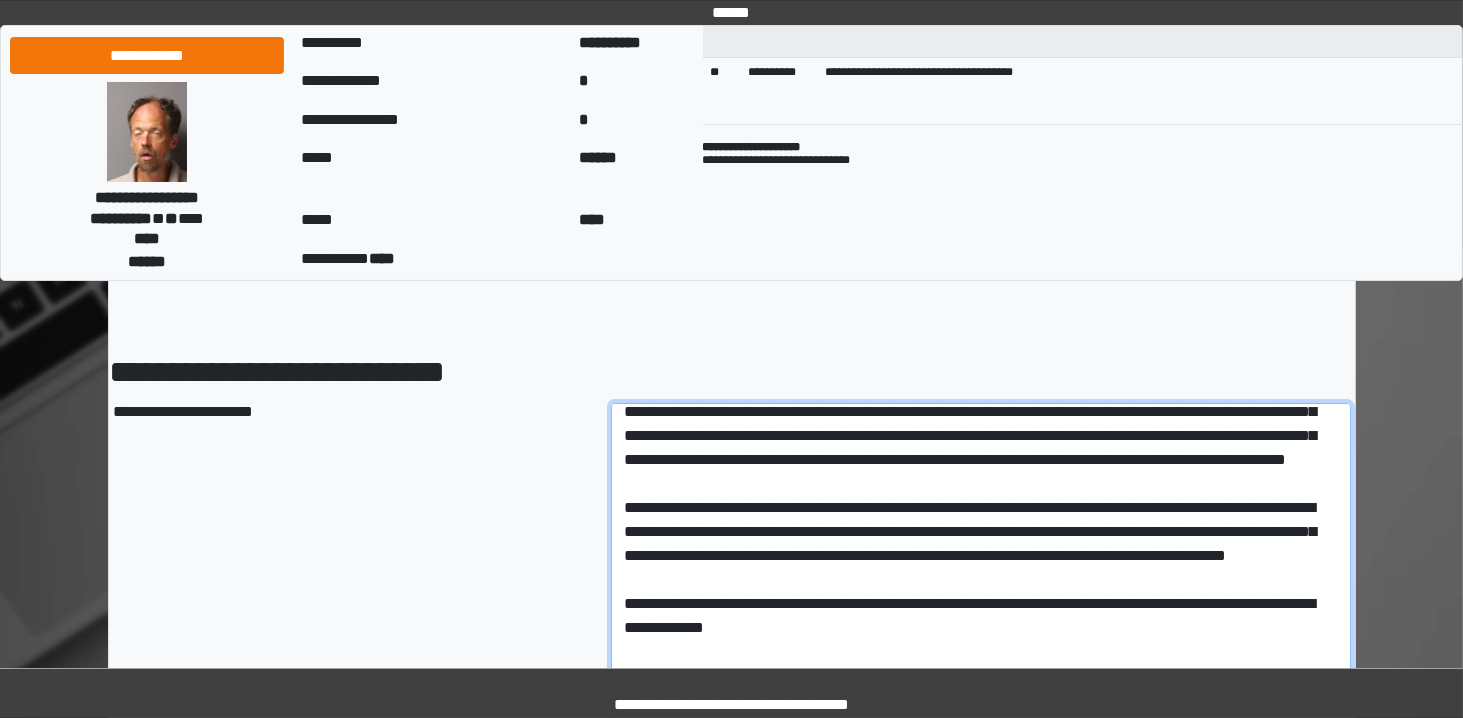 click at bounding box center (981, 1005) 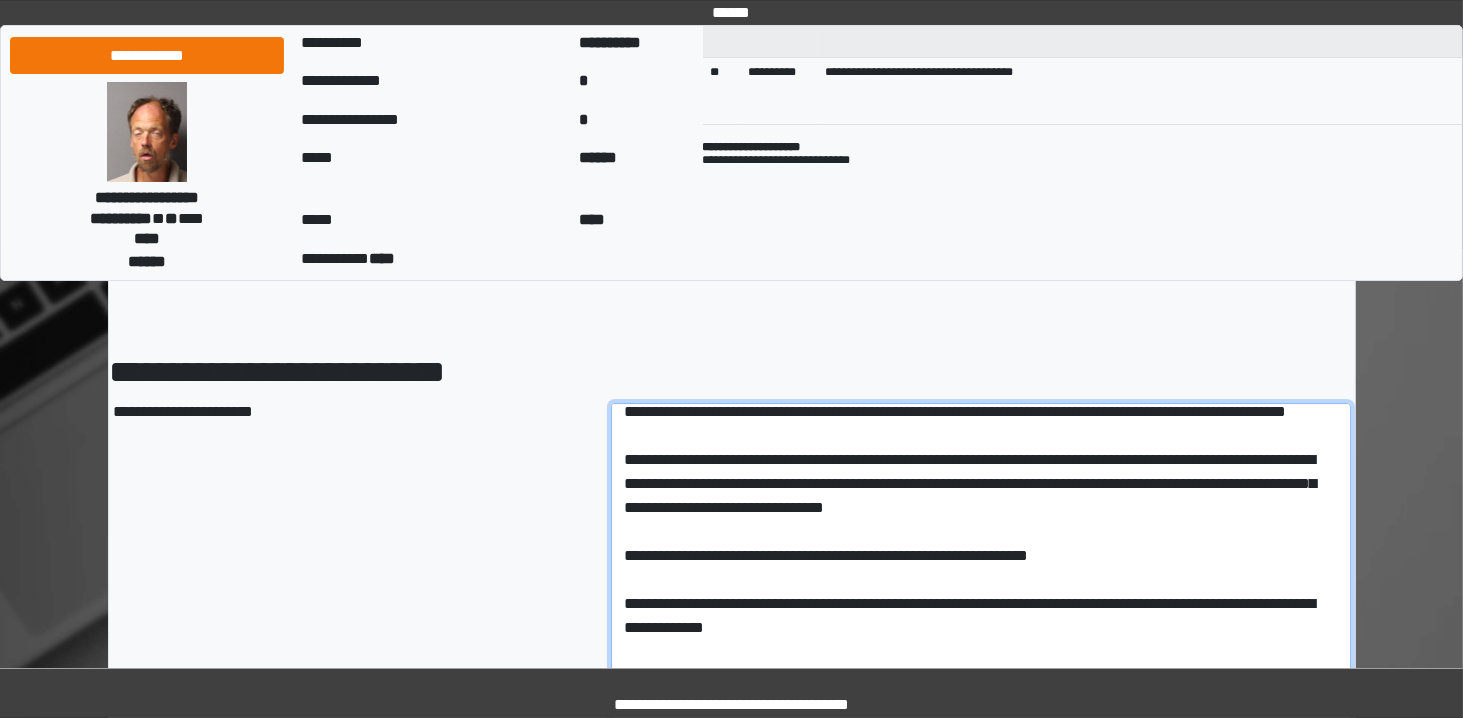 scroll, scrollTop: 441, scrollLeft: 0, axis: vertical 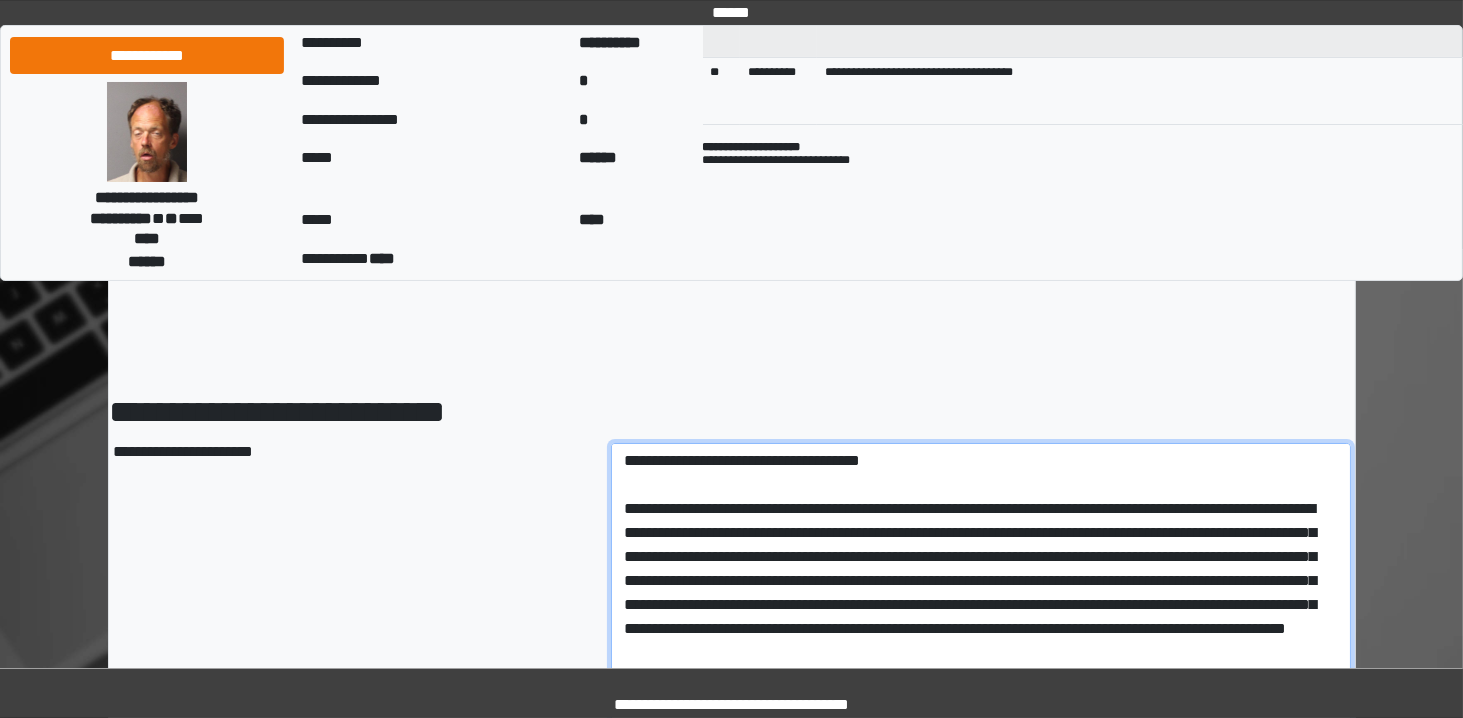 click at bounding box center [981, 1045] 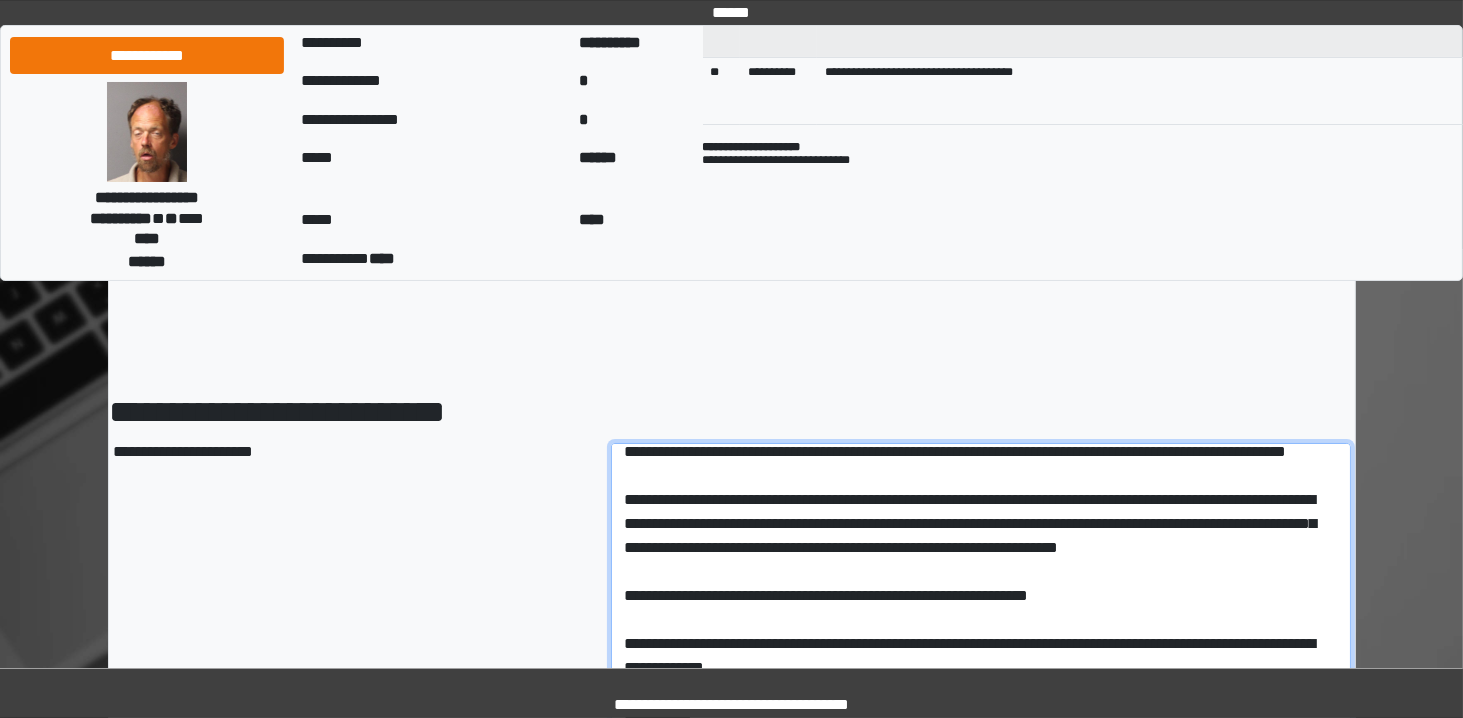 scroll, scrollTop: 465, scrollLeft: 0, axis: vertical 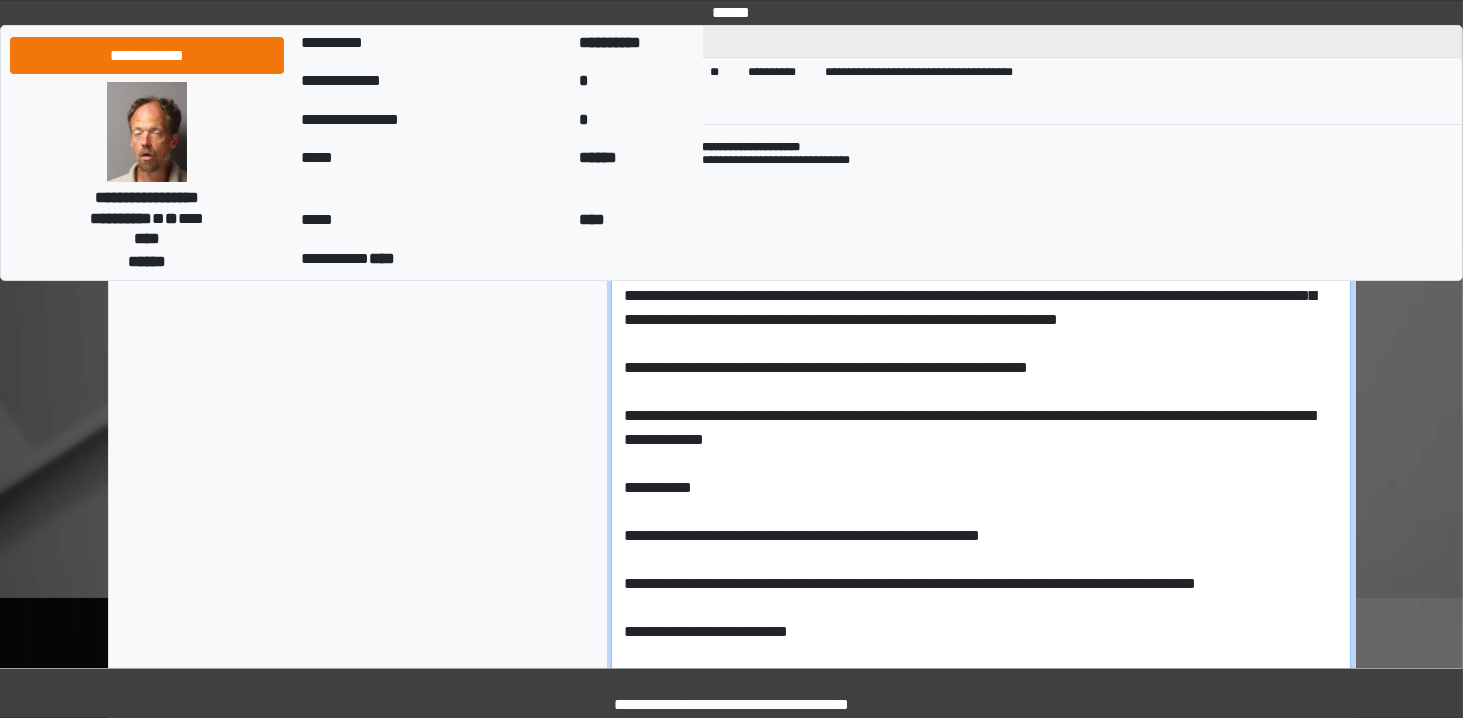 click at bounding box center [981, 817] 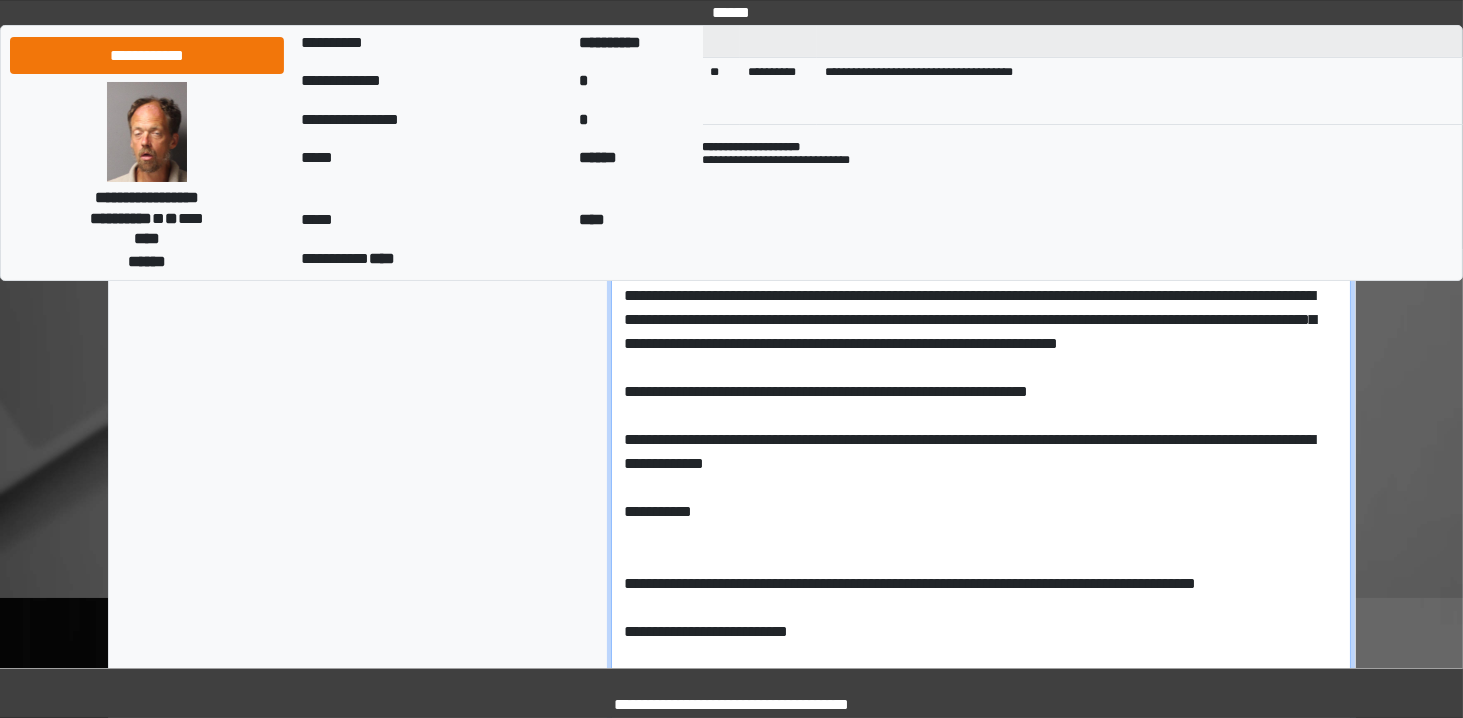 scroll, scrollTop: 441, scrollLeft: 0, axis: vertical 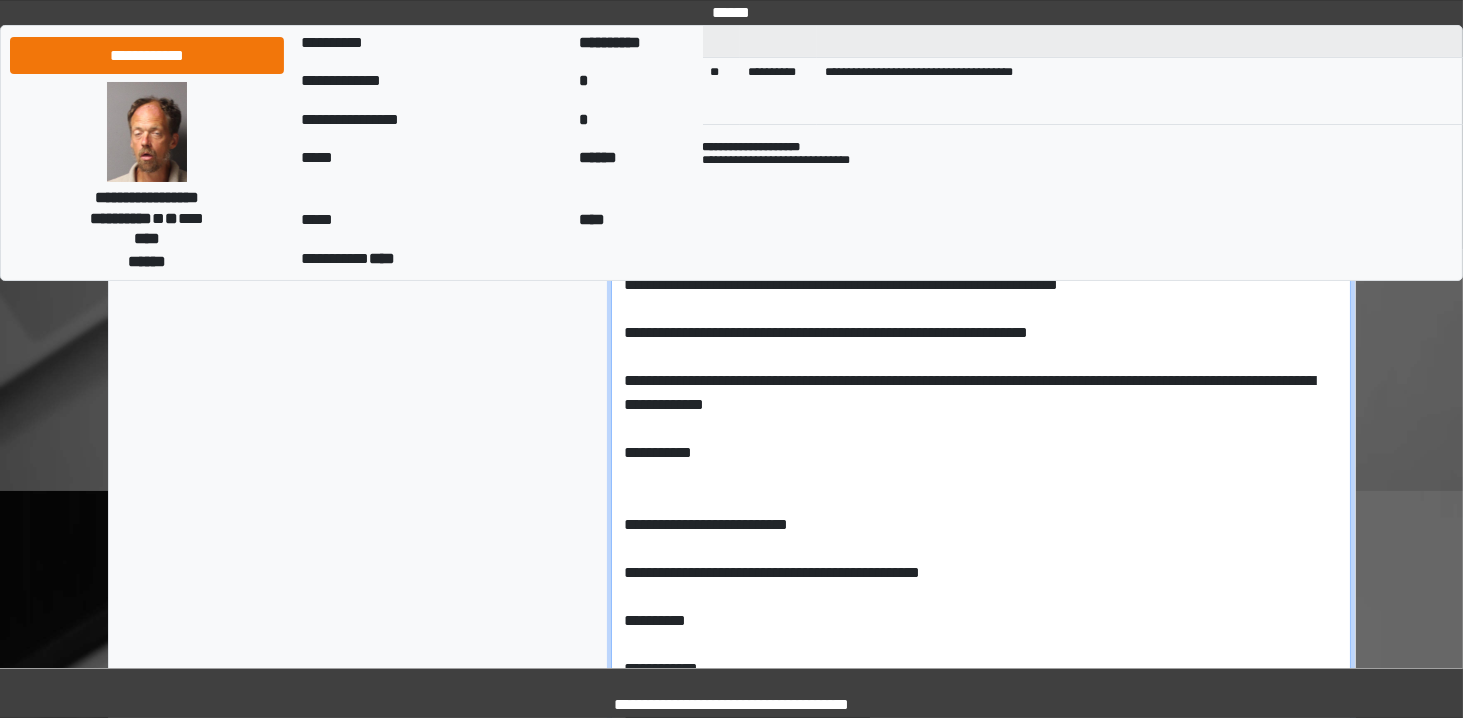 click at bounding box center [981, 710] 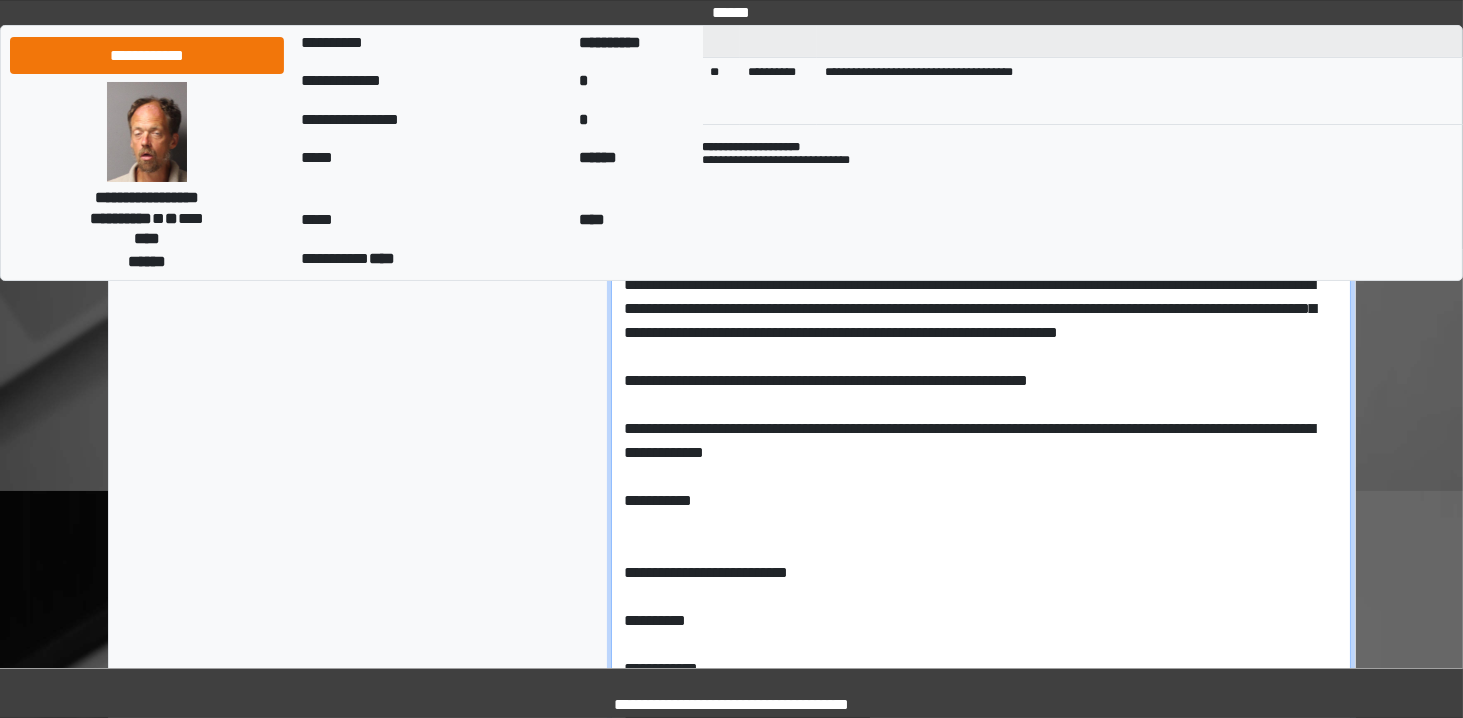 scroll, scrollTop: 345, scrollLeft: 0, axis: vertical 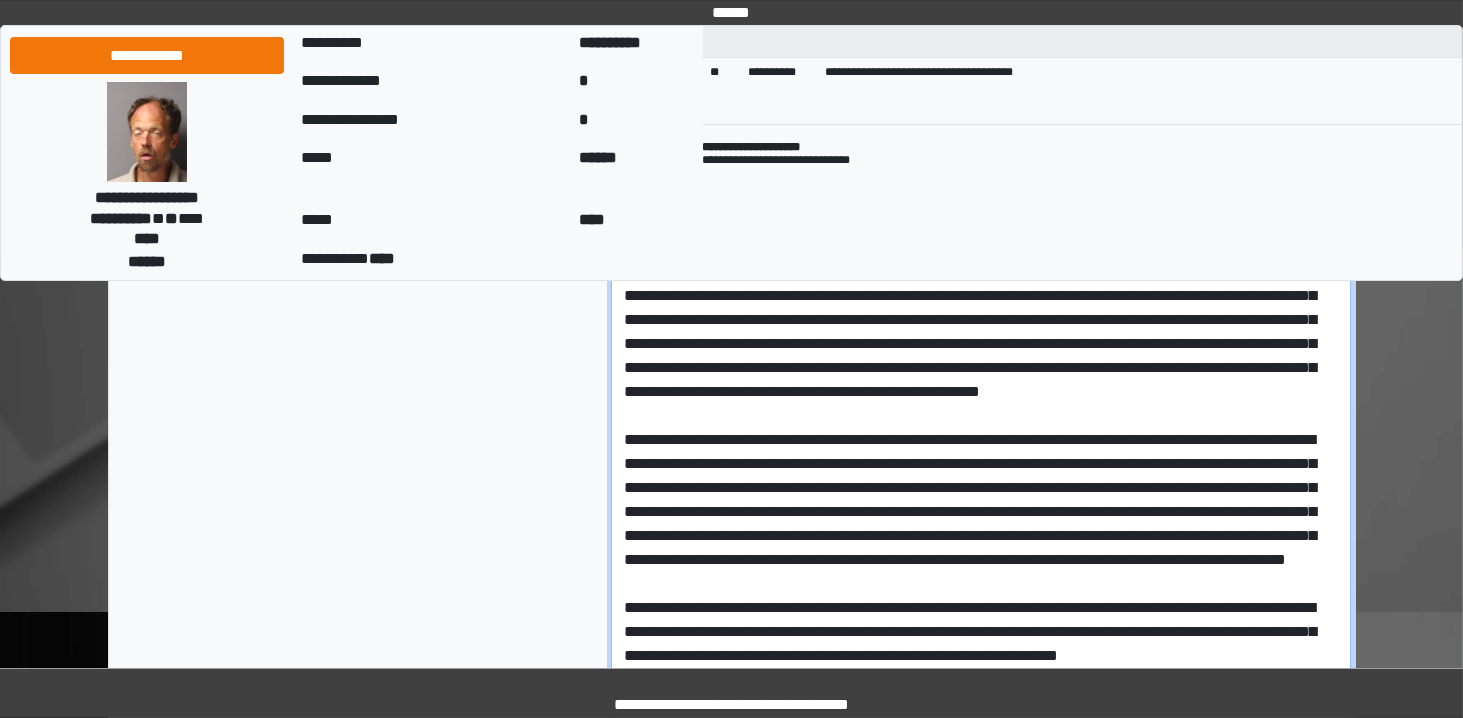 click at bounding box center (981, 831) 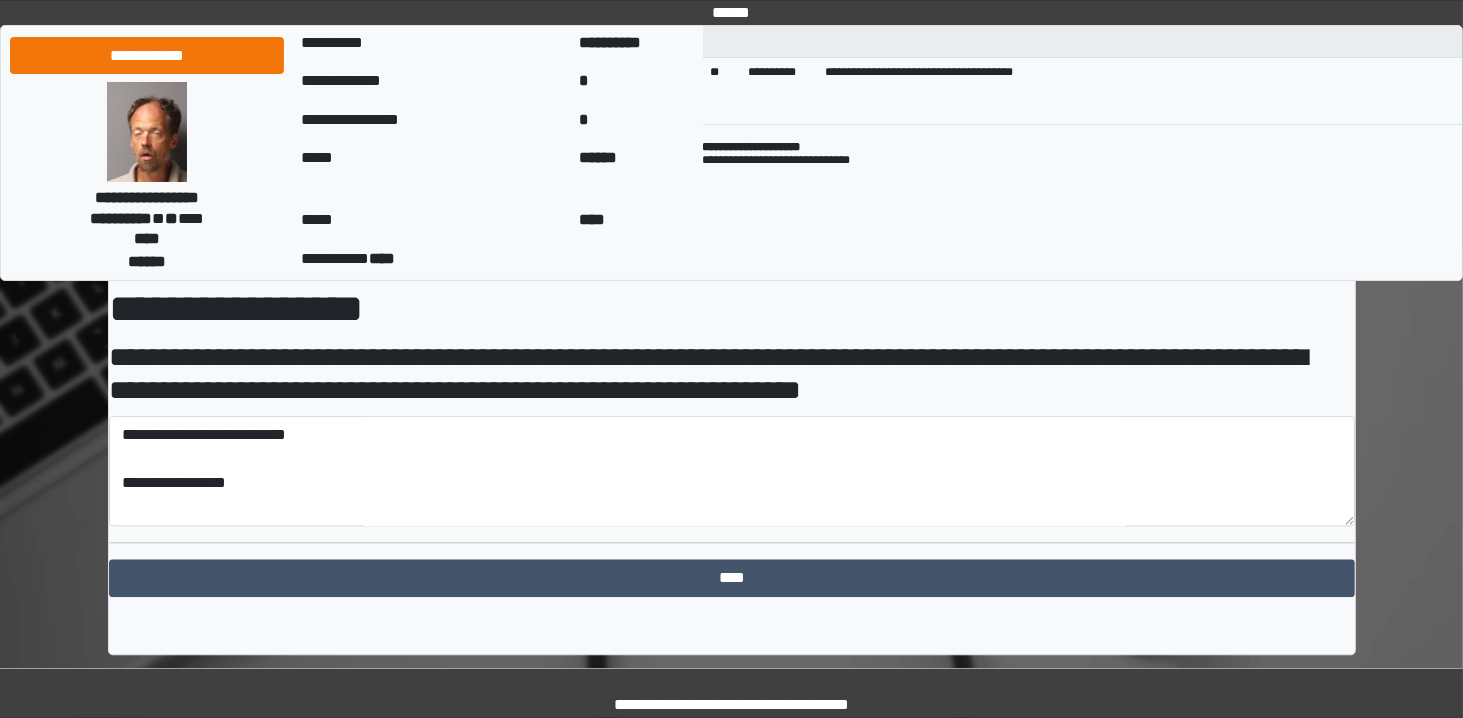 scroll, scrollTop: 4619, scrollLeft: 0, axis: vertical 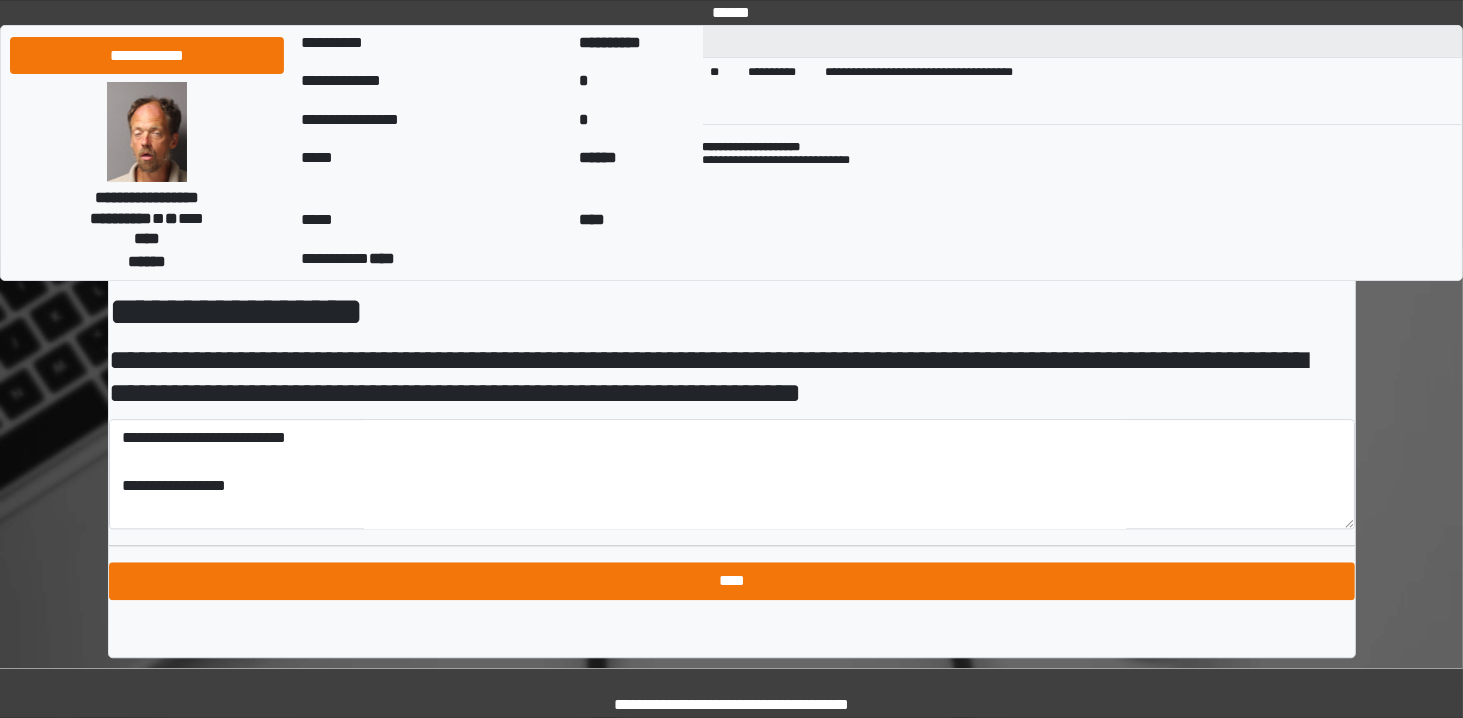 type on "**********" 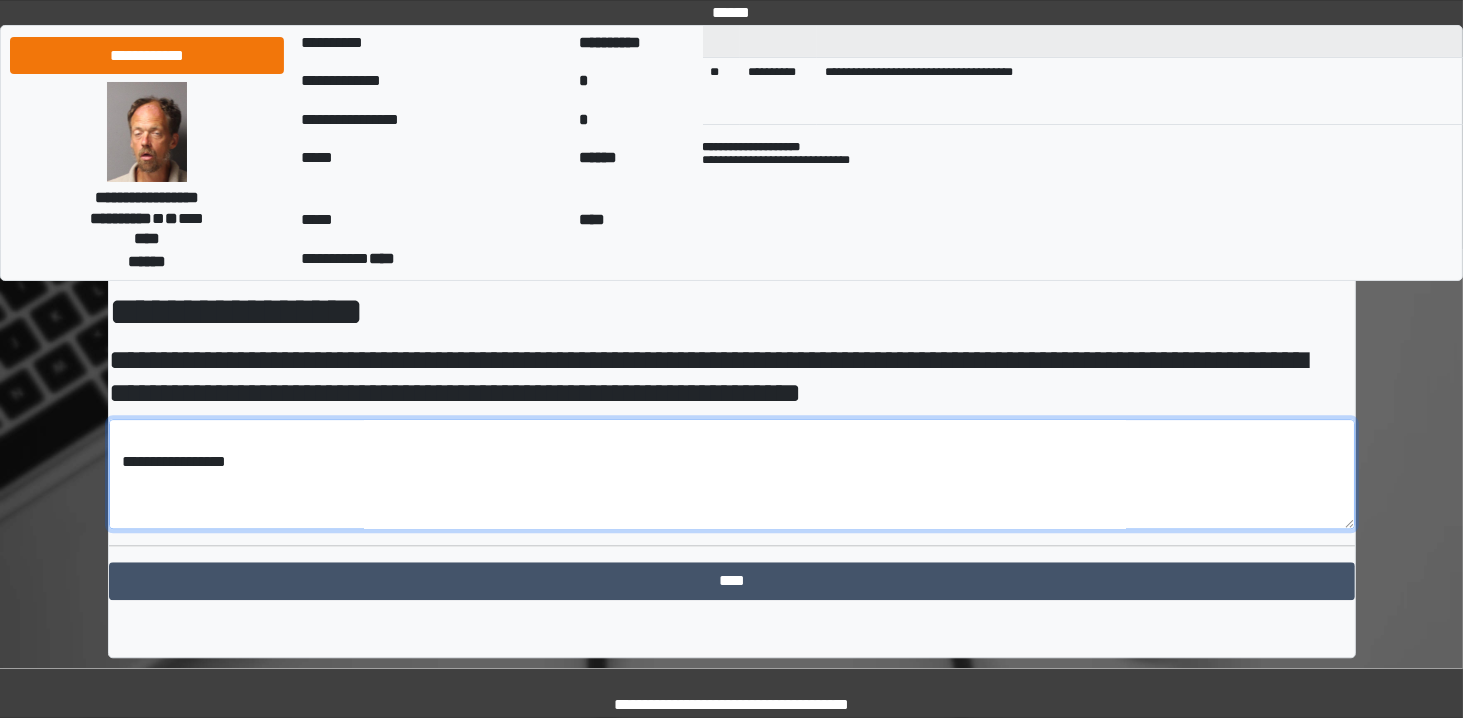 drag, startPoint x: 576, startPoint y: 577, endPoint x: 472, endPoint y: 479, distance: 142.89856 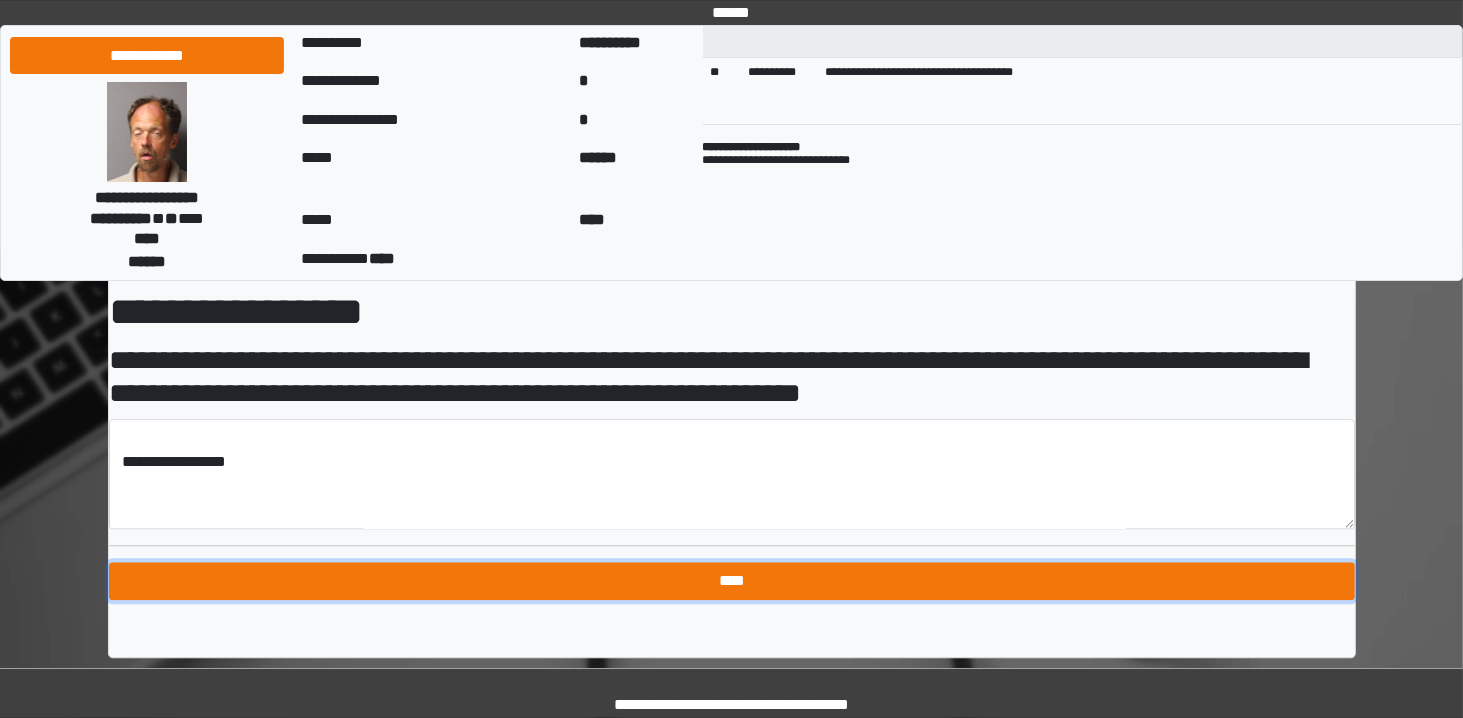 click on "****" at bounding box center (732, 581) 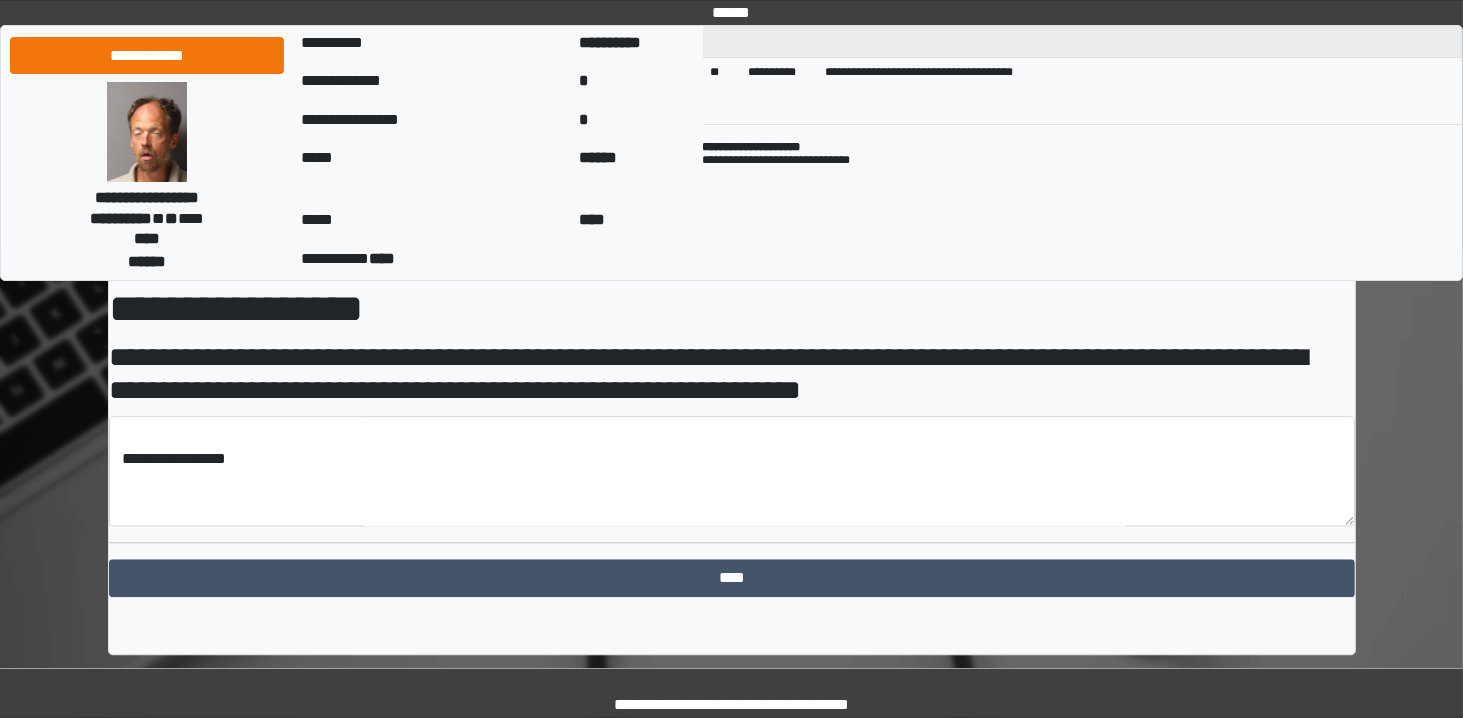 scroll, scrollTop: 4619, scrollLeft: 0, axis: vertical 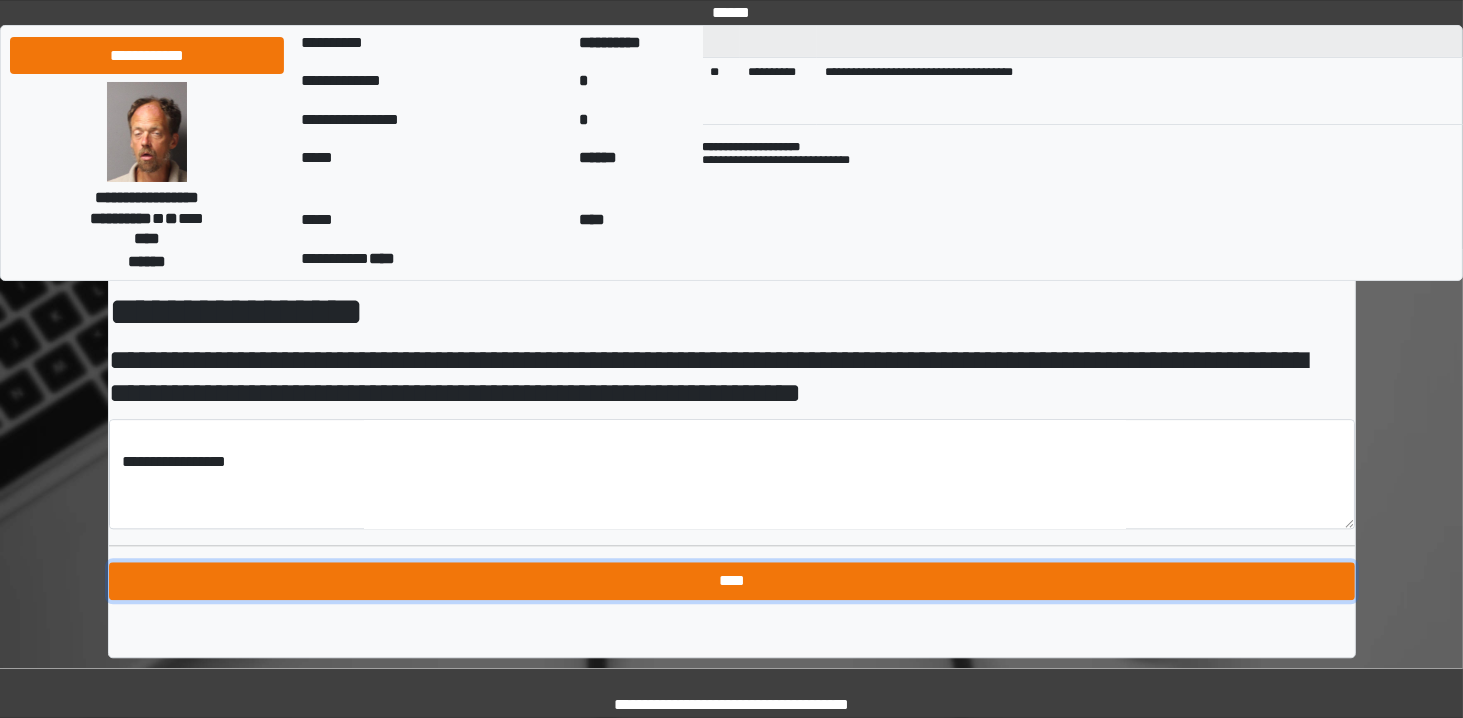 click on "****" at bounding box center (732, 581) 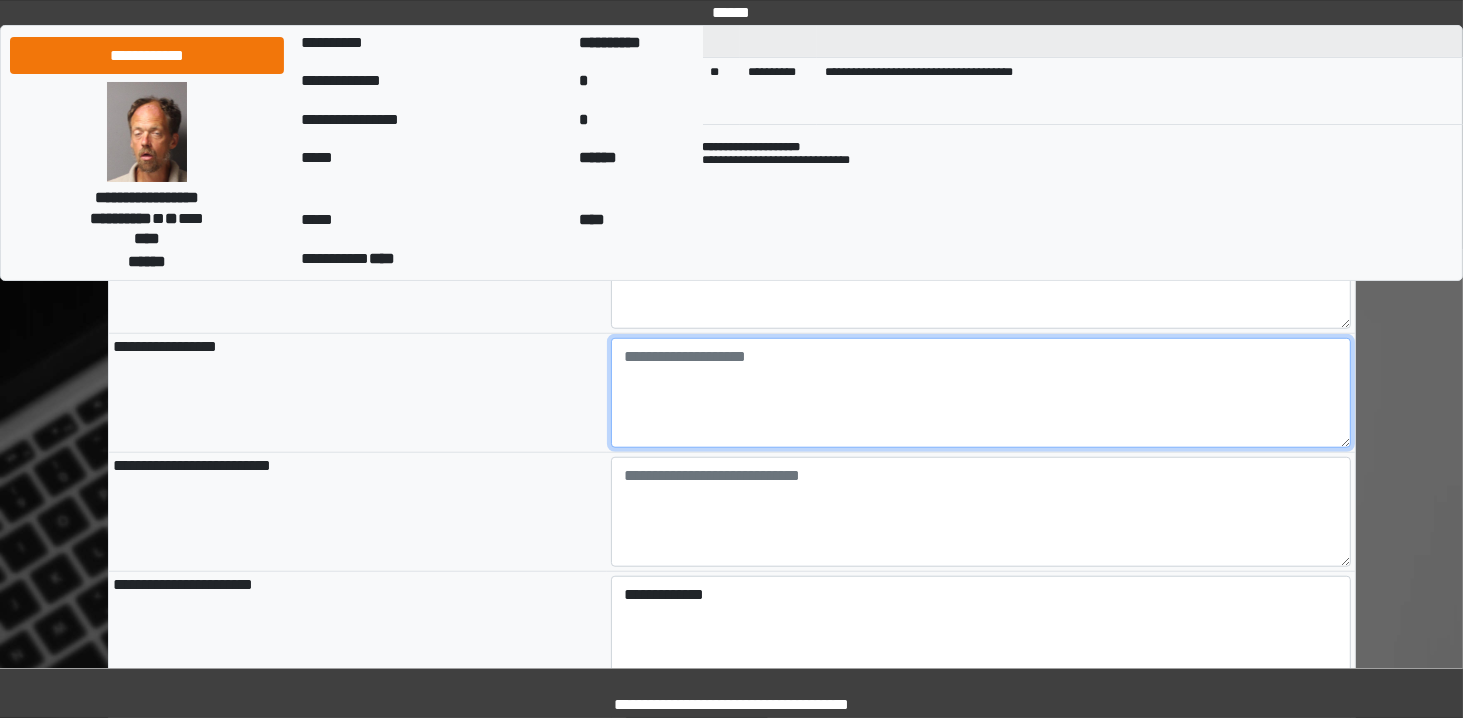 scroll, scrollTop: 1552, scrollLeft: 0, axis: vertical 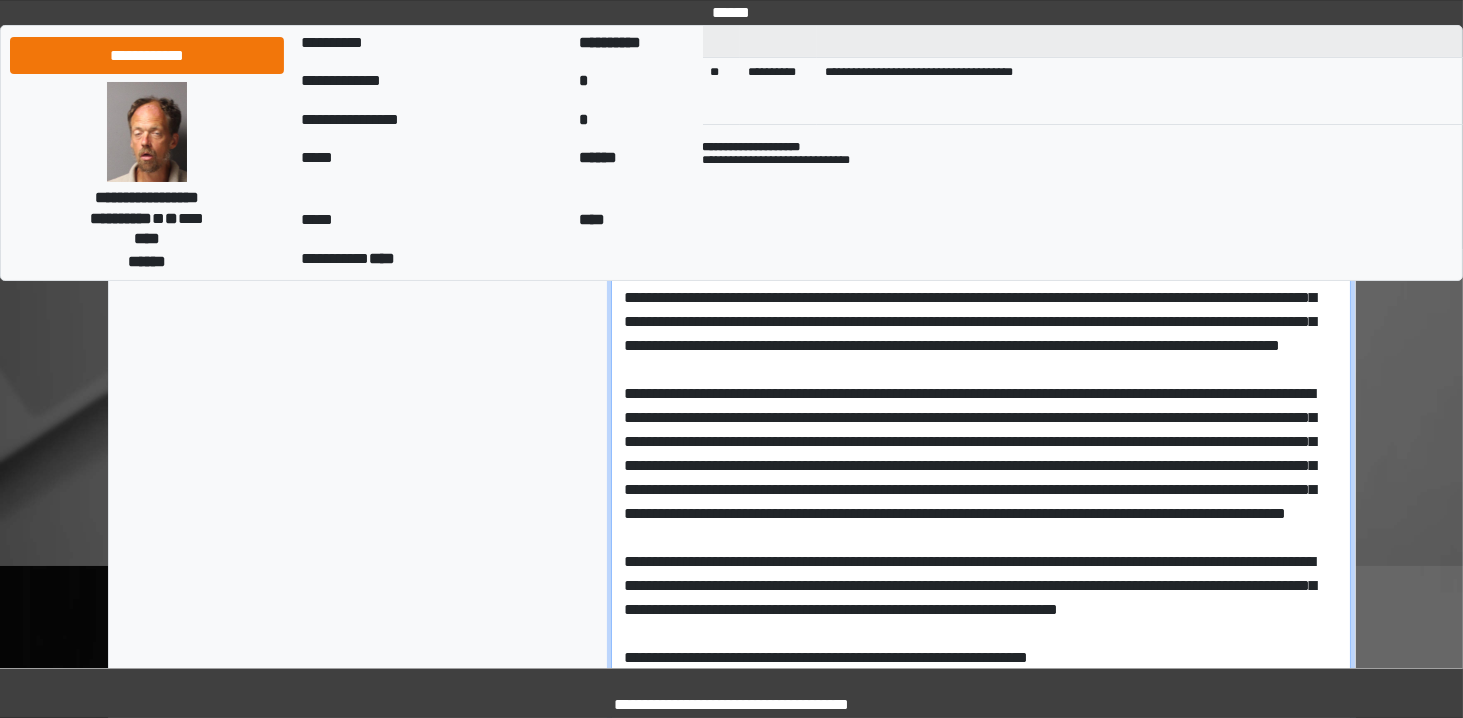 click at bounding box center [981, 785] 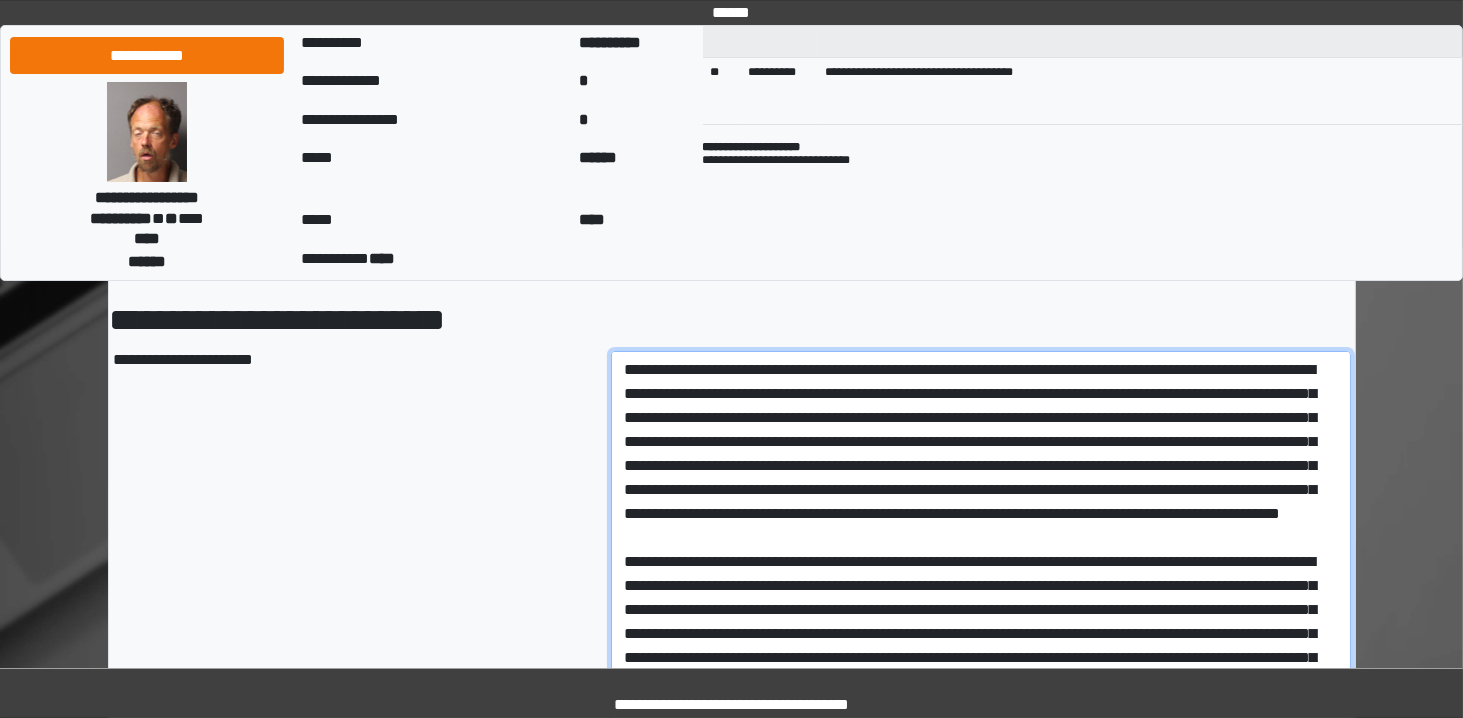 click at bounding box center (981, 953) 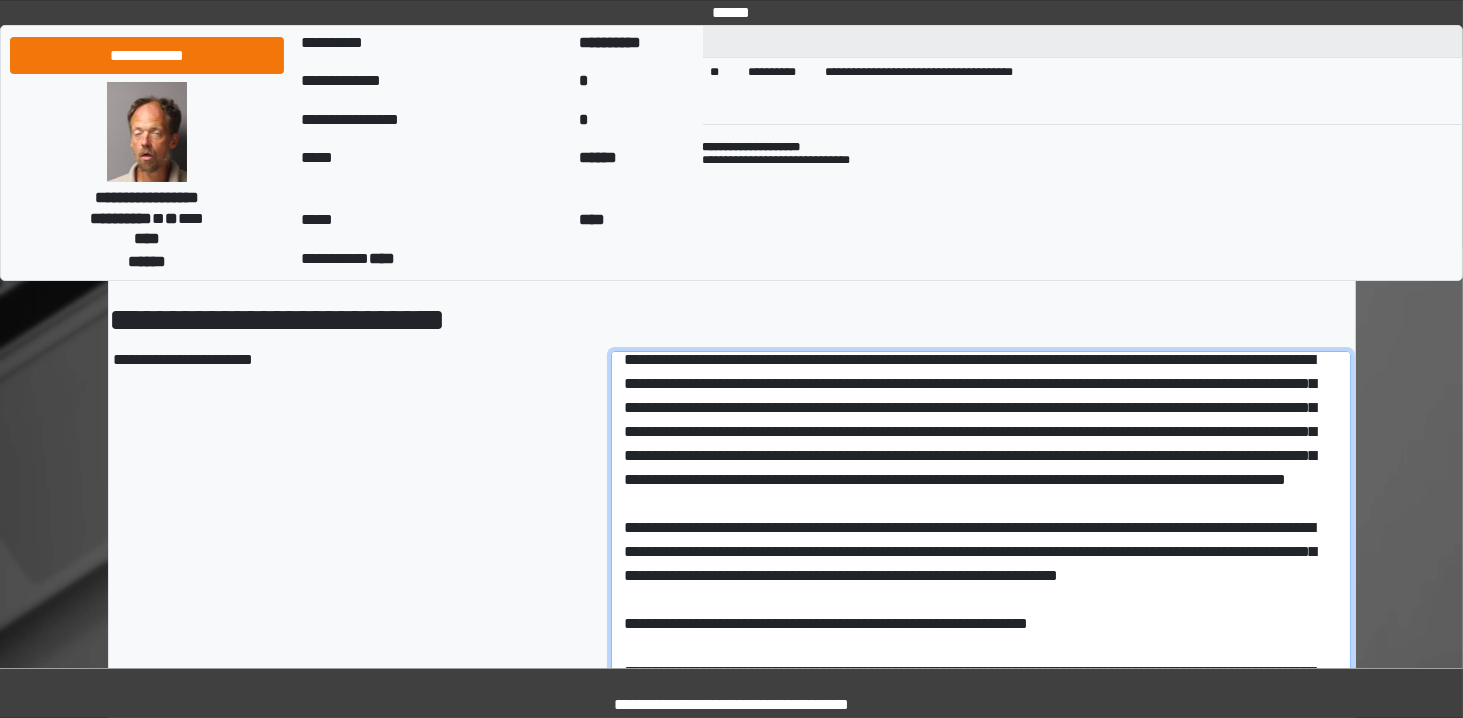 scroll, scrollTop: 369, scrollLeft: 0, axis: vertical 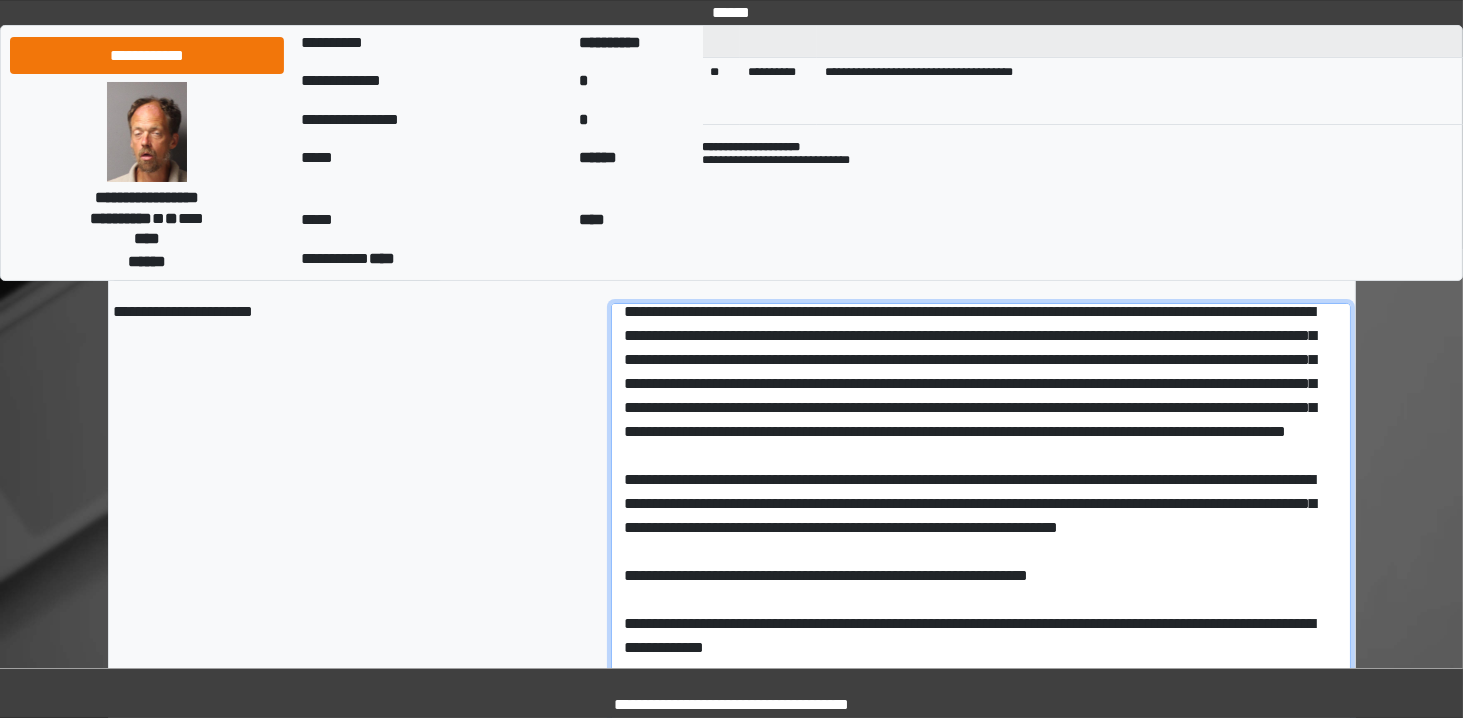 click at bounding box center [981, 905] 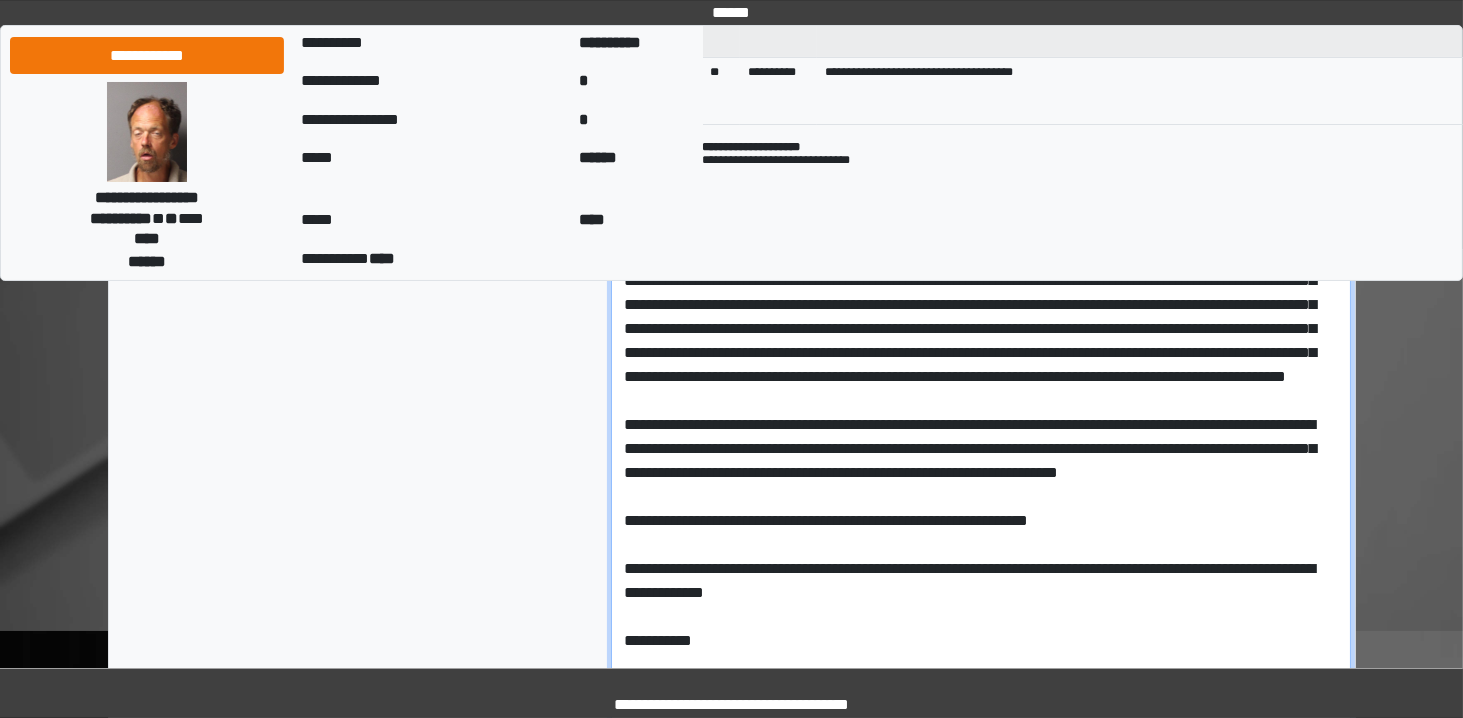 scroll, scrollTop: 199, scrollLeft: 0, axis: vertical 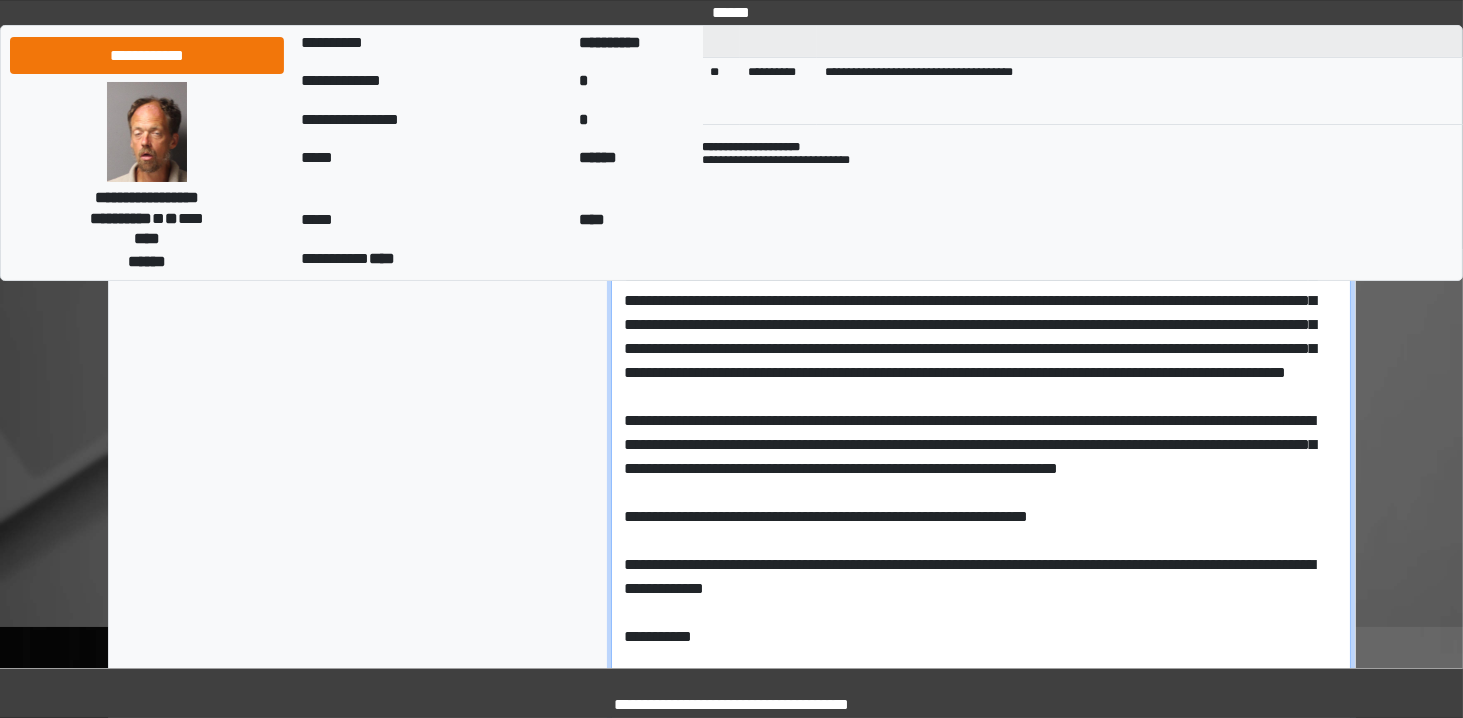 click at bounding box center (981, 846) 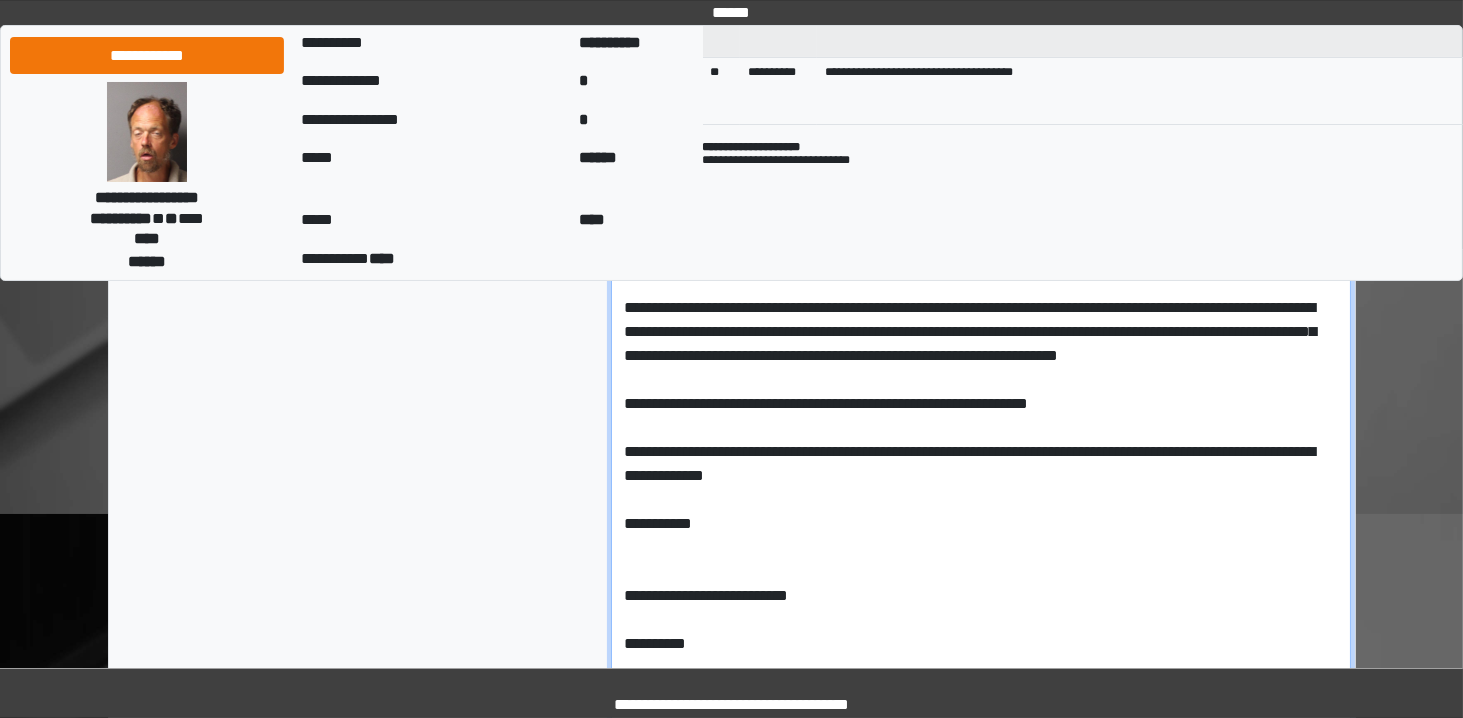 scroll, scrollTop: 315, scrollLeft: 0, axis: vertical 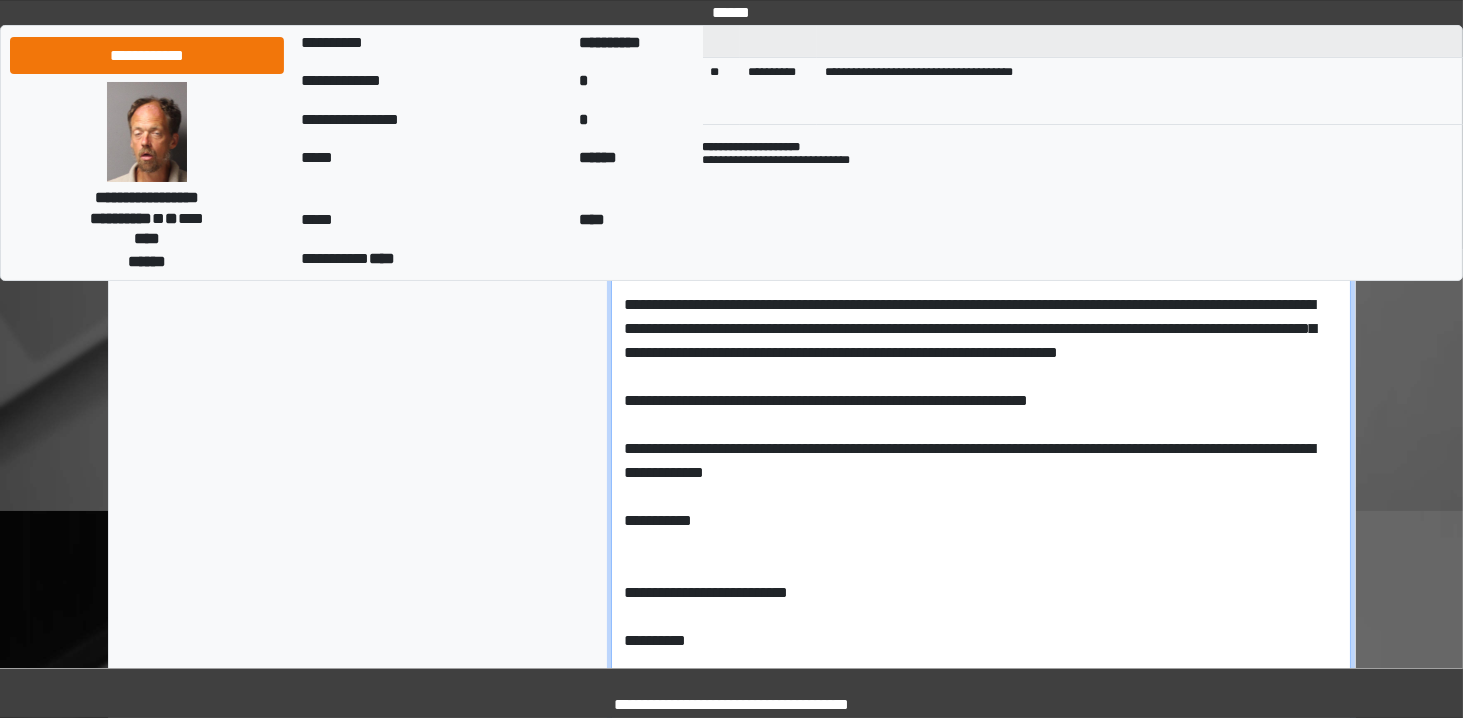 click at bounding box center [981, 730] 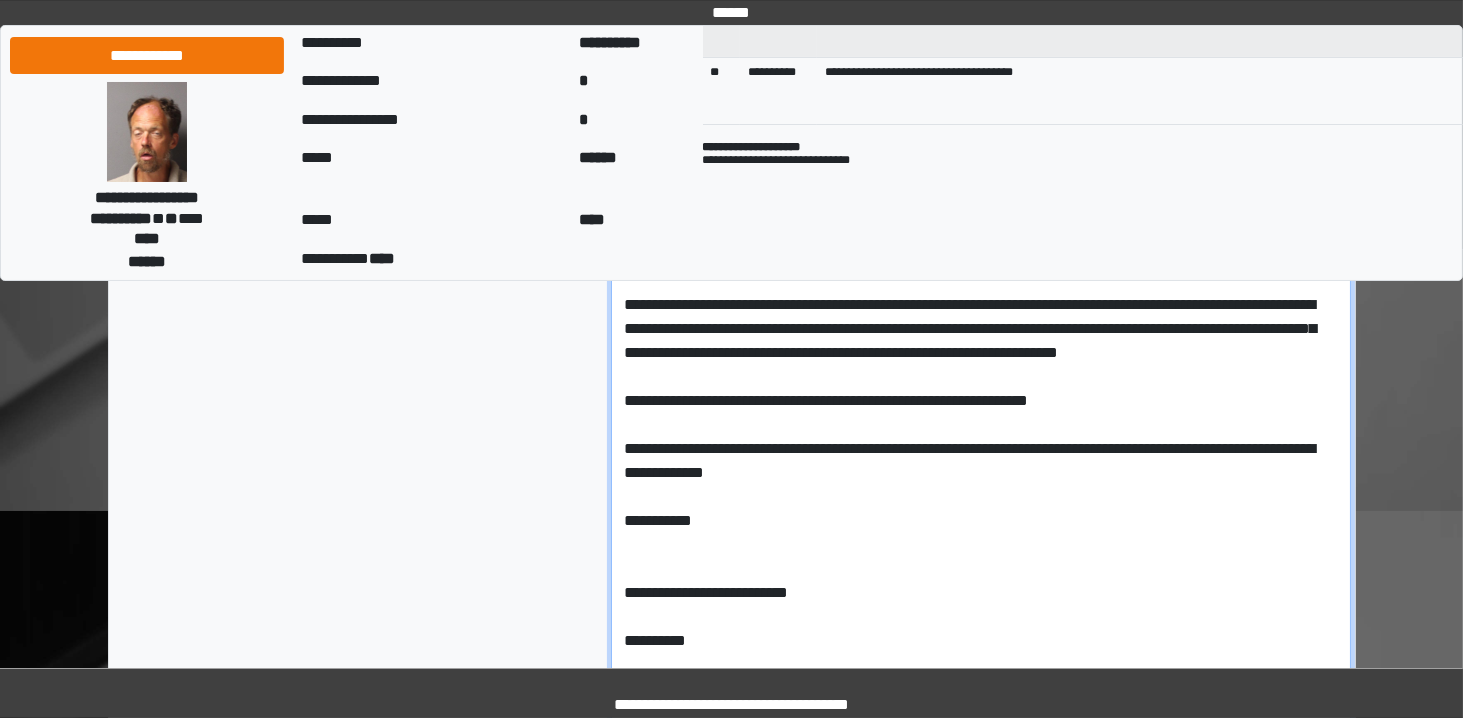scroll, scrollTop: 0, scrollLeft: 0, axis: both 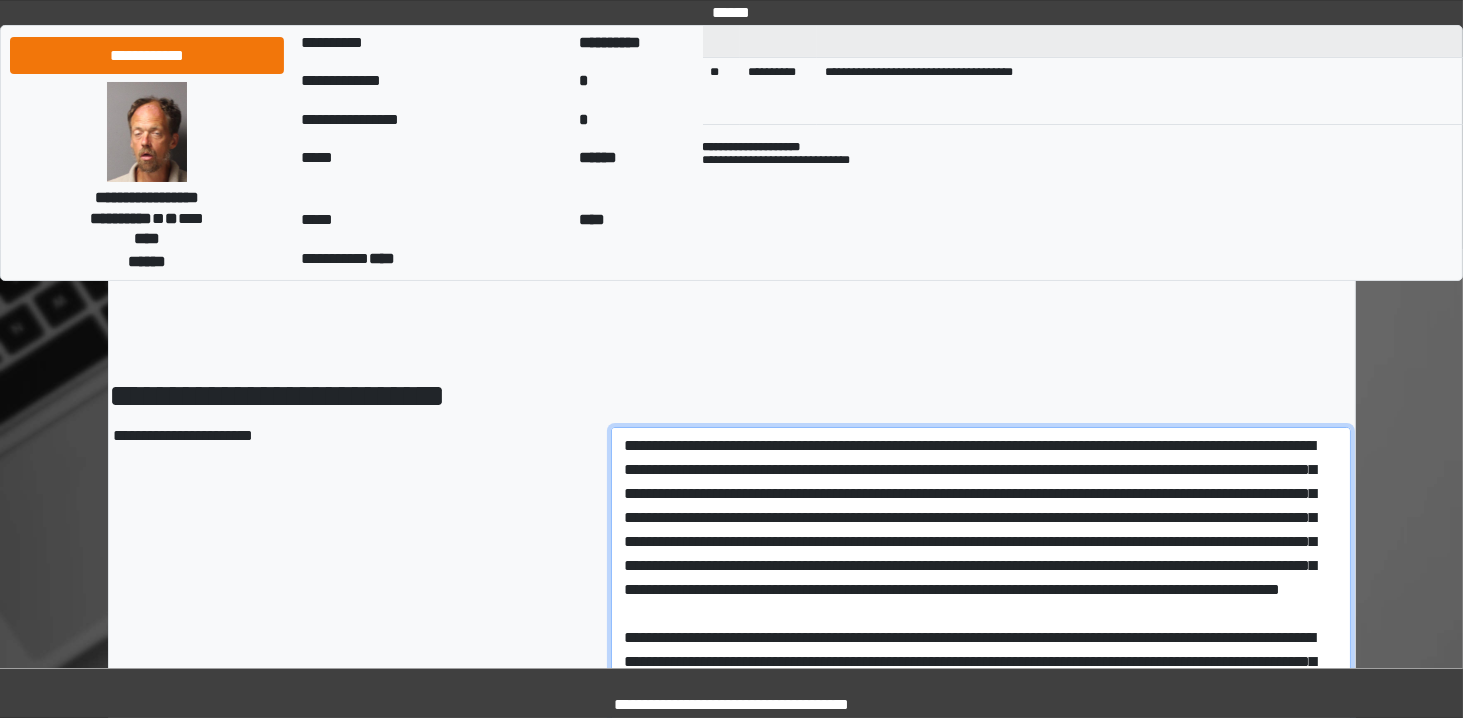 drag, startPoint x: 836, startPoint y: 484, endPoint x: 820, endPoint y: 633, distance: 149.8566 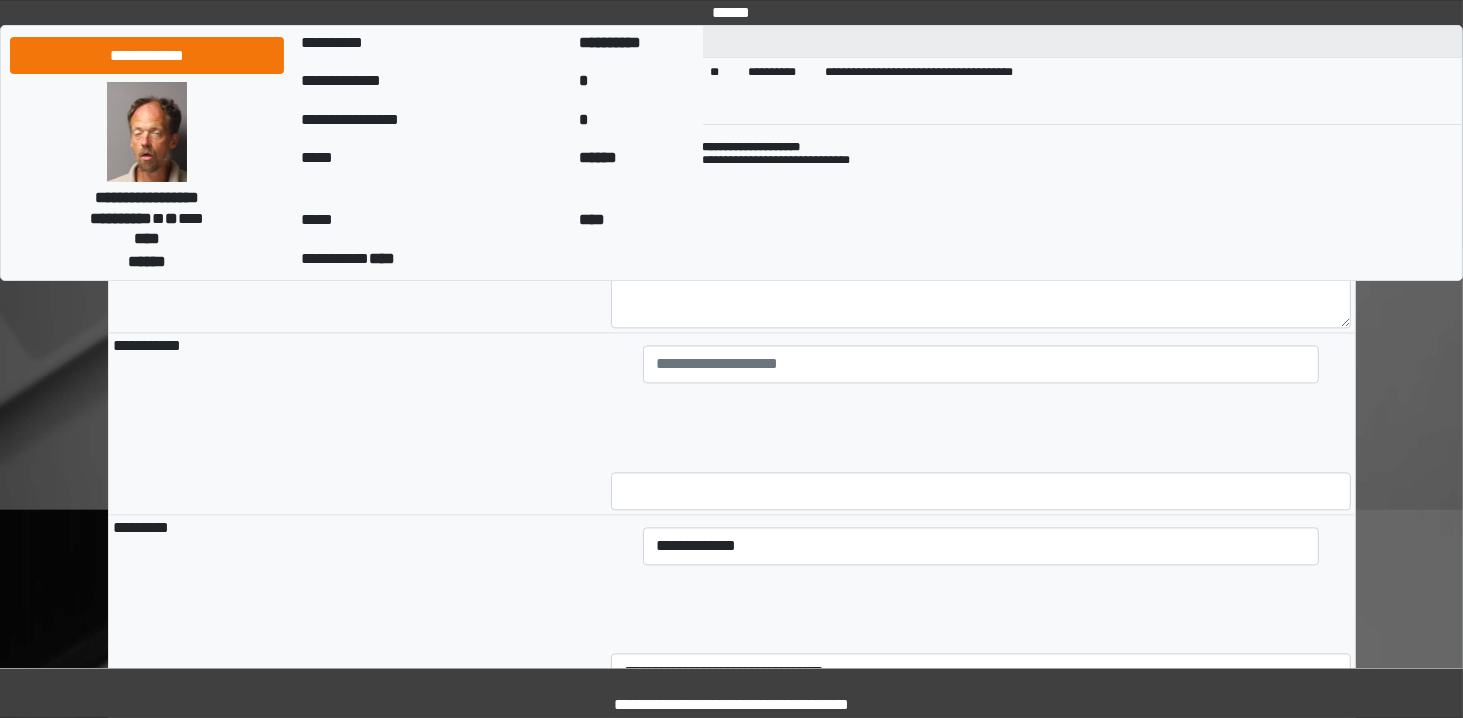 scroll, scrollTop: 4622, scrollLeft: 0, axis: vertical 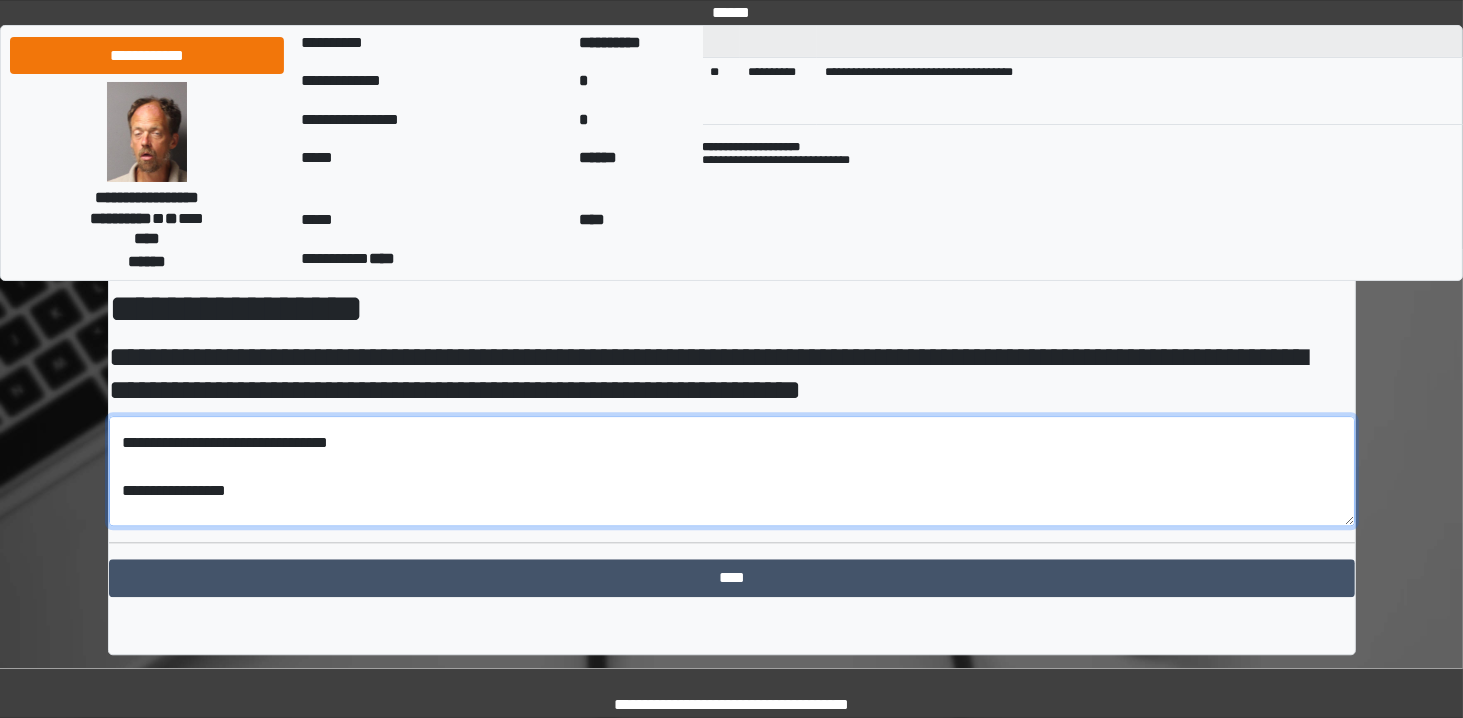 click at bounding box center (732, 471) 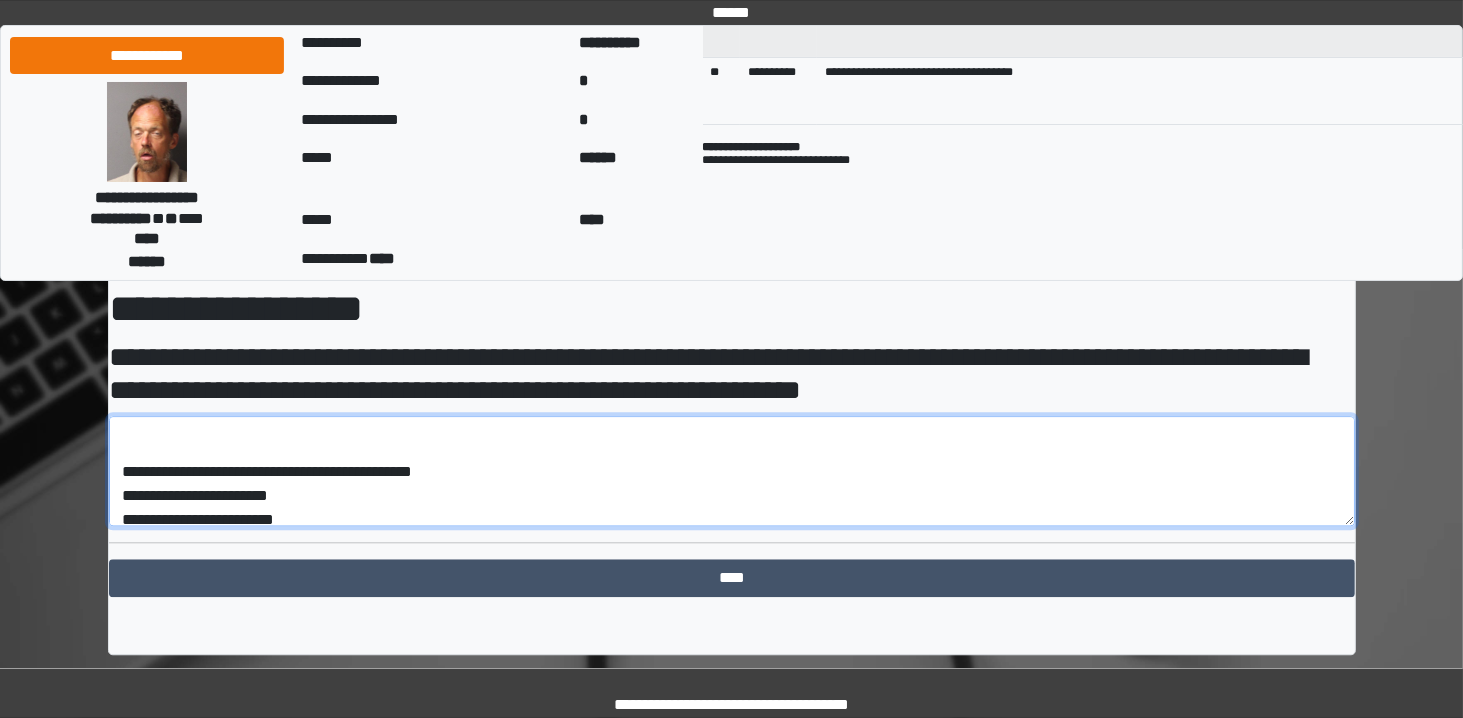 scroll, scrollTop: 2376, scrollLeft: 0, axis: vertical 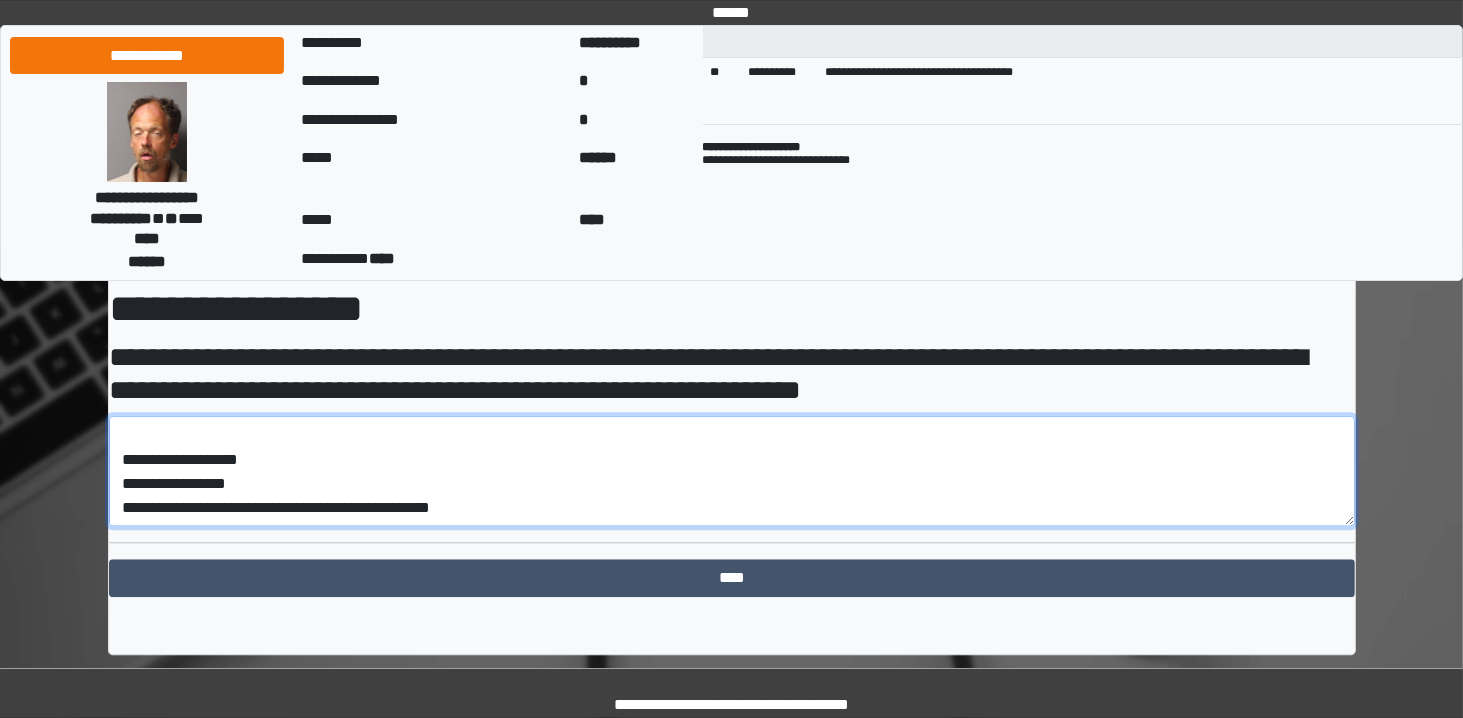click at bounding box center [732, 471] 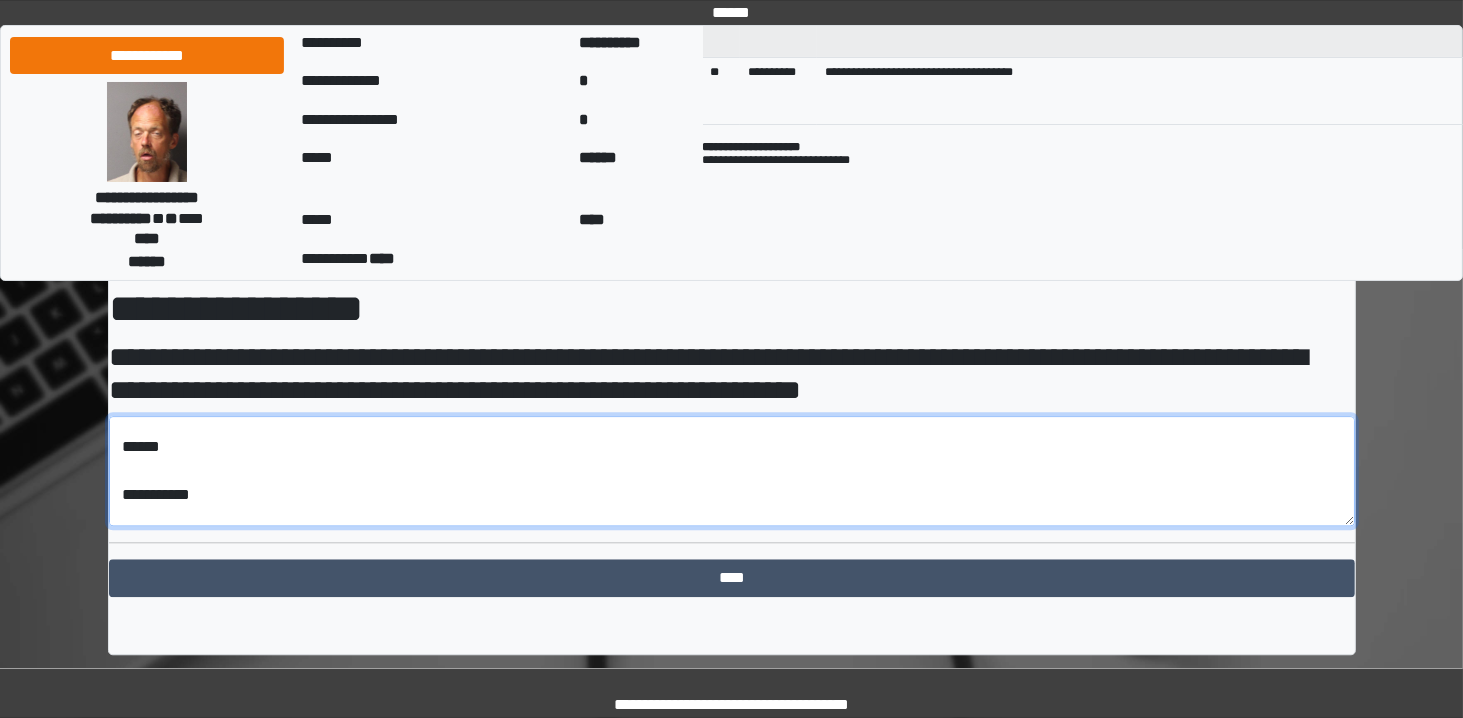 scroll, scrollTop: 780, scrollLeft: 0, axis: vertical 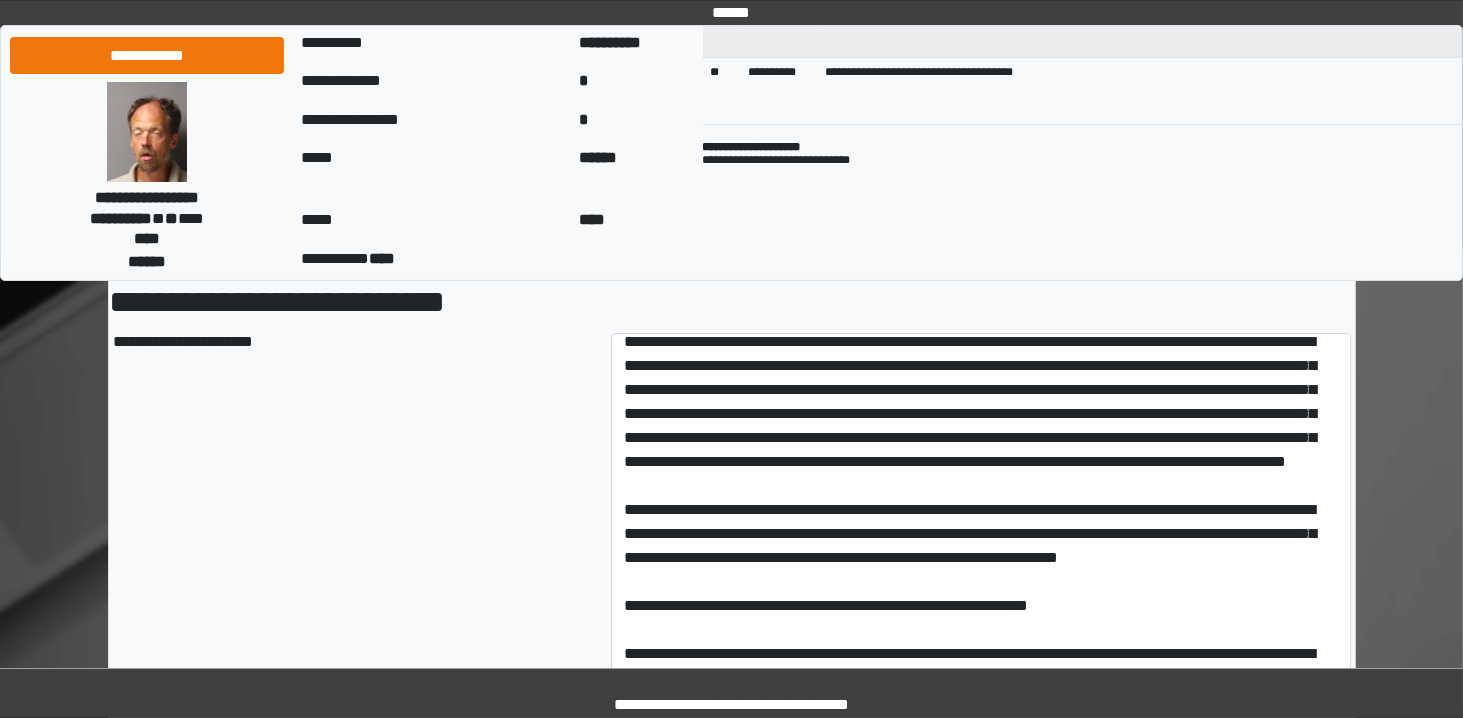 type on "**********" 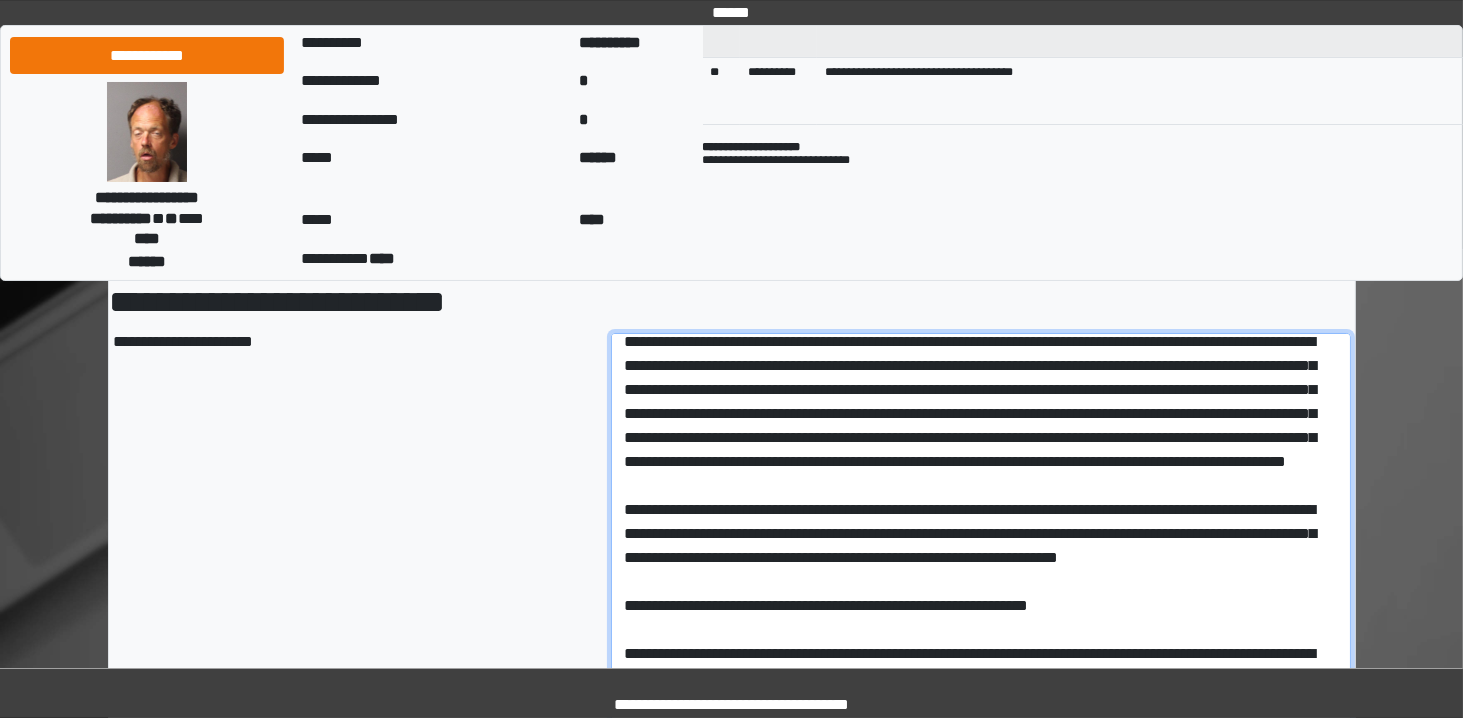 click at bounding box center (981, 935) 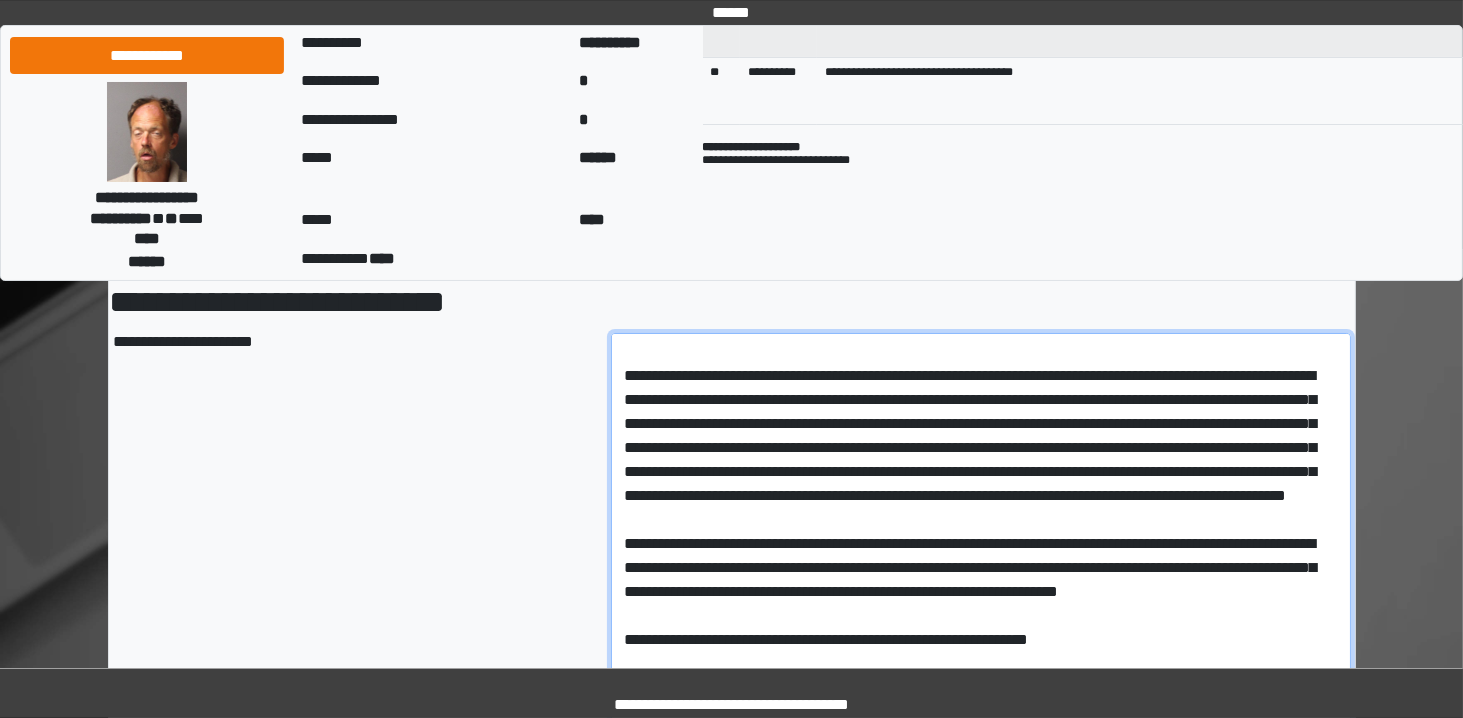 scroll, scrollTop: 211, scrollLeft: 0, axis: vertical 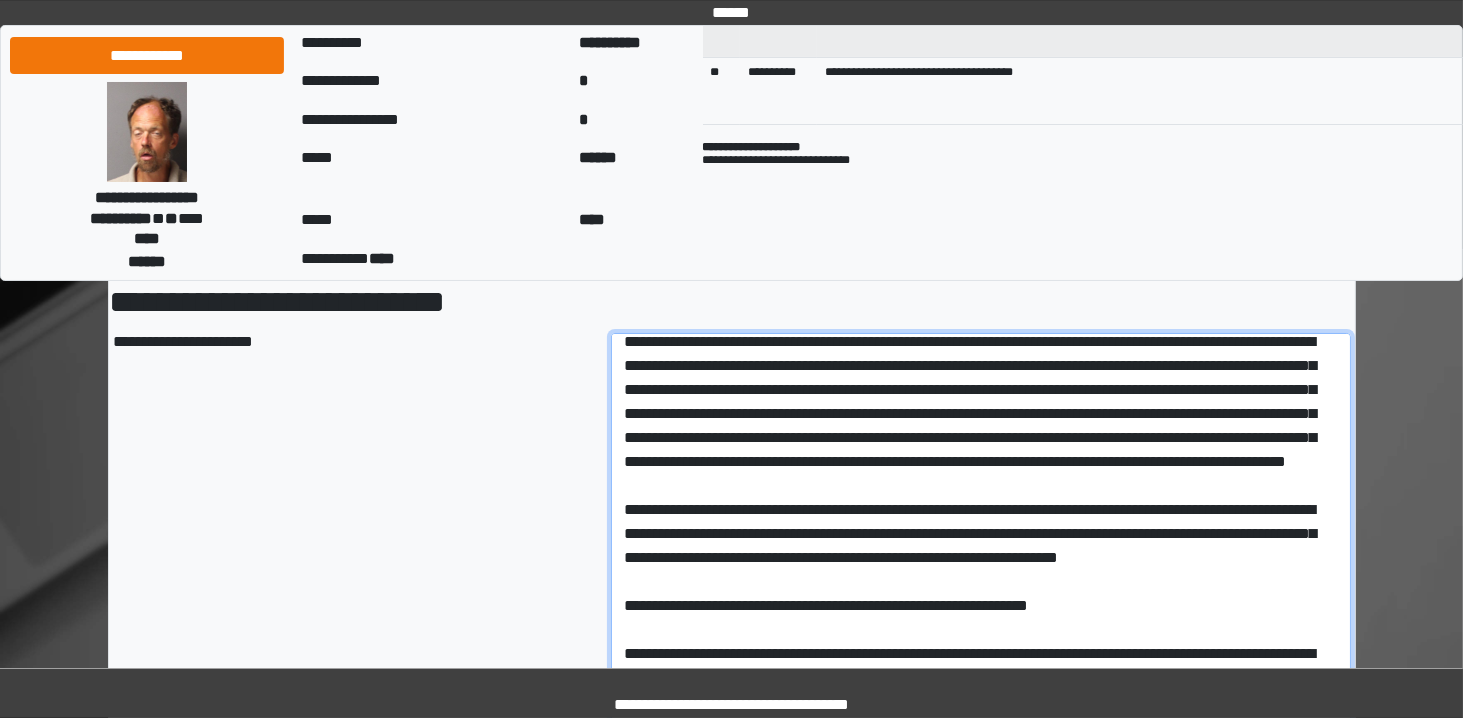 click at bounding box center (981, 935) 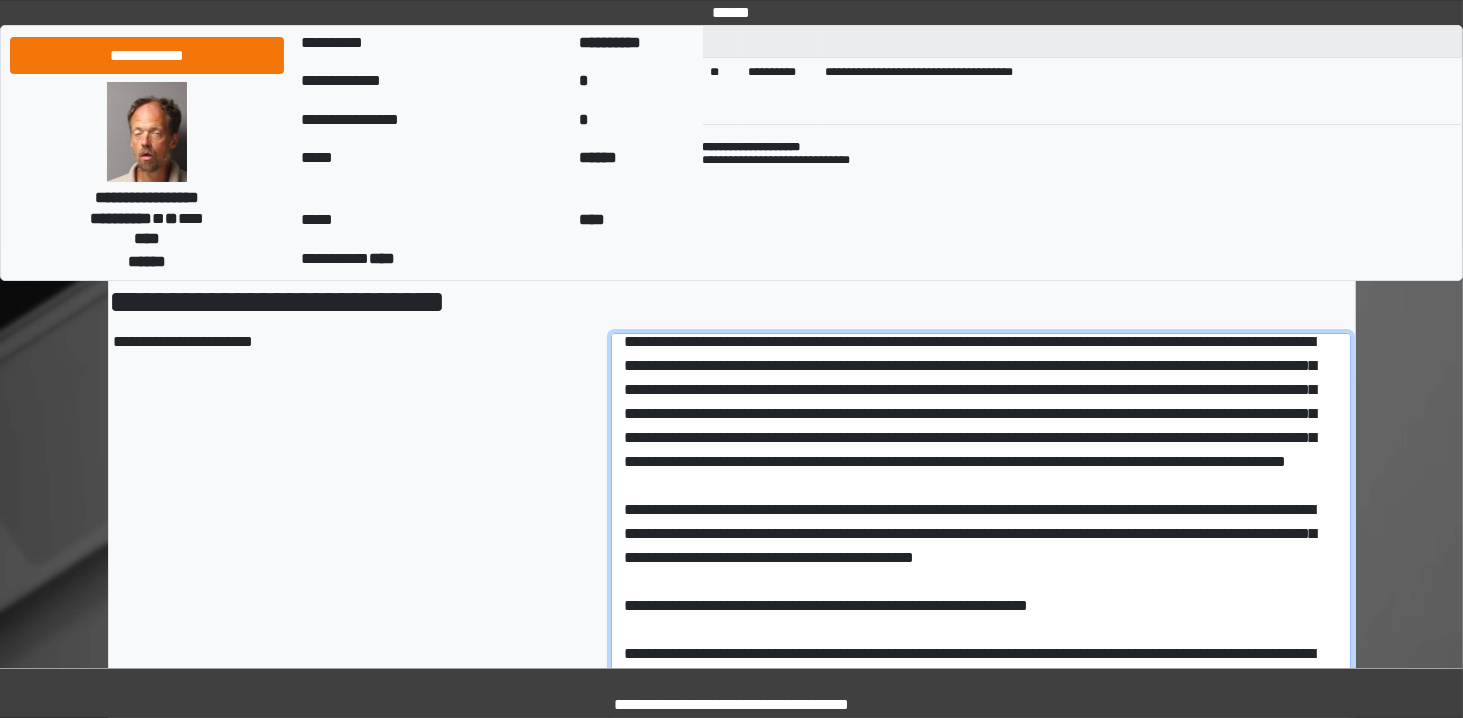 scroll, scrollTop: 345, scrollLeft: 0, axis: vertical 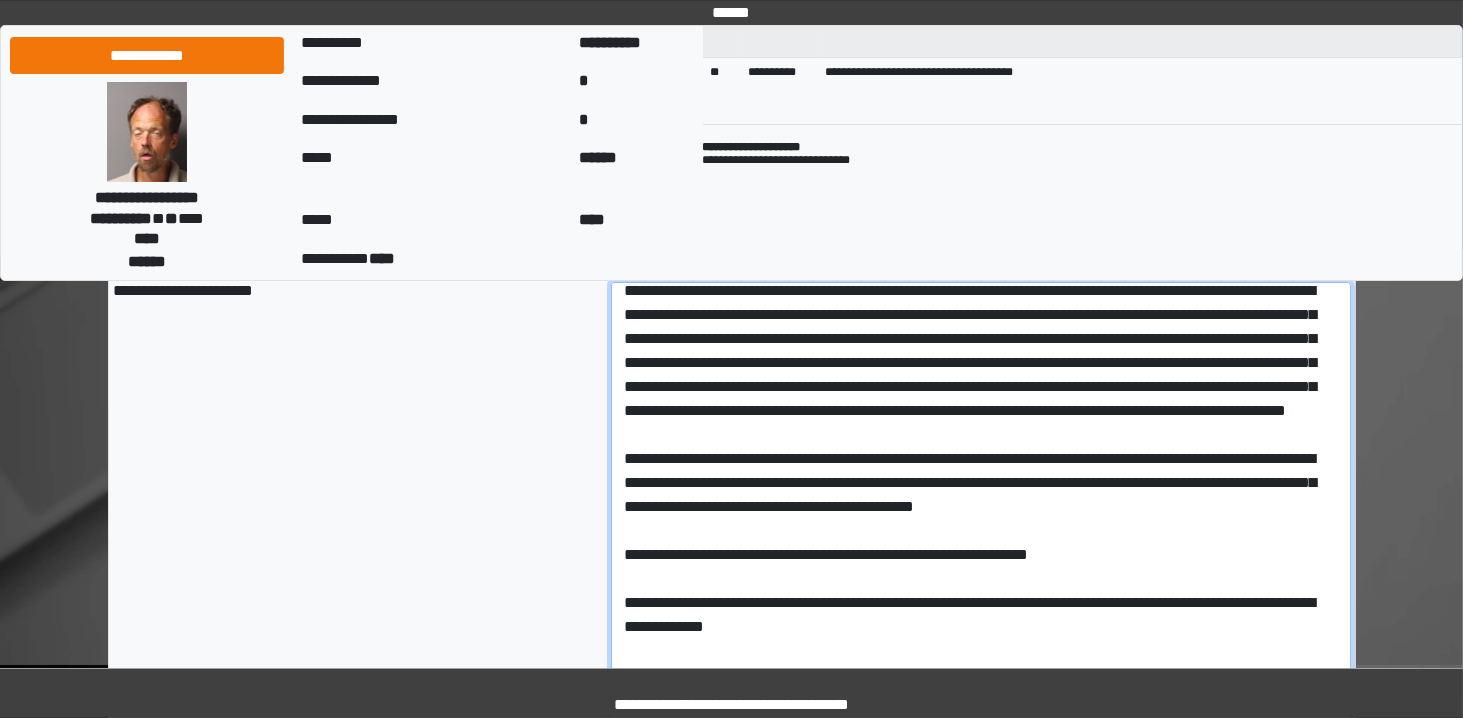 click at bounding box center [981, 884] 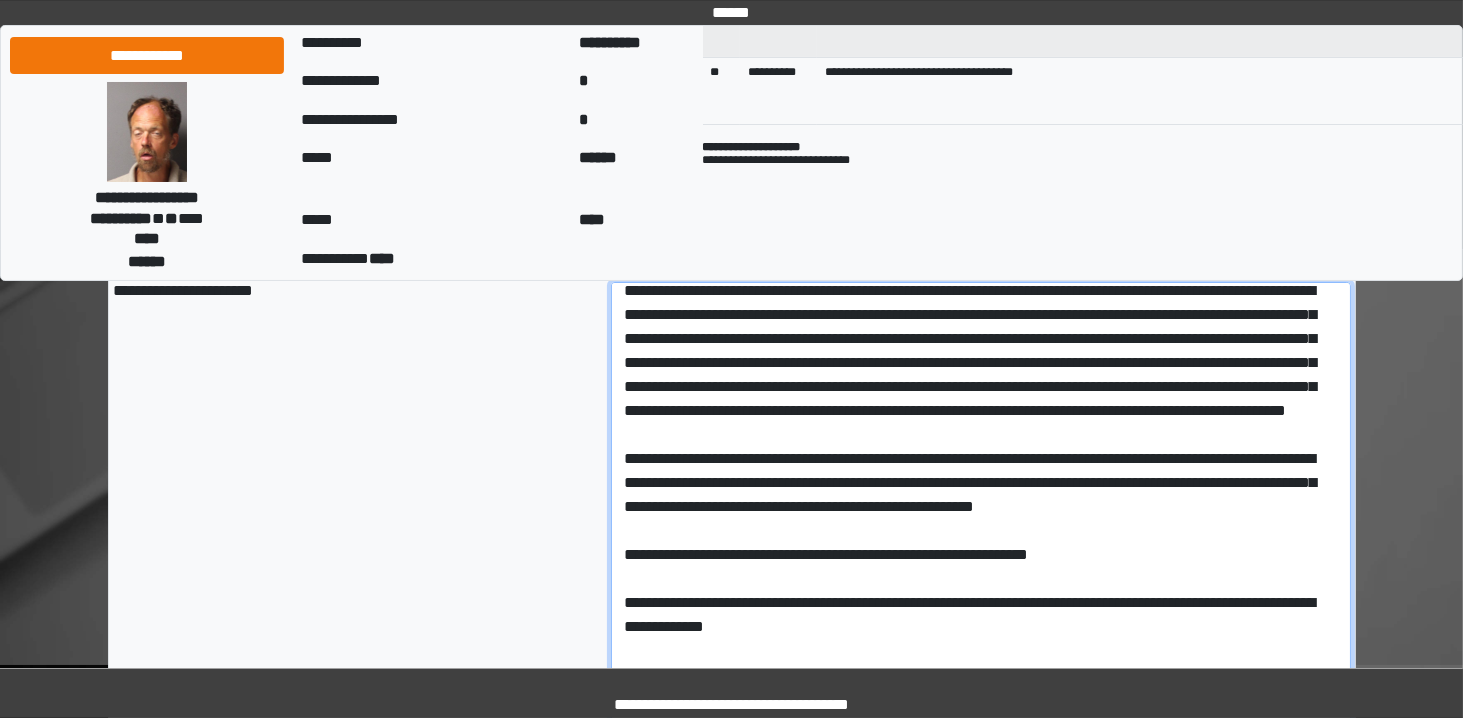click at bounding box center (981, 884) 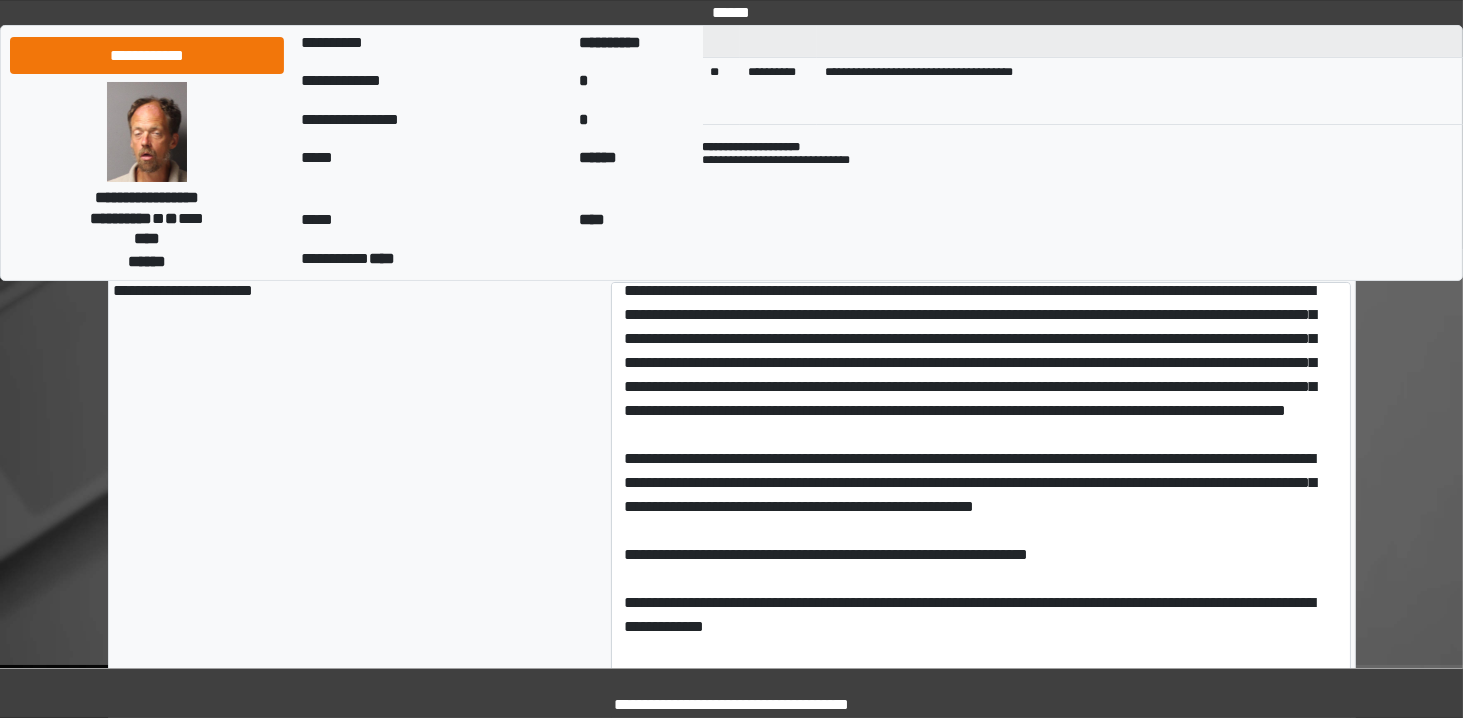 type on "**********" 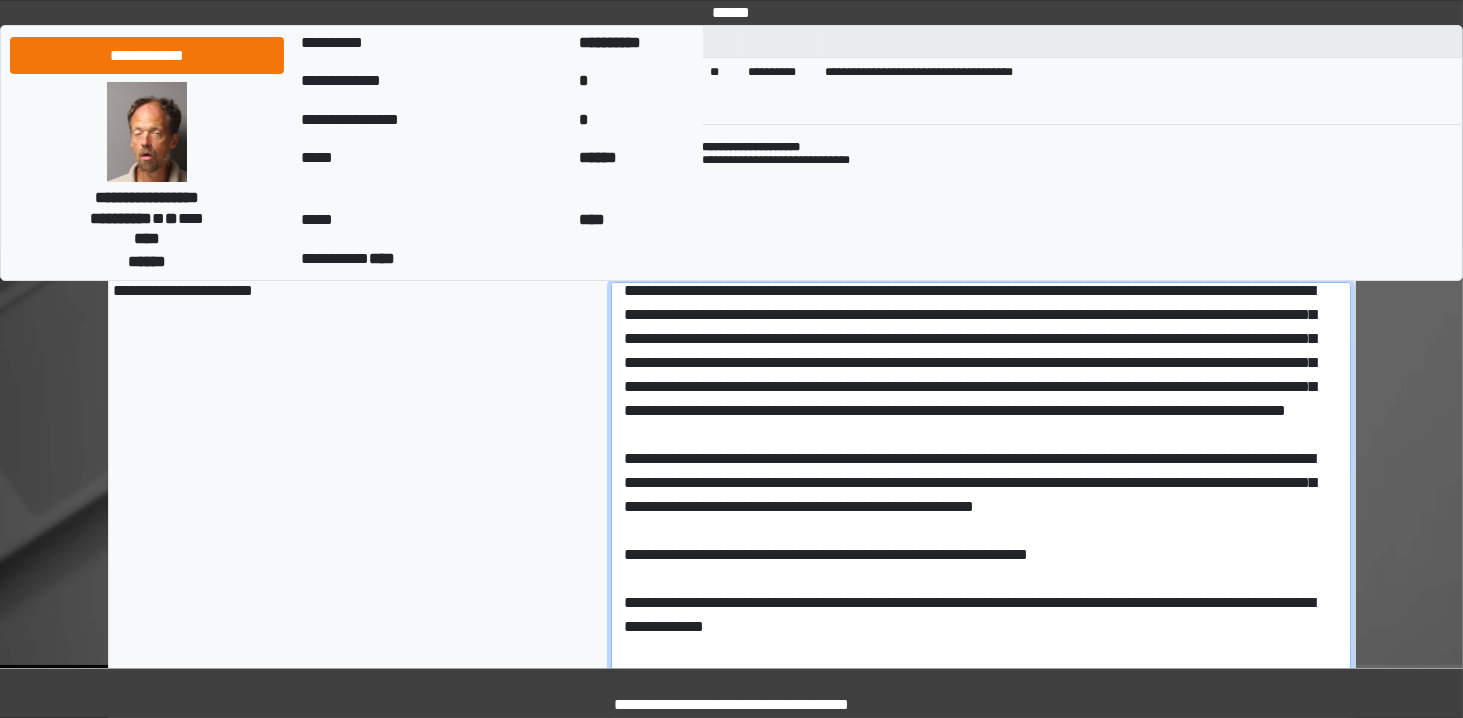 click at bounding box center [981, 884] 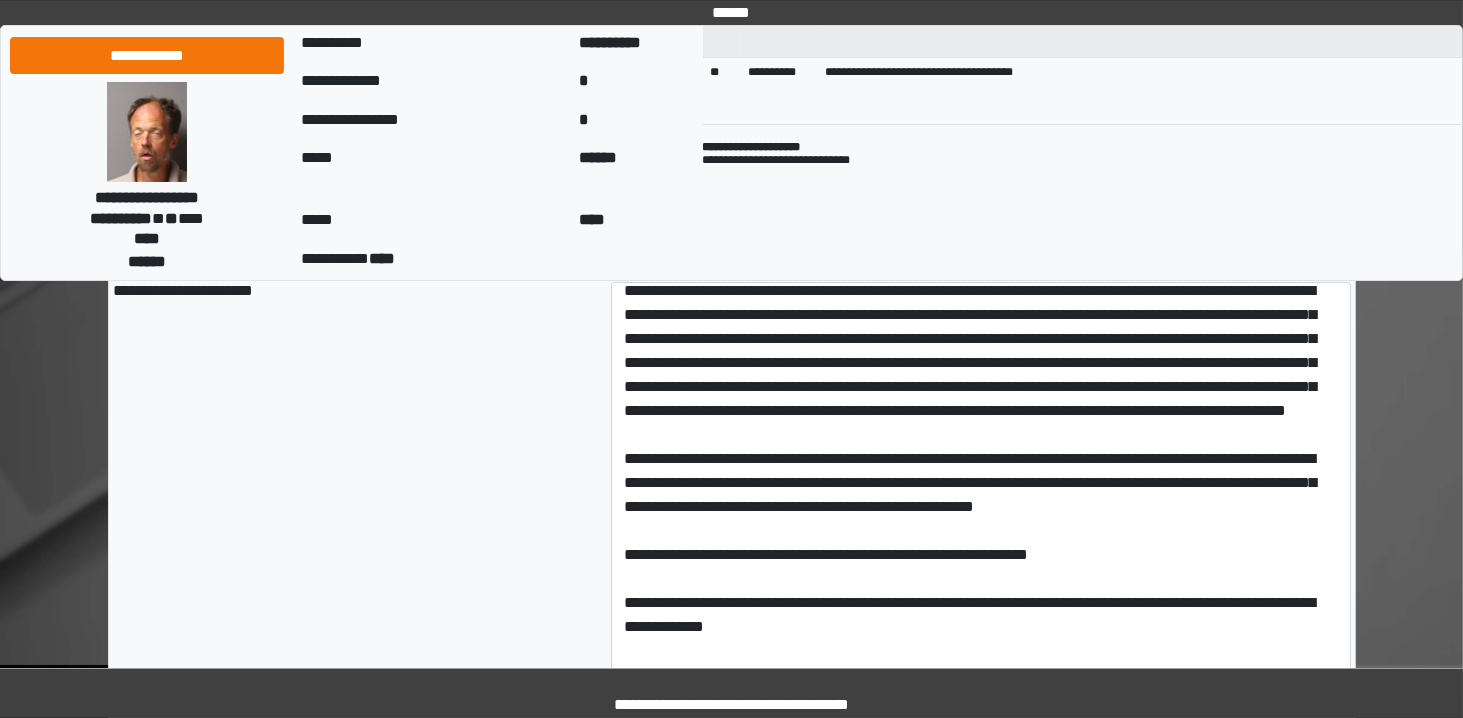 click on "**********" at bounding box center (358, 884) 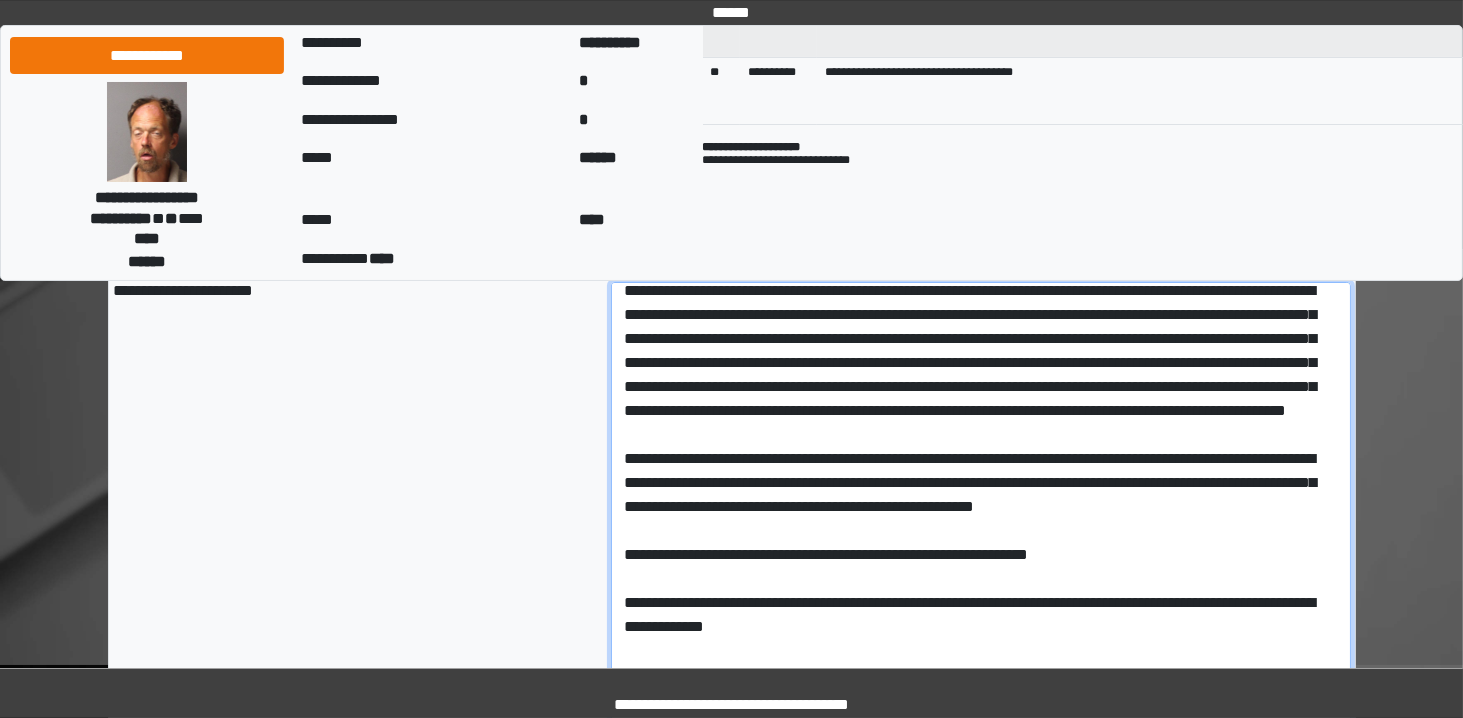 click at bounding box center [981, 884] 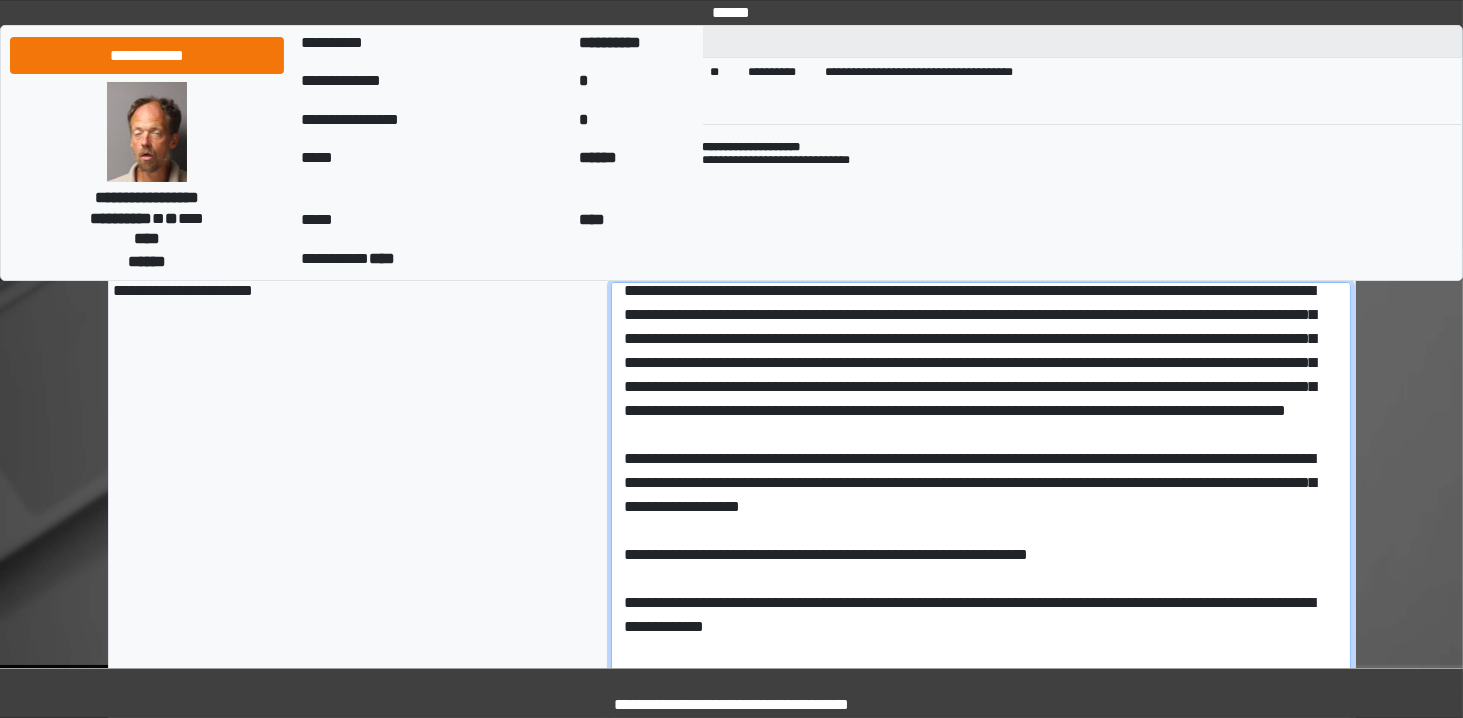 click at bounding box center [981, 884] 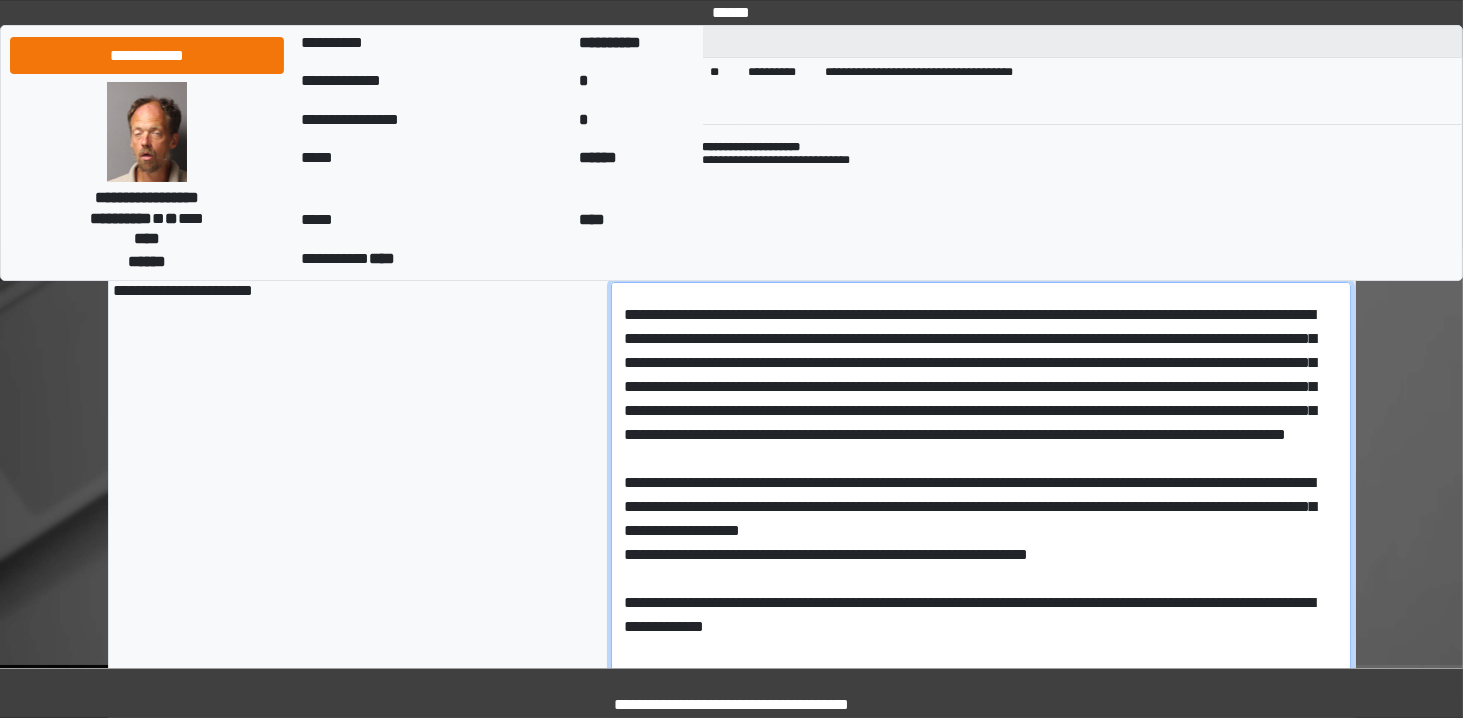 scroll, scrollTop: 321, scrollLeft: 0, axis: vertical 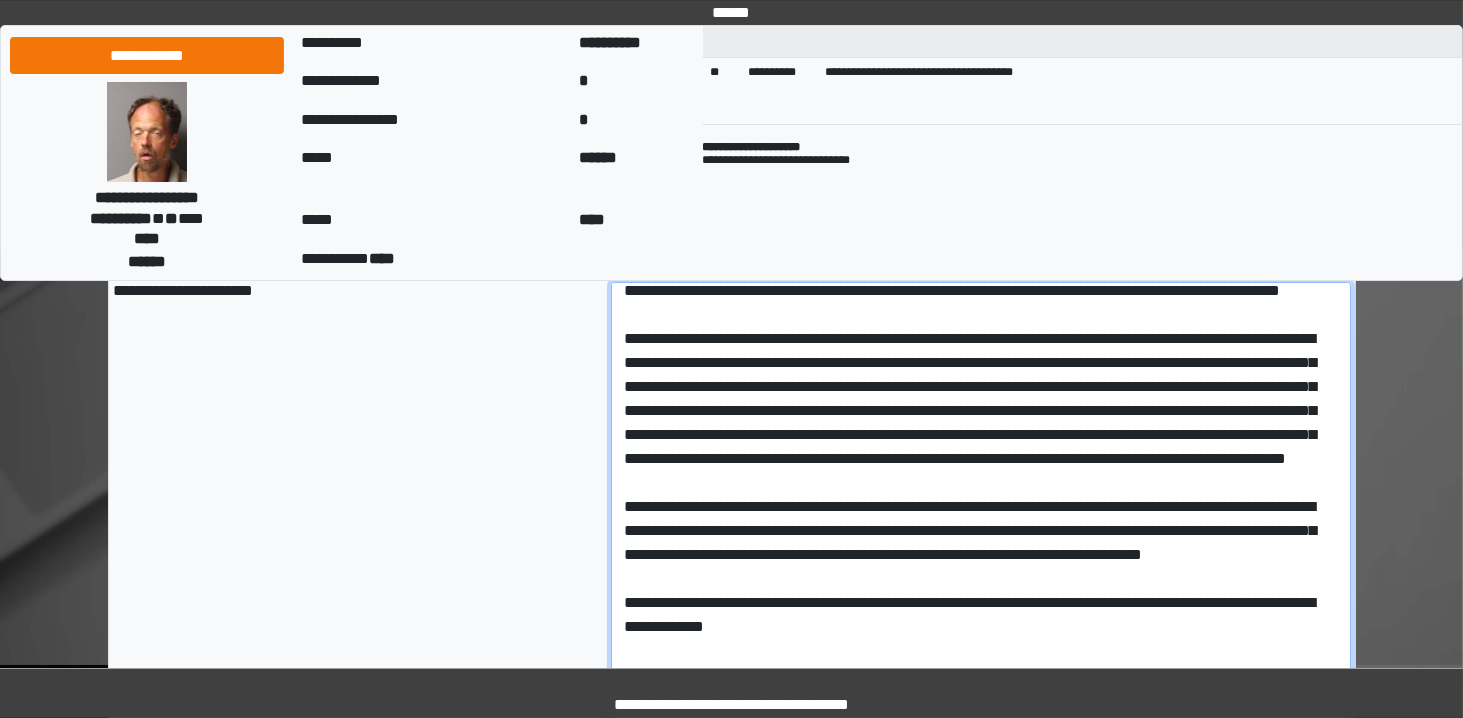 drag, startPoint x: 1107, startPoint y: 477, endPoint x: 910, endPoint y: 505, distance: 198.9799 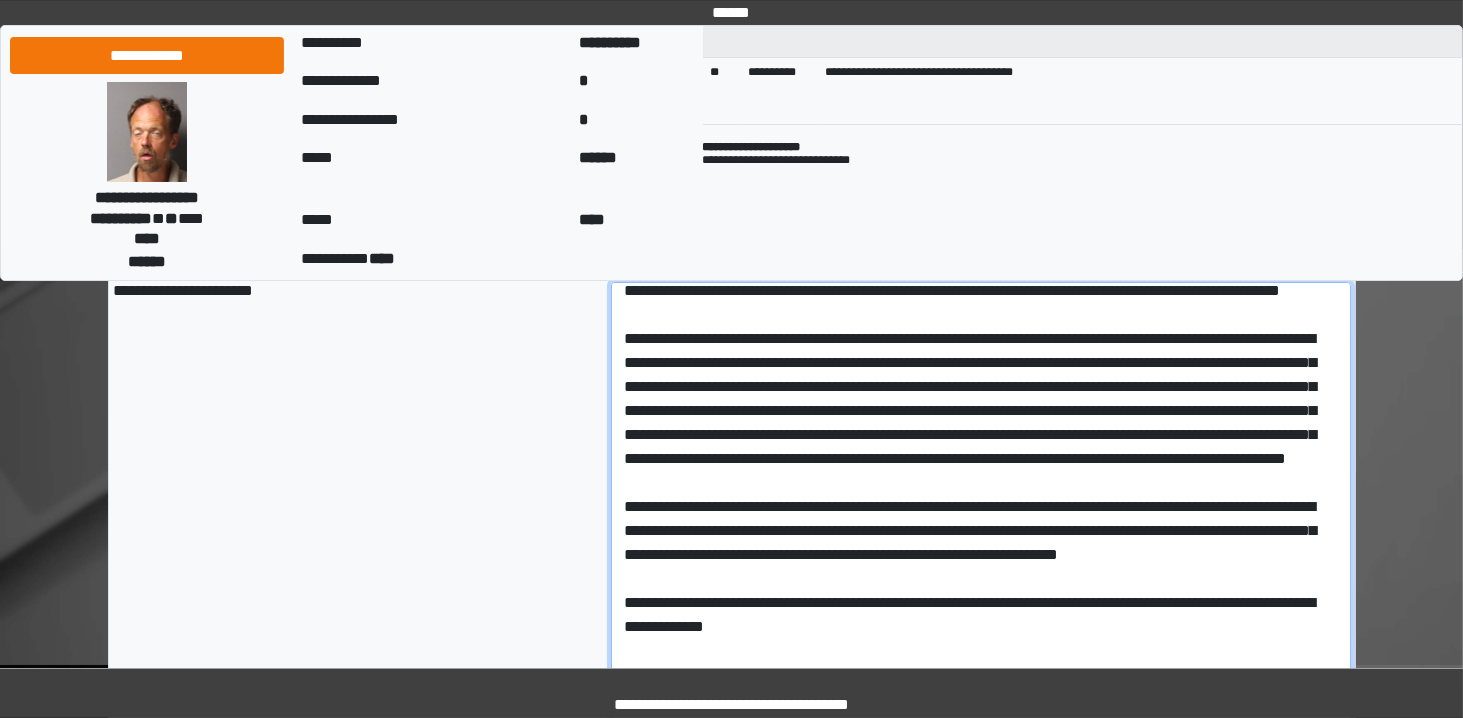 scroll, scrollTop: 297, scrollLeft: 0, axis: vertical 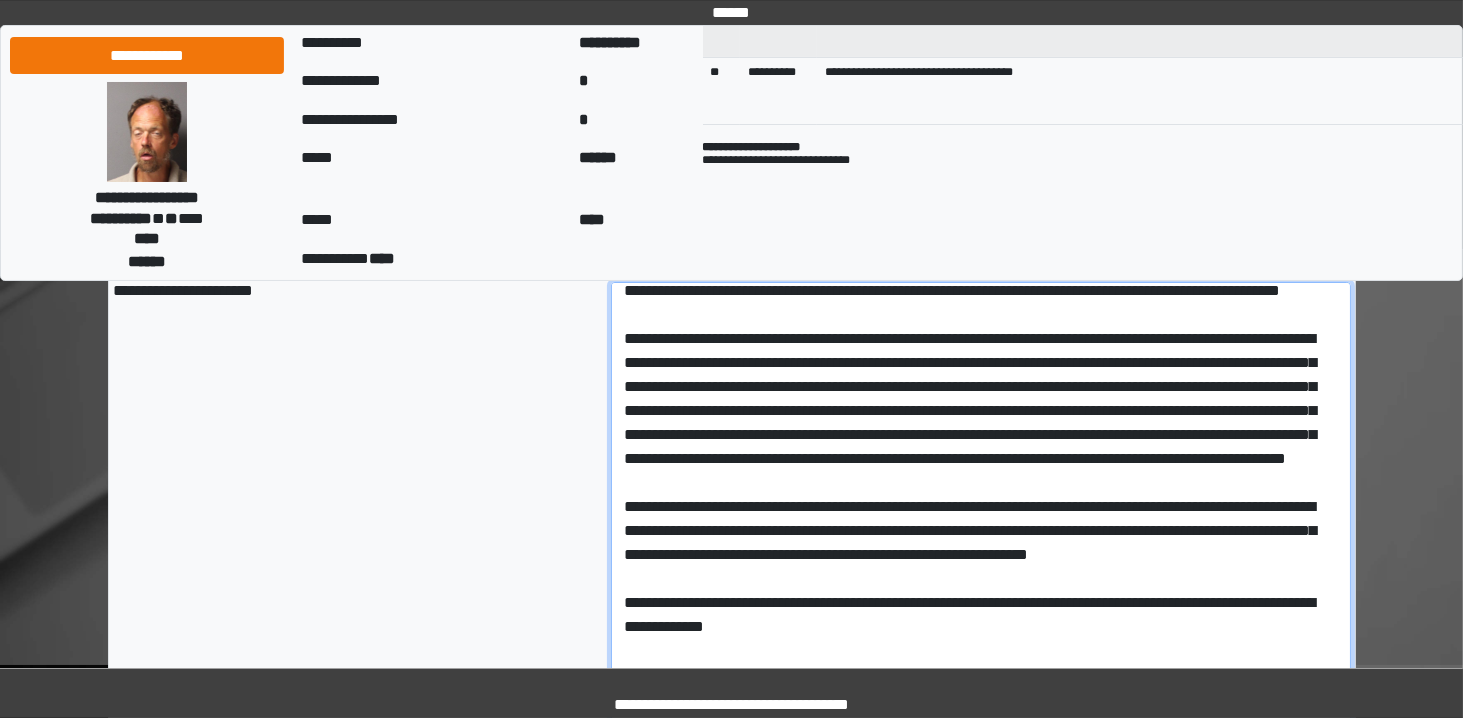 click at bounding box center [981, 884] 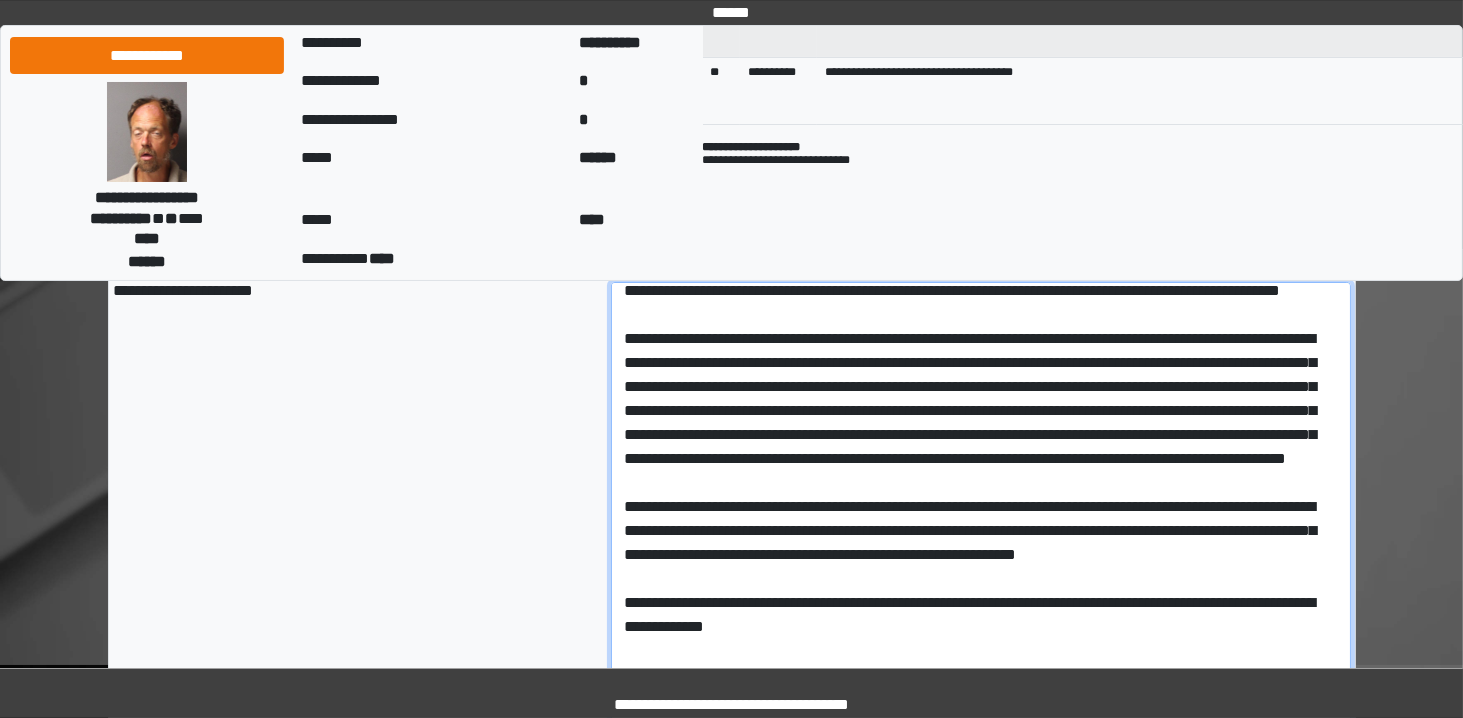 click at bounding box center [981, 884] 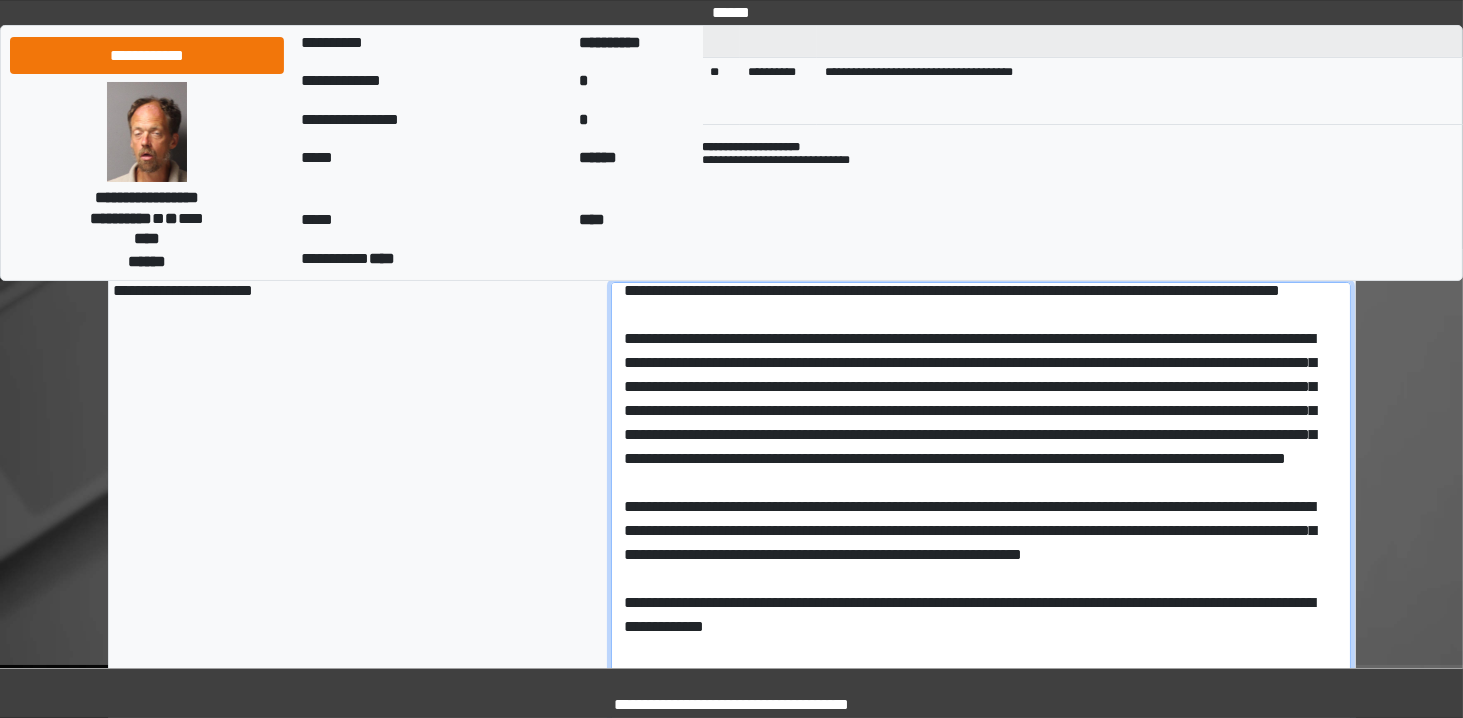 click at bounding box center (981, 884) 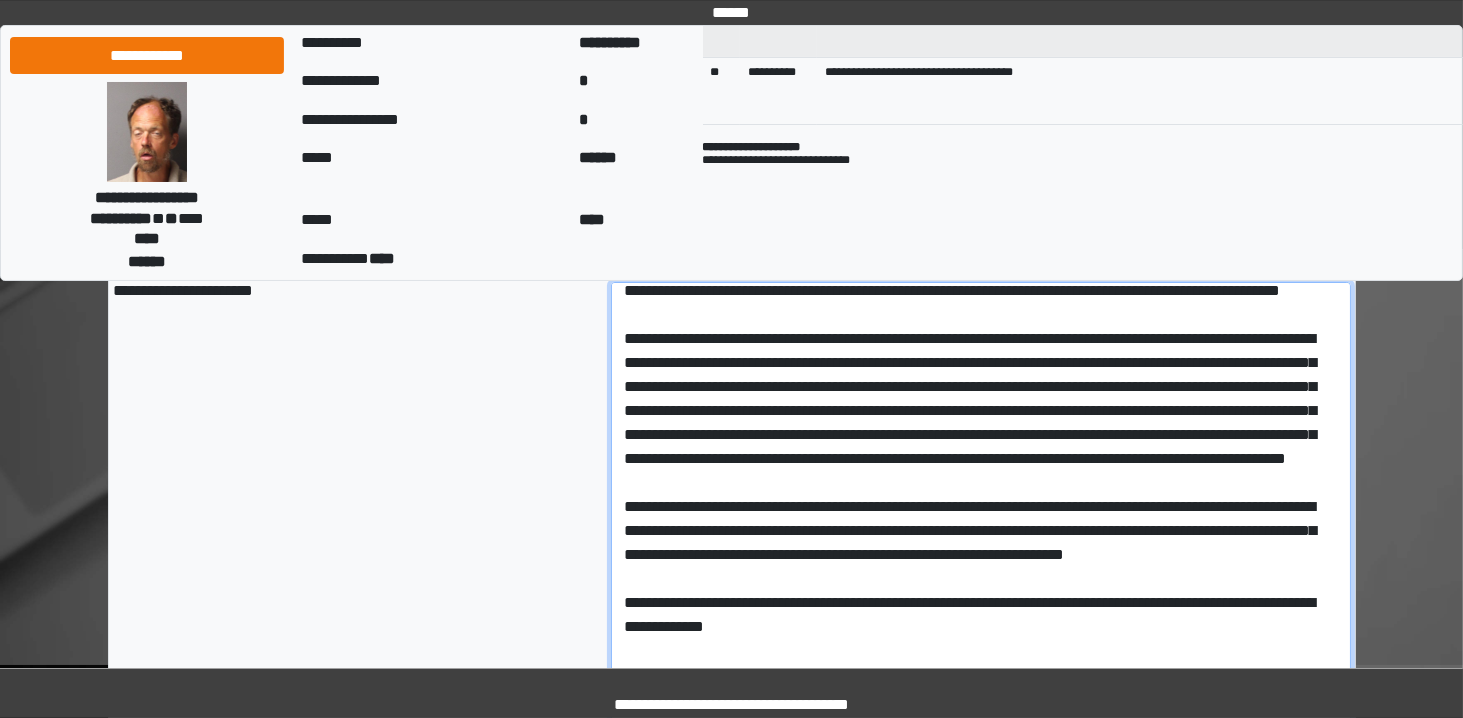 scroll, scrollTop: 297, scrollLeft: 0, axis: vertical 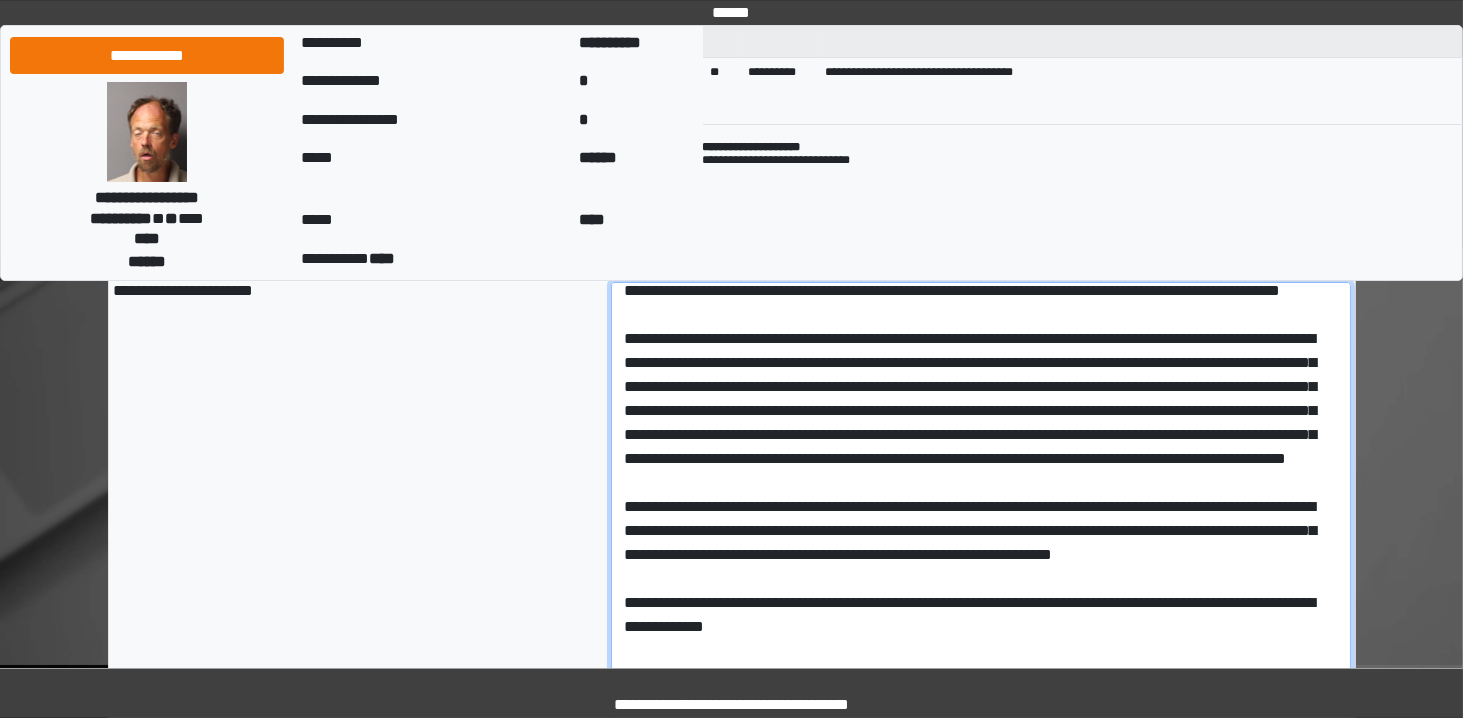 click at bounding box center [981, 884] 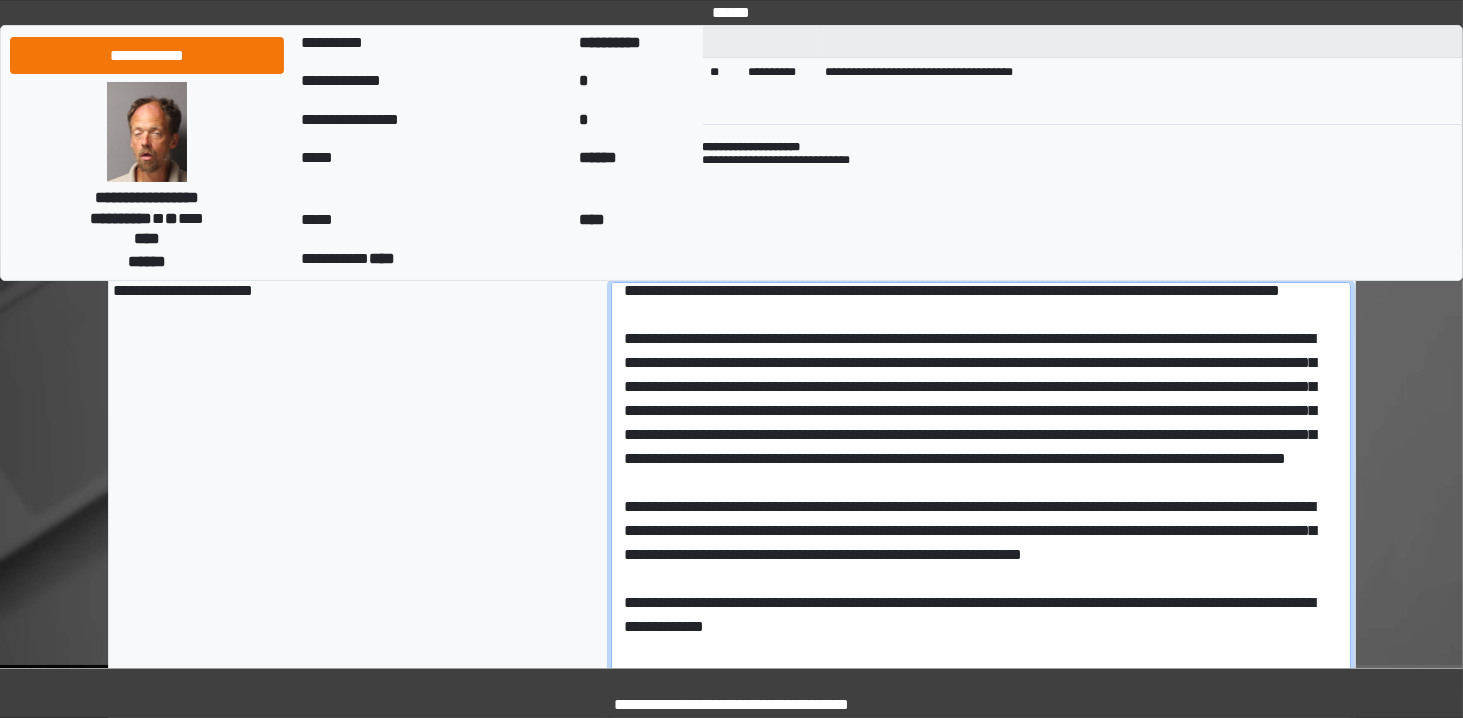 click at bounding box center (981, 884) 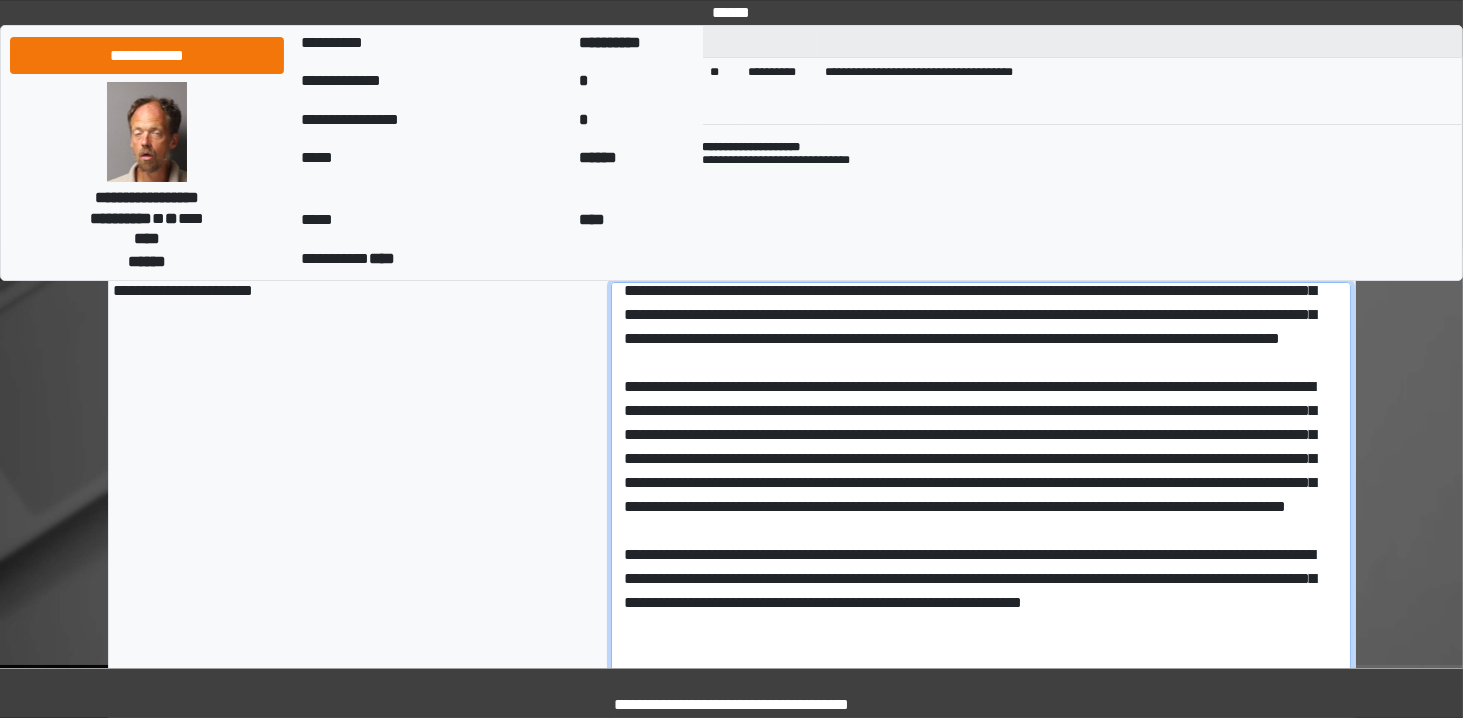 scroll, scrollTop: 249, scrollLeft: 0, axis: vertical 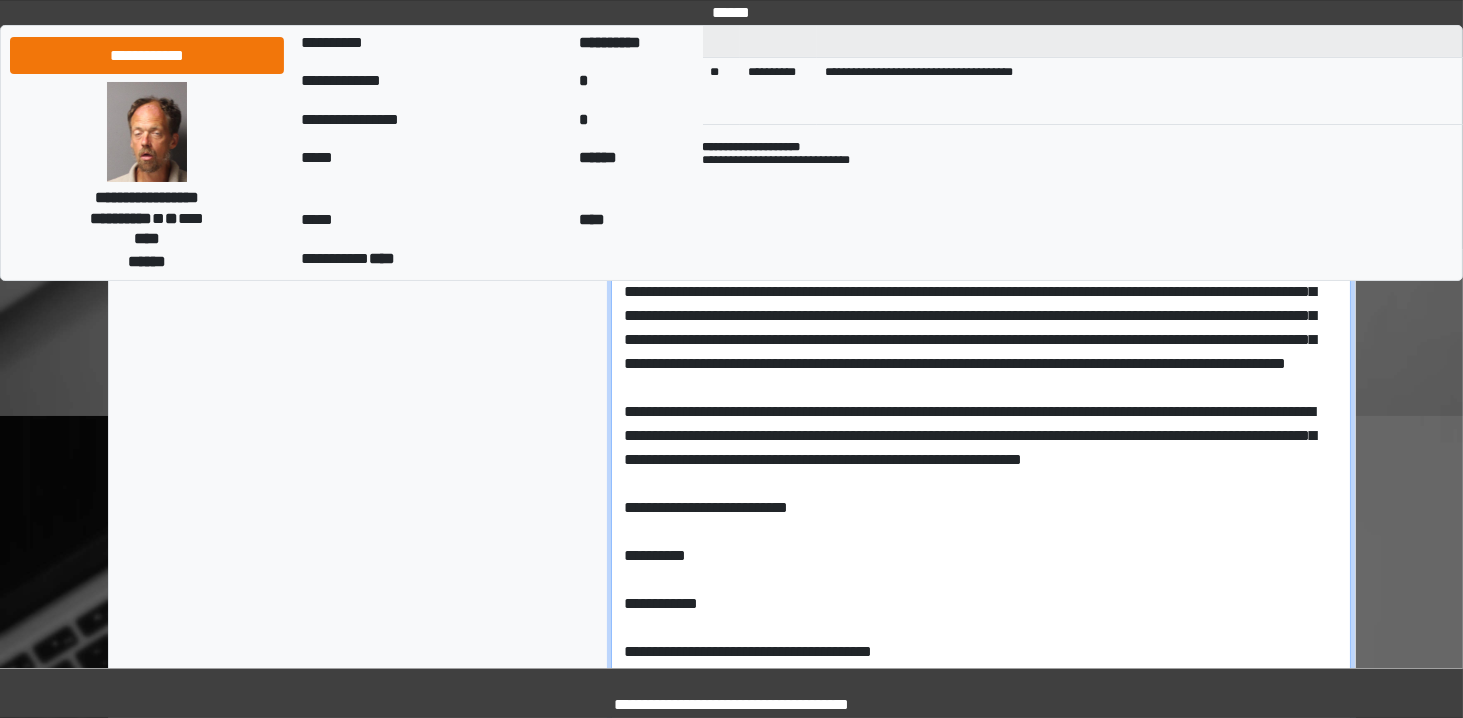 click at bounding box center (981, 635) 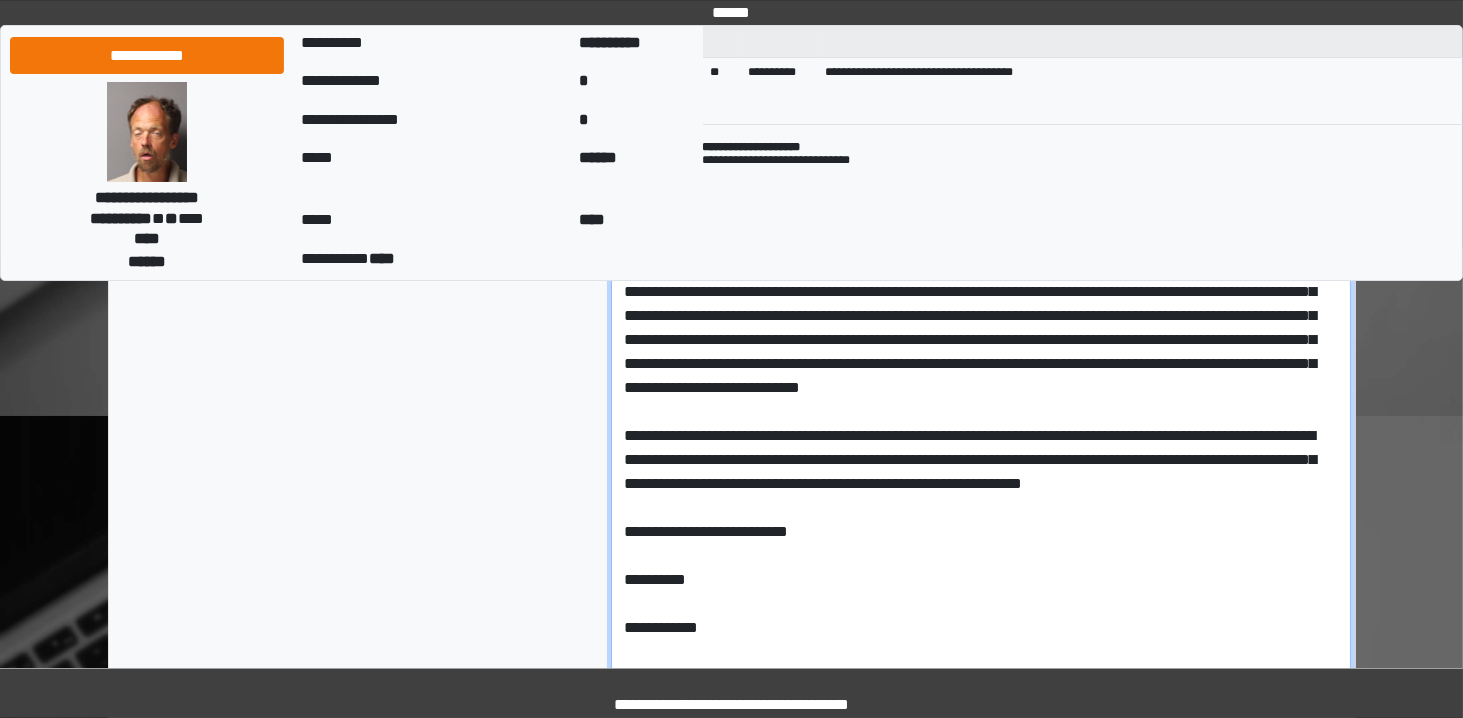 scroll, scrollTop: 153, scrollLeft: 0, axis: vertical 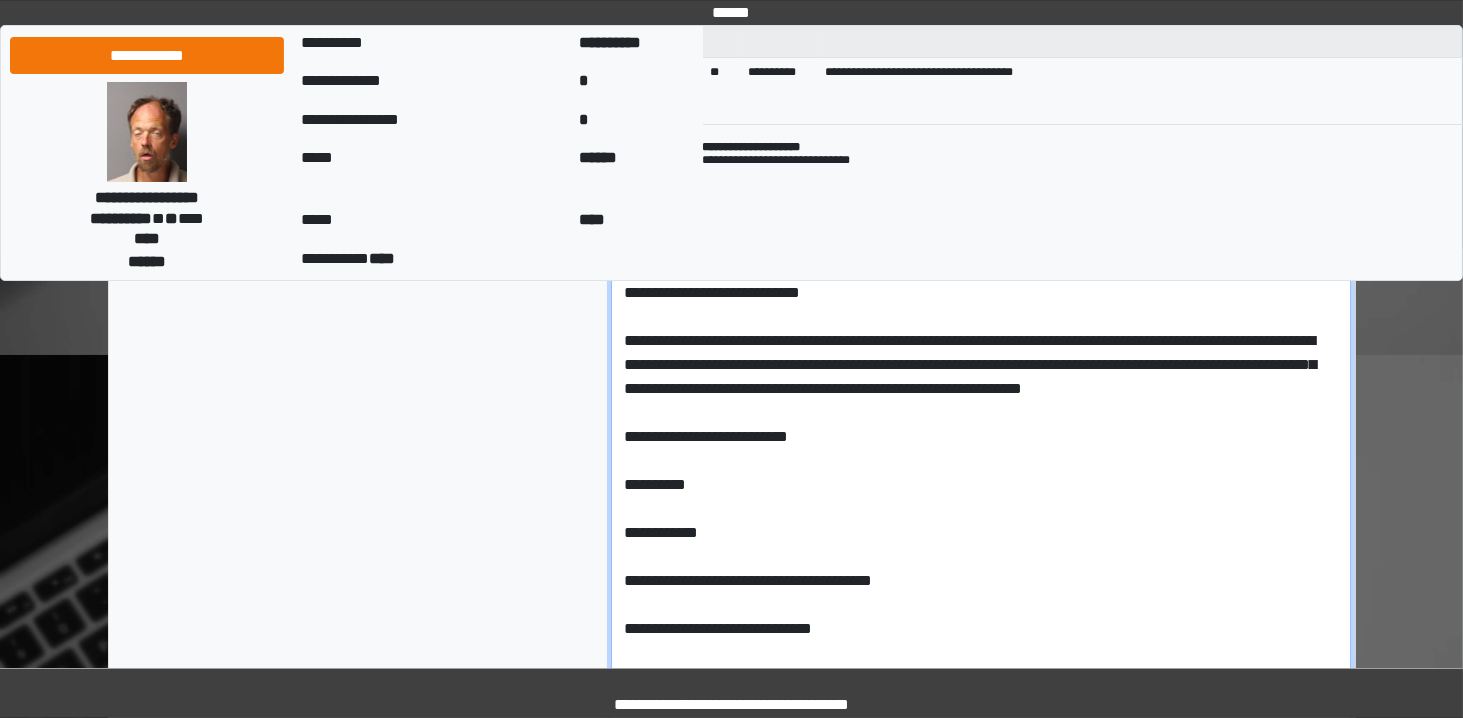 click at bounding box center (981, 574) 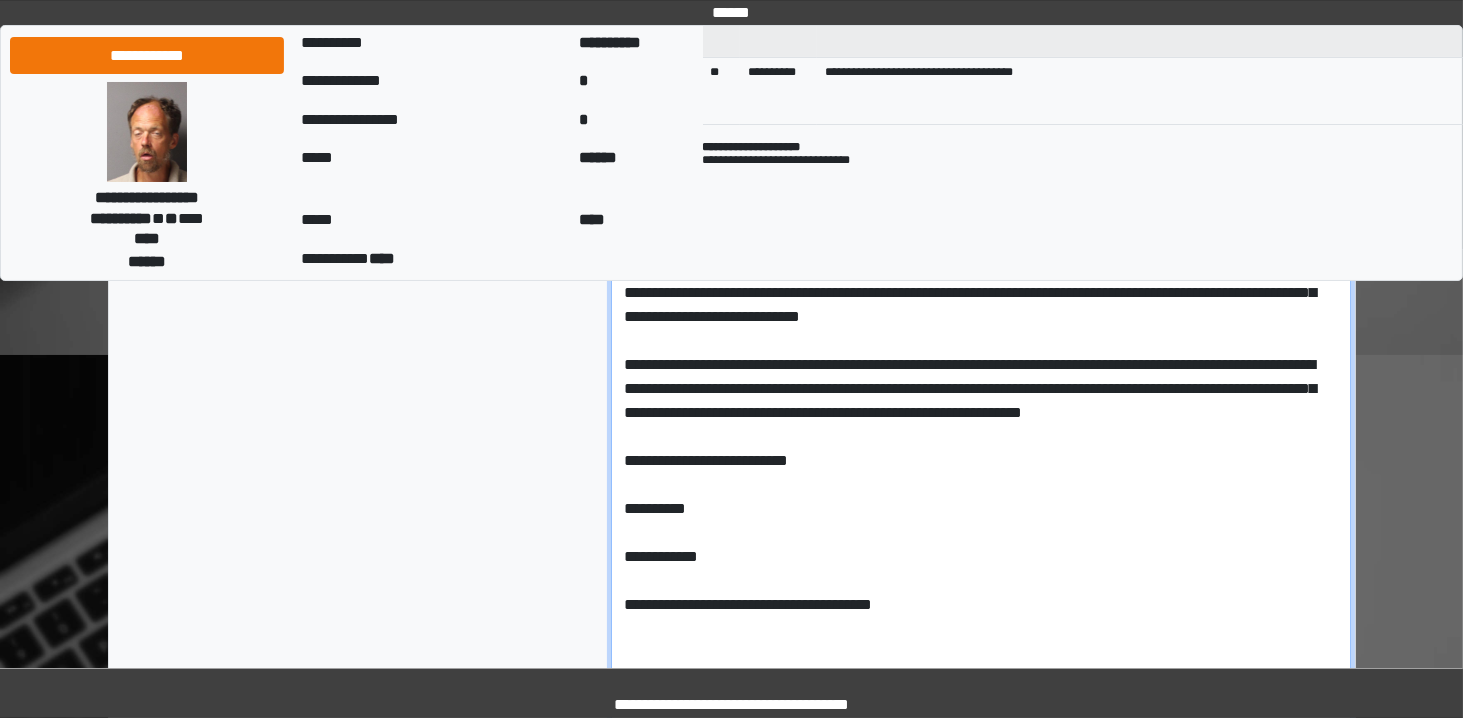 scroll, scrollTop: 129, scrollLeft: 0, axis: vertical 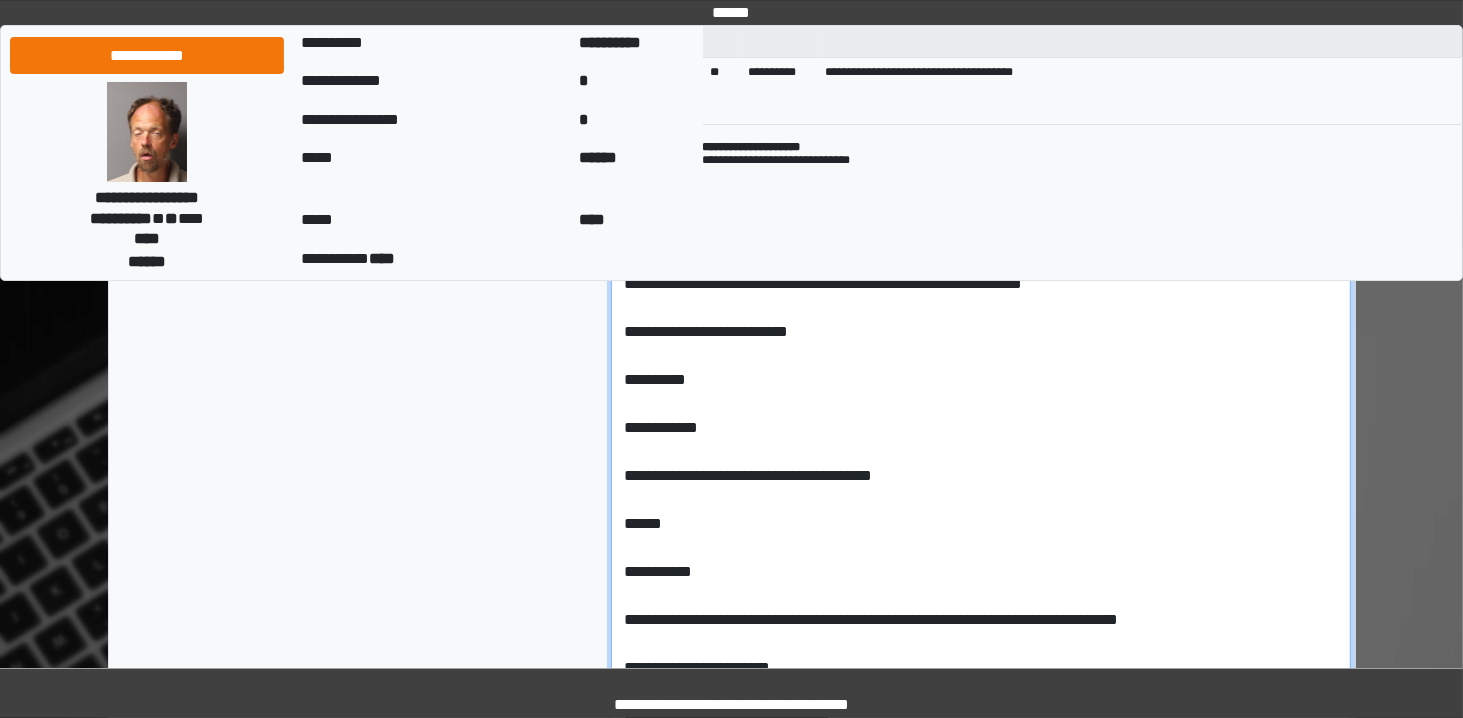 click at bounding box center (981, 435) 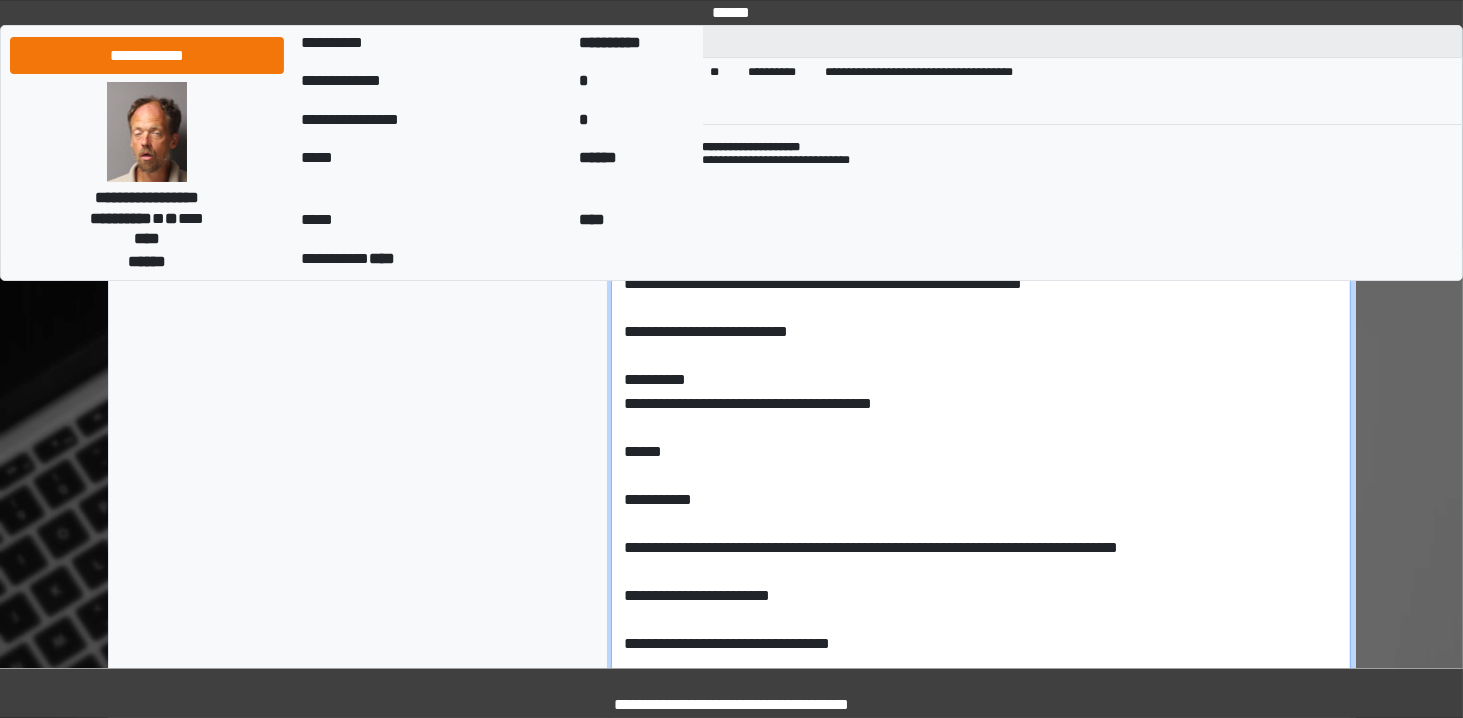 scroll, scrollTop: 0, scrollLeft: 0, axis: both 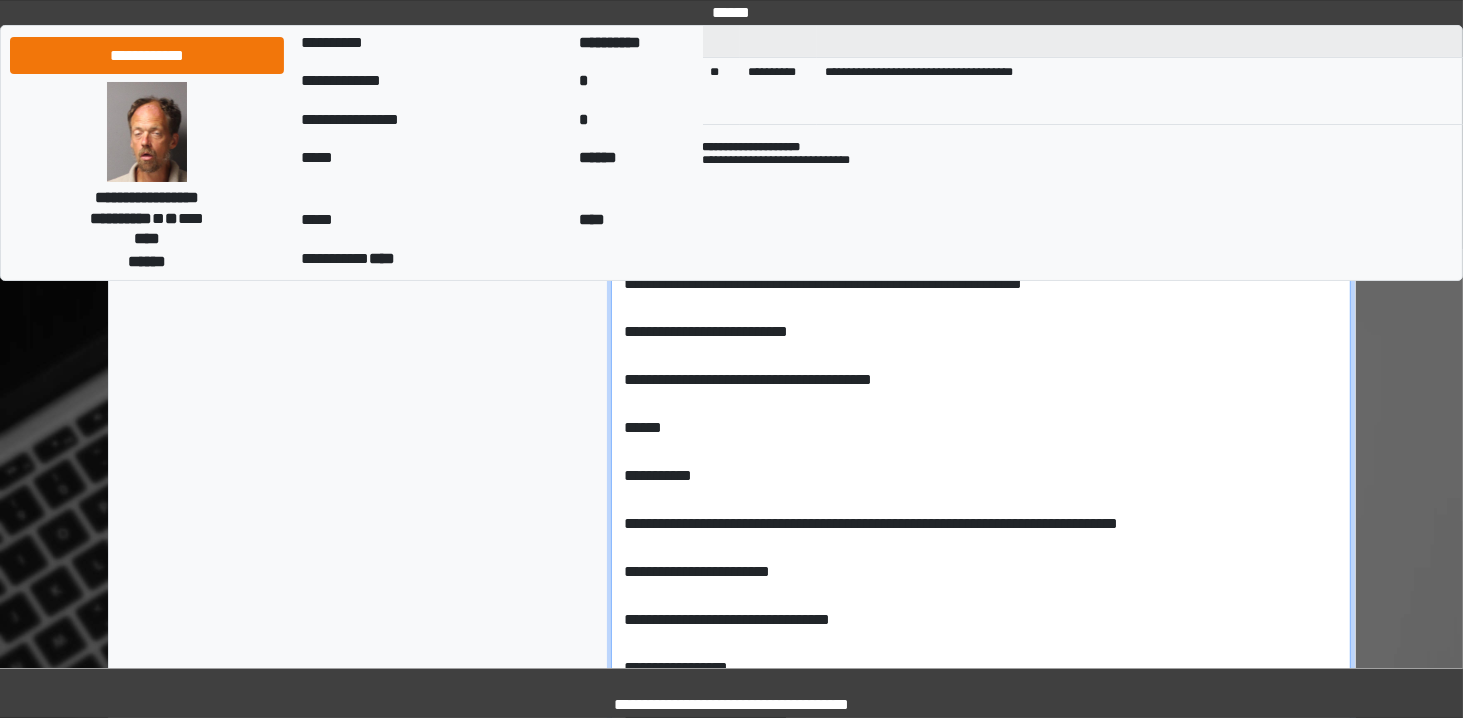 click at bounding box center [981, 435] 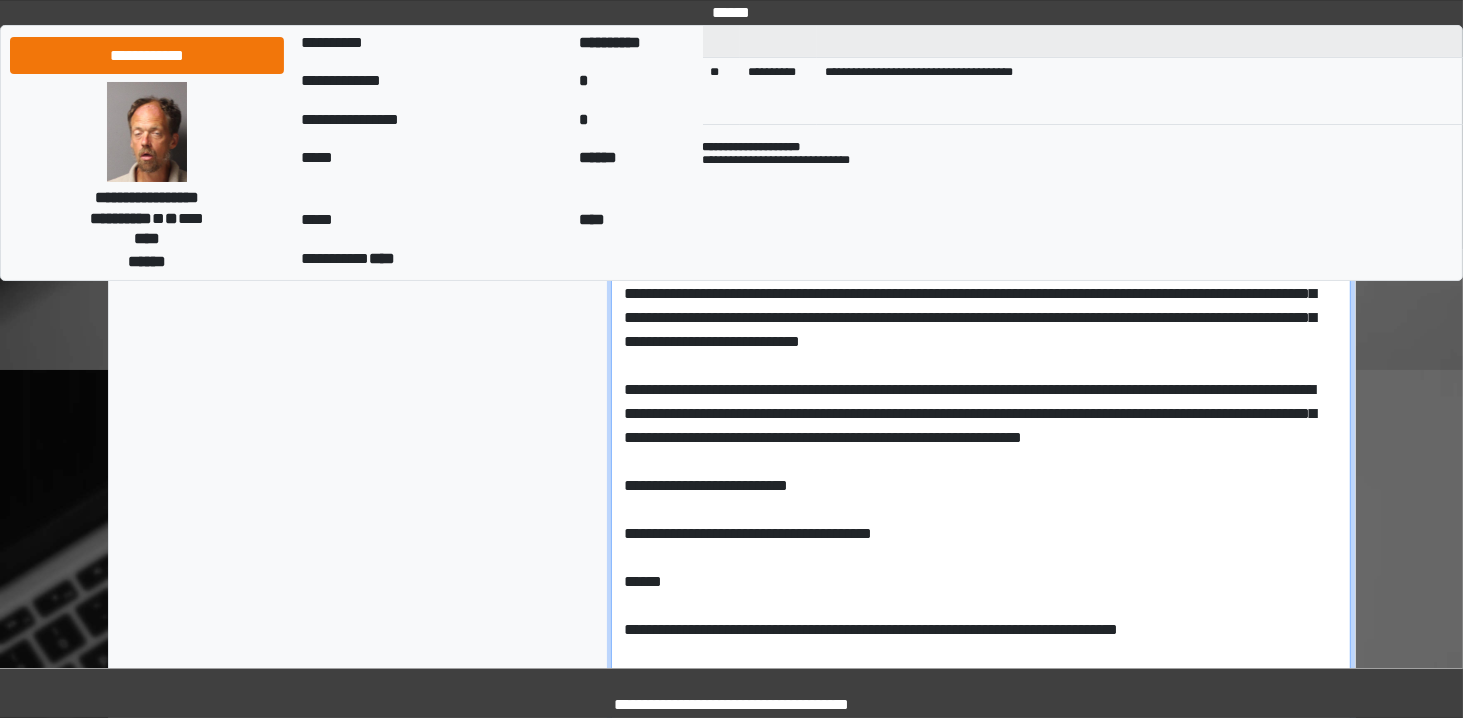 scroll, scrollTop: 390, scrollLeft: 0, axis: vertical 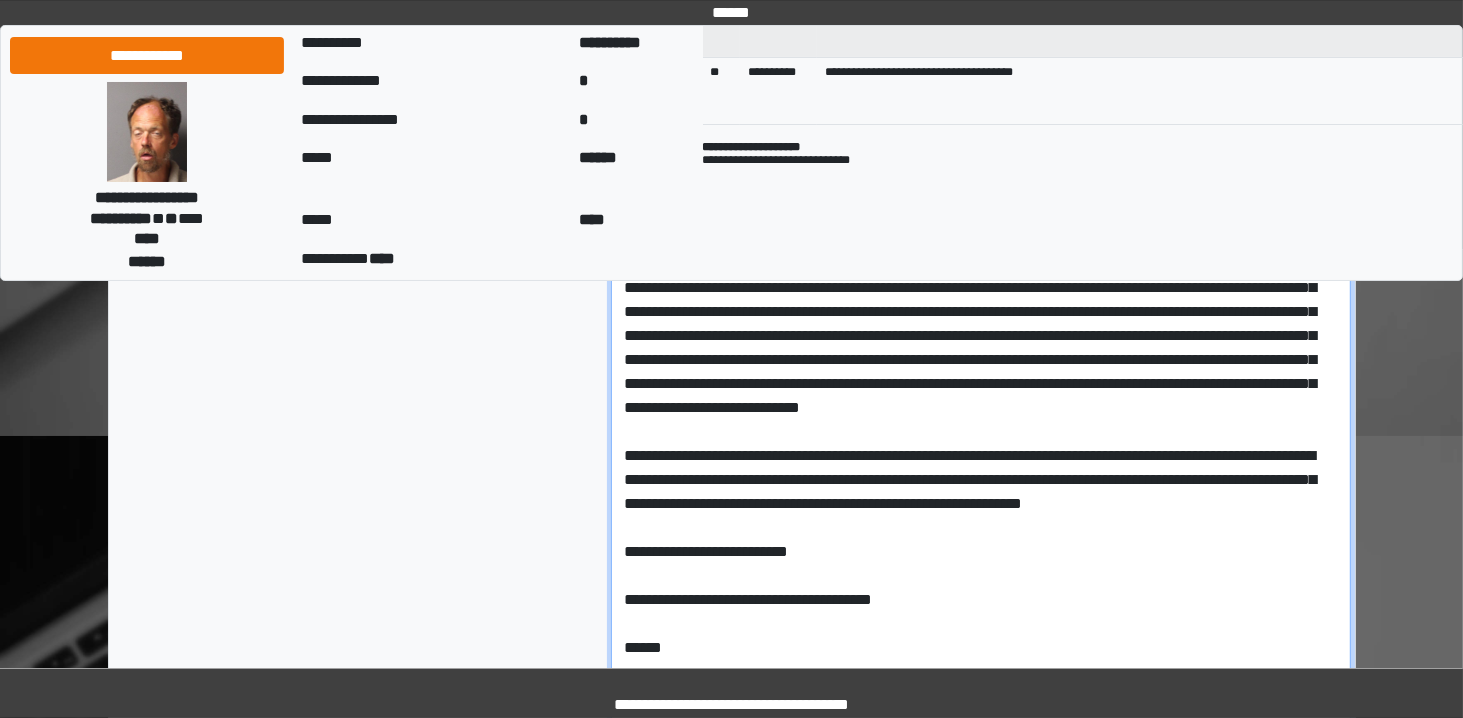 click at bounding box center (981, 655) 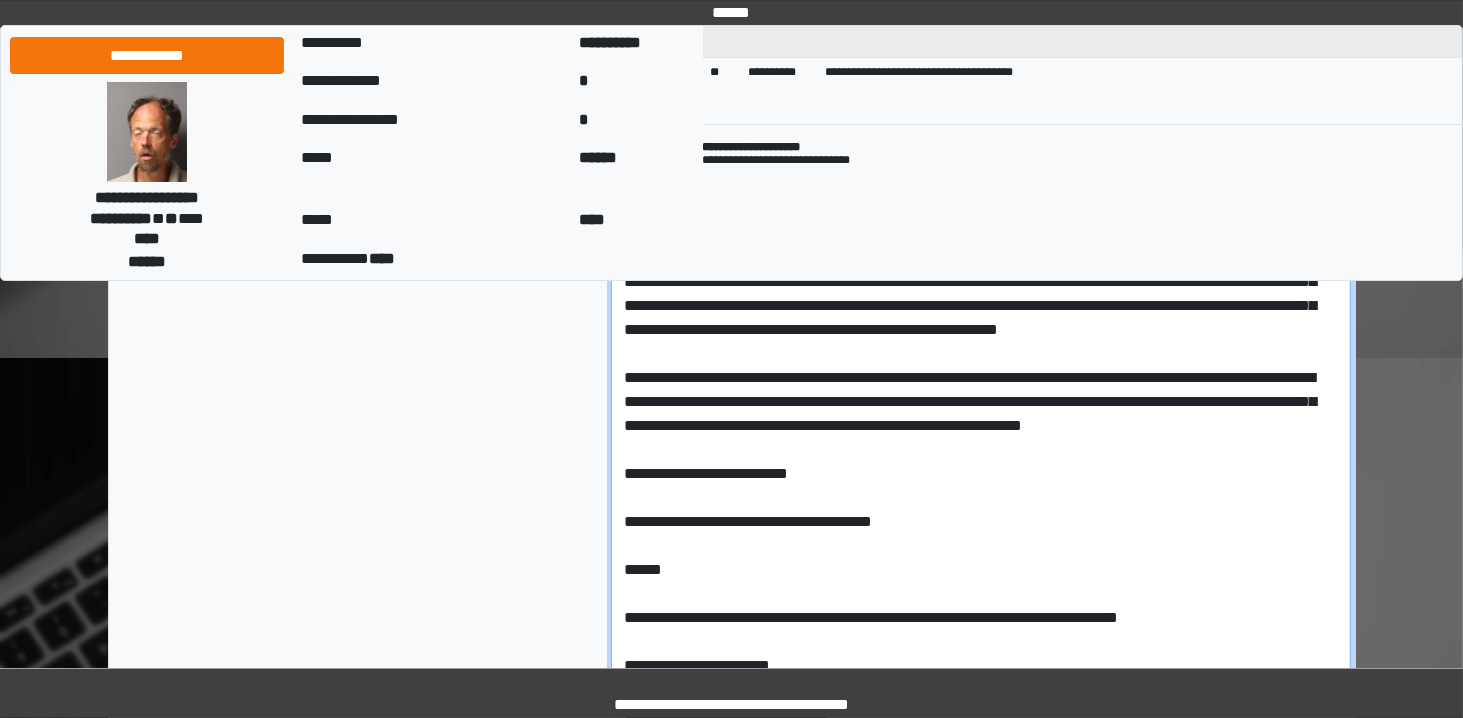 scroll, scrollTop: 467, scrollLeft: 0, axis: vertical 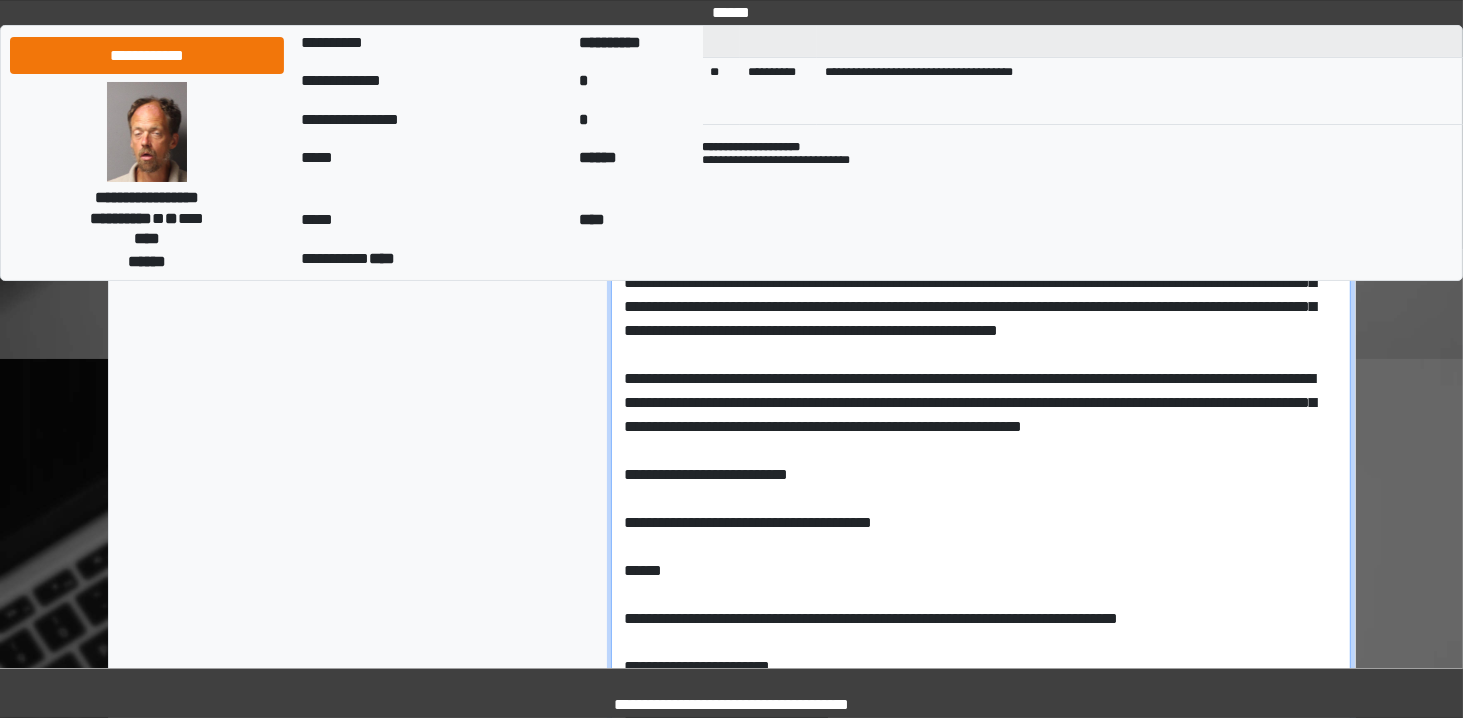drag, startPoint x: 1045, startPoint y: 407, endPoint x: 840, endPoint y: 408, distance: 205.00244 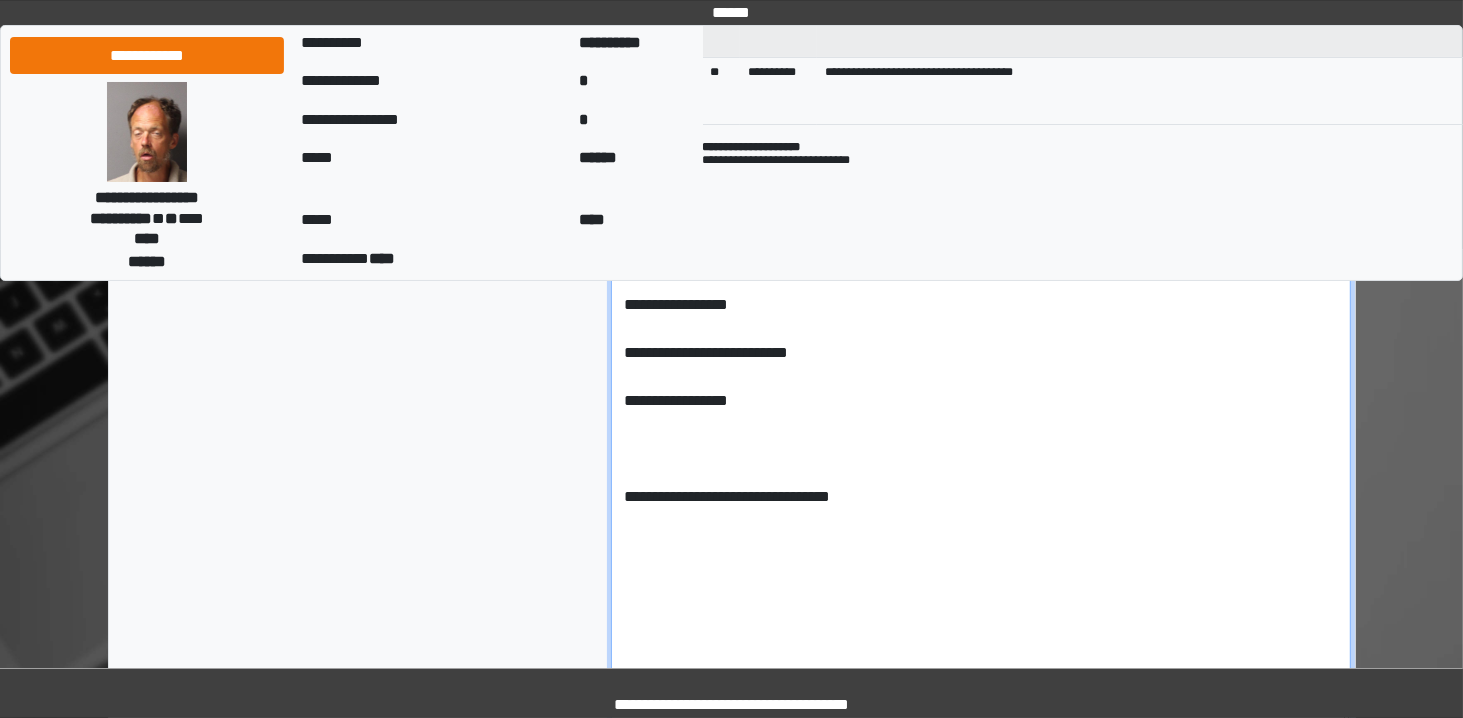 scroll, scrollTop: 984, scrollLeft: 0, axis: vertical 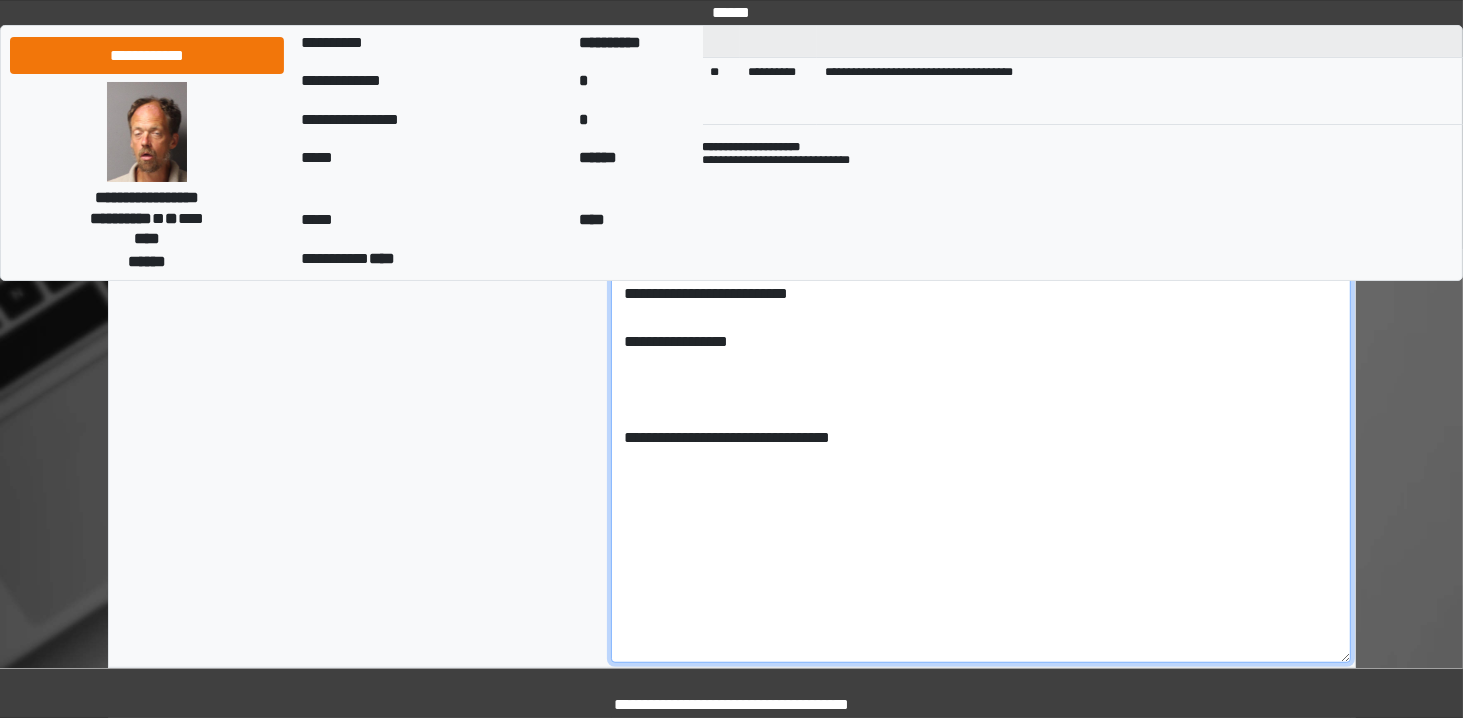 click at bounding box center [981, 61] 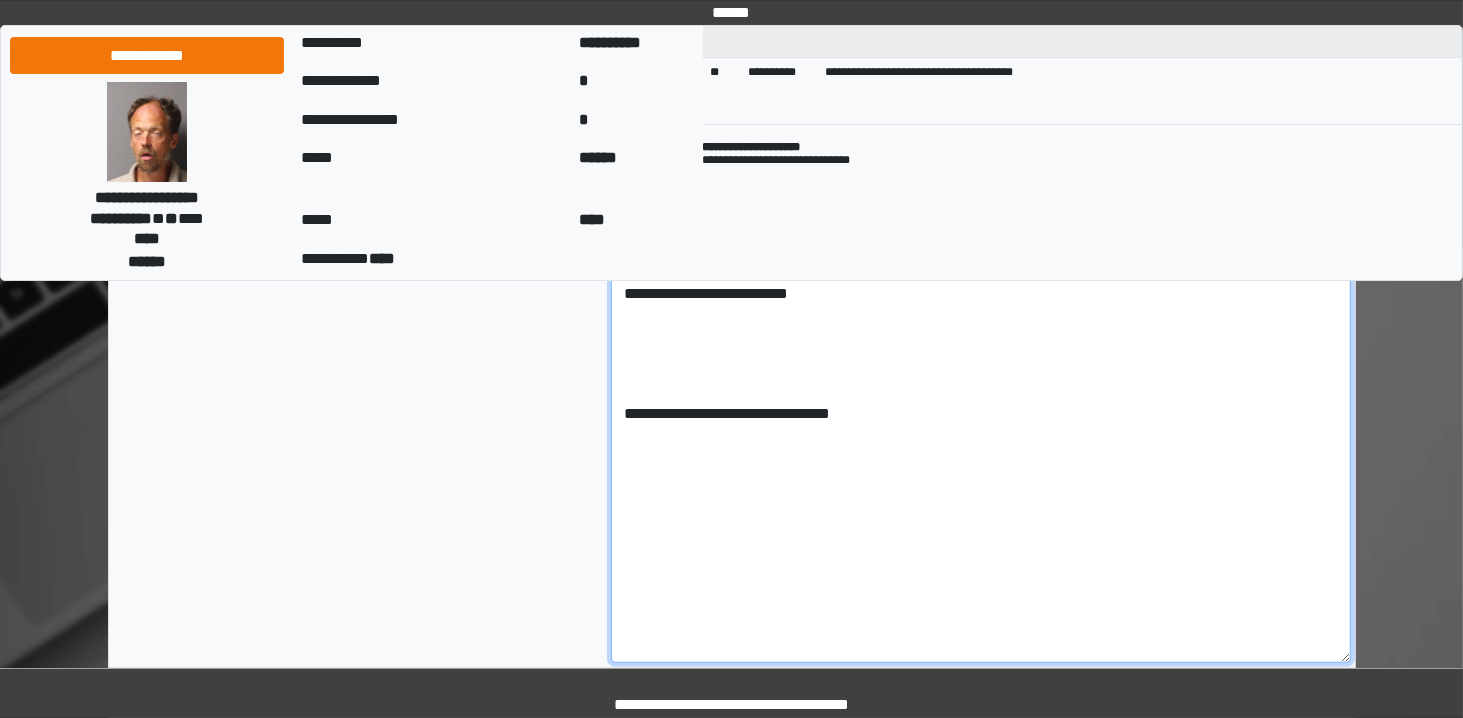 drag, startPoint x: 751, startPoint y: 413, endPoint x: 755, endPoint y: 245, distance: 168.0476 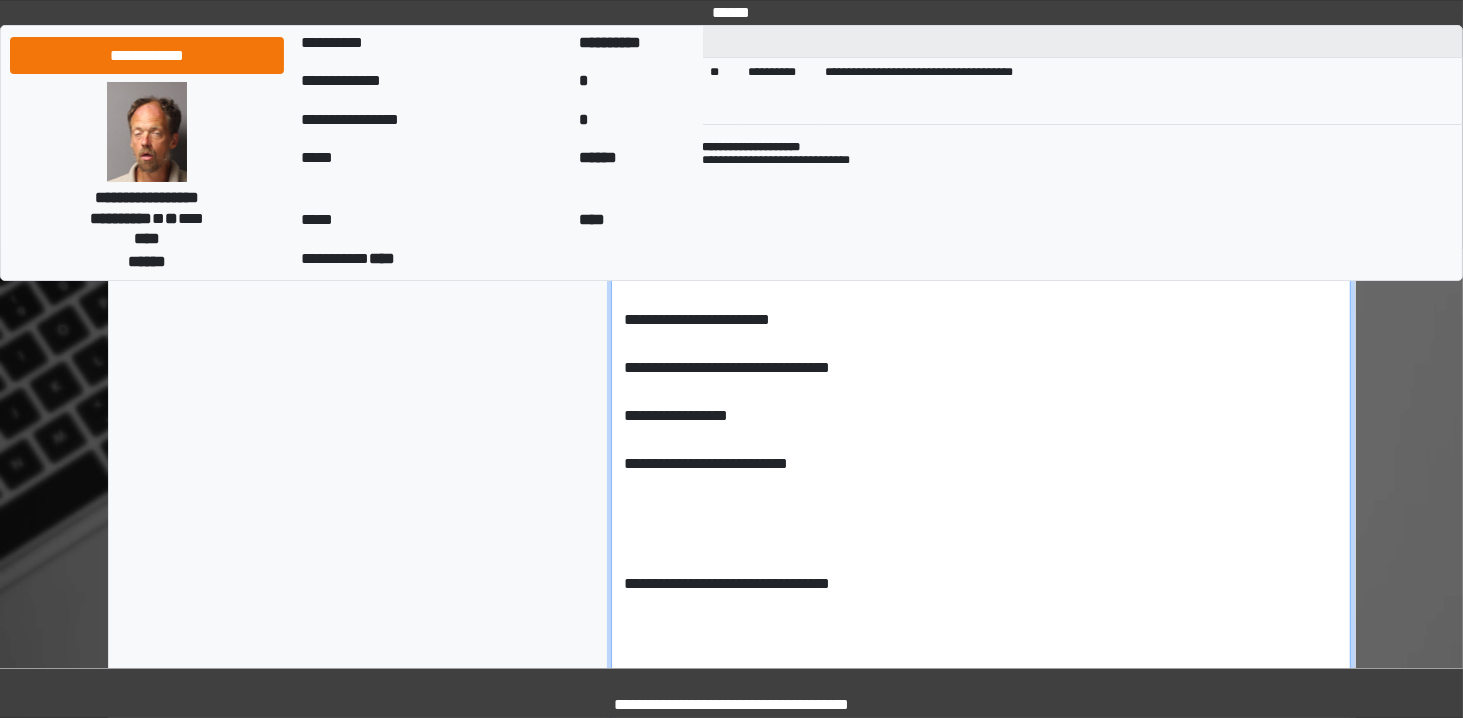 scroll, scrollTop: 812, scrollLeft: 0, axis: vertical 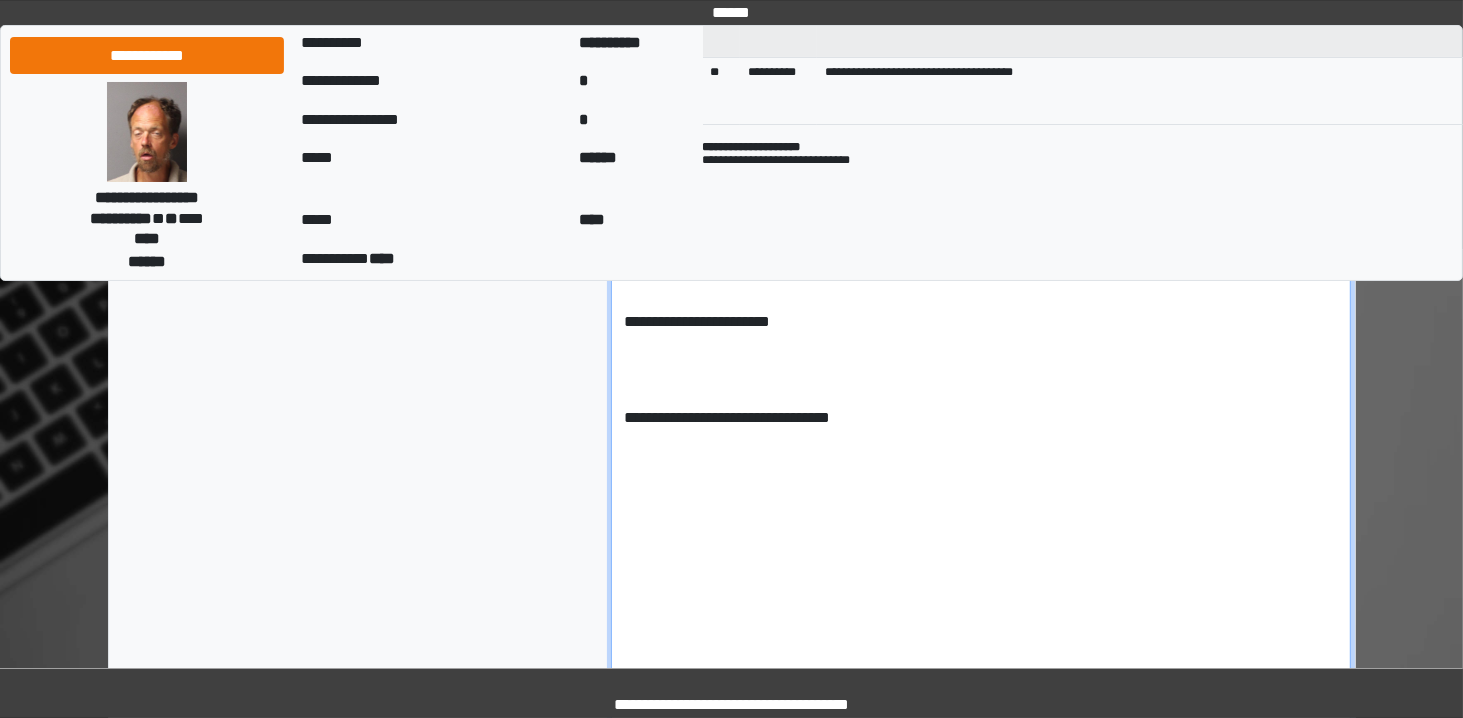 click at bounding box center (981, 233) 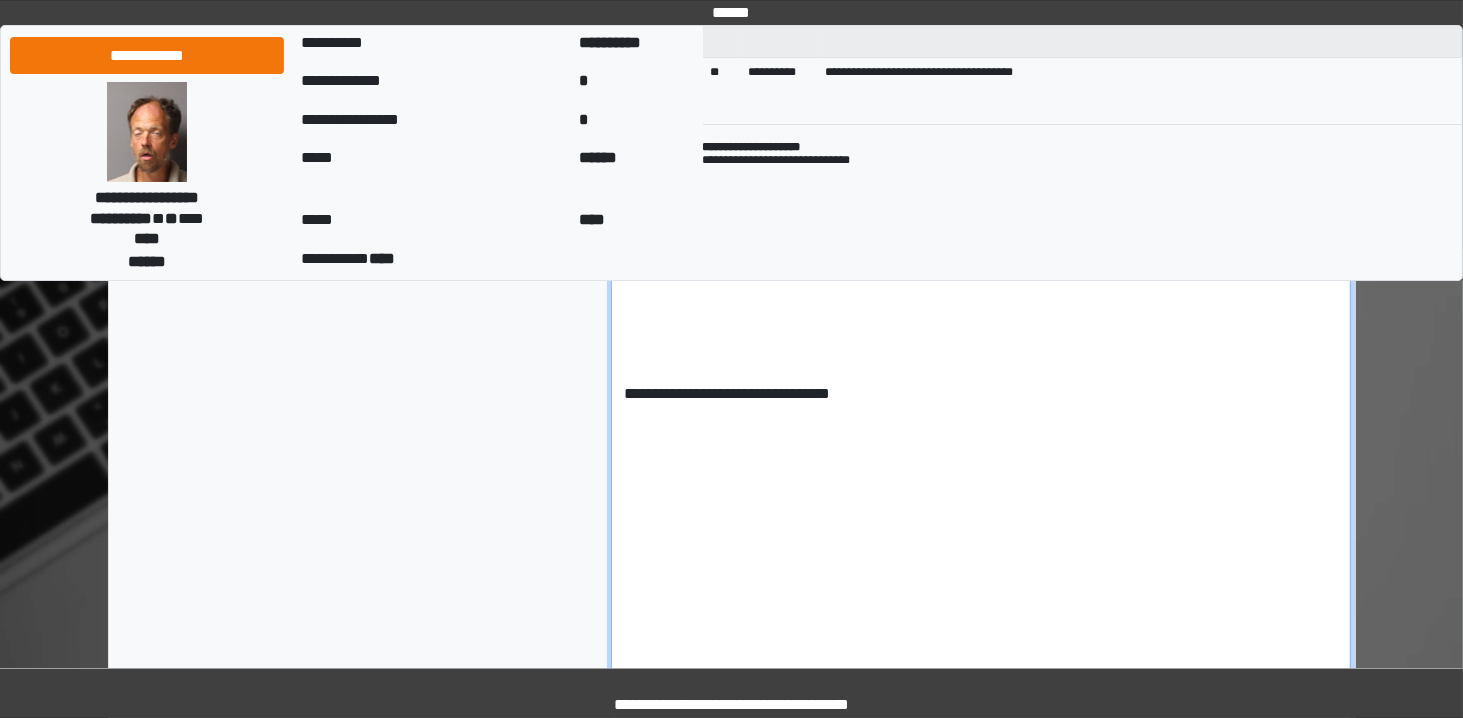 drag, startPoint x: 864, startPoint y: 504, endPoint x: 600, endPoint y: 329, distance: 316.7349 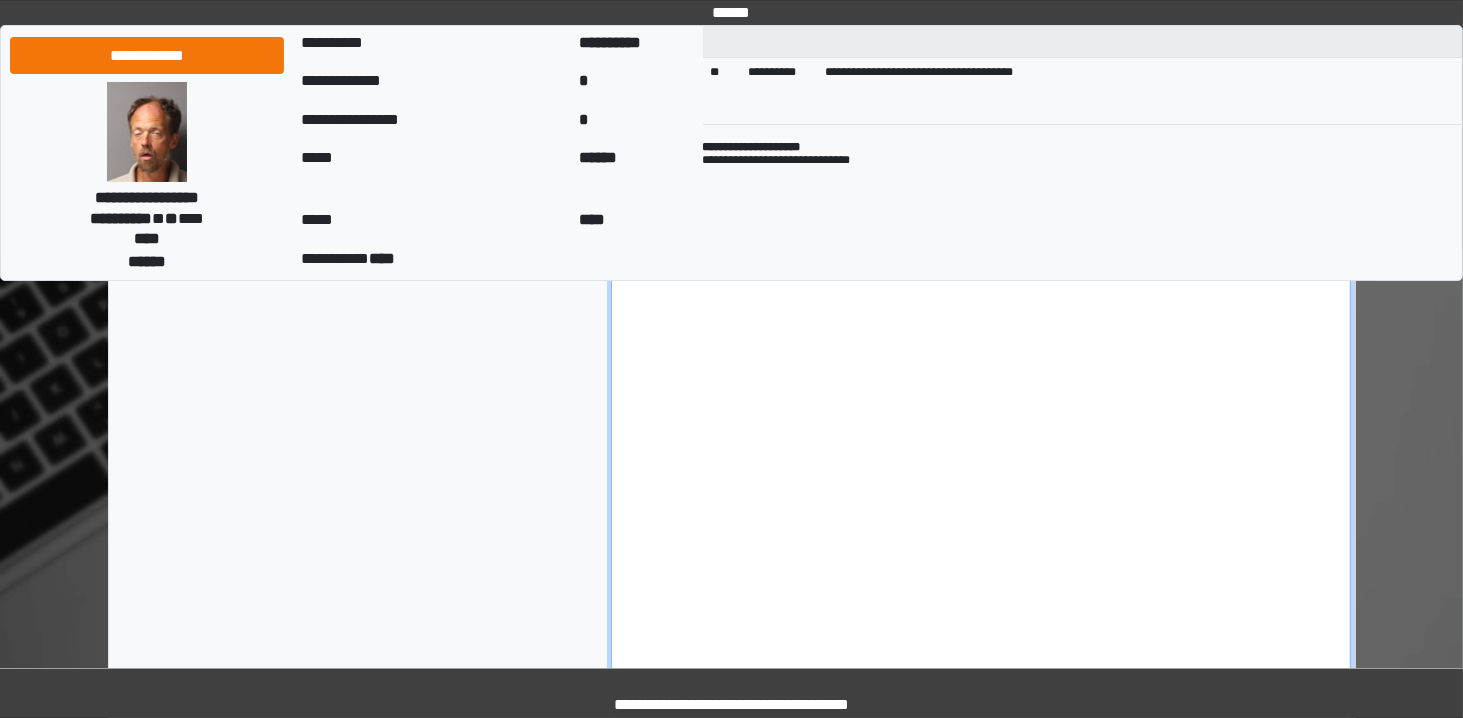 click at bounding box center (981, 233) 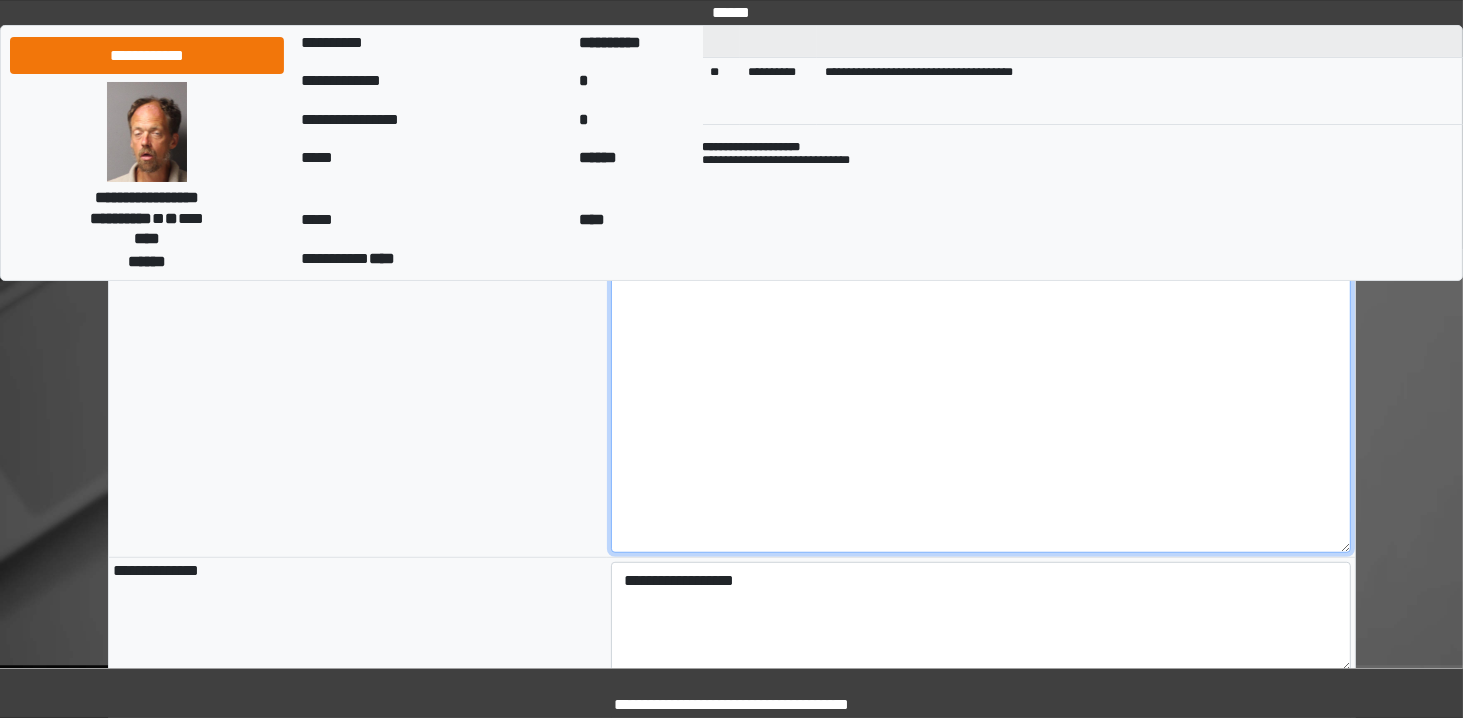 scroll, scrollTop: 1100, scrollLeft: 0, axis: vertical 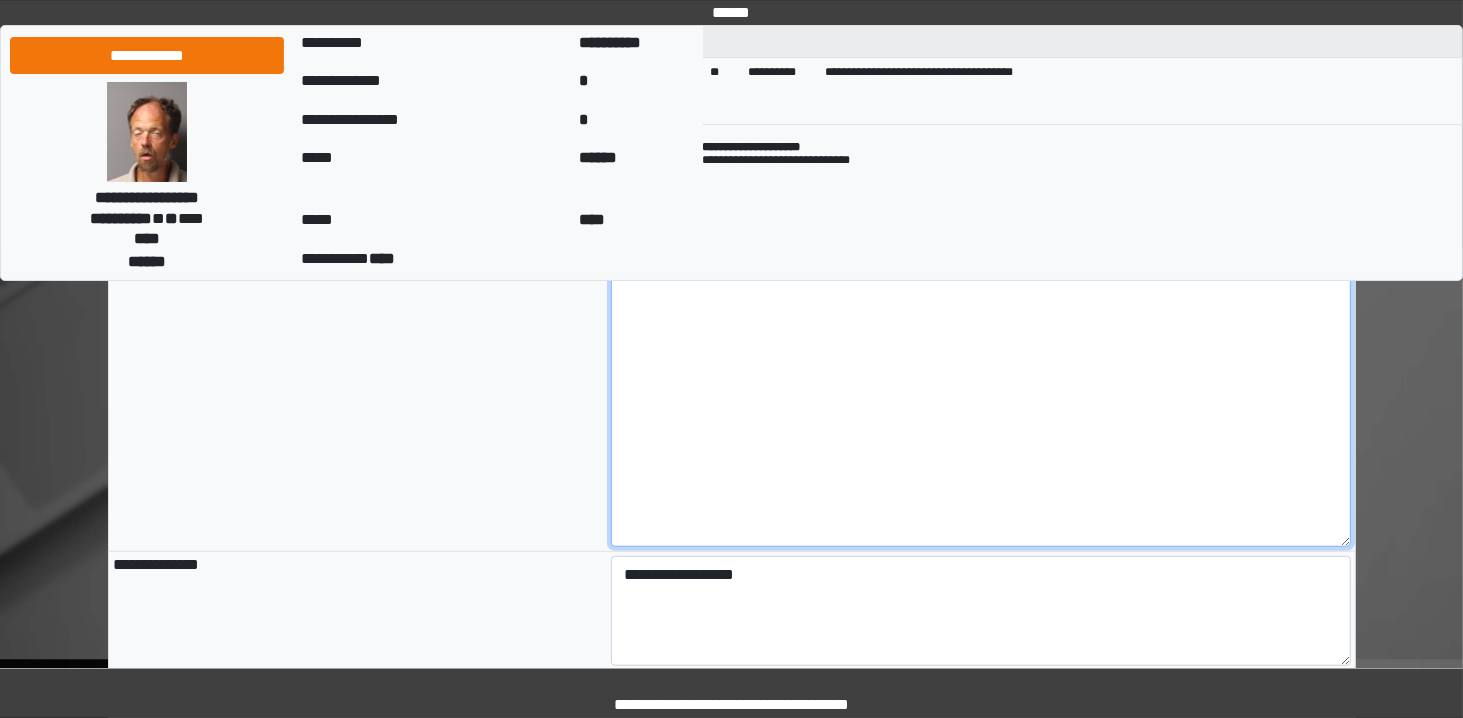 click at bounding box center [981, -55] 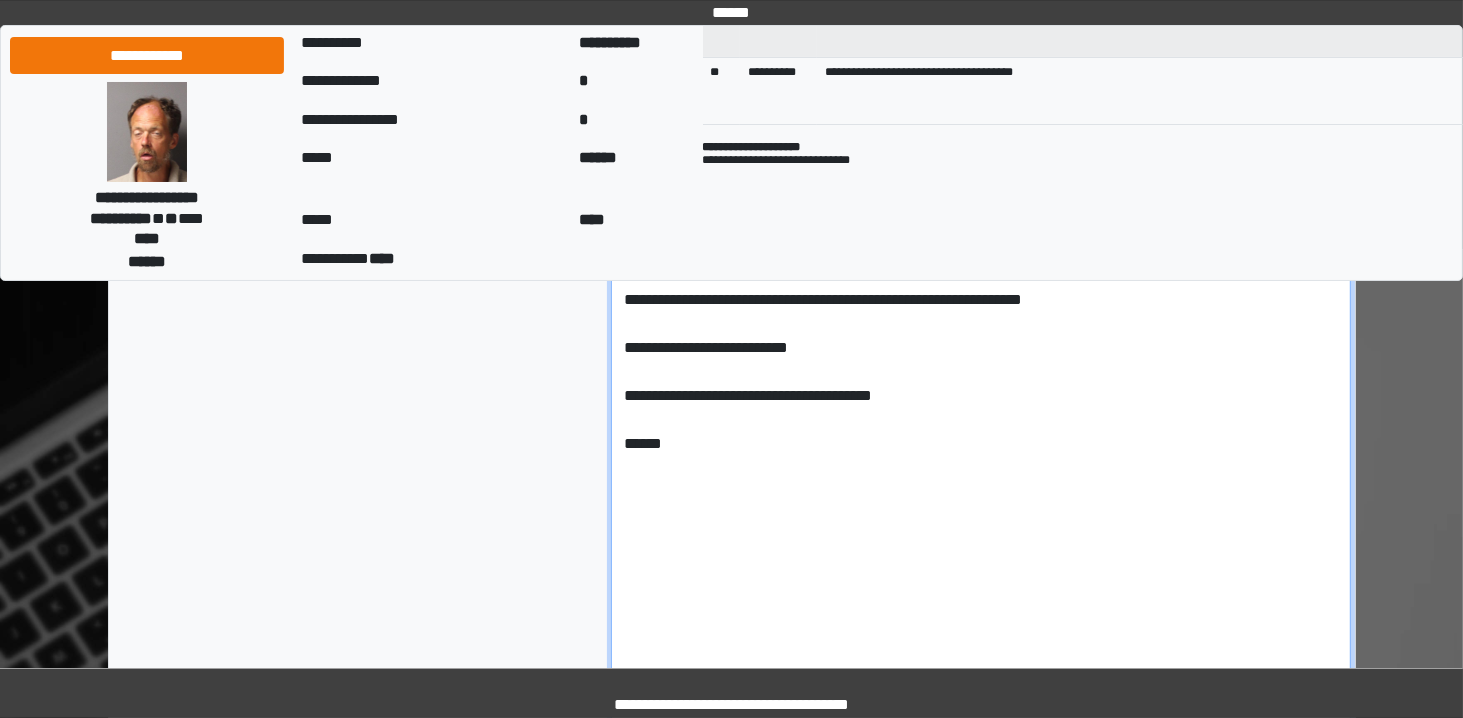 scroll, scrollTop: 588, scrollLeft: 0, axis: vertical 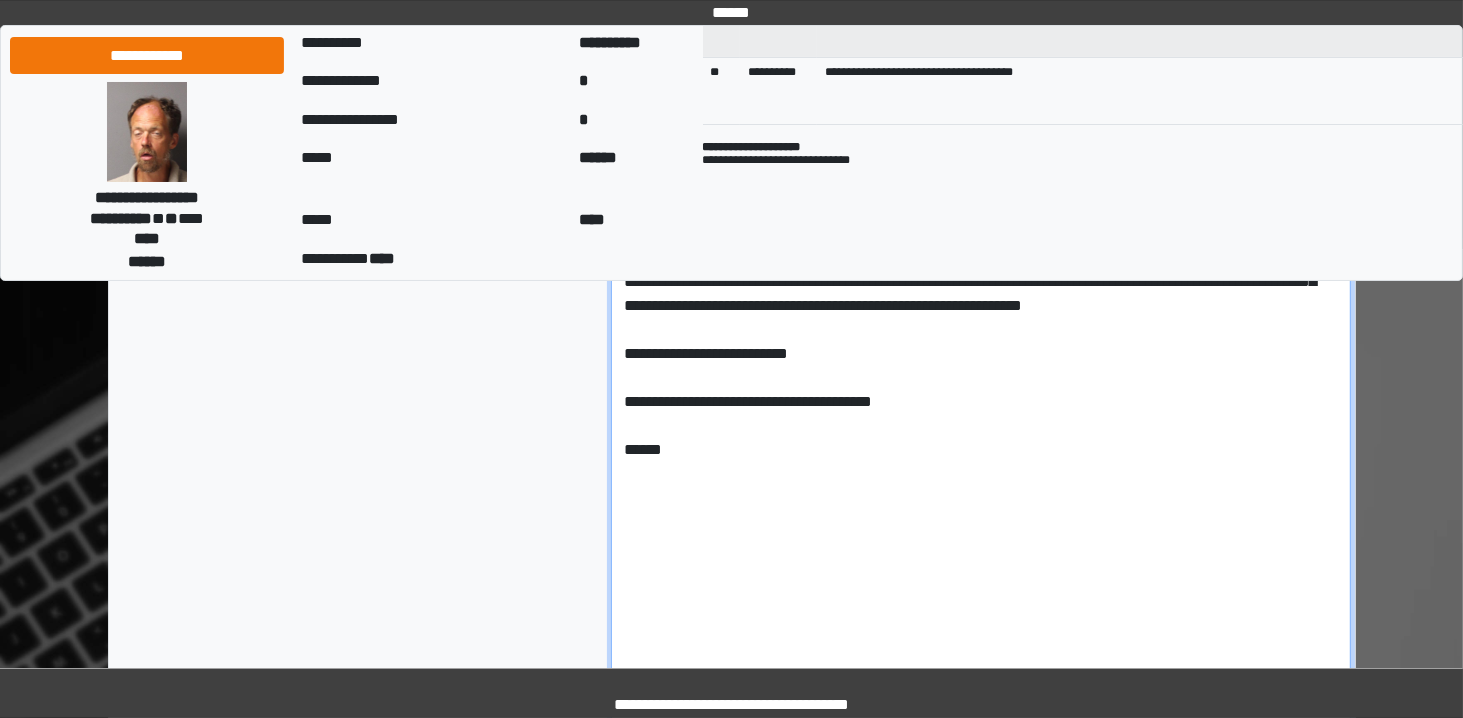click at bounding box center [981, 457] 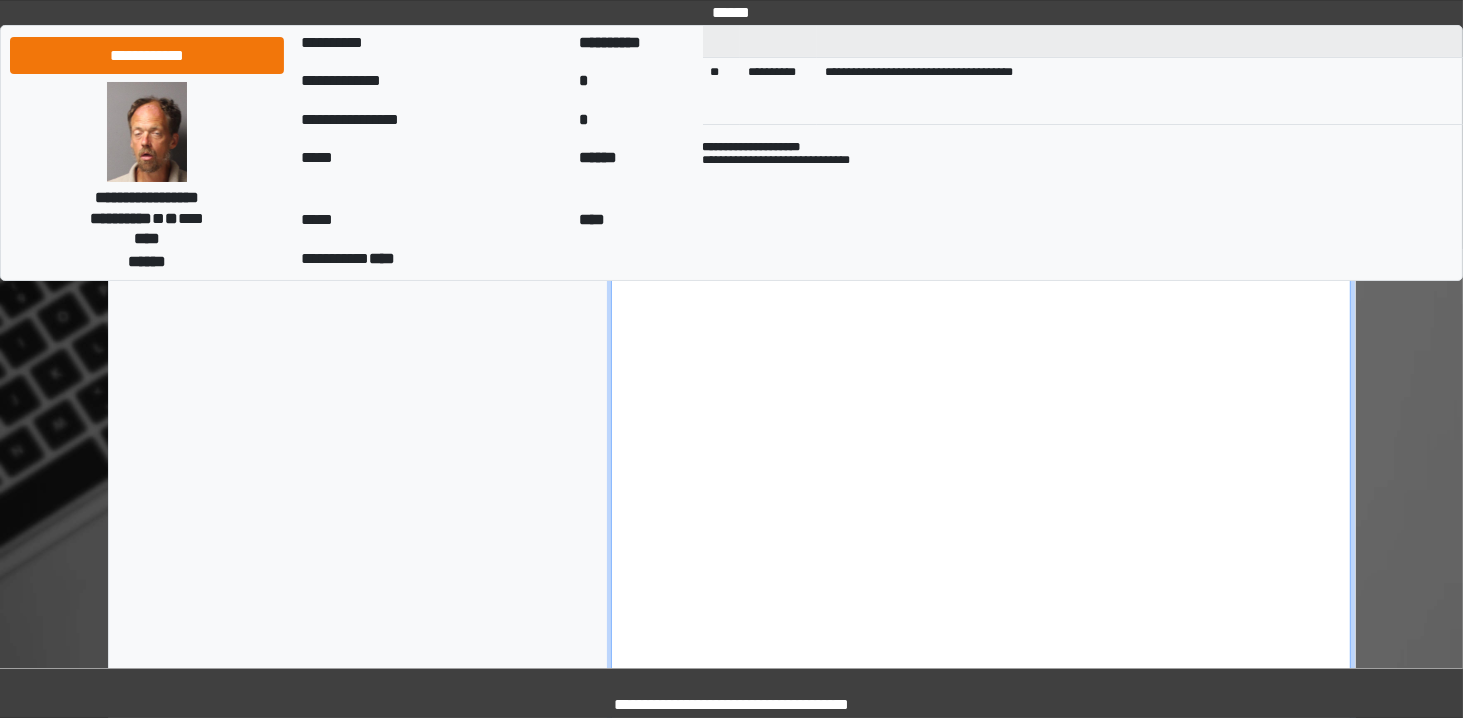 scroll, scrollTop: 763, scrollLeft: 0, axis: vertical 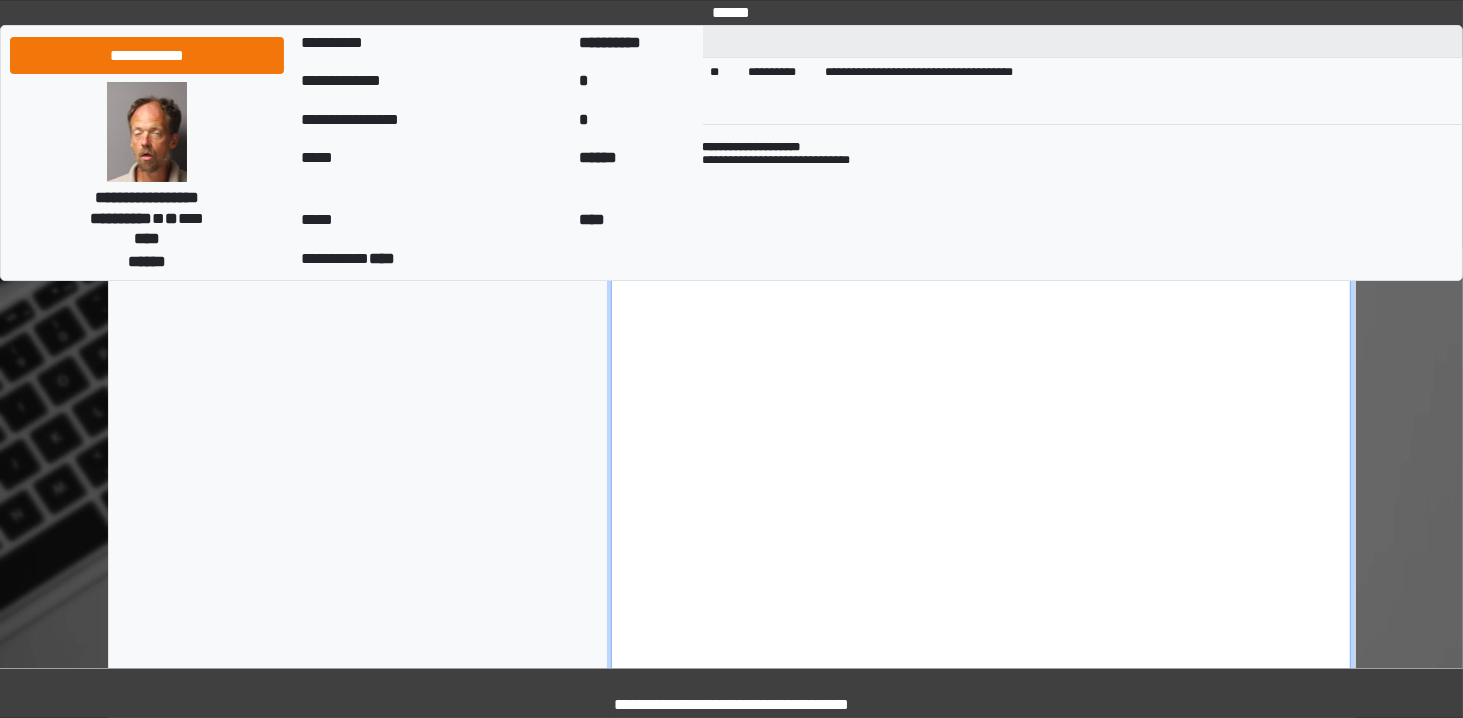 click at bounding box center (981, 282) 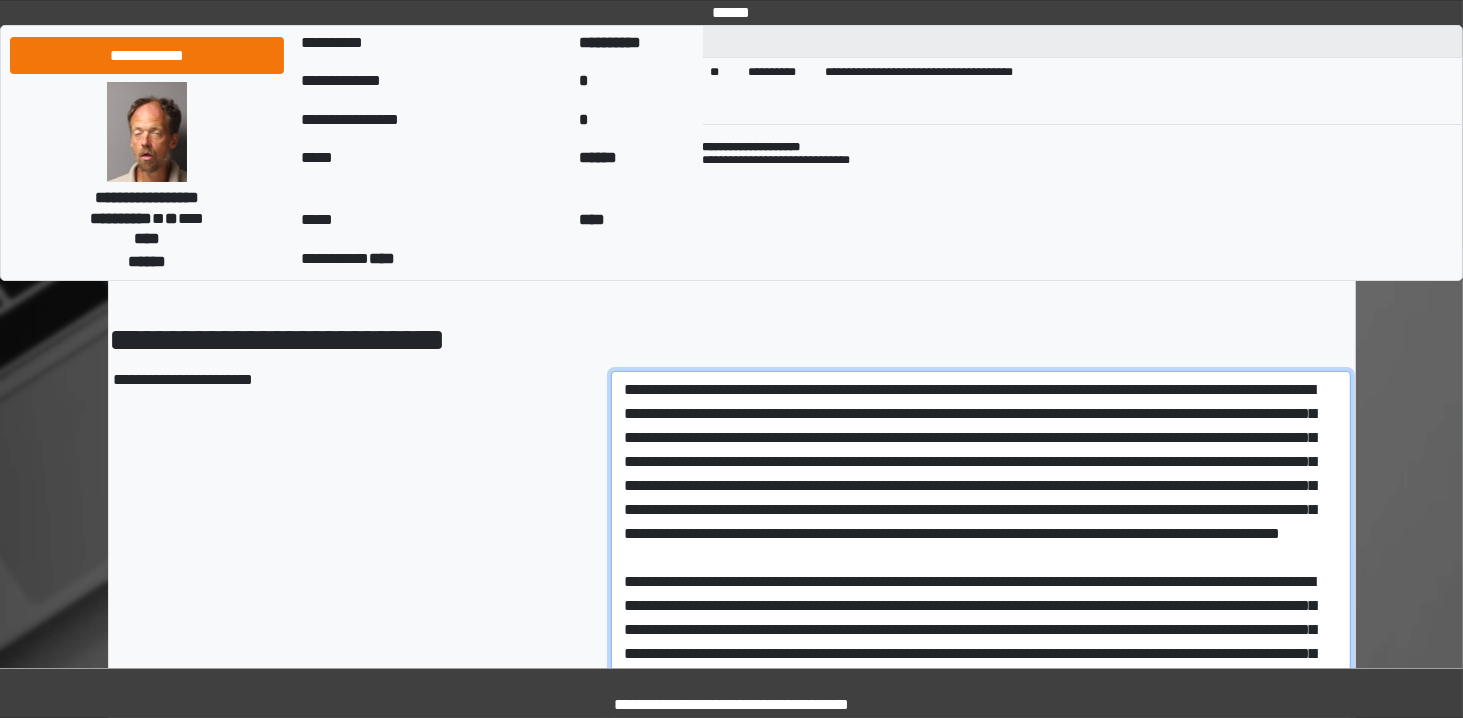 scroll, scrollTop: 155, scrollLeft: 0, axis: vertical 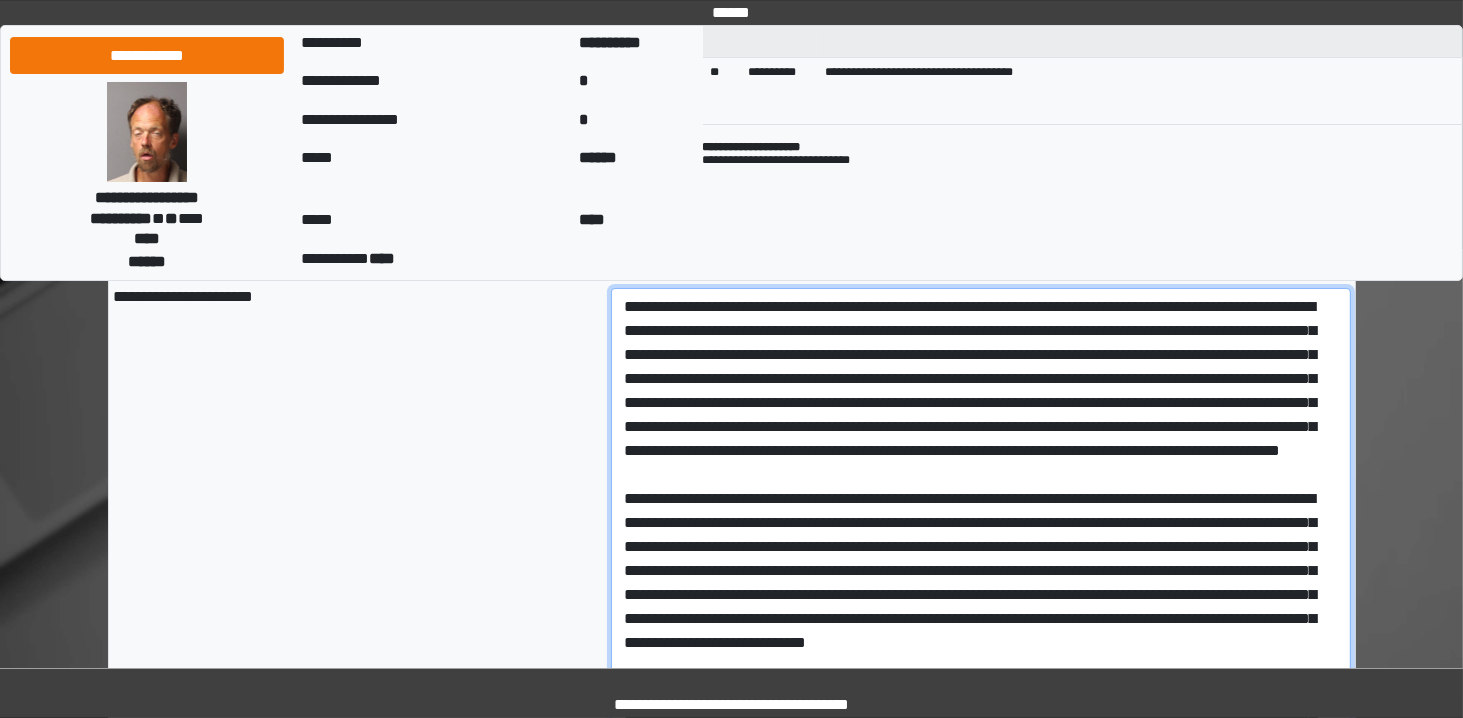 drag, startPoint x: 949, startPoint y: 478, endPoint x: 1021, endPoint y: 421, distance: 91.83137 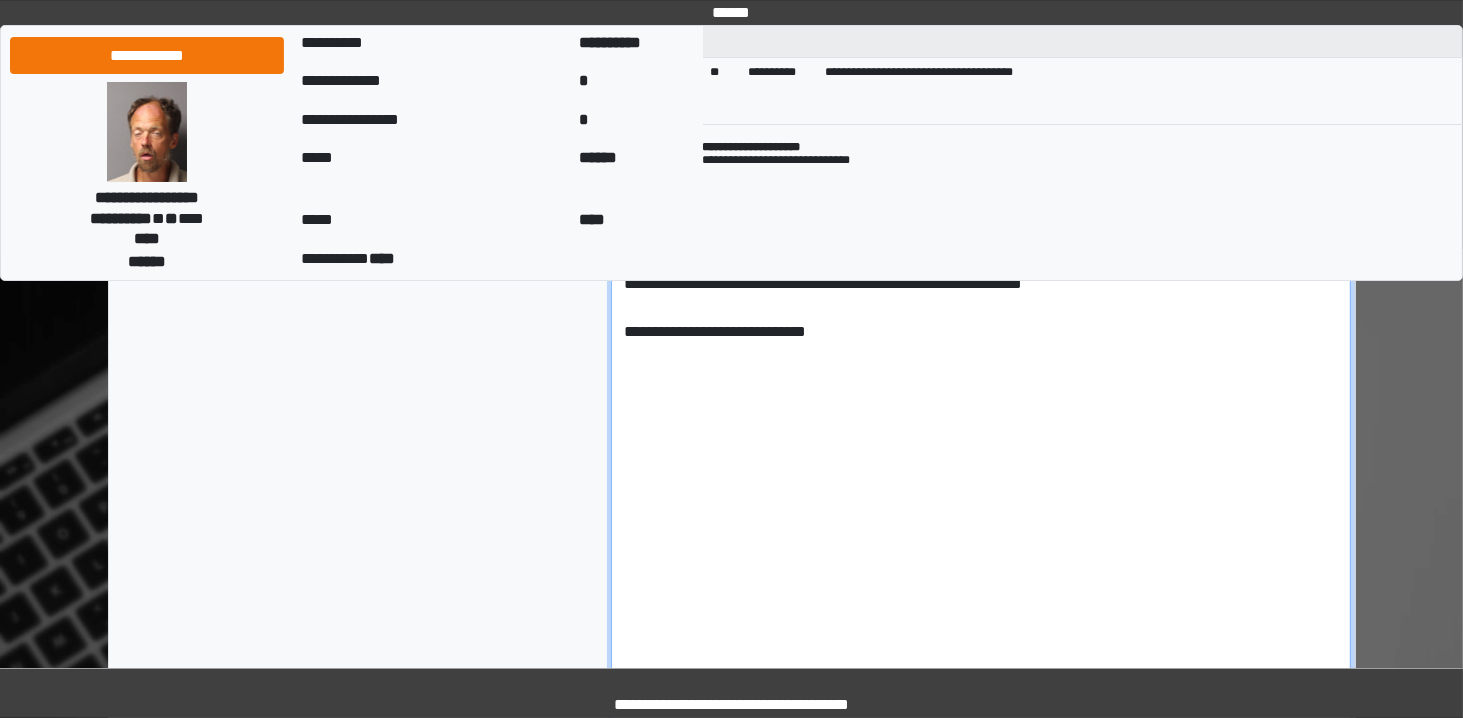 scroll, scrollTop: 611, scrollLeft: 0, axis: vertical 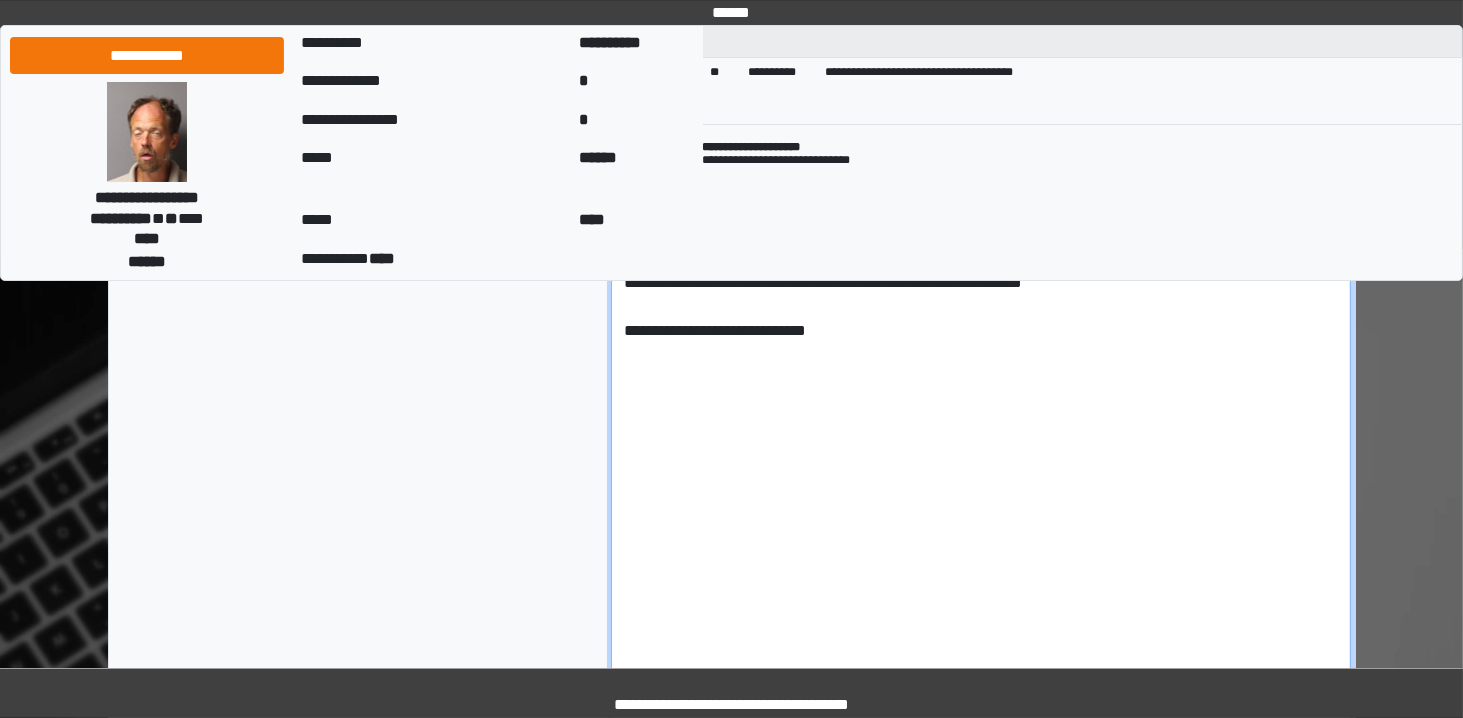 click at bounding box center (981, 434) 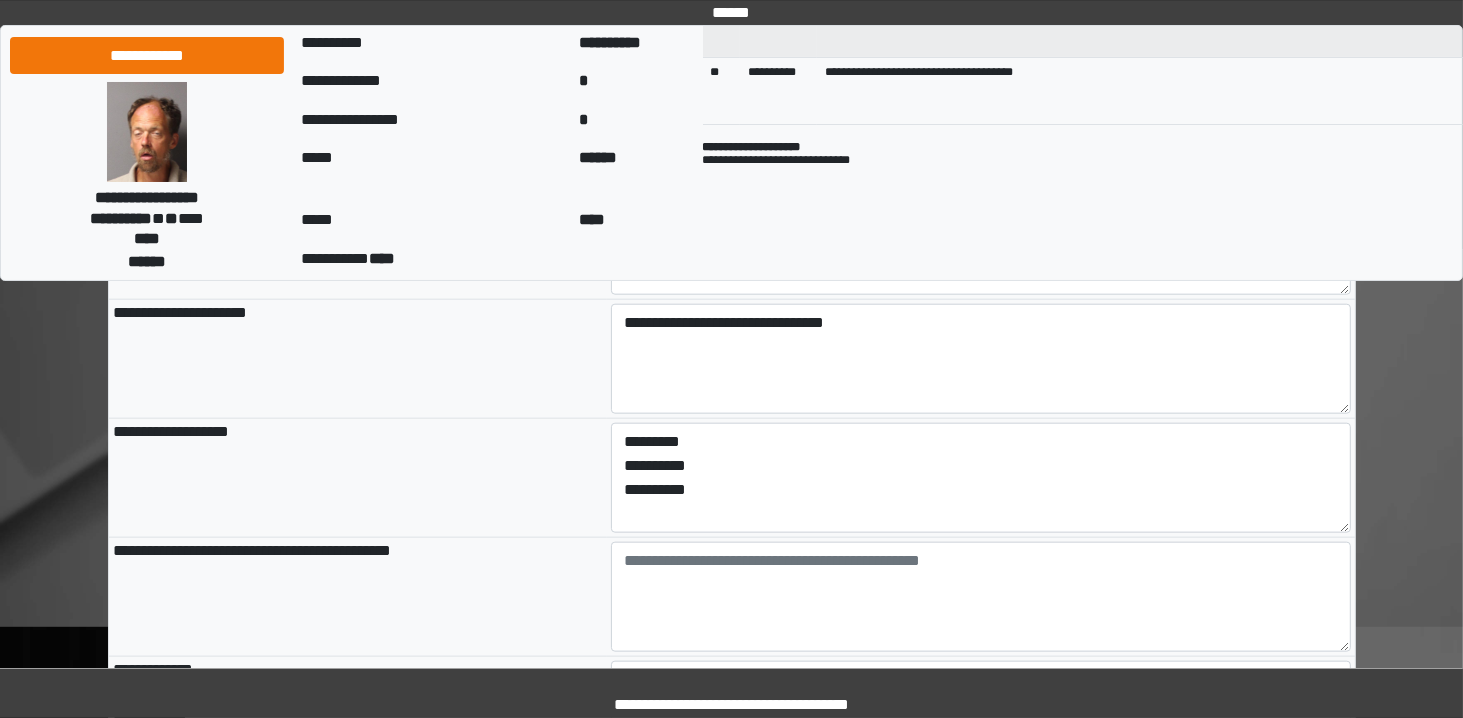 scroll, scrollTop: 2064, scrollLeft: 0, axis: vertical 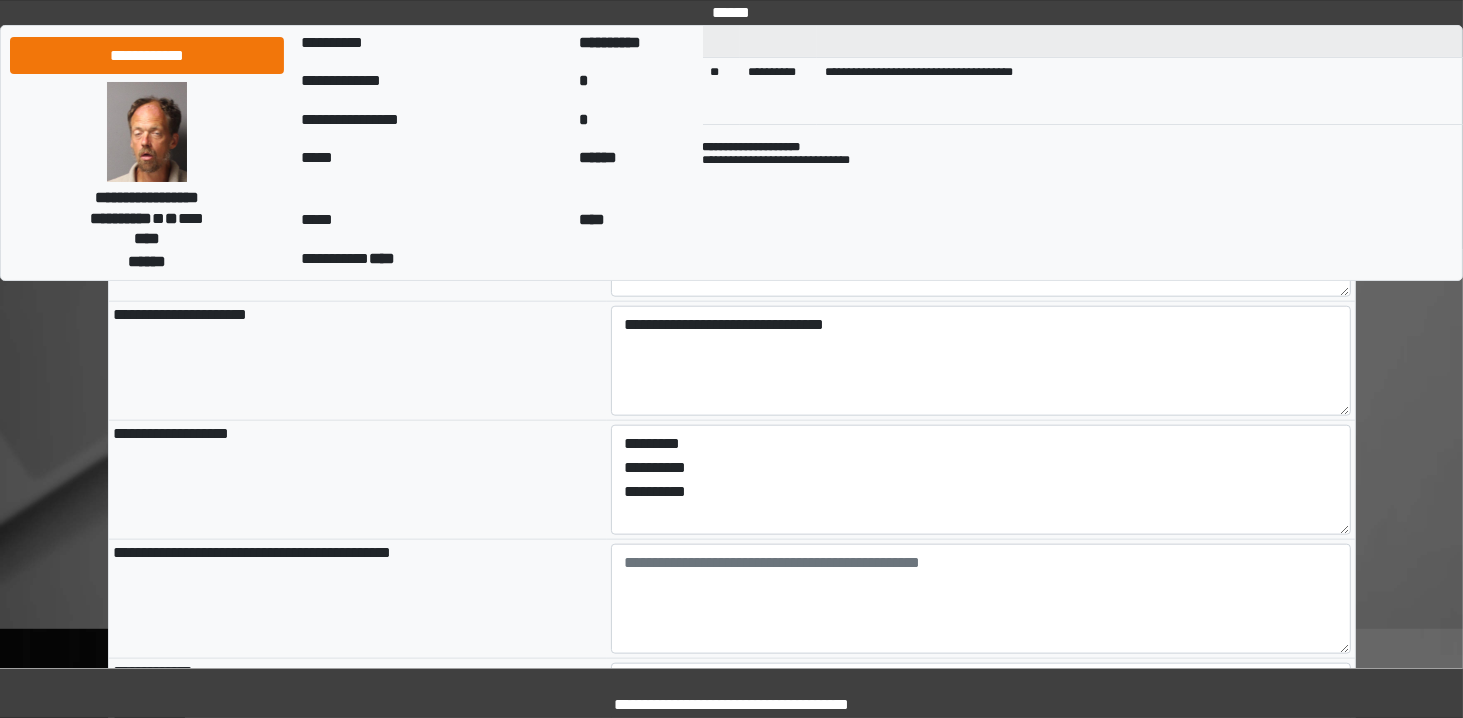 type on "**********" 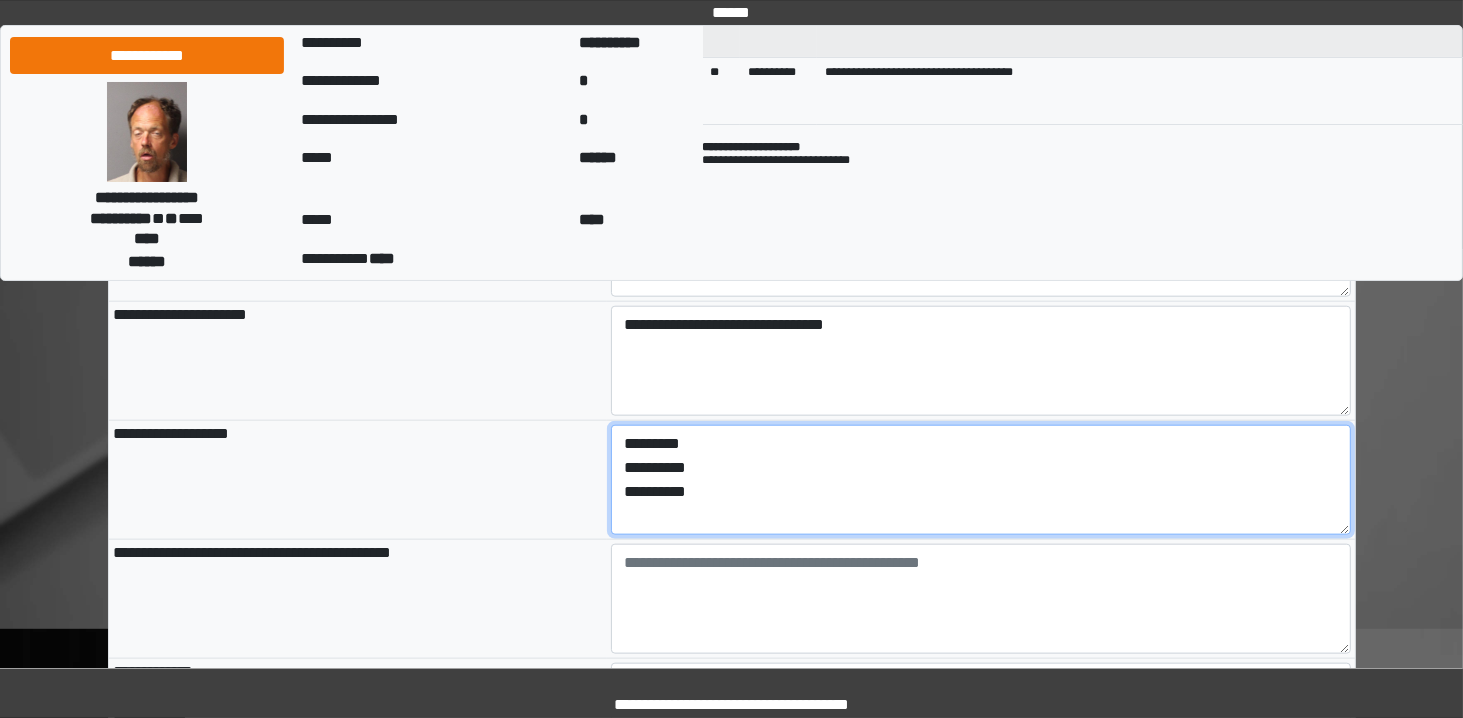type on "**********" 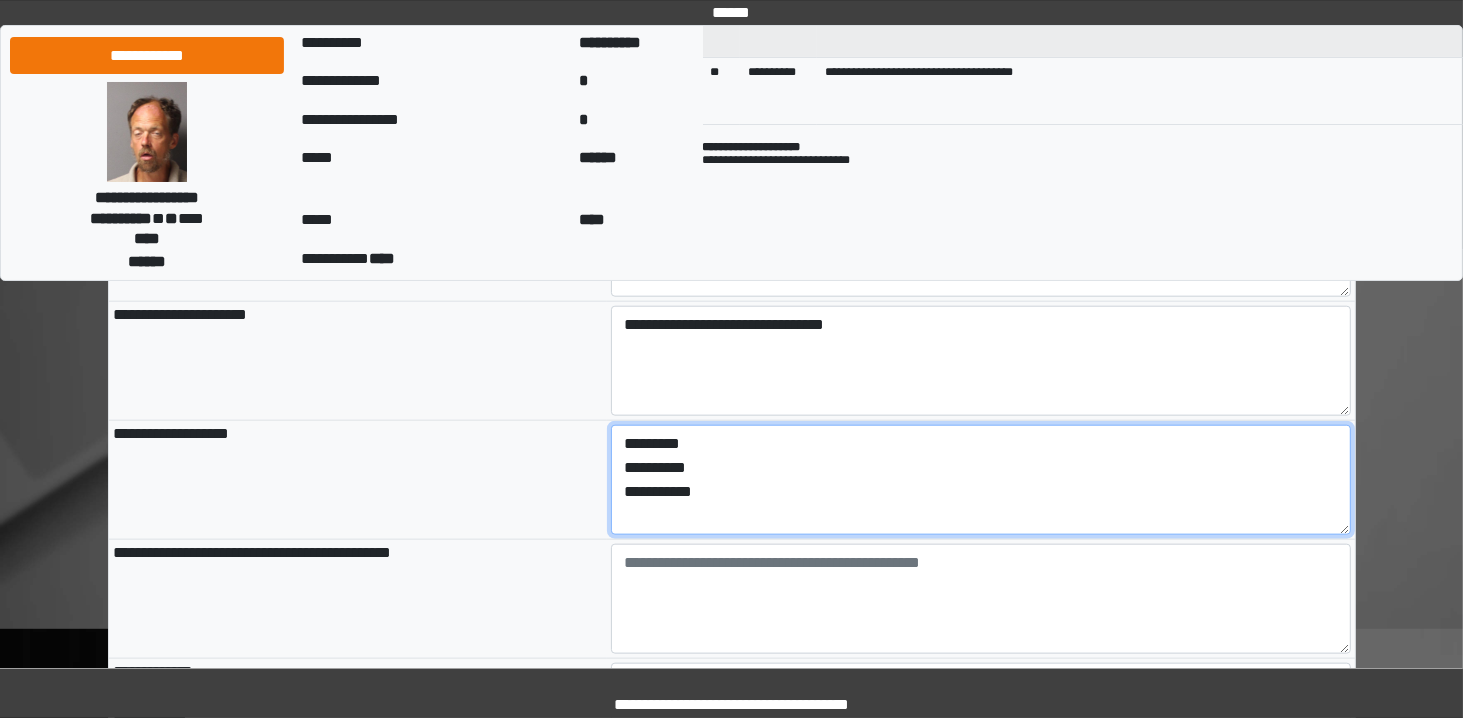 paste on "**********" 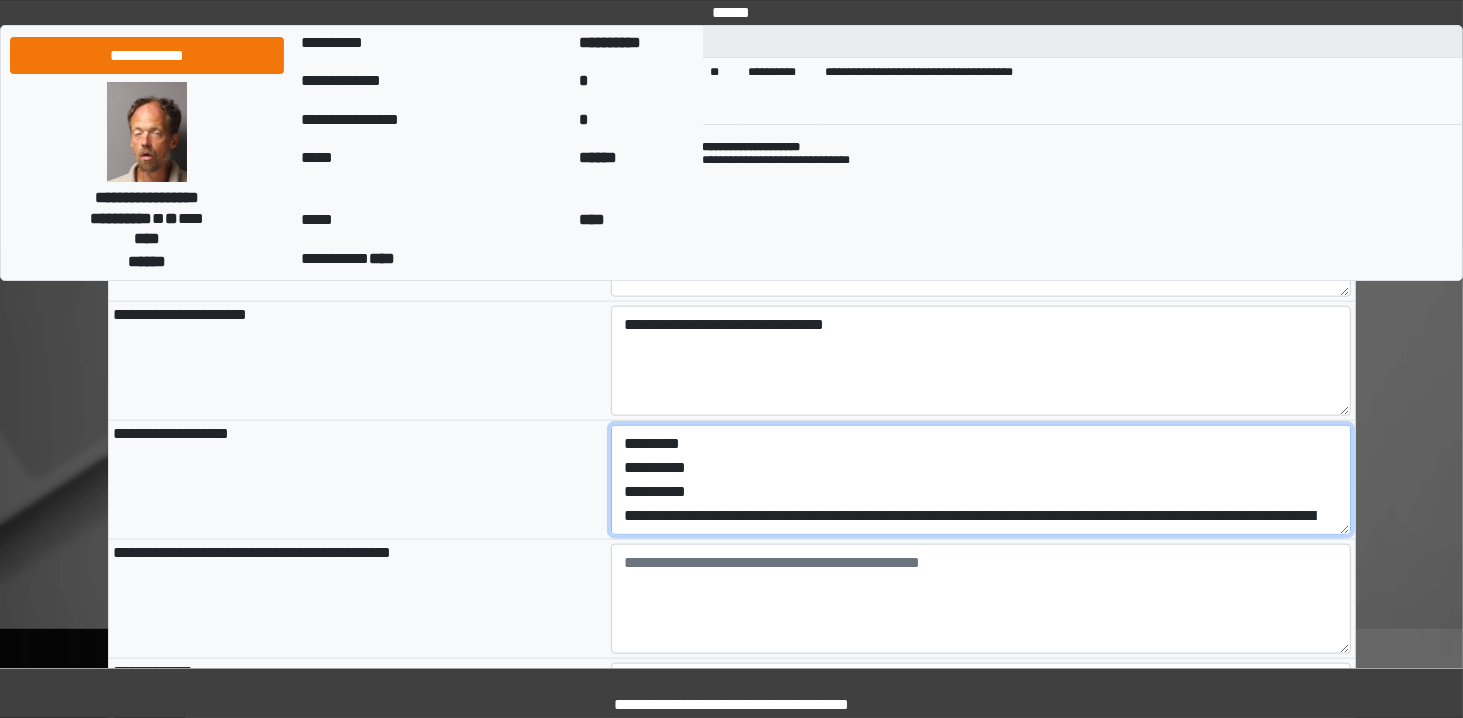 scroll, scrollTop: 16, scrollLeft: 0, axis: vertical 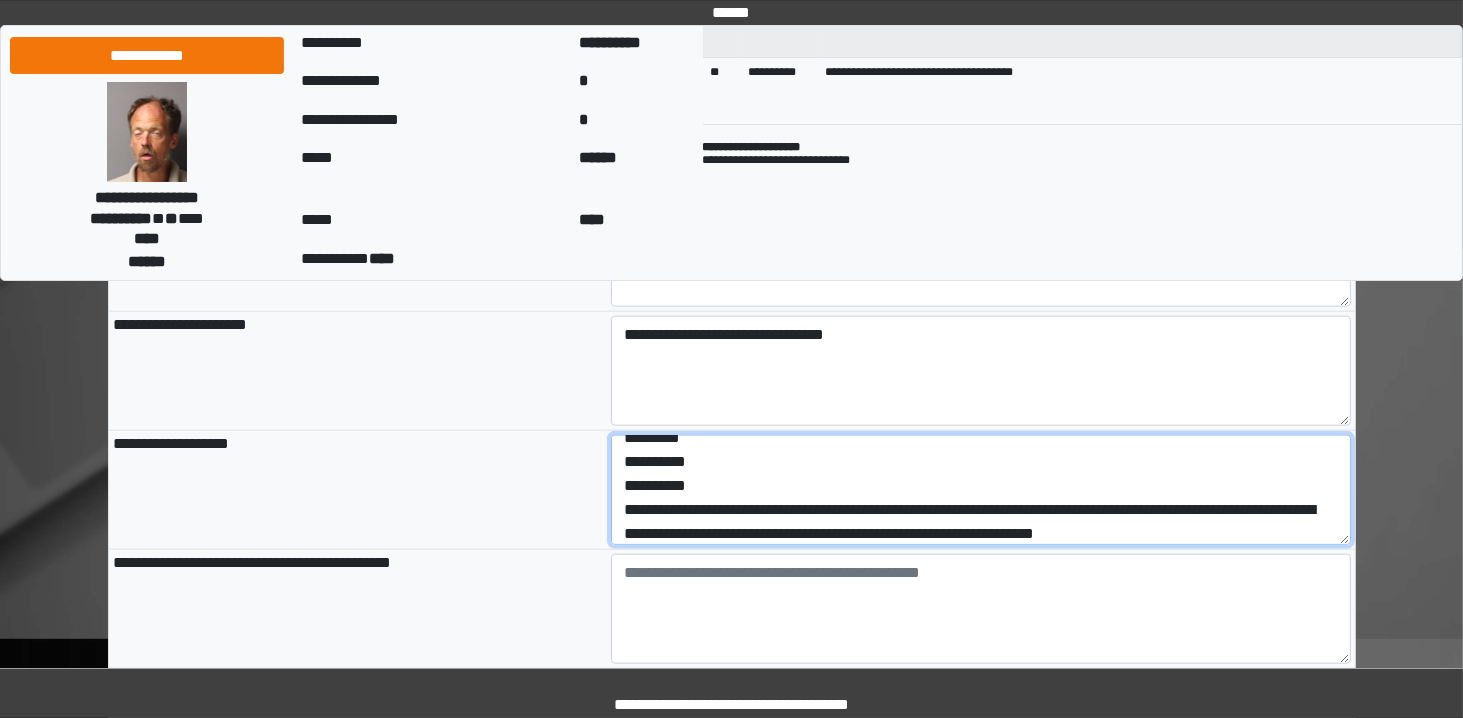 click on "**********" at bounding box center (981, 490) 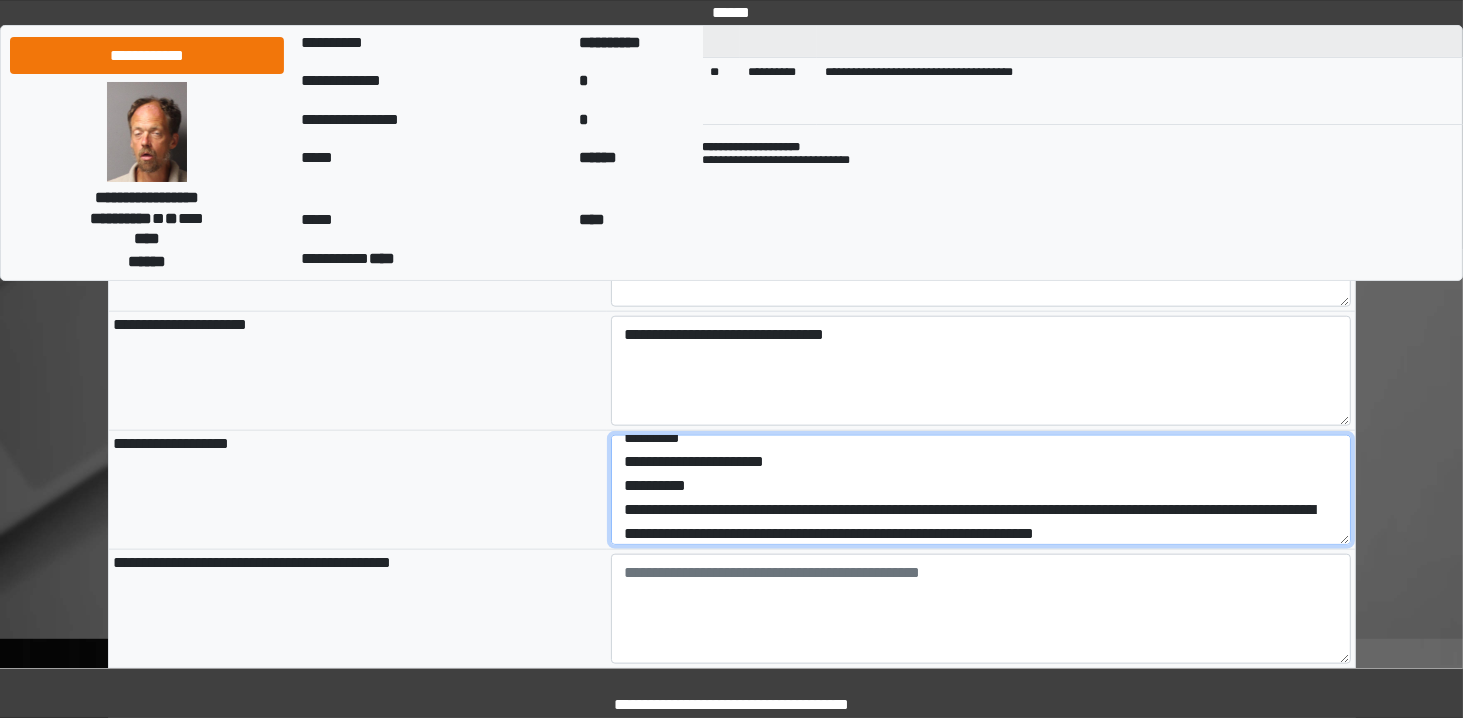 click on "**********" at bounding box center [981, 490] 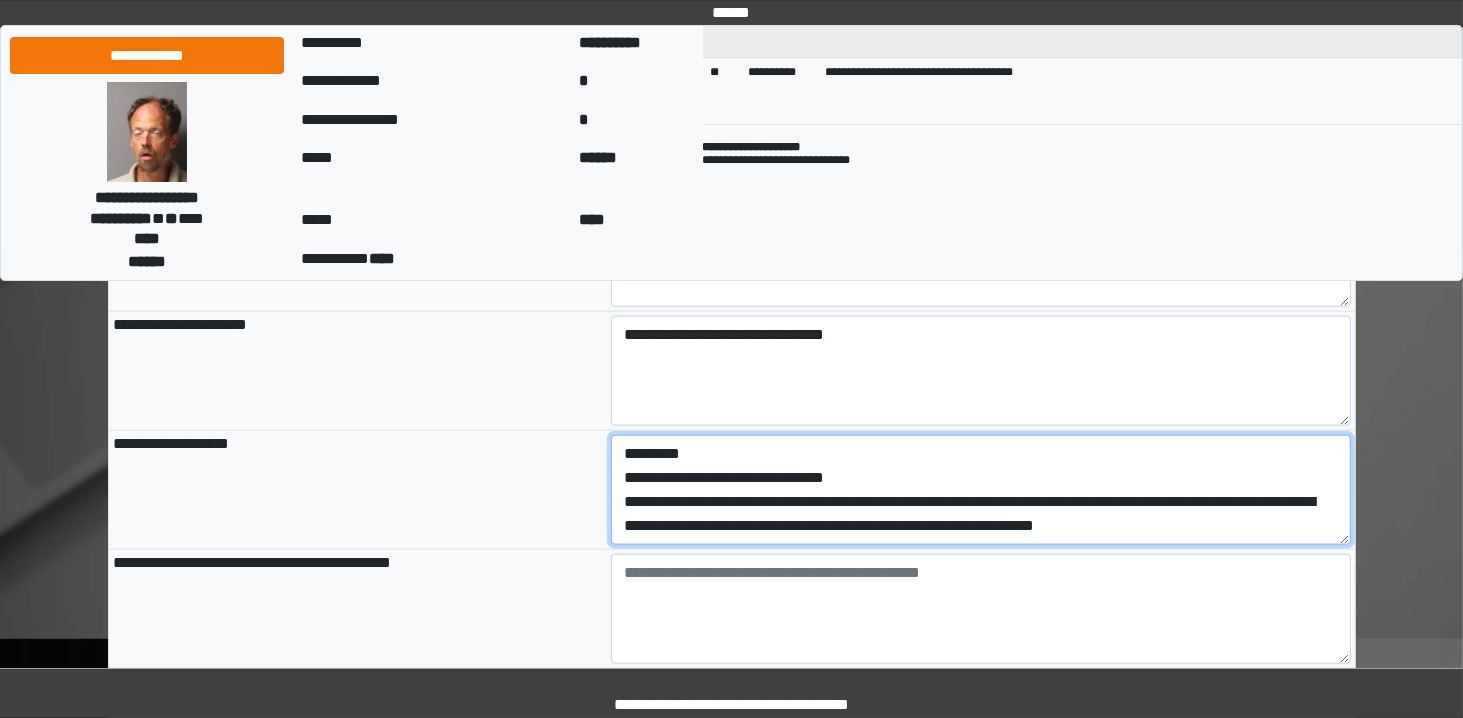 scroll, scrollTop: 0, scrollLeft: 0, axis: both 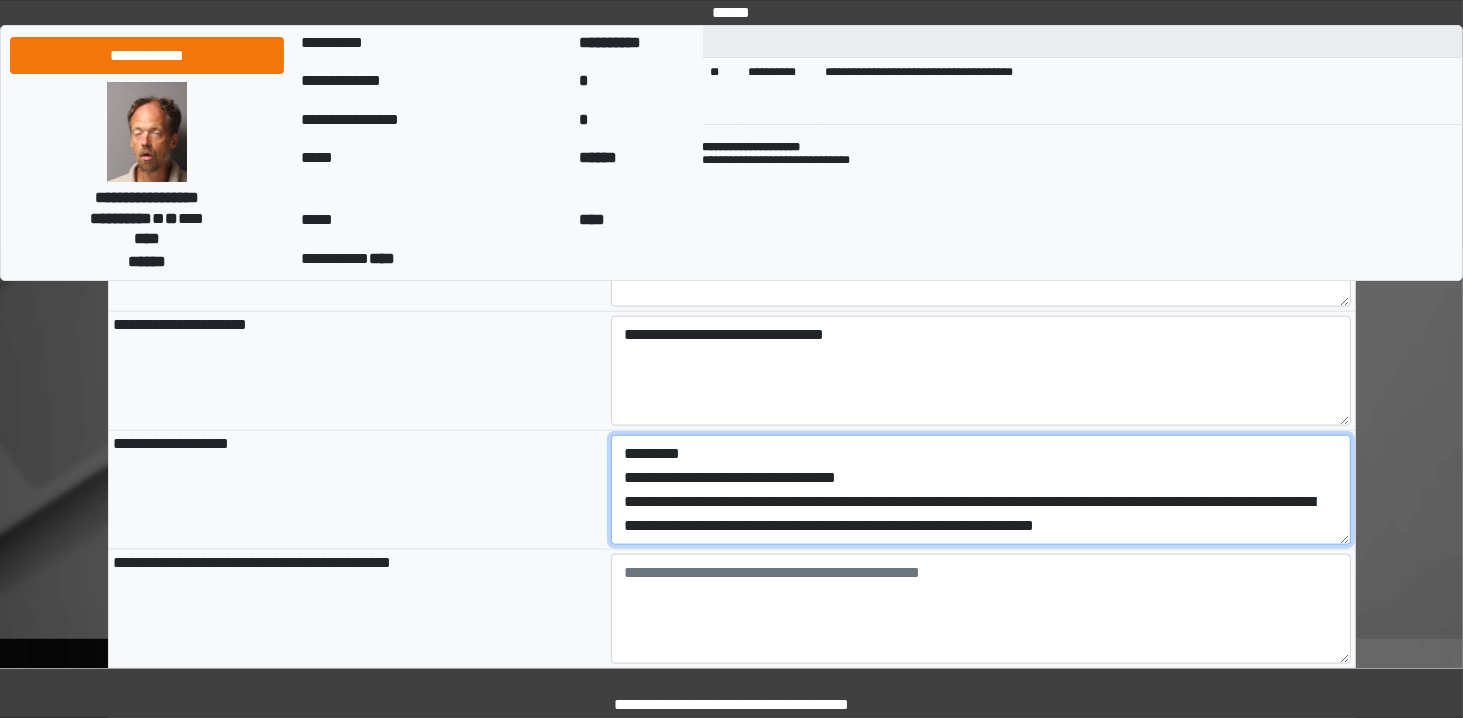click on "**********" at bounding box center [981, 490] 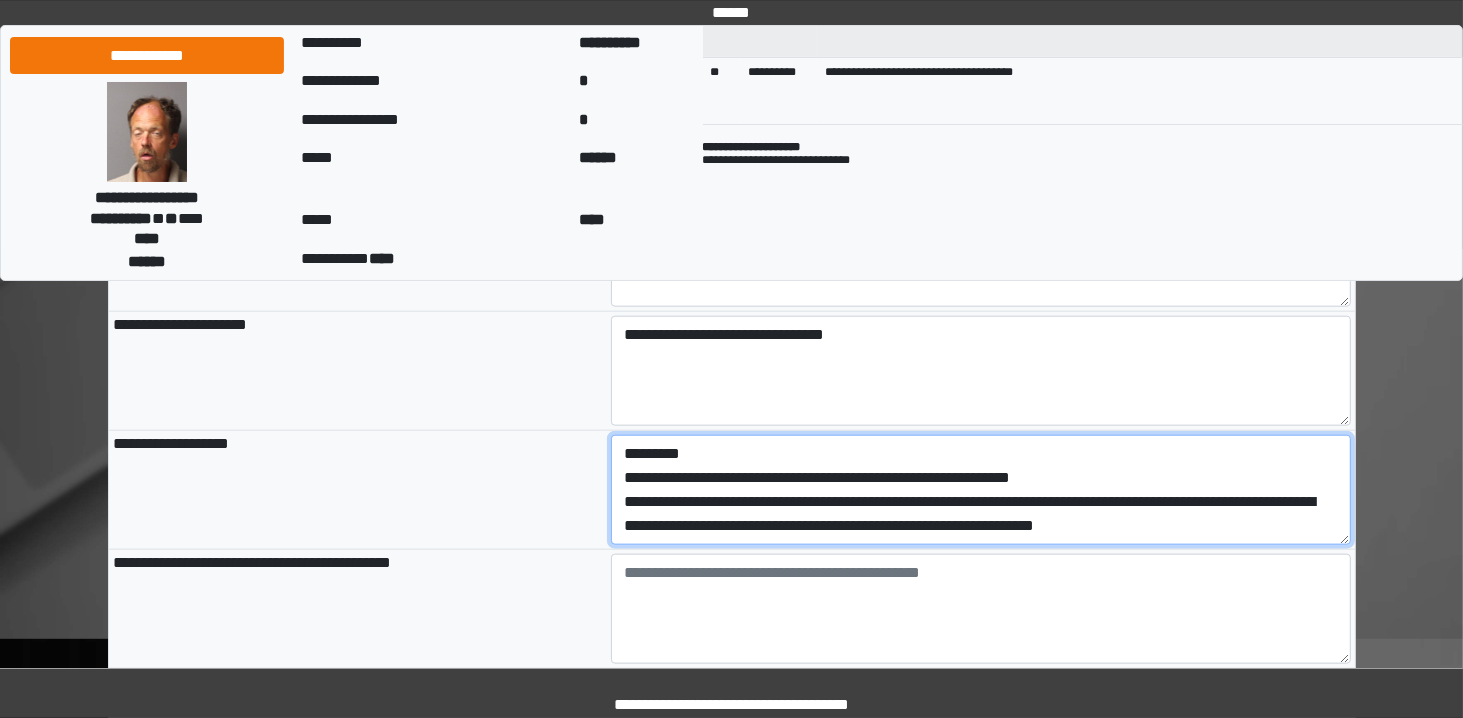 click on "**********" at bounding box center (981, 490) 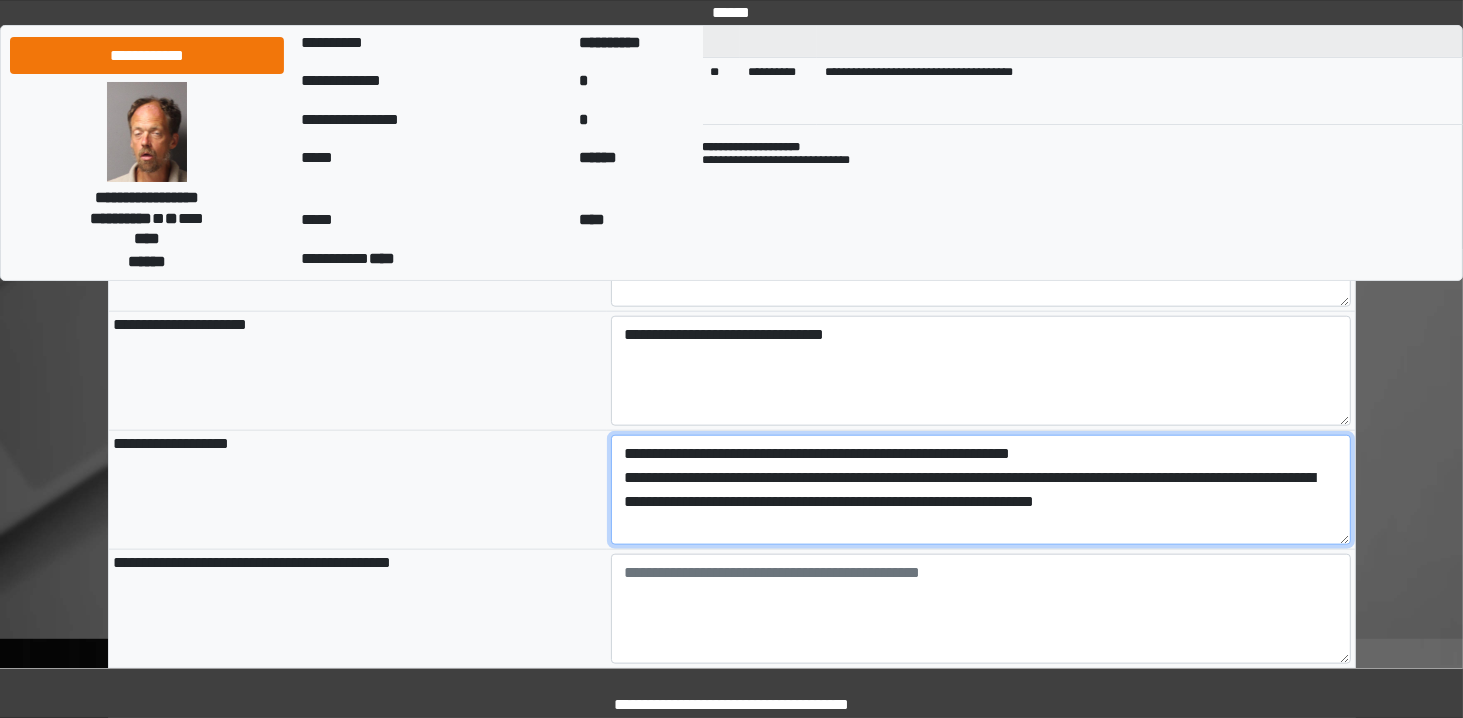 click on "**********" at bounding box center [981, 490] 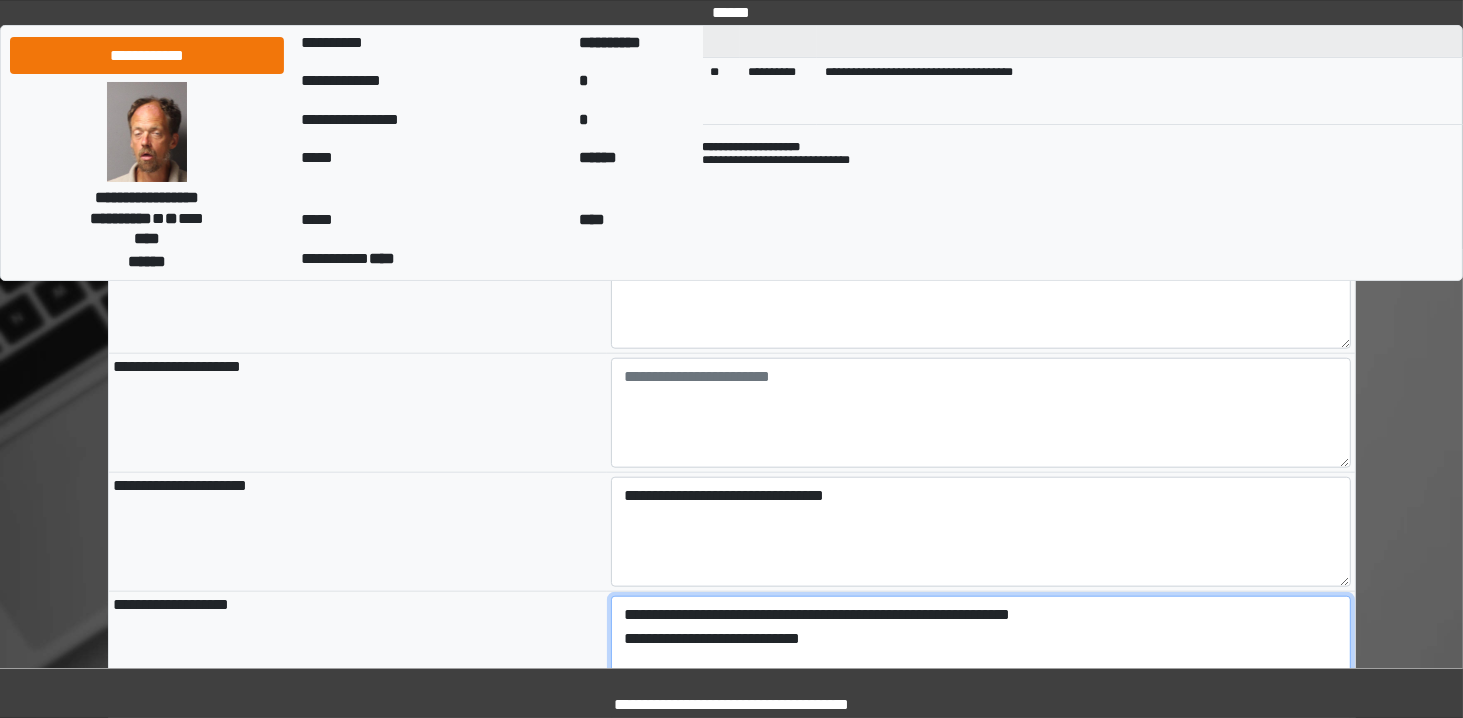 scroll, scrollTop: 1890, scrollLeft: 0, axis: vertical 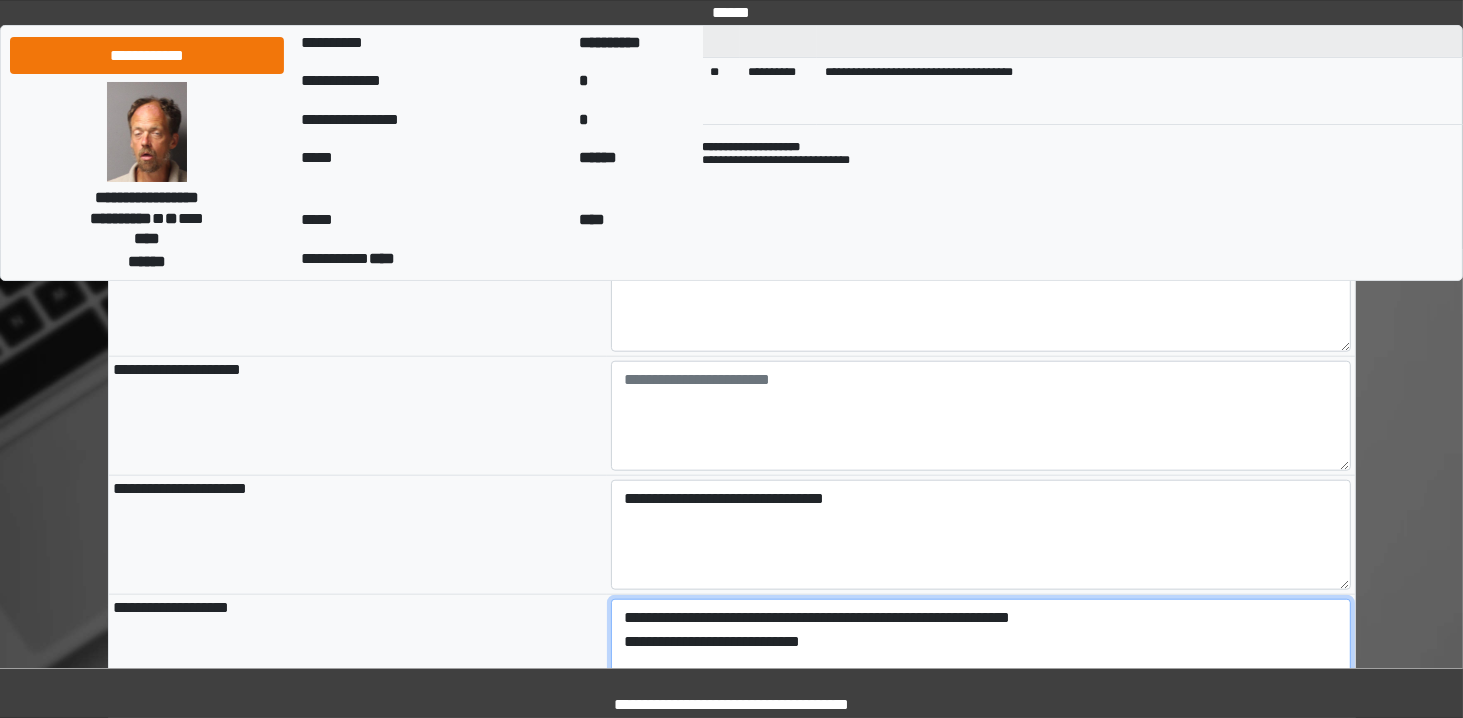 type on "**********" 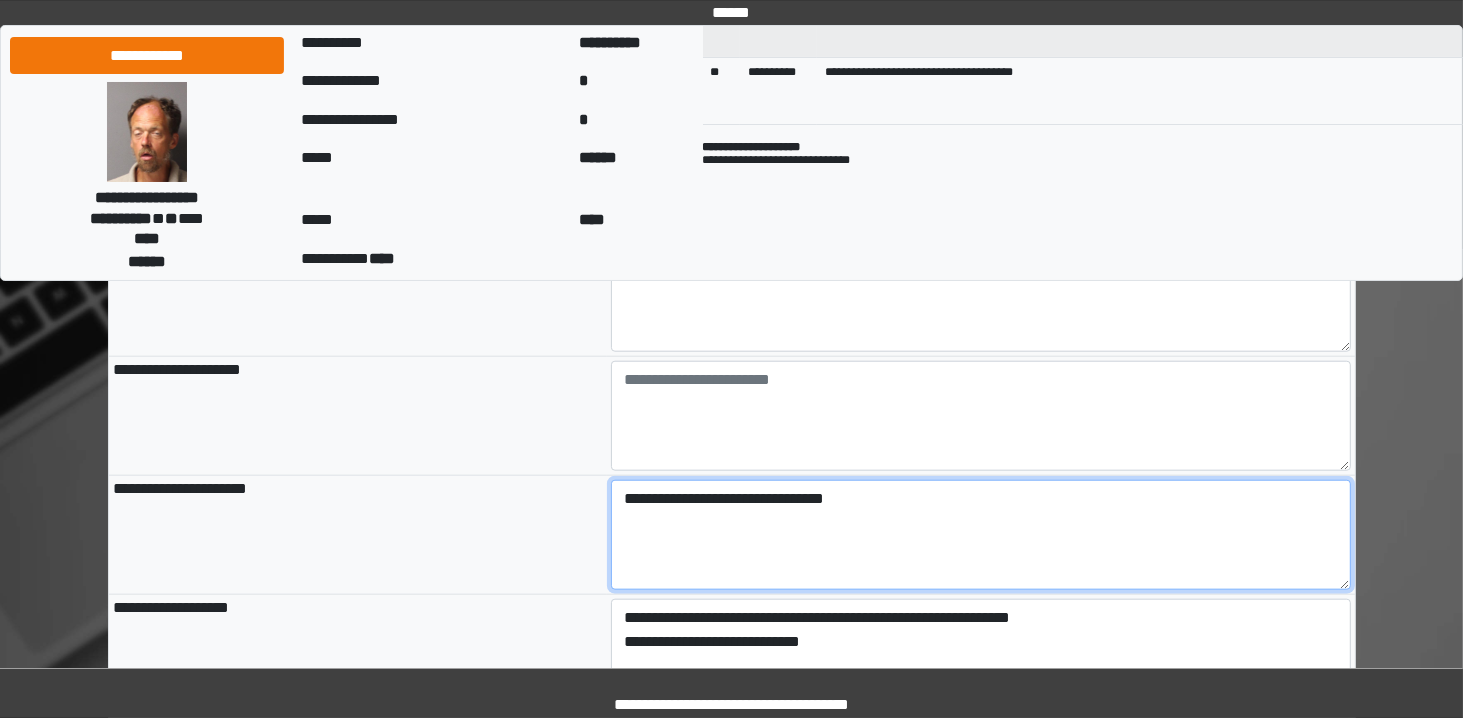 type on "**********" 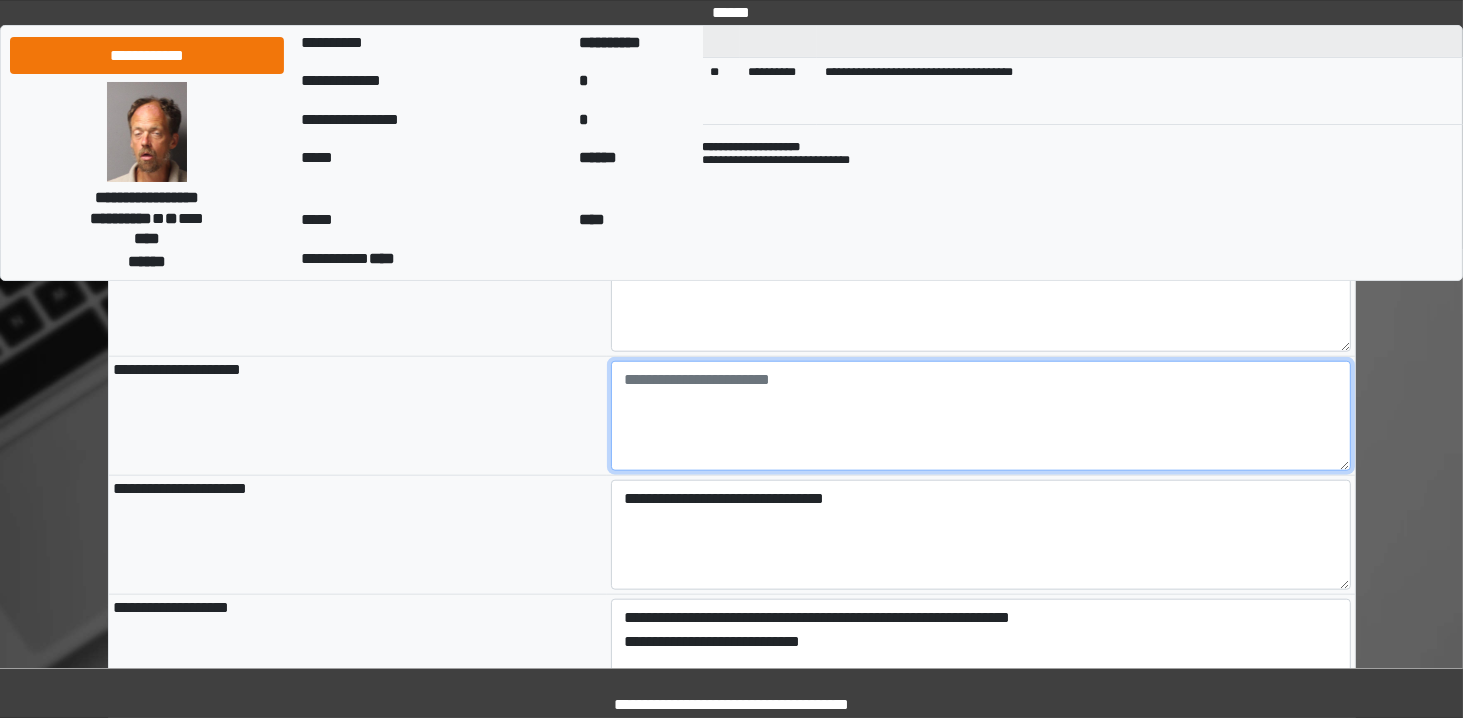 click at bounding box center [981, 416] 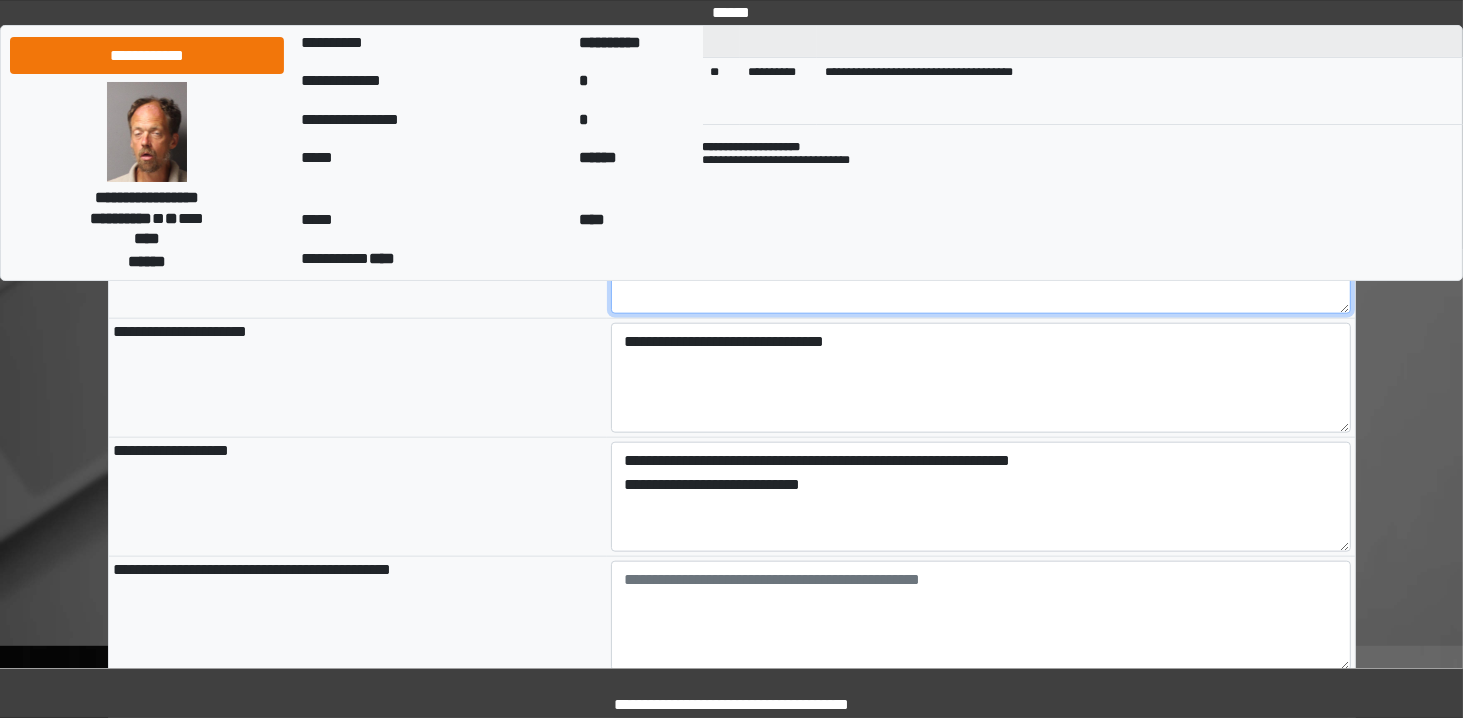 scroll, scrollTop: 2124, scrollLeft: 0, axis: vertical 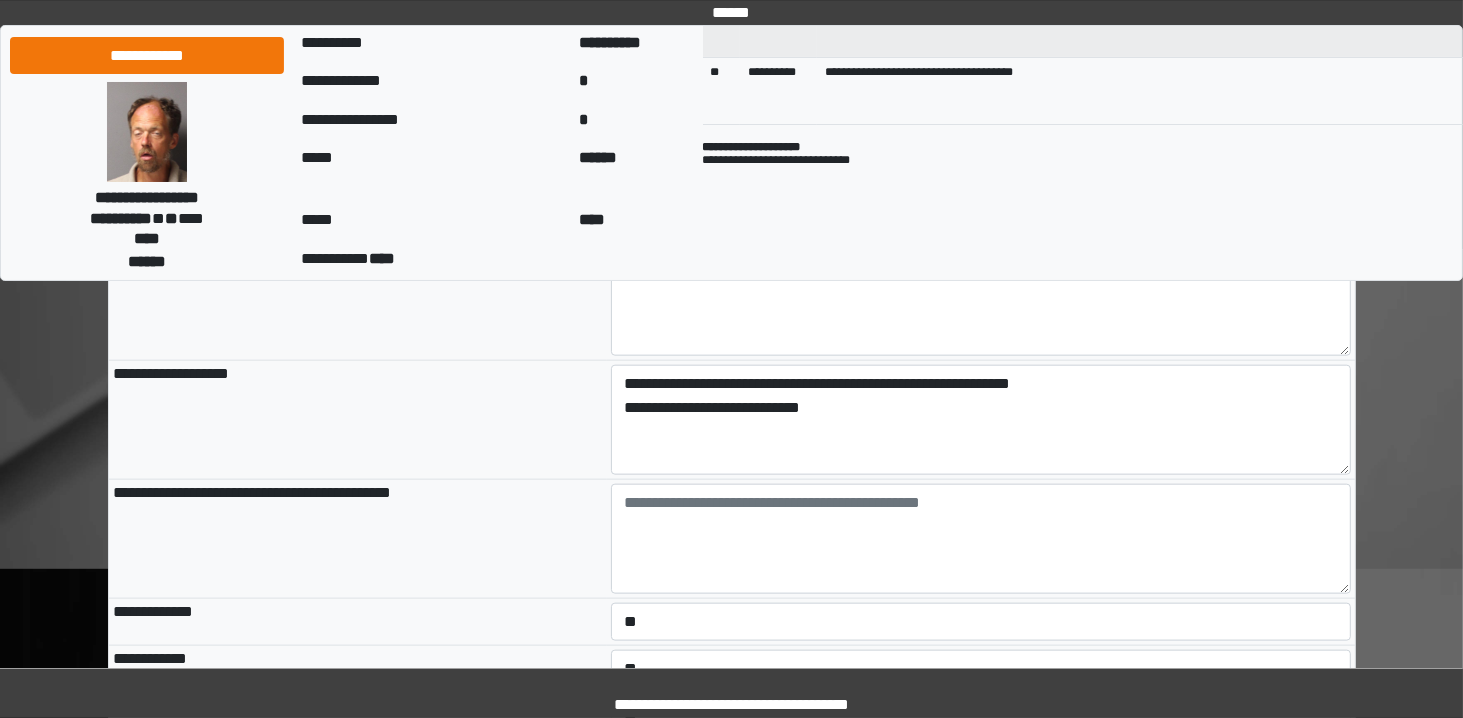 type on "**********" 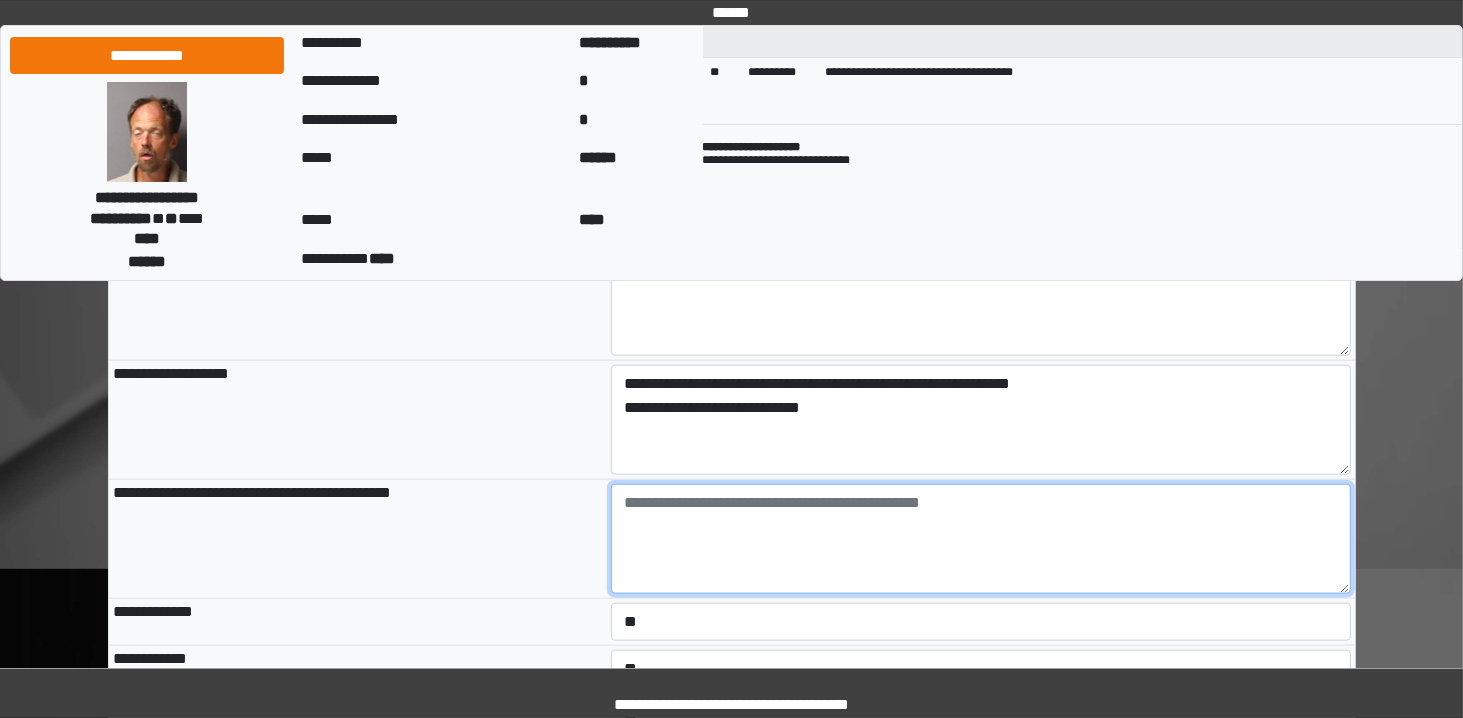 type on "**********" 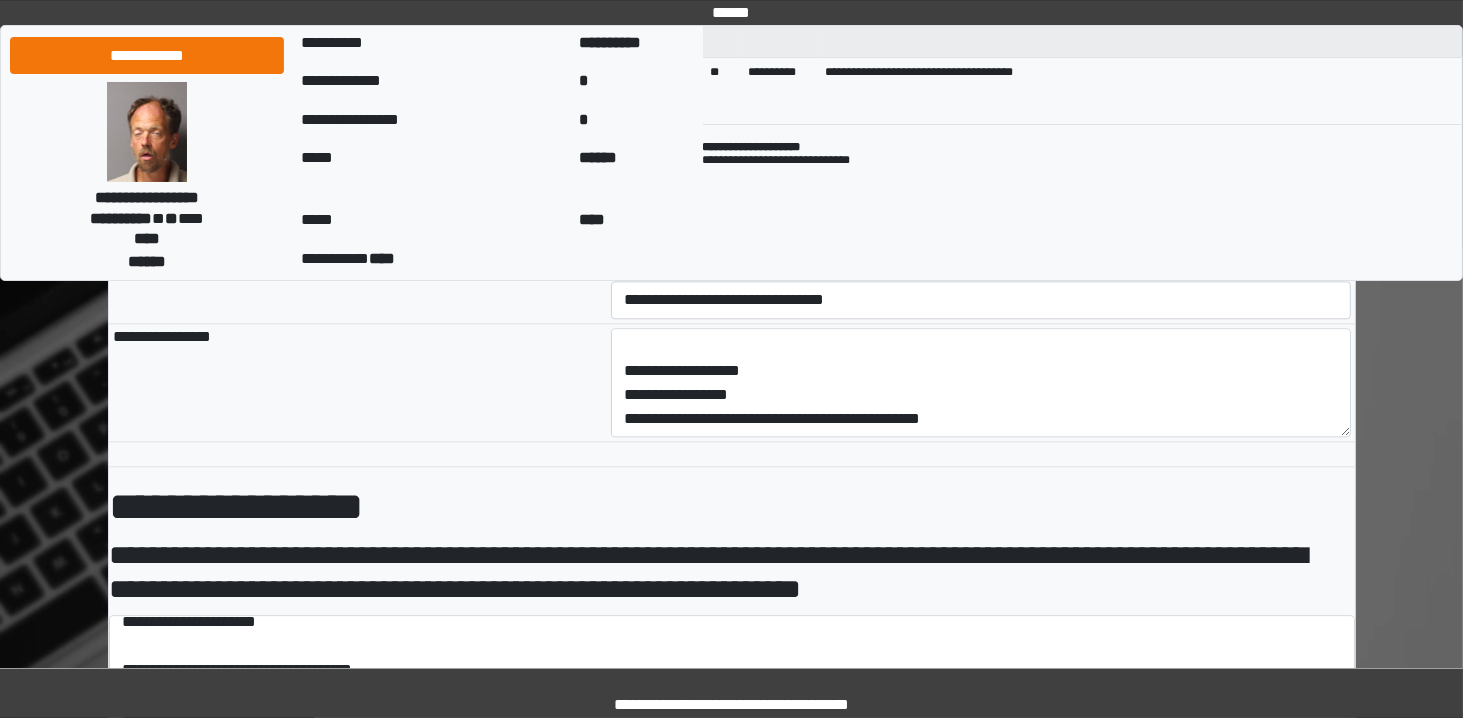 scroll, scrollTop: 4622, scrollLeft: 0, axis: vertical 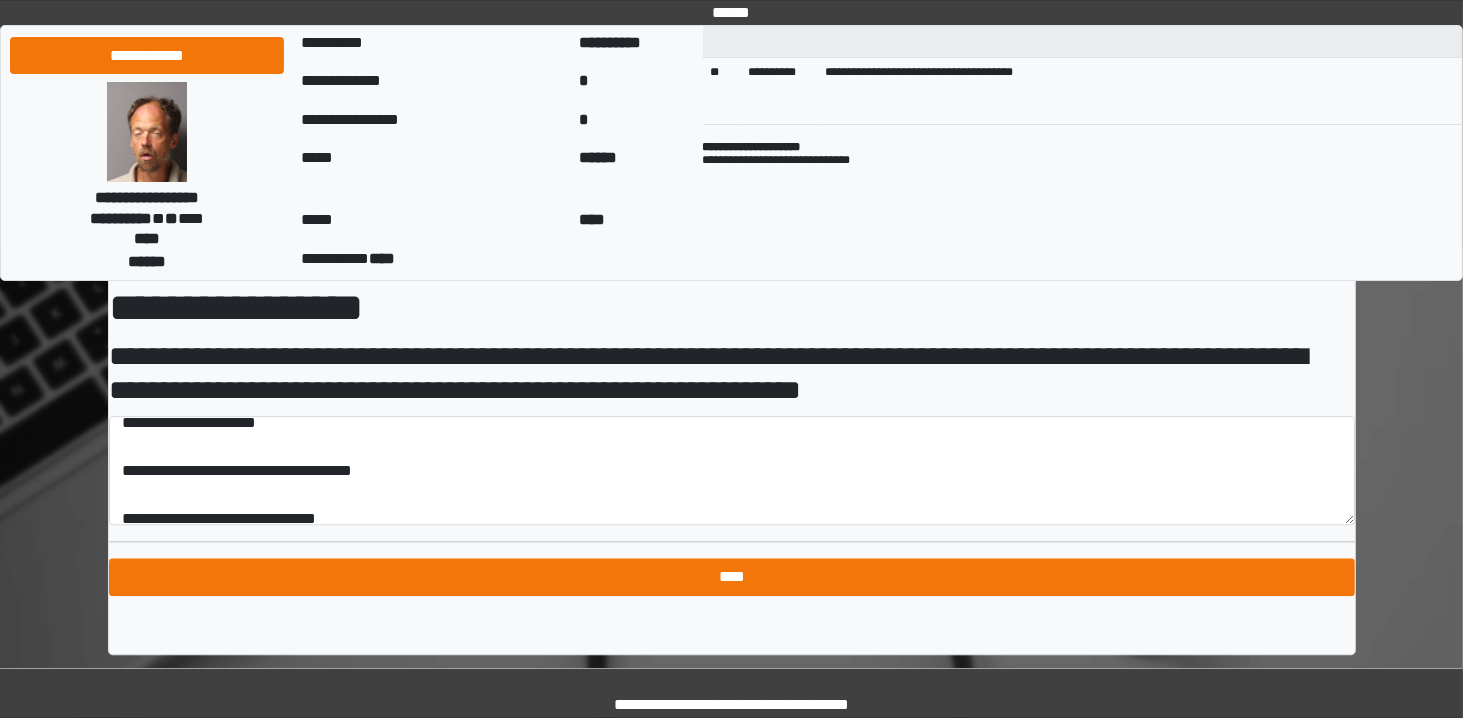 type on "*******" 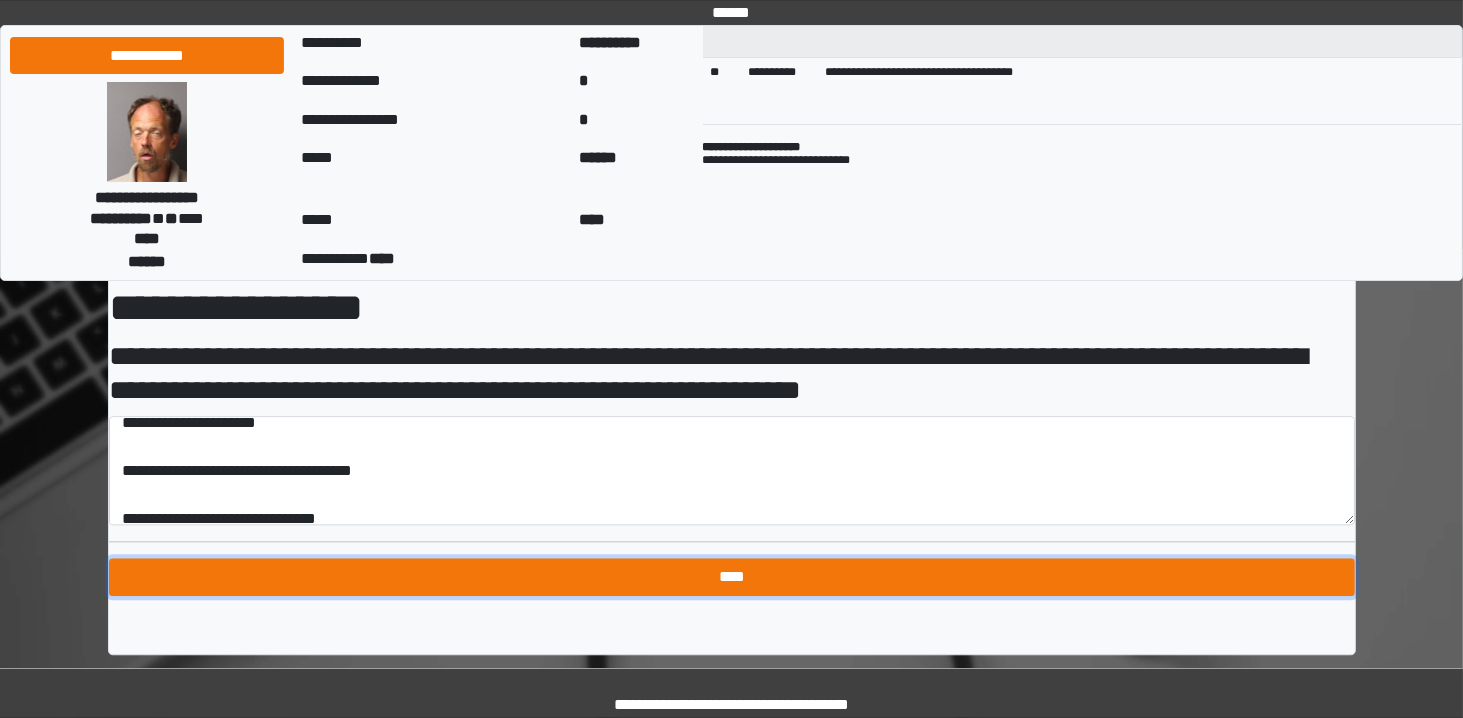 type on "**********" 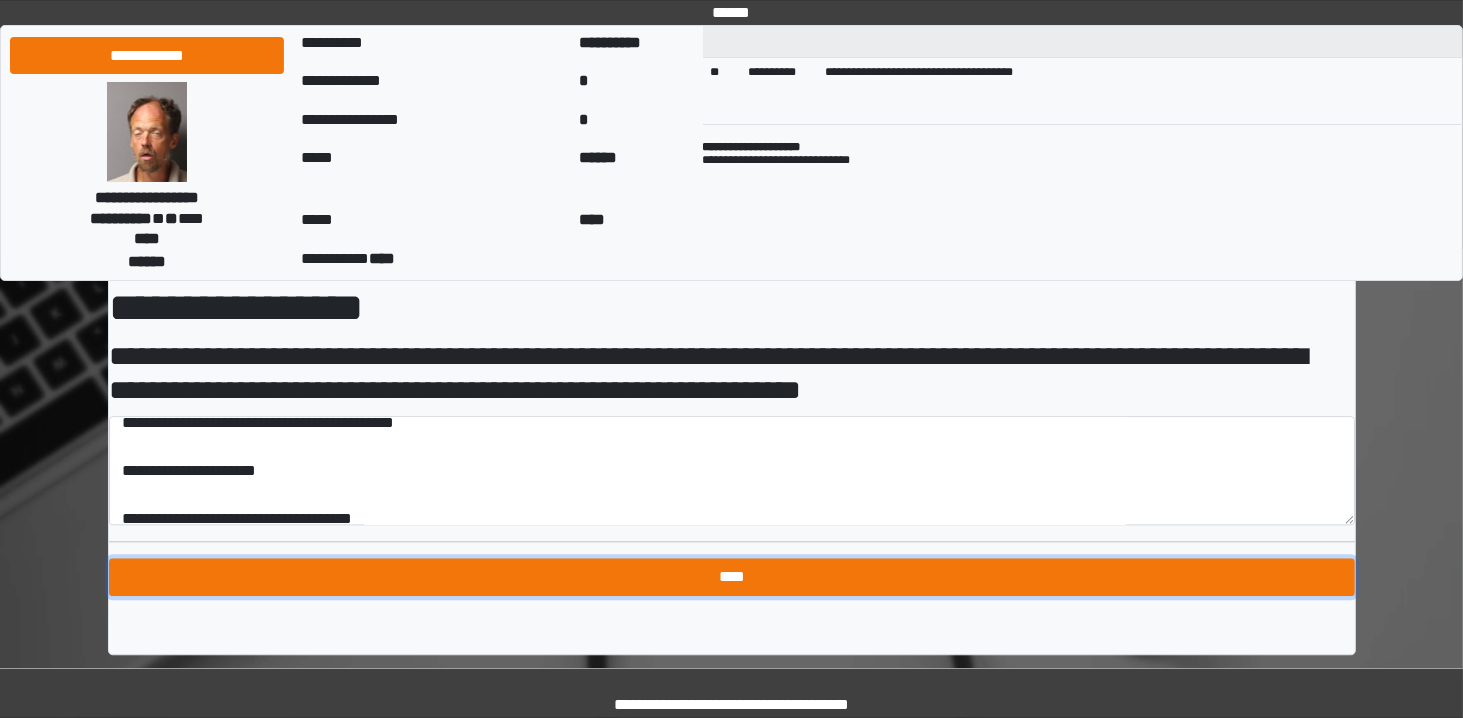 click on "****" at bounding box center [732, 577] 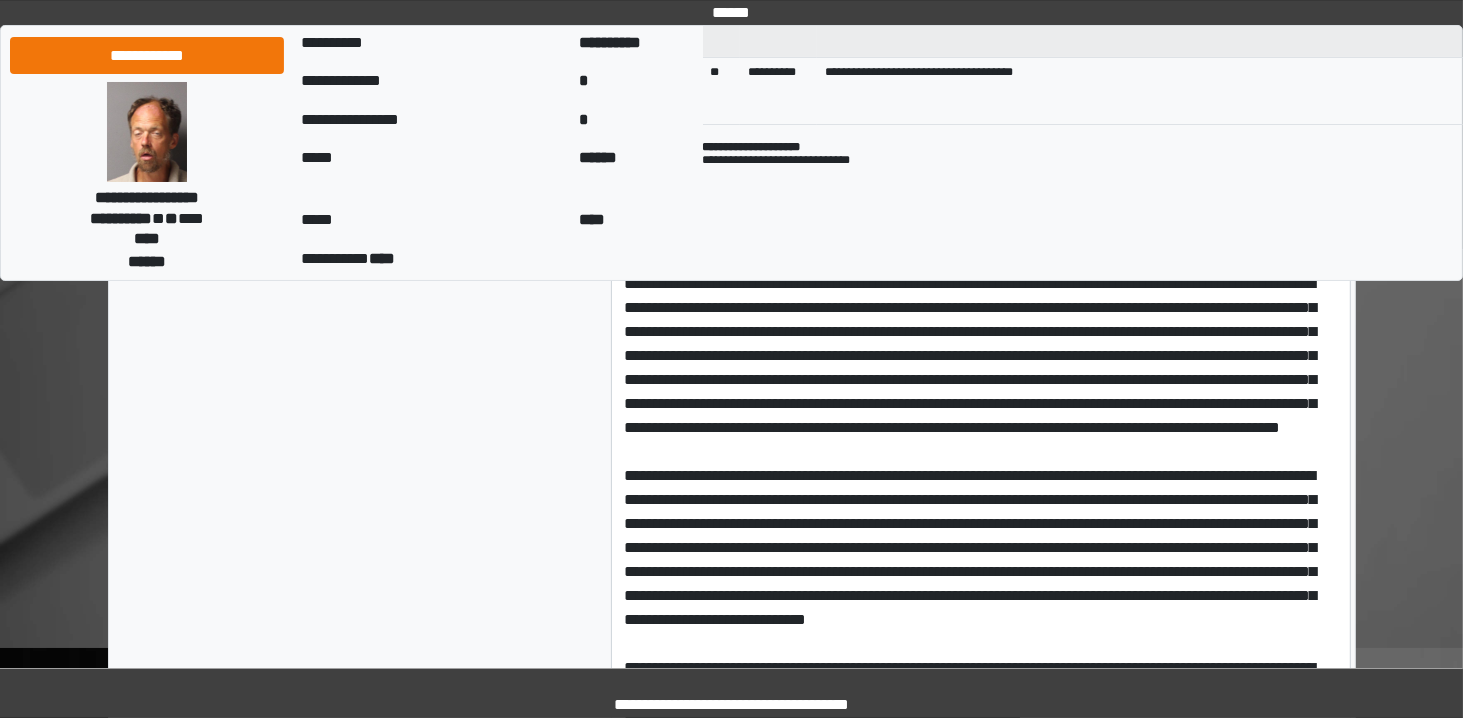 scroll, scrollTop: 259, scrollLeft: 0, axis: vertical 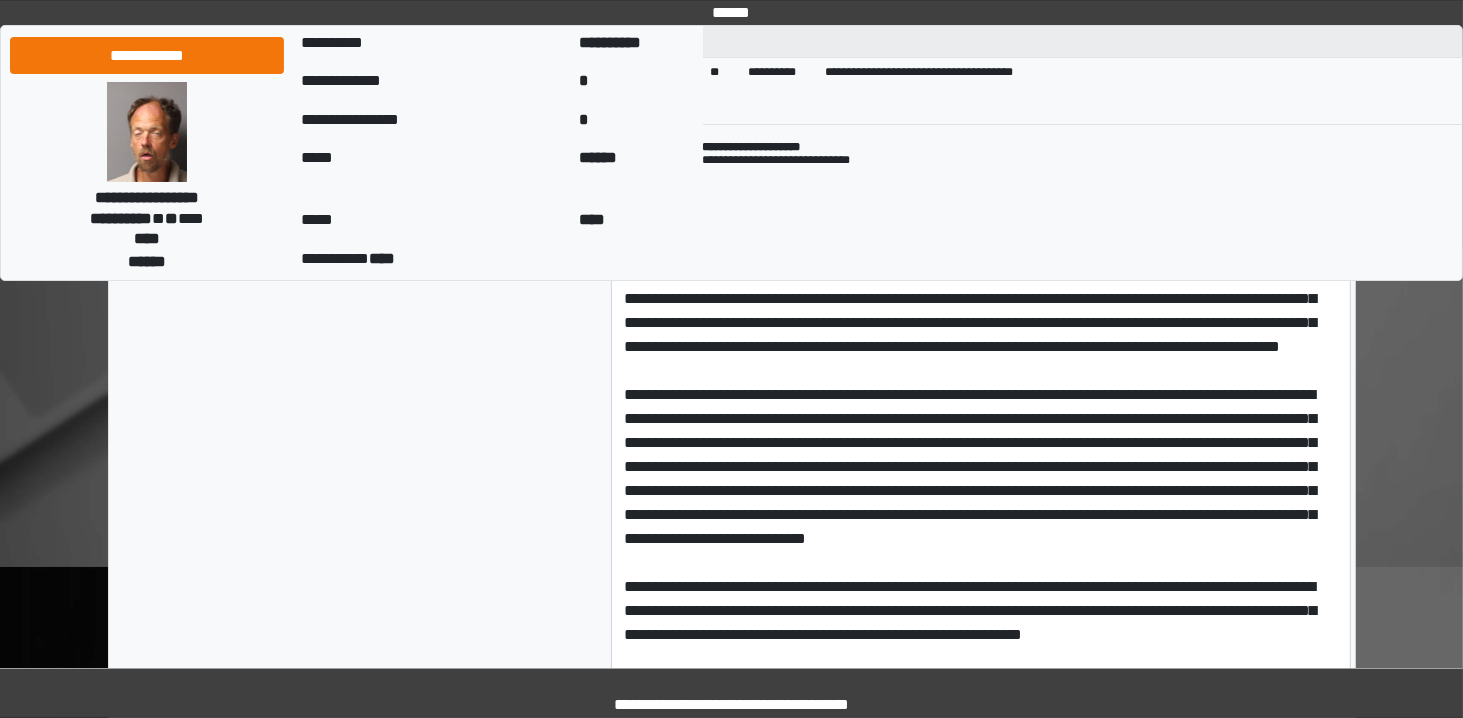 drag, startPoint x: 639, startPoint y: 577, endPoint x: 520, endPoint y: 565, distance: 119.60351 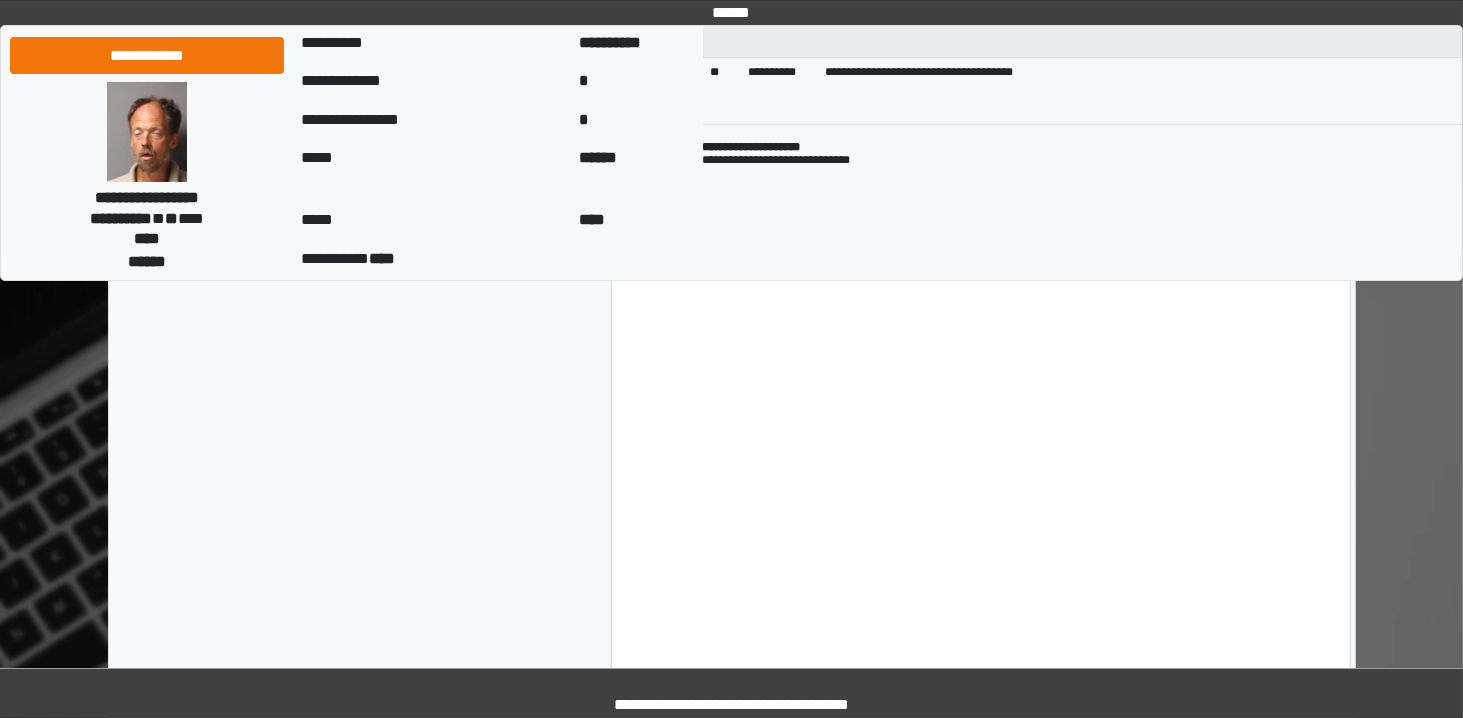 scroll, scrollTop: 643, scrollLeft: 0, axis: vertical 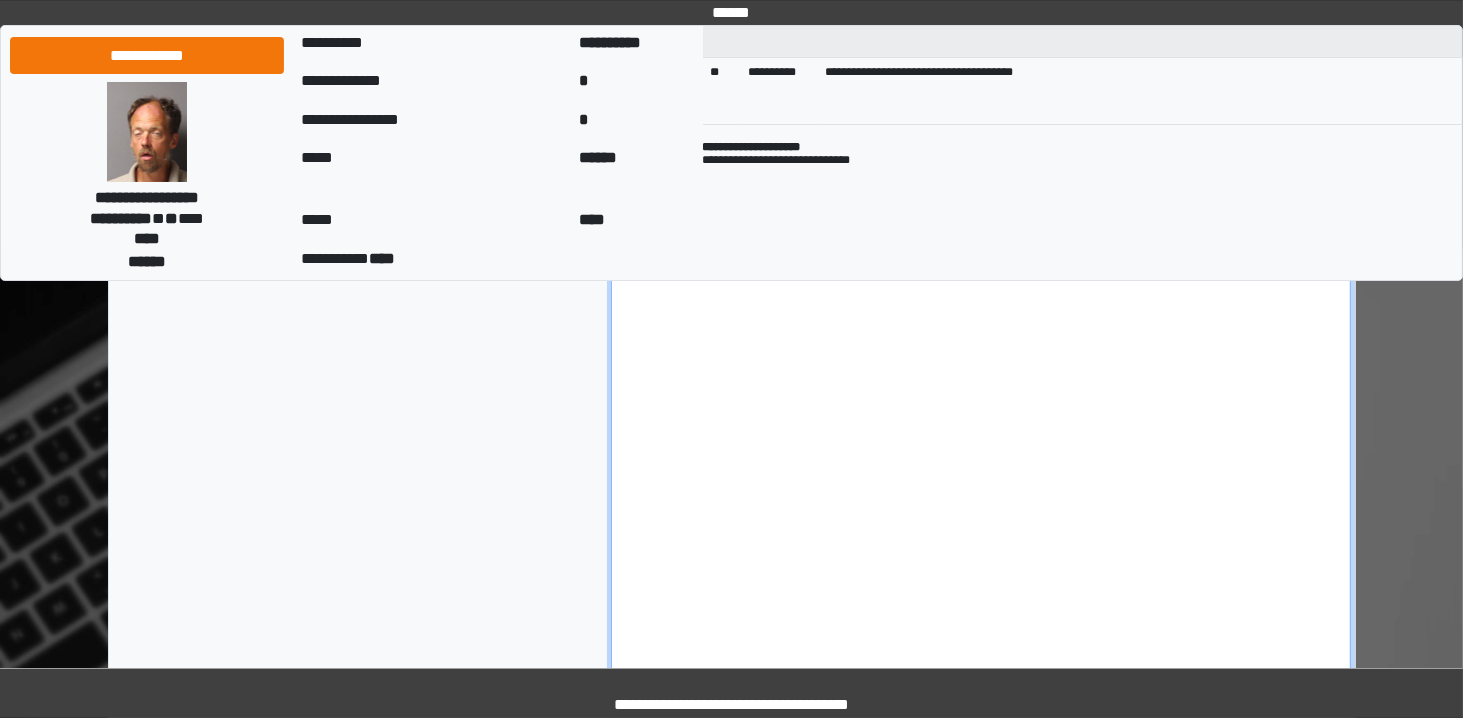 click at bounding box center (981, 402) 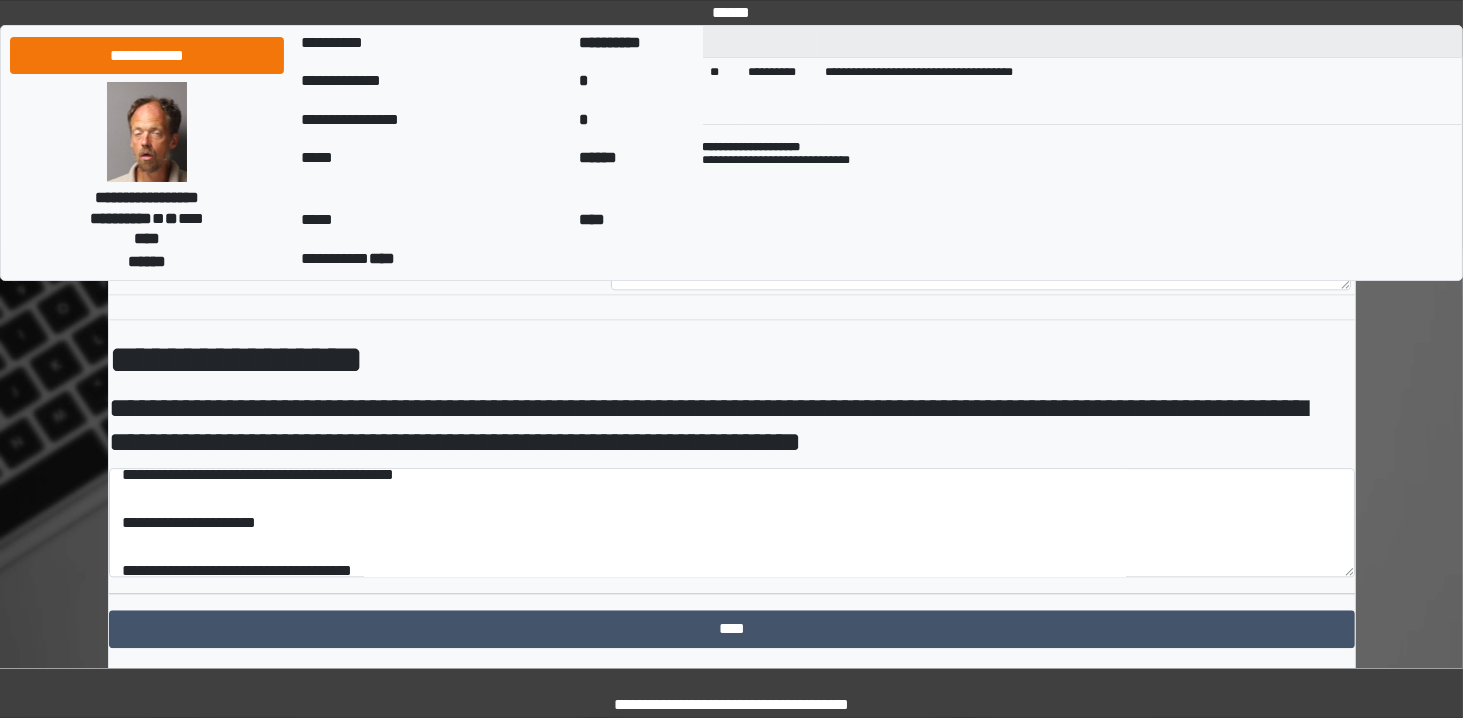 drag, startPoint x: 939, startPoint y: 457, endPoint x: 864, endPoint y: 579, distance: 143.20964 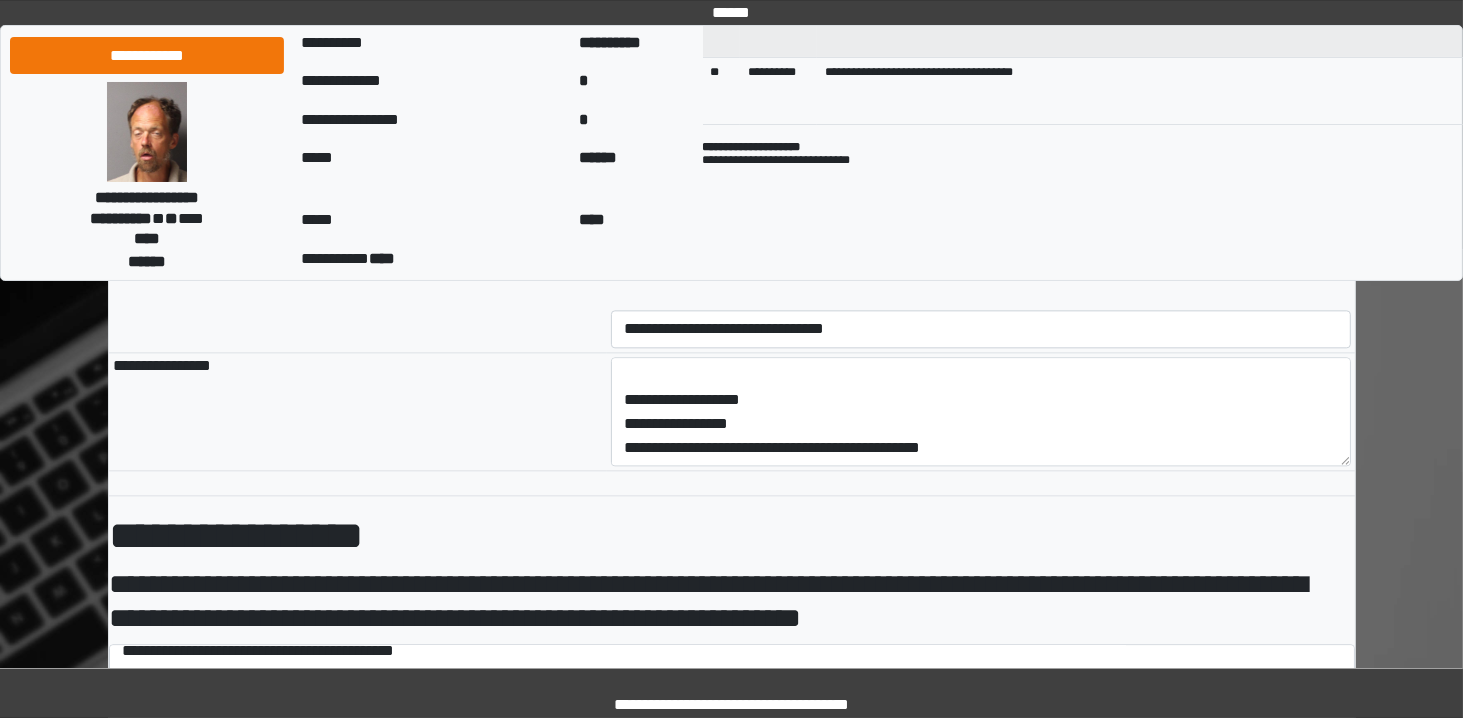 scroll, scrollTop: 4622, scrollLeft: 0, axis: vertical 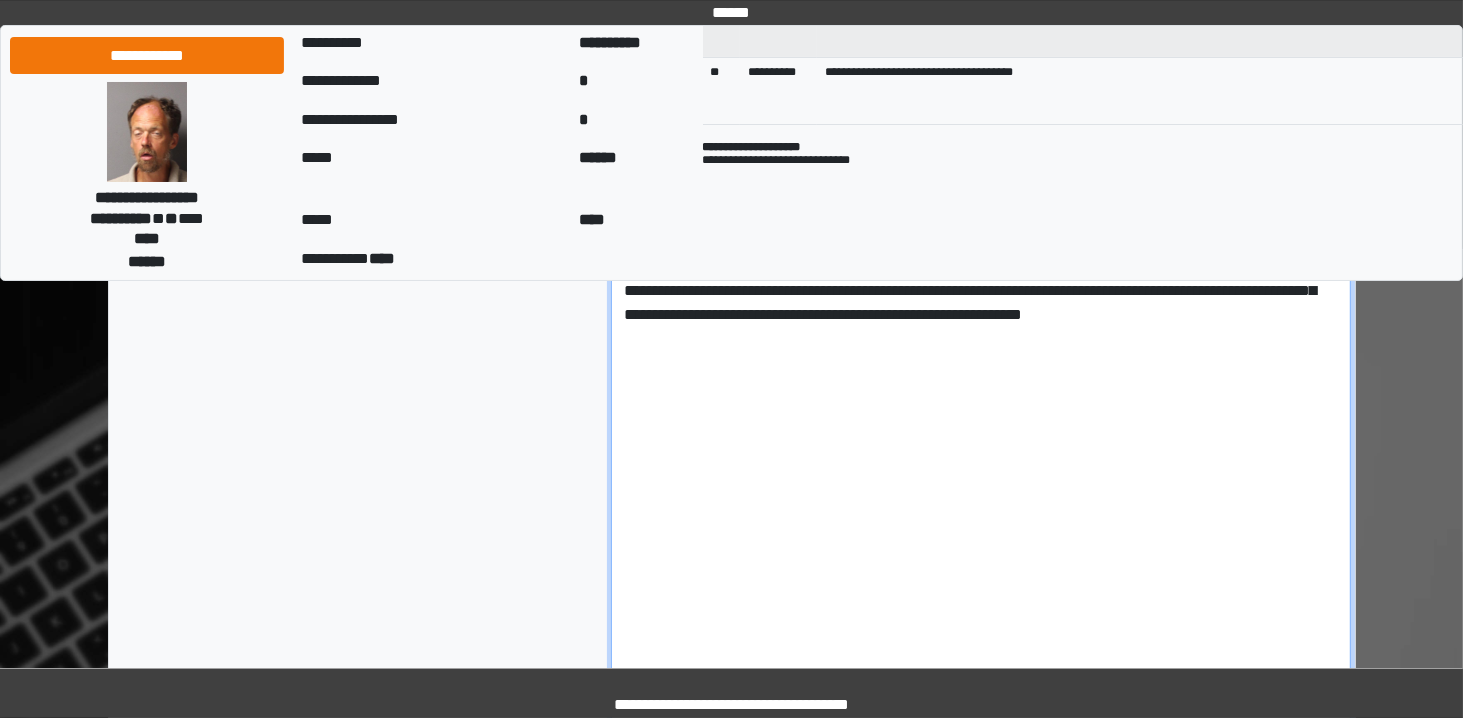 click at bounding box center (981, 466) 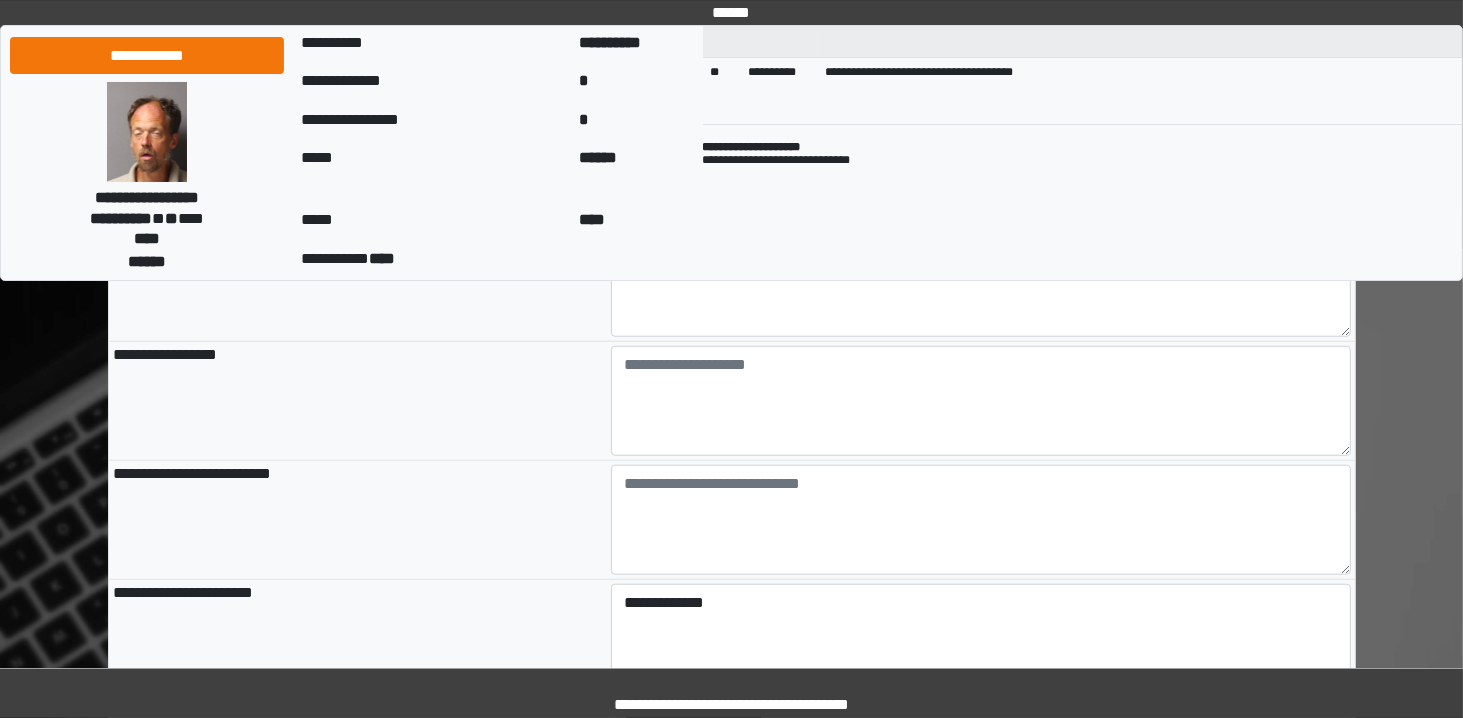 scroll, scrollTop: 1548, scrollLeft: 0, axis: vertical 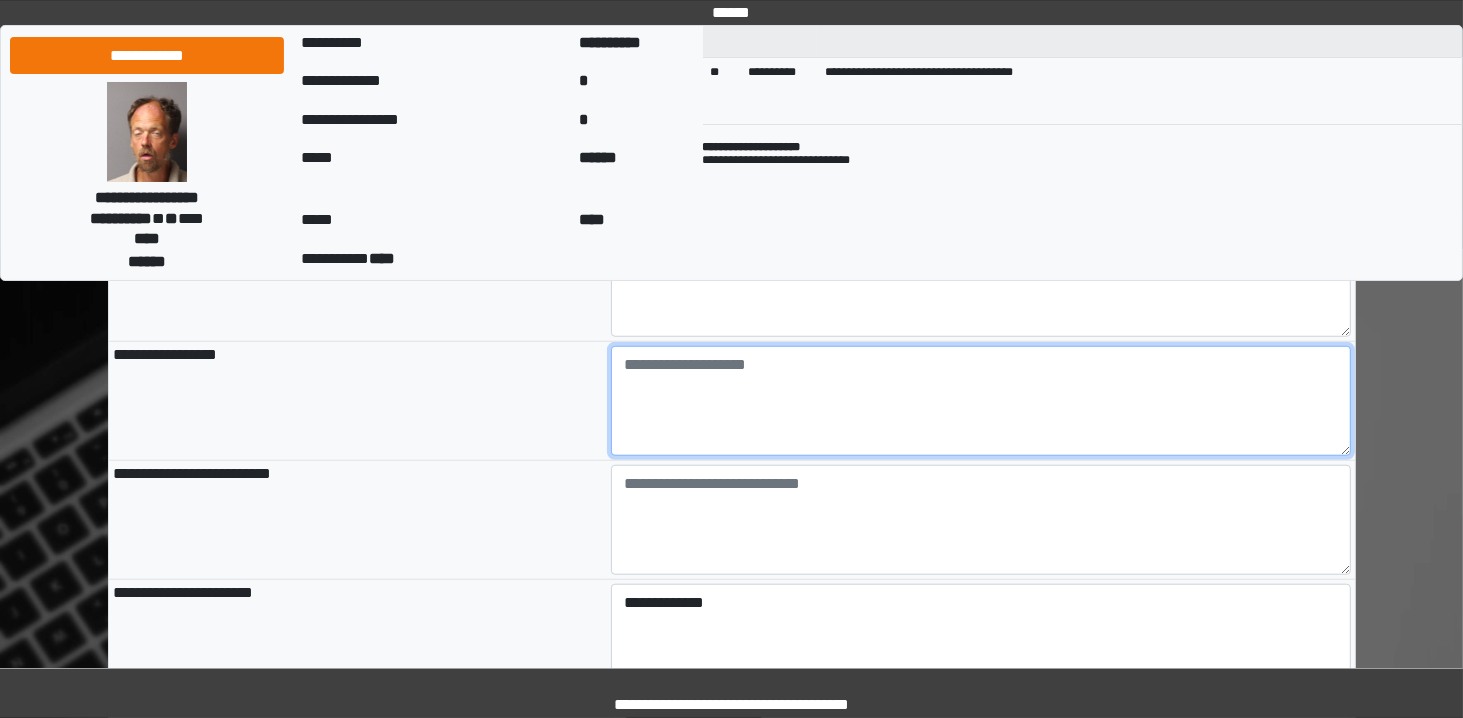 click at bounding box center [981, 401] 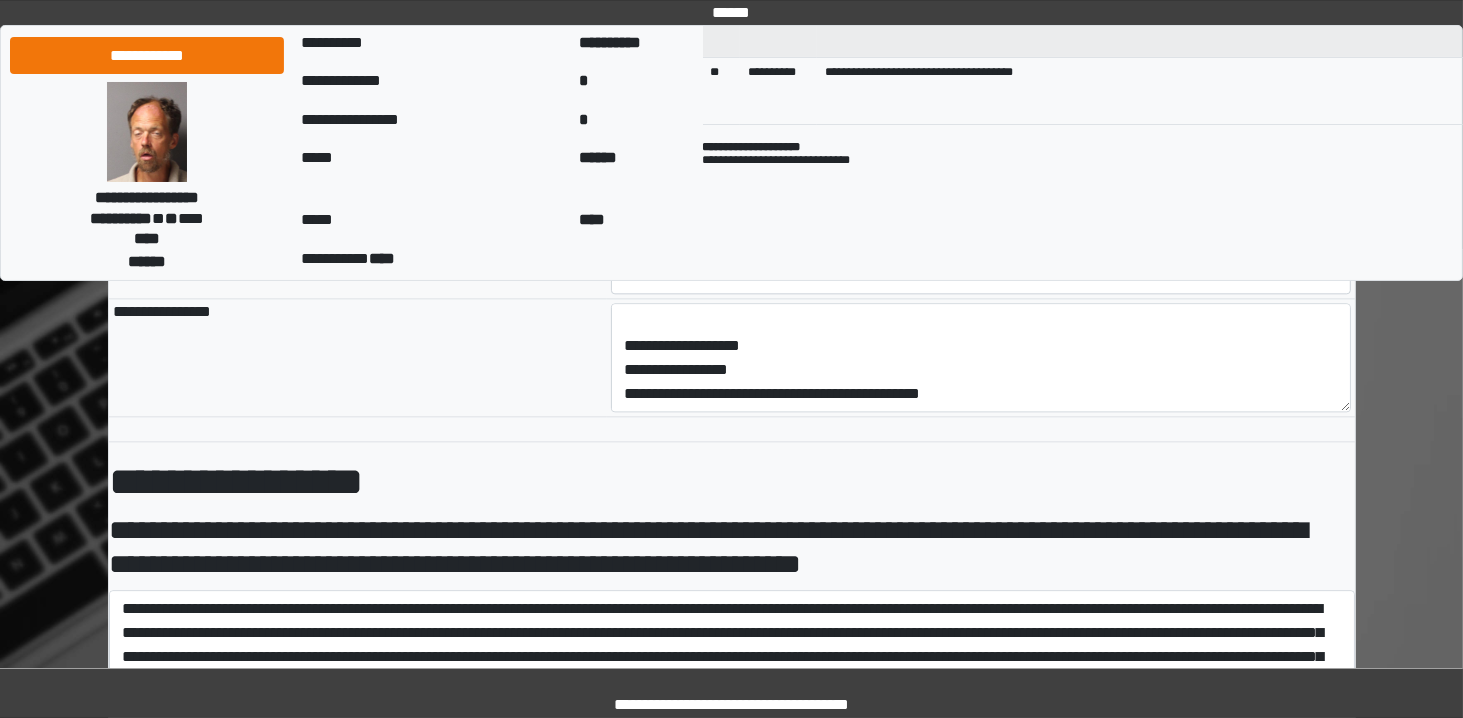 scroll, scrollTop: 4464, scrollLeft: 0, axis: vertical 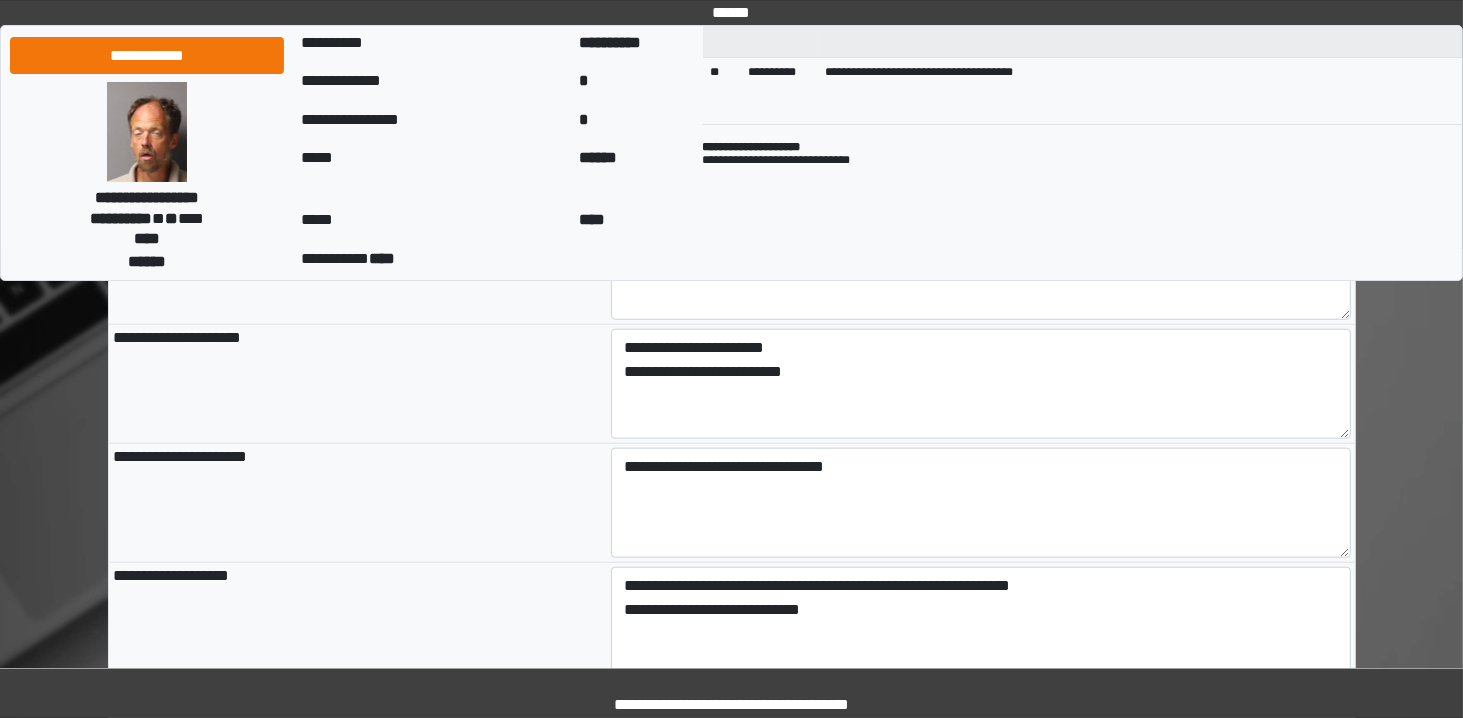 type on "**********" 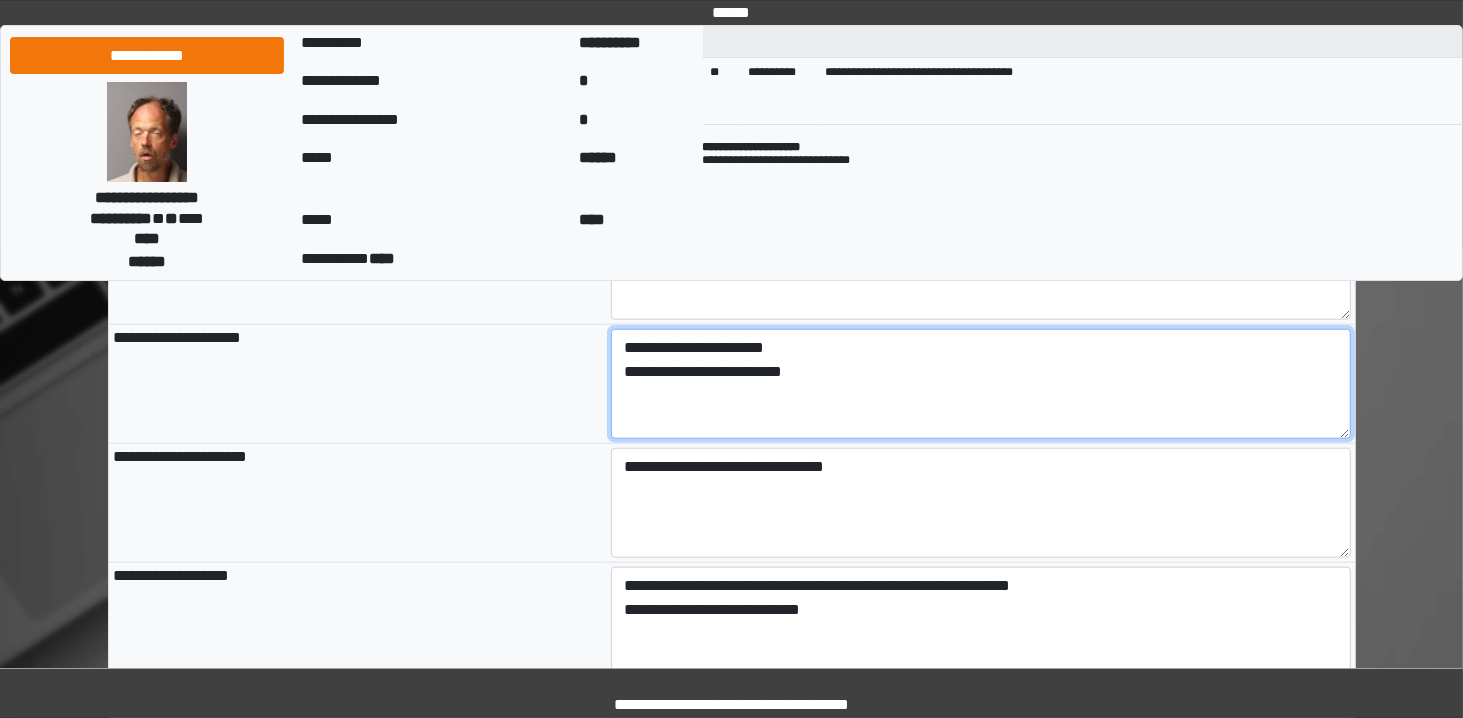 type on "**********" 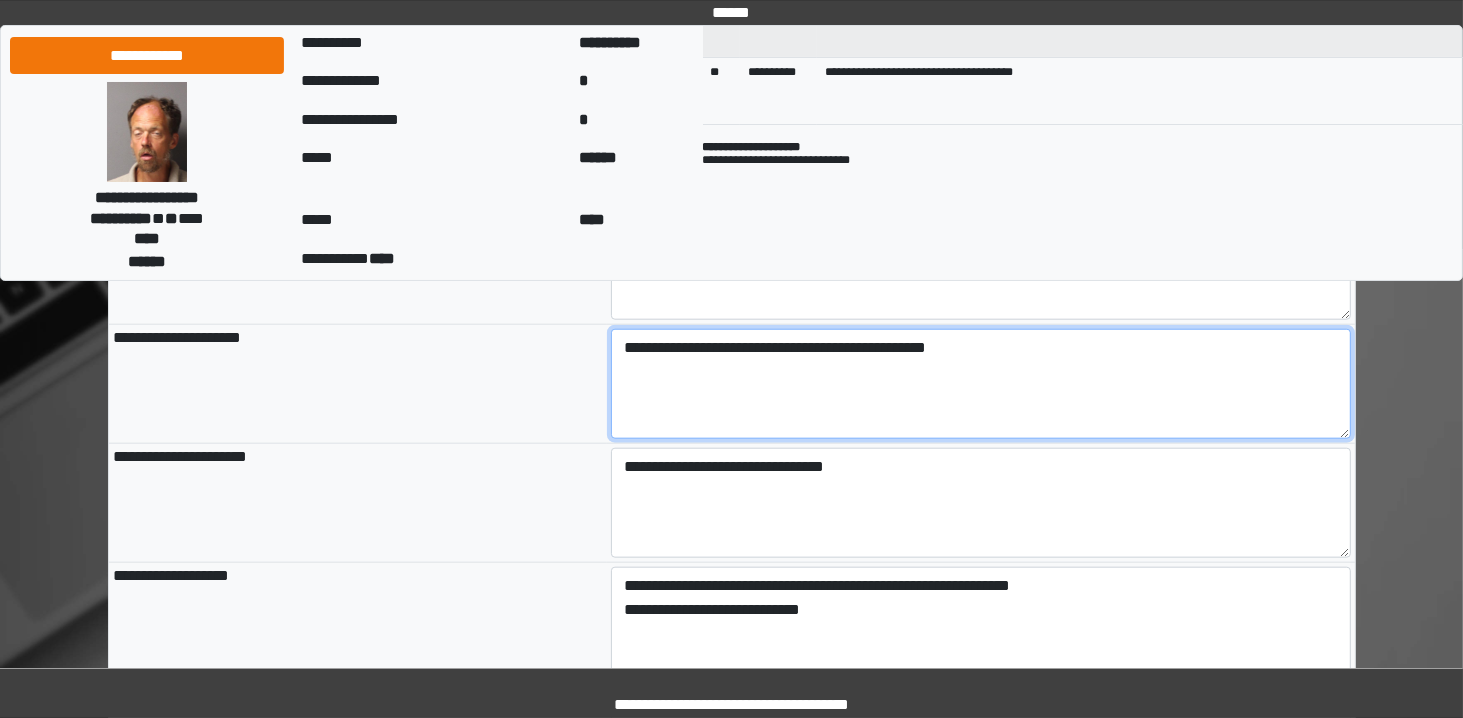 click on "**********" at bounding box center (981, 384) 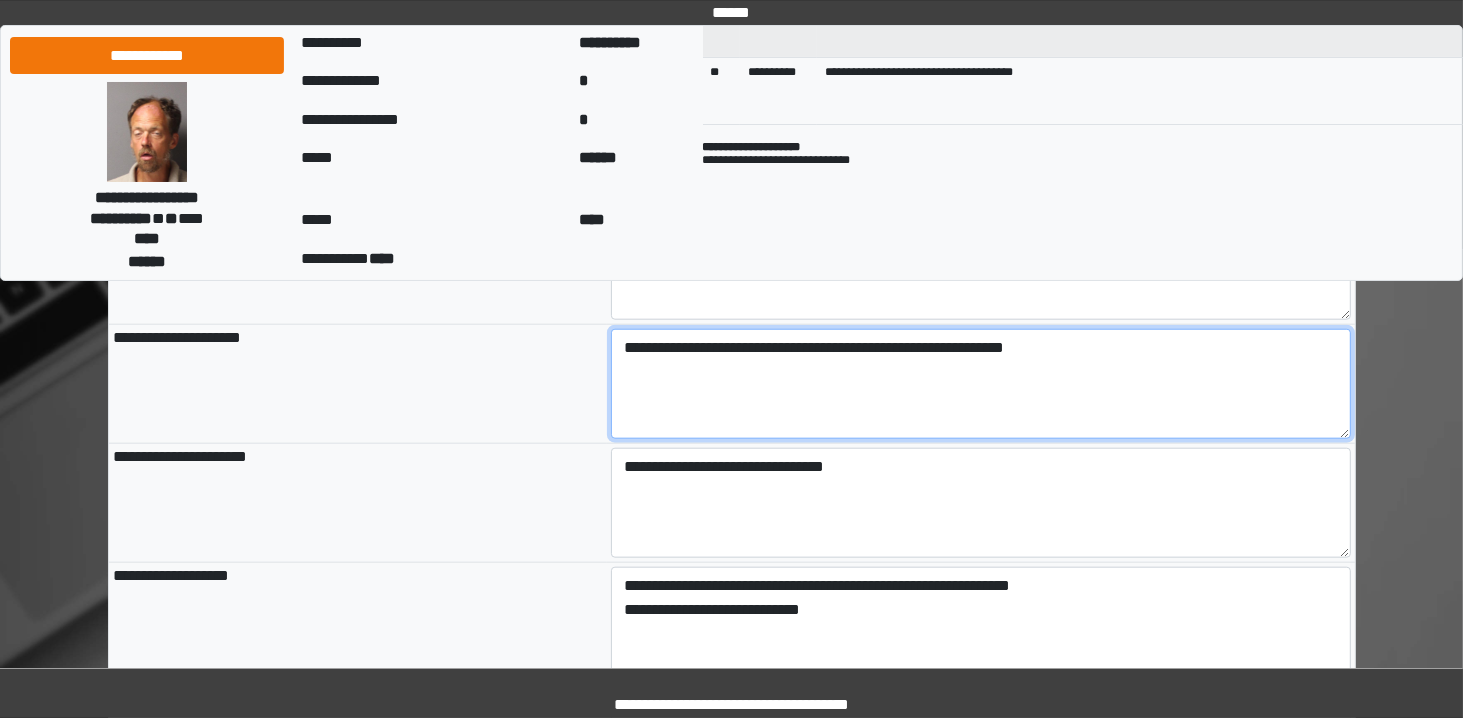 click on "**********" at bounding box center (981, 384) 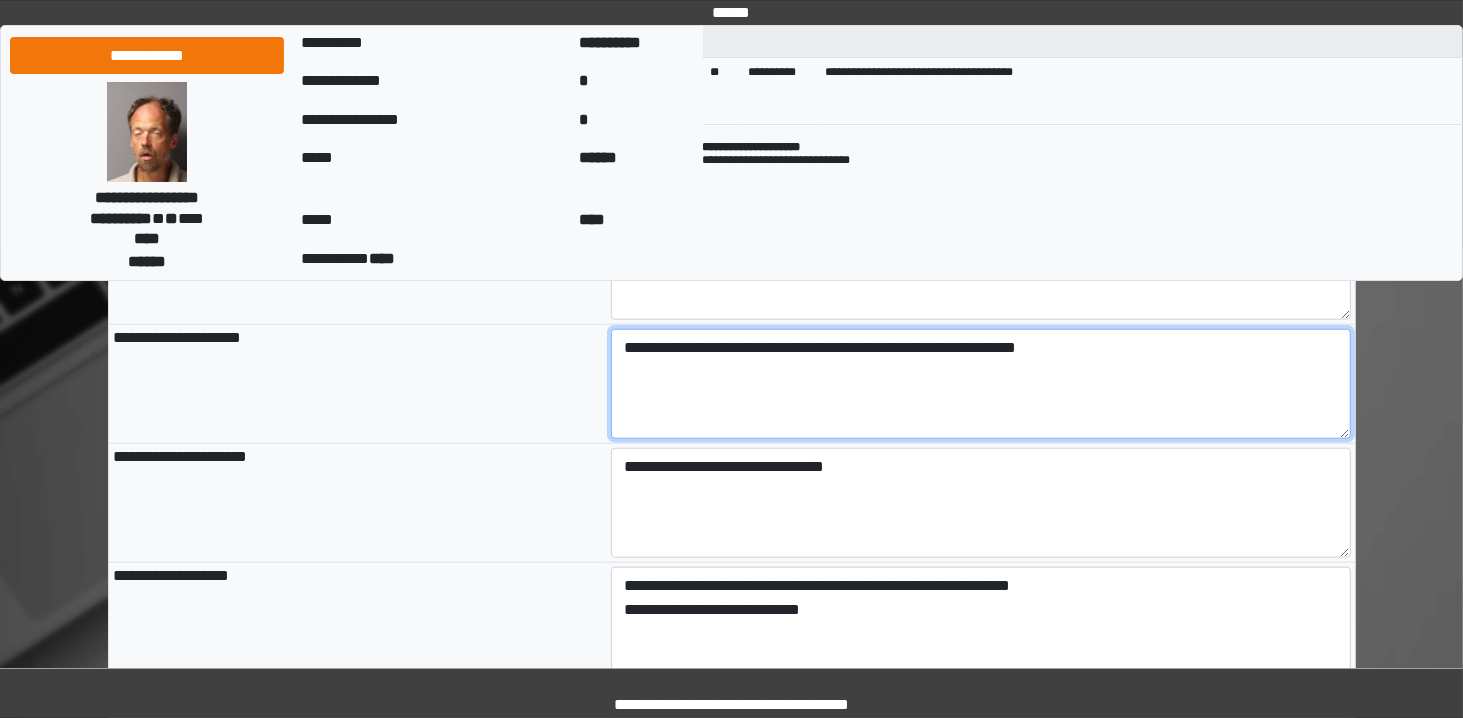 click on "**********" at bounding box center (981, 384) 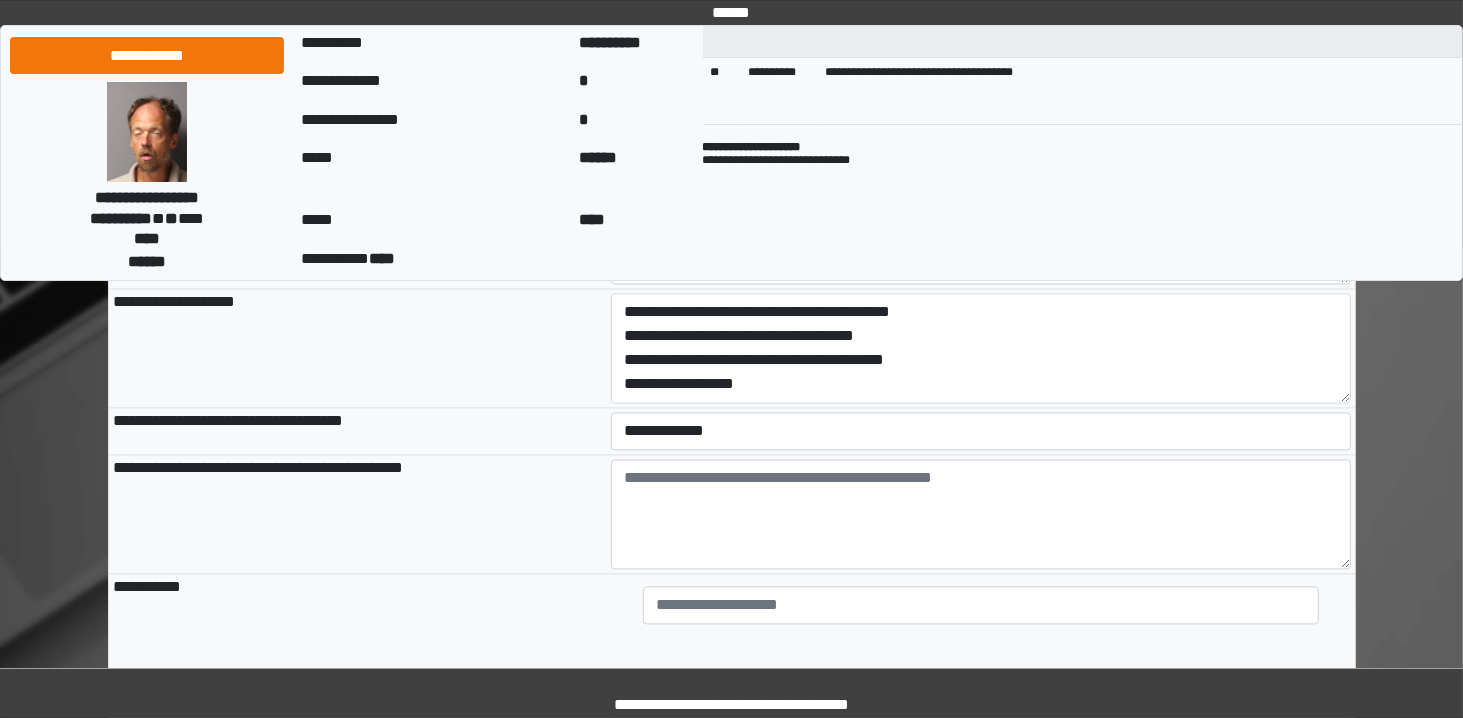scroll, scrollTop: 3835, scrollLeft: 0, axis: vertical 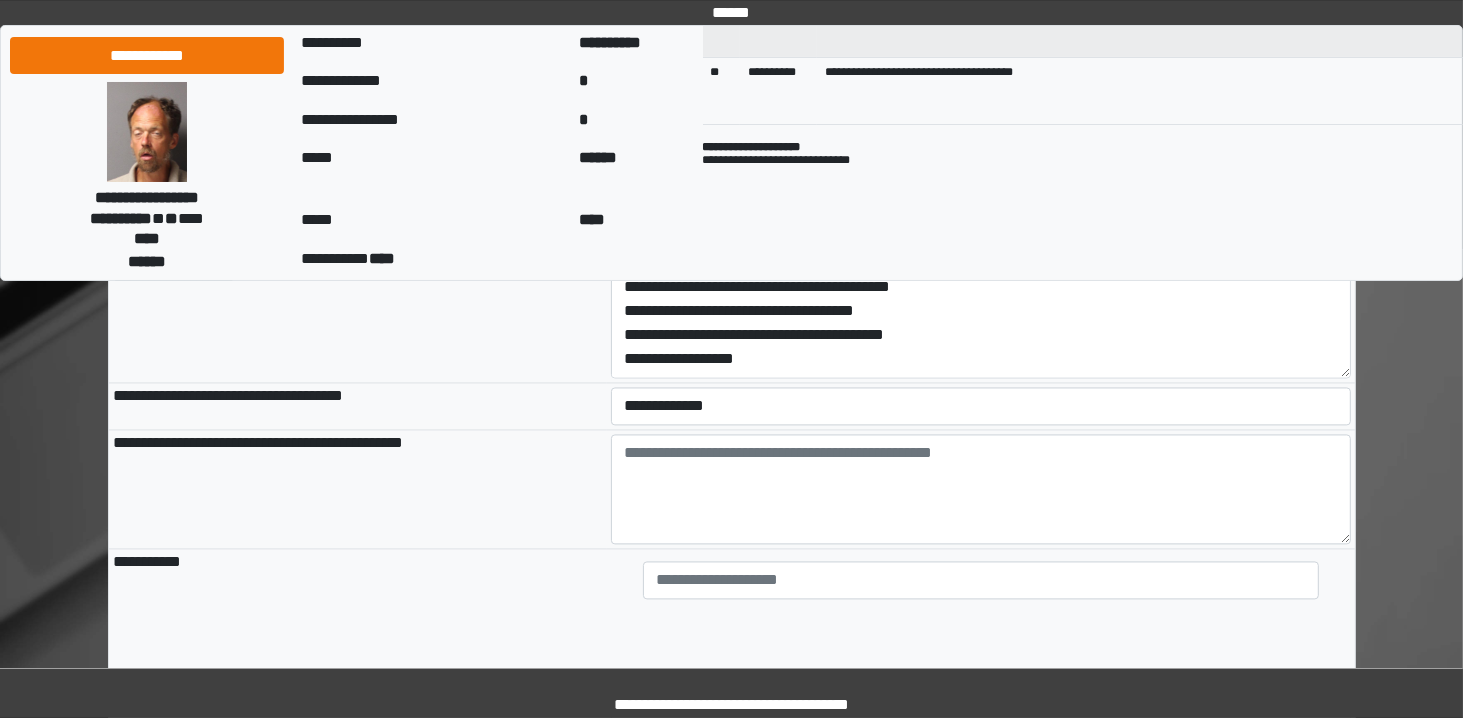 type on "**********" 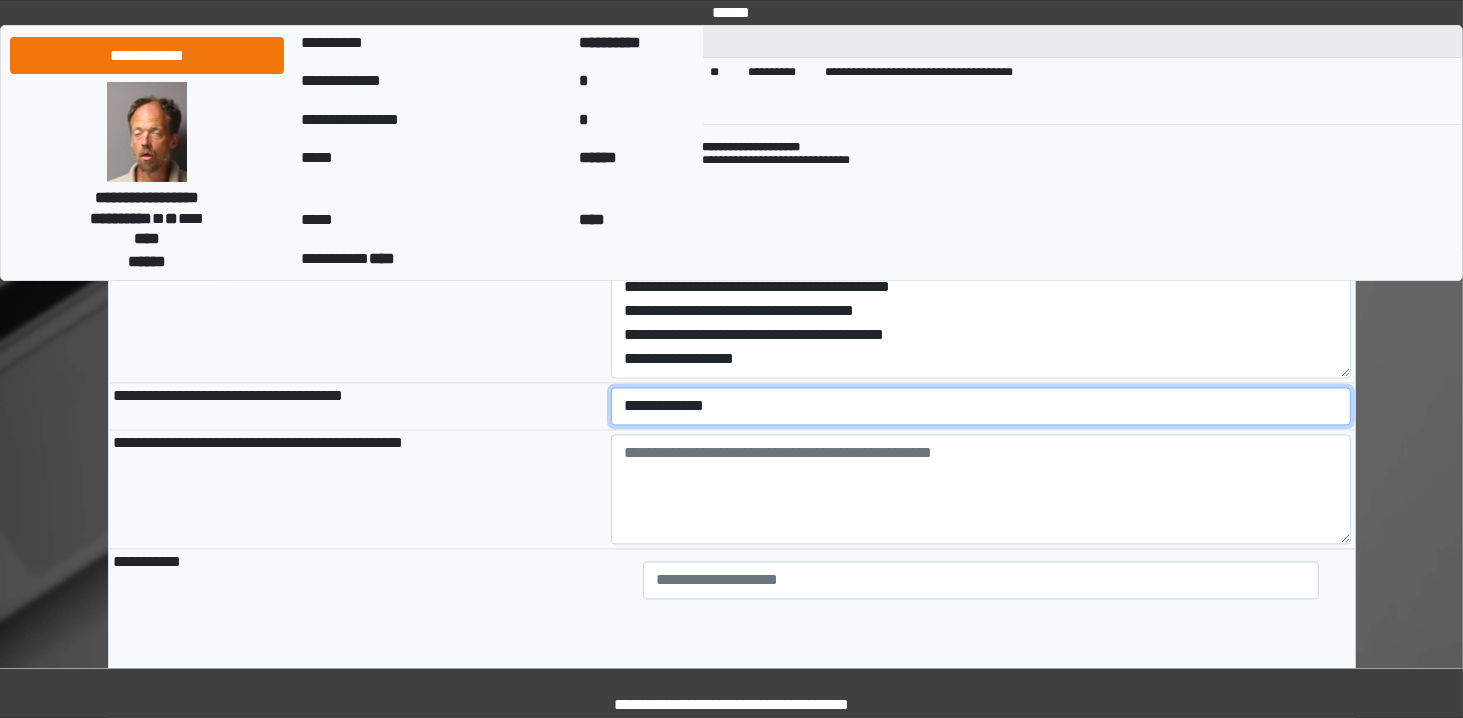 click on "**********" at bounding box center [981, 406] 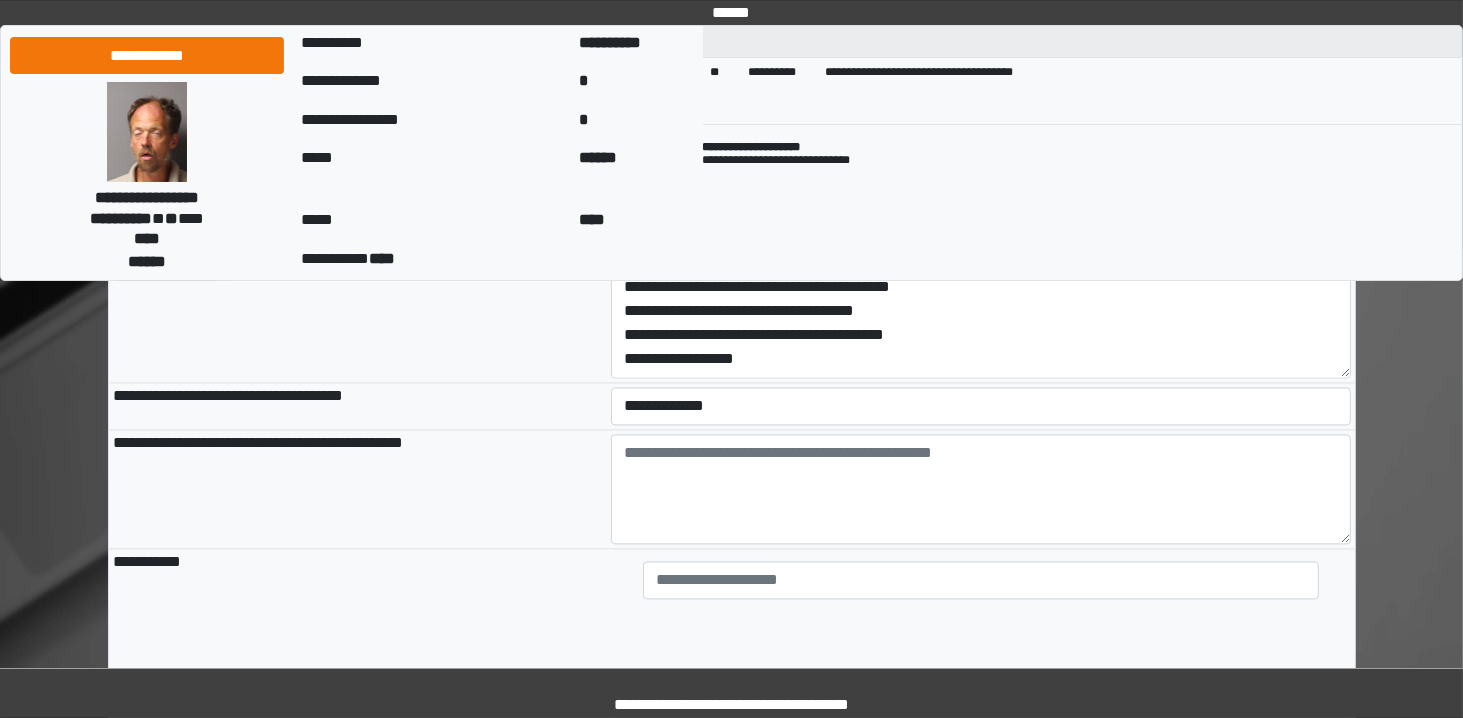 click on "**********" at bounding box center (358, 405) 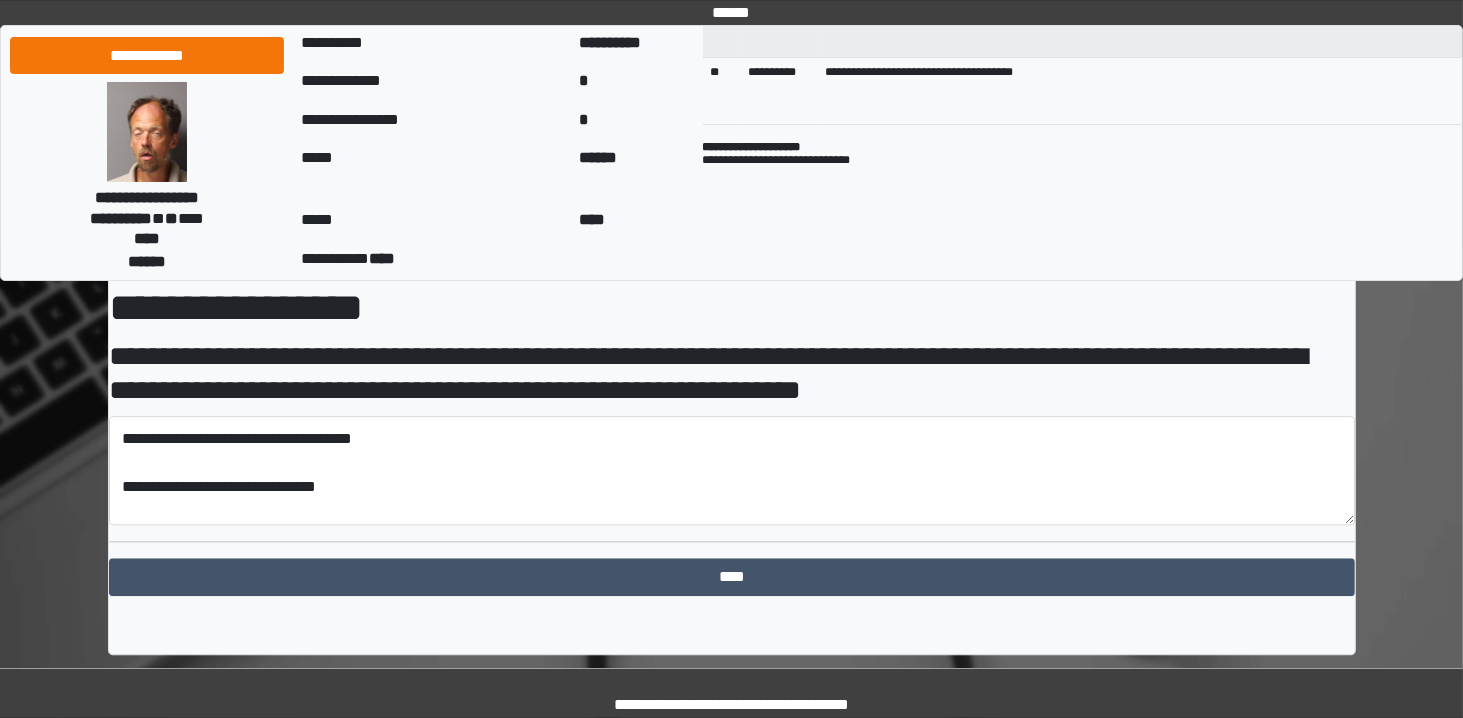 scroll, scrollTop: 976, scrollLeft: 0, axis: vertical 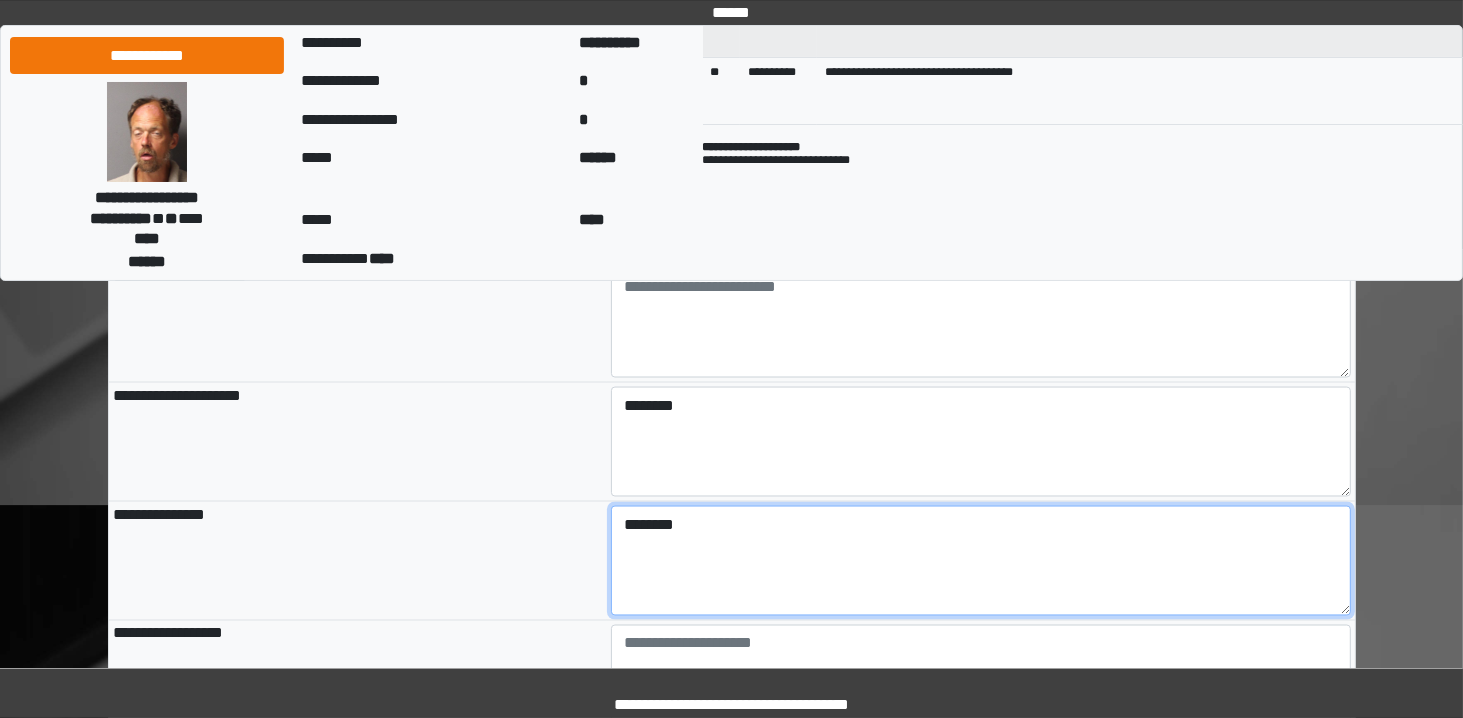 click on "********" at bounding box center [981, 561] 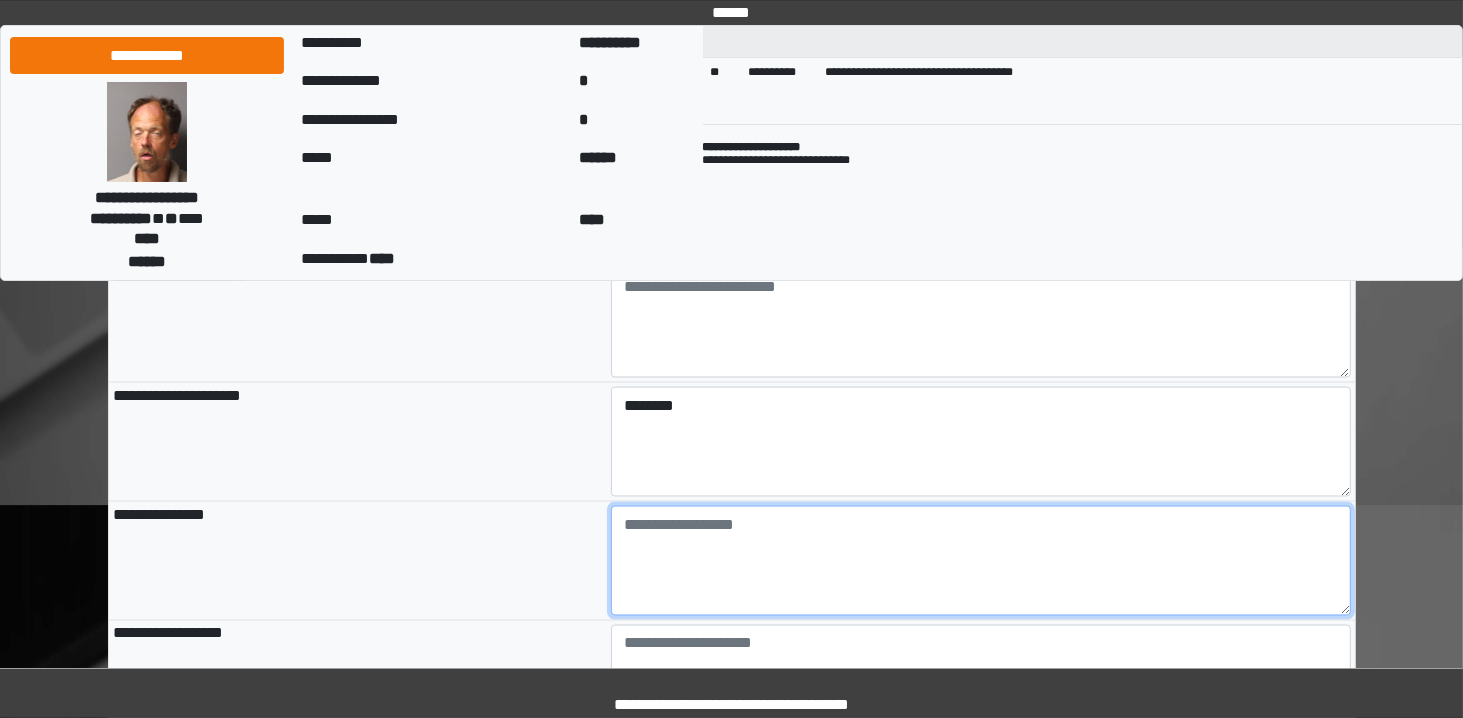 type 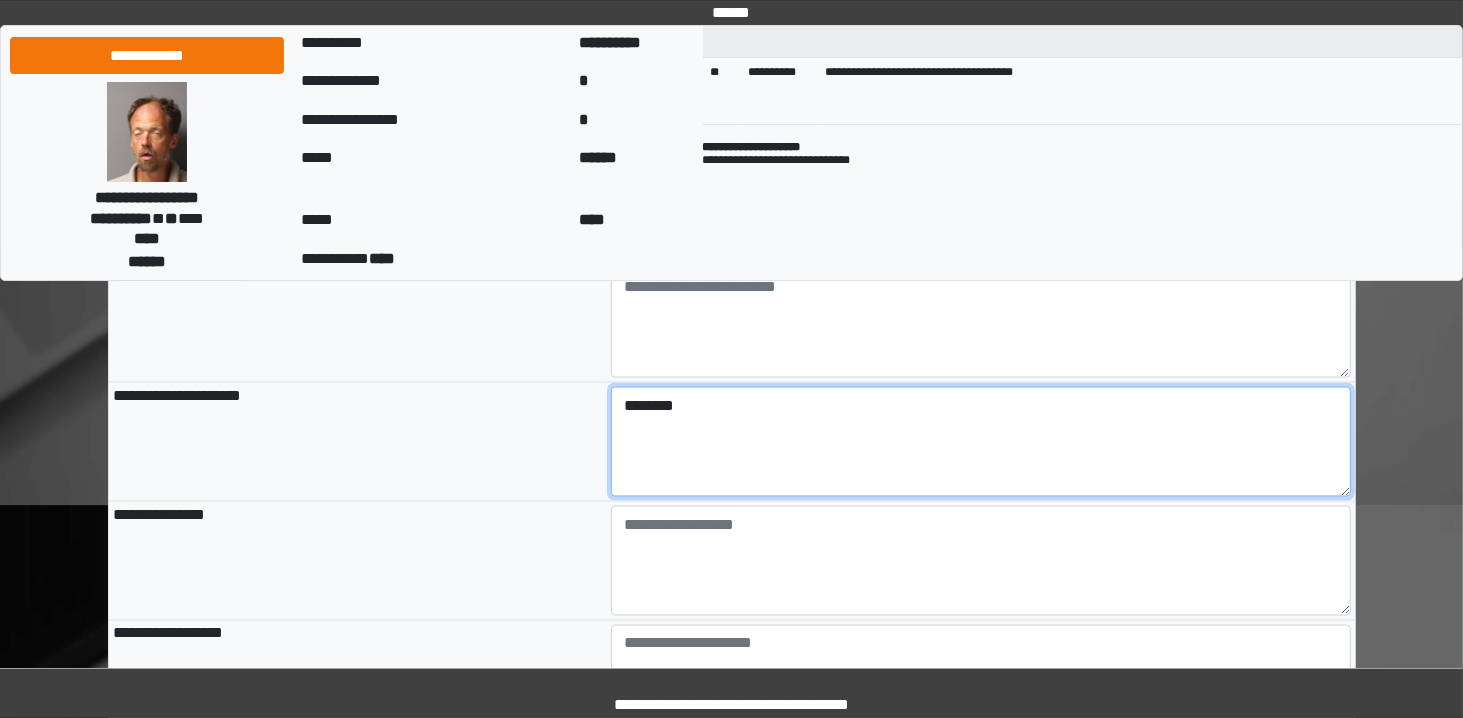 type on "**********" 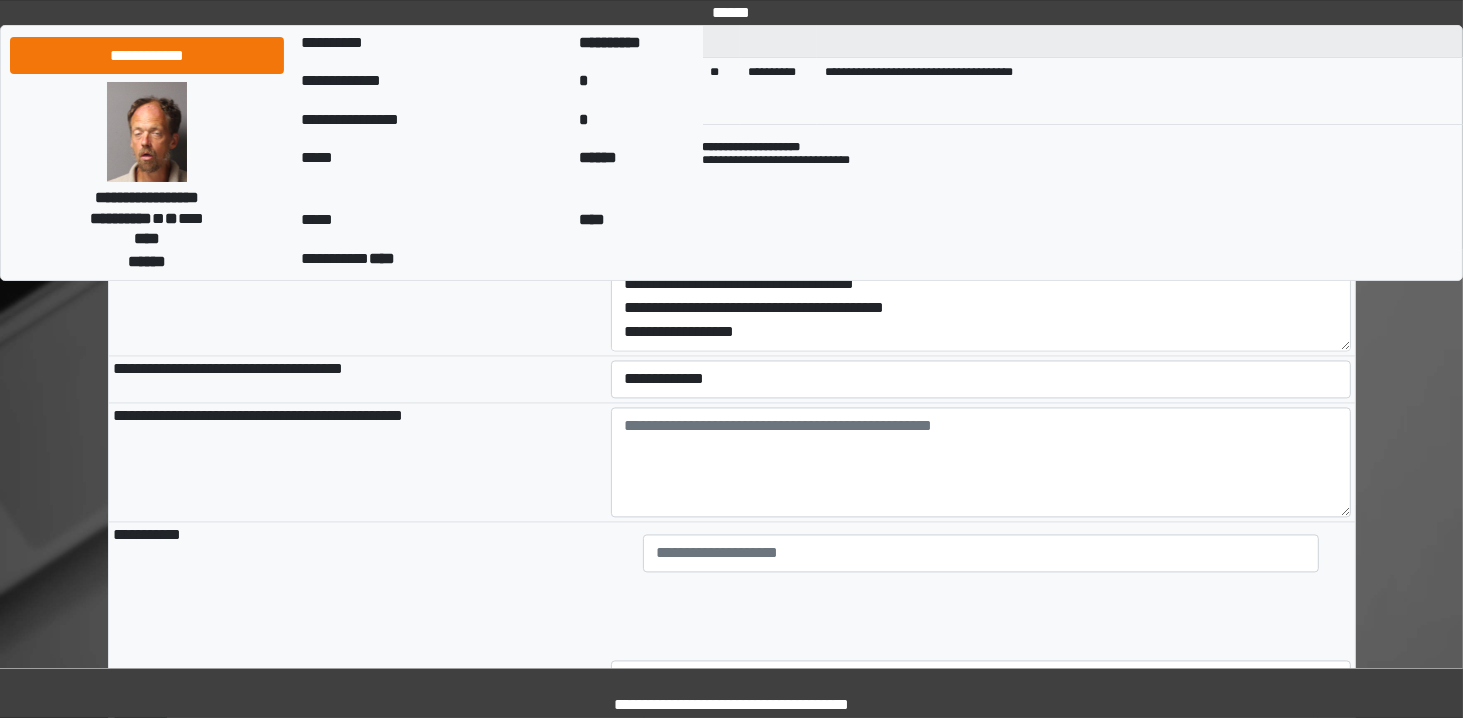 scroll, scrollTop: 4622, scrollLeft: 0, axis: vertical 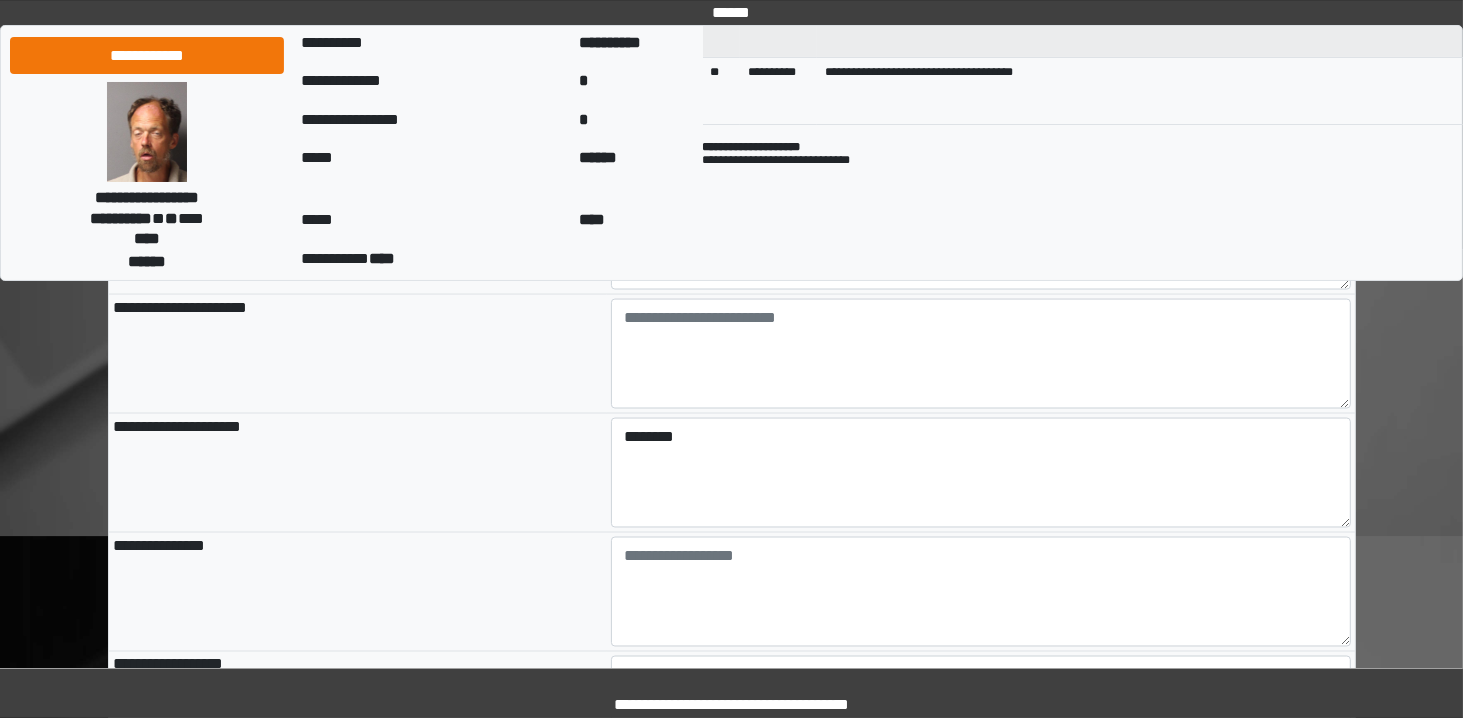 click on "**********" at bounding box center [358, 354] 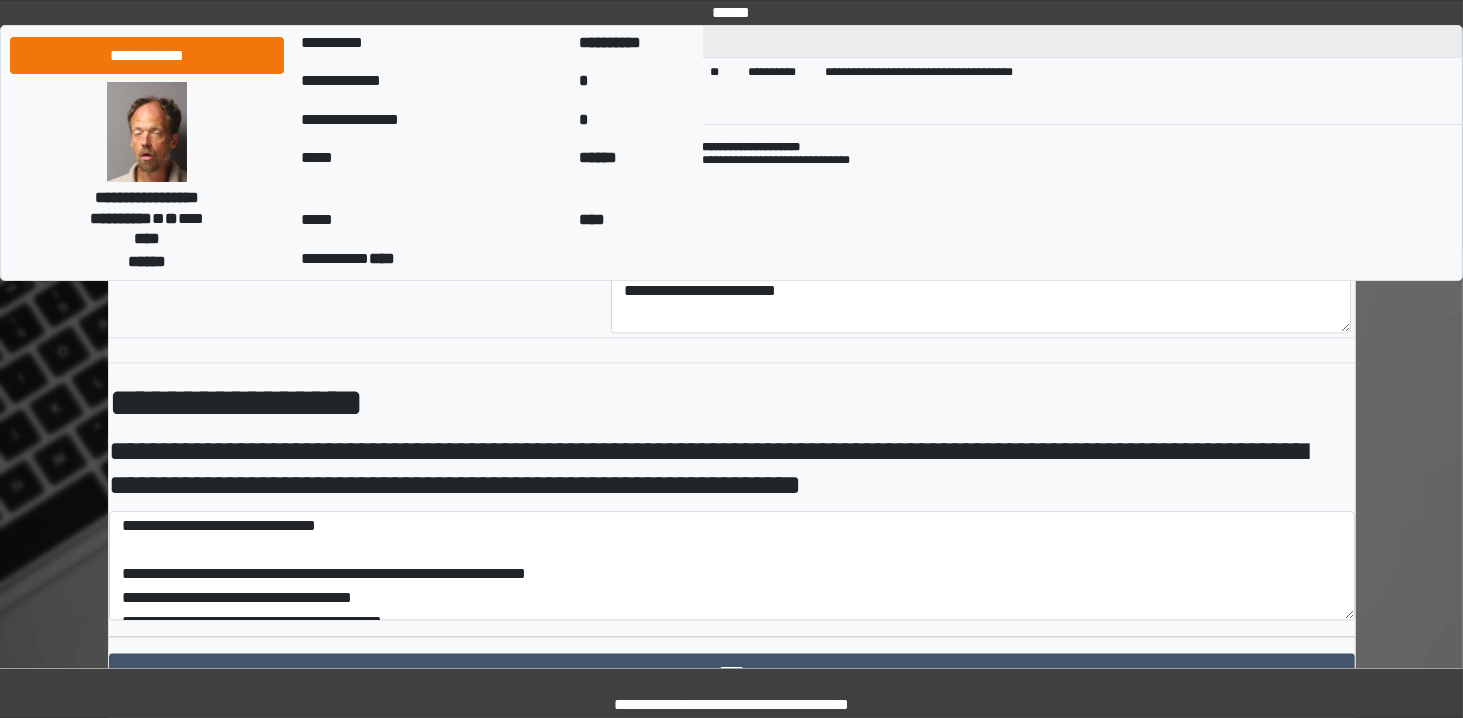 scroll, scrollTop: 4524, scrollLeft: 0, axis: vertical 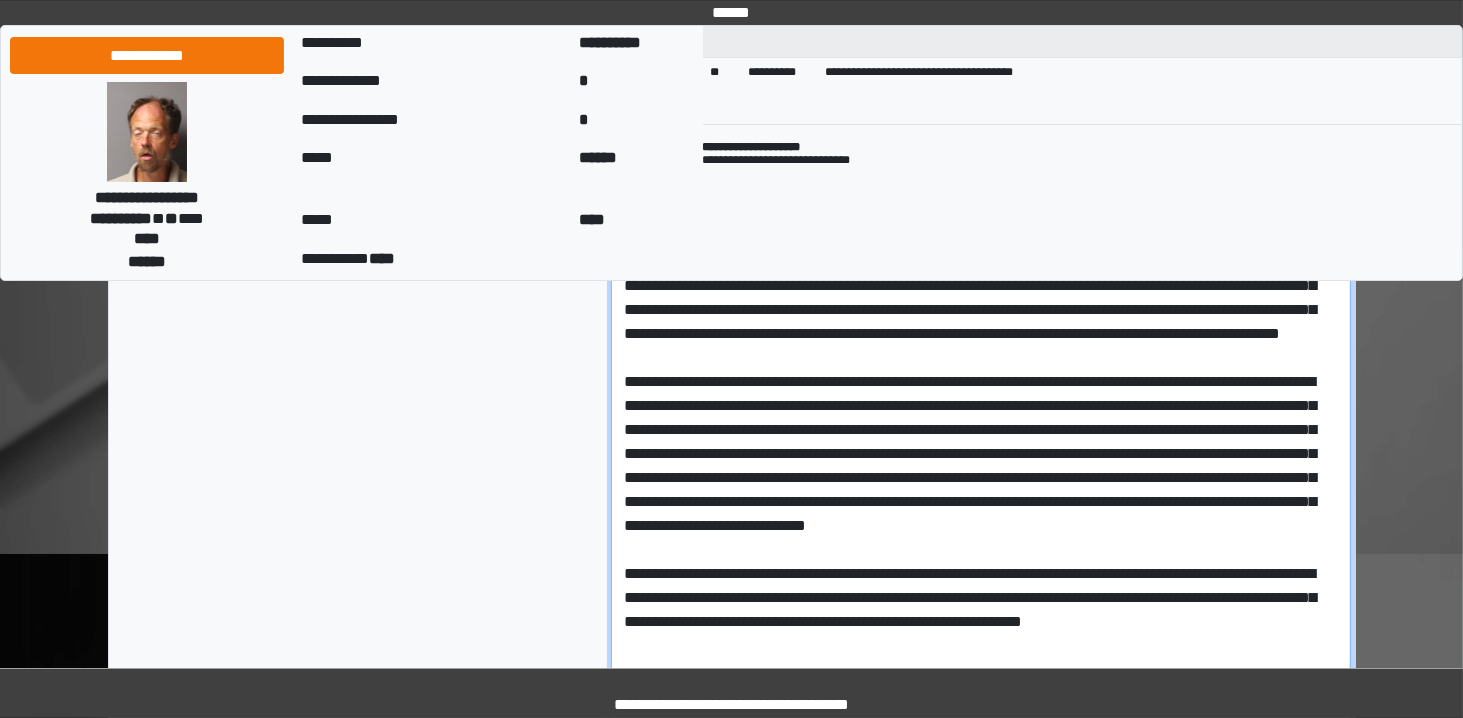 click at bounding box center [981, 773] 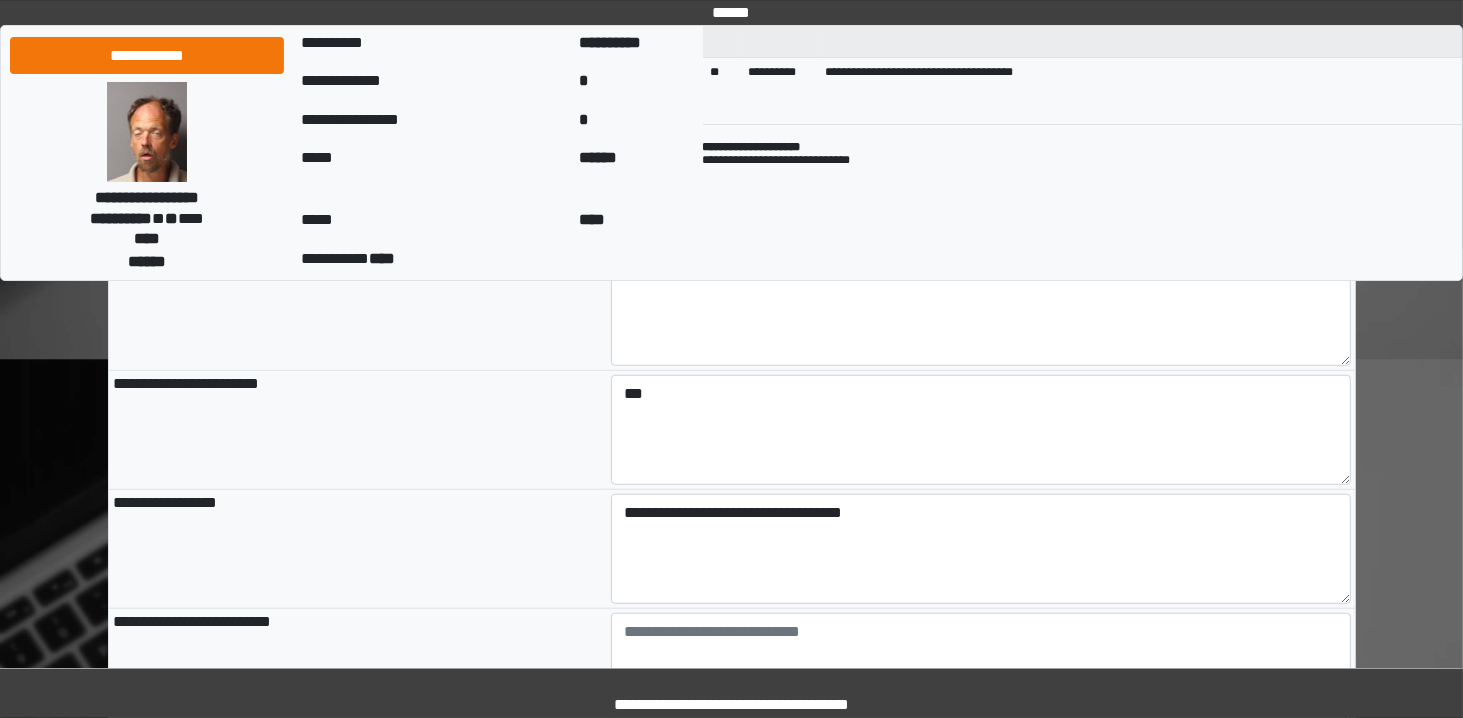 scroll, scrollTop: 1402, scrollLeft: 0, axis: vertical 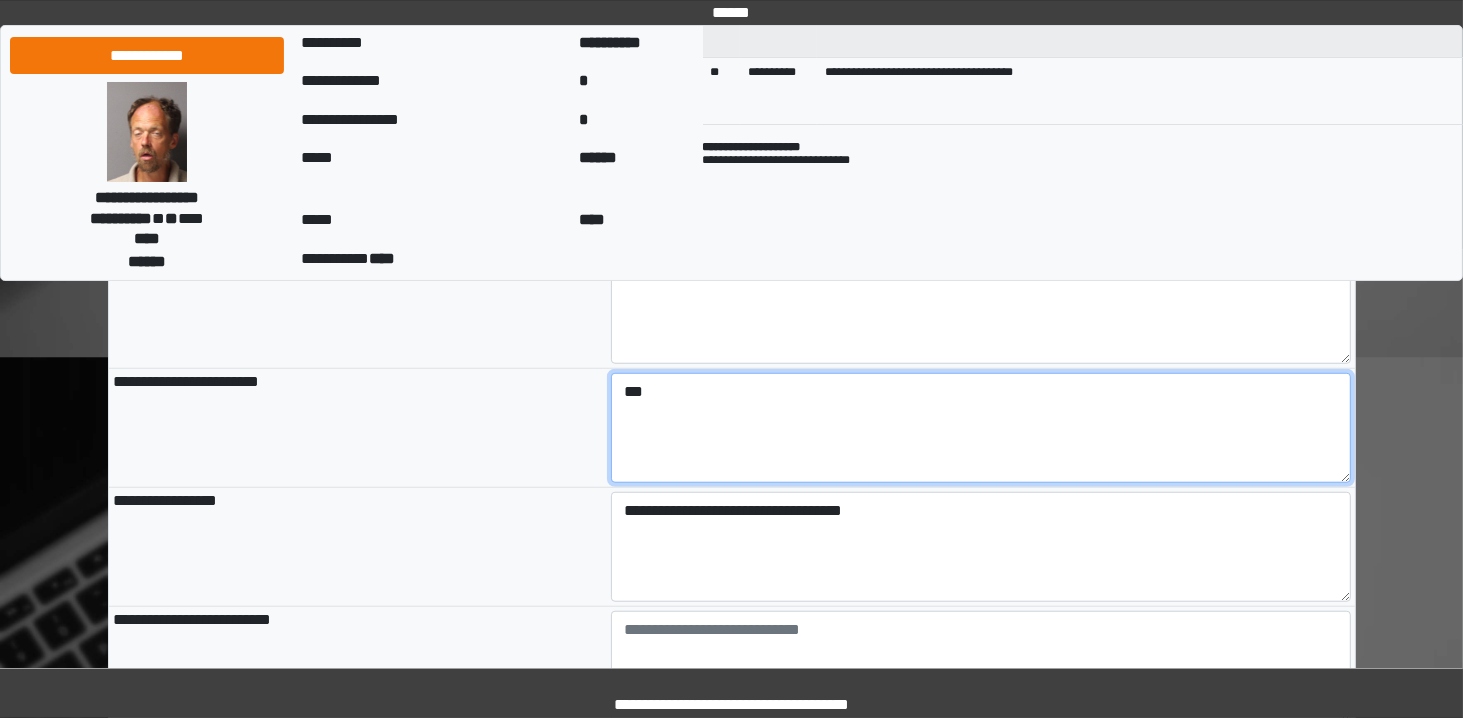 click on "***" at bounding box center [981, 428] 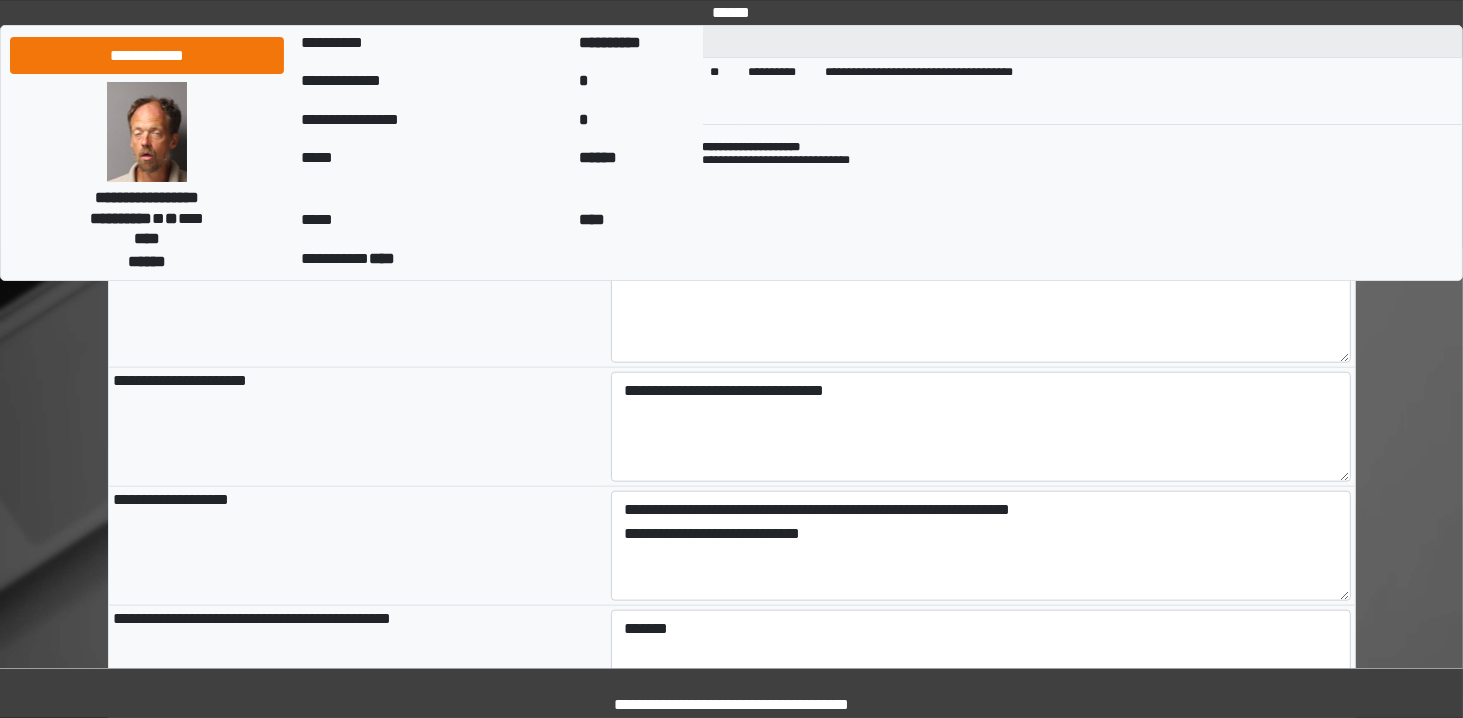 scroll, scrollTop: 1996, scrollLeft: 0, axis: vertical 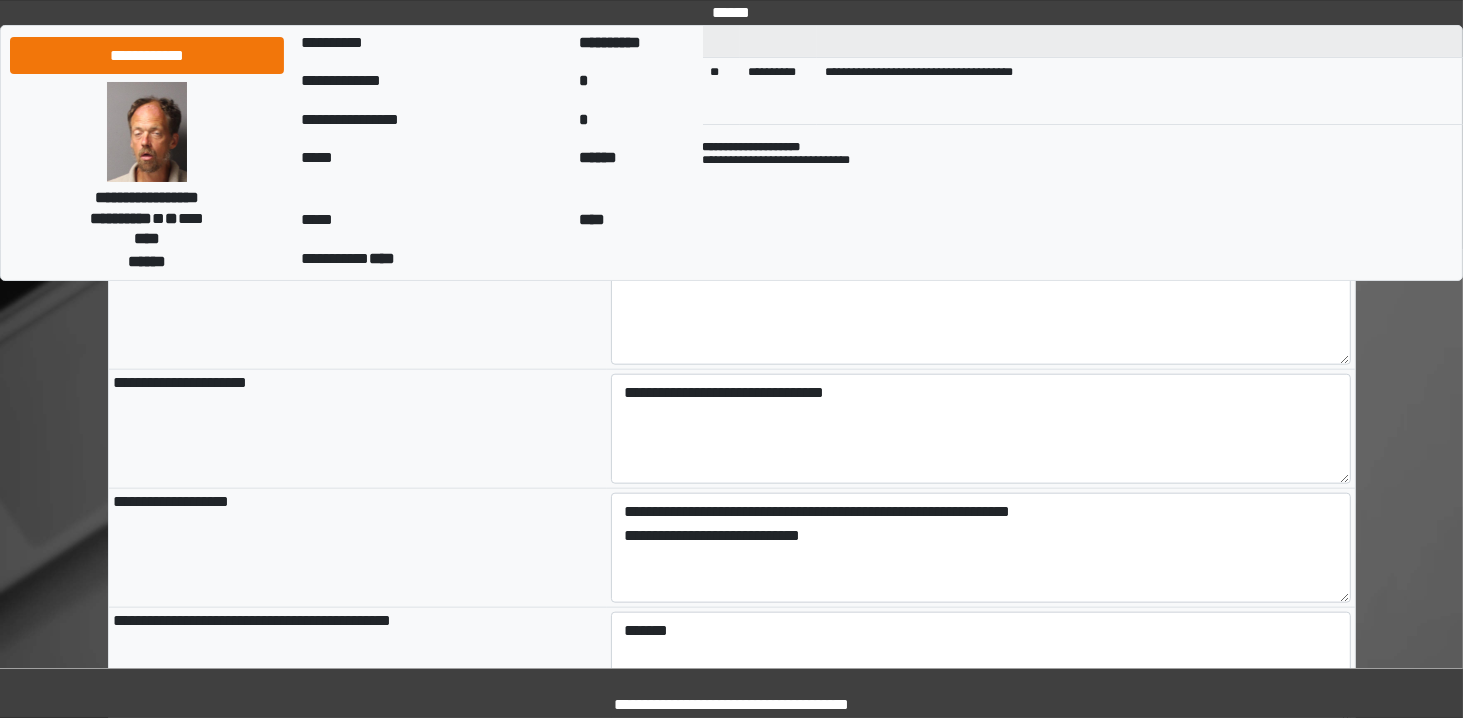 type on "**********" 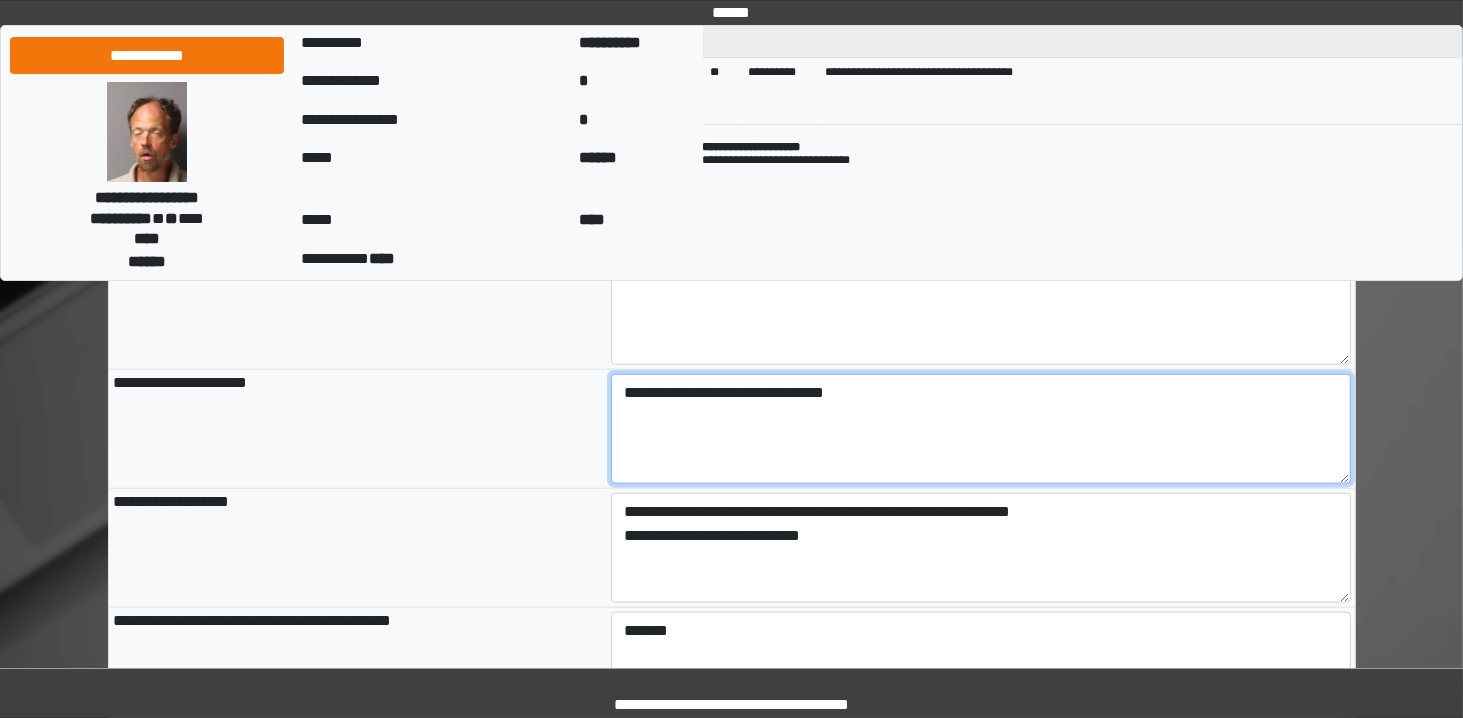type on "**********" 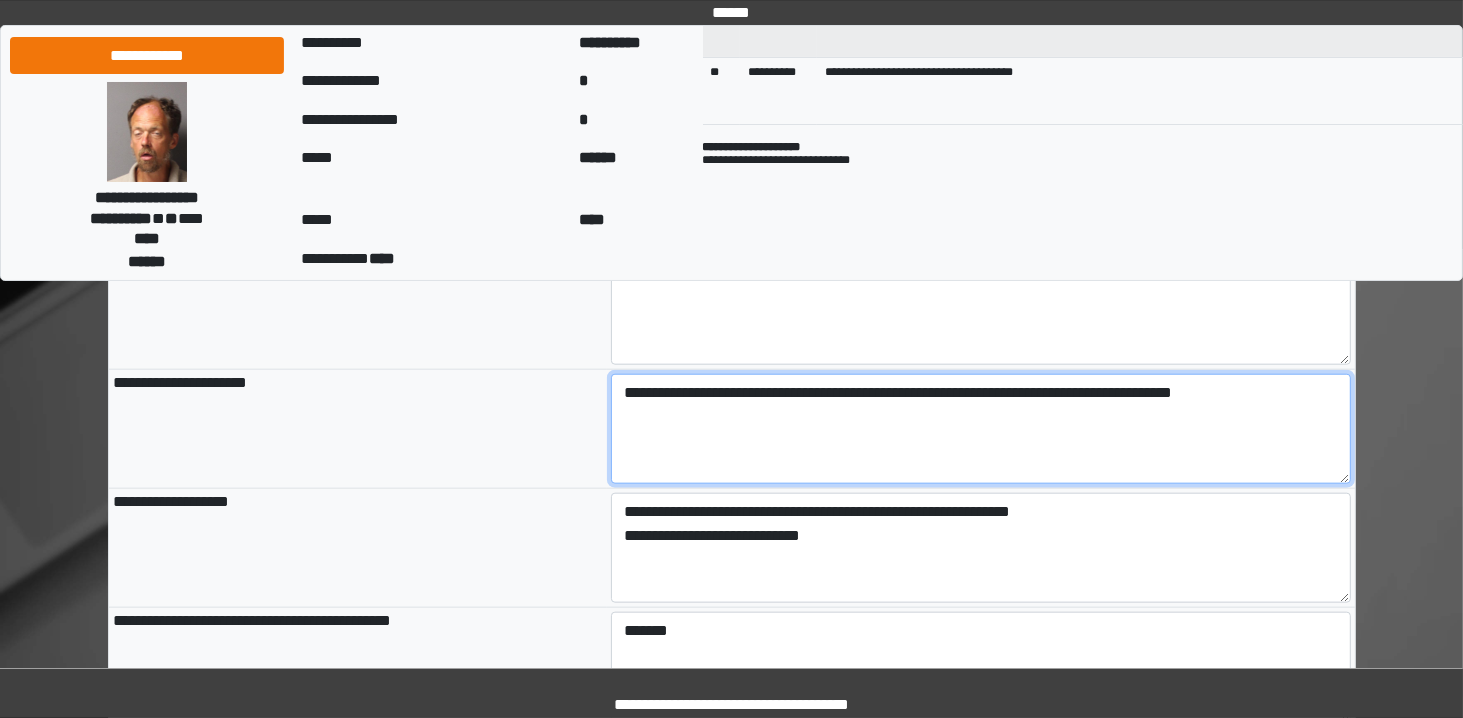 click on "**********" at bounding box center [981, 429] 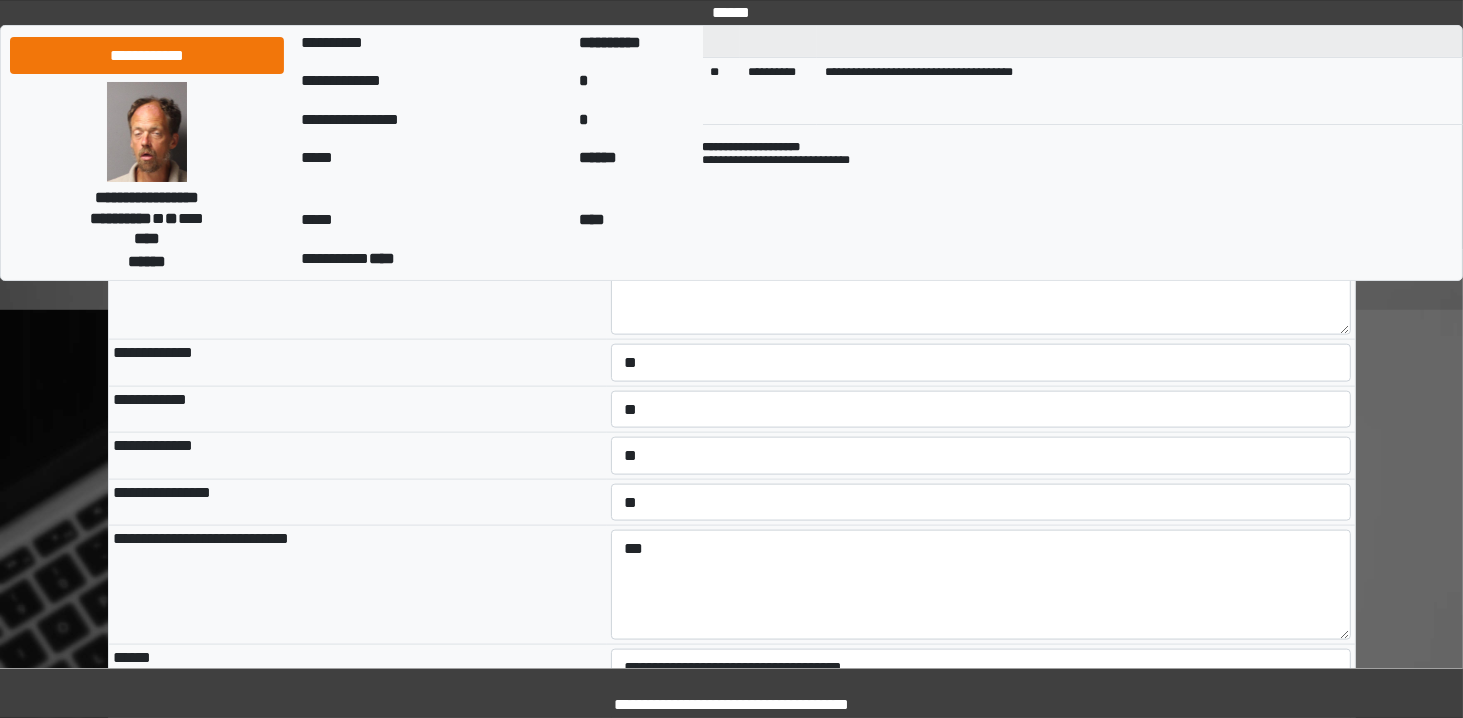 scroll, scrollTop: 2379, scrollLeft: 0, axis: vertical 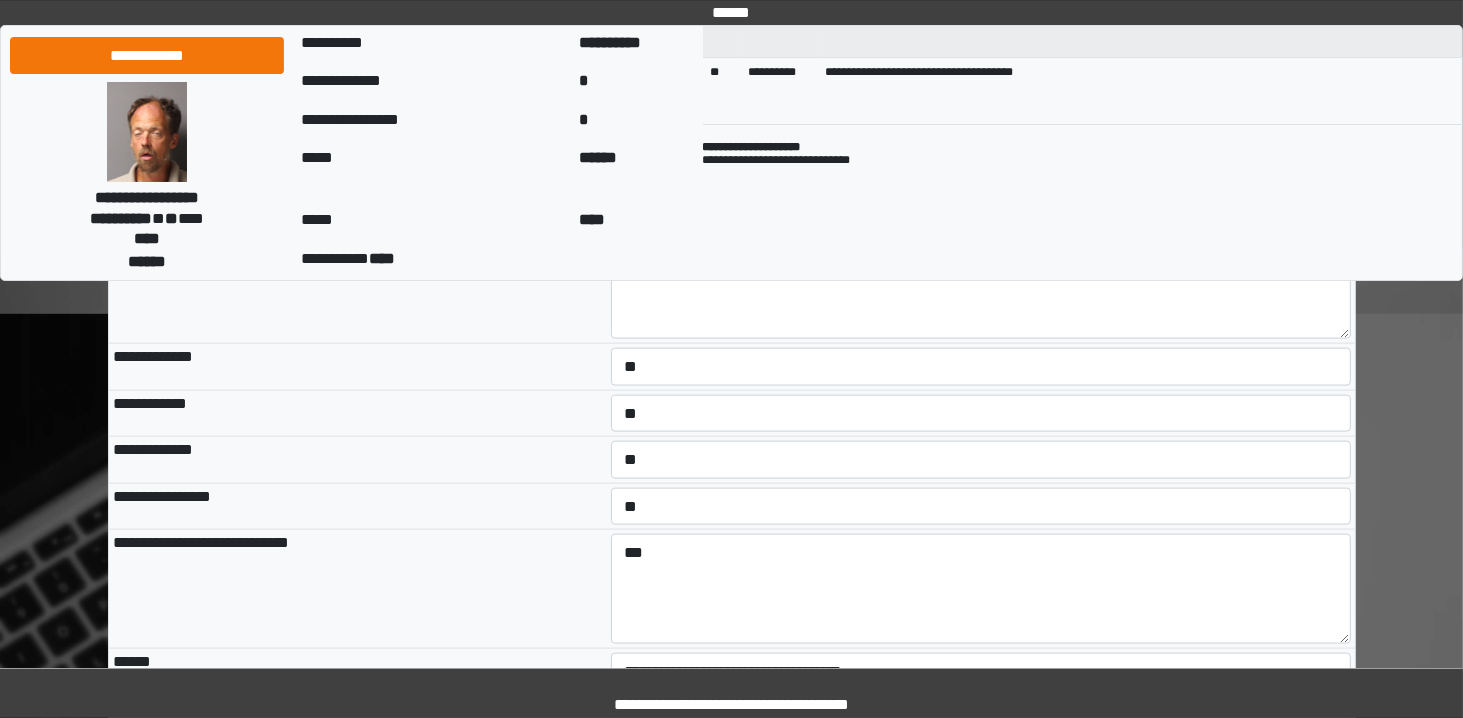 type on "**********" 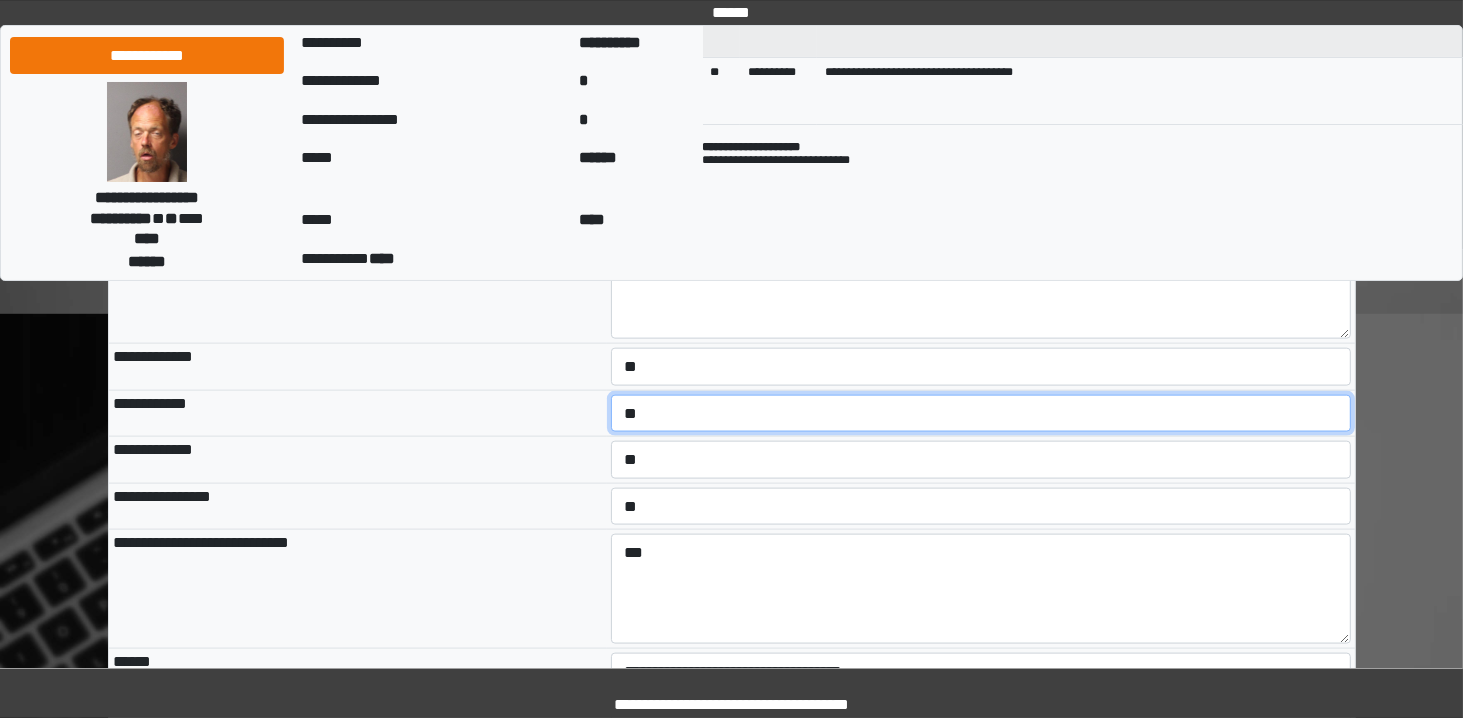 type on "**********" 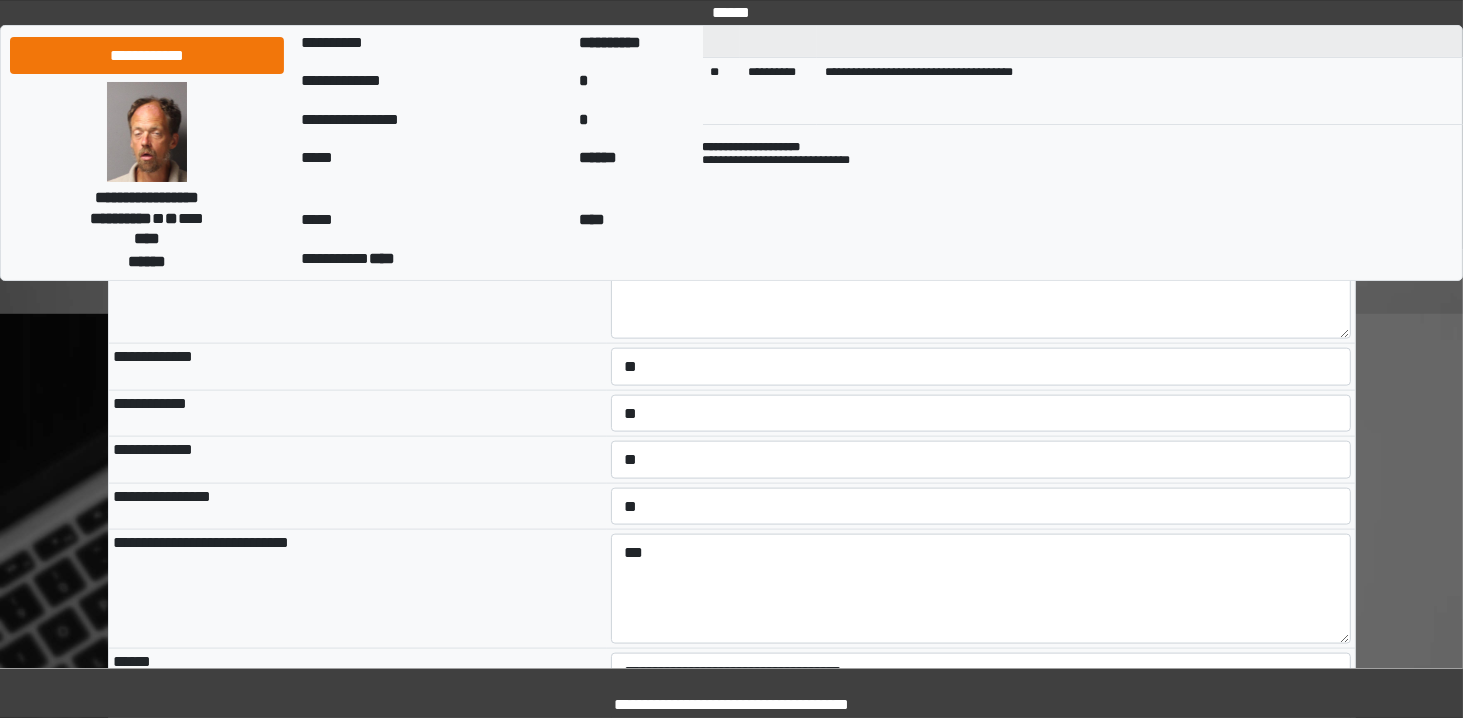 click on "**********" at bounding box center (731, 279) 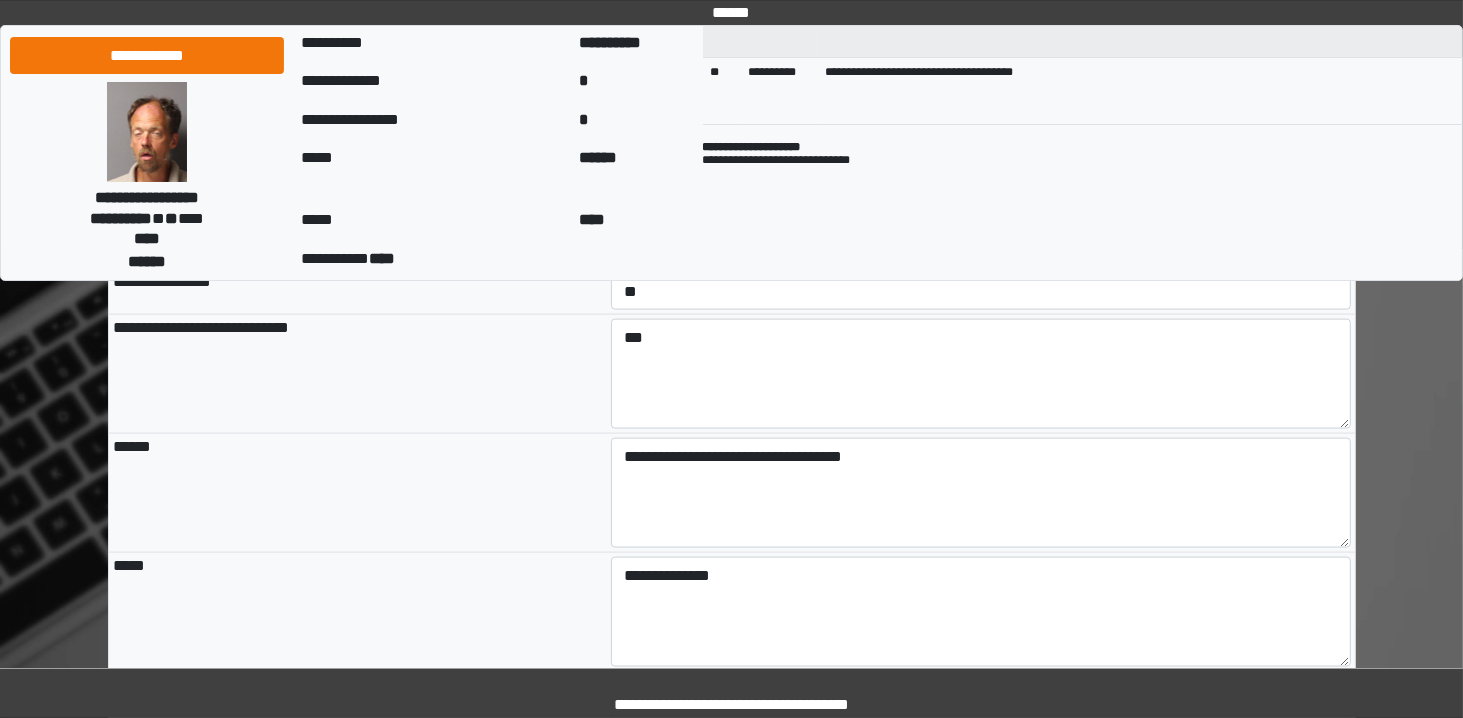 scroll, scrollTop: 2595, scrollLeft: 0, axis: vertical 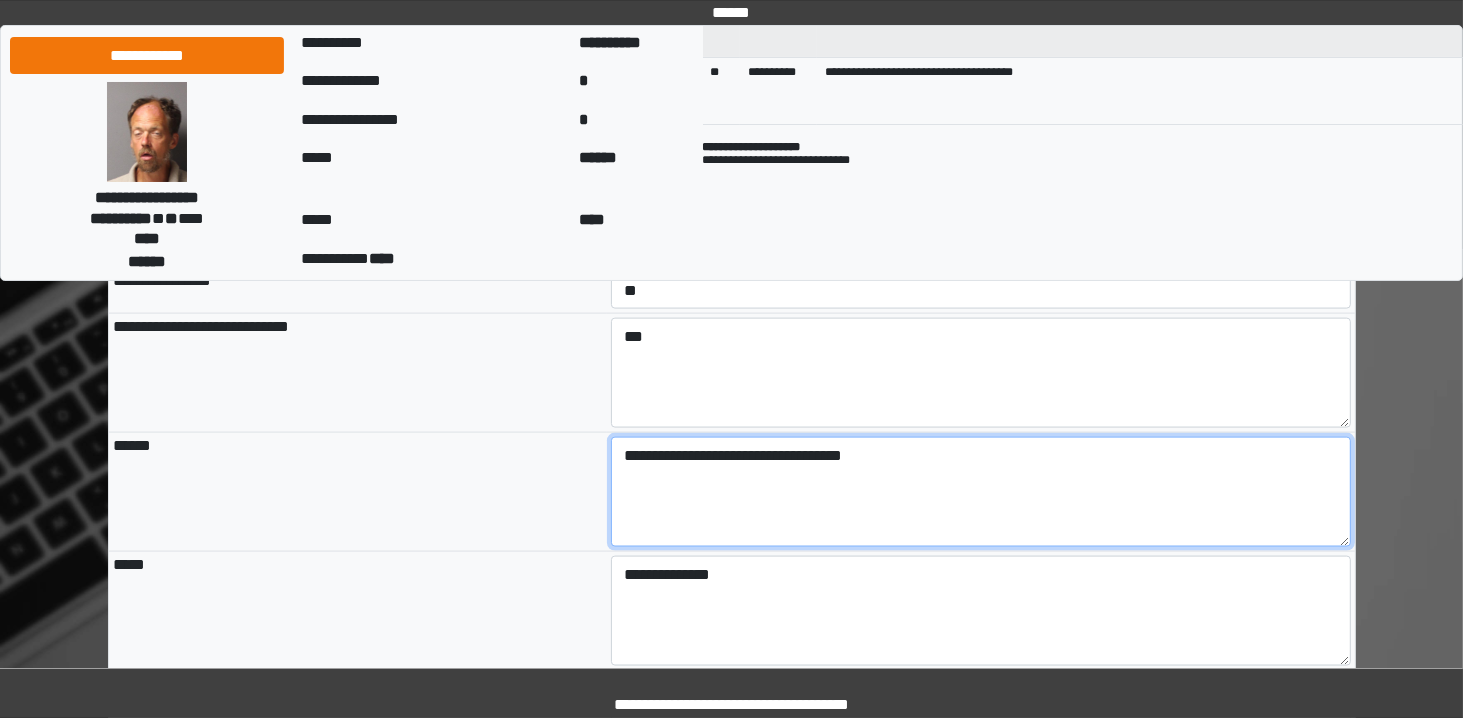 click on "**********" at bounding box center [981, 492] 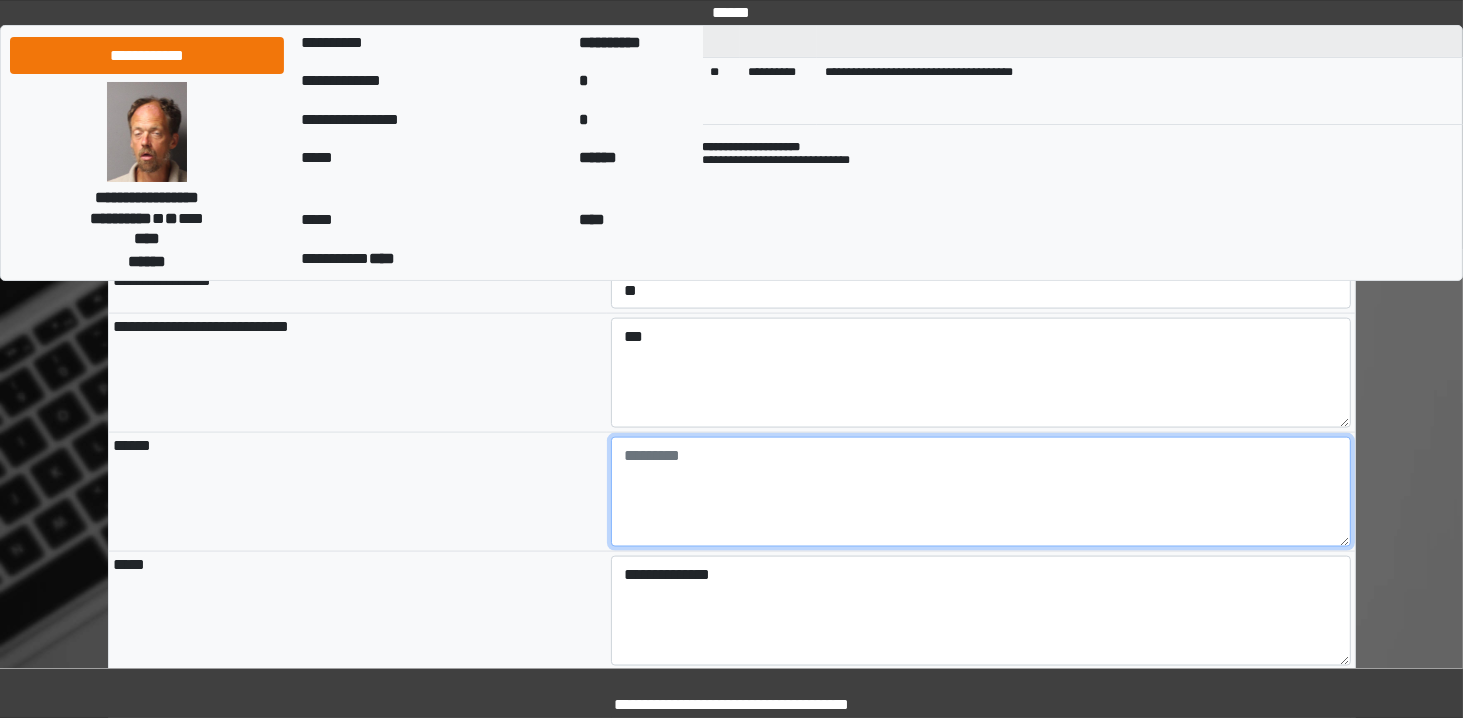 type 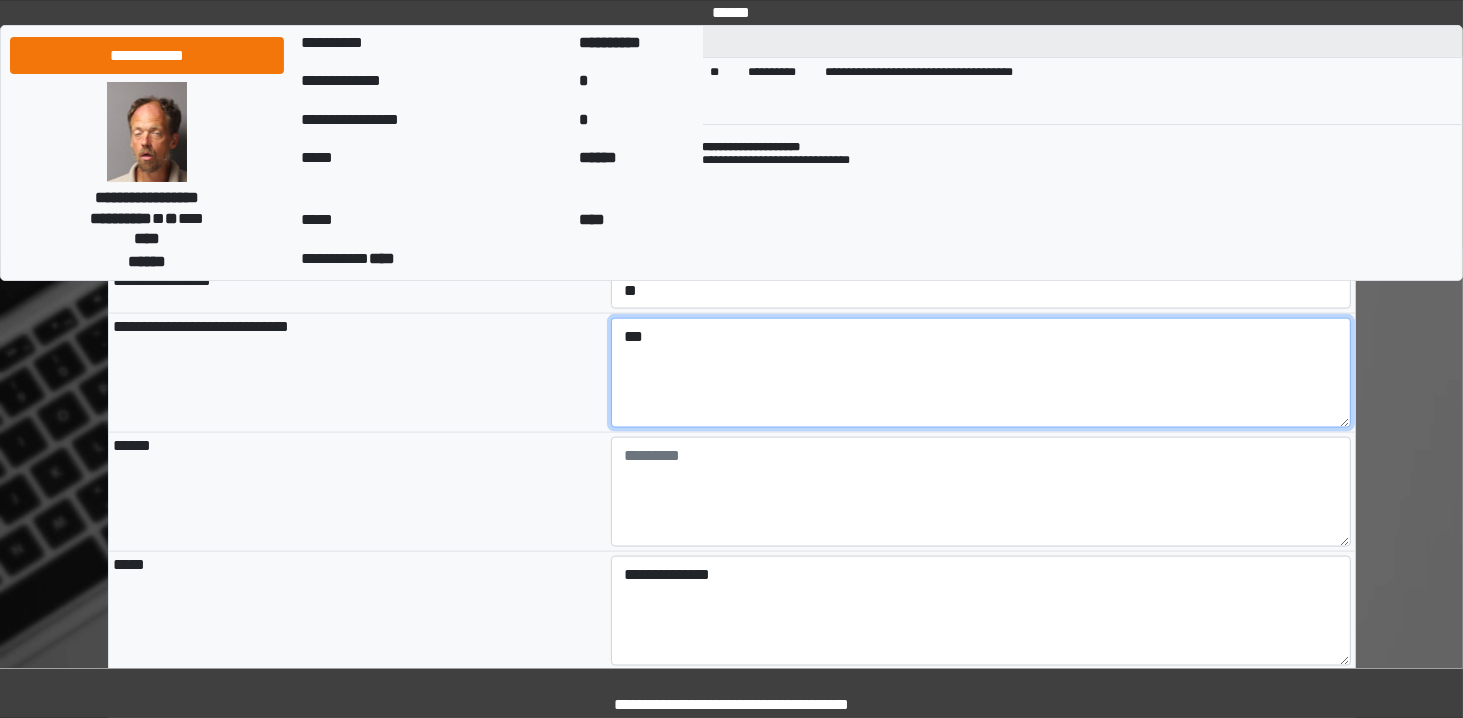 type on "**********" 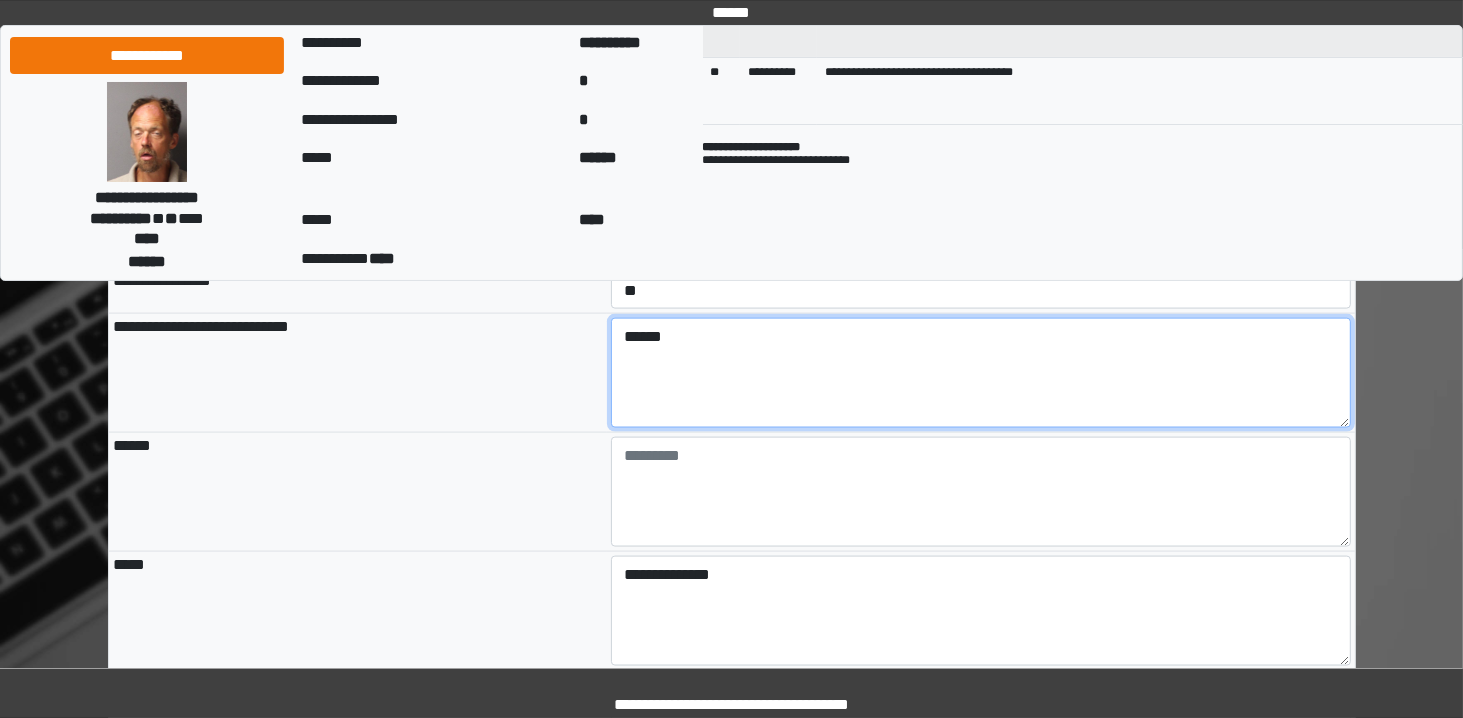 paste on "**********" 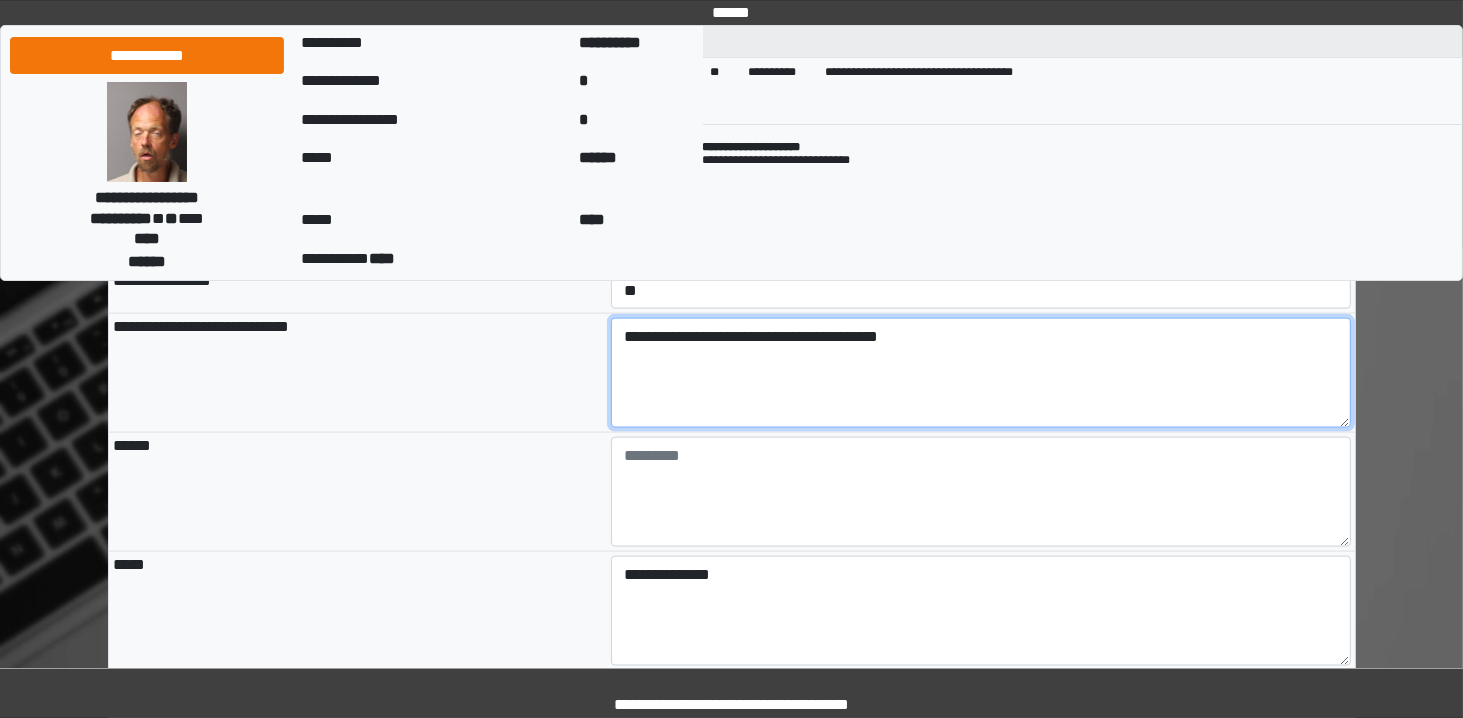 click on "**********" at bounding box center (981, 373) 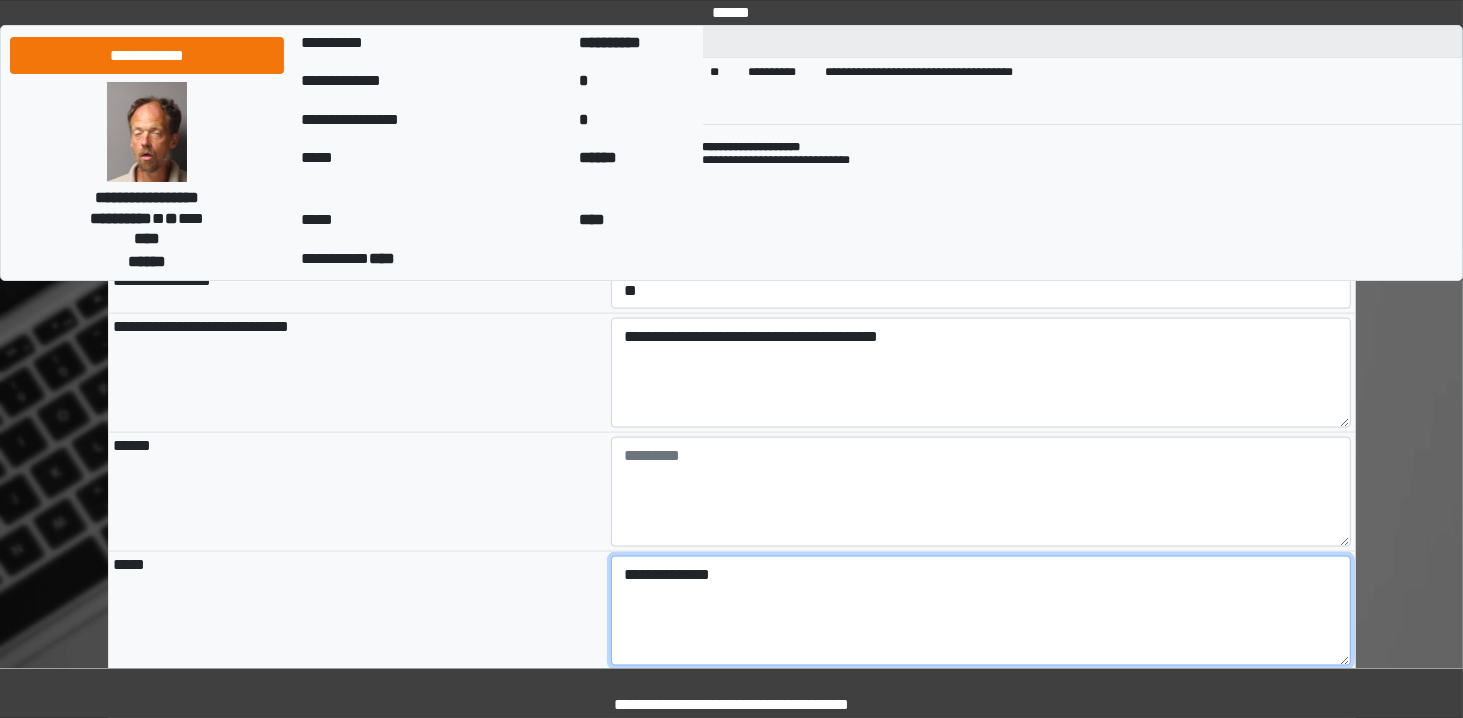 type on "**********" 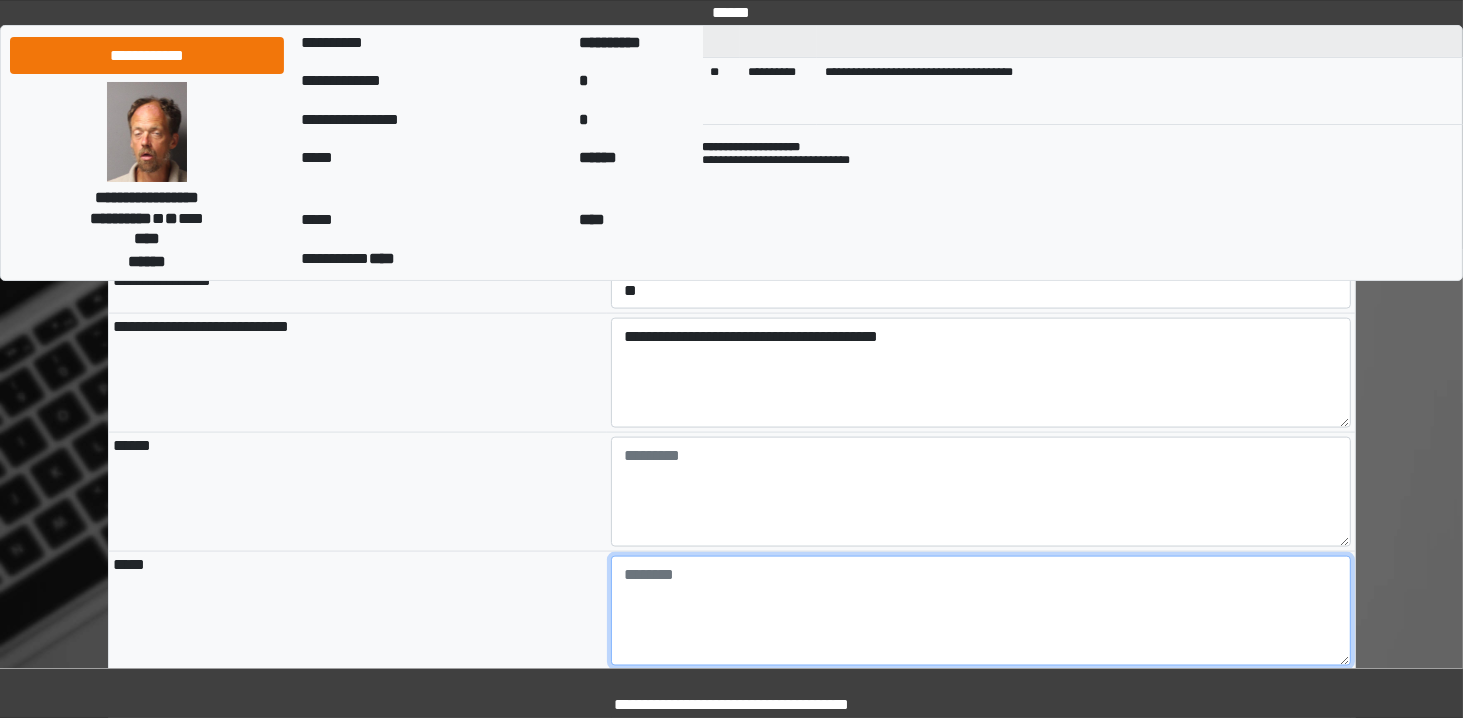 type 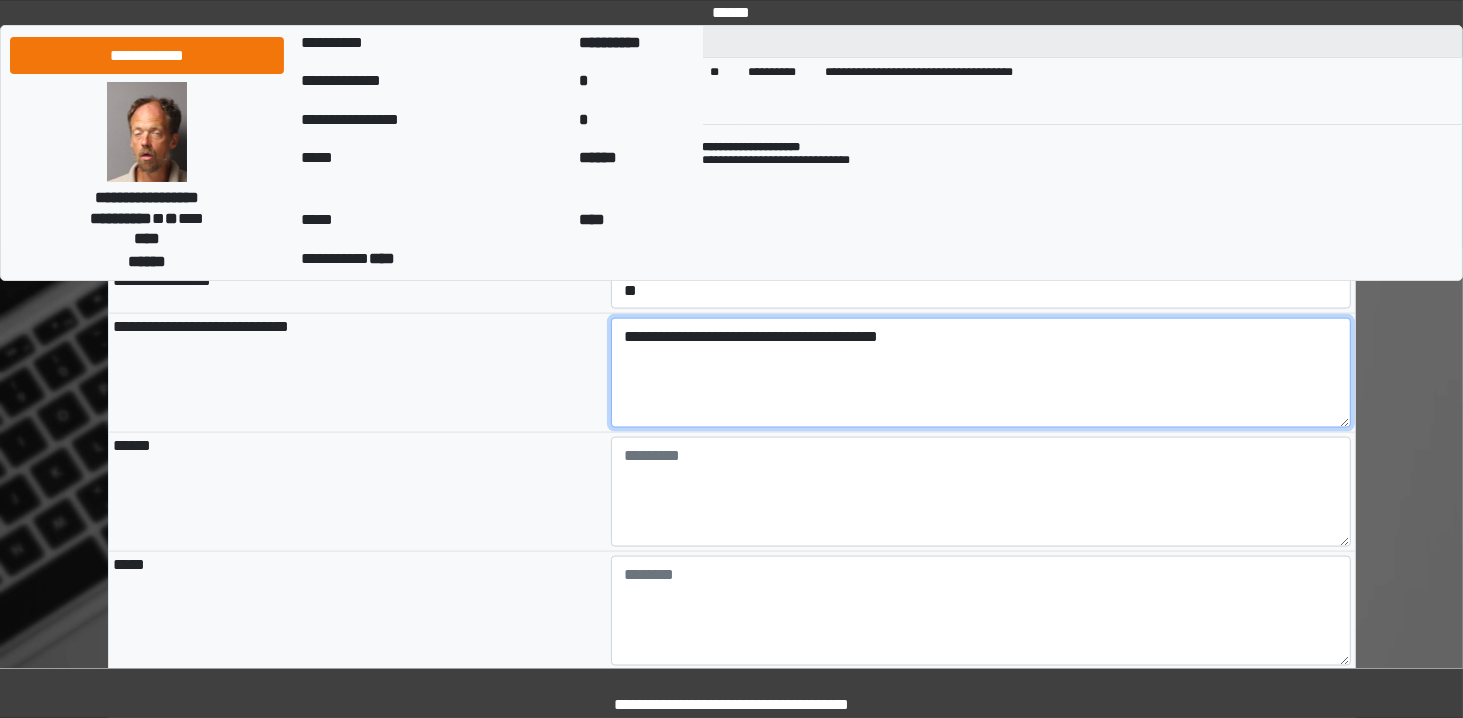 type on "**********" 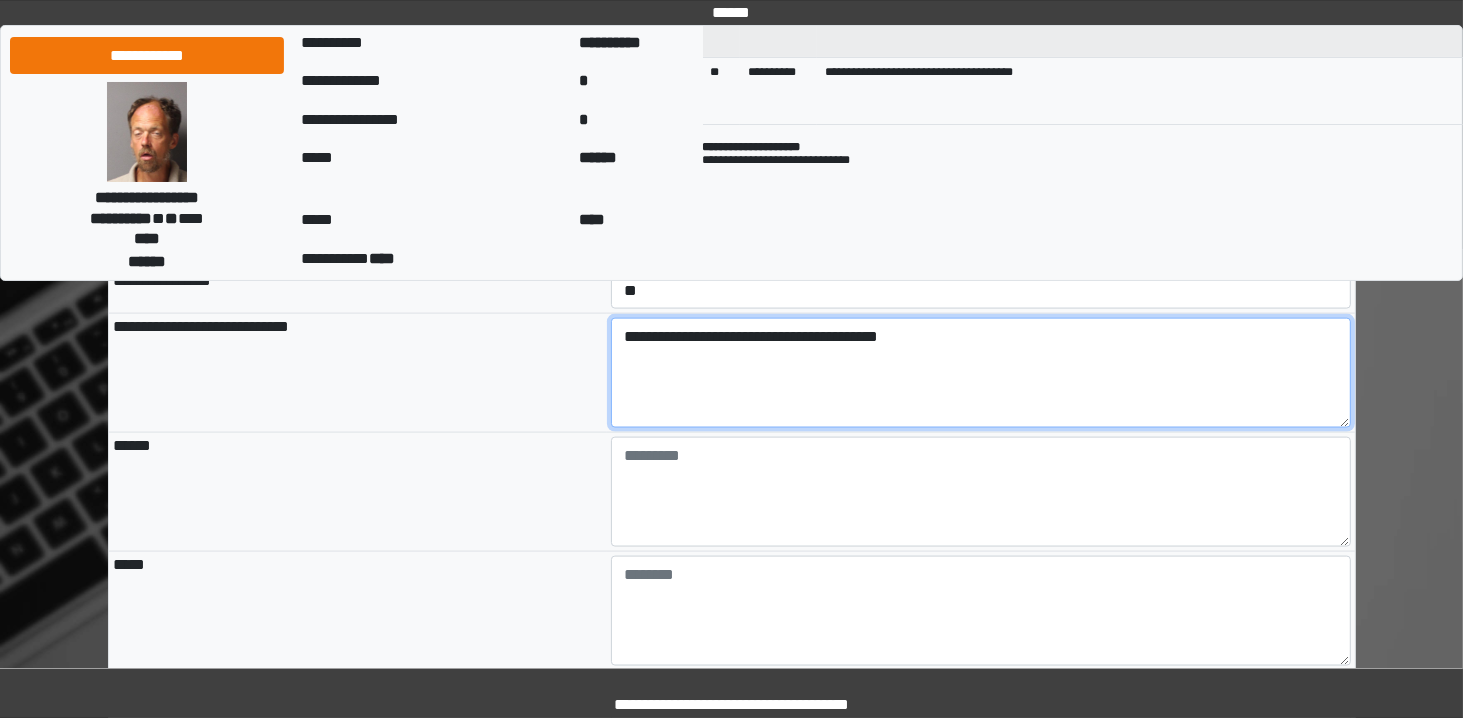 drag, startPoint x: 816, startPoint y: 333, endPoint x: 664, endPoint y: 325, distance: 152.21039 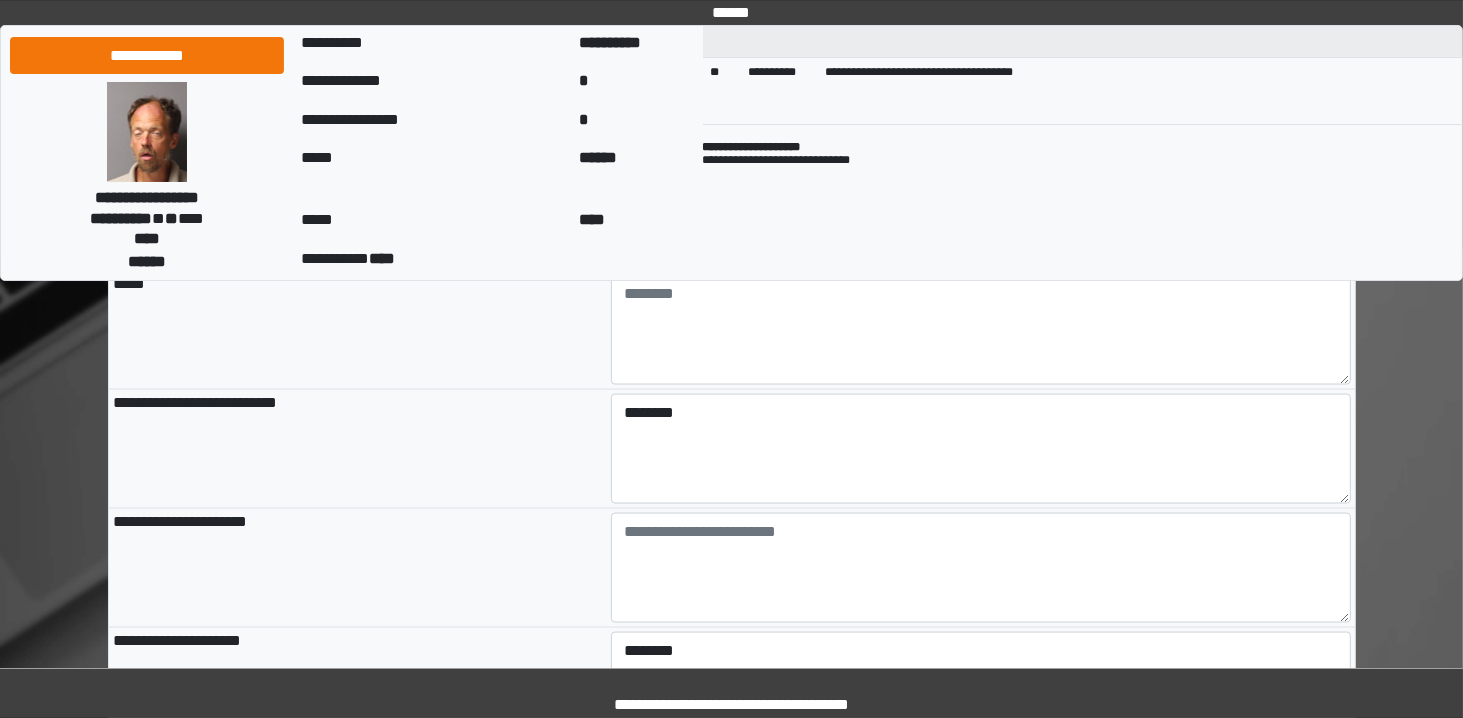 scroll, scrollTop: 2876, scrollLeft: 0, axis: vertical 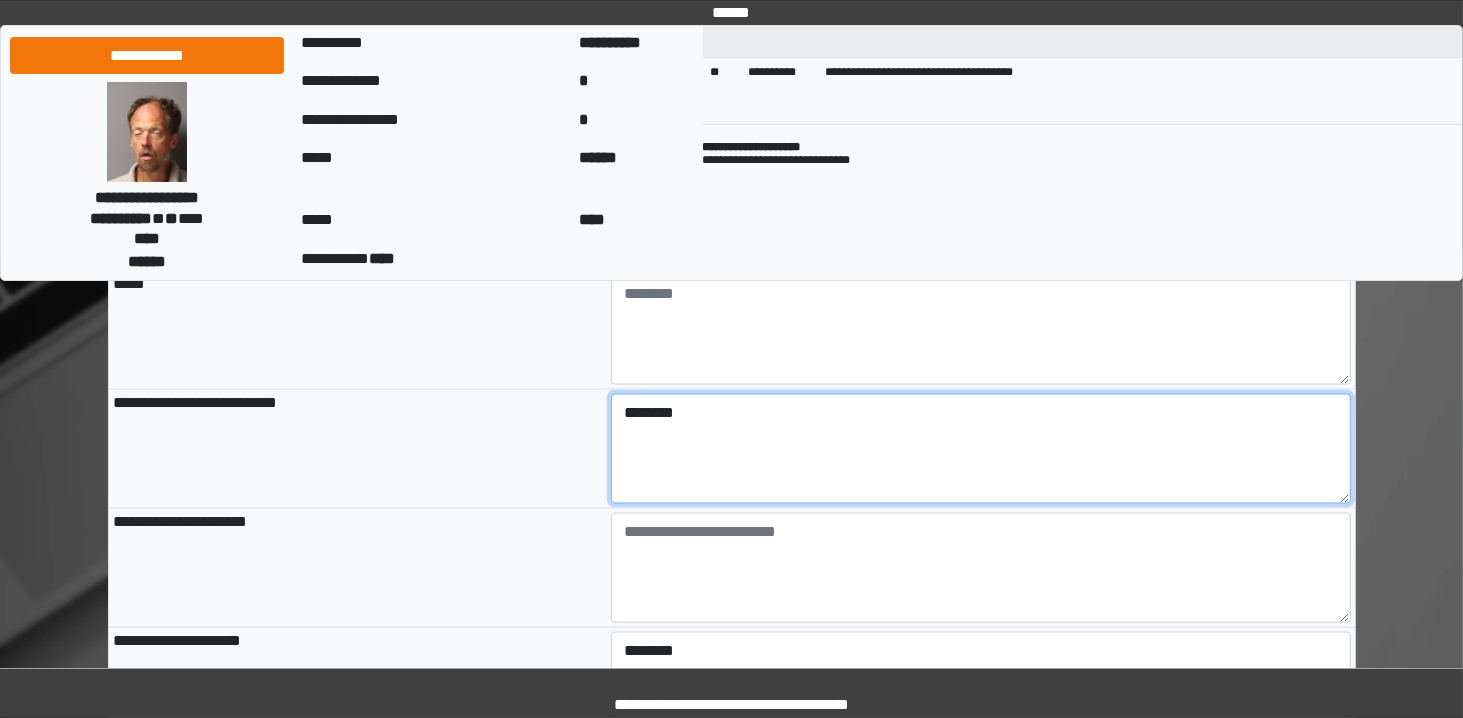 type on "**********" 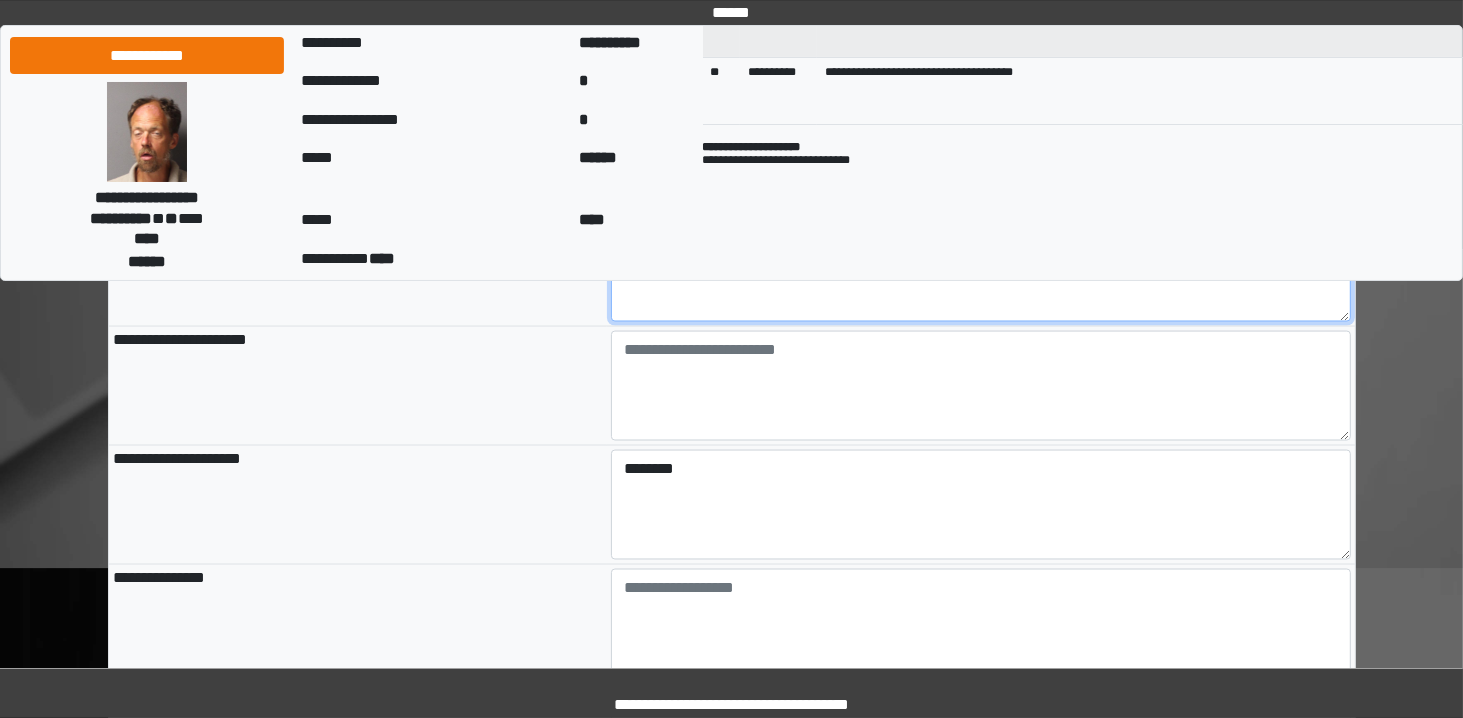 scroll, scrollTop: 3056, scrollLeft: 0, axis: vertical 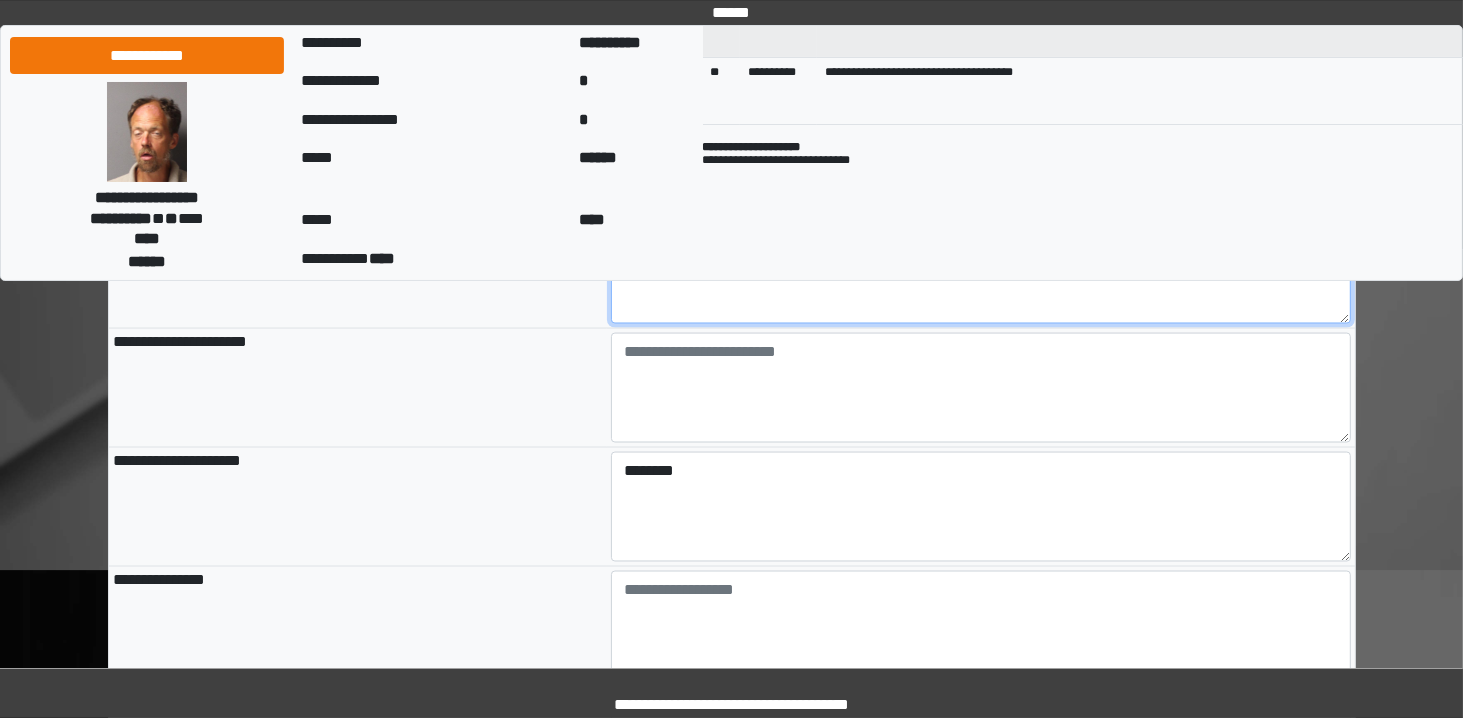 type 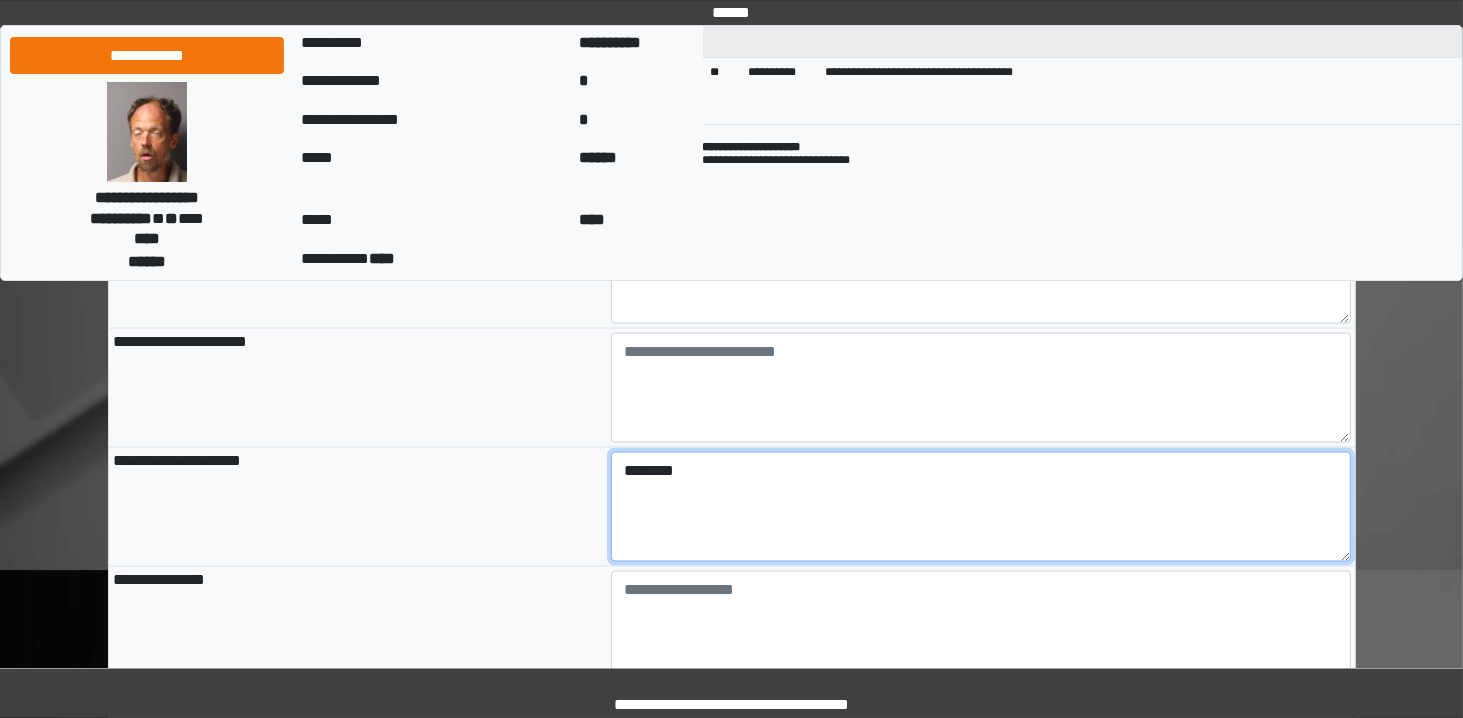 type on "**********" 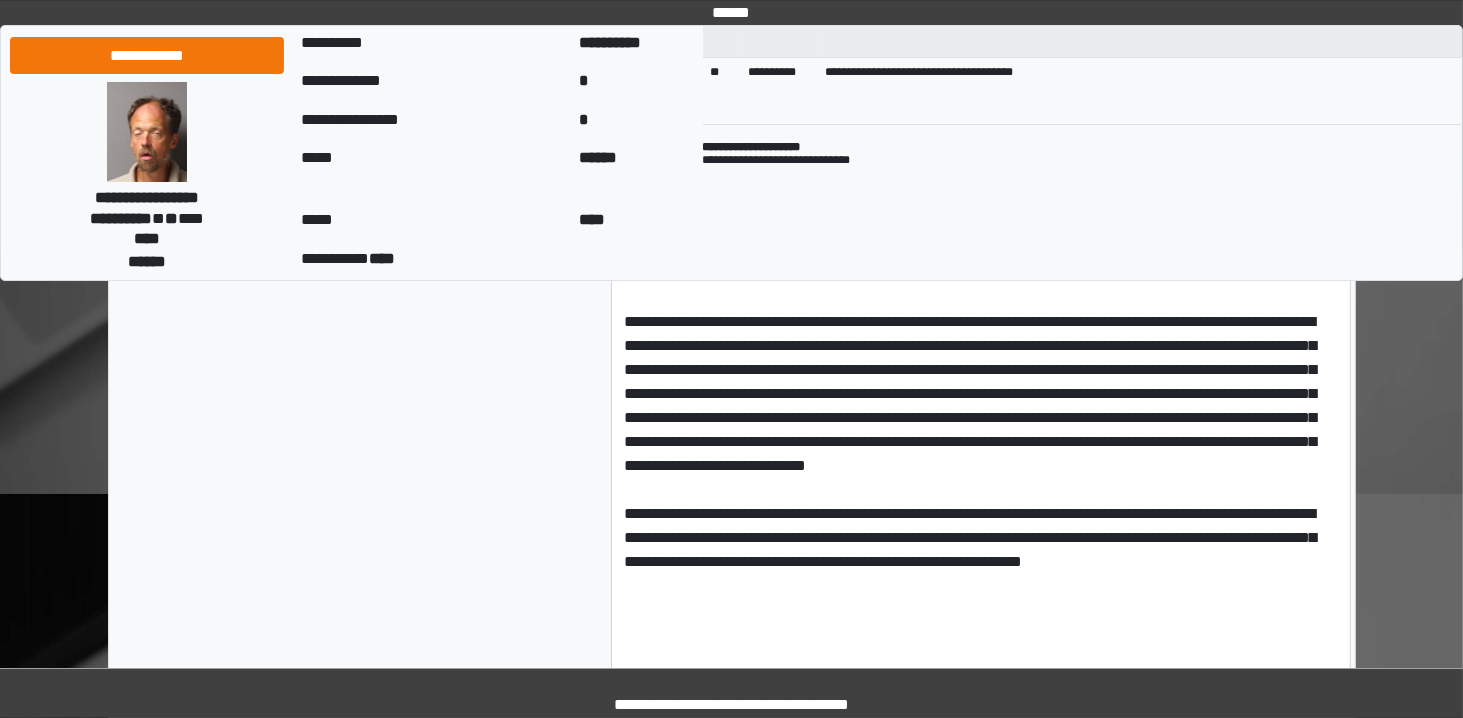 scroll, scrollTop: 332, scrollLeft: 0, axis: vertical 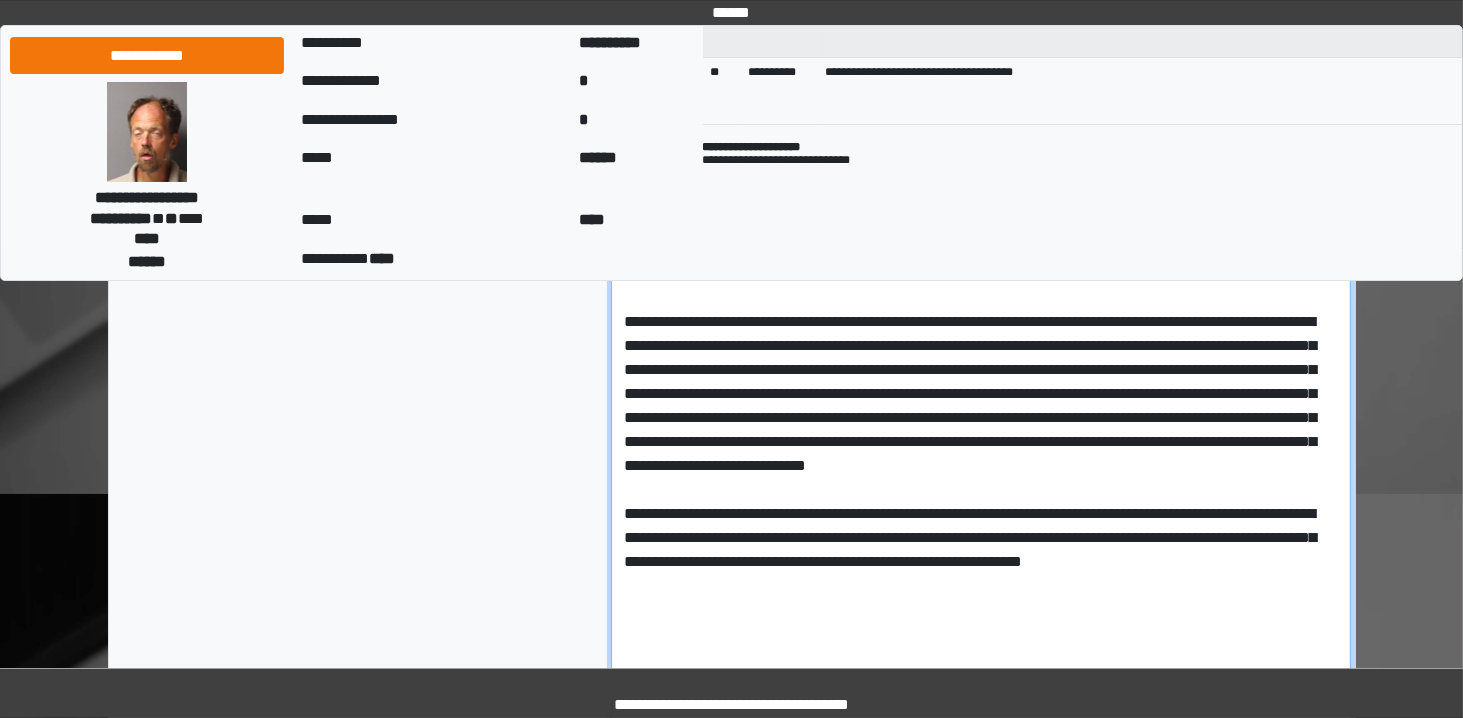 type on "**********" 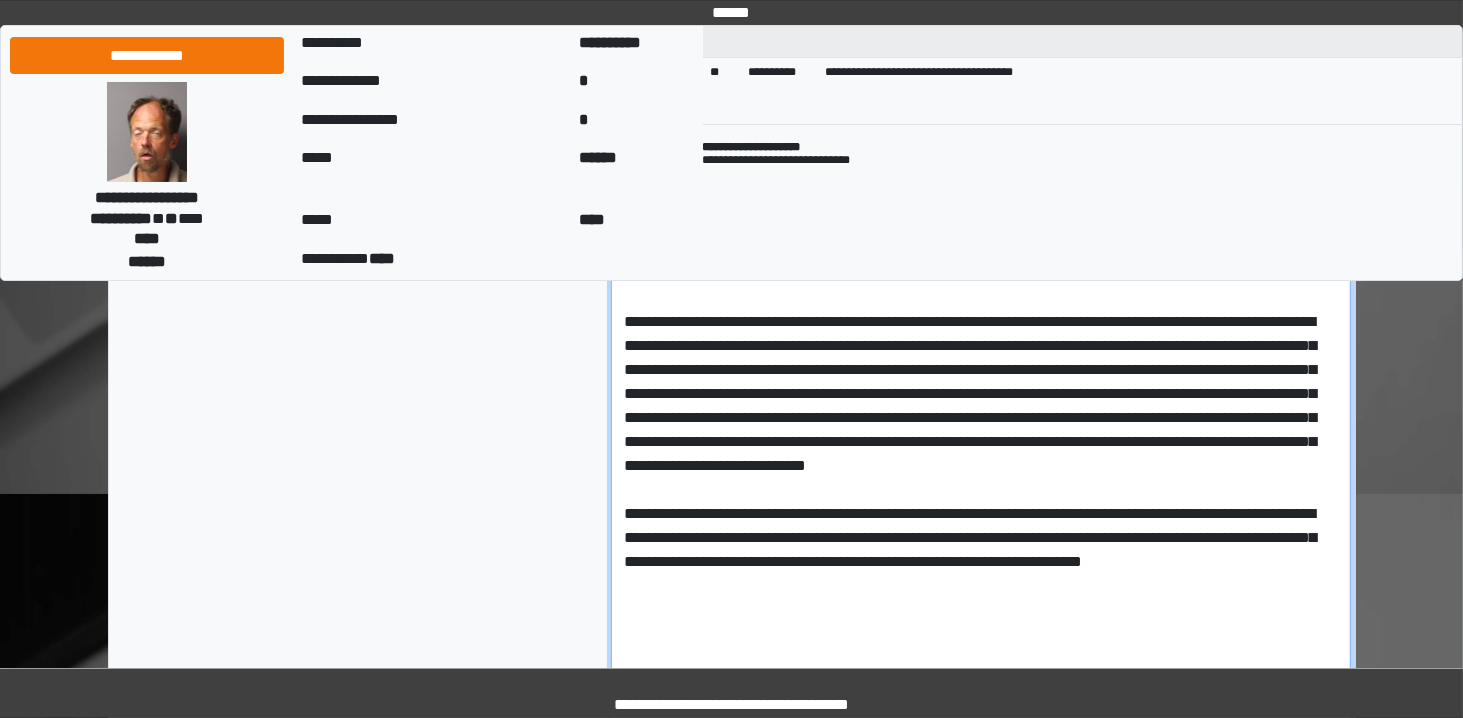 click at bounding box center (981, 713) 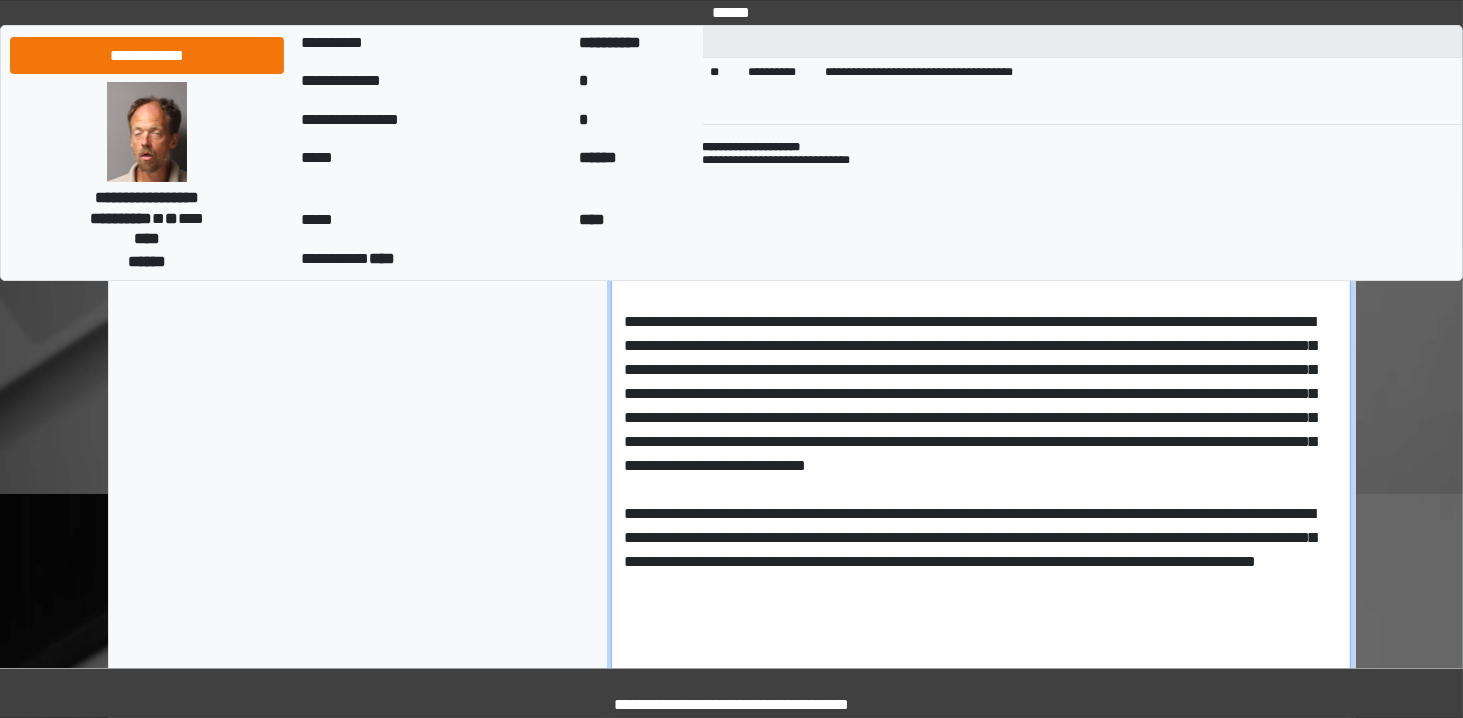 click at bounding box center (981, 713) 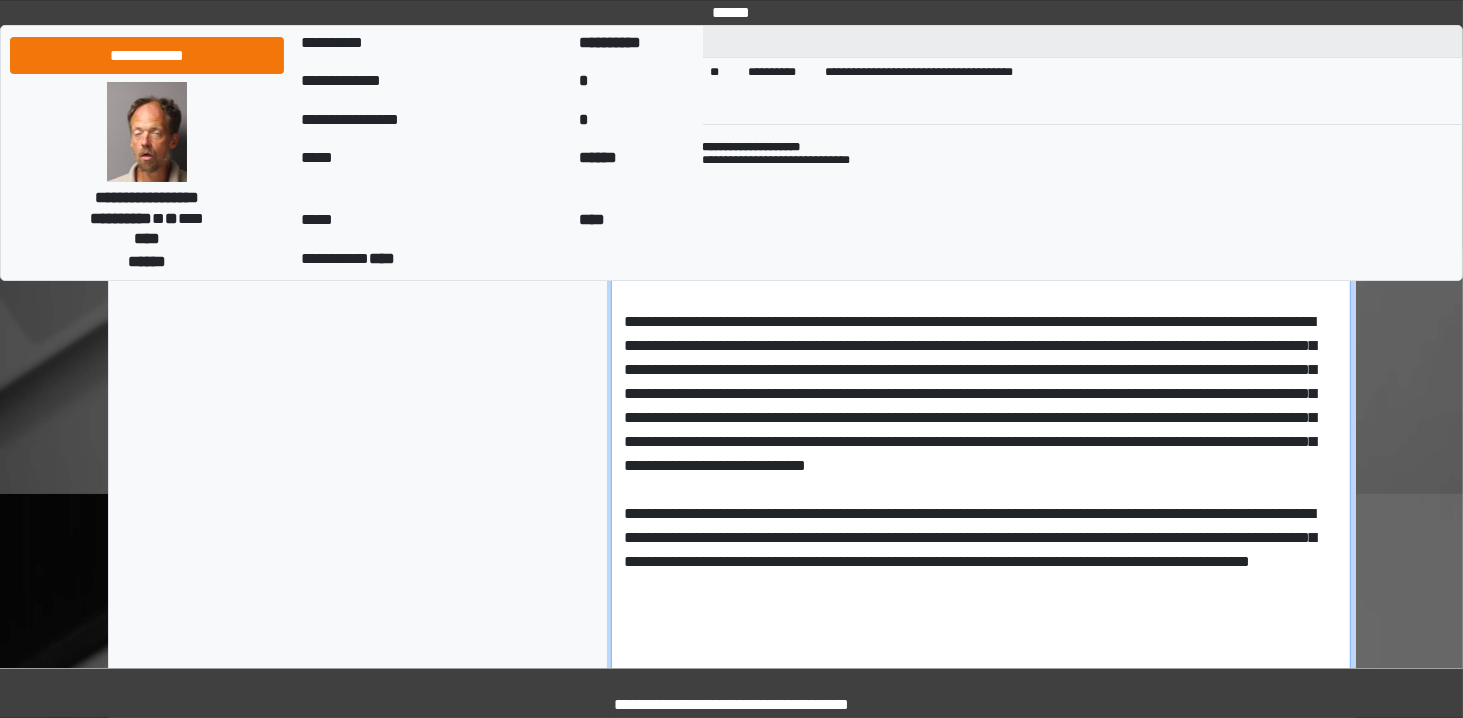 drag, startPoint x: 880, startPoint y: 612, endPoint x: 914, endPoint y: 633, distance: 39.962482 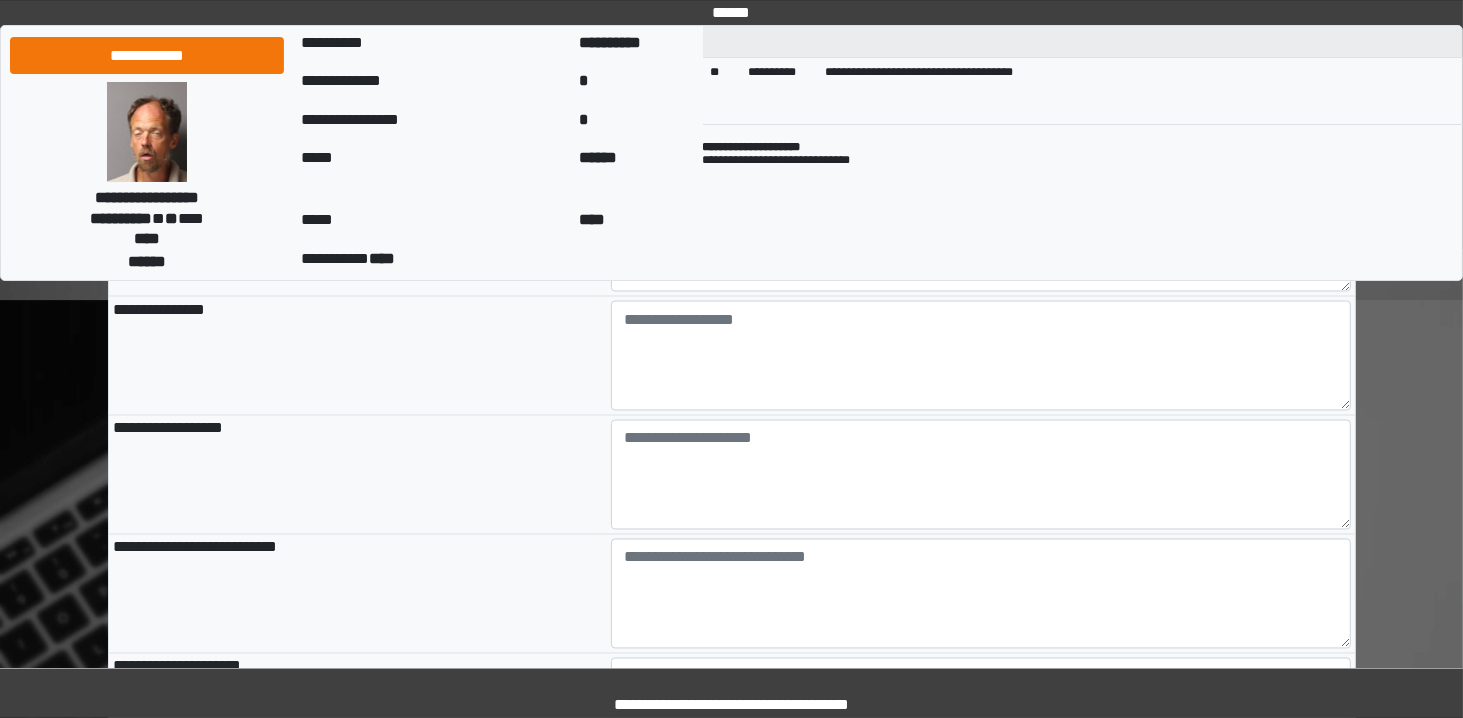 scroll, scrollTop: 3319, scrollLeft: 0, axis: vertical 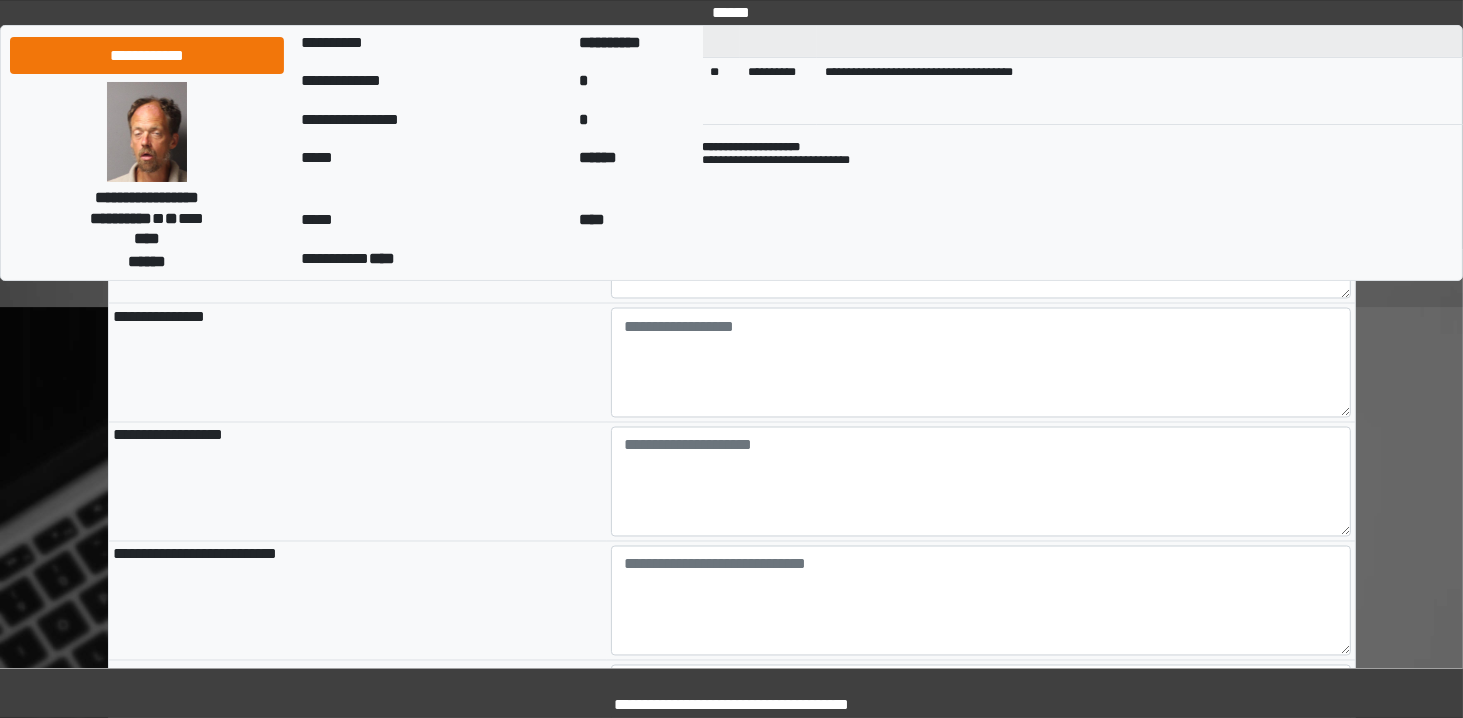 type on "**********" 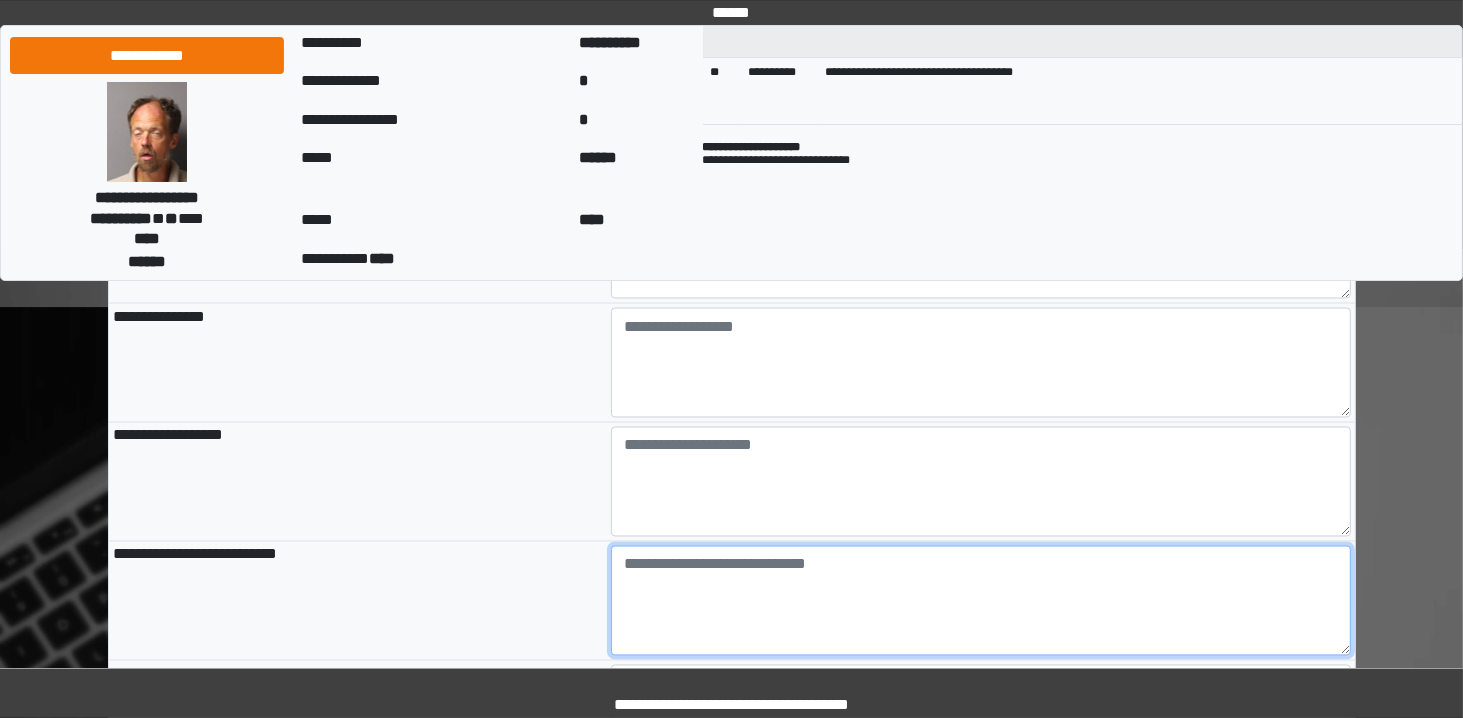 type on "**********" 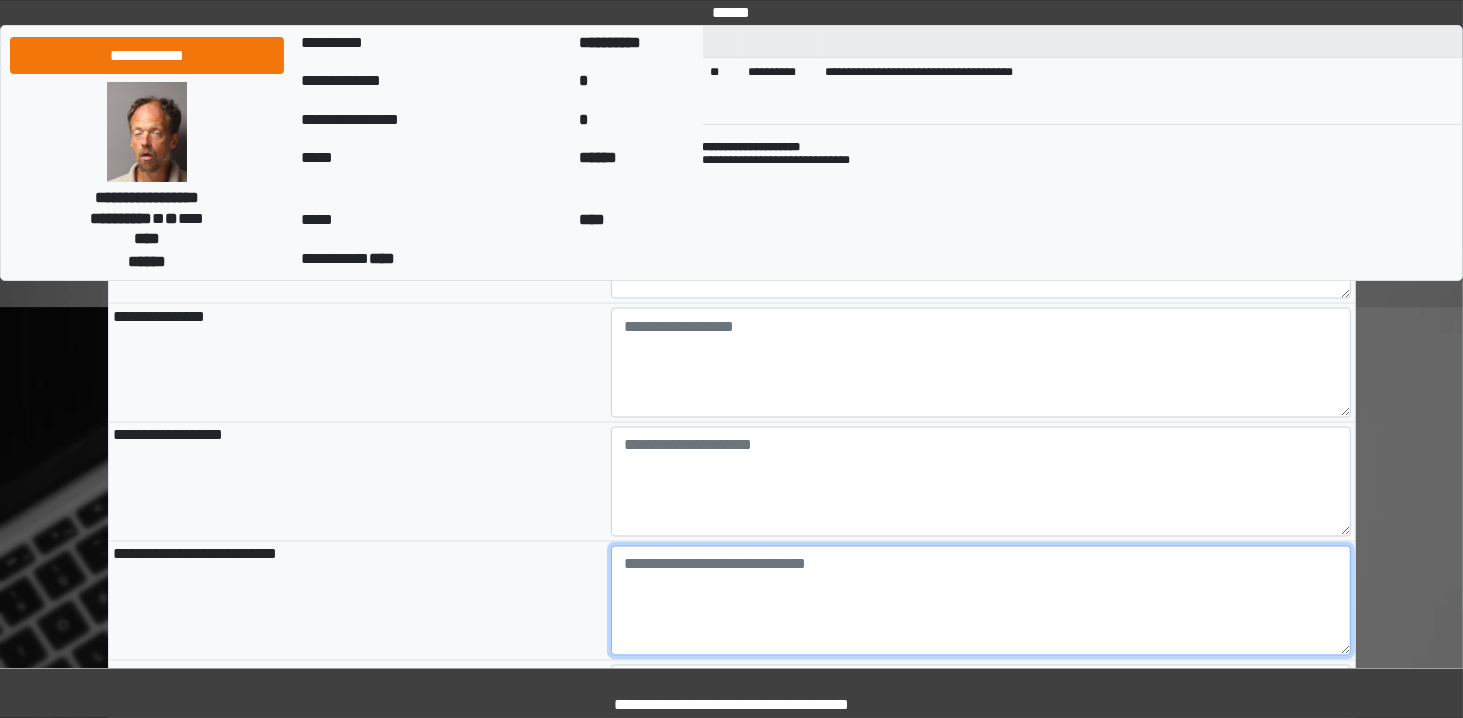paste on "**********" 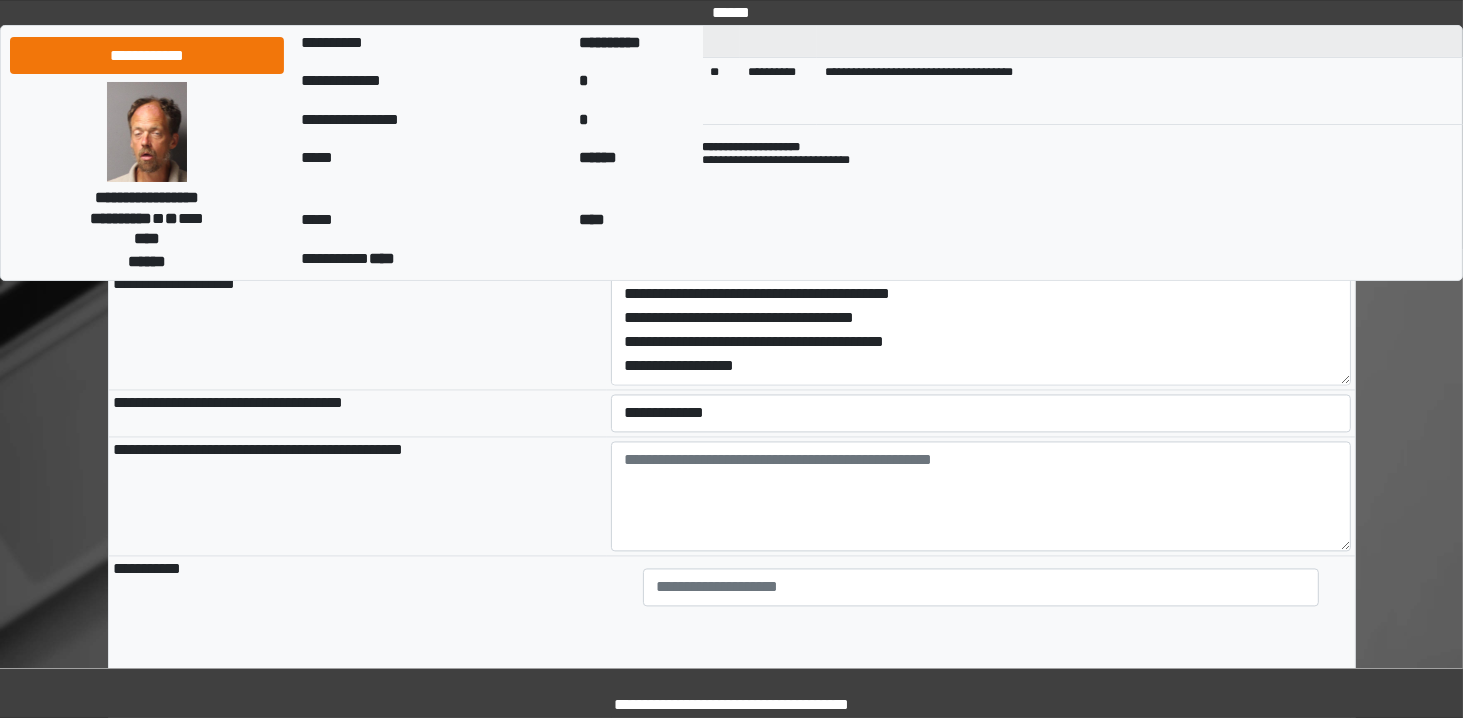 scroll, scrollTop: 3827, scrollLeft: 0, axis: vertical 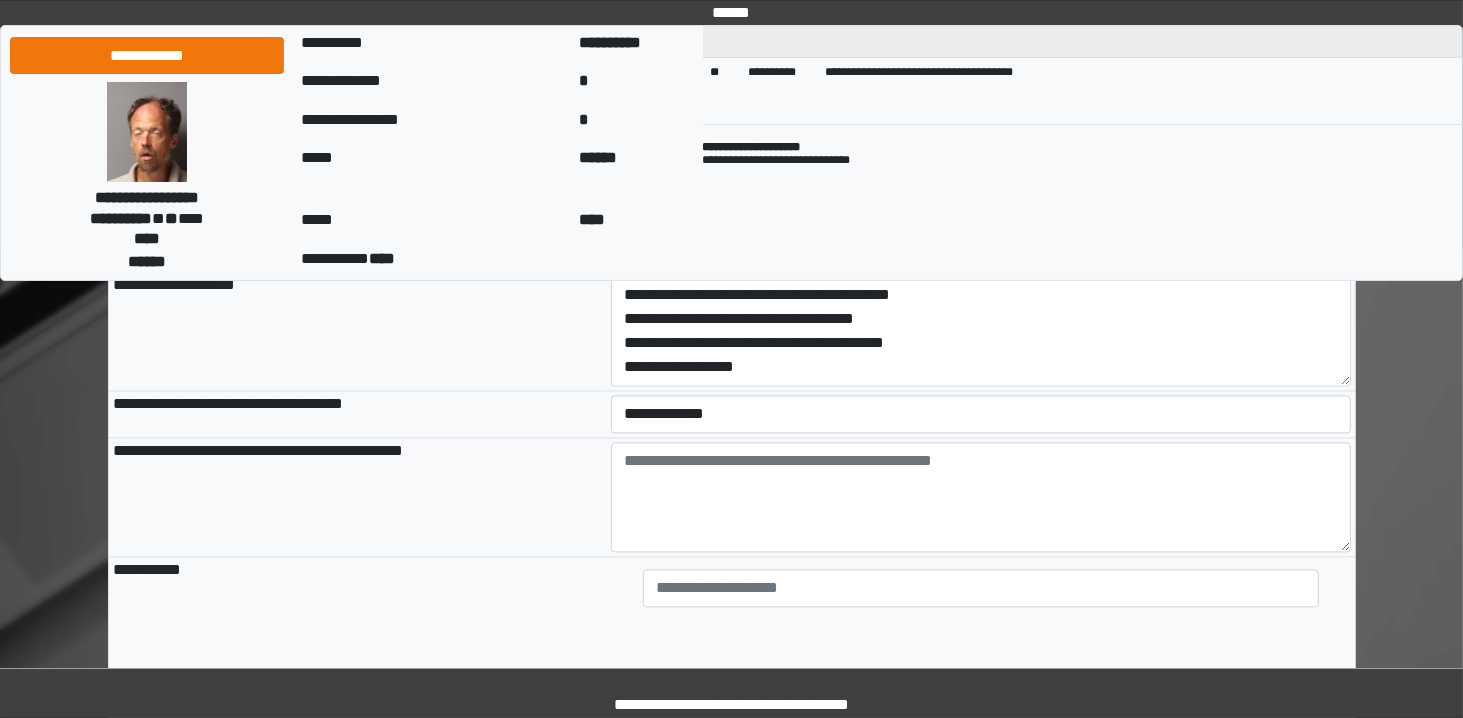 type on "**********" 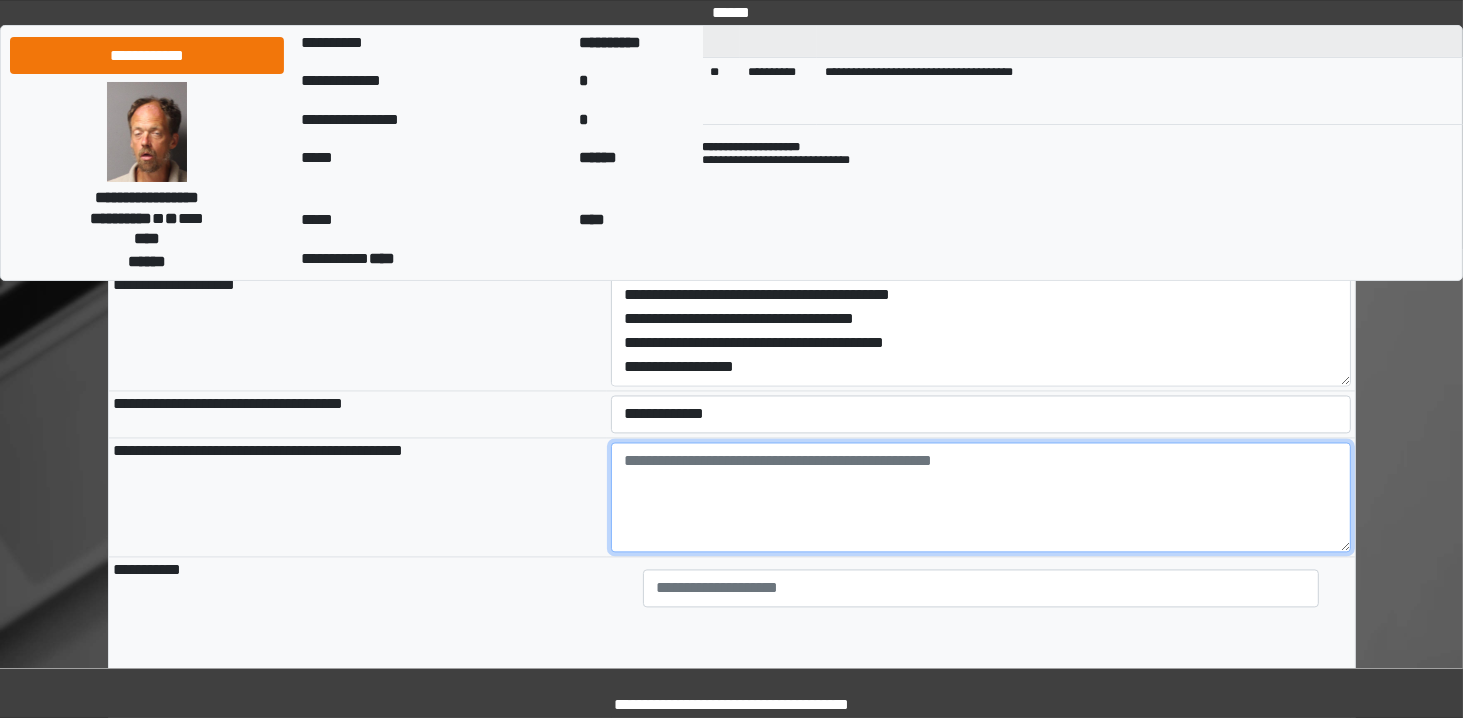 type on "**********" 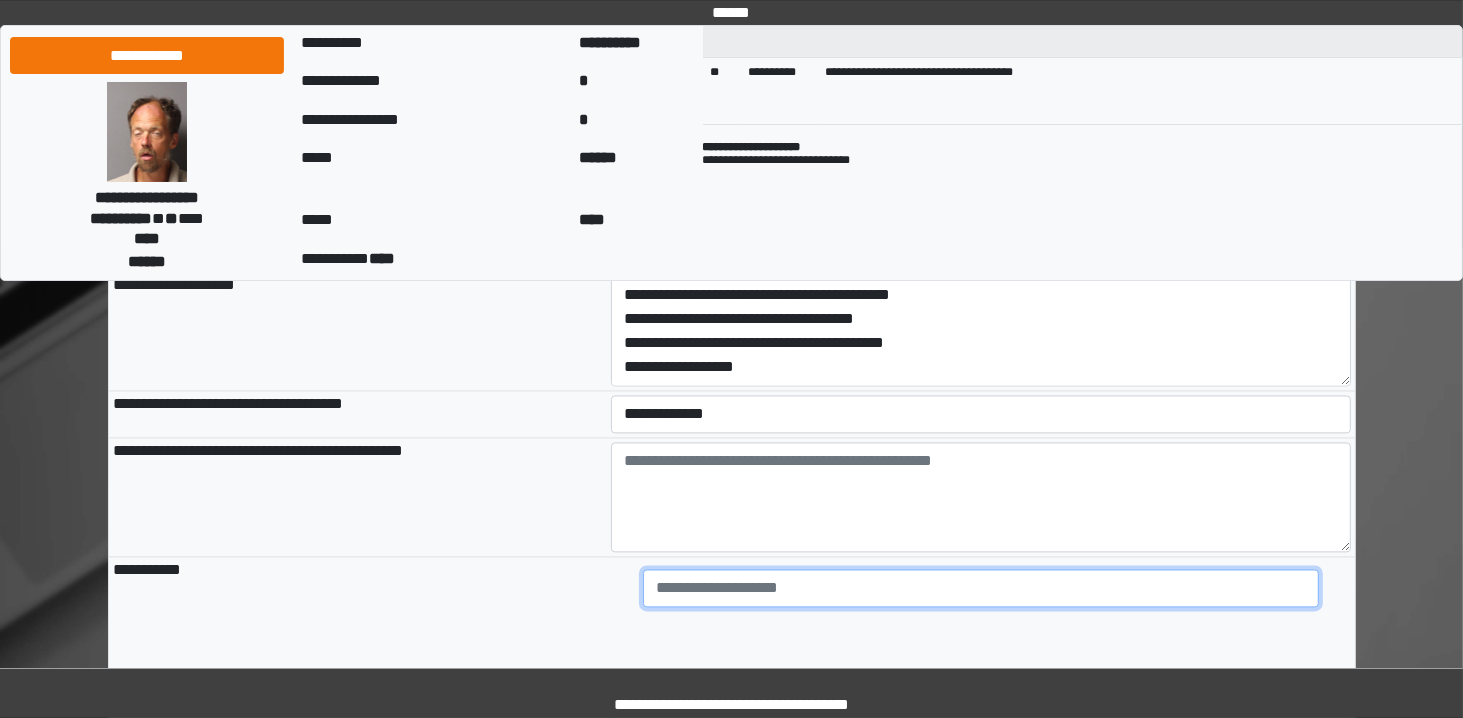 click at bounding box center [981, 588] 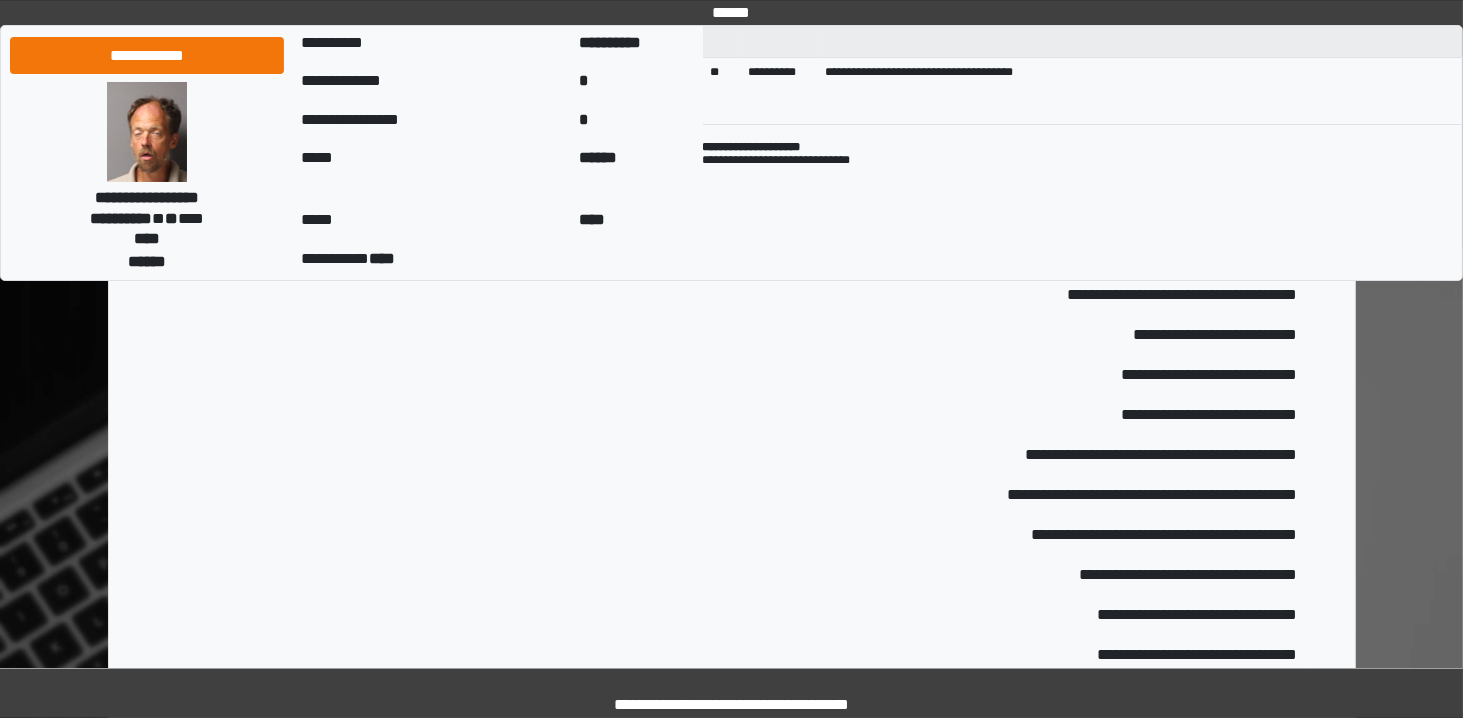 scroll, scrollTop: 4290, scrollLeft: 0, axis: vertical 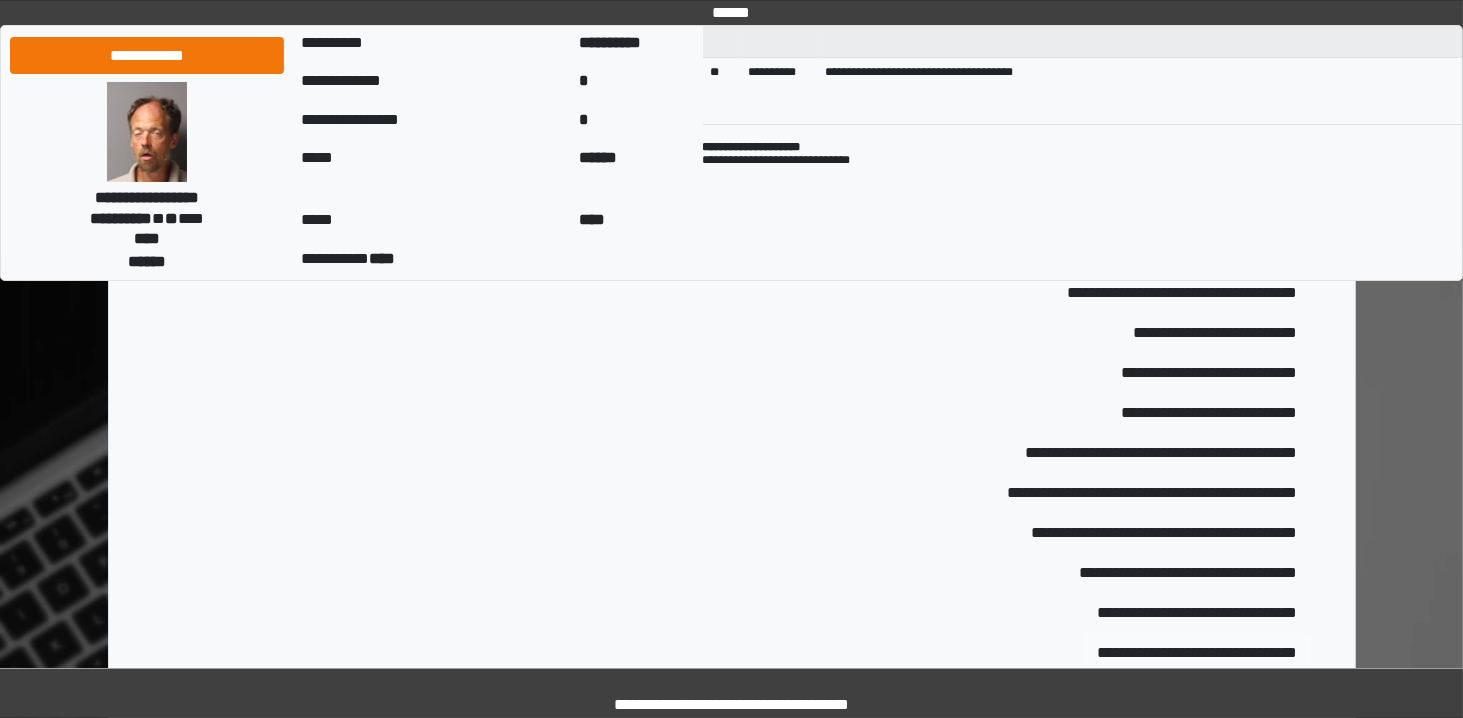 type on "******" 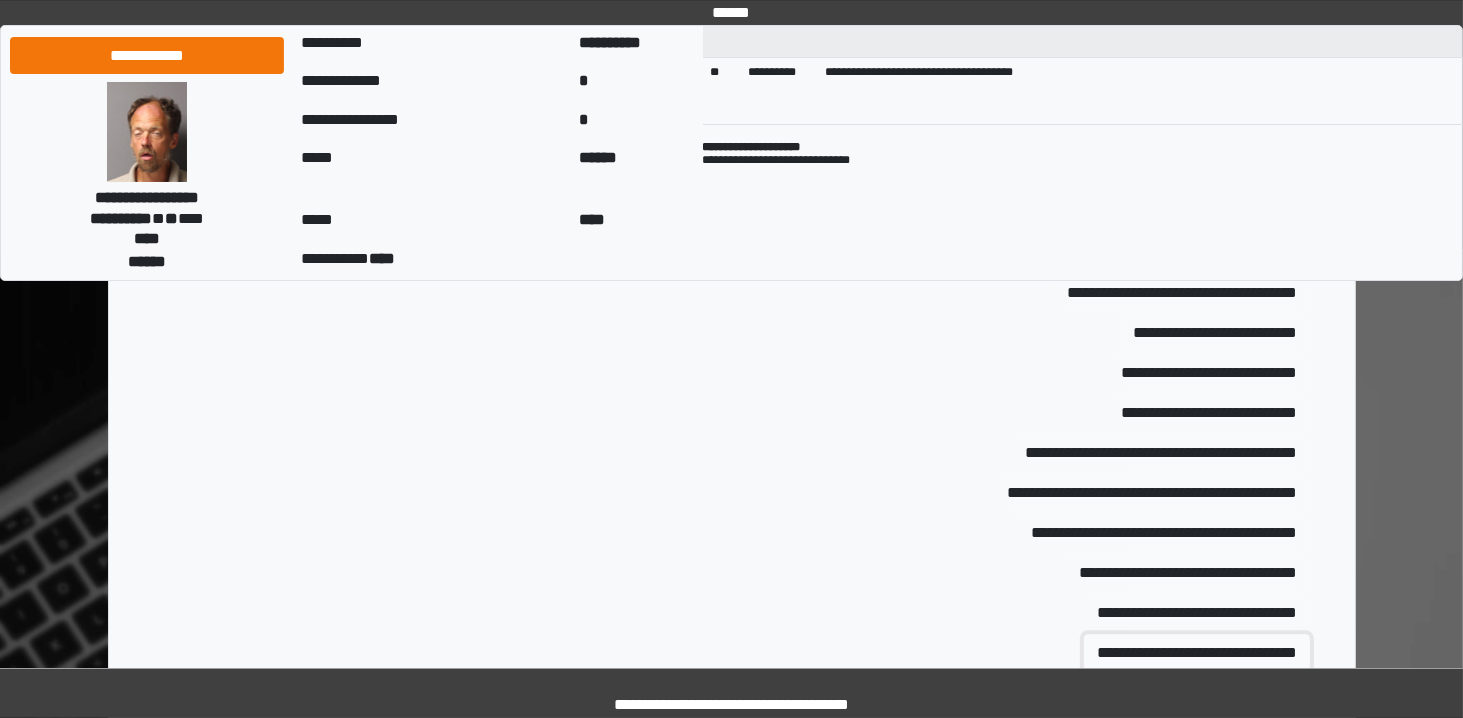 click on "**********" at bounding box center [1197, 653] 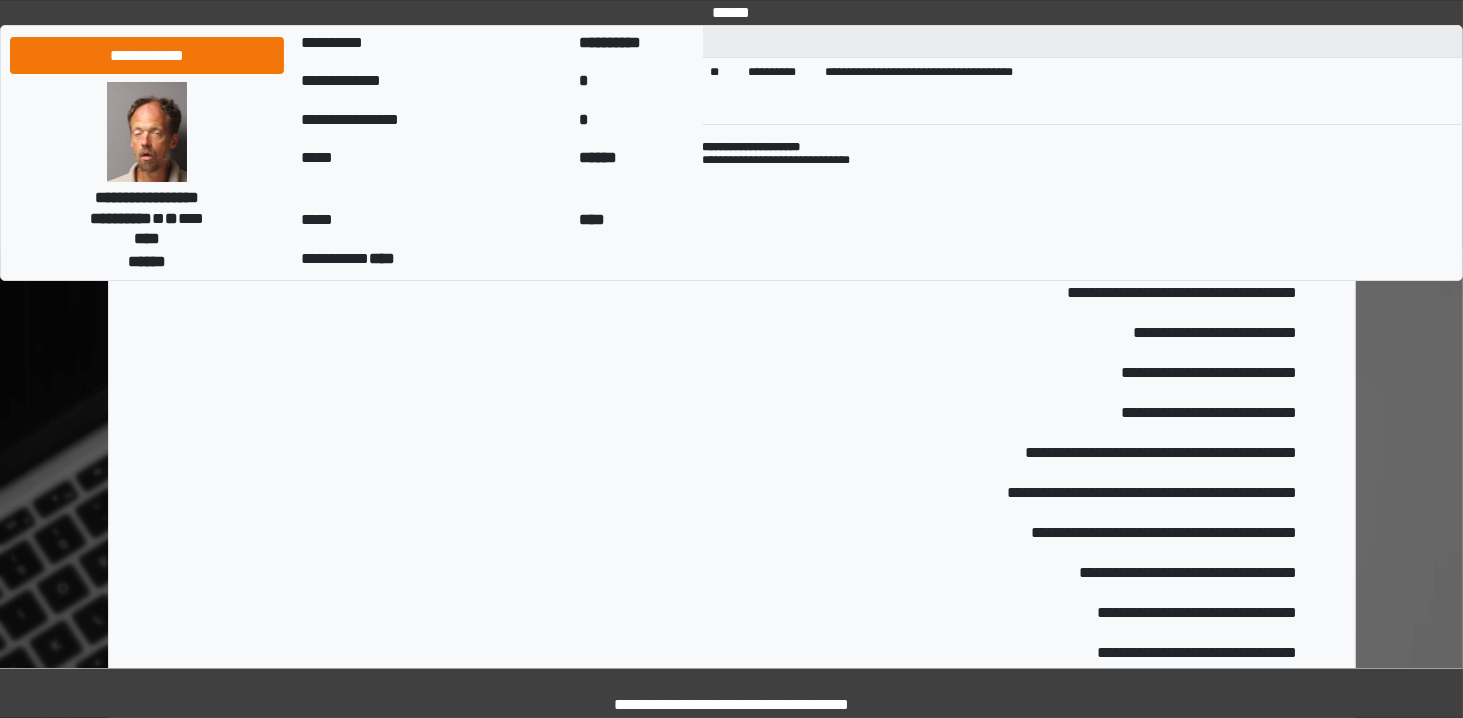 type 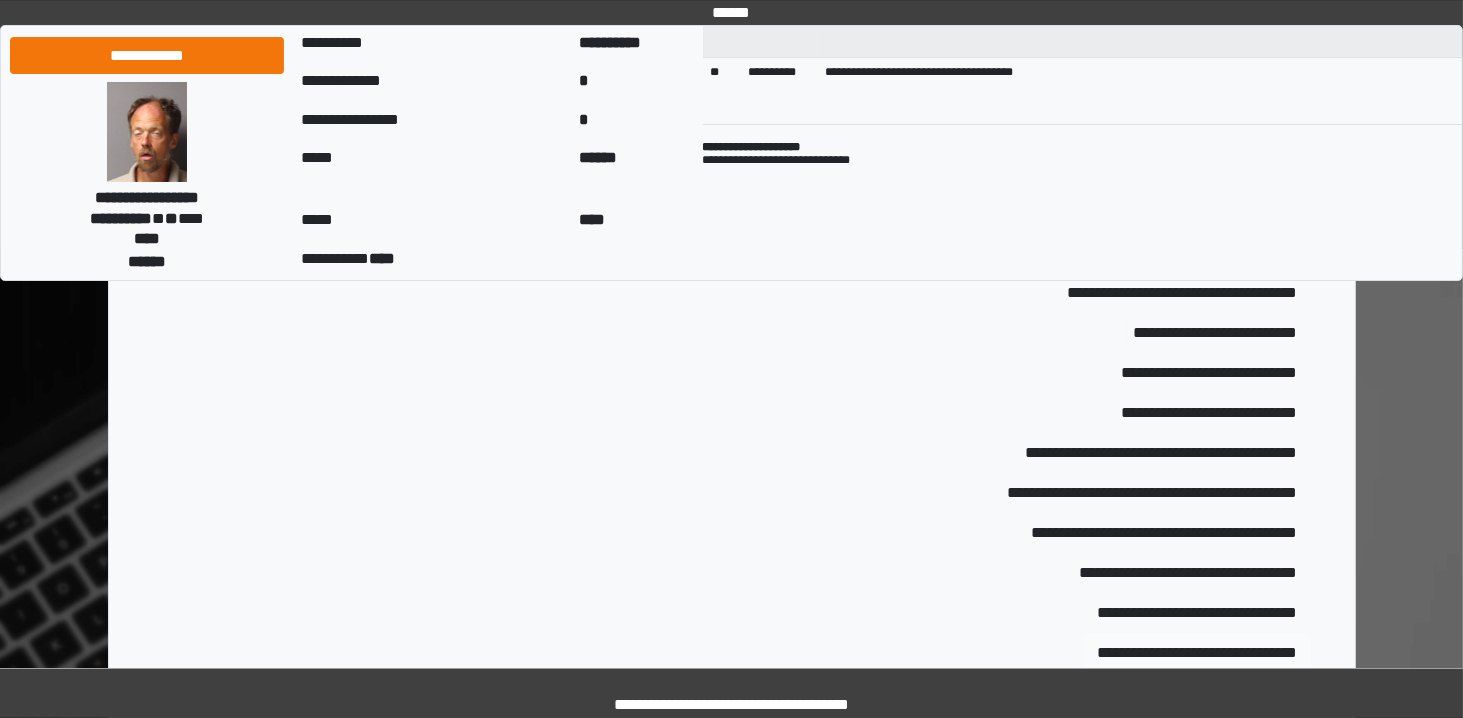 type on "**********" 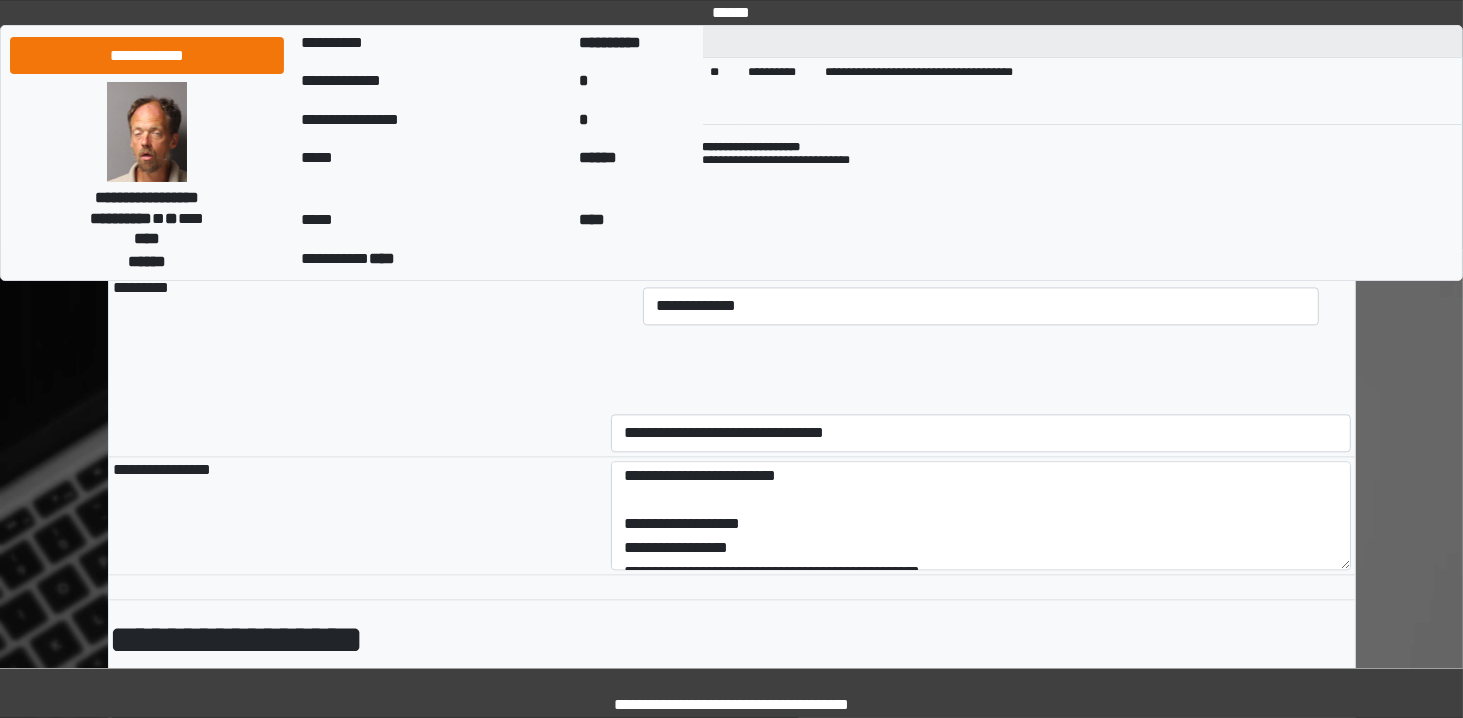 scroll, scrollTop: 0, scrollLeft: 0, axis: both 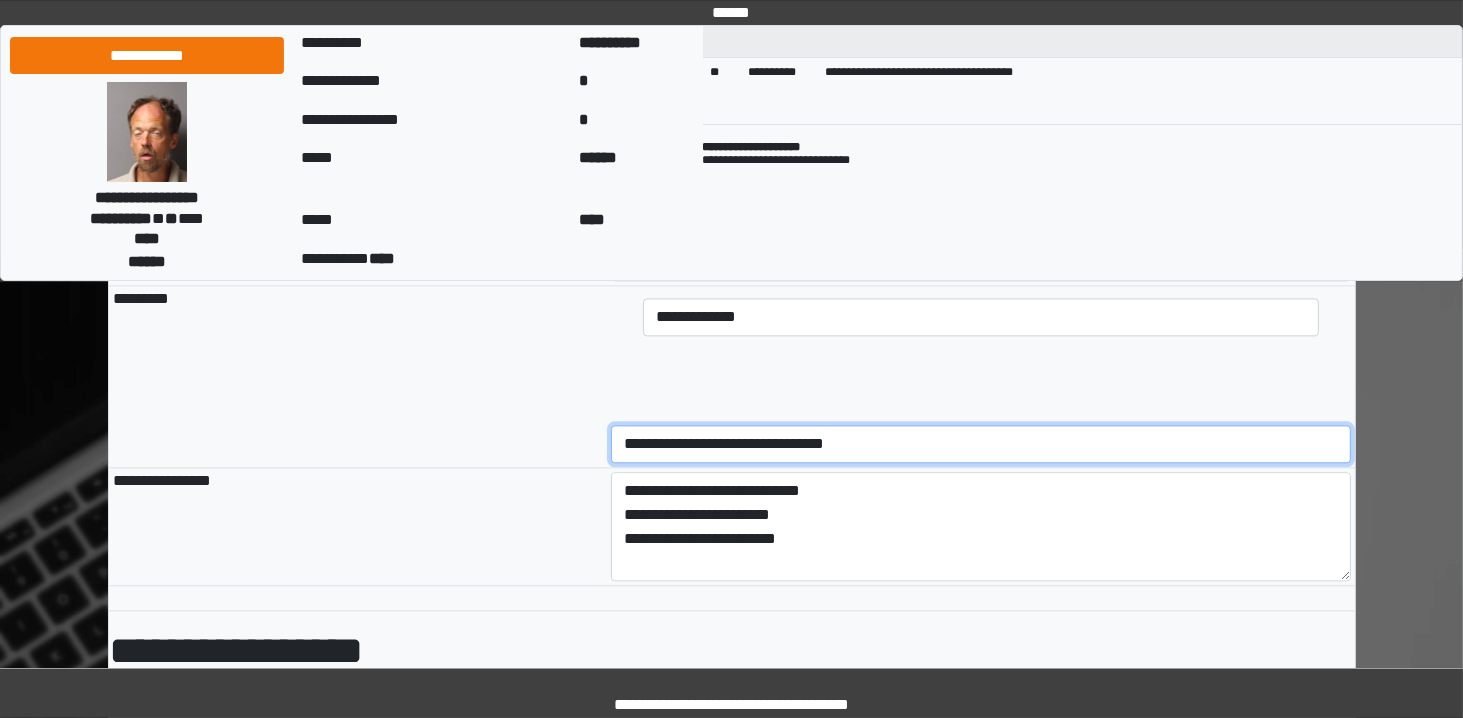 click on "**********" at bounding box center (981, 444) 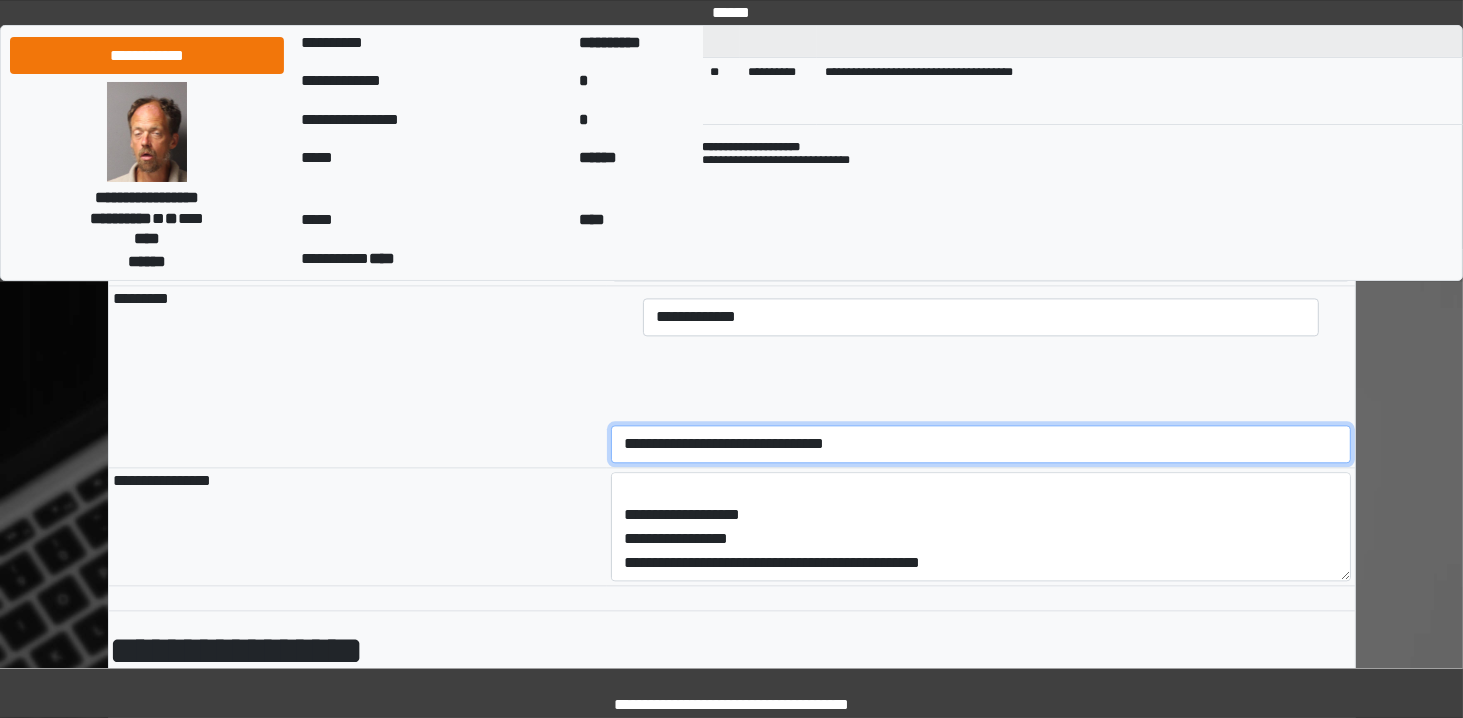 scroll, scrollTop: 72, scrollLeft: 0, axis: vertical 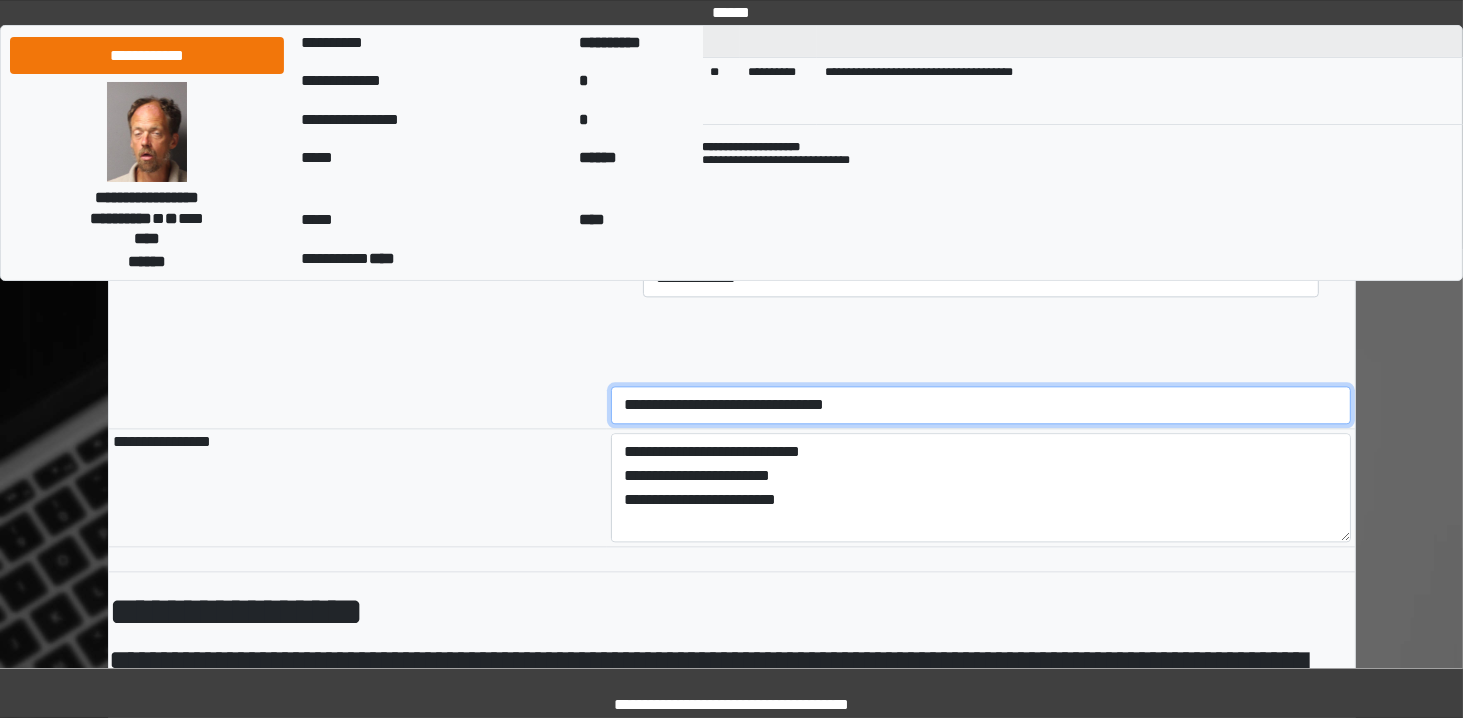 click on "**********" at bounding box center (981, 405) 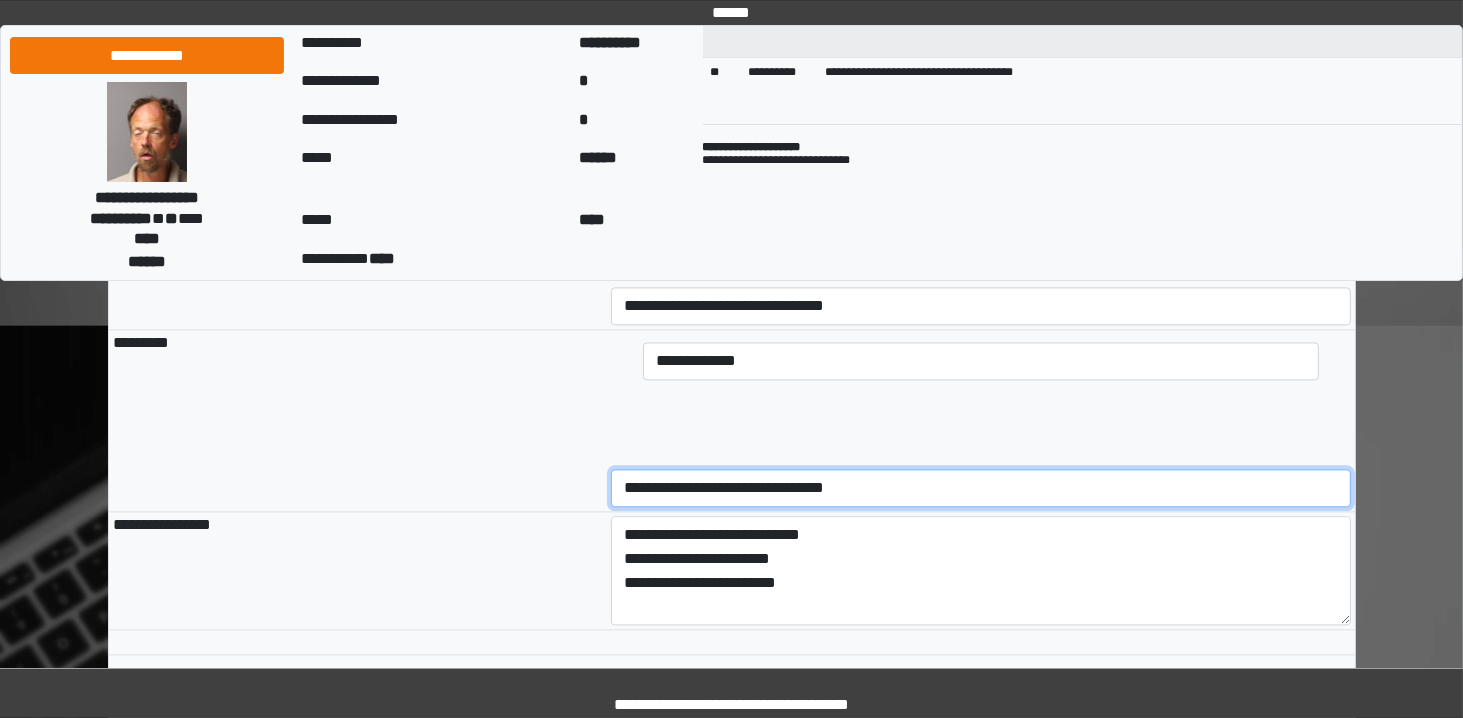 scroll, scrollTop: 4144, scrollLeft: 0, axis: vertical 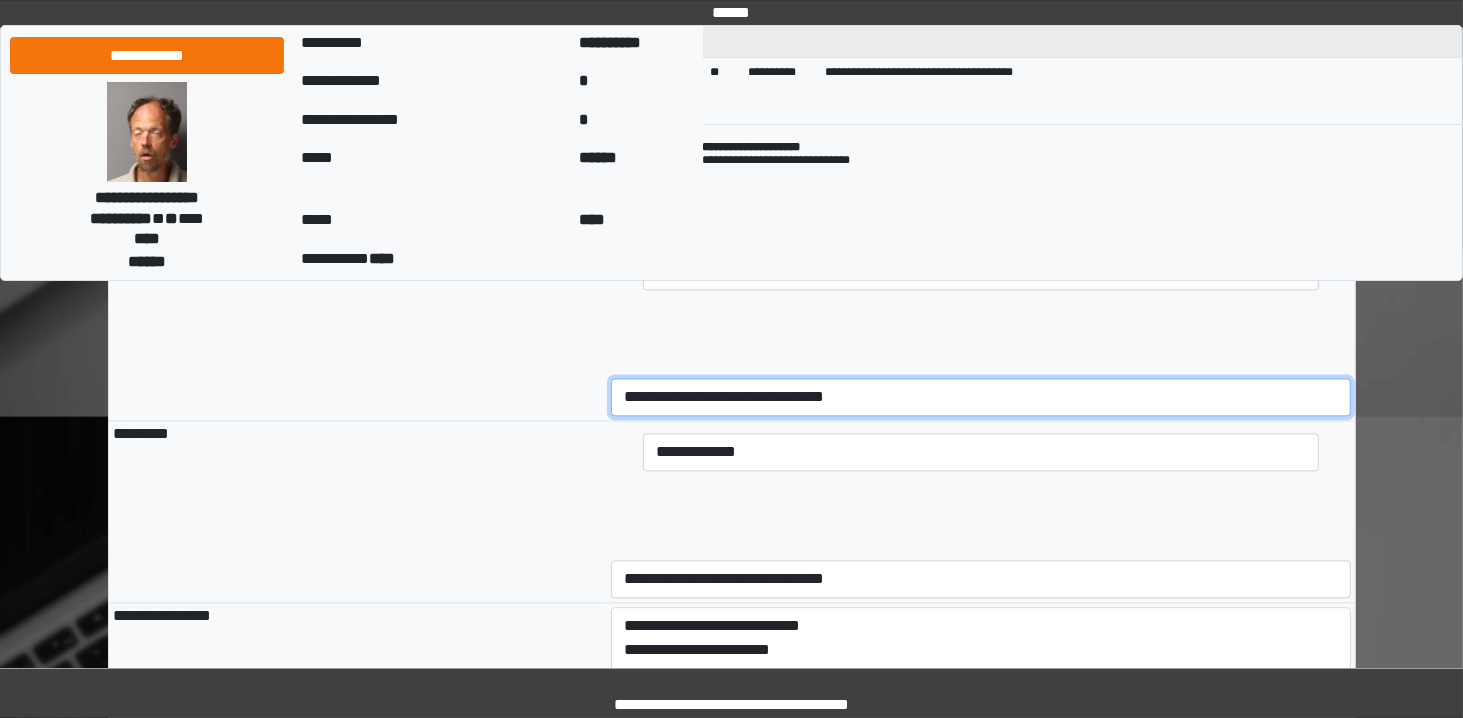click on "**********" at bounding box center (981, 397) 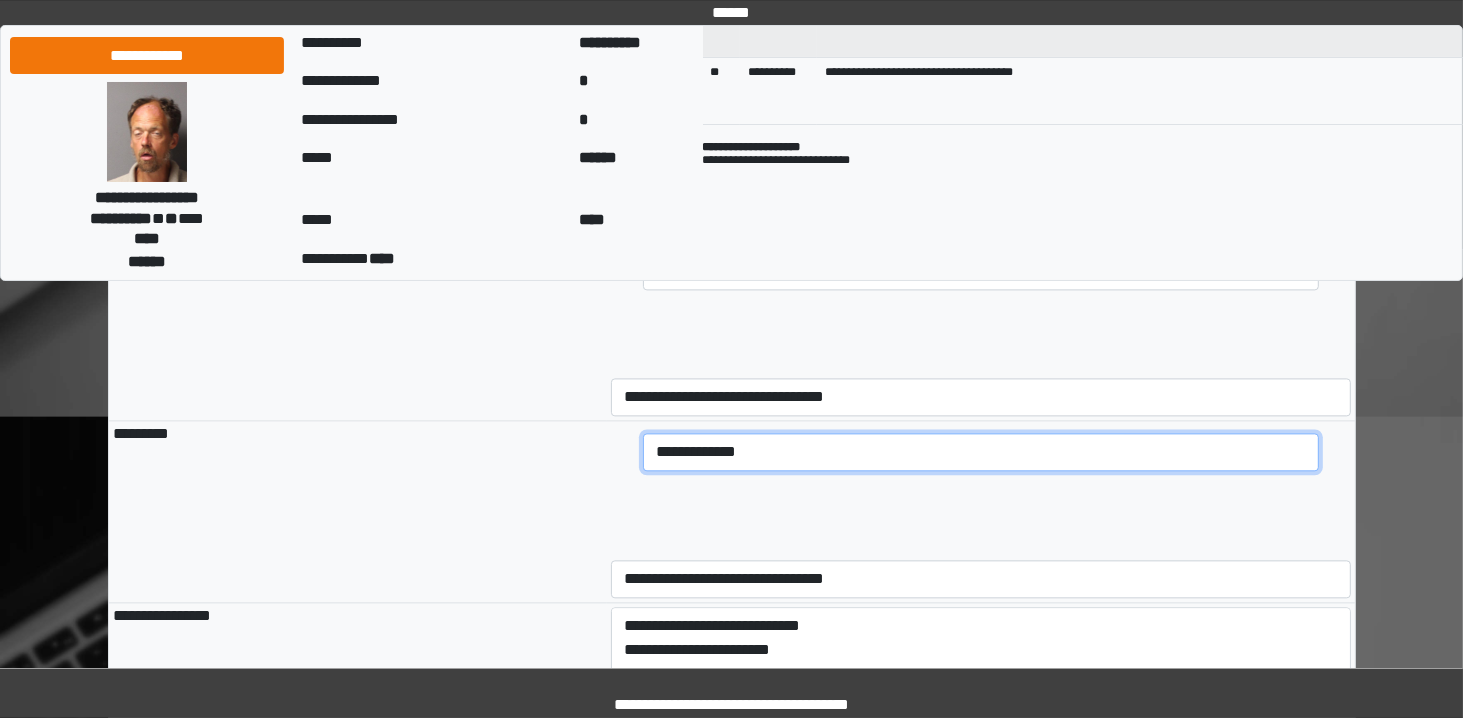 click on "**********" at bounding box center (981, 271) 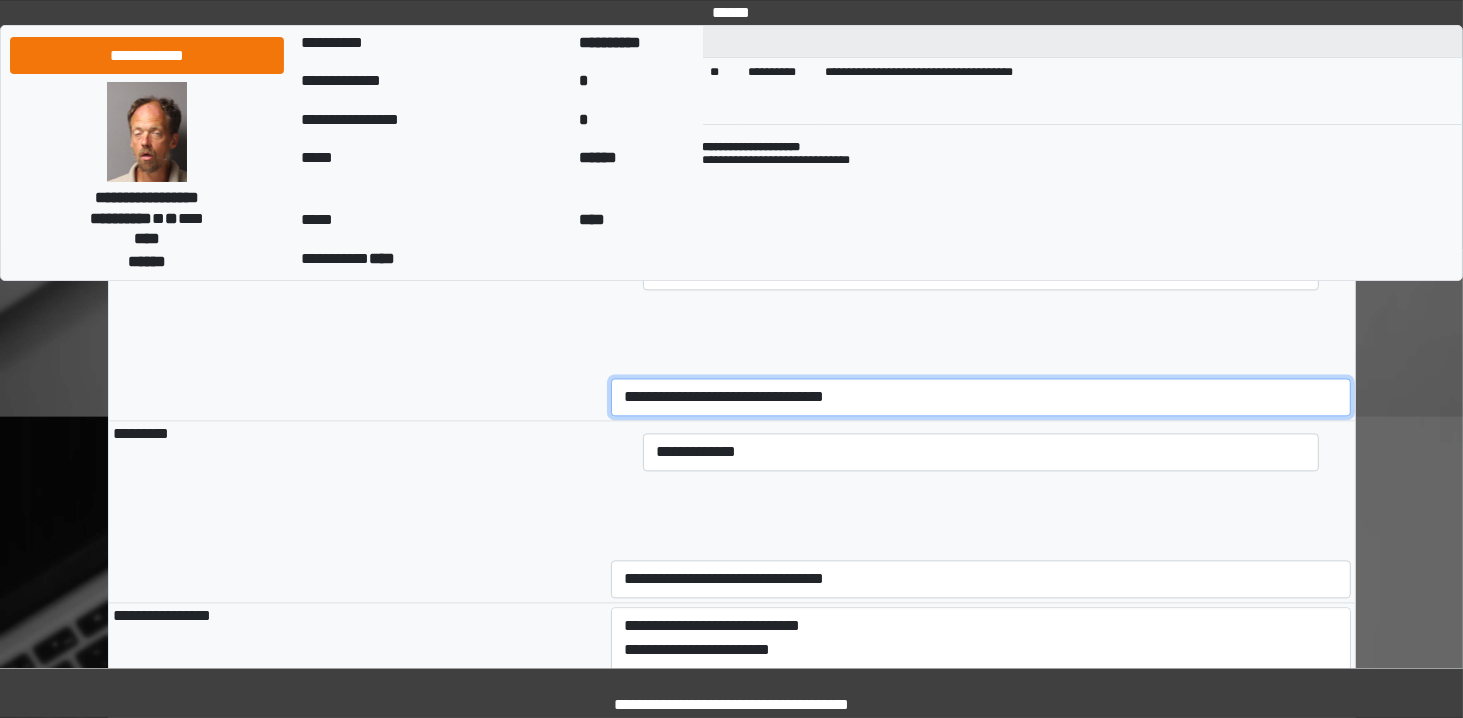 click on "**********" at bounding box center (981, 397) 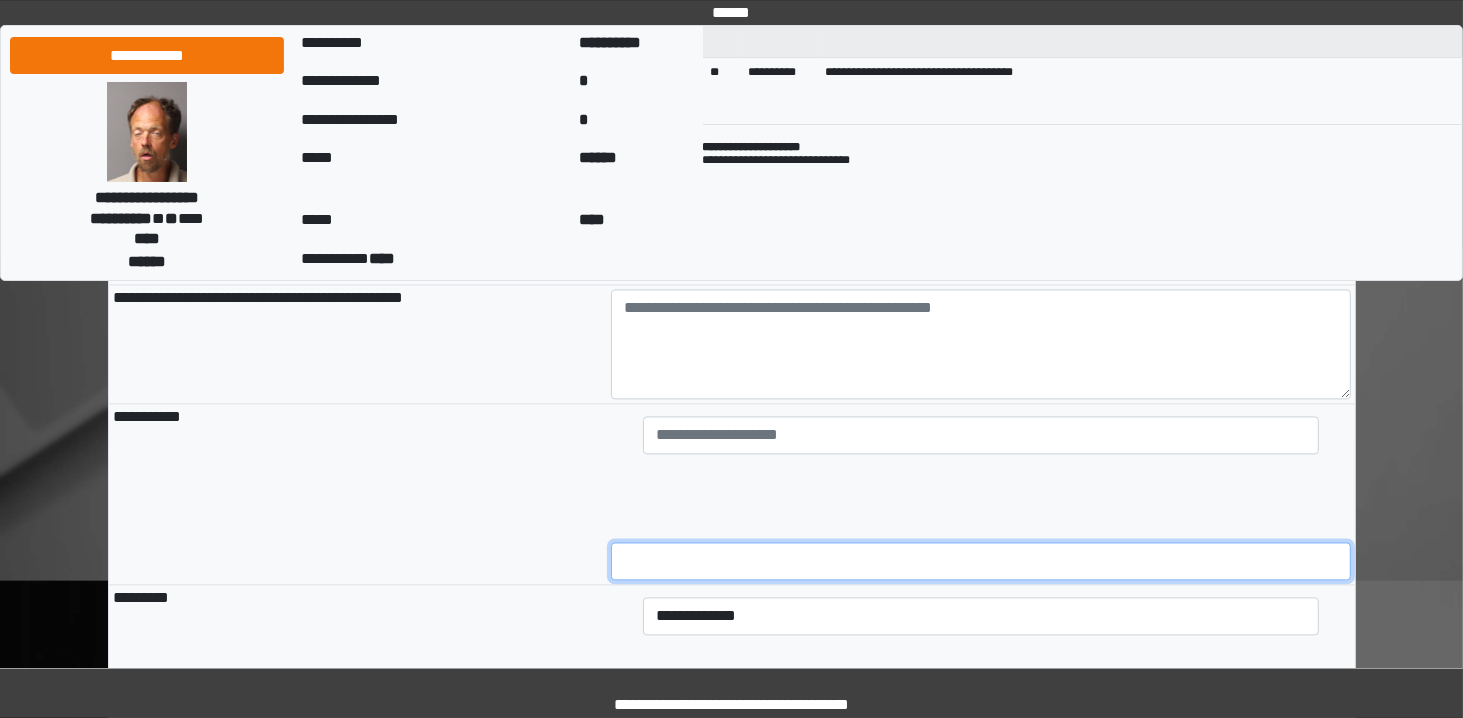 scroll, scrollTop: 3979, scrollLeft: 0, axis: vertical 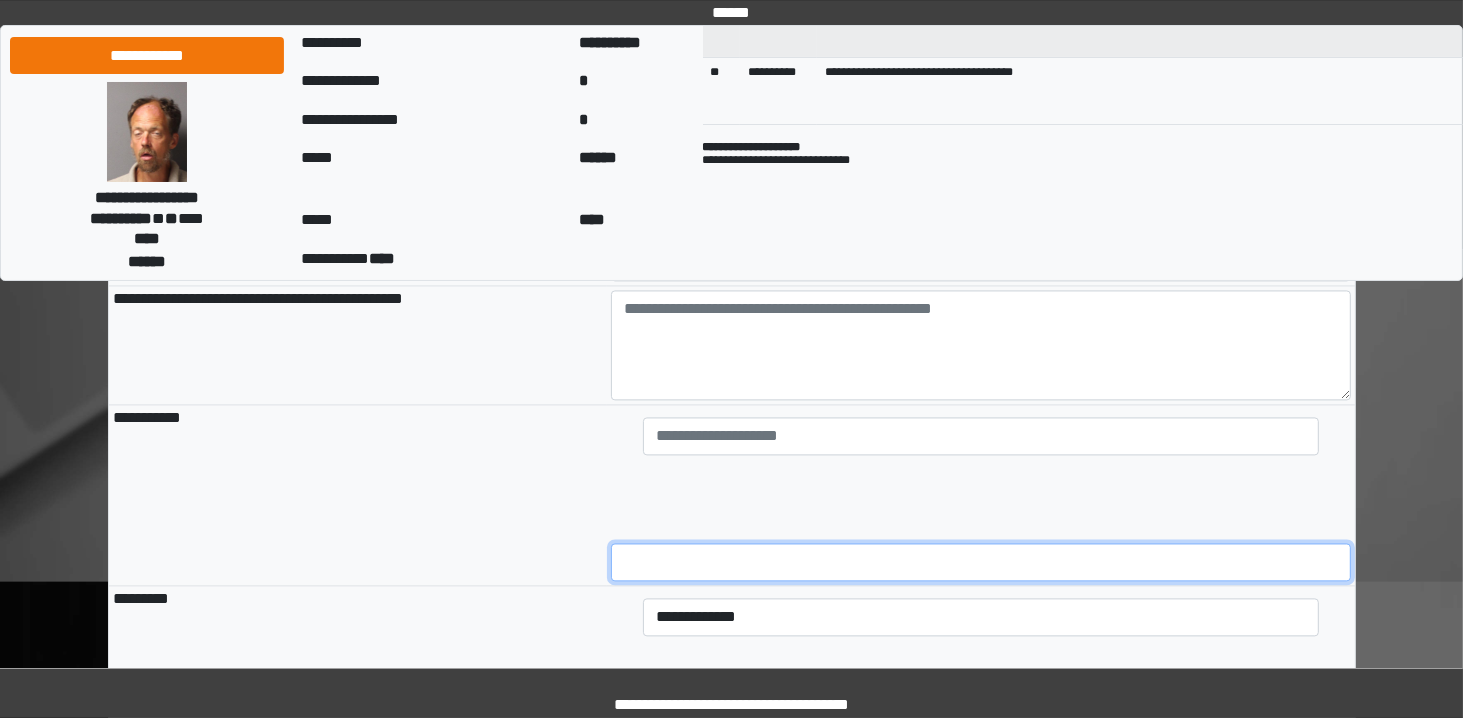 type 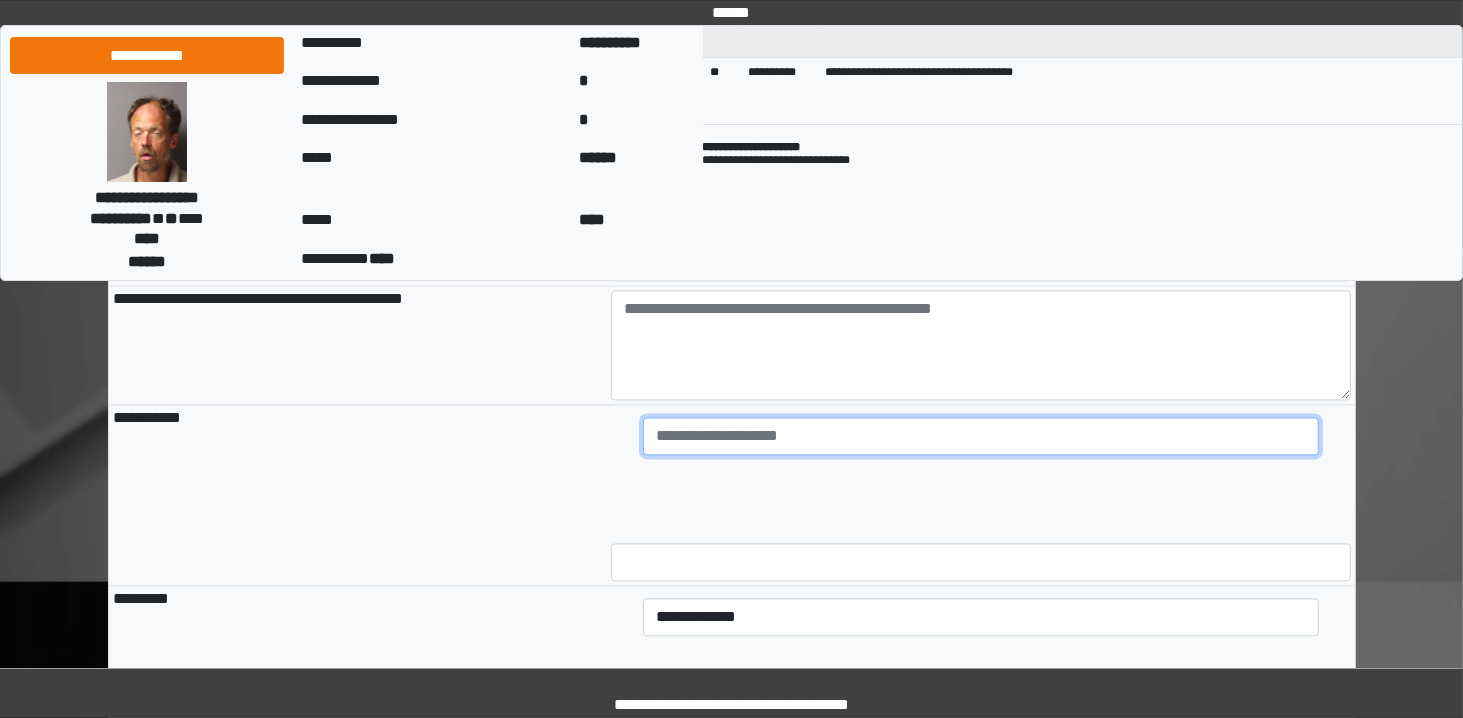 click at bounding box center [981, 436] 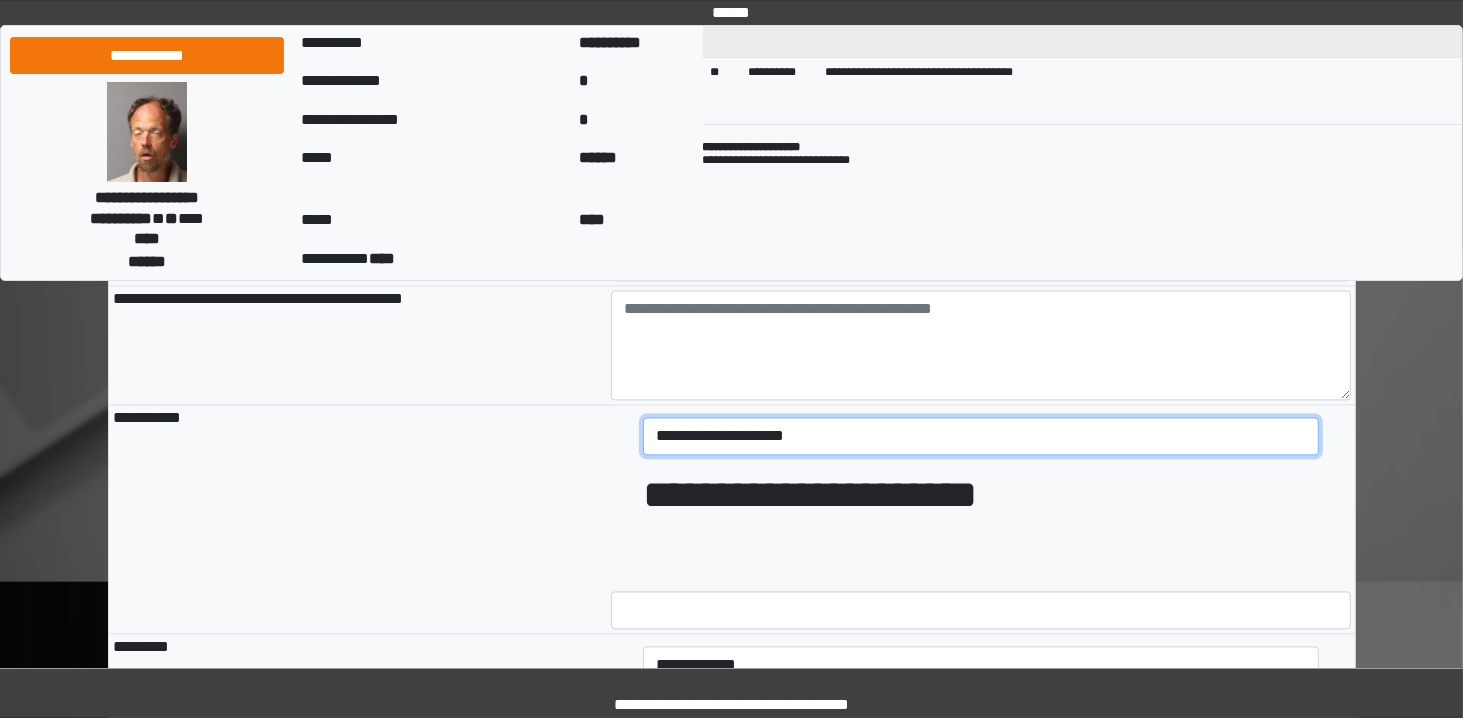 click on "**********" at bounding box center (981, 436) 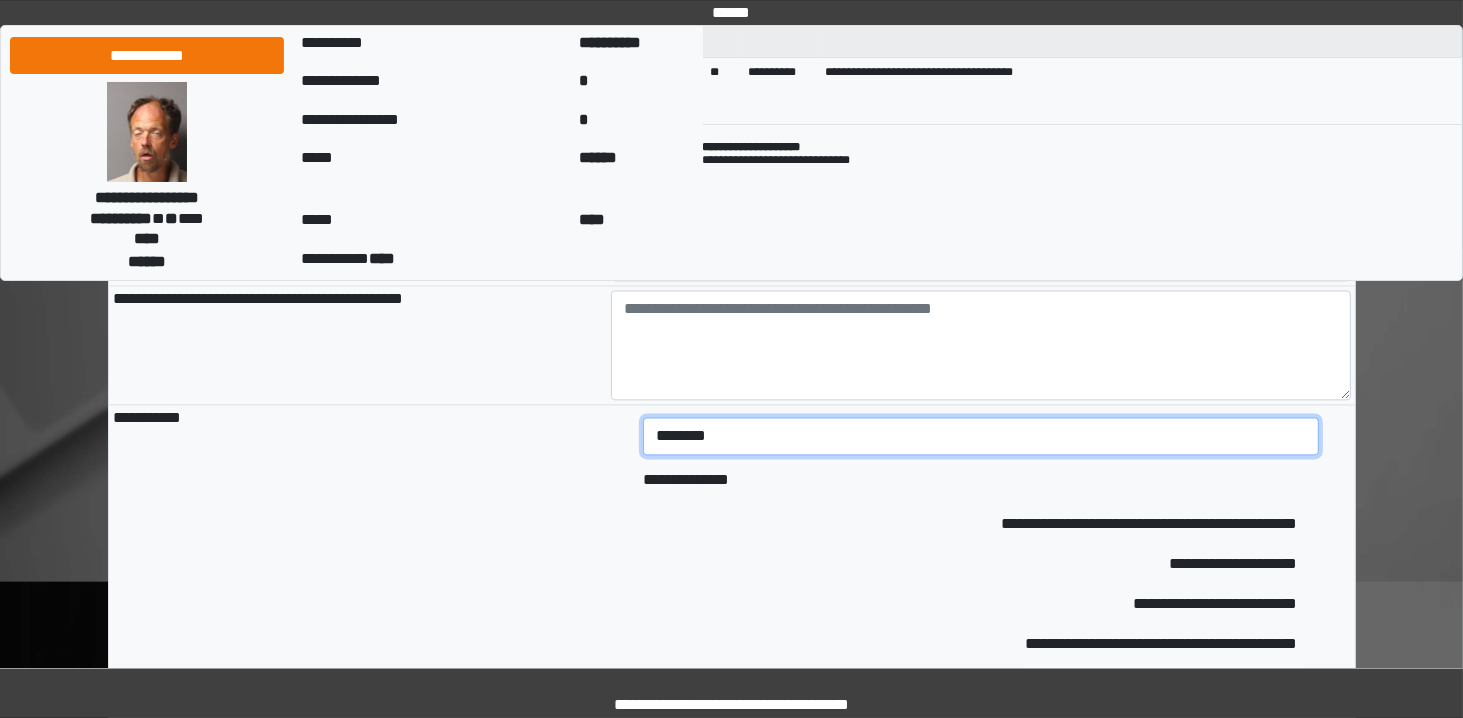 type on "*********" 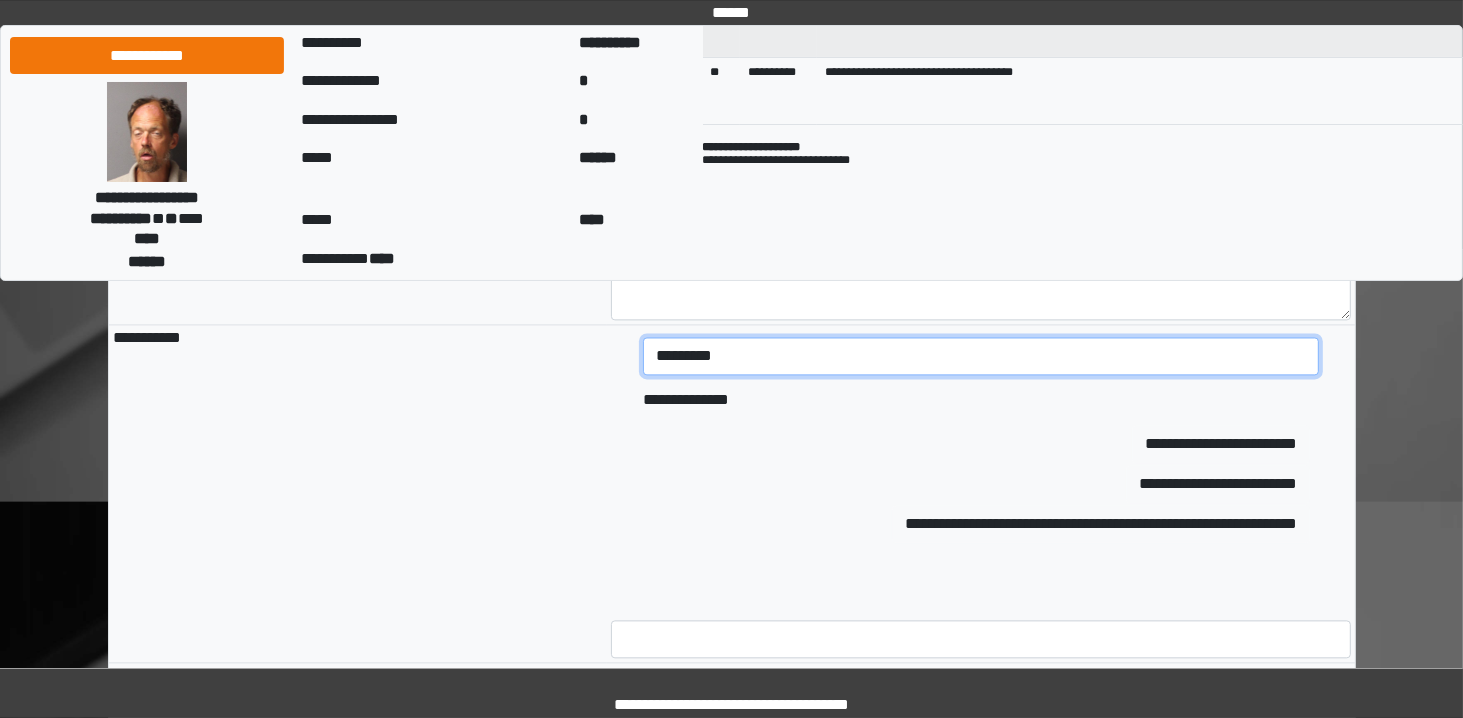 scroll, scrollTop: 4067, scrollLeft: 0, axis: vertical 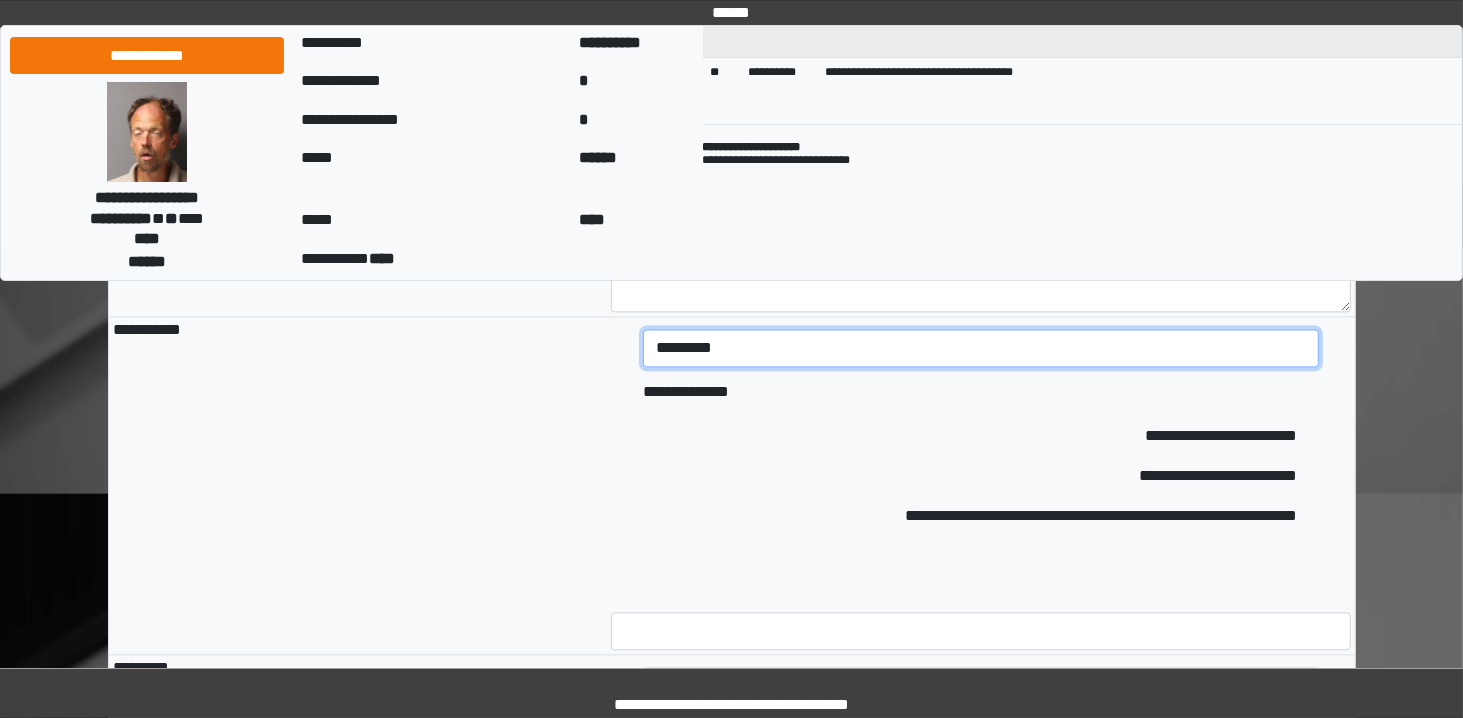 click on "*********" at bounding box center (981, 348) 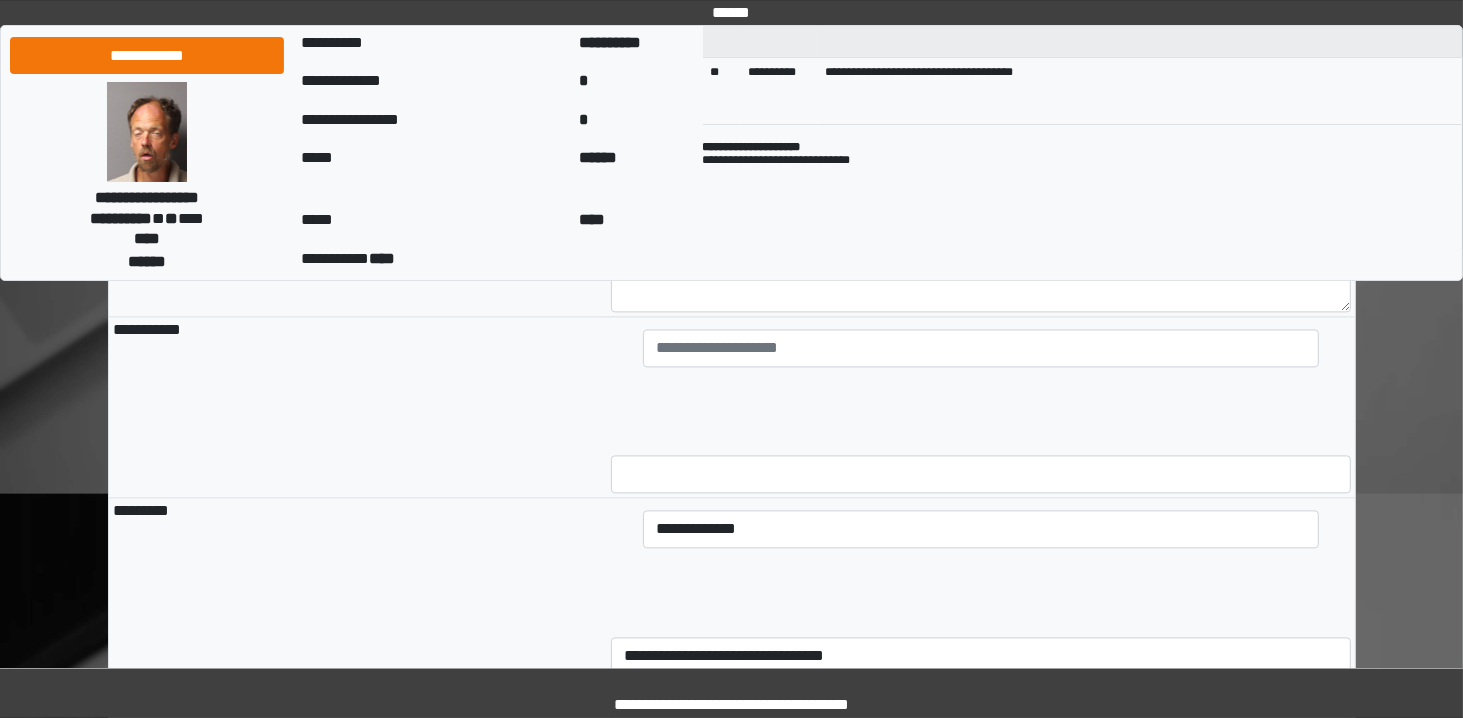 click on "**********" at bounding box center [358, 407] 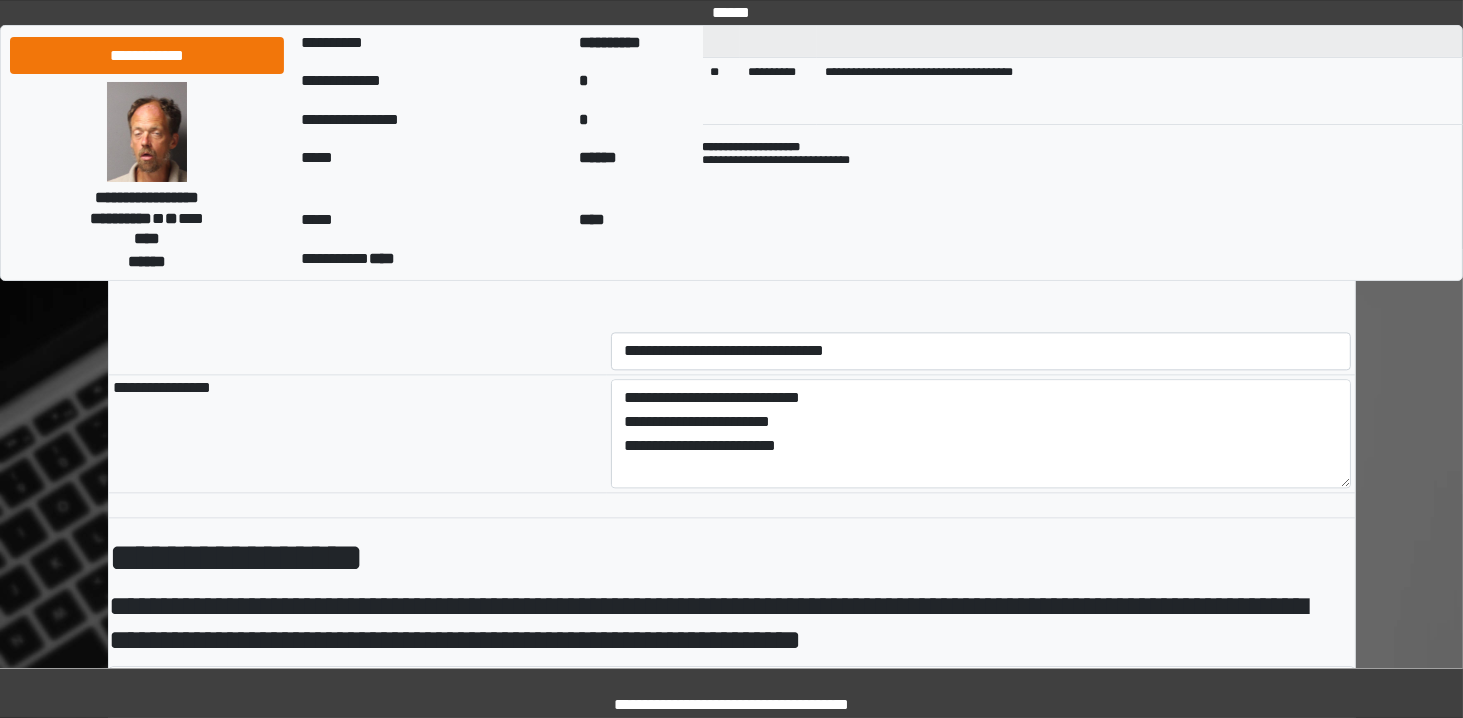 scroll, scrollTop: 4372, scrollLeft: 0, axis: vertical 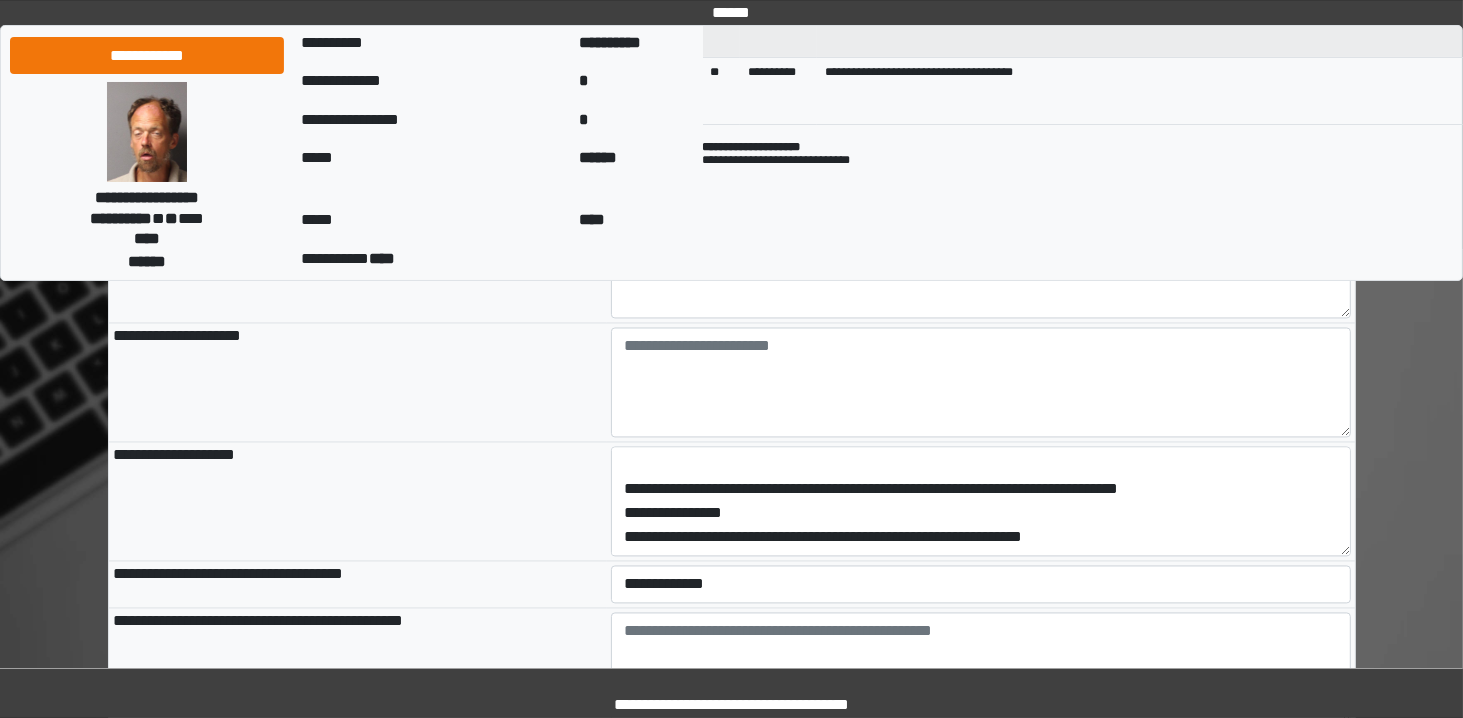 drag, startPoint x: 769, startPoint y: 527, endPoint x: 525, endPoint y: 513, distance: 244.4013 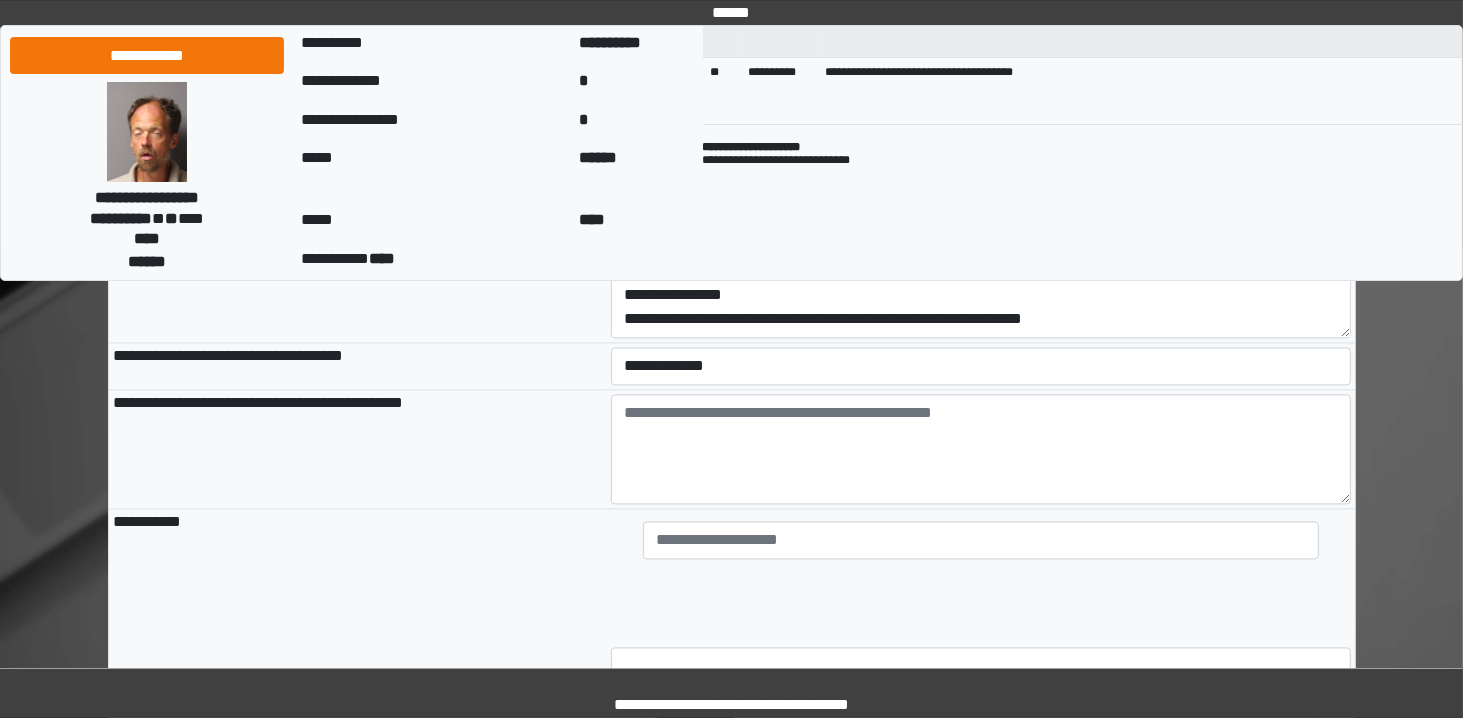 scroll, scrollTop: 3876, scrollLeft: 0, axis: vertical 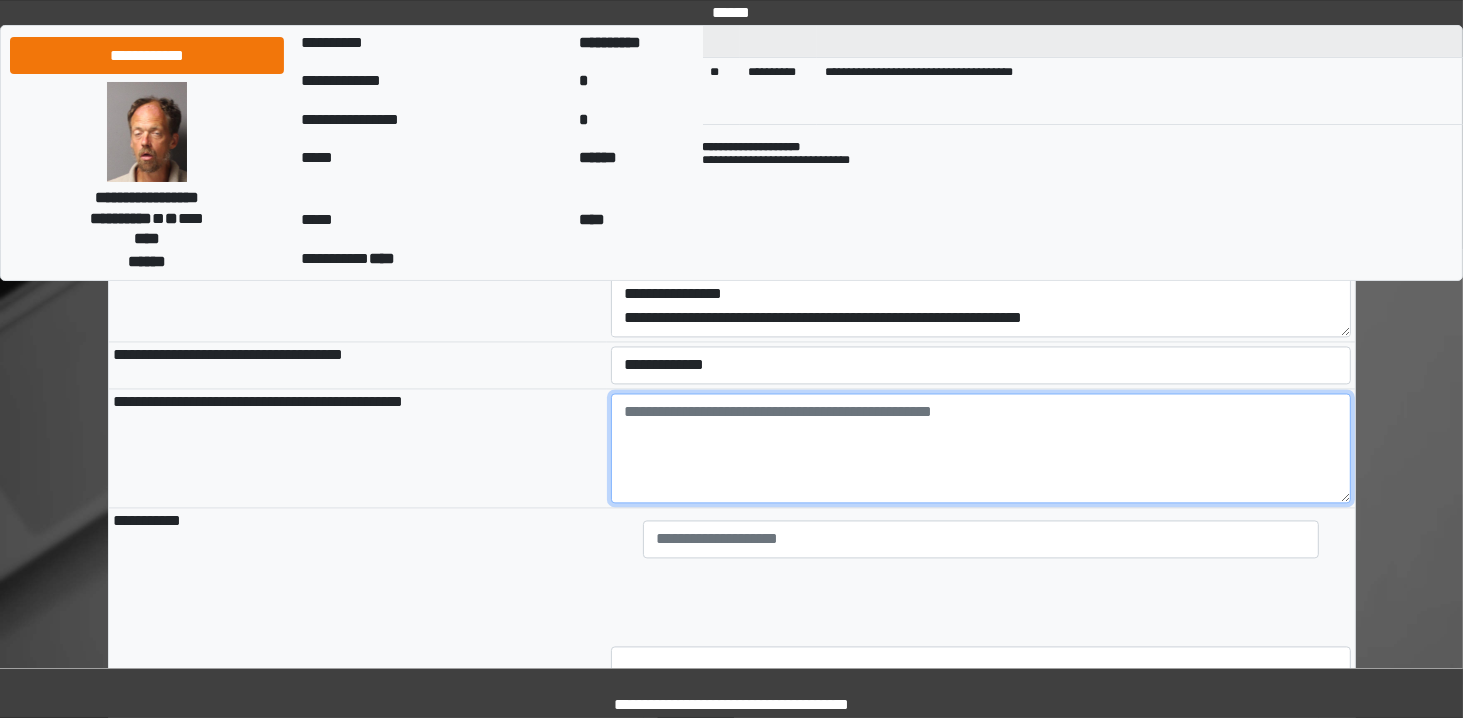 click at bounding box center [981, 448] 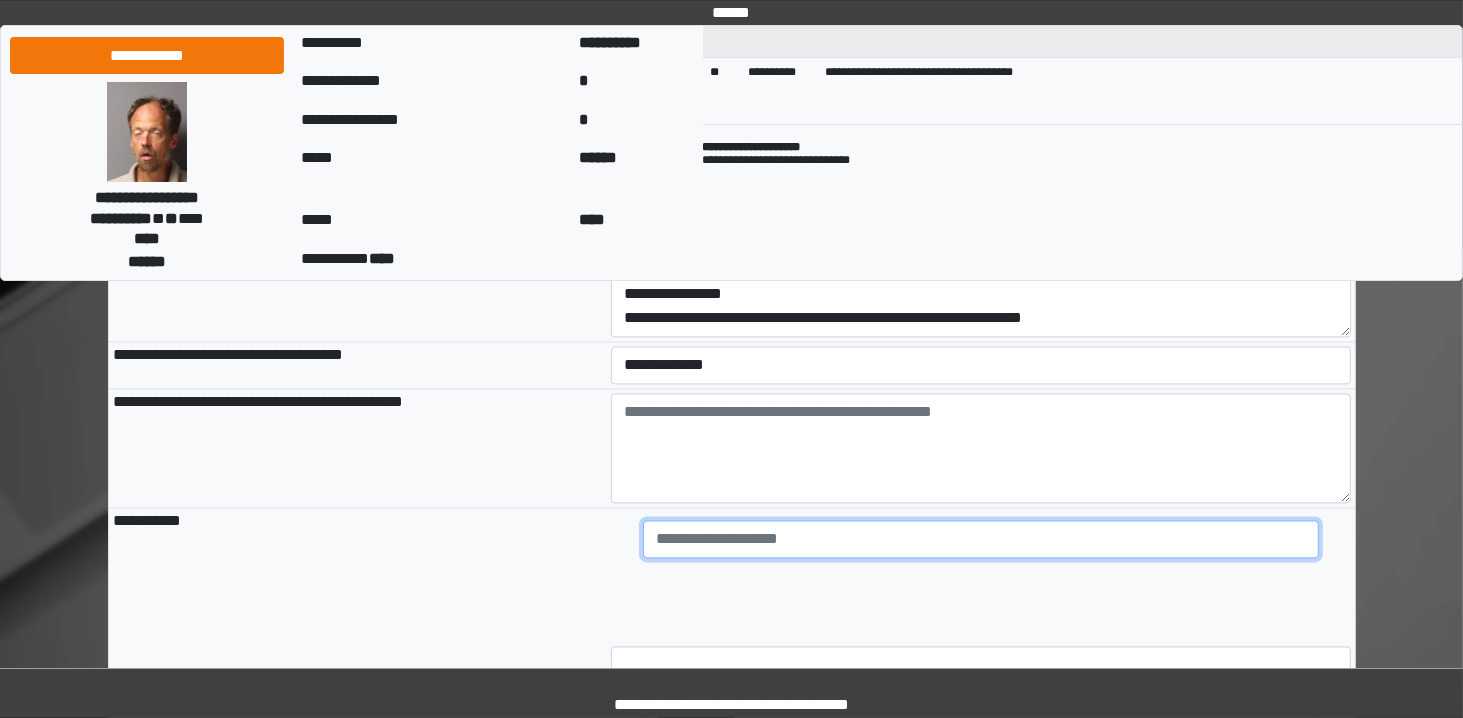 click at bounding box center [981, 539] 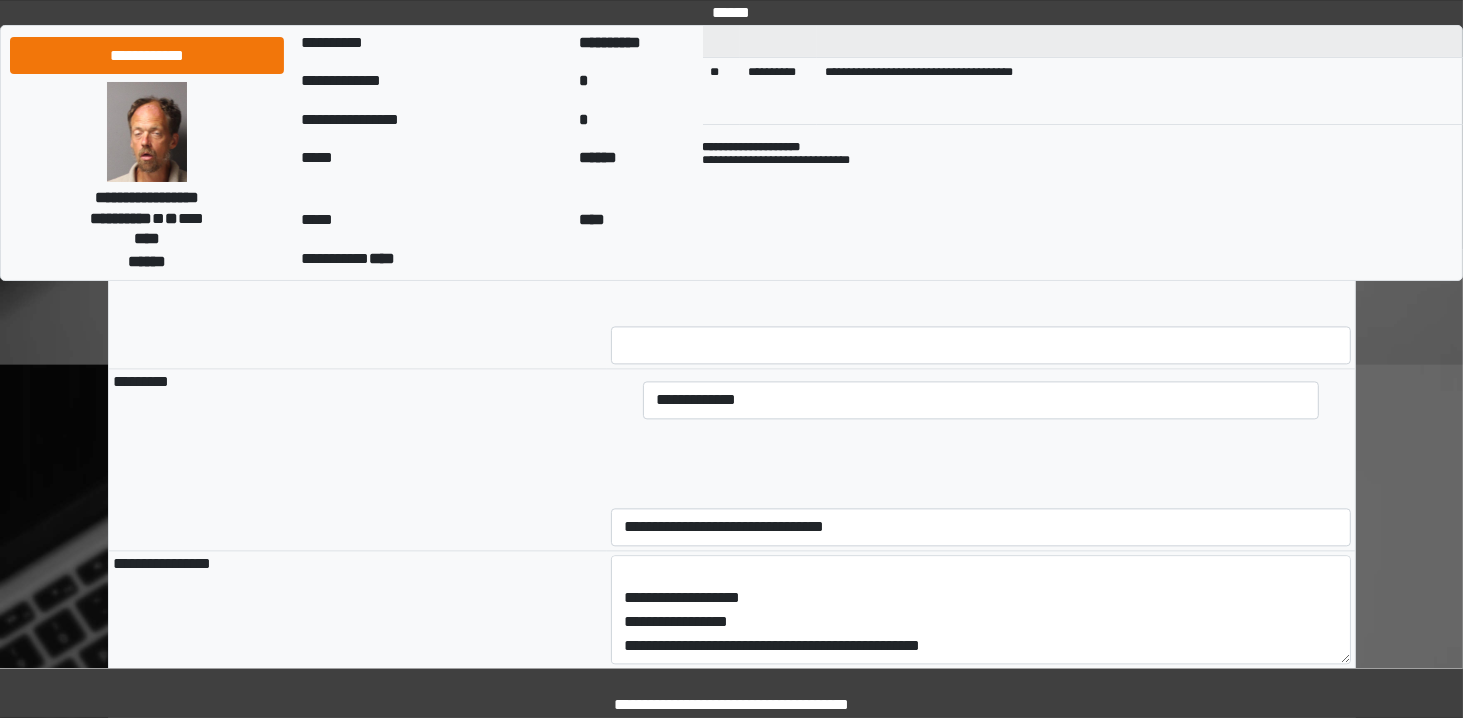 scroll, scrollTop: 4198, scrollLeft: 0, axis: vertical 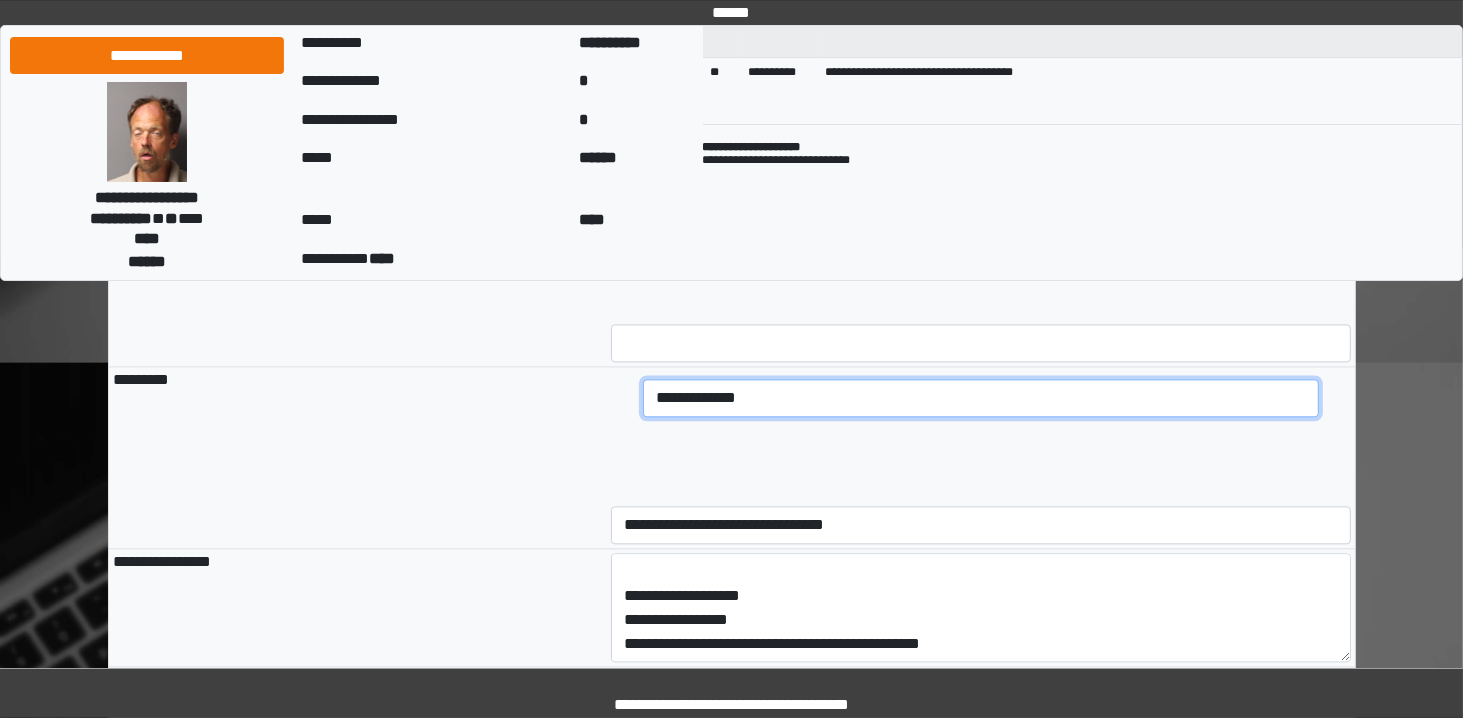 click on "**********" at bounding box center (981, 217) 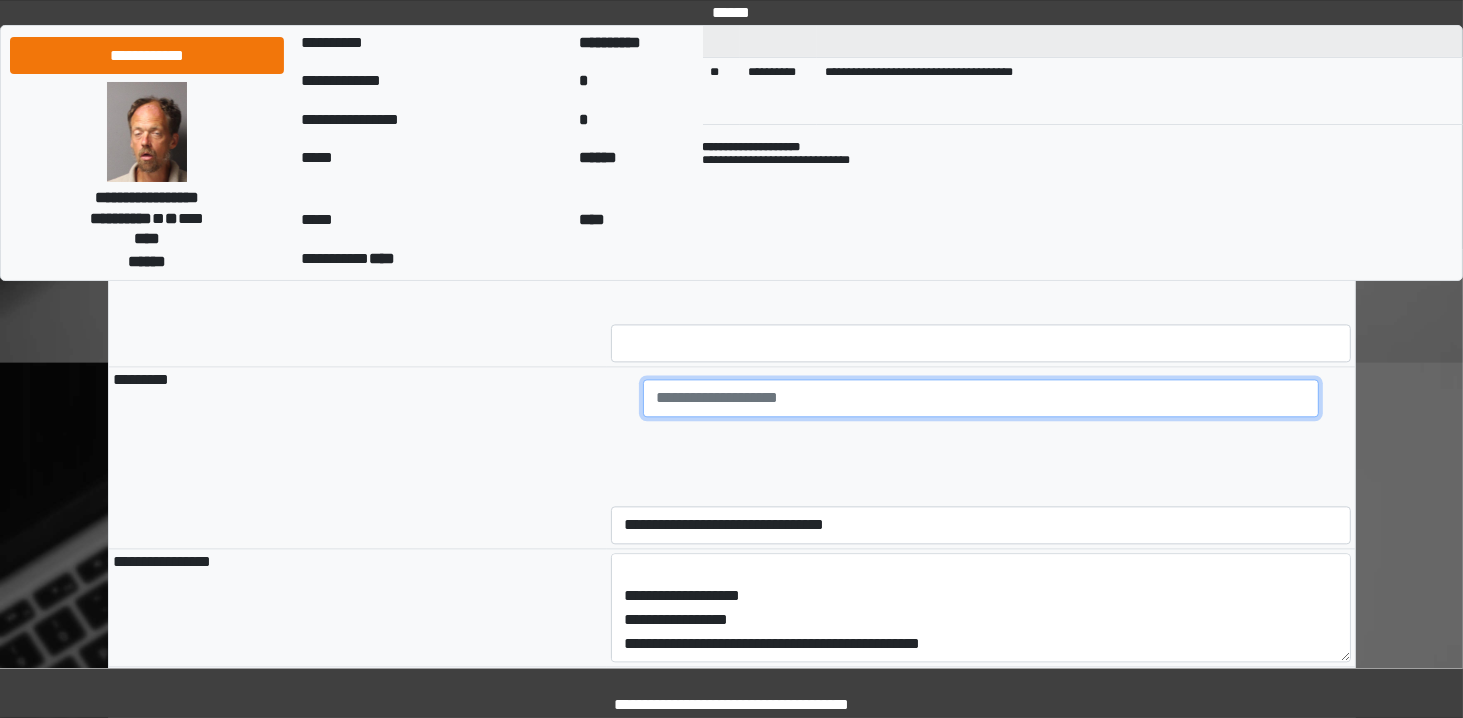 type 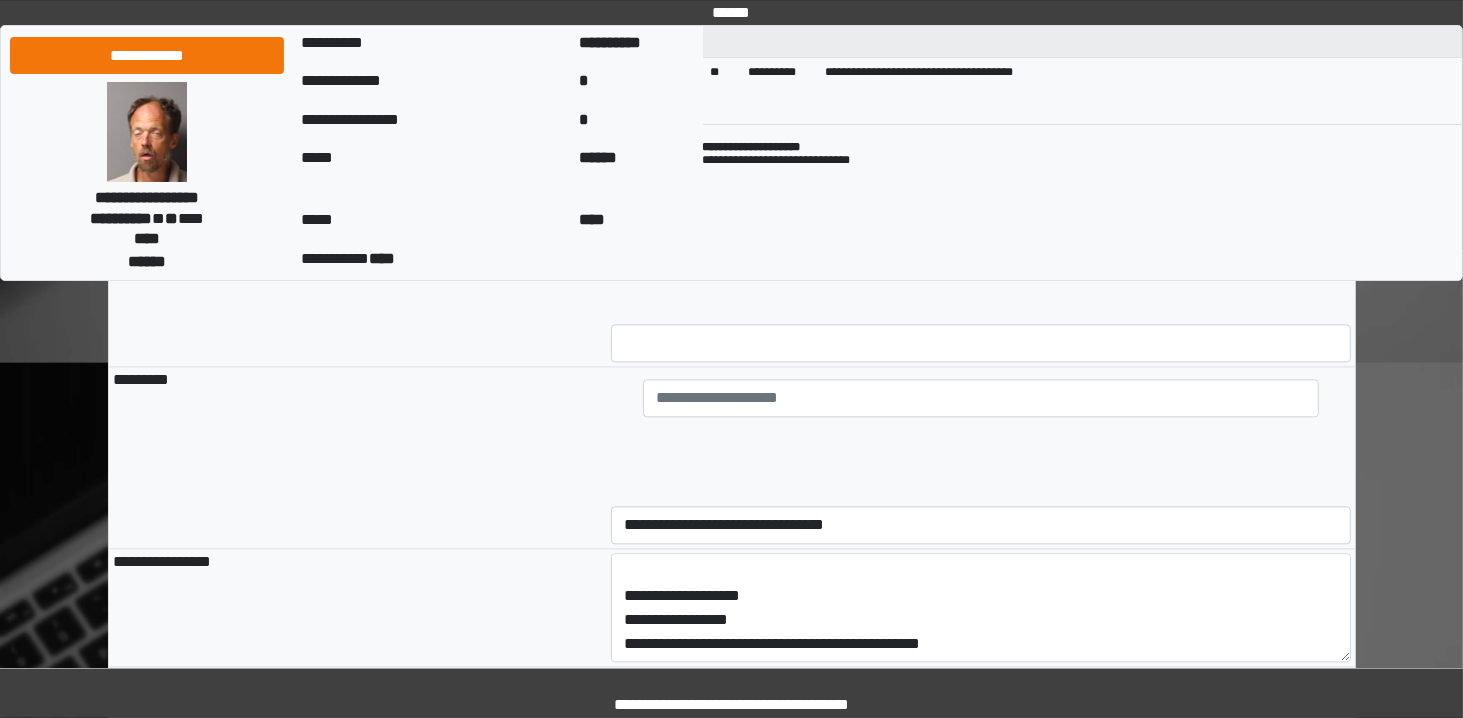 click at bounding box center (981, 441) 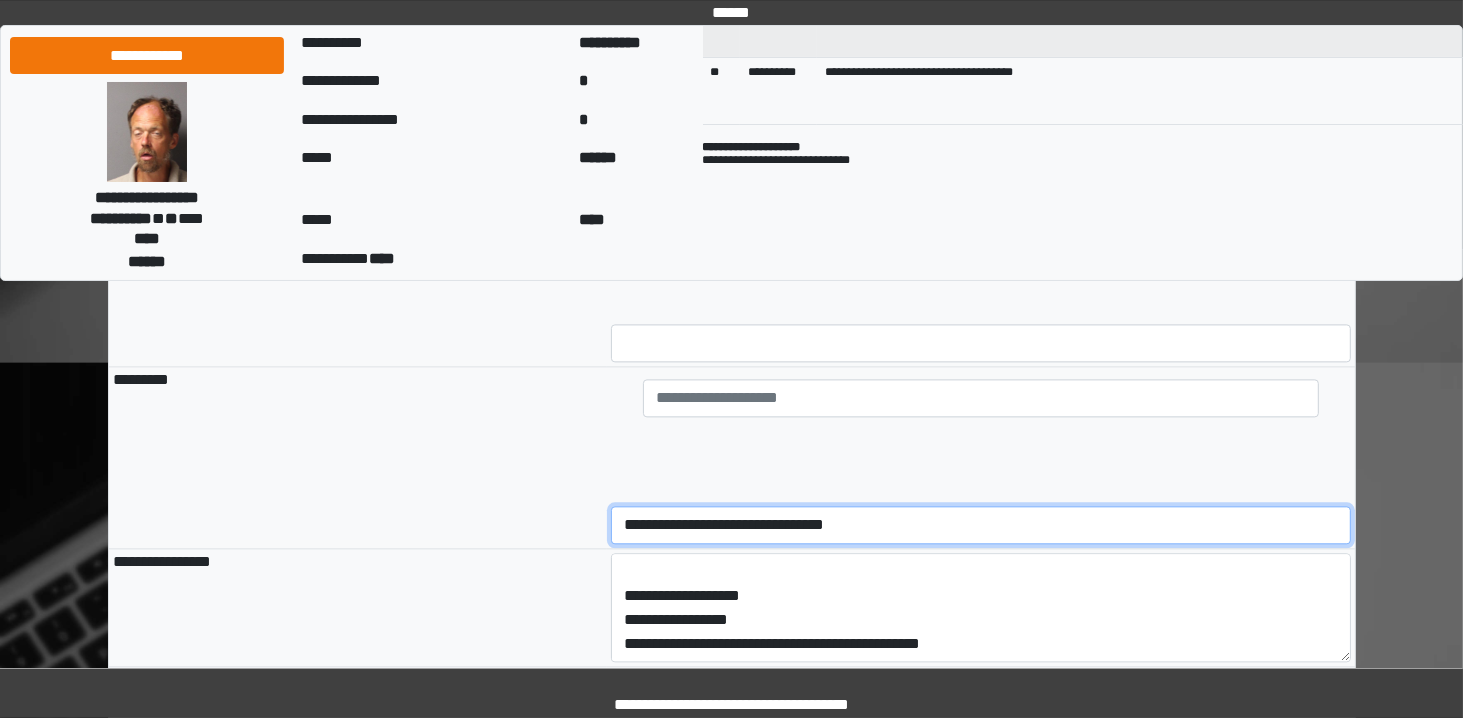 click on "**********" at bounding box center (981, 525) 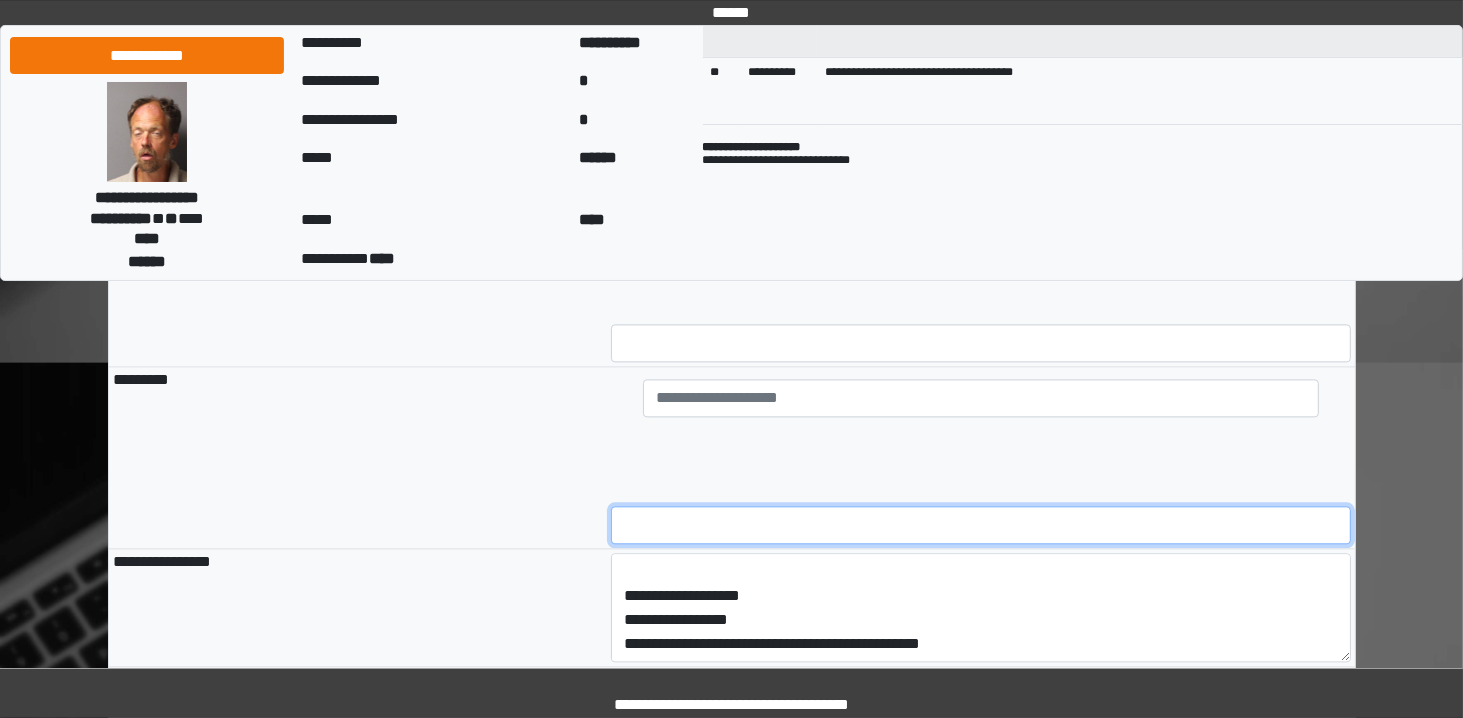 scroll, scrollTop: 0, scrollLeft: 0, axis: both 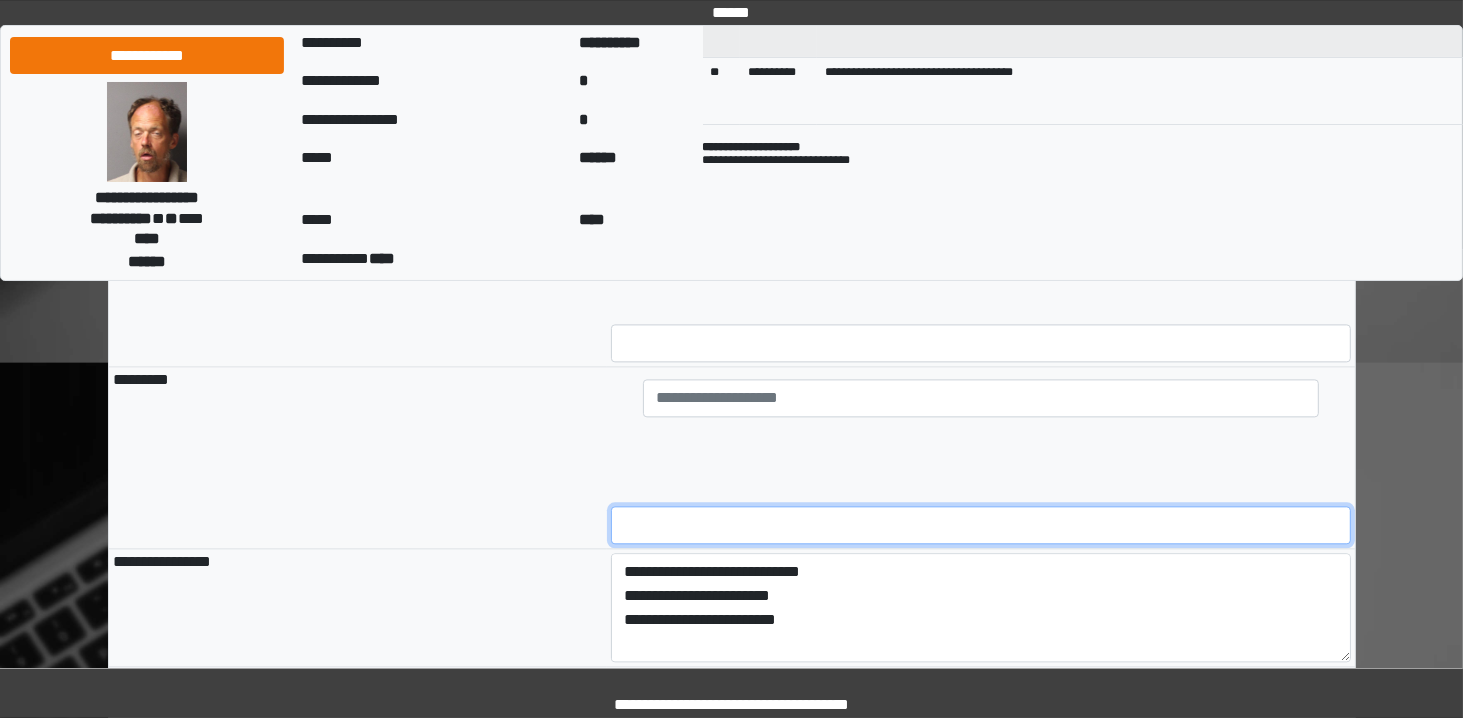 type 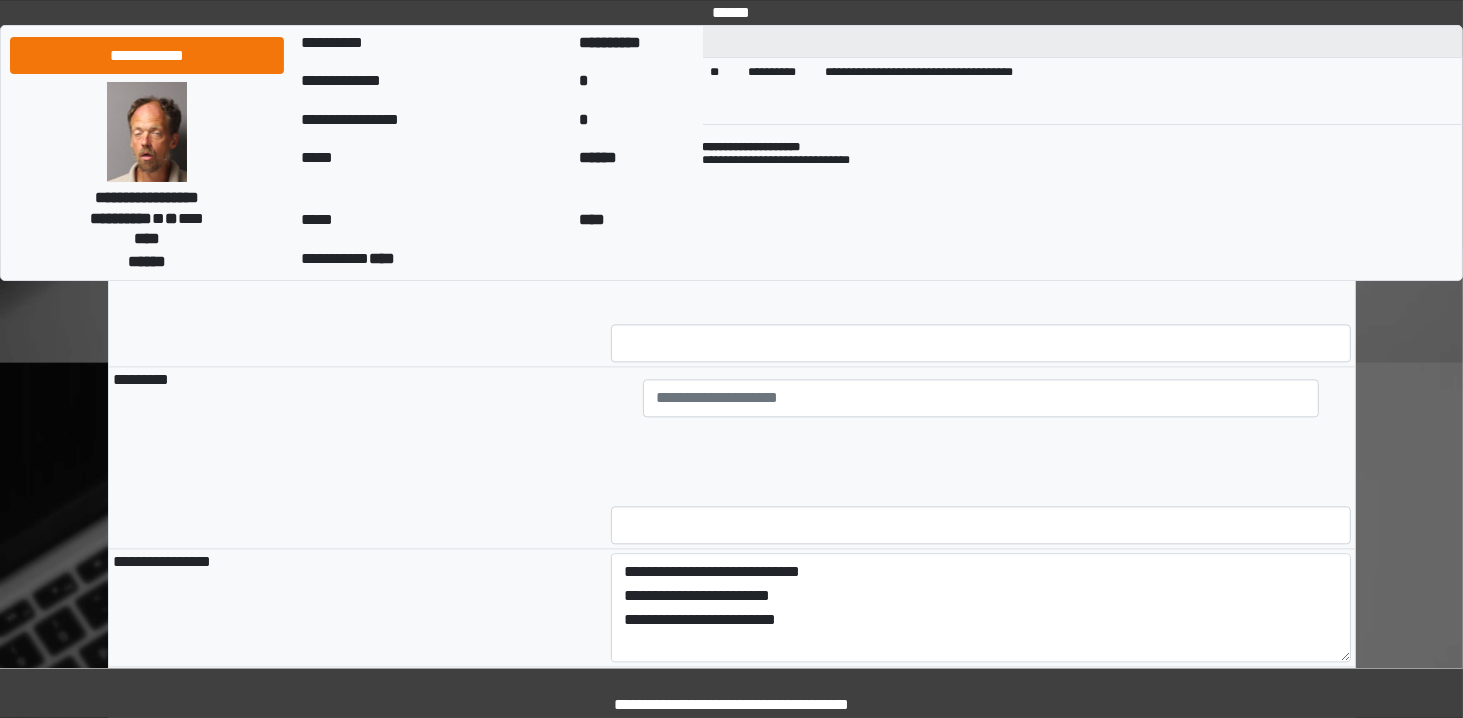 click at bounding box center (981, 441) 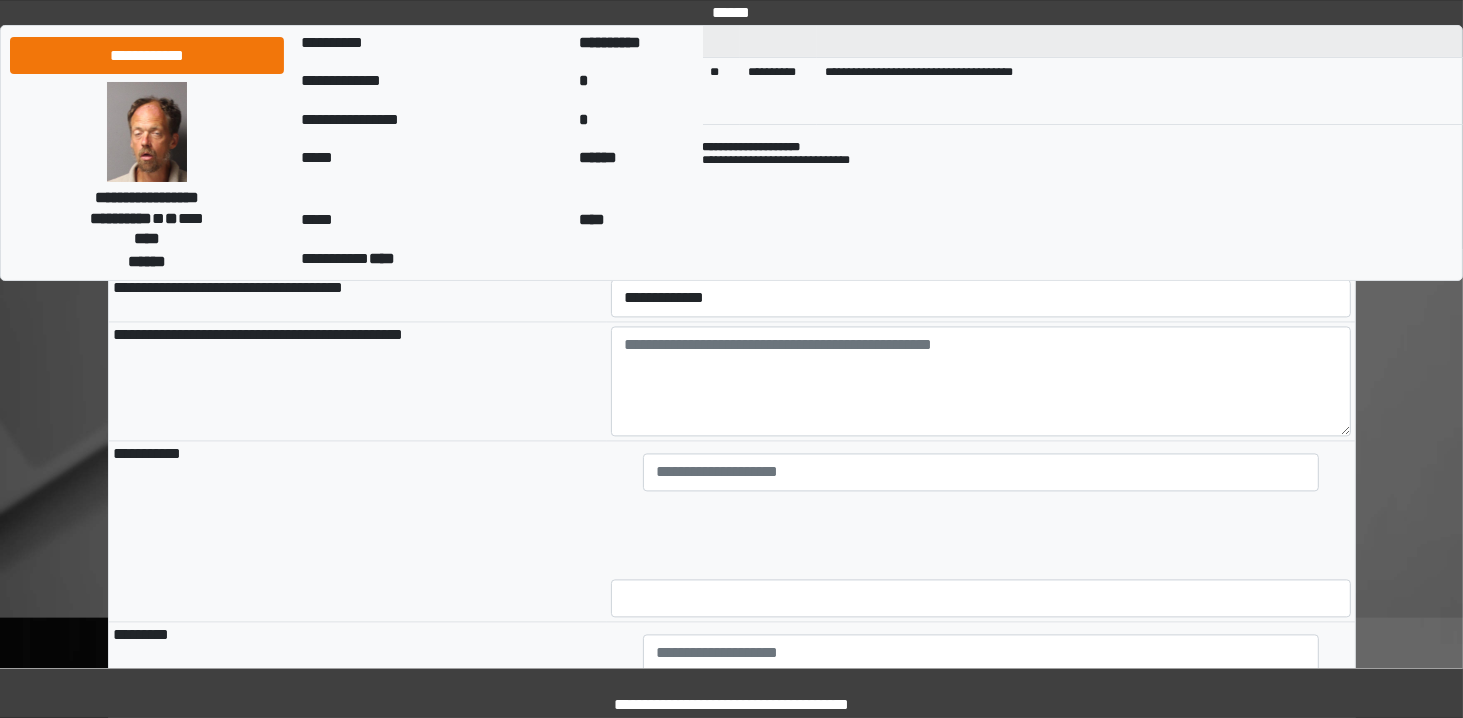 scroll, scrollTop: 3944, scrollLeft: 0, axis: vertical 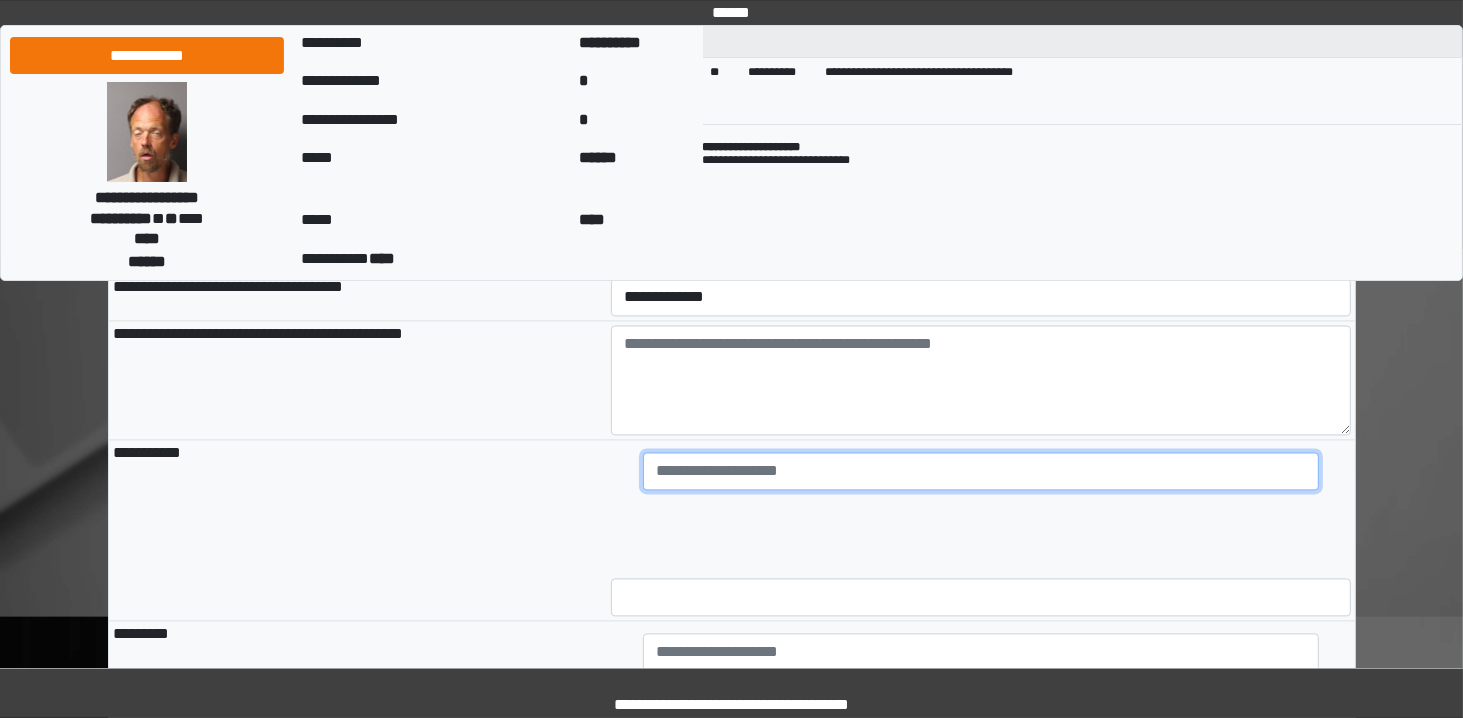 click at bounding box center [981, 471] 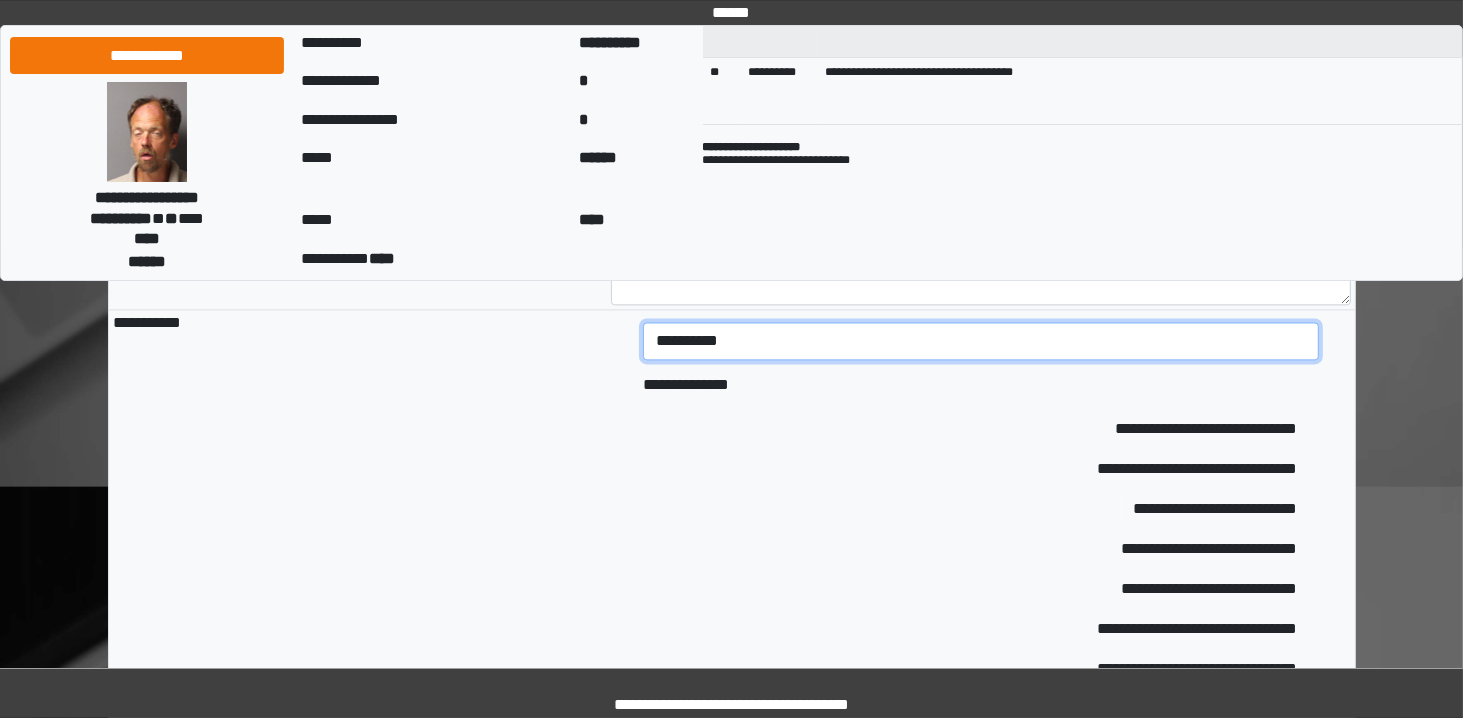 scroll, scrollTop: 4092, scrollLeft: 0, axis: vertical 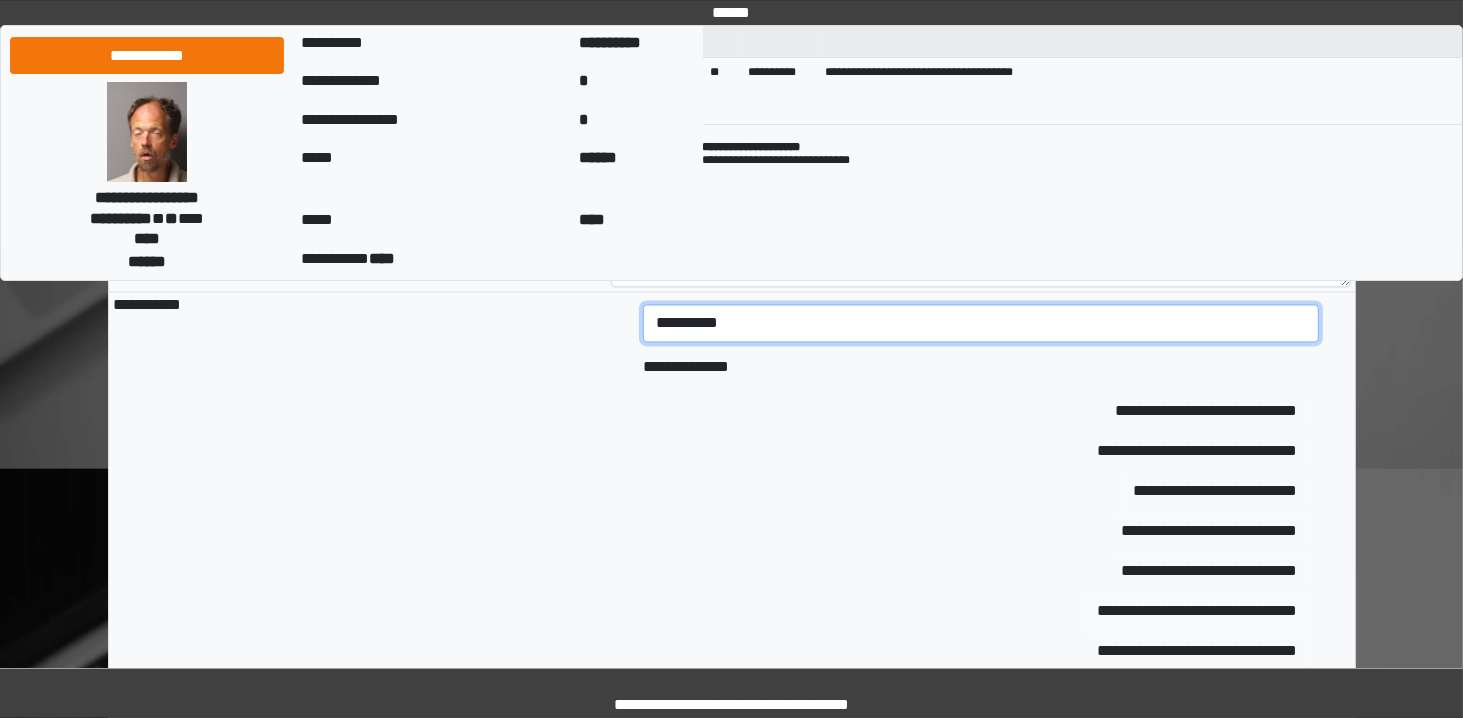 type on "**********" 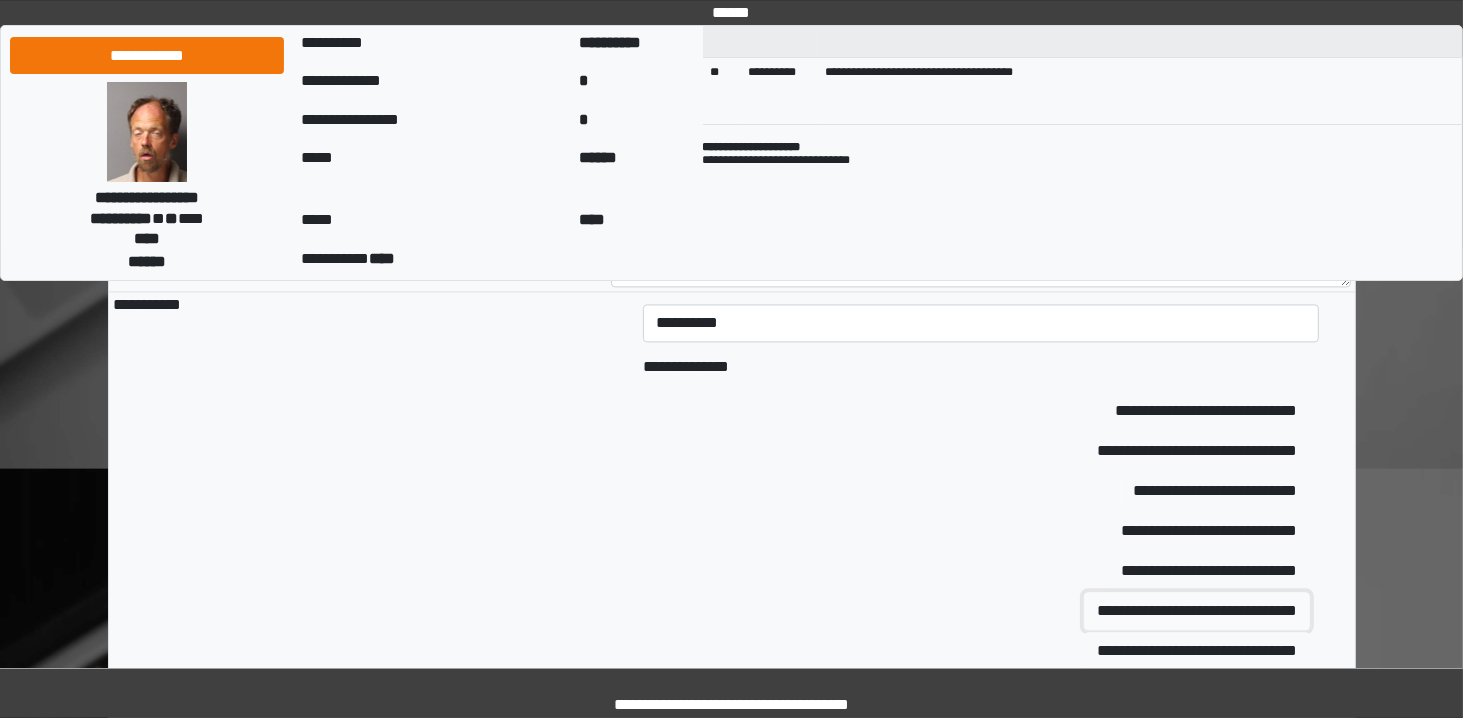 click on "**********" at bounding box center [1197, 611] 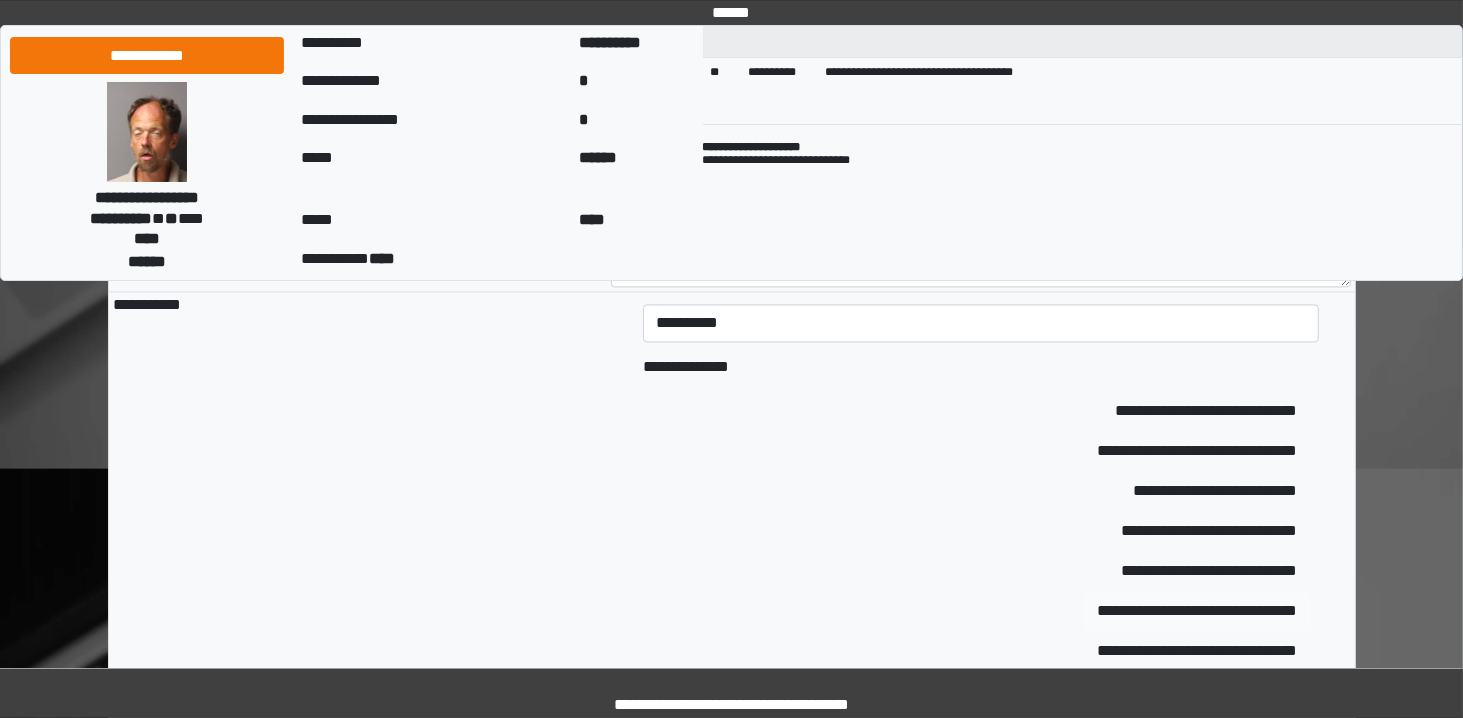 type 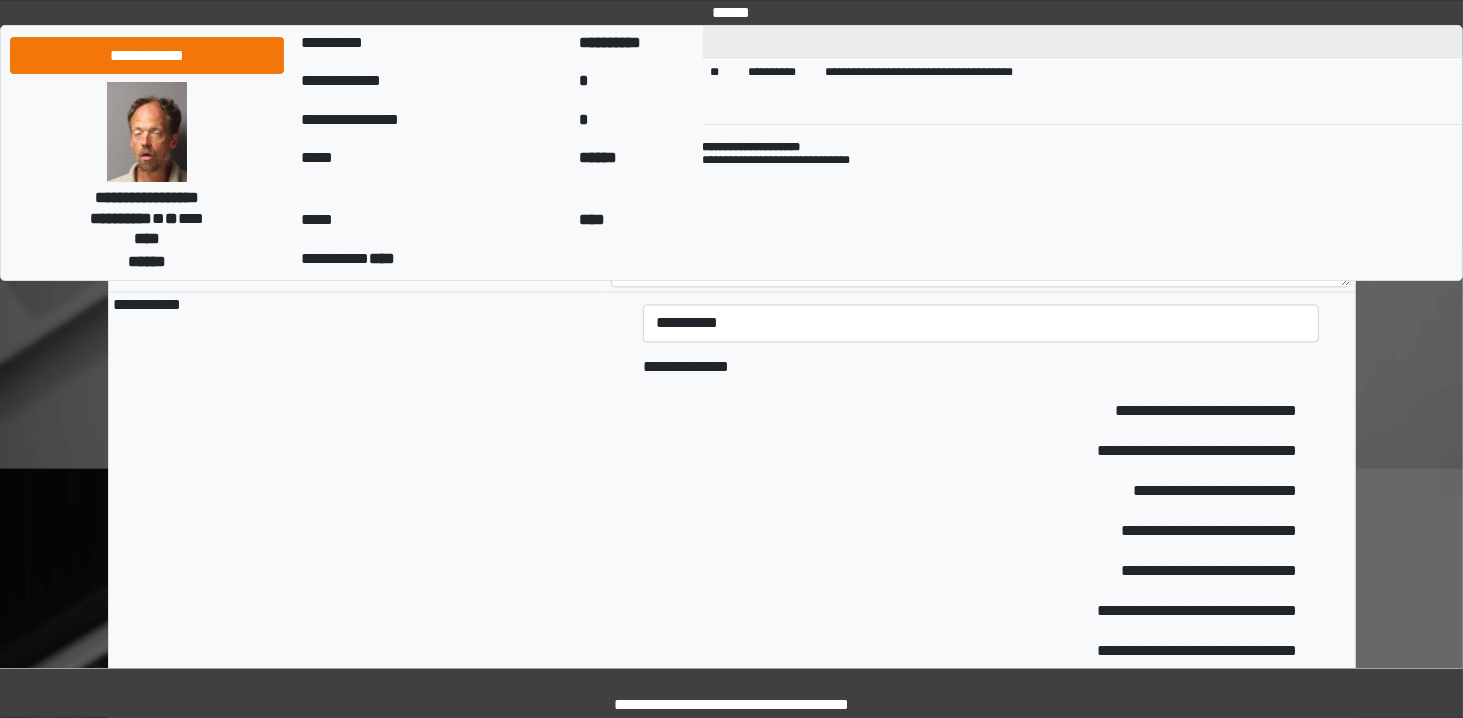 type on "**********" 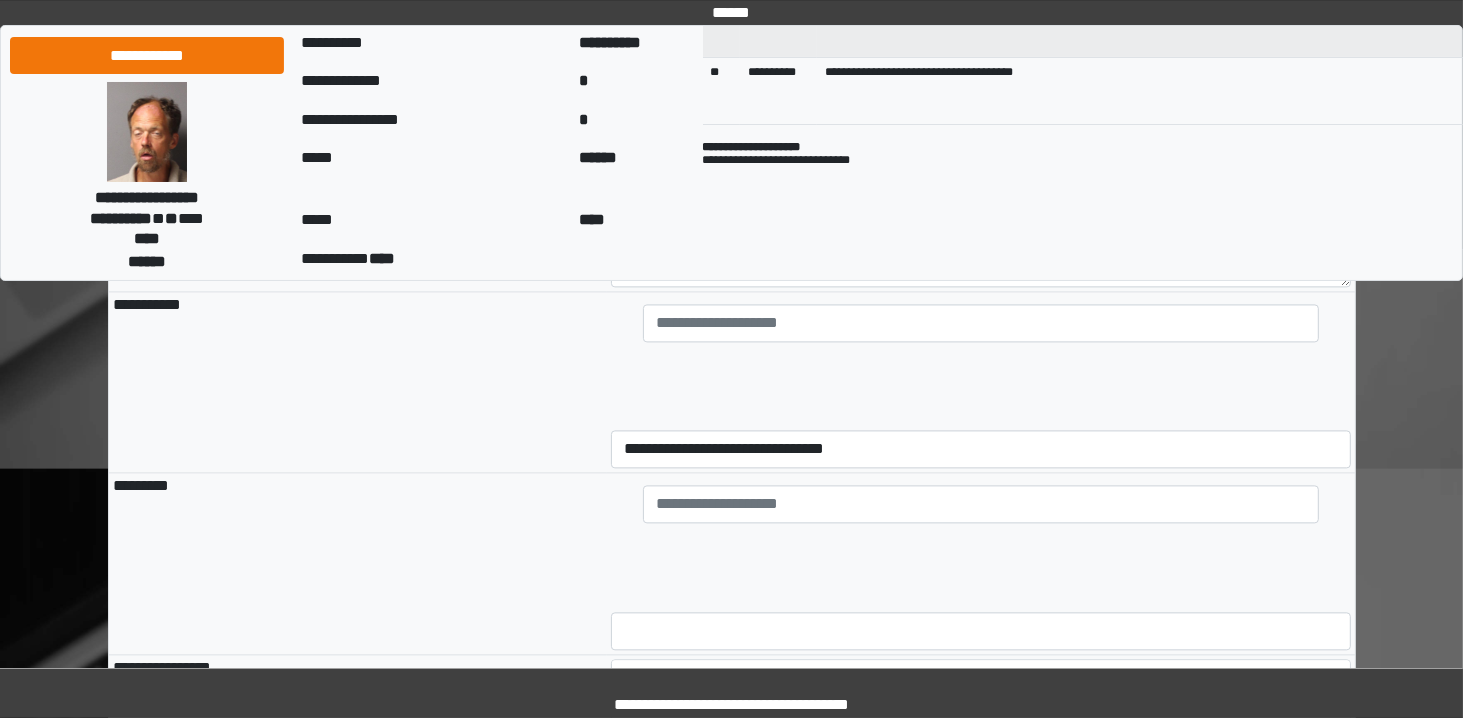 scroll, scrollTop: 4154, scrollLeft: 0, axis: vertical 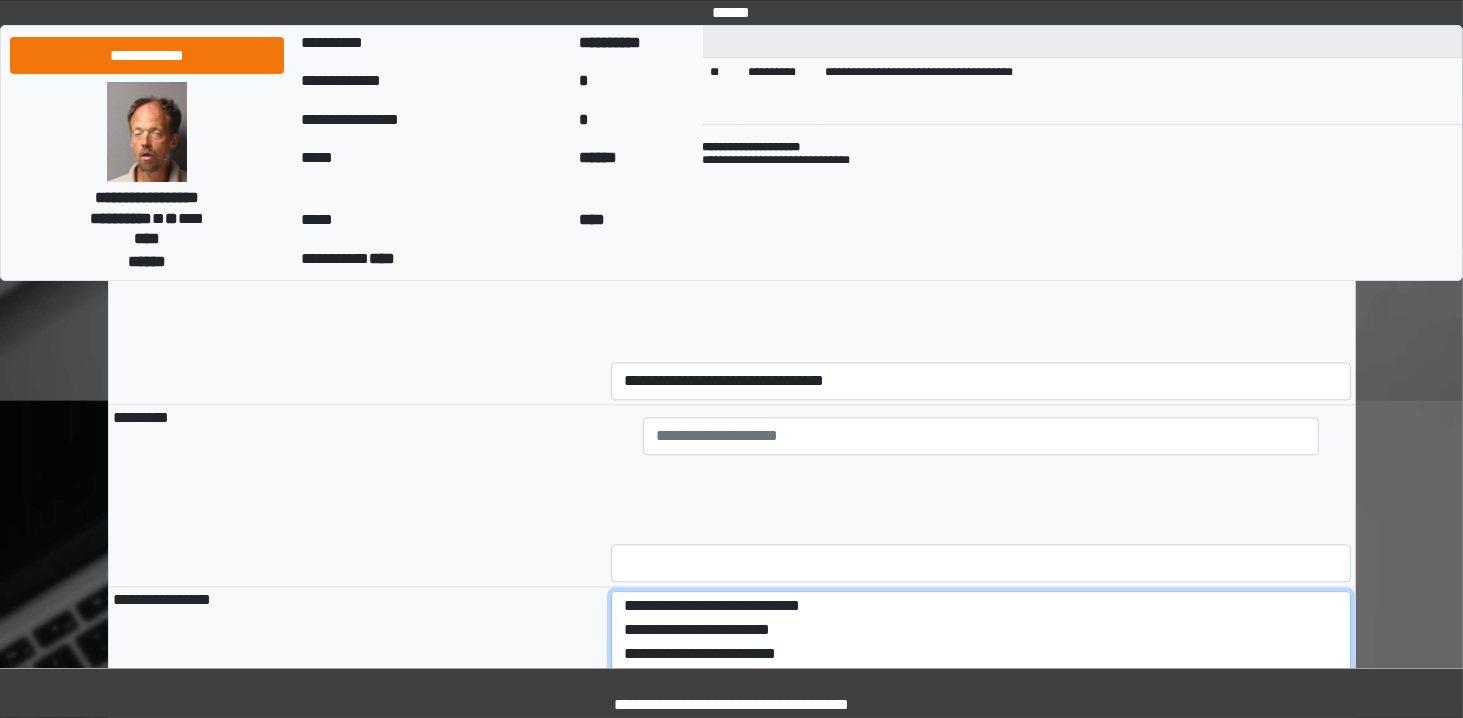 click on "**********" at bounding box center (981, 646) 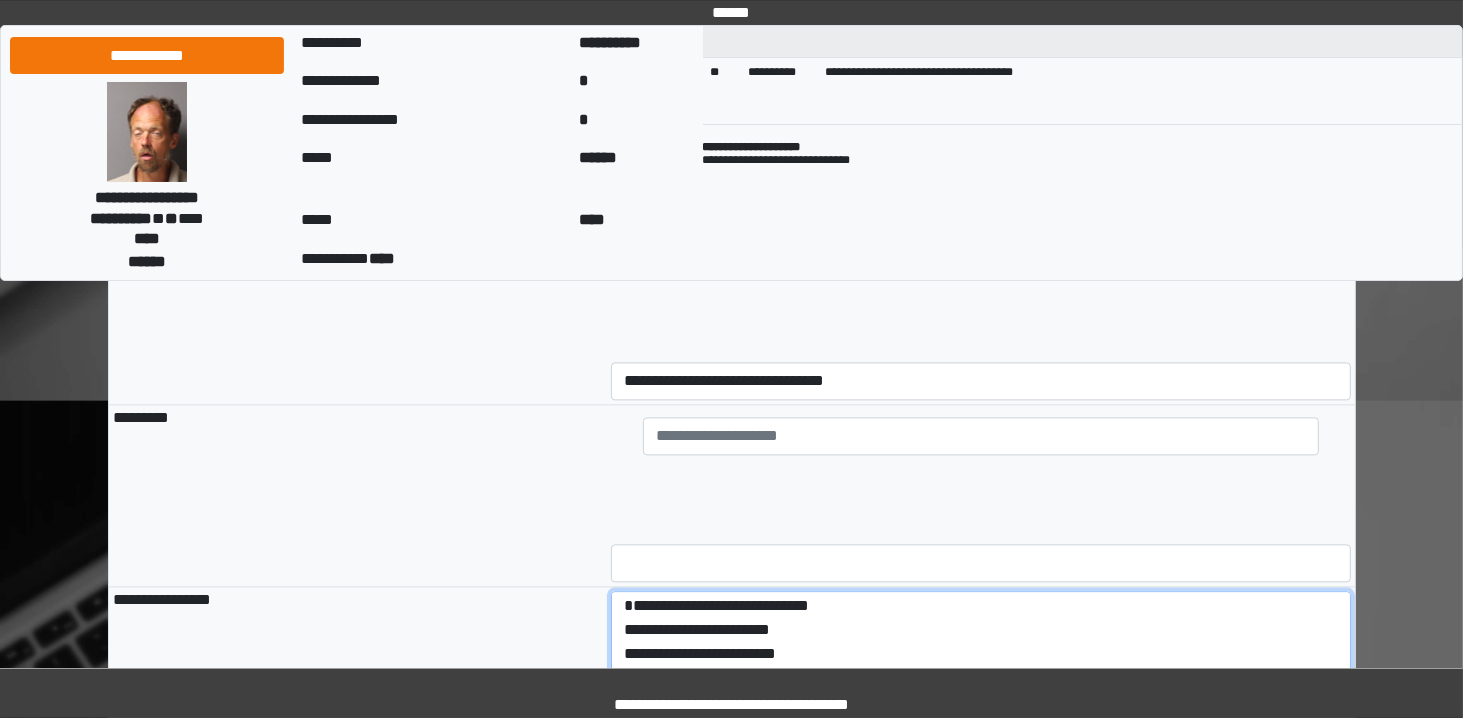 scroll, scrollTop: 28, scrollLeft: 0, axis: vertical 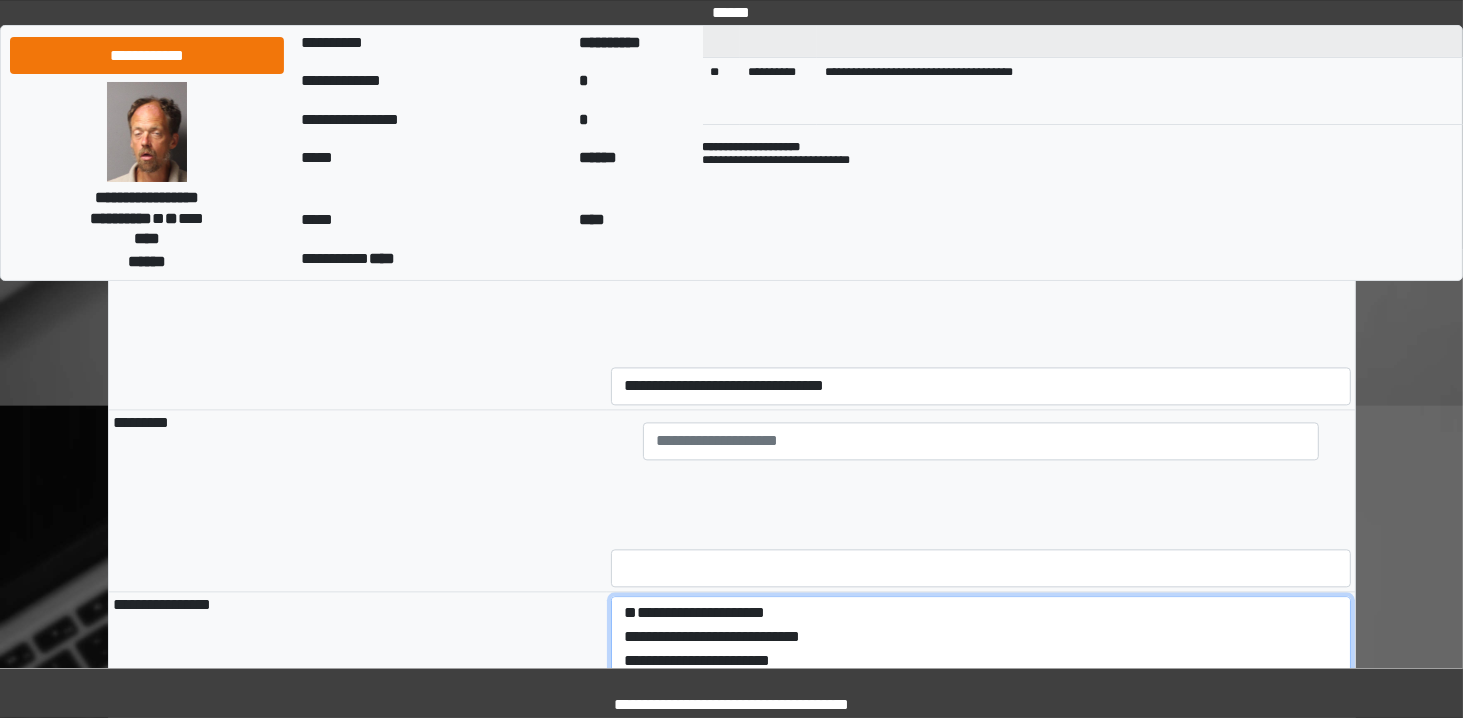 click on "**********" at bounding box center (981, 651) 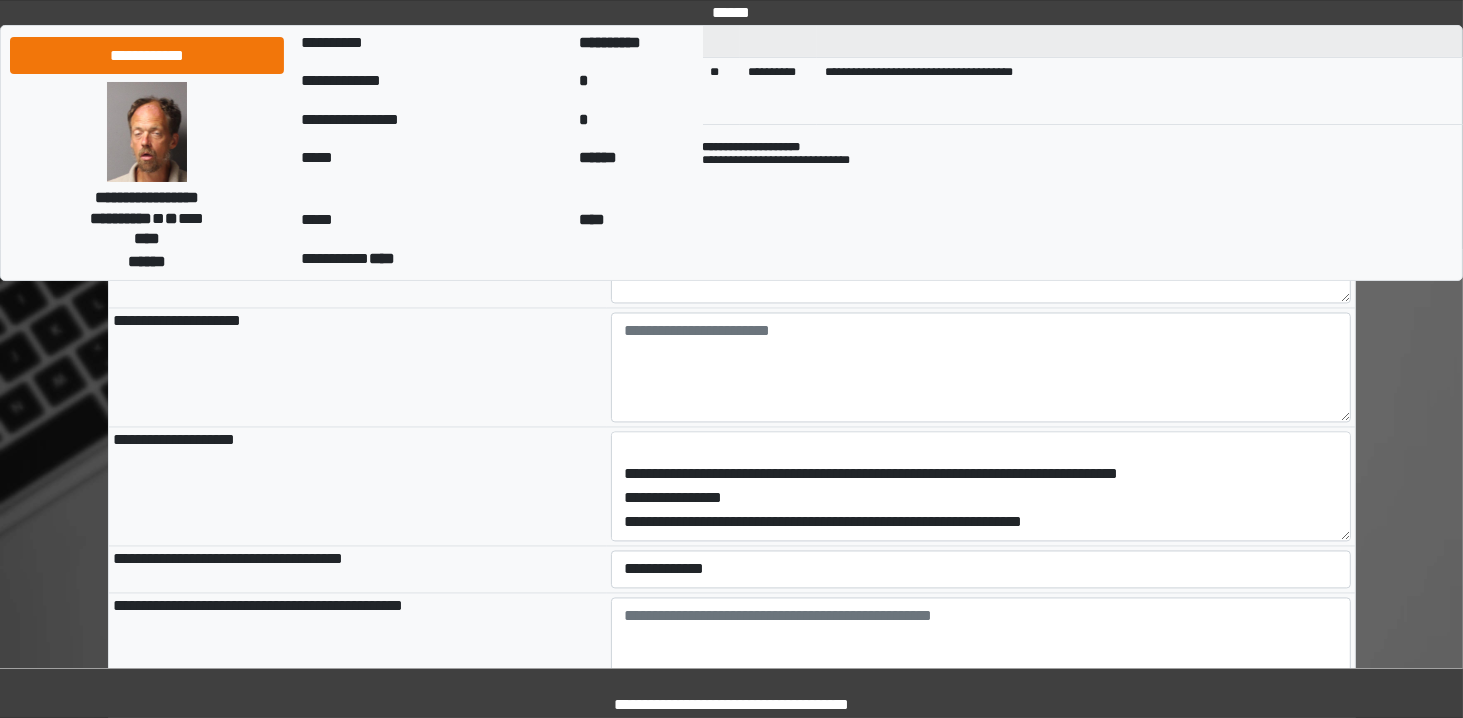 scroll, scrollTop: 3672, scrollLeft: 0, axis: vertical 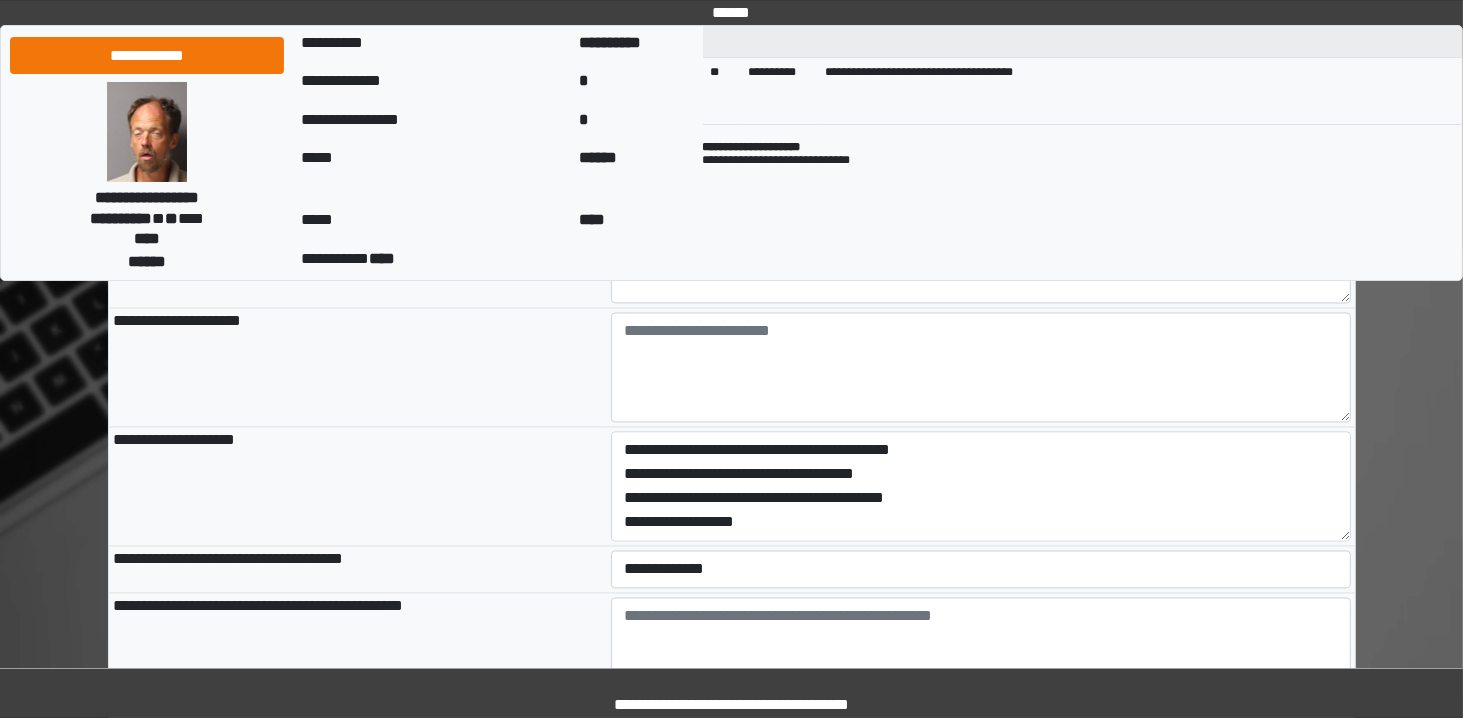 type on "**********" 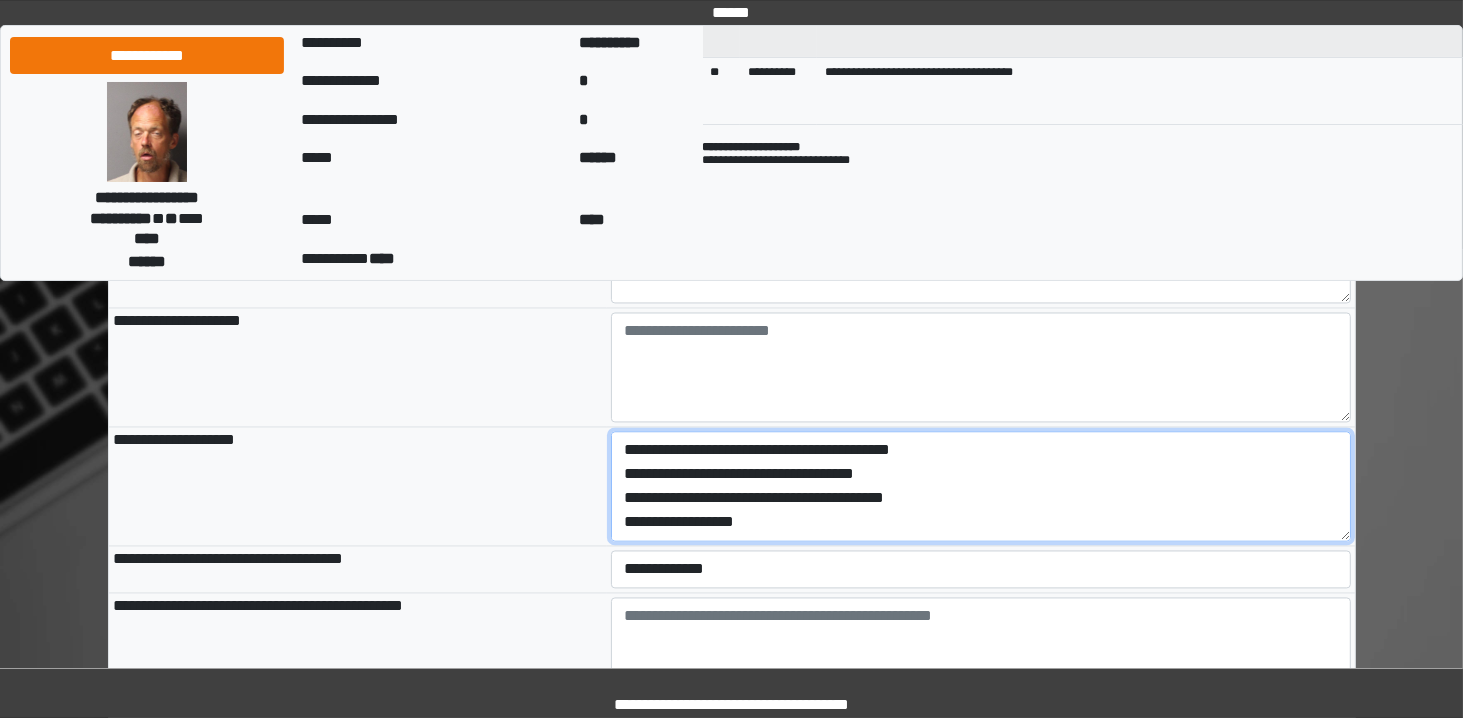 type on "**********" 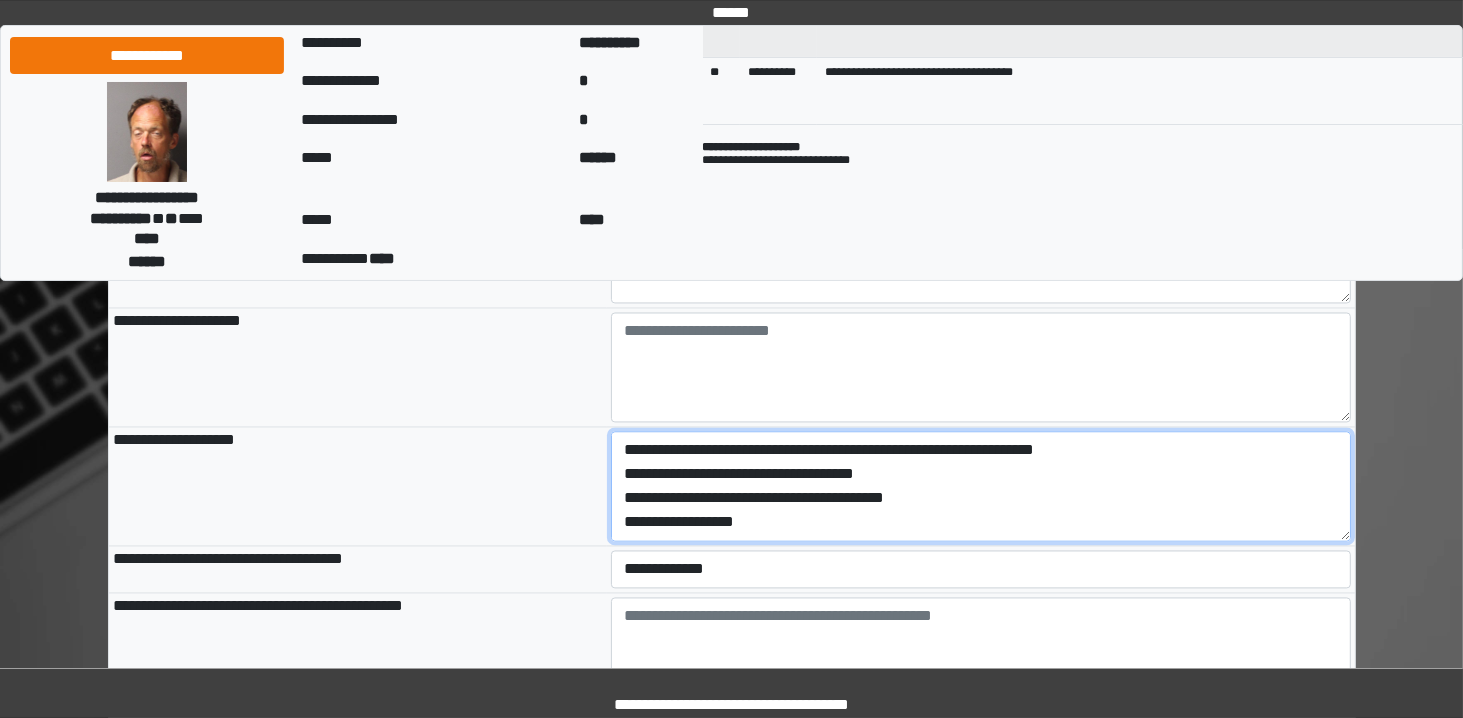 drag, startPoint x: 882, startPoint y: 460, endPoint x: 693, endPoint y: 469, distance: 189.21416 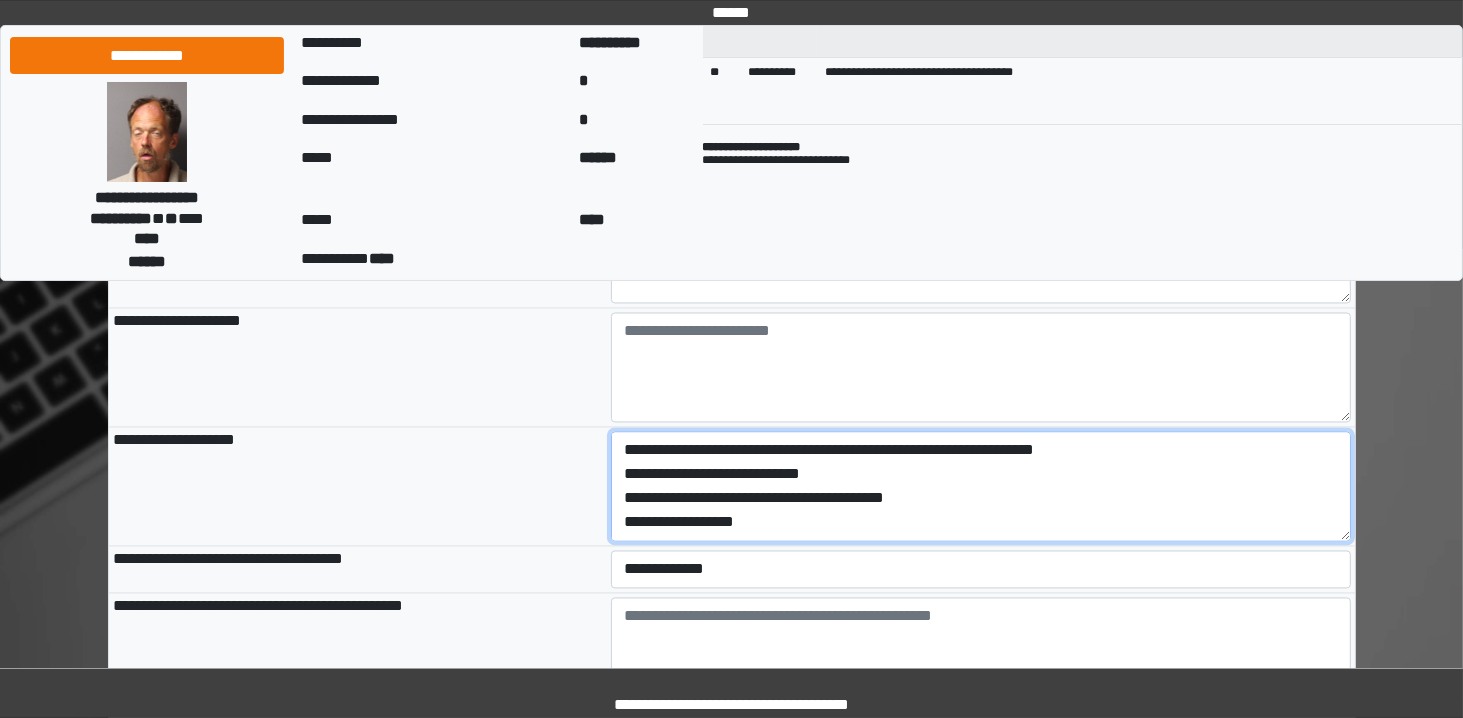 click on "**********" at bounding box center (981, 486) 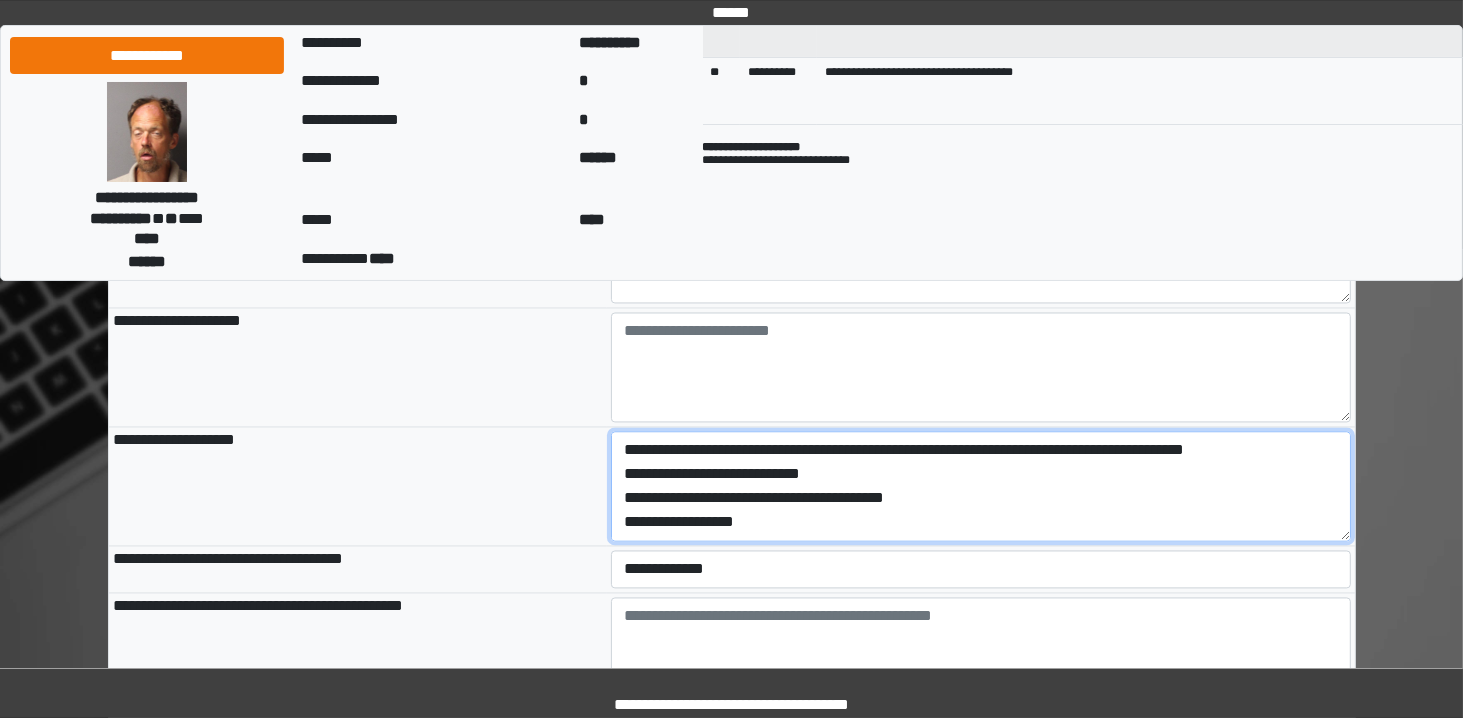 click on "**********" at bounding box center [981, 486] 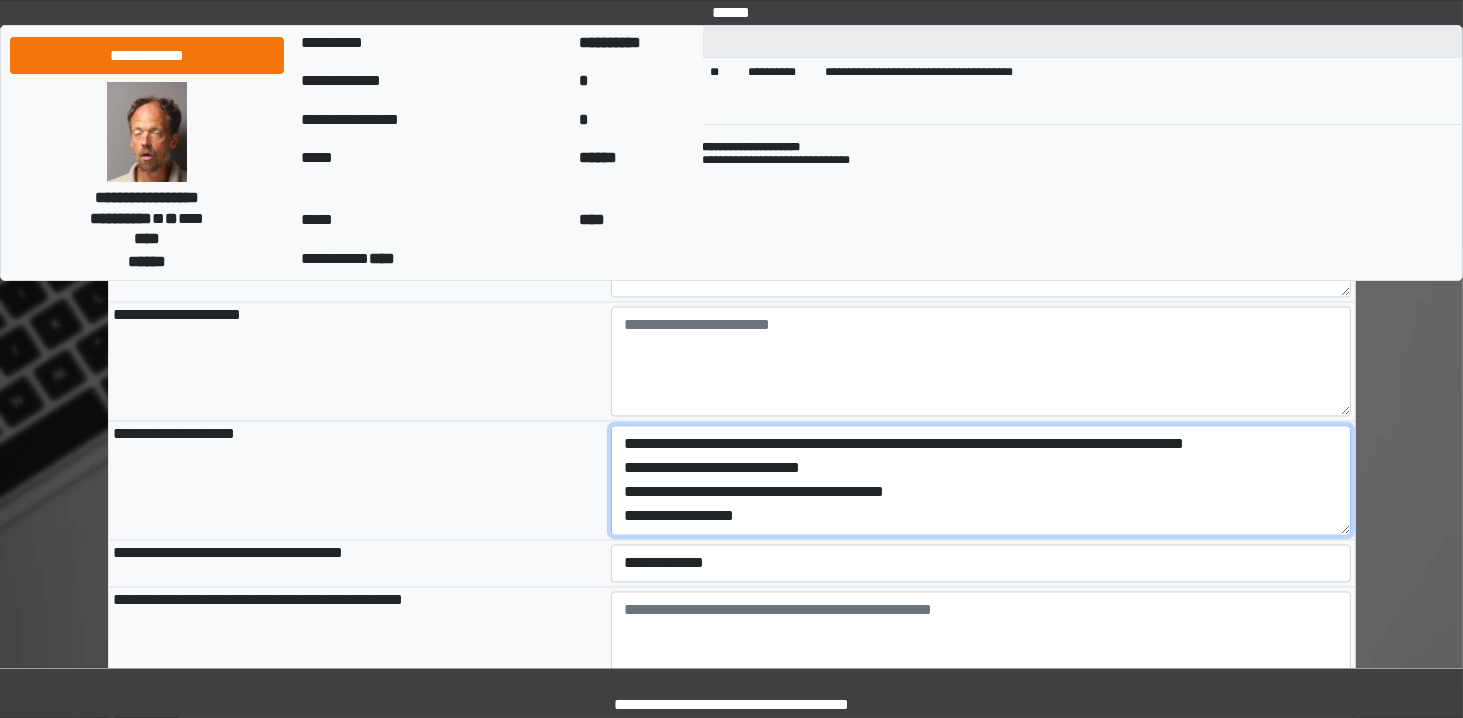 scroll, scrollTop: 3684, scrollLeft: 0, axis: vertical 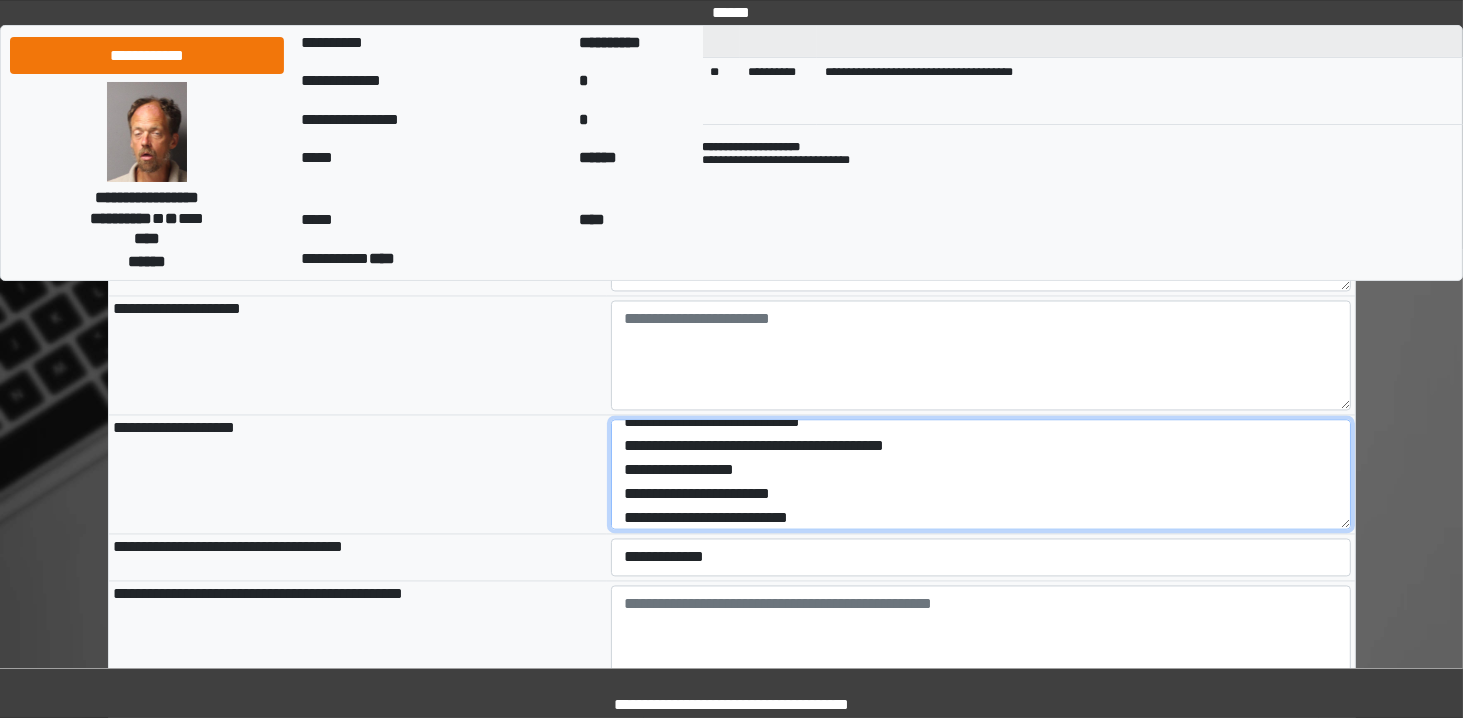 drag, startPoint x: 756, startPoint y: 481, endPoint x: 686, endPoint y: 480, distance: 70.00714 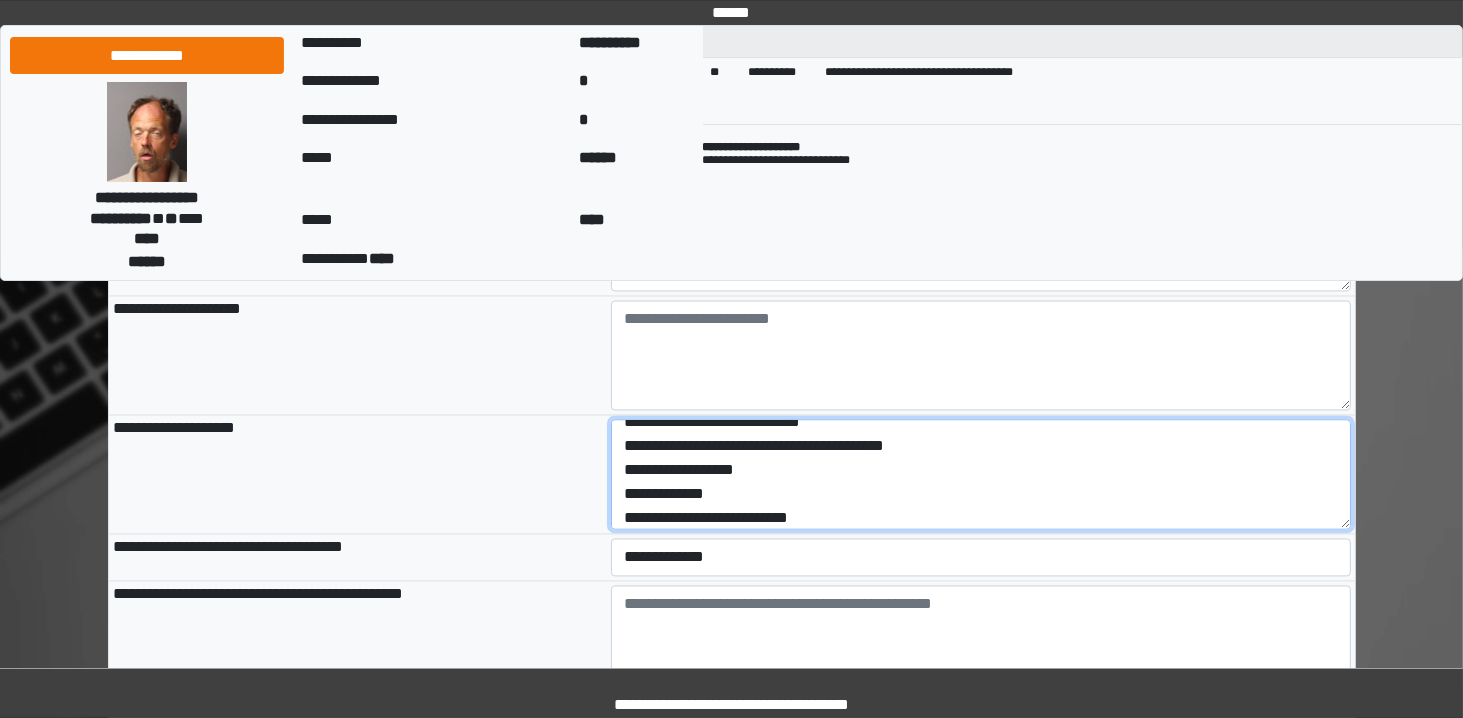 click on "**********" at bounding box center [981, 474] 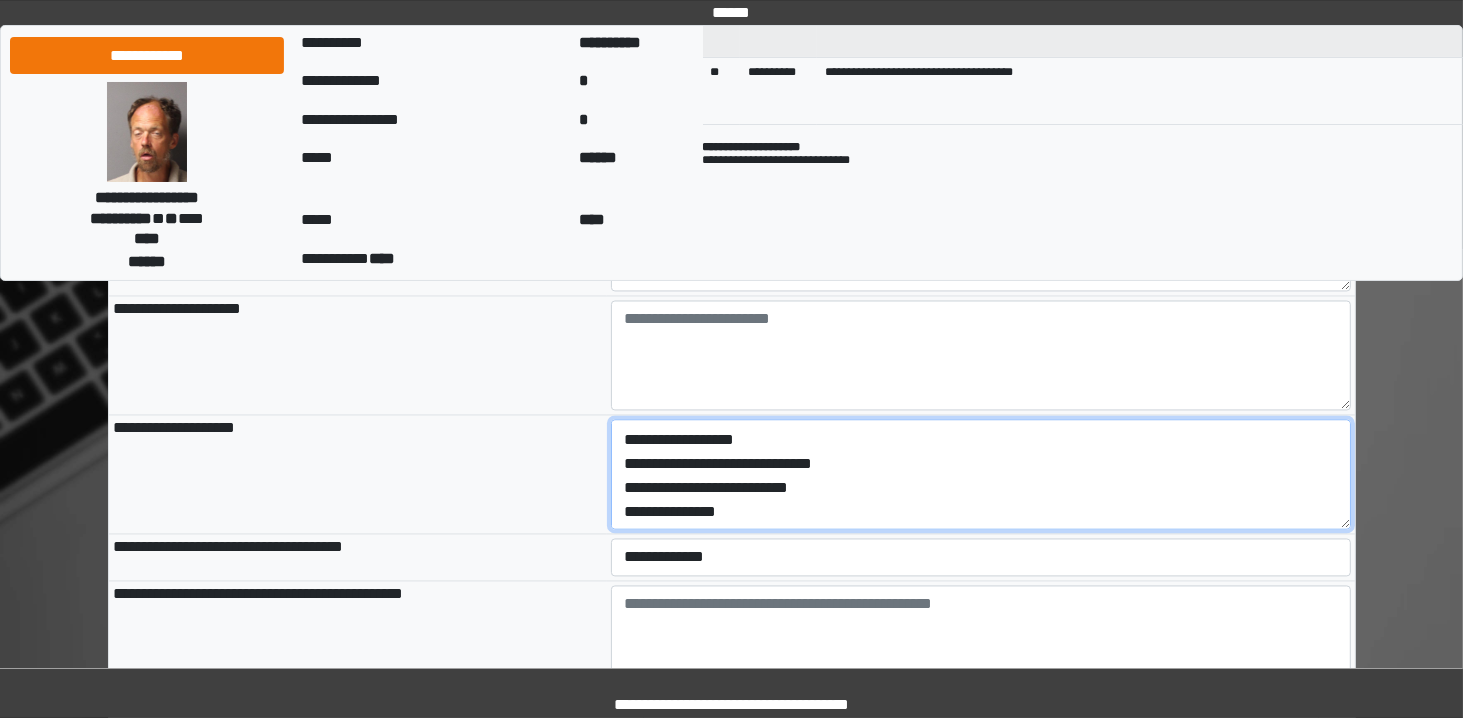 scroll, scrollTop: 71, scrollLeft: 0, axis: vertical 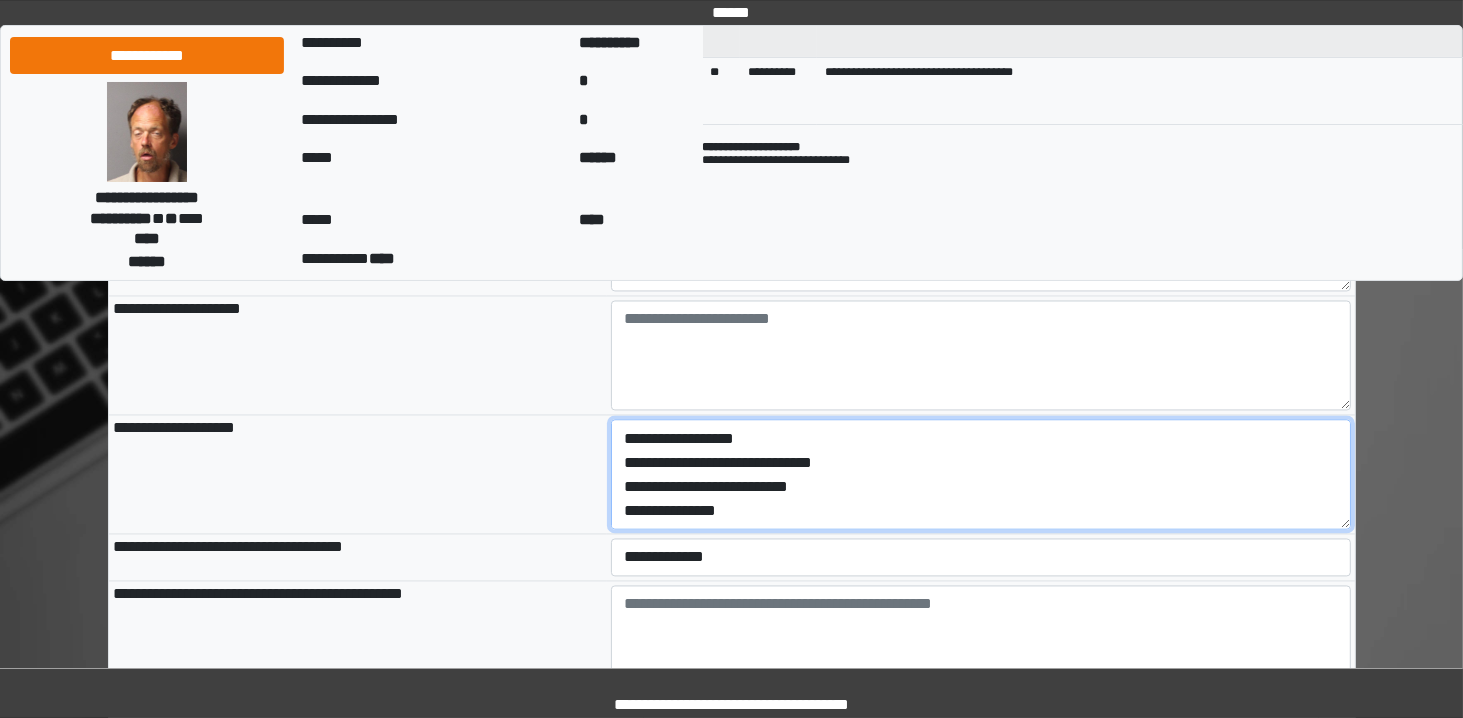 click on "**********" at bounding box center (981, 474) 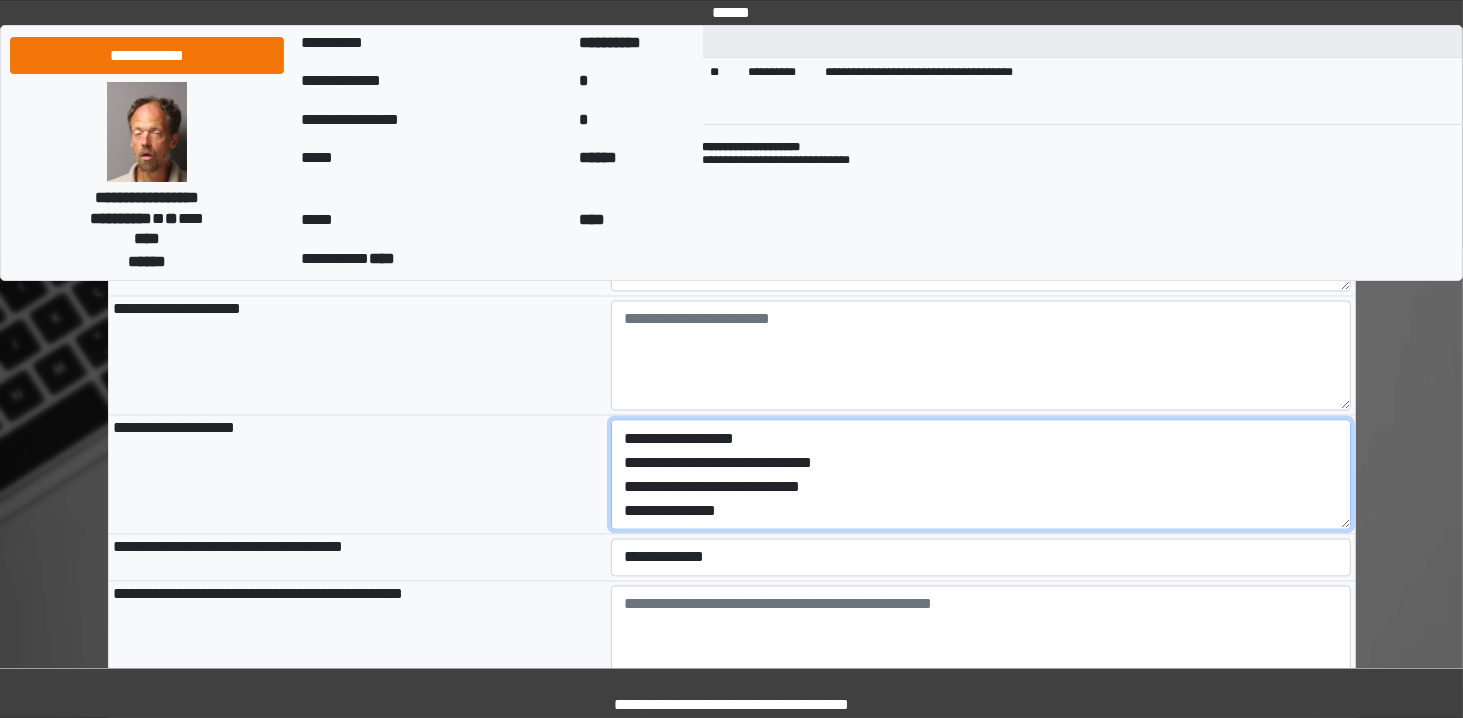 click on "**********" at bounding box center (981, 474) 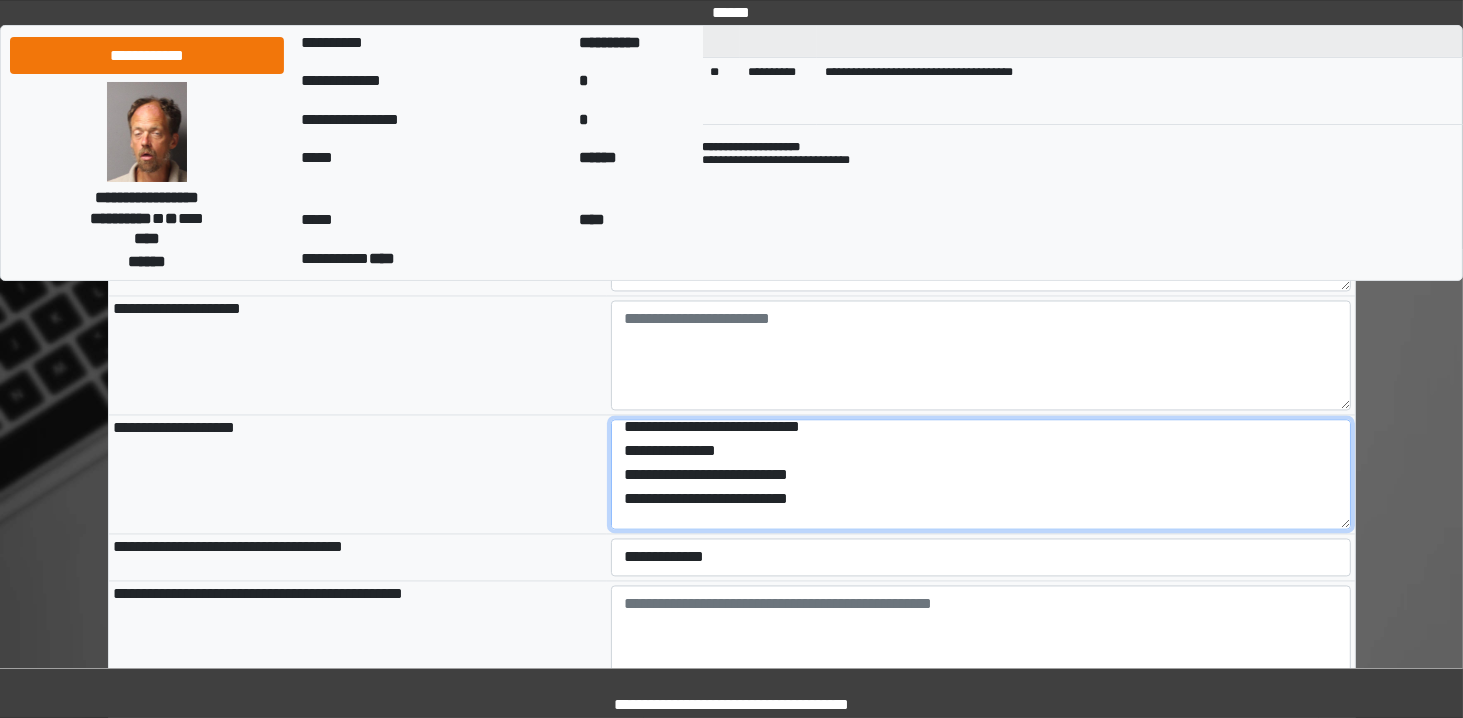 scroll, scrollTop: 126, scrollLeft: 0, axis: vertical 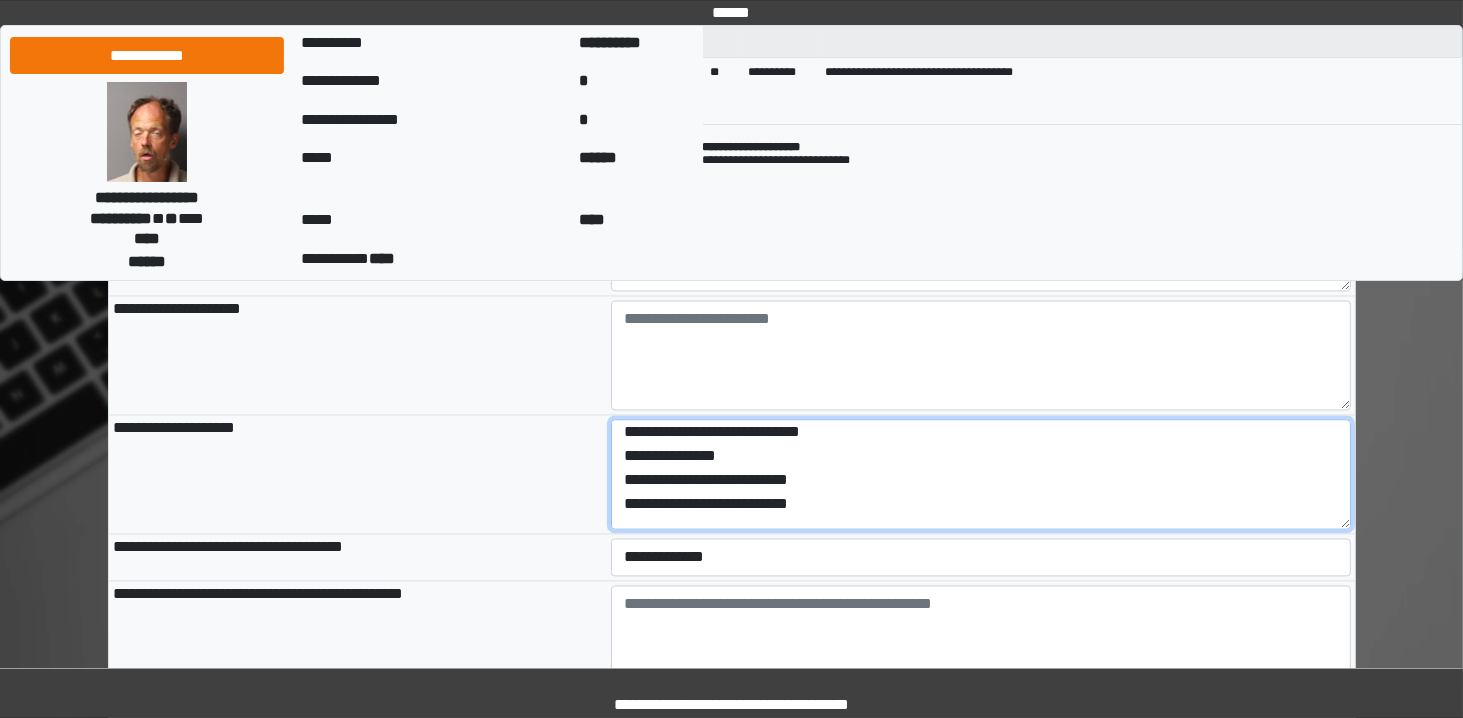 click on "**********" at bounding box center [981, 474] 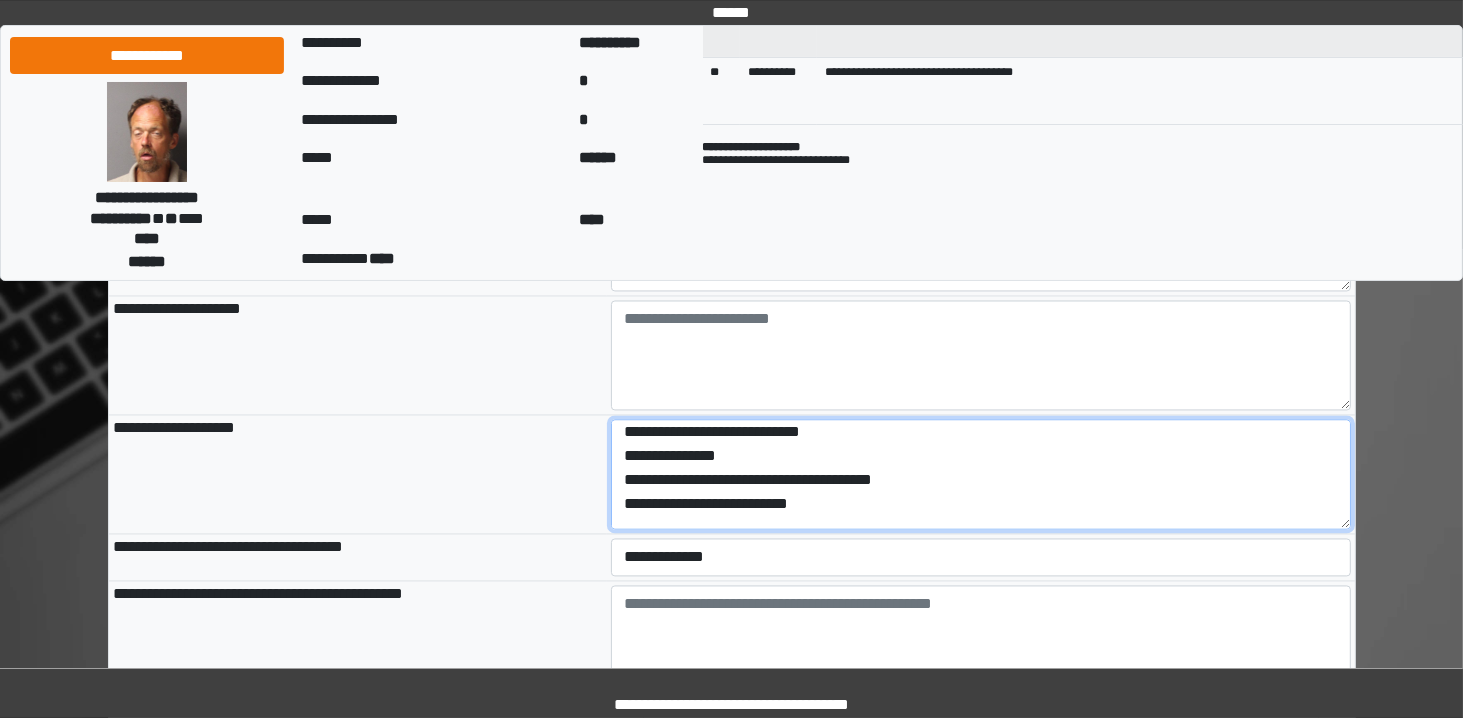 click on "**********" at bounding box center (981, 474) 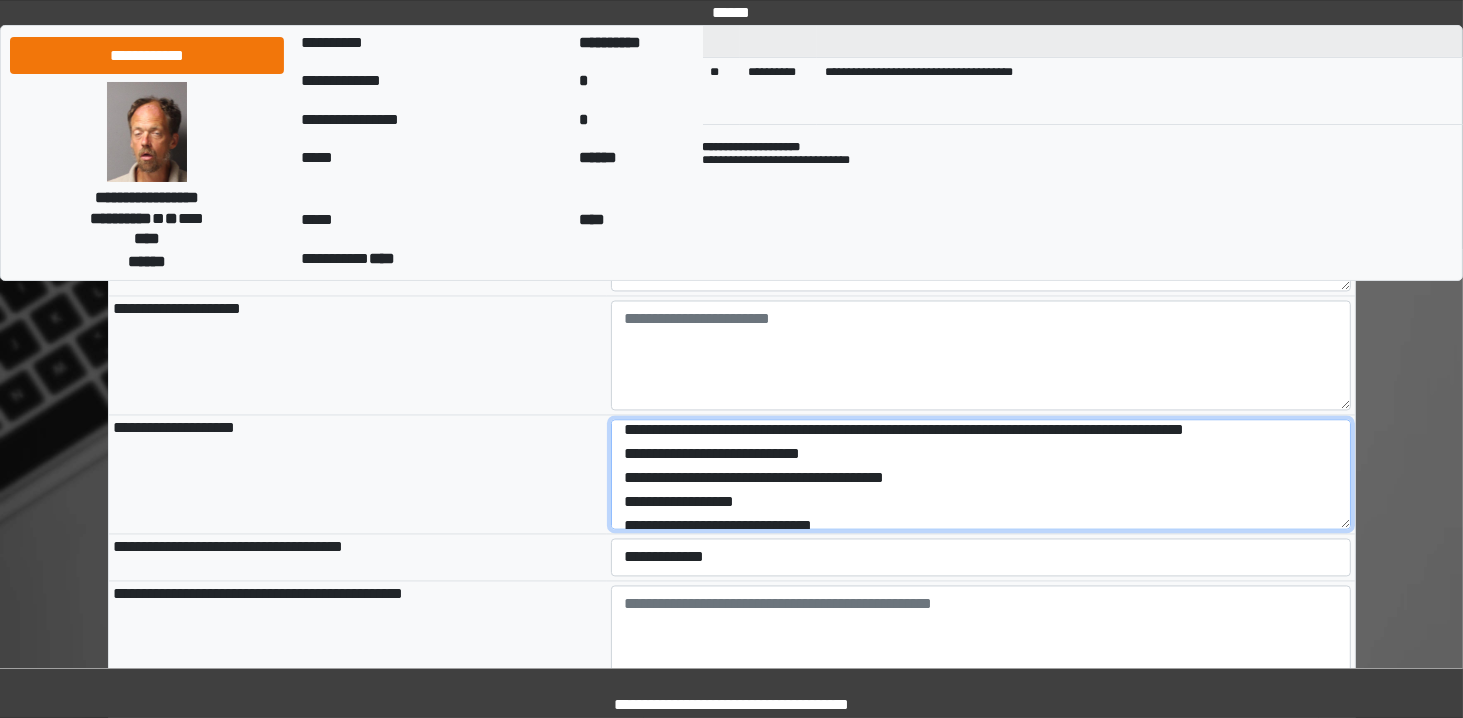 scroll, scrollTop: 0, scrollLeft: 0, axis: both 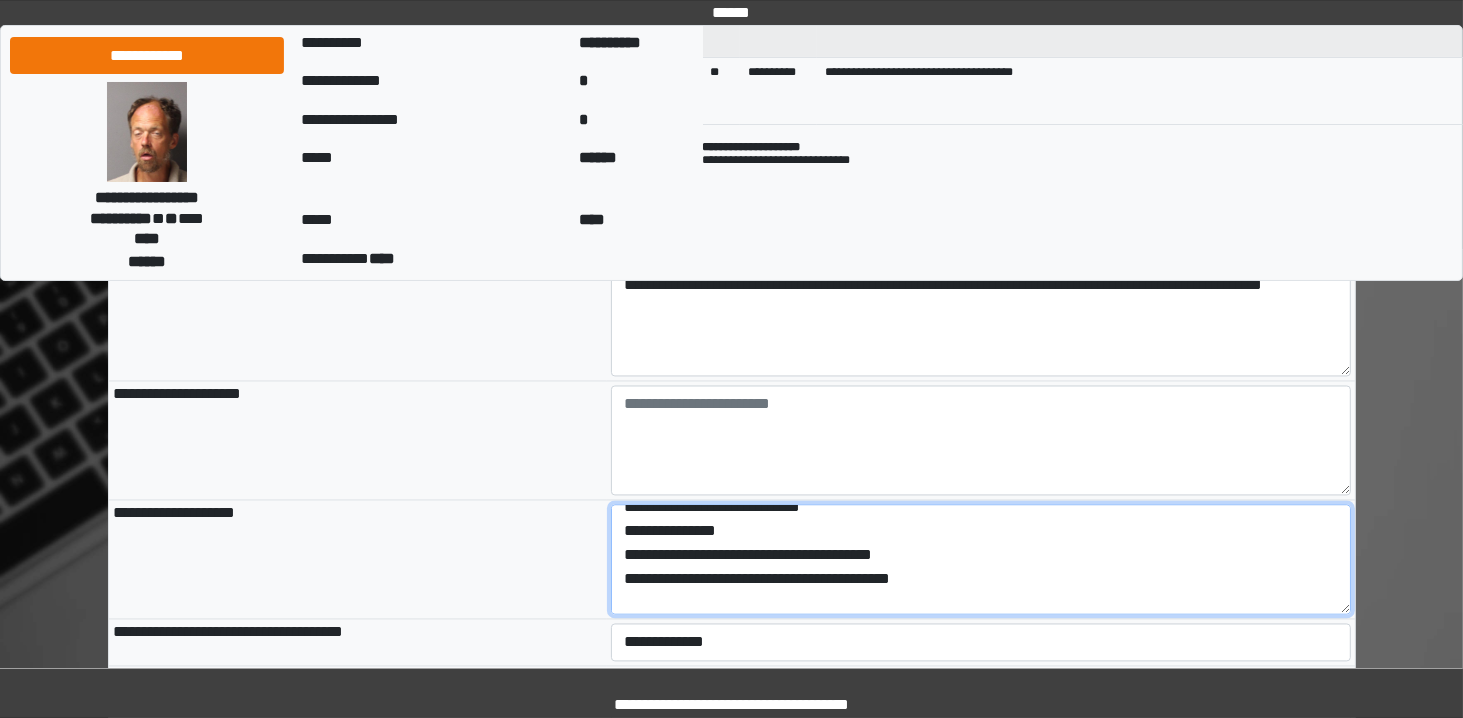 click on "**********" at bounding box center (981, 560) 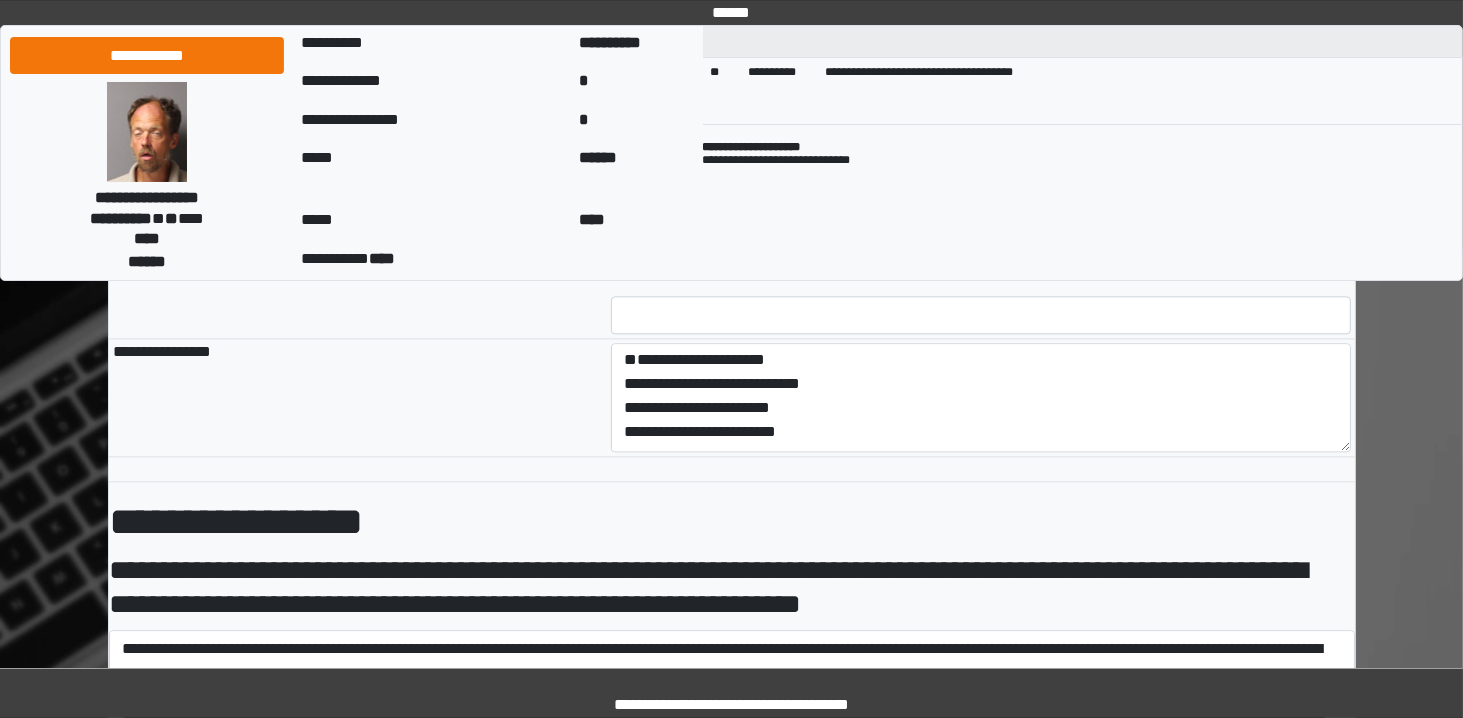 scroll, scrollTop: 4407, scrollLeft: 0, axis: vertical 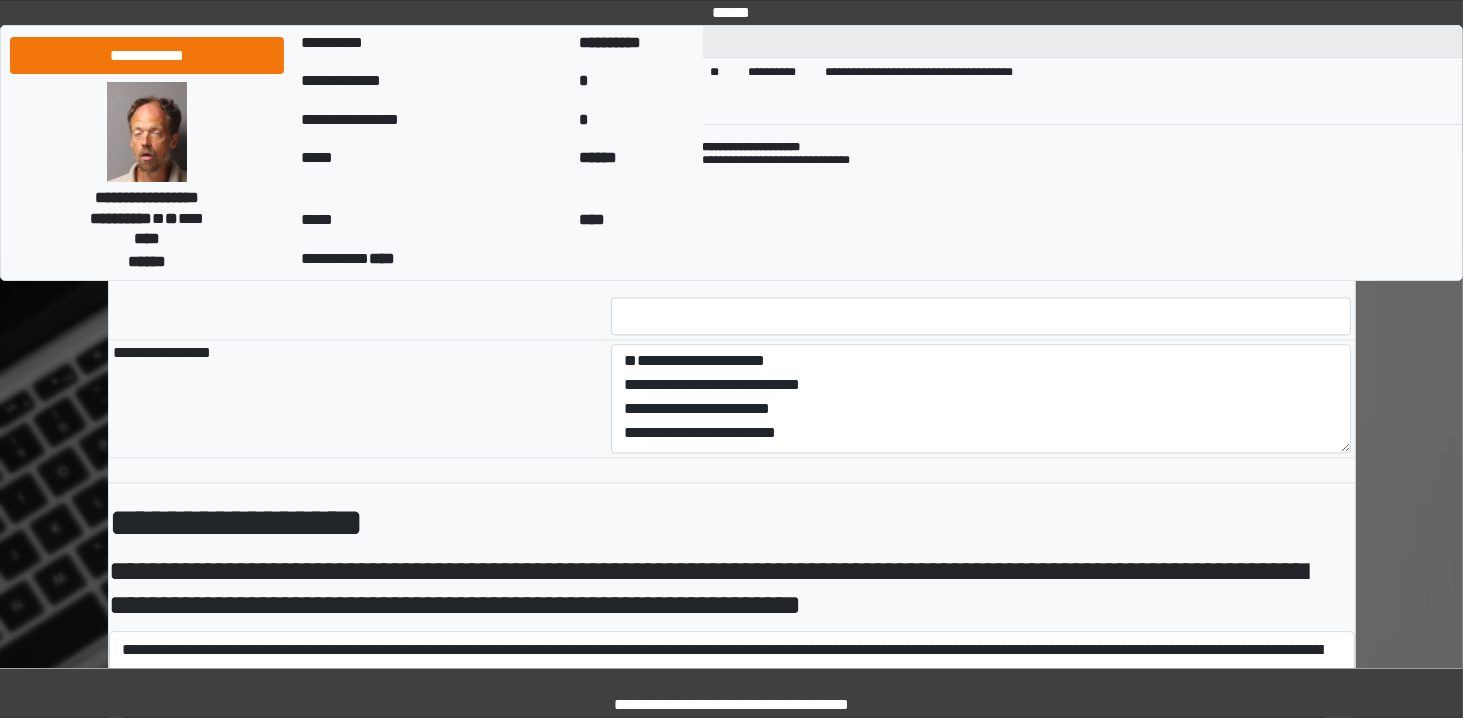 type on "**********" 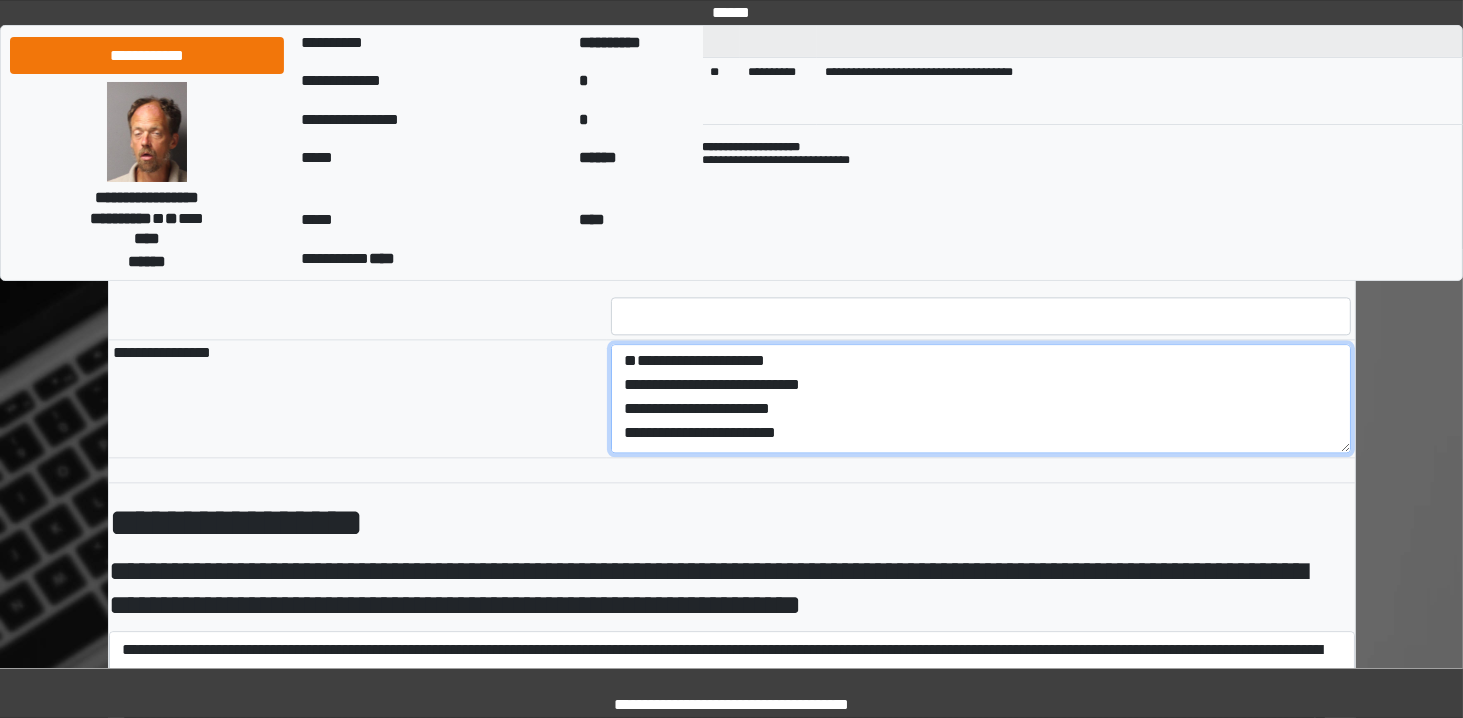 type on "**********" 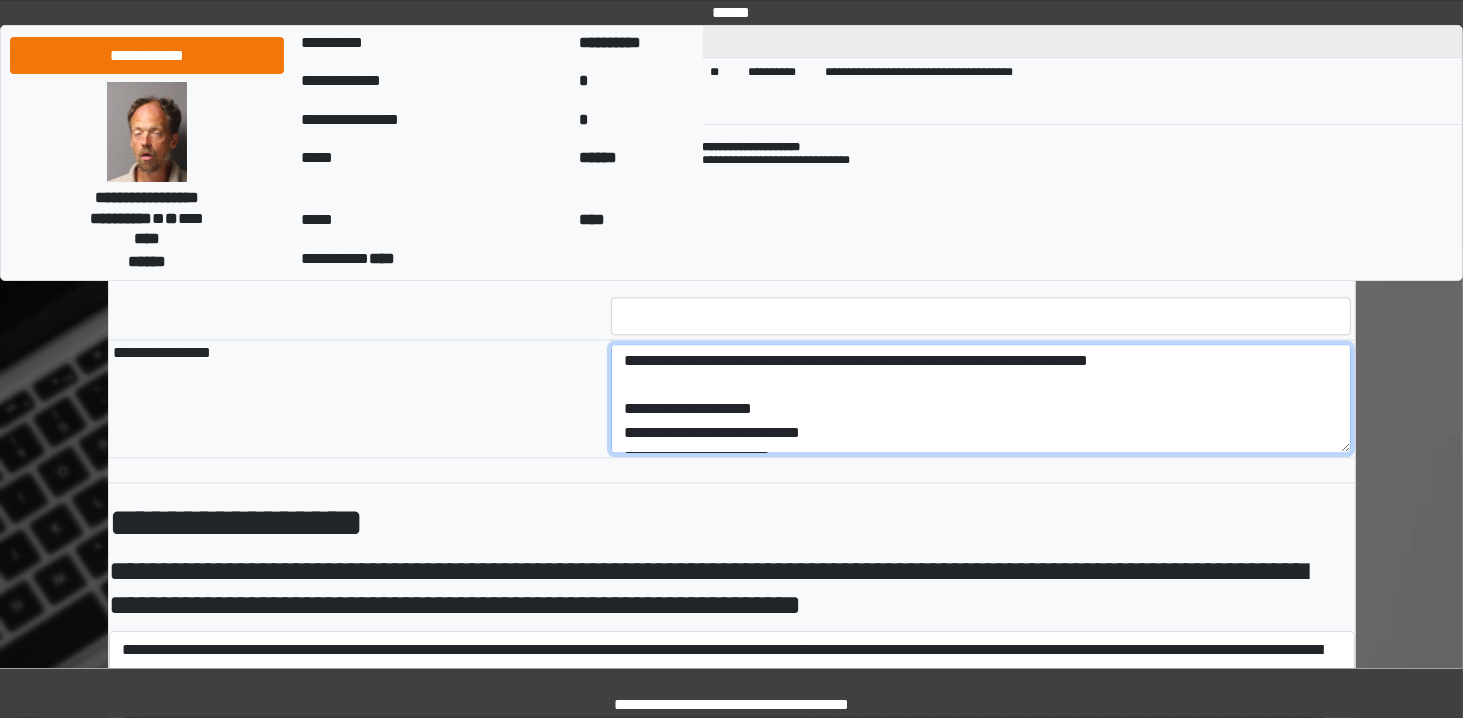 click on "**********" at bounding box center (981, 399) 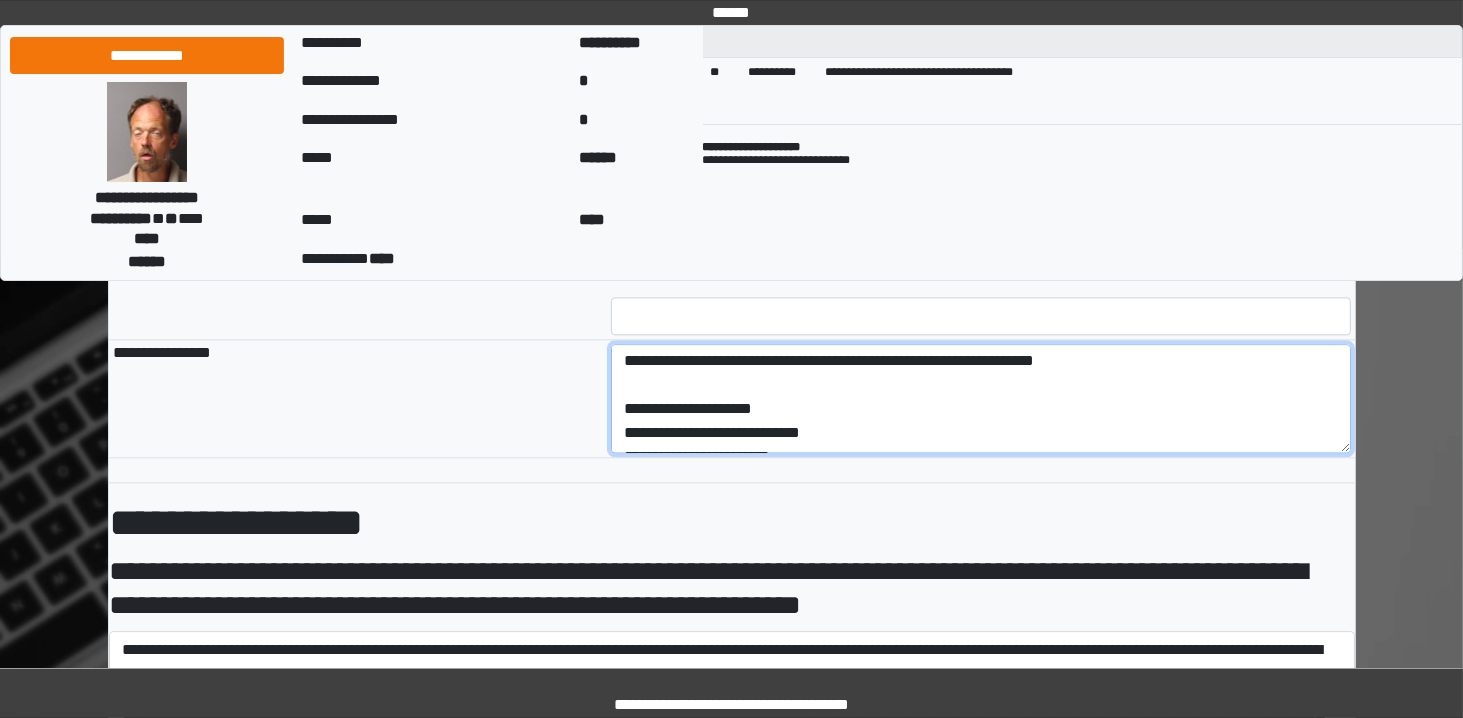 click on "**********" at bounding box center (981, 399) 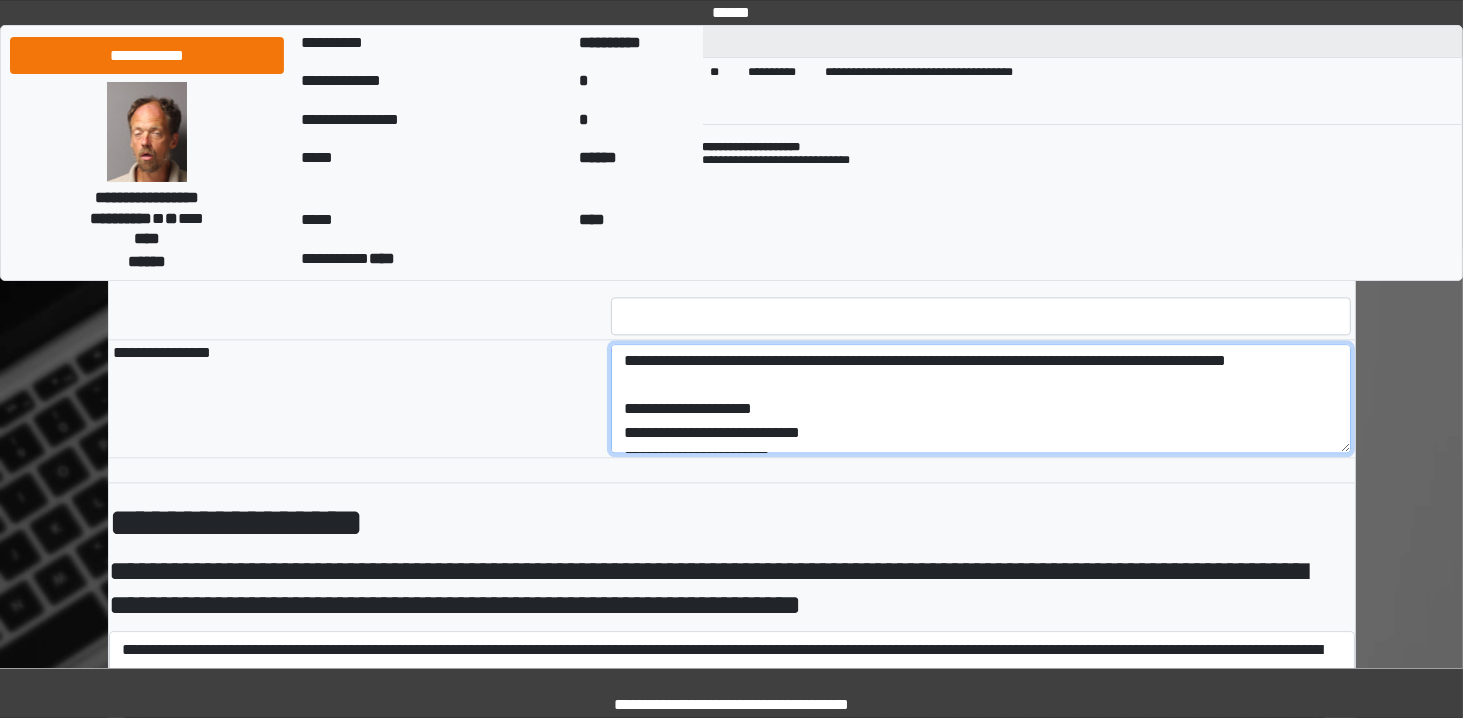 scroll, scrollTop: 26, scrollLeft: 0, axis: vertical 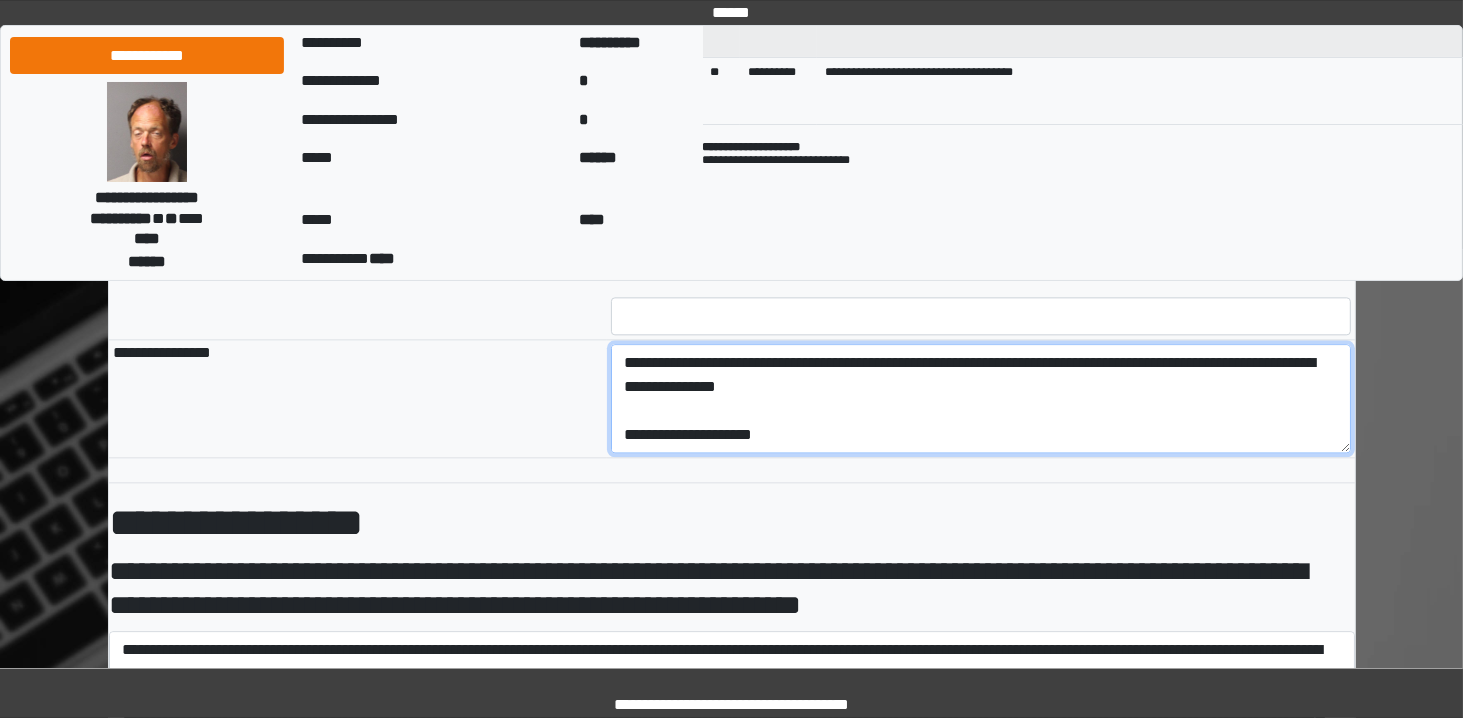 drag, startPoint x: 929, startPoint y: 349, endPoint x: 735, endPoint y: 379, distance: 196.30588 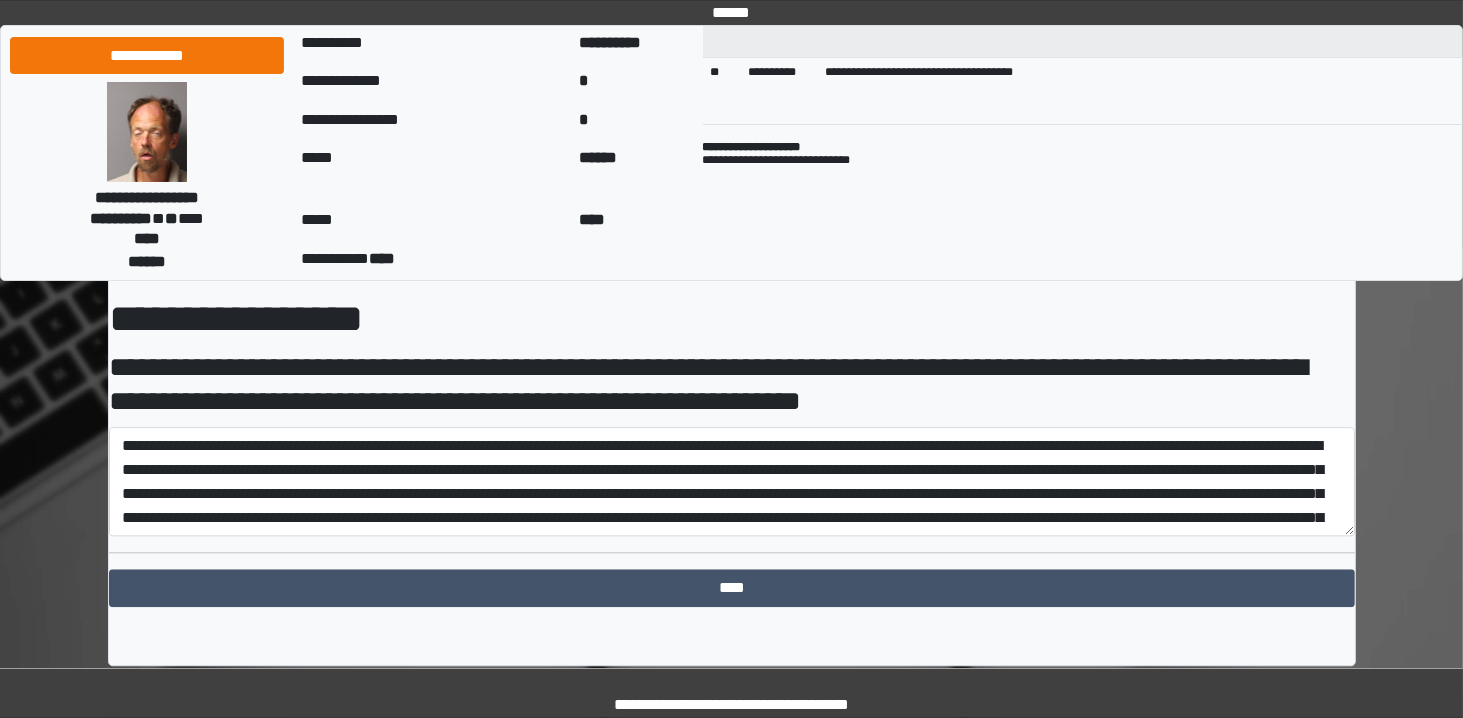scroll, scrollTop: 4622, scrollLeft: 0, axis: vertical 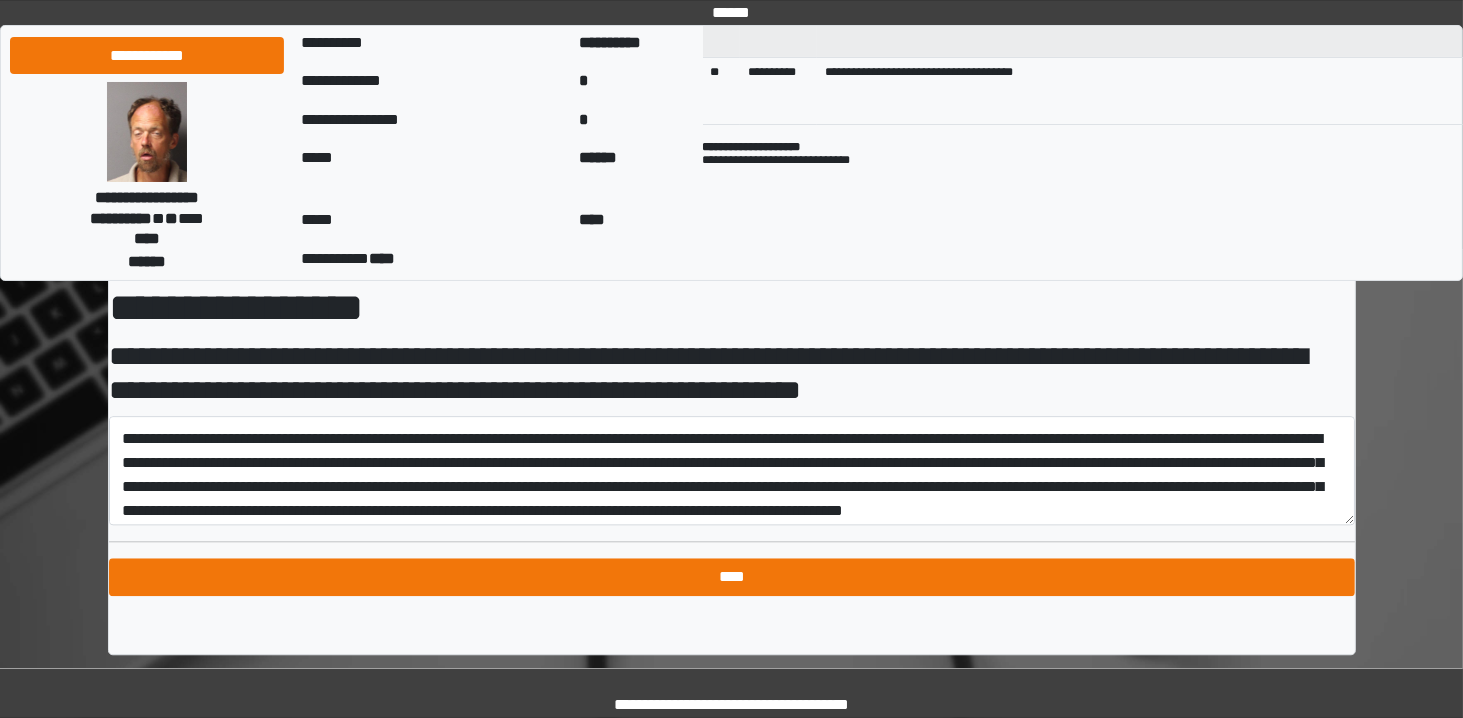 type on "**********" 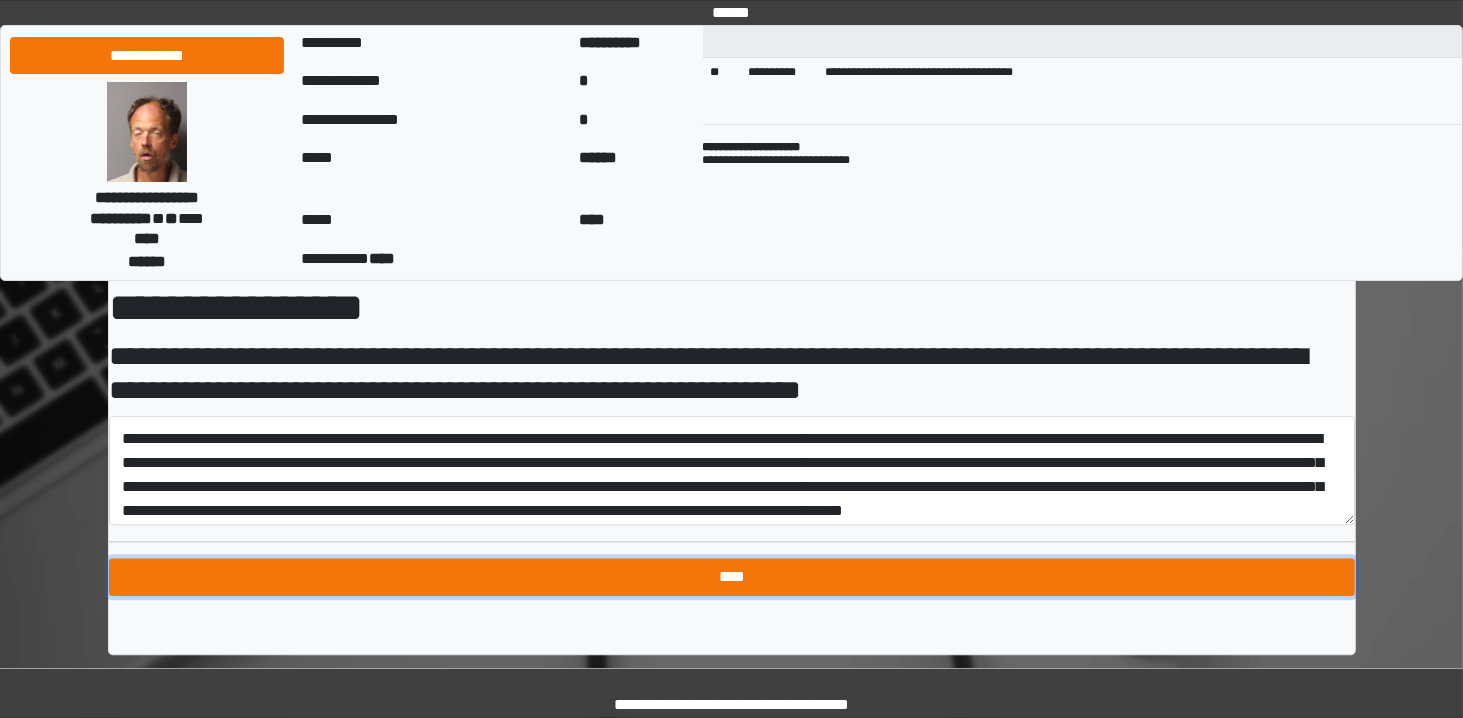 type on "**********" 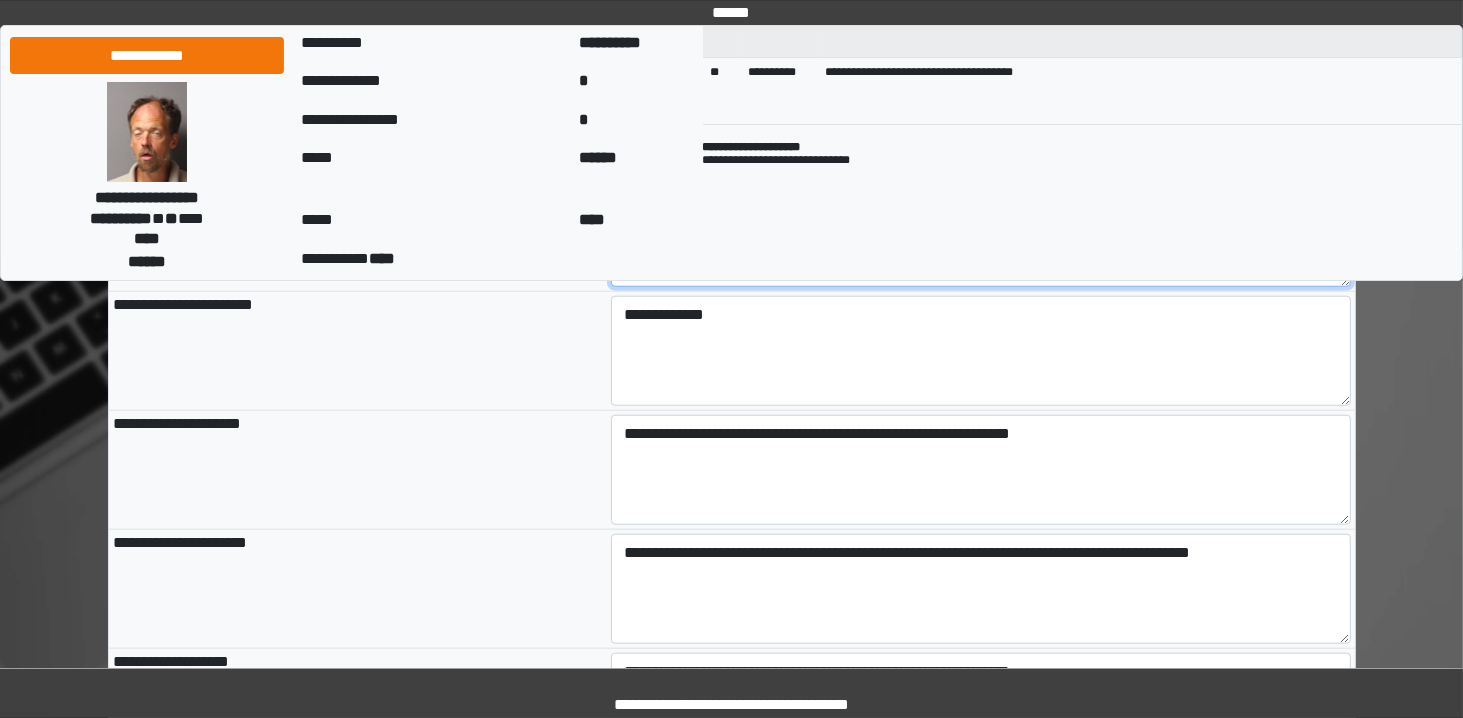 scroll, scrollTop: 1671, scrollLeft: 0, axis: vertical 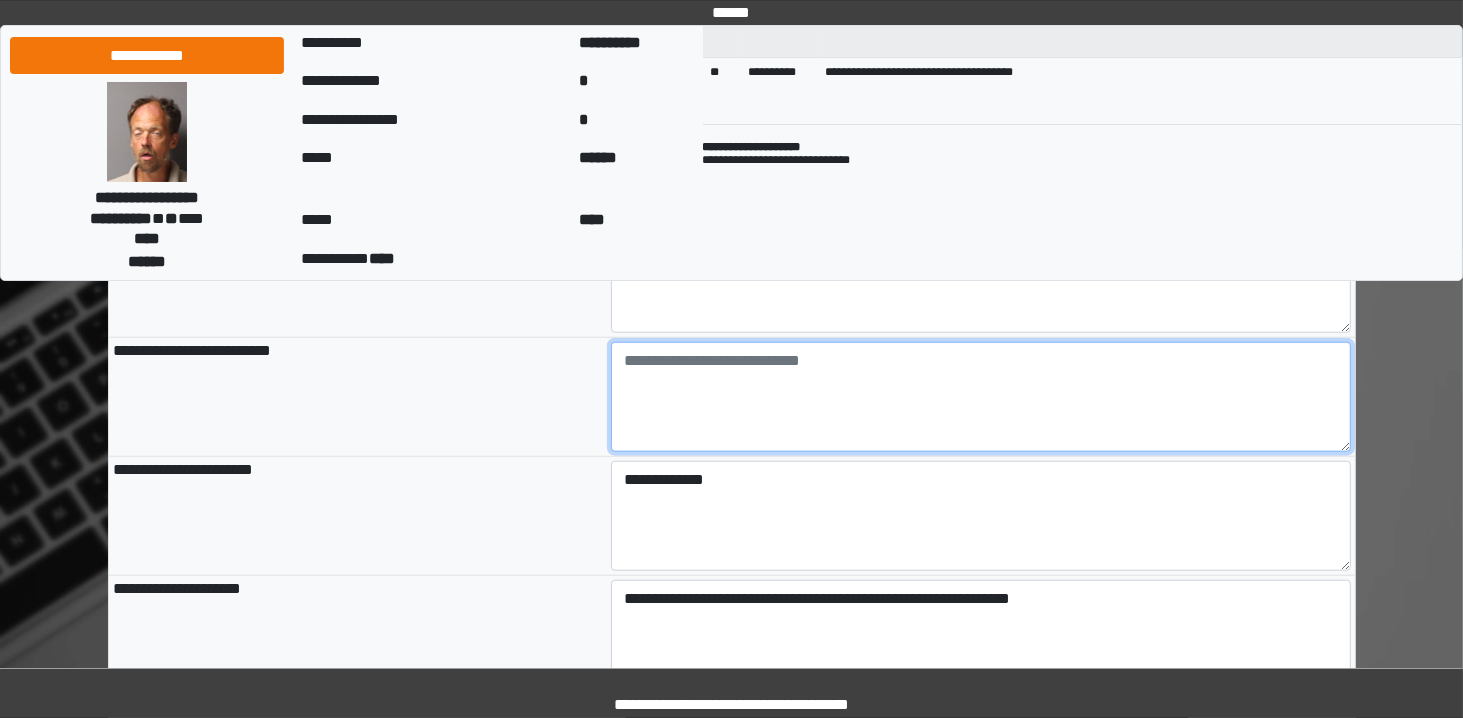 click at bounding box center [981, 397] 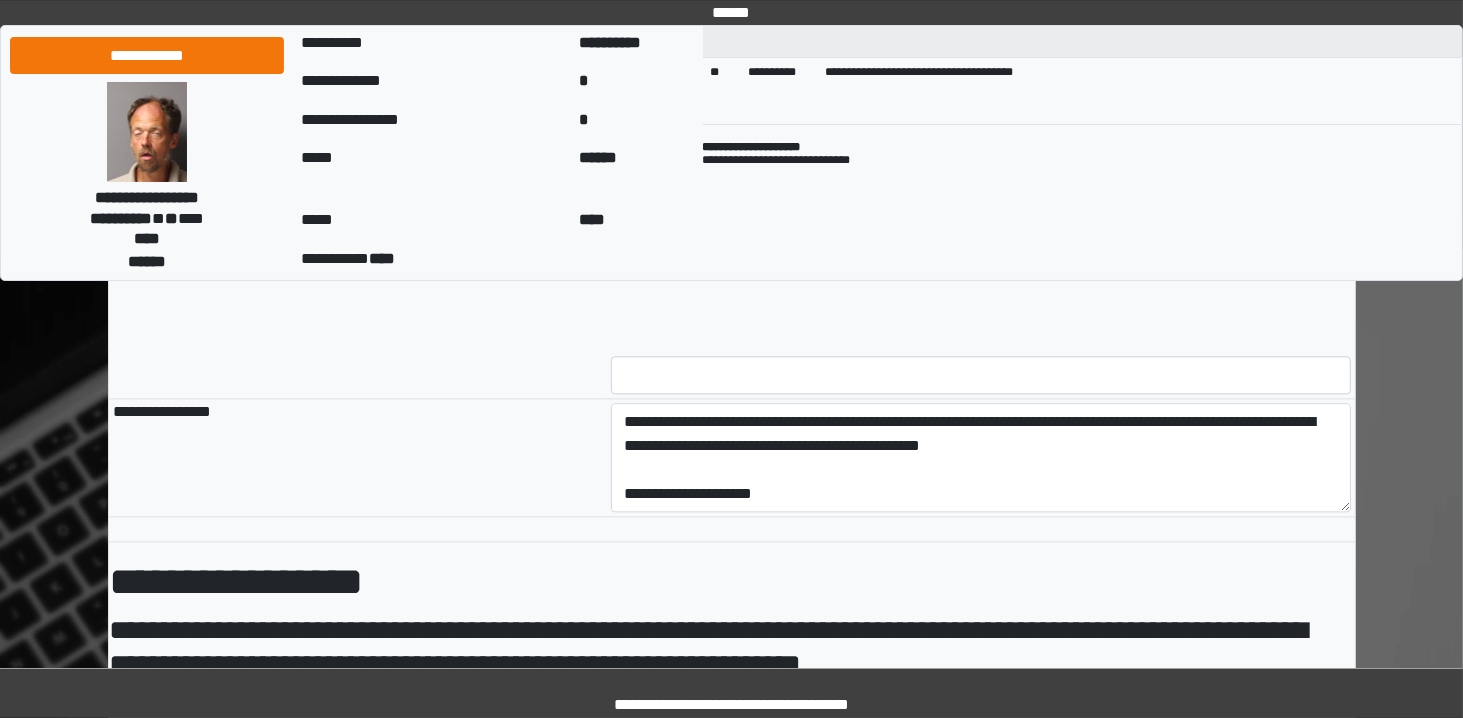 scroll, scrollTop: 4349, scrollLeft: 0, axis: vertical 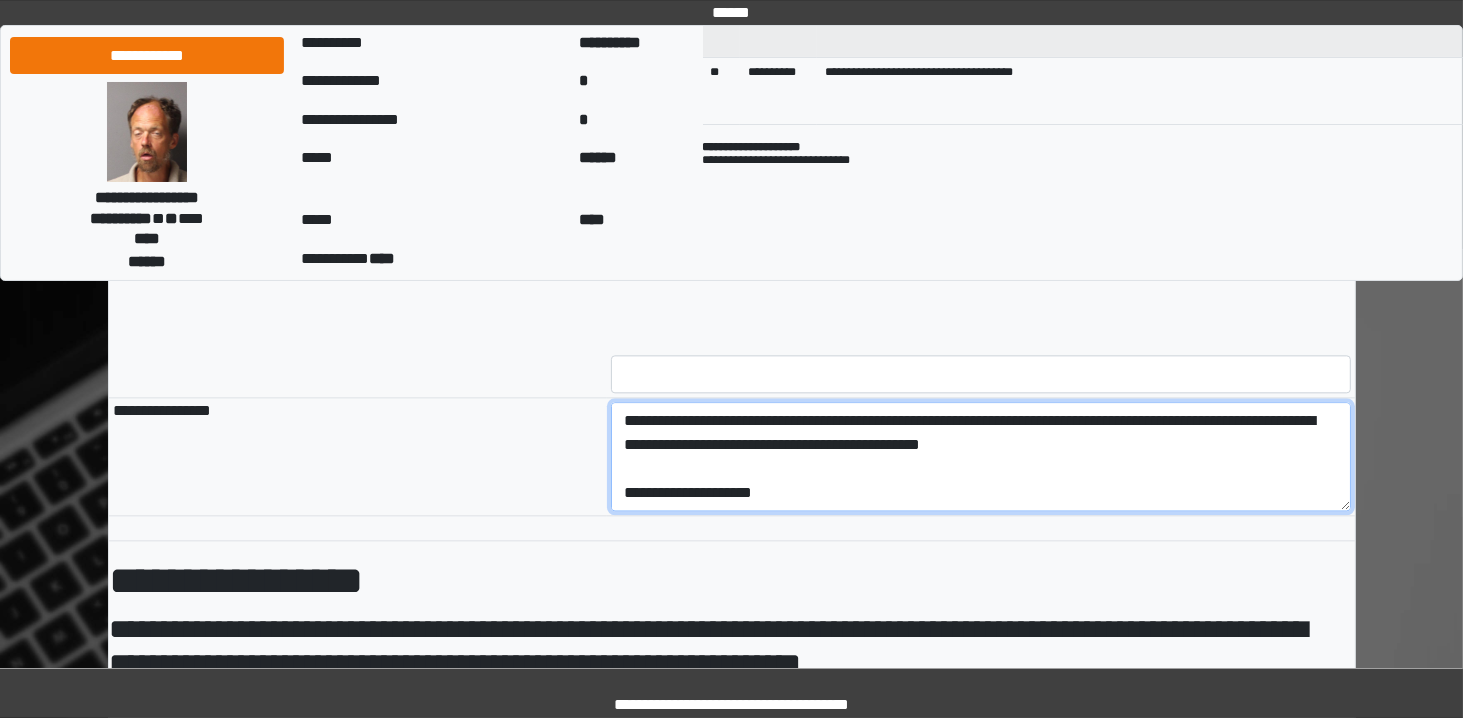 click on "**********" at bounding box center (981, 457) 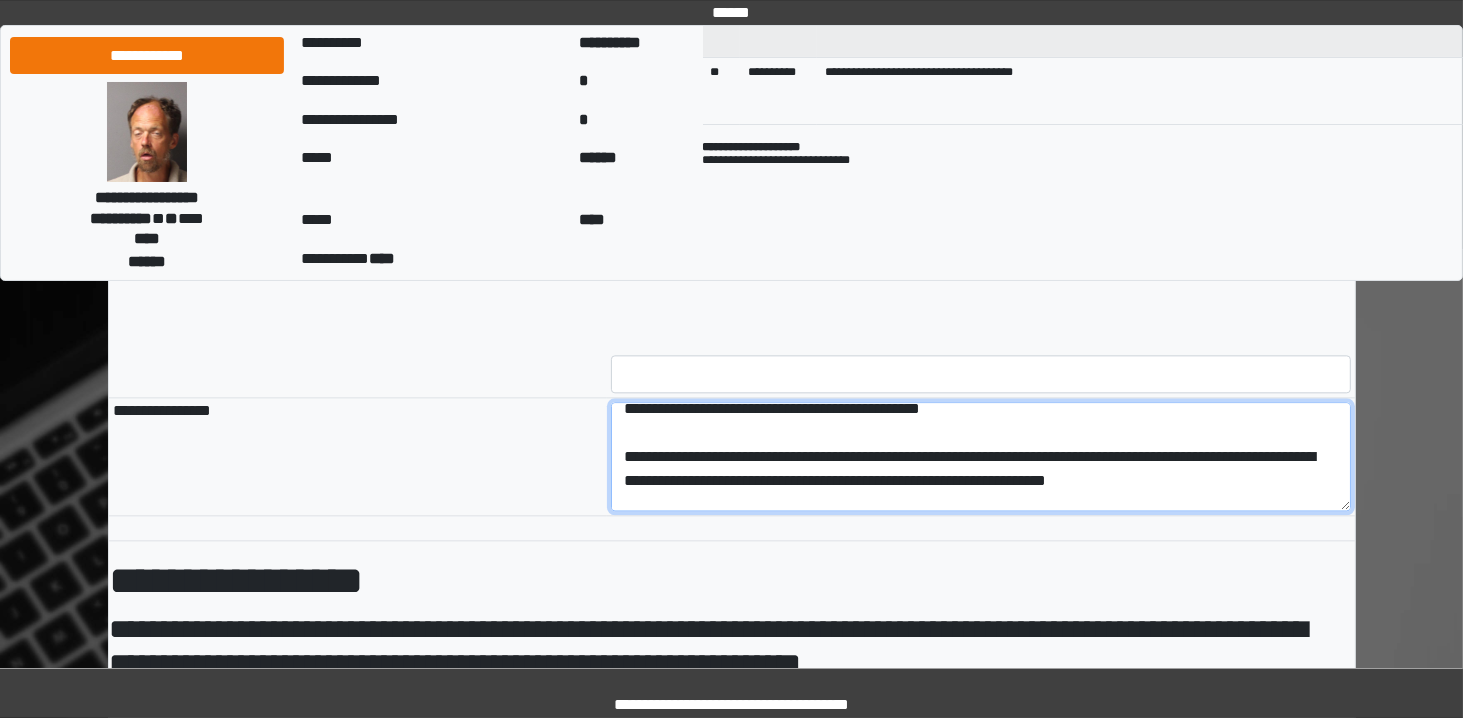 scroll, scrollTop: 40, scrollLeft: 0, axis: vertical 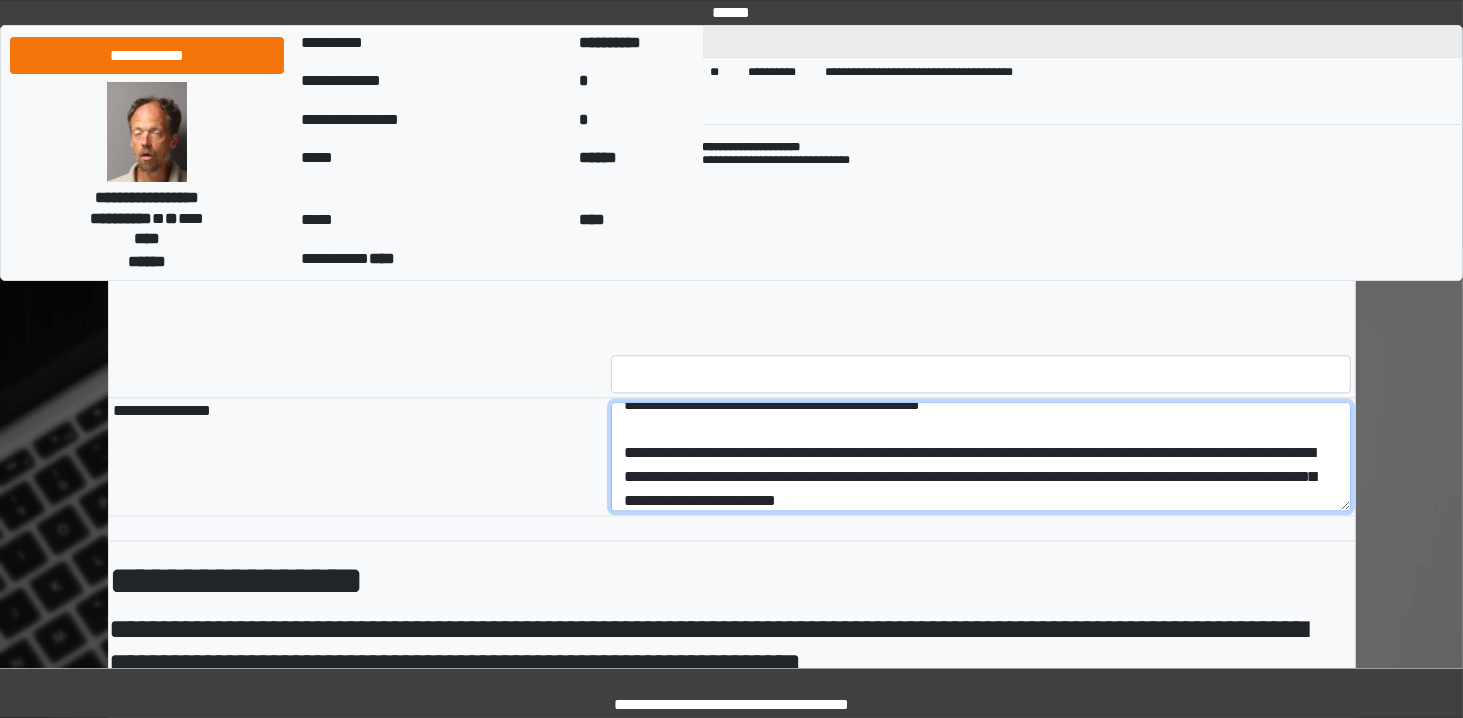 click on "**********" at bounding box center (981, 457) 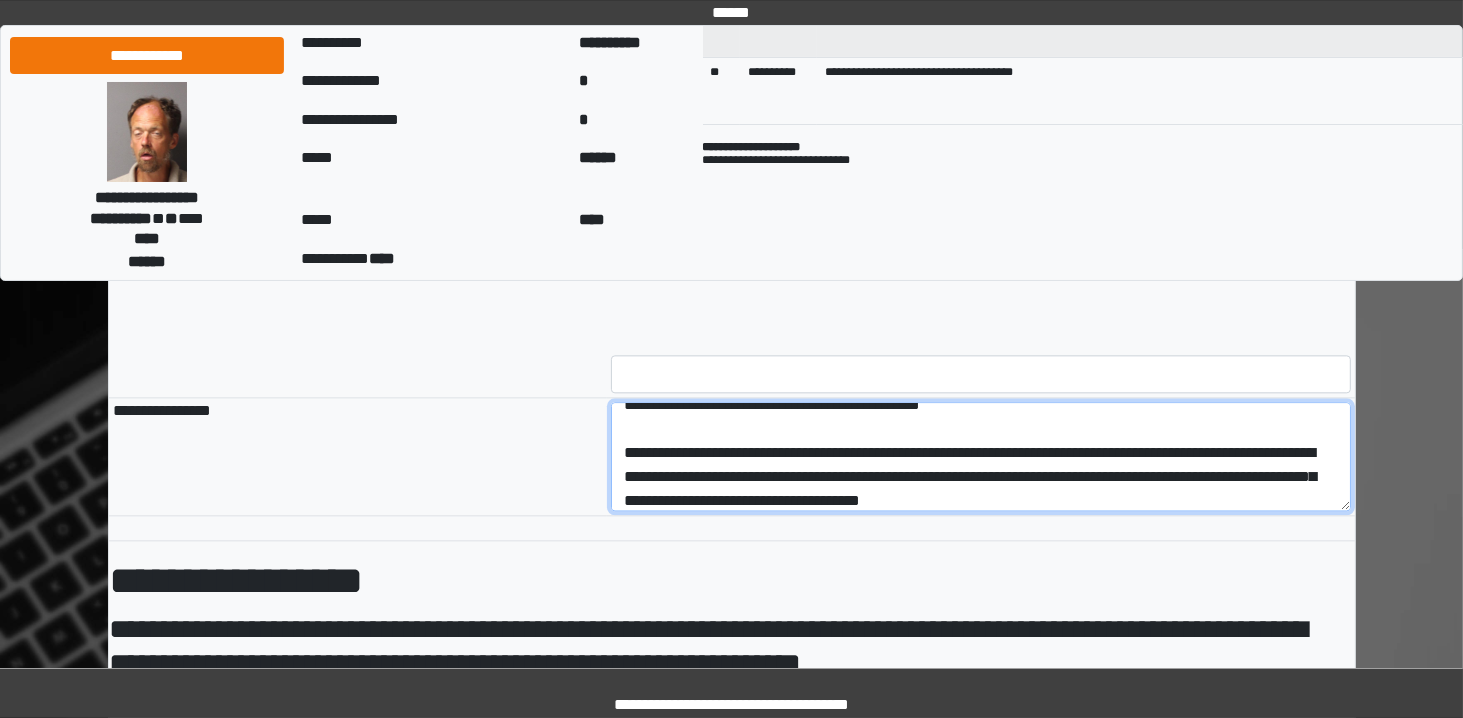 click on "**********" at bounding box center (981, 457) 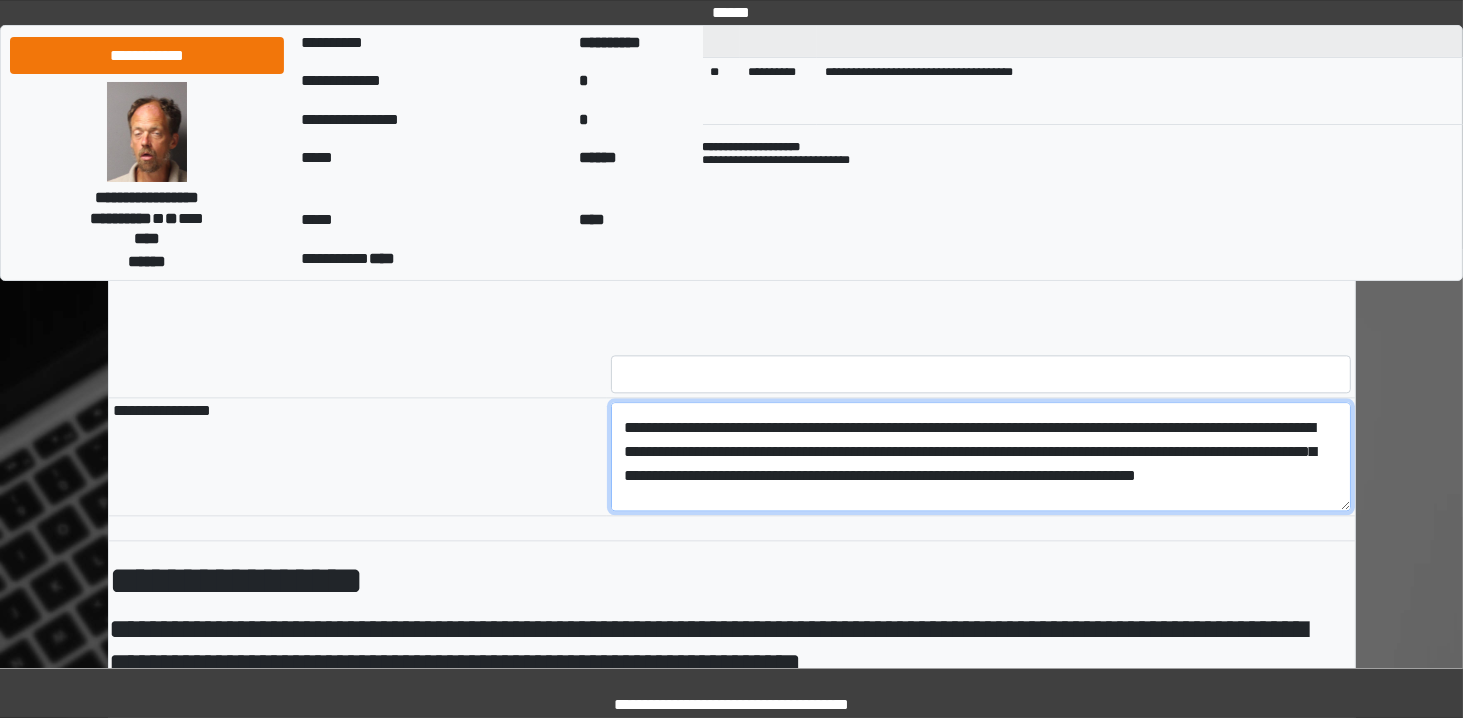 scroll, scrollTop: 66, scrollLeft: 0, axis: vertical 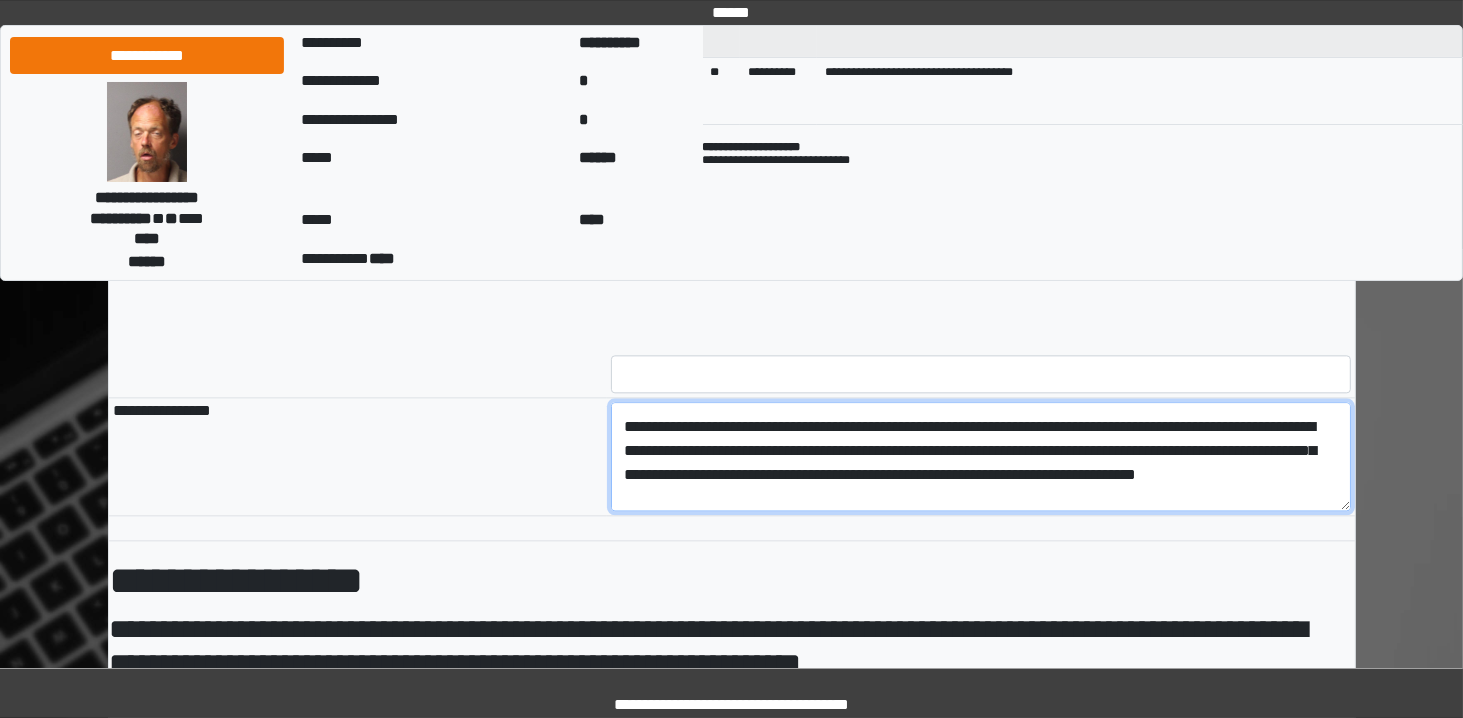 click on "**********" at bounding box center (981, 457) 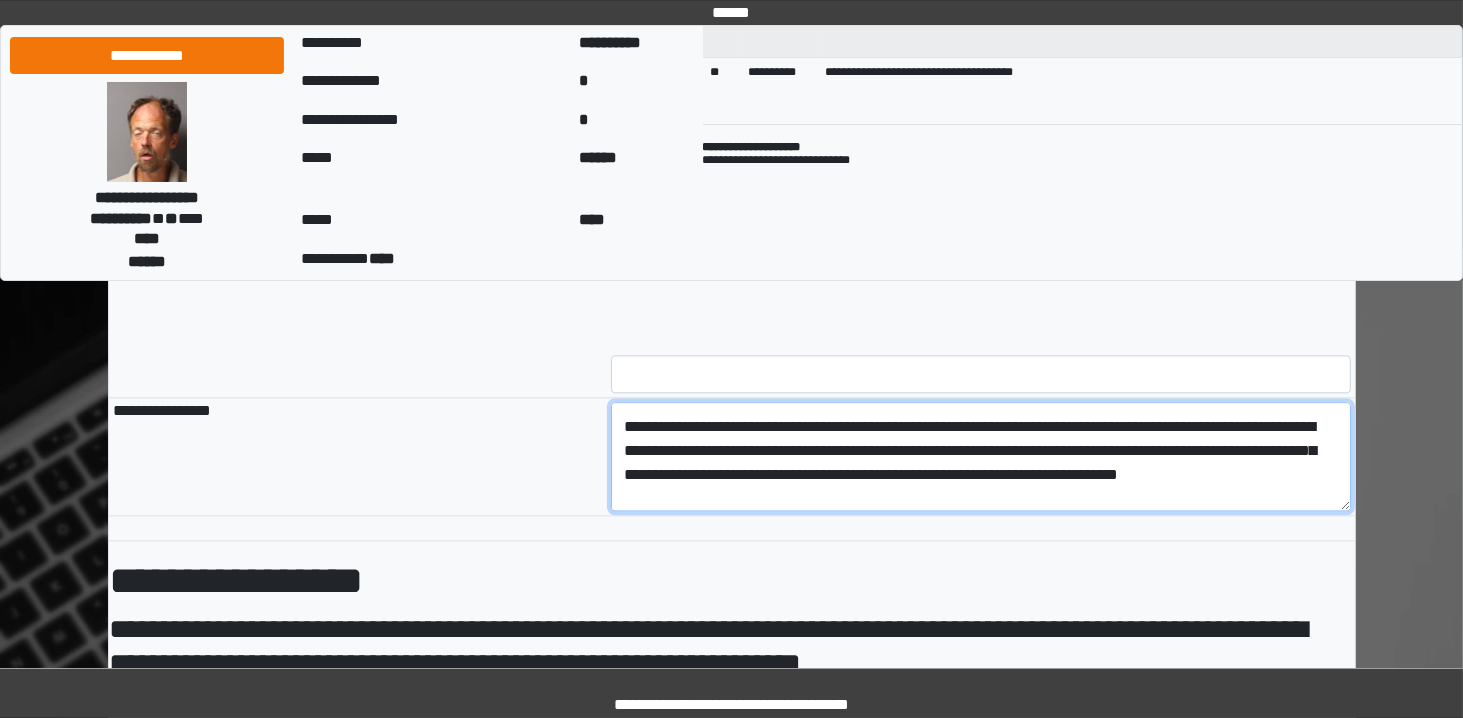 click on "**********" at bounding box center (981, 457) 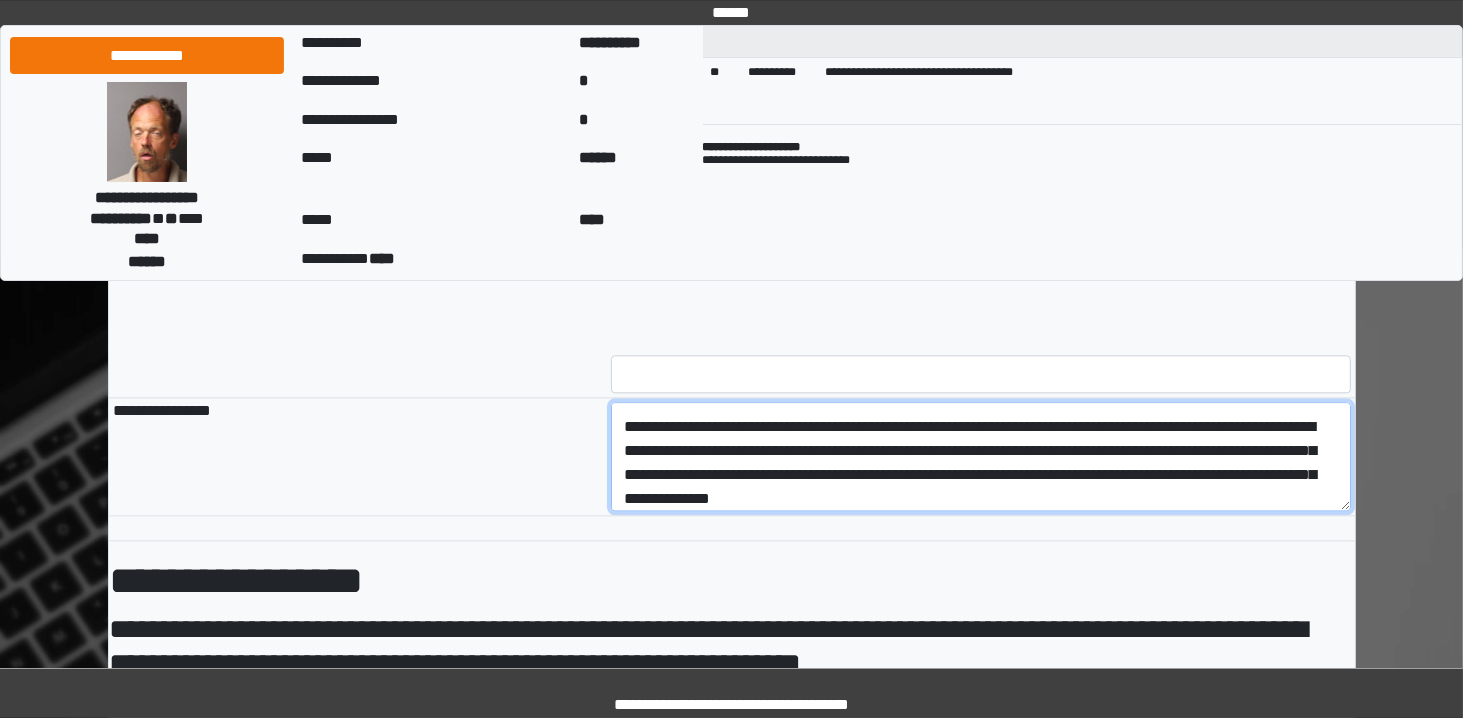 drag, startPoint x: 1224, startPoint y: 469, endPoint x: 1200, endPoint y: 465, distance: 24.33105 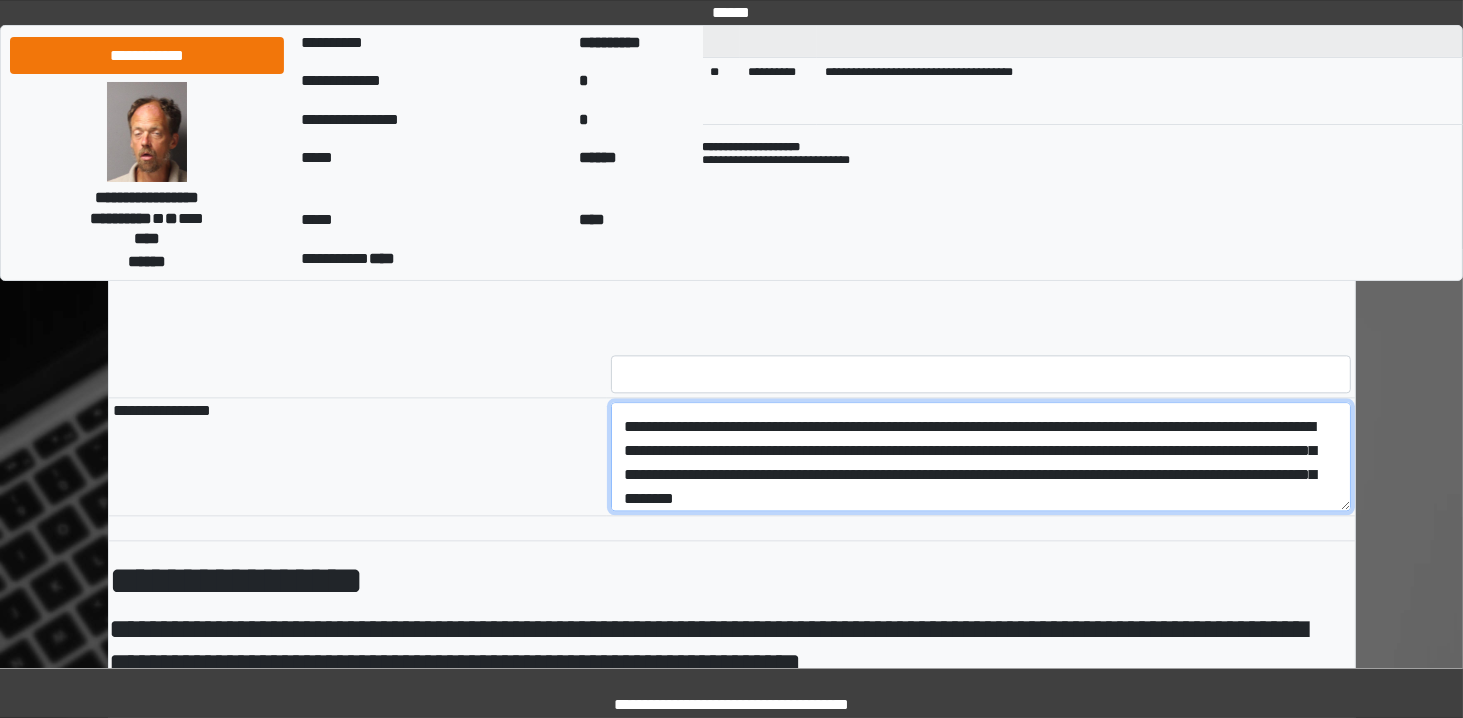 click on "**********" at bounding box center [981, 457] 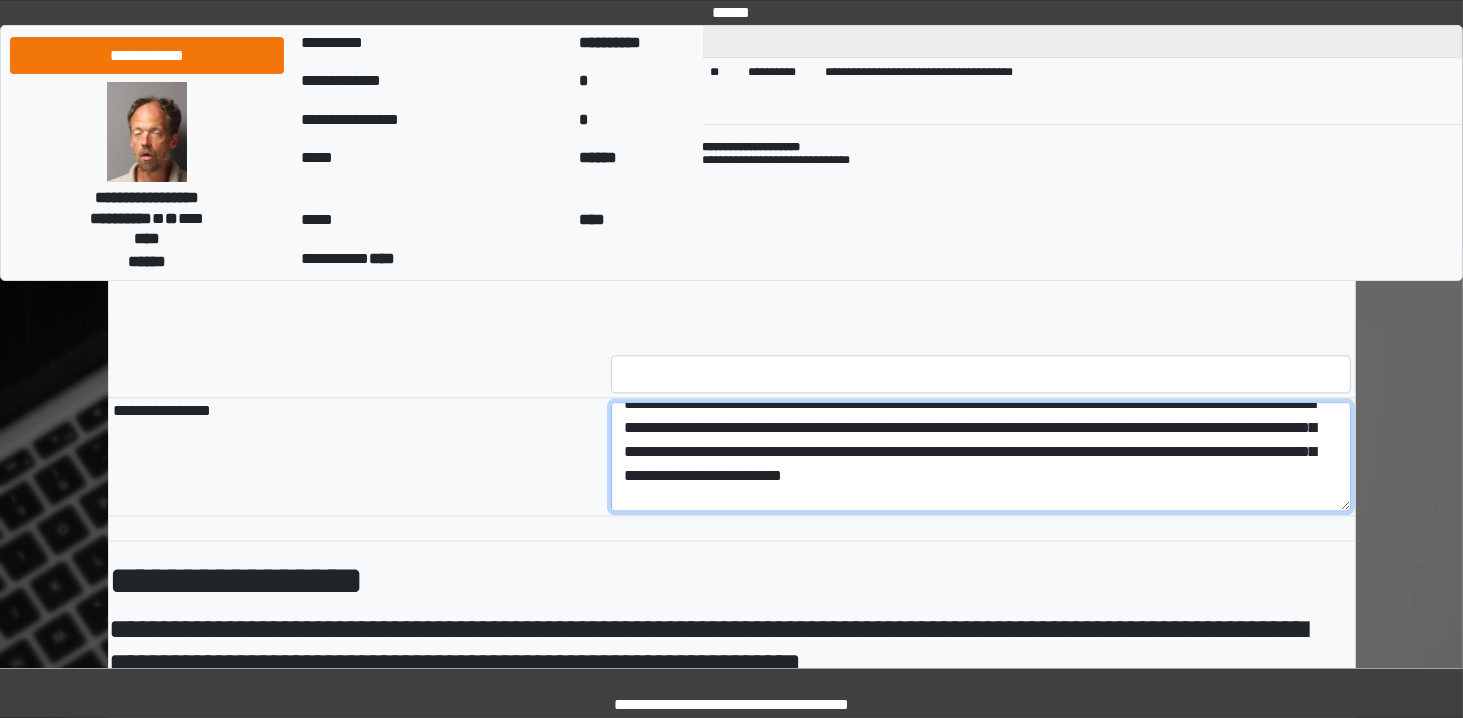 scroll, scrollTop: 90, scrollLeft: 0, axis: vertical 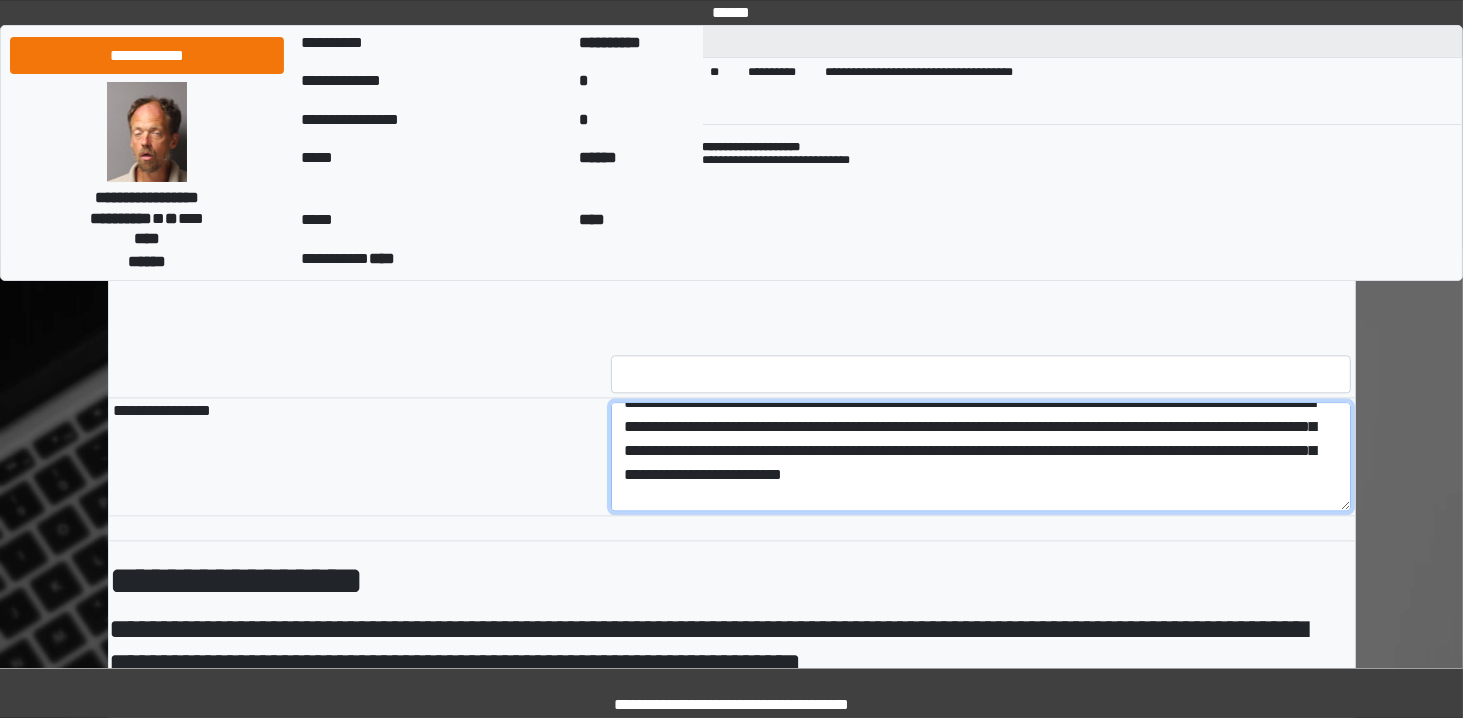 click on "**********" at bounding box center (981, 457) 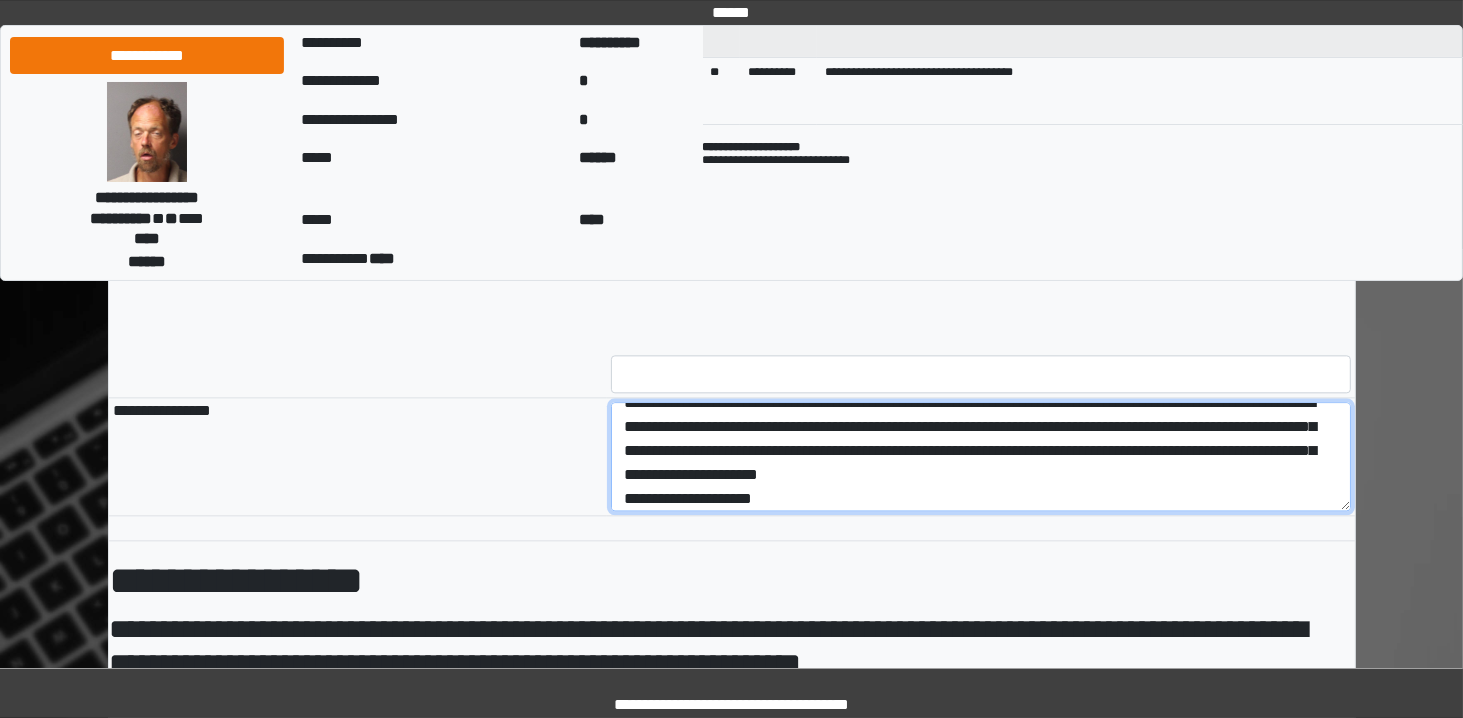 drag, startPoint x: 1049, startPoint y: 468, endPoint x: 956, endPoint y: 473, distance: 93.13431 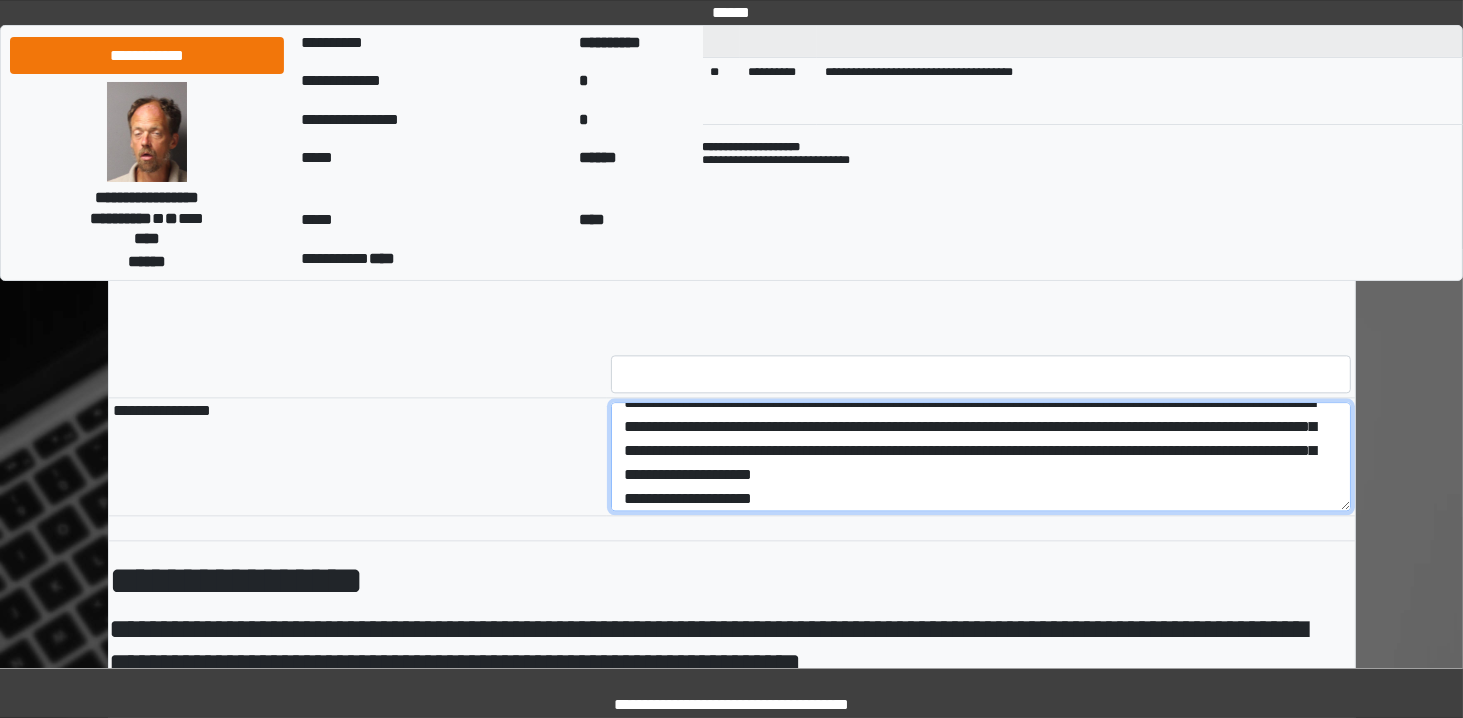 click on "**********" at bounding box center (981, 457) 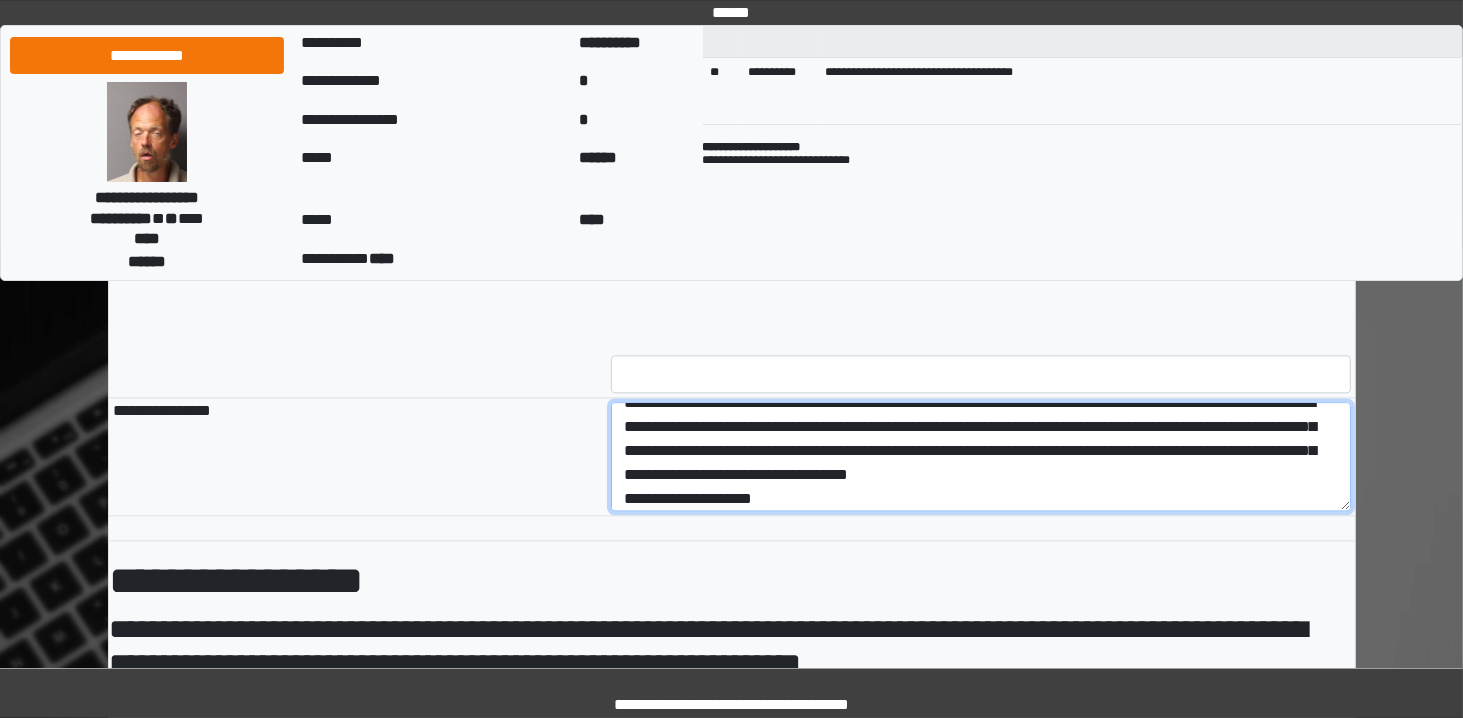 click on "**********" at bounding box center (981, 457) 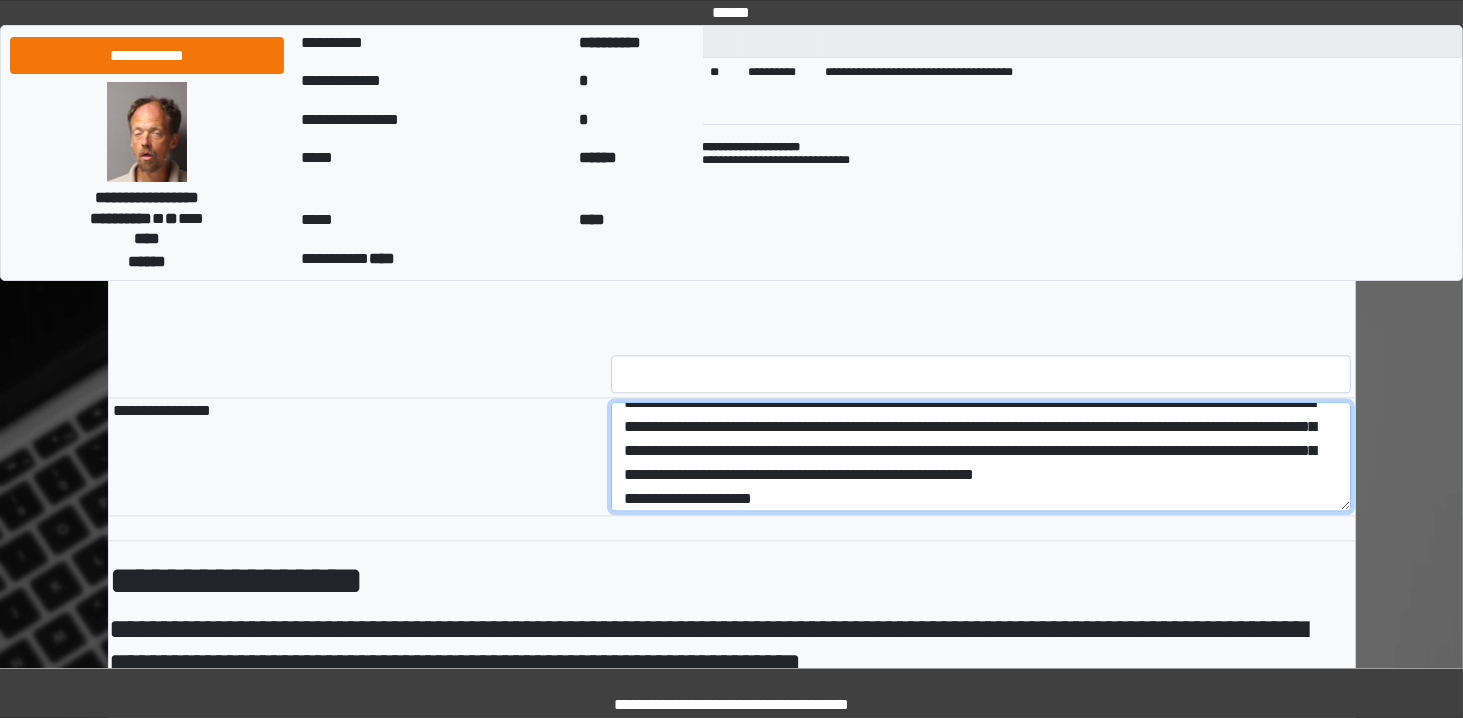 click on "**********" at bounding box center [981, 457] 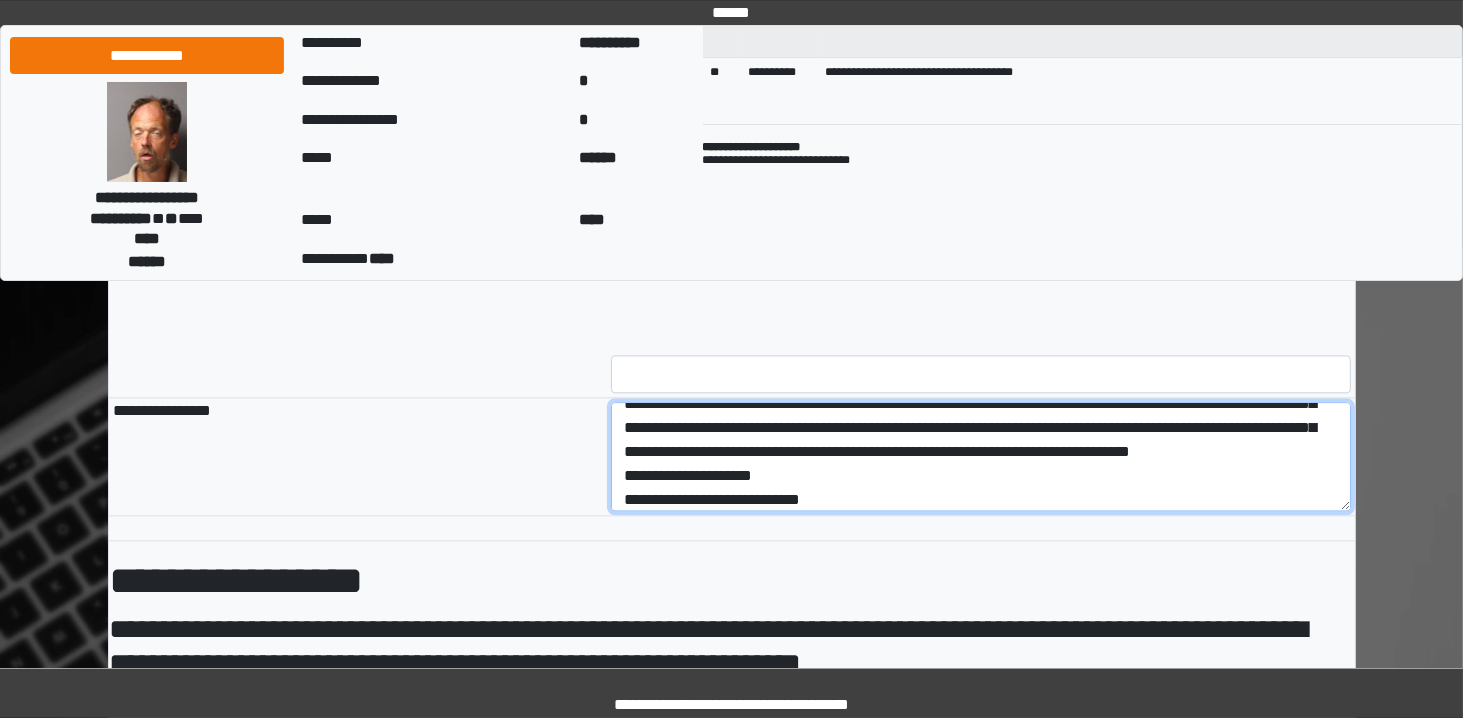 scroll, scrollTop: 172, scrollLeft: 0, axis: vertical 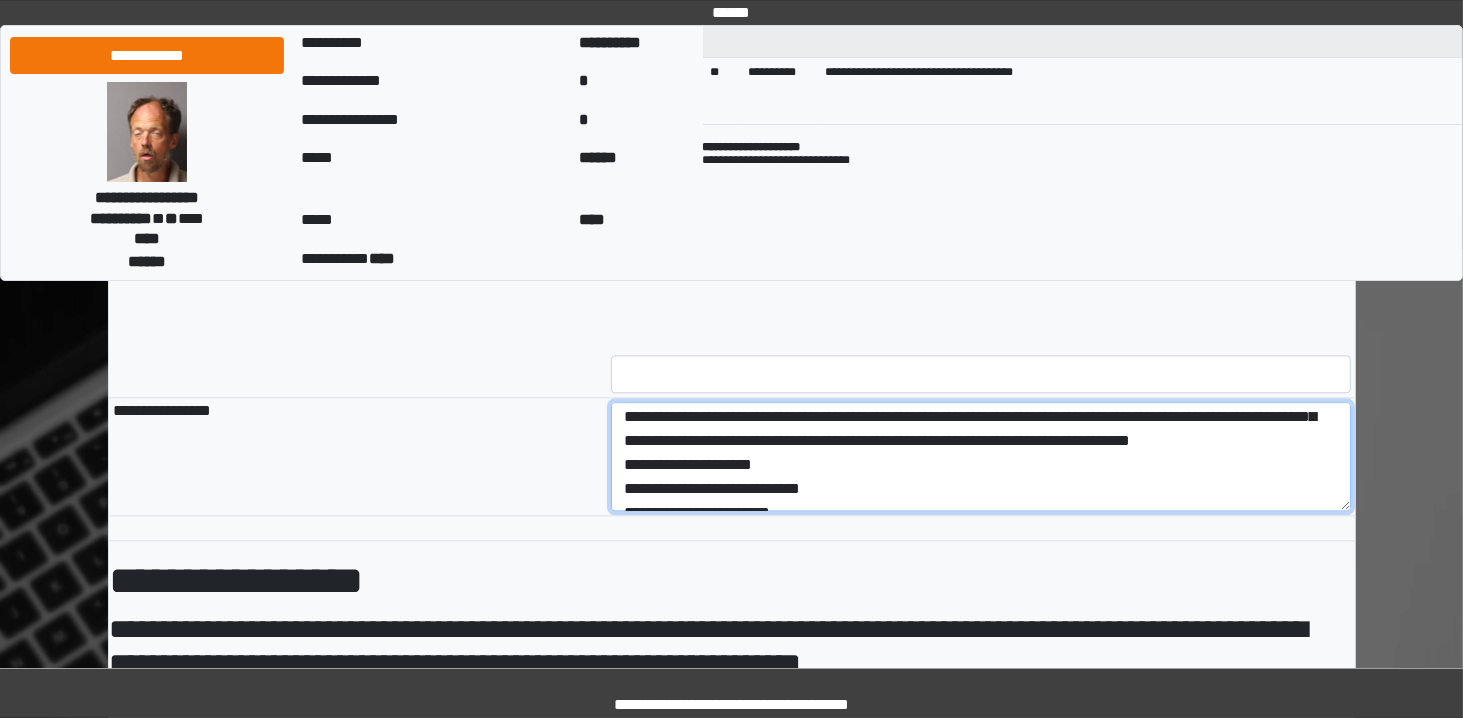 click on "**********" at bounding box center [981, 457] 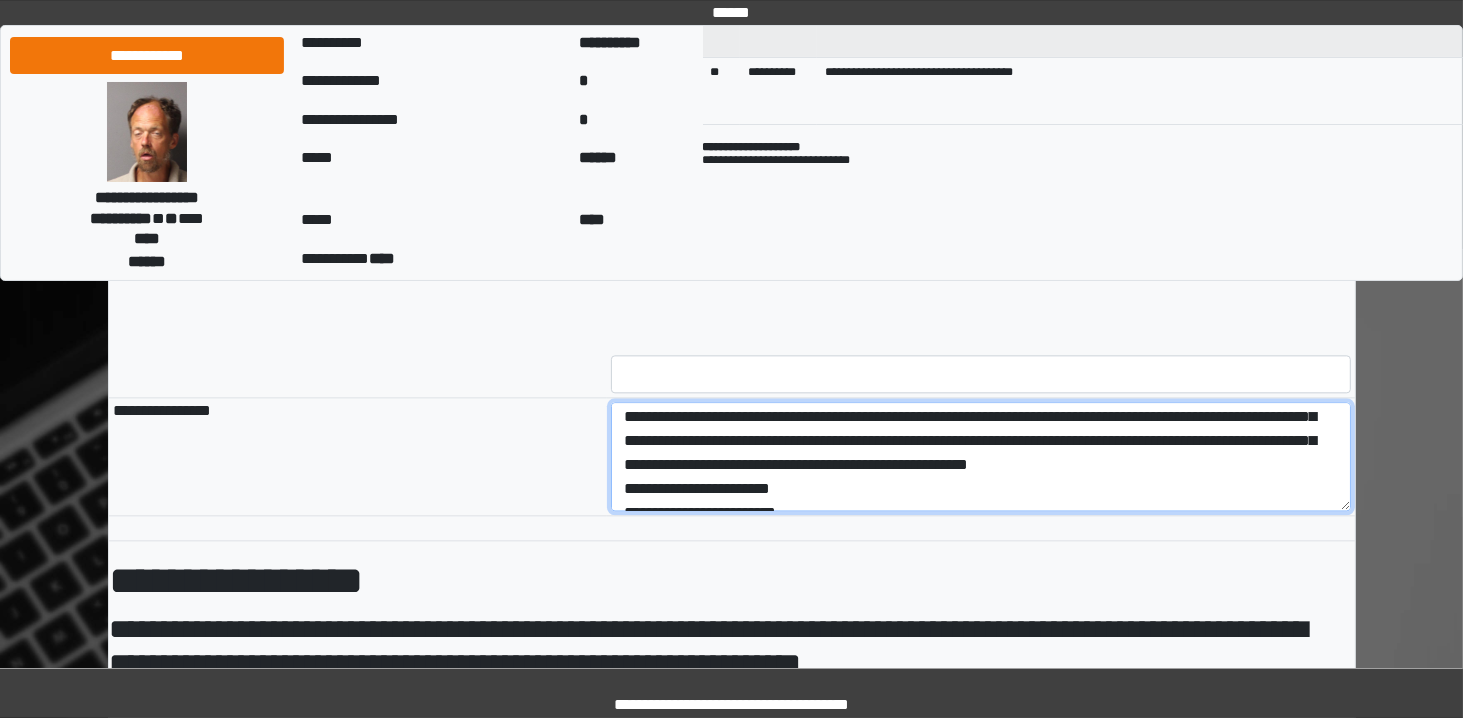 scroll, scrollTop: 244, scrollLeft: 0, axis: vertical 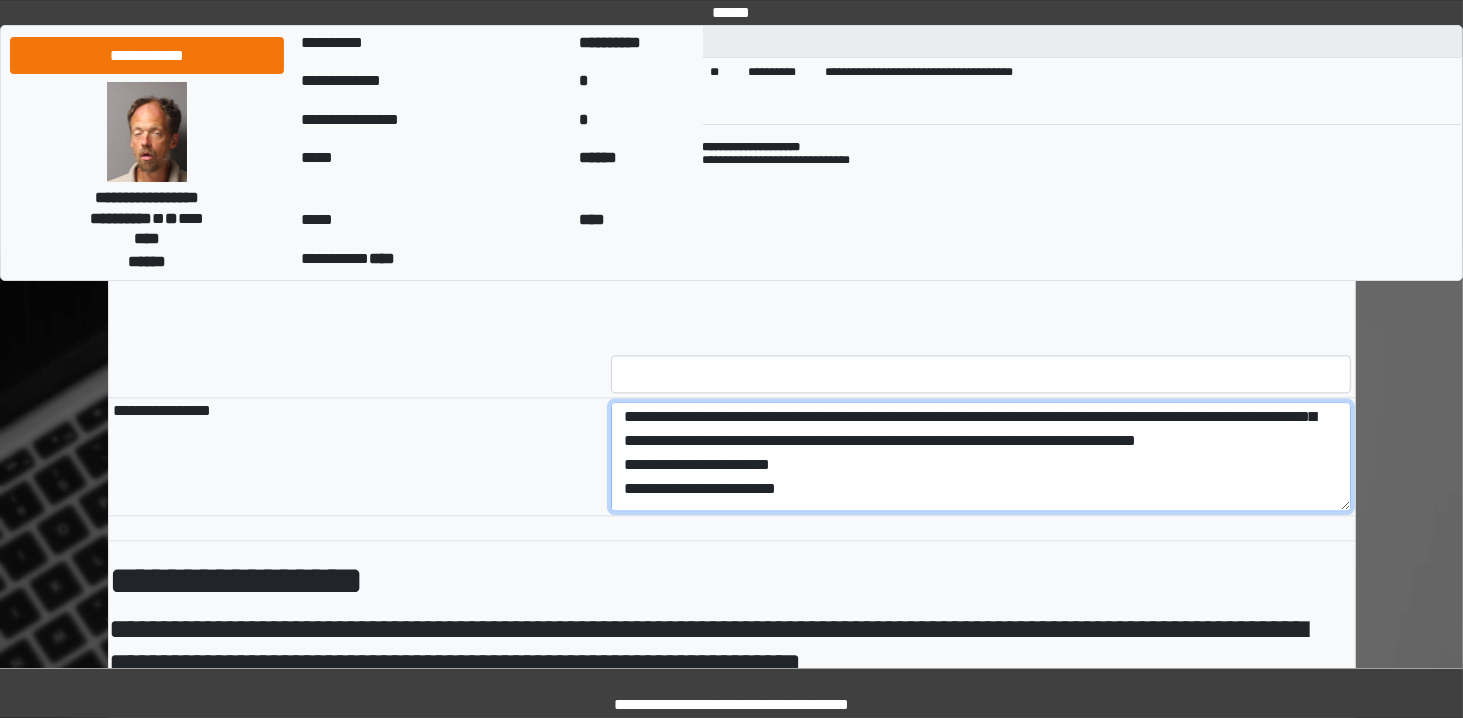 drag, startPoint x: 716, startPoint y: 484, endPoint x: 915, endPoint y: 462, distance: 200.21239 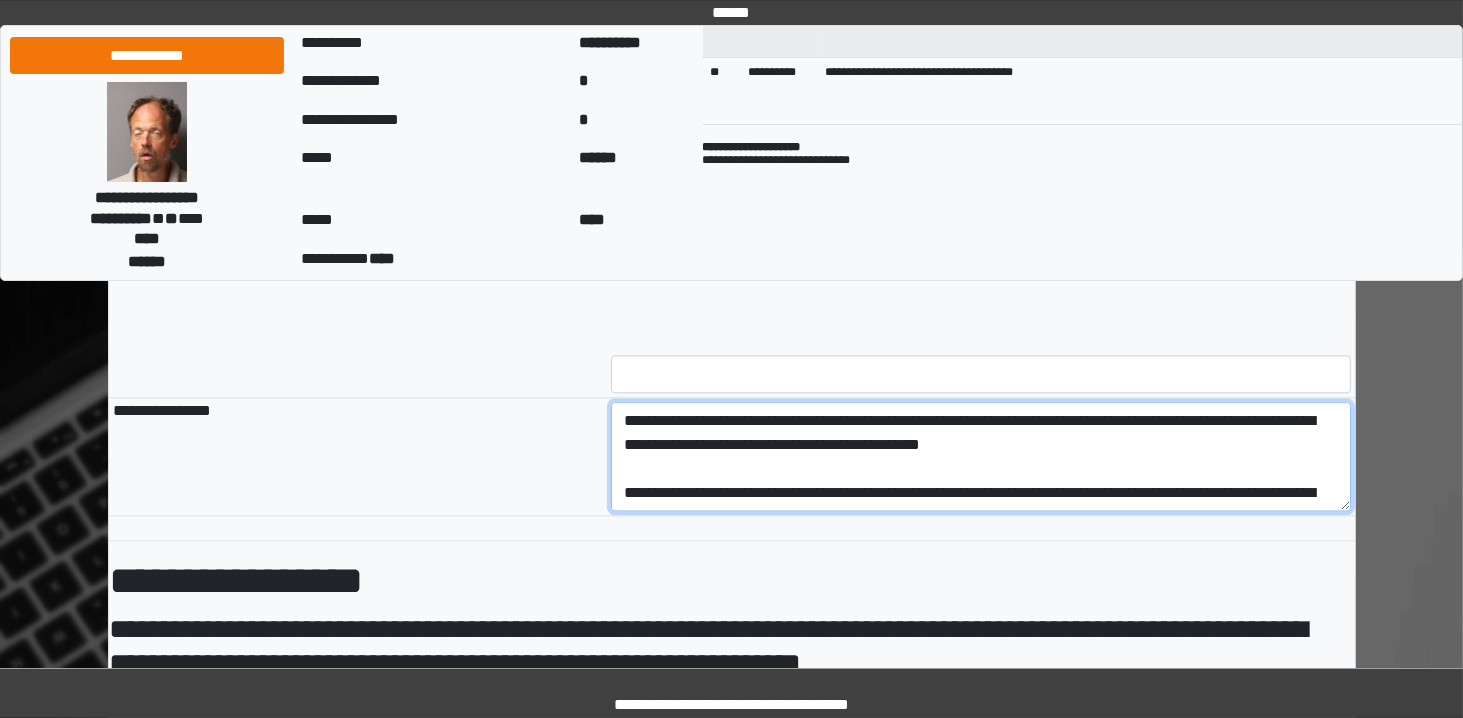scroll, scrollTop: 0, scrollLeft: 0, axis: both 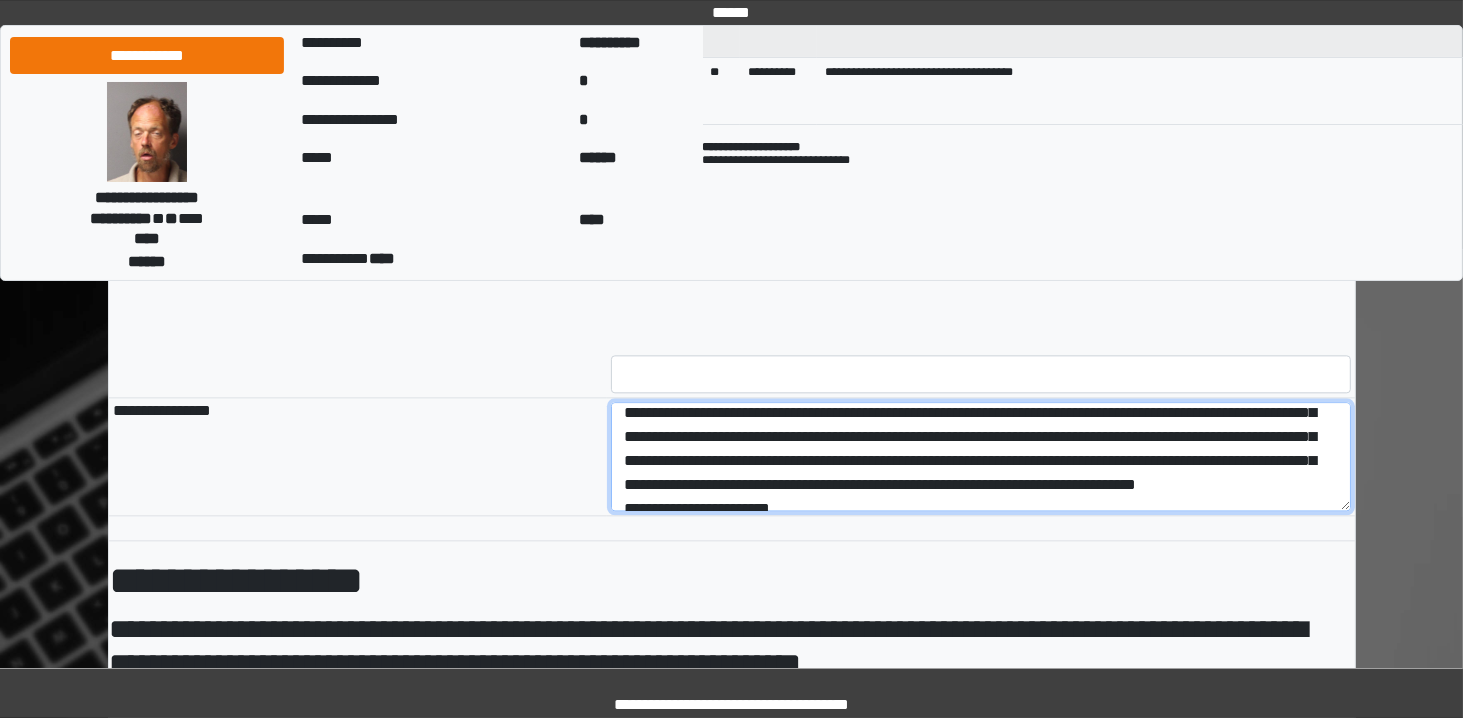 click at bounding box center [981, 457] 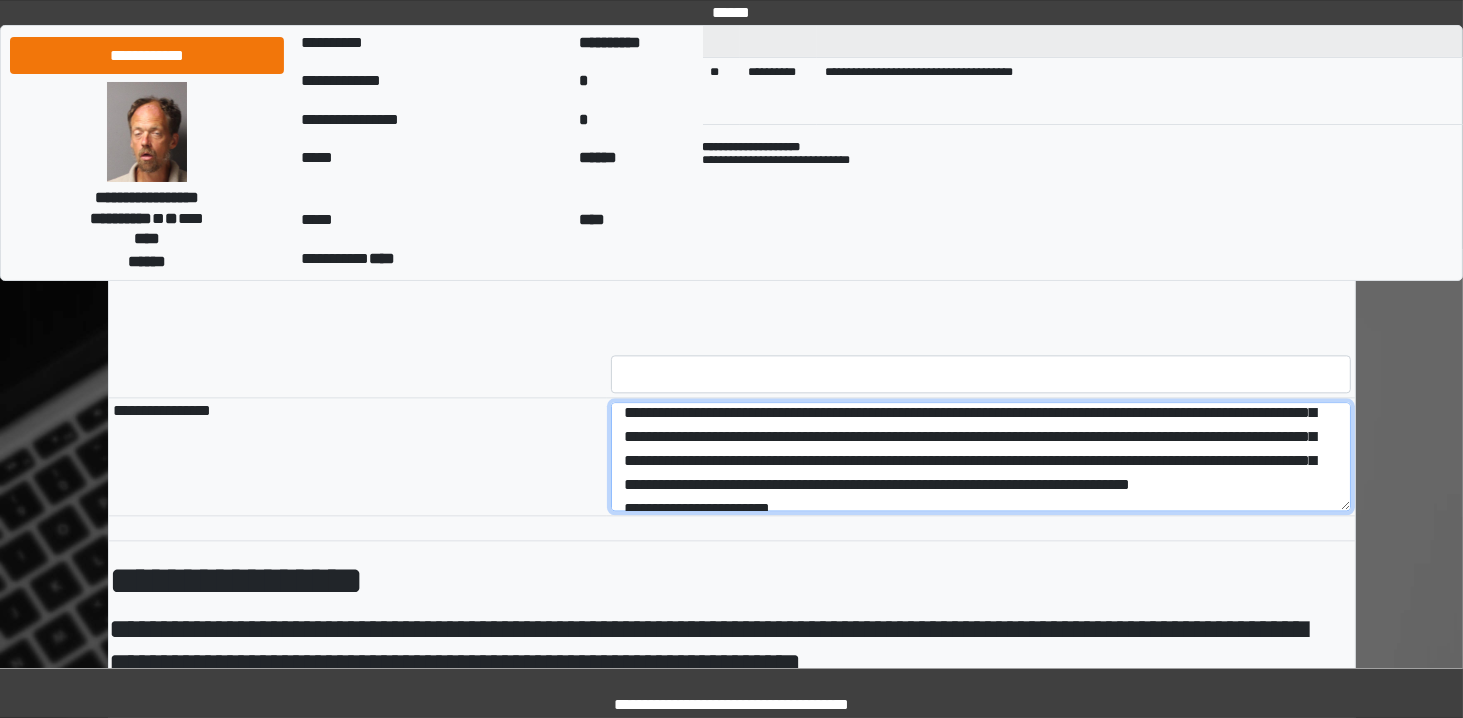 click at bounding box center (981, 457) 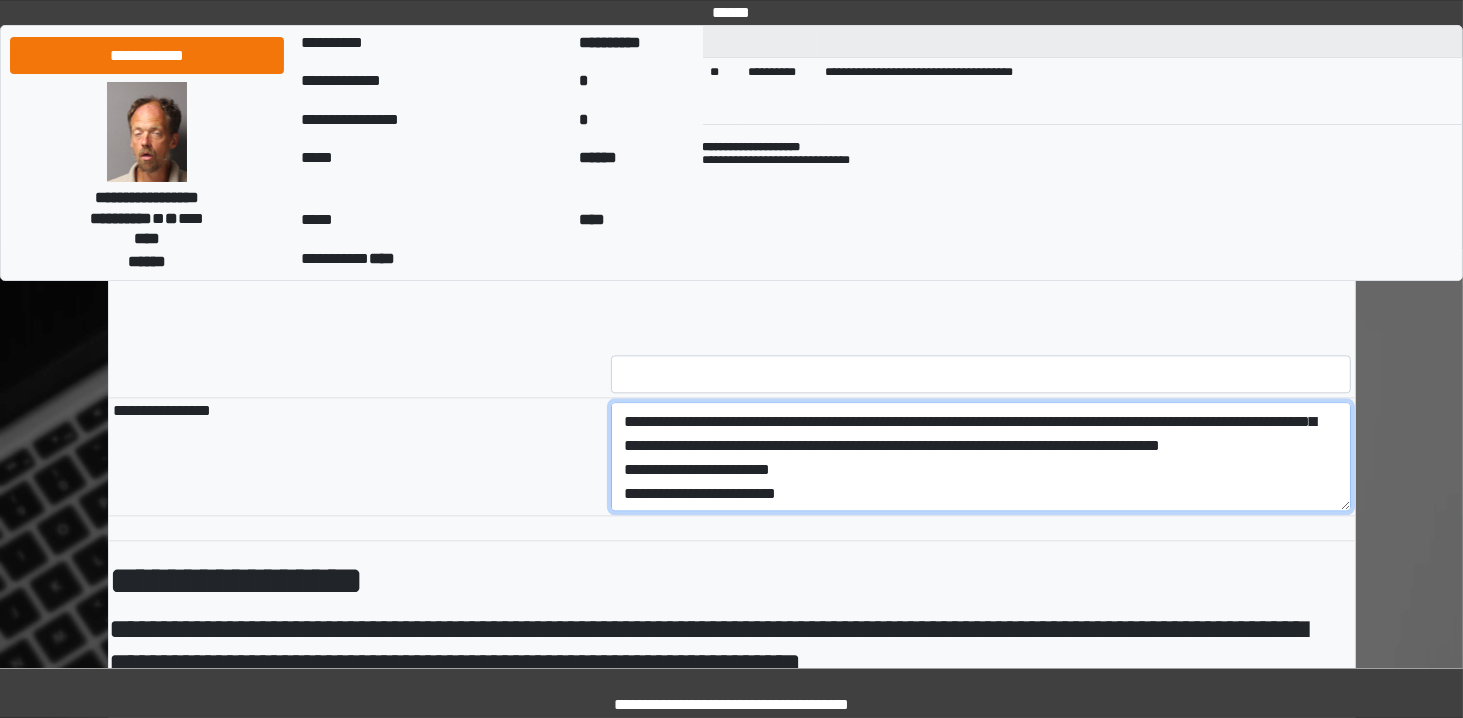 scroll, scrollTop: 240, scrollLeft: 0, axis: vertical 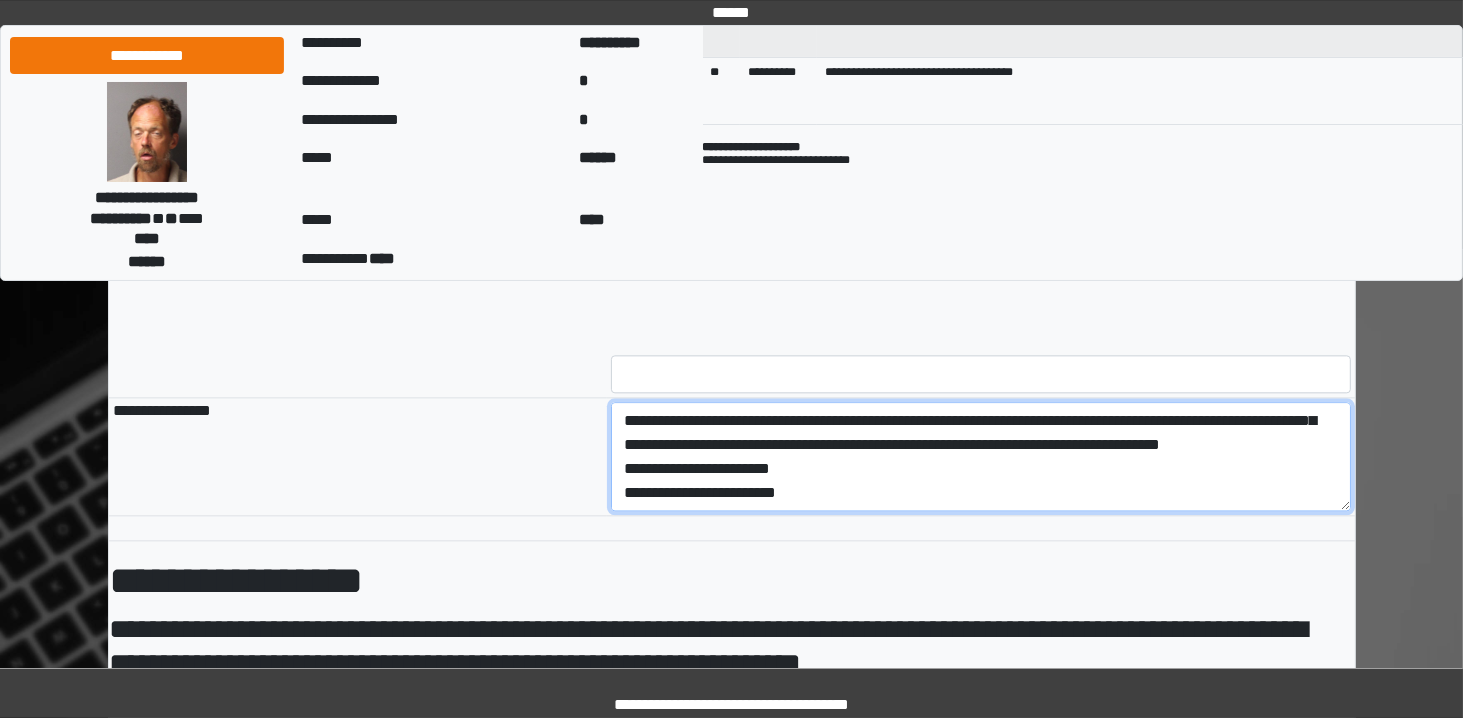click at bounding box center [981, 457] 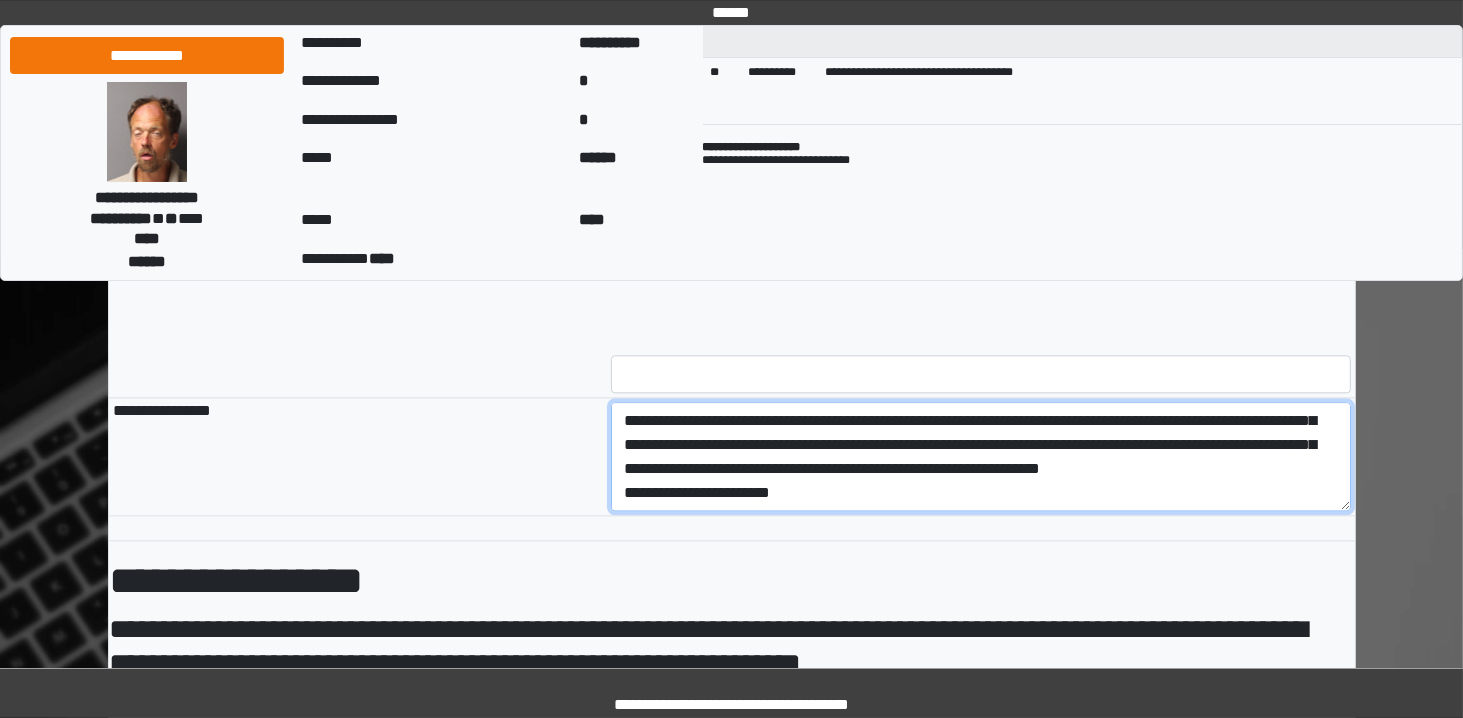 scroll, scrollTop: 256, scrollLeft: 0, axis: vertical 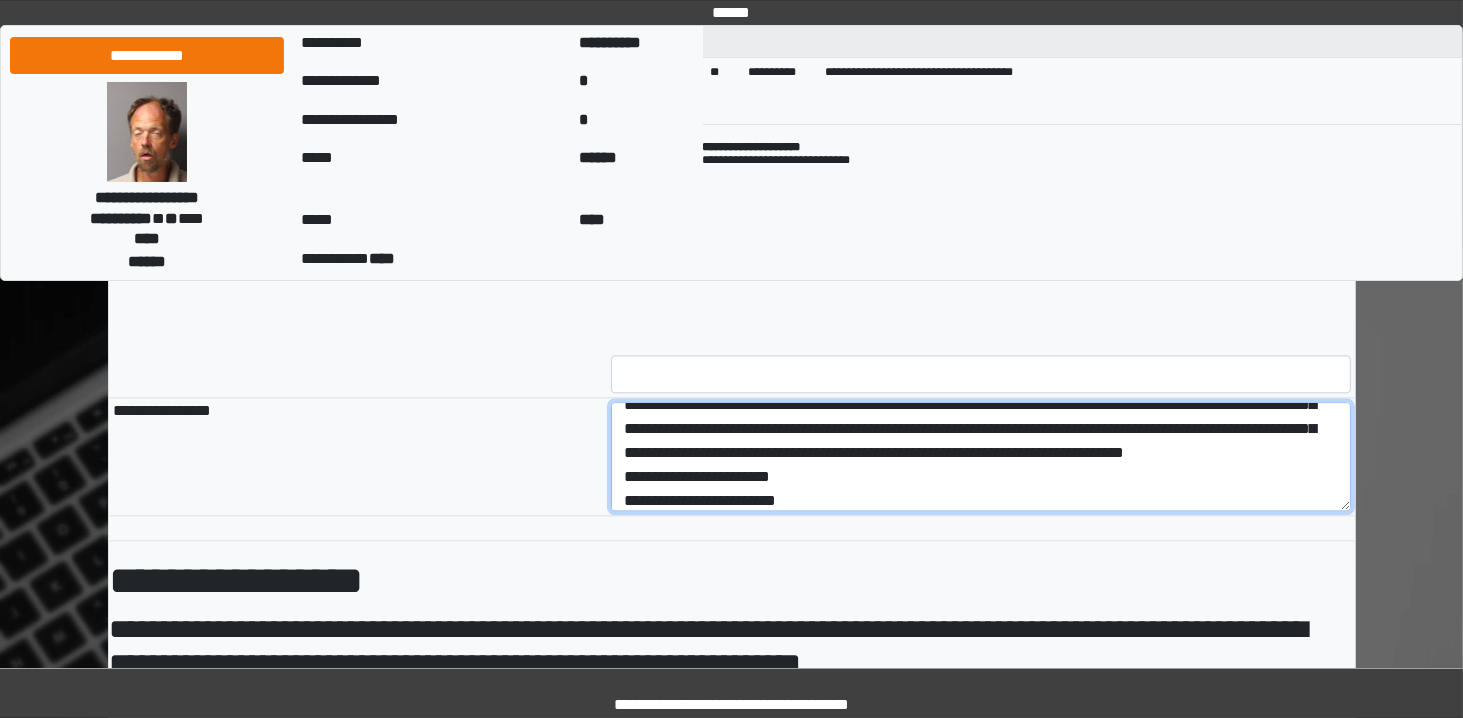 click at bounding box center [981, 457] 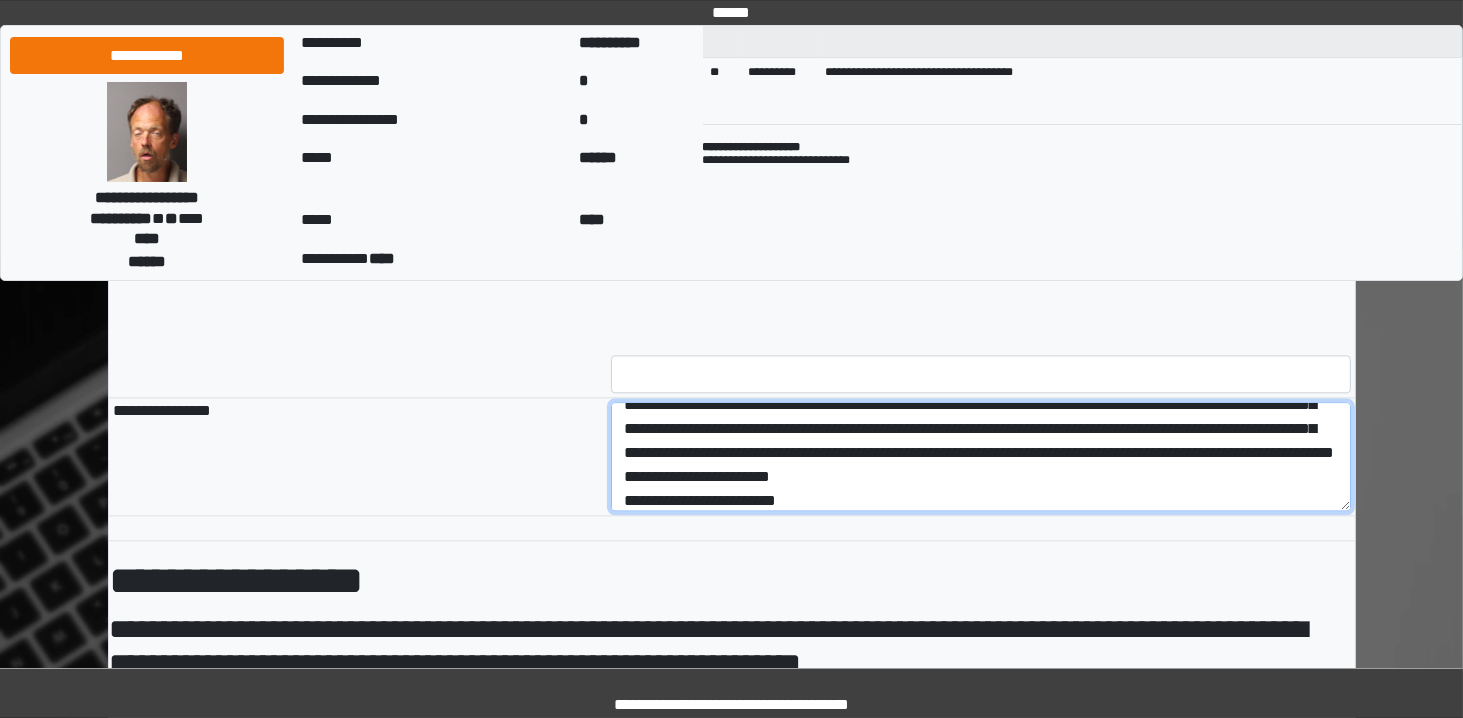 click at bounding box center [981, 457] 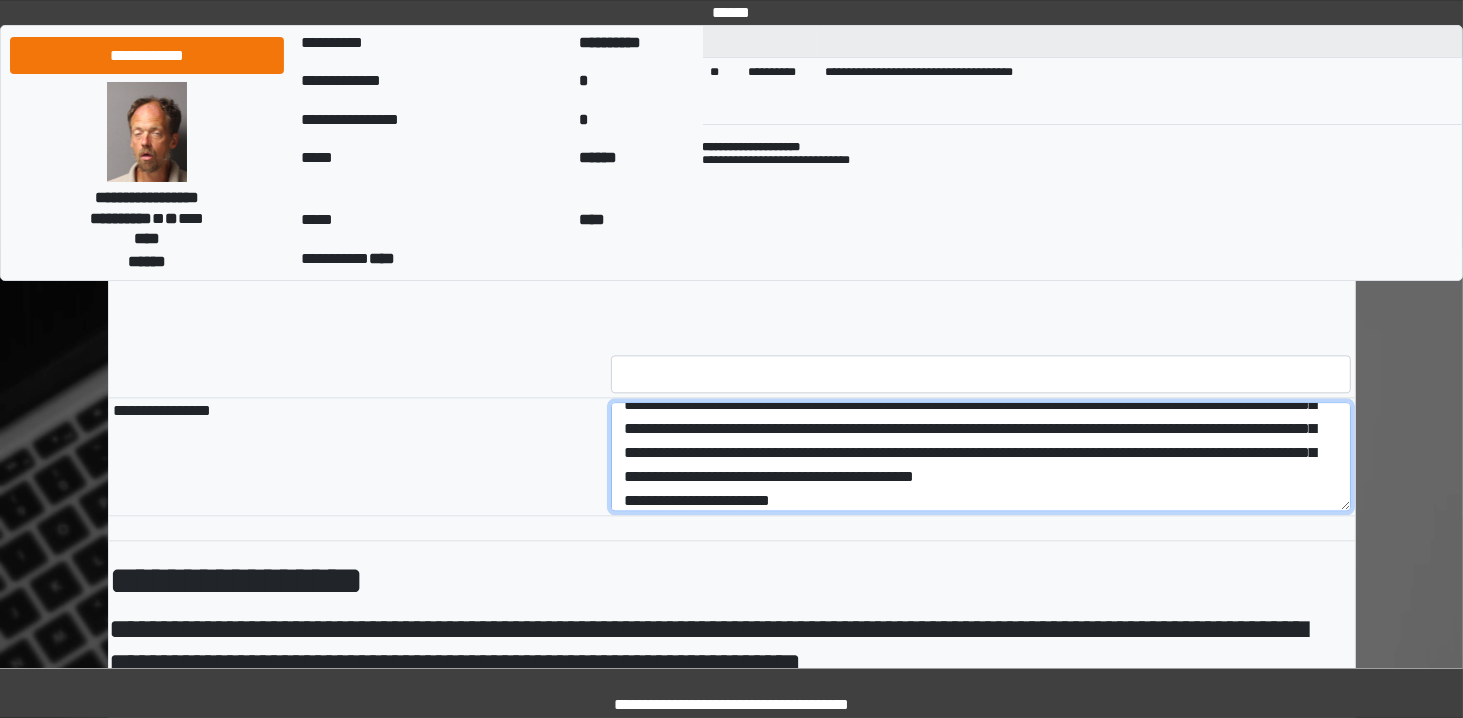 scroll, scrollTop: 280, scrollLeft: 0, axis: vertical 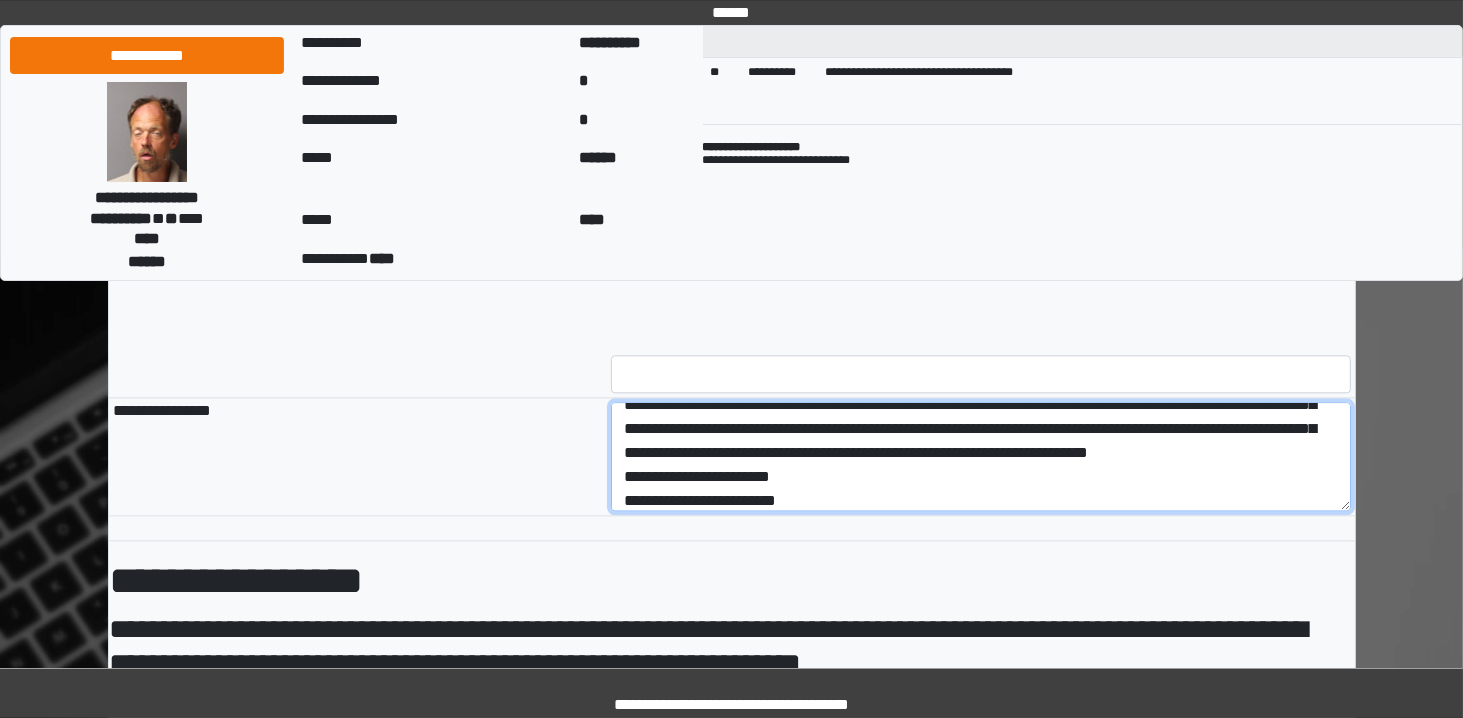 click at bounding box center (981, 457) 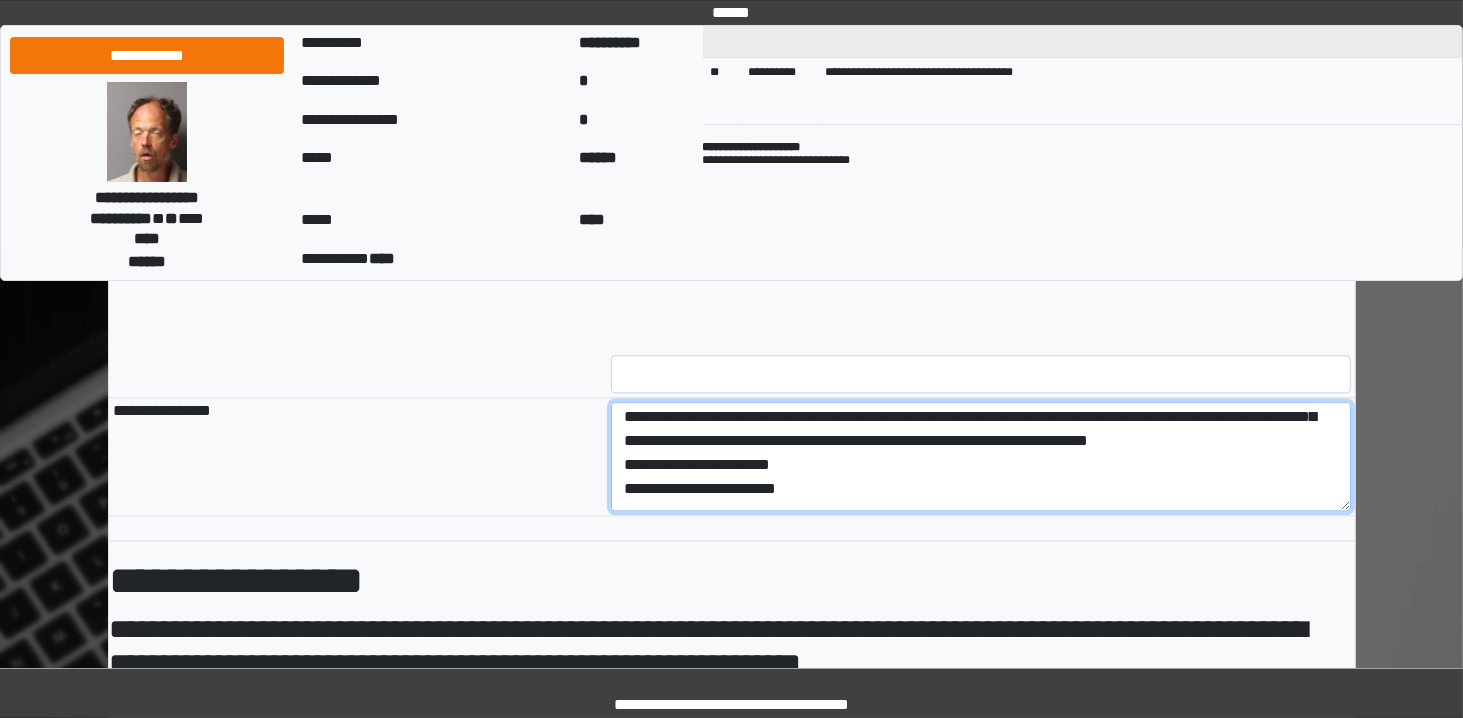 scroll, scrollTop: 298, scrollLeft: 0, axis: vertical 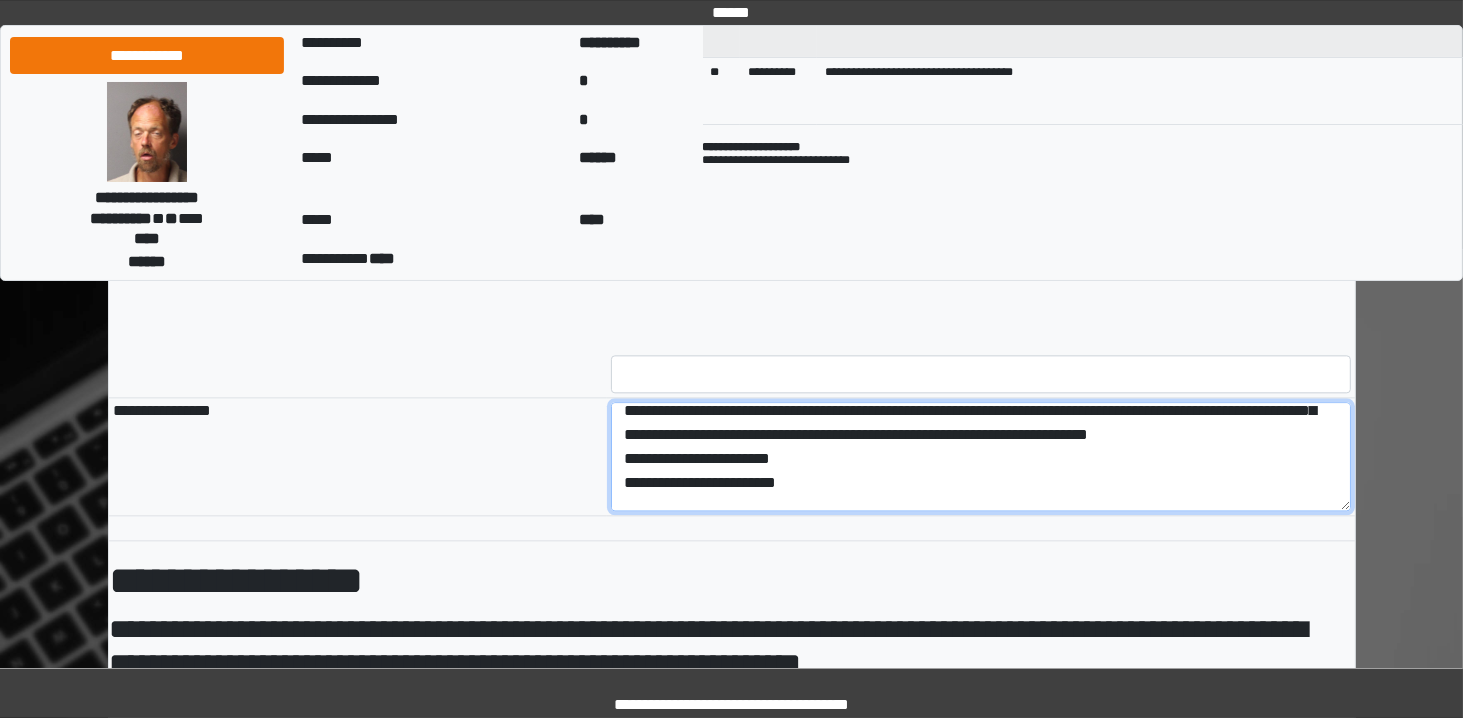 click at bounding box center (981, 457) 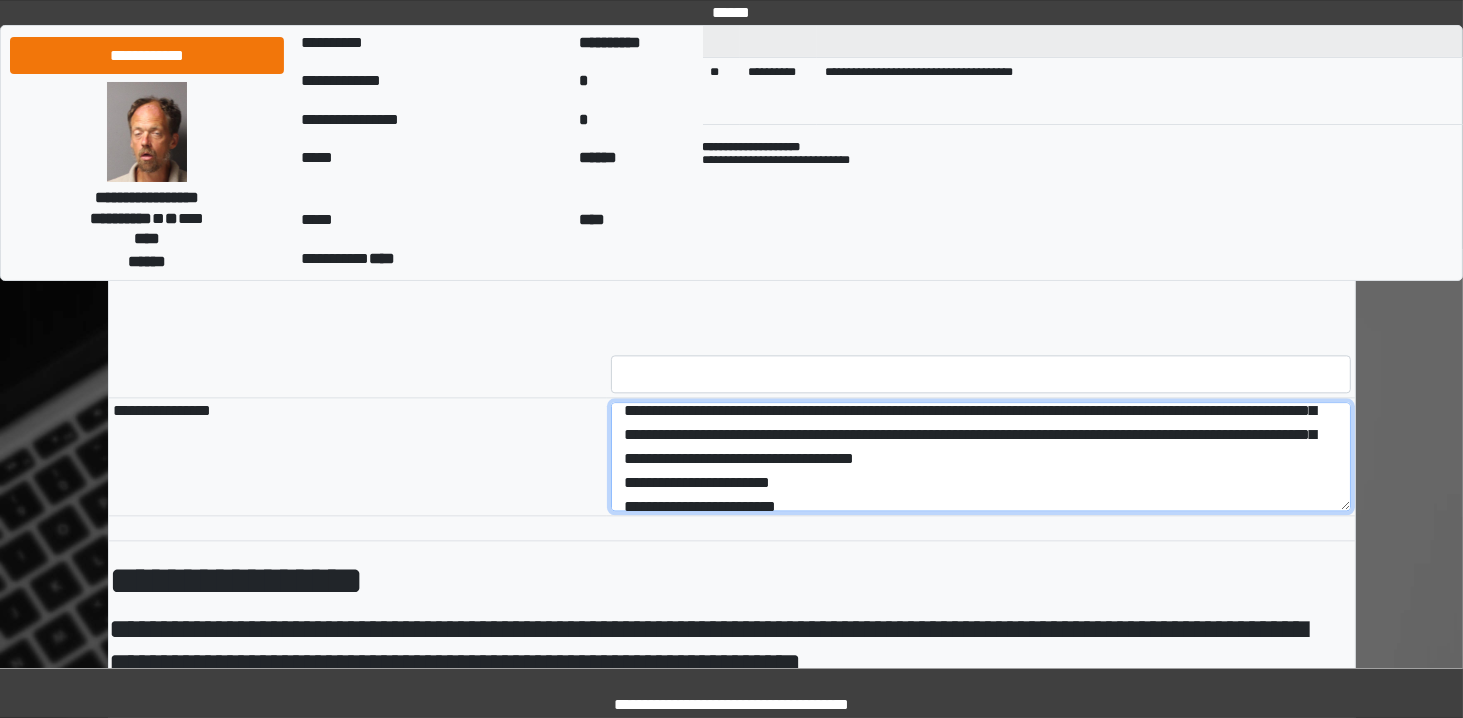 click at bounding box center [981, 457] 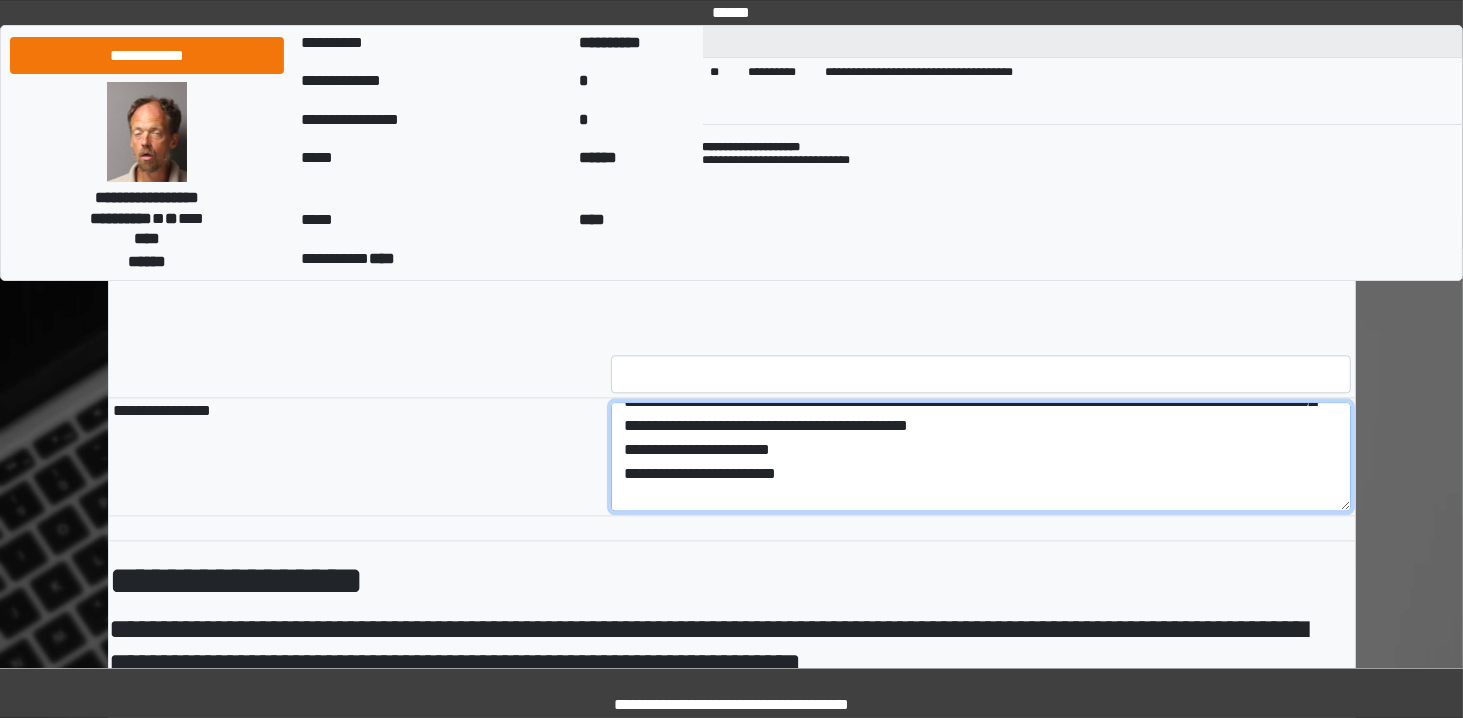 scroll, scrollTop: 330, scrollLeft: 0, axis: vertical 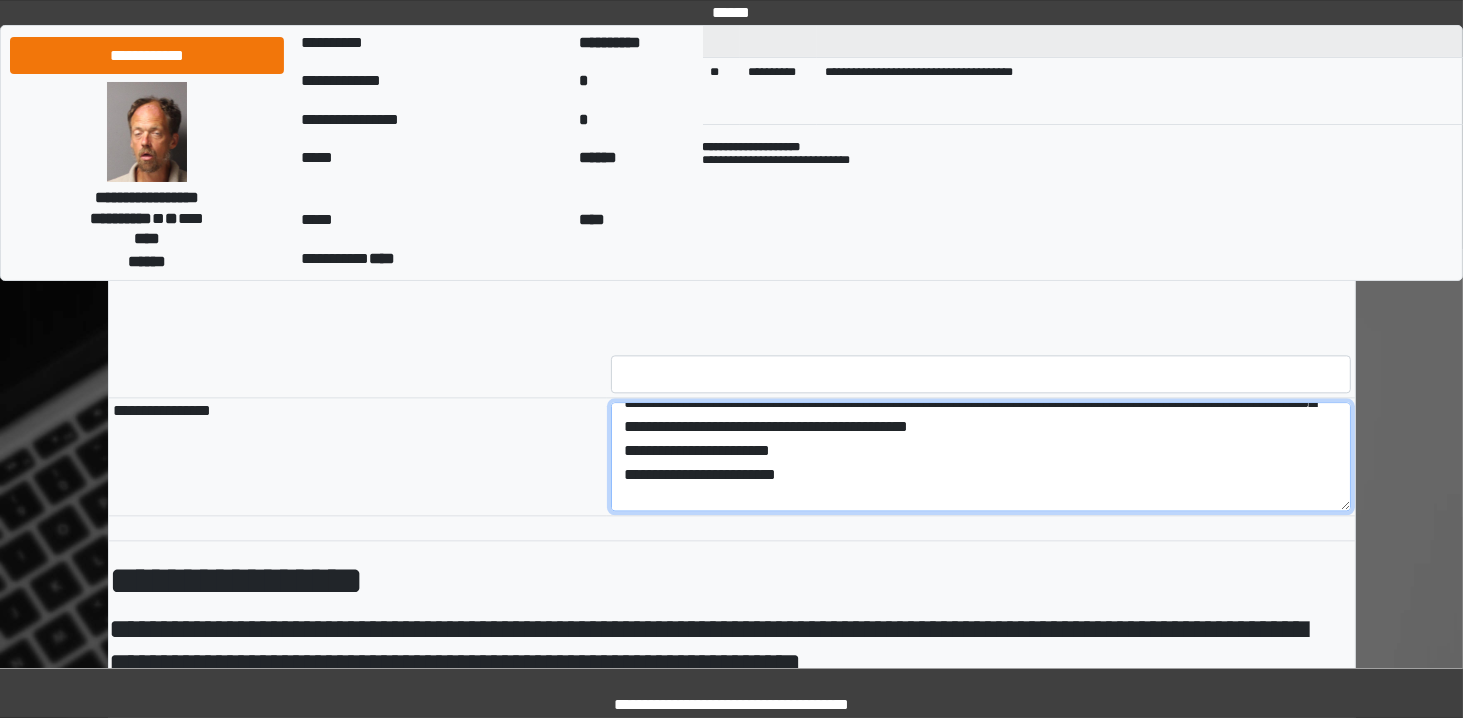 click at bounding box center (981, 457) 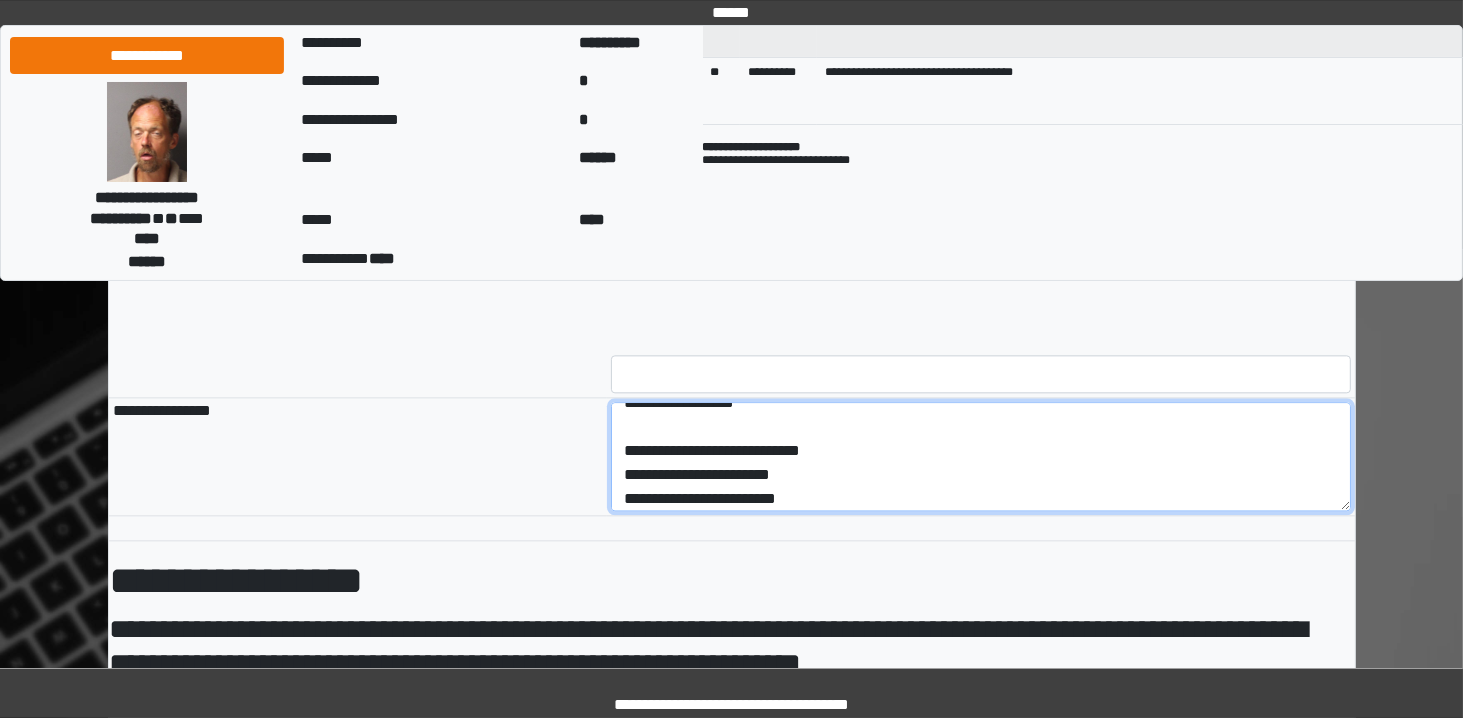 scroll, scrollTop: 378, scrollLeft: 0, axis: vertical 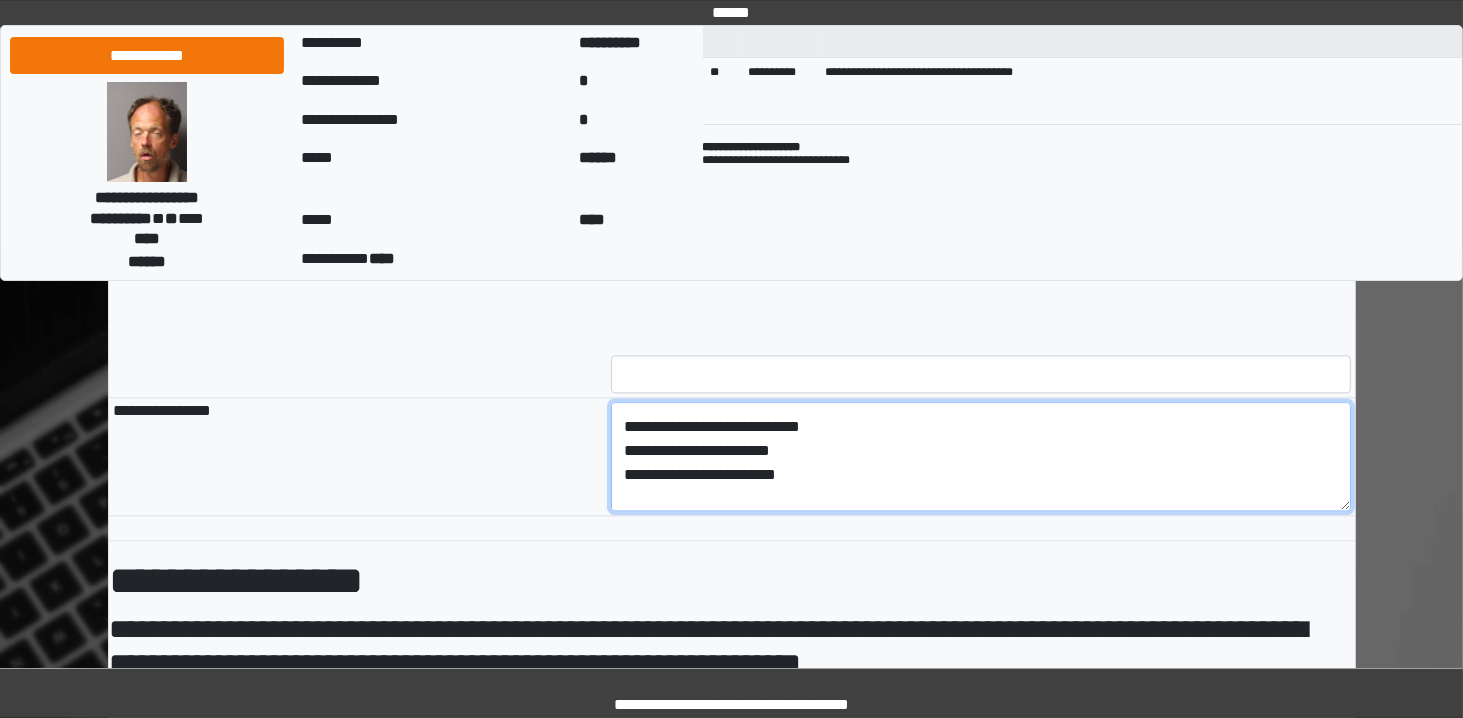 click at bounding box center (981, 457) 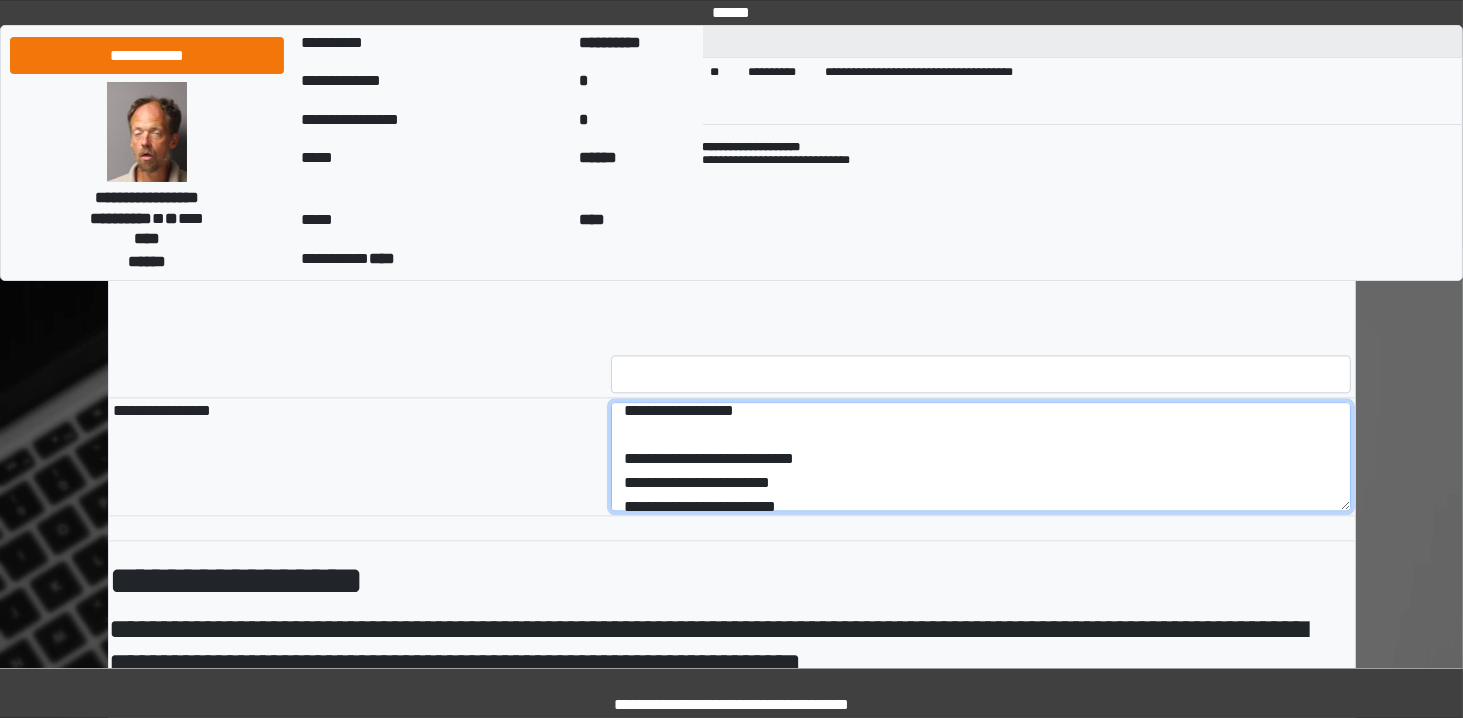 scroll, scrollTop: 344, scrollLeft: 0, axis: vertical 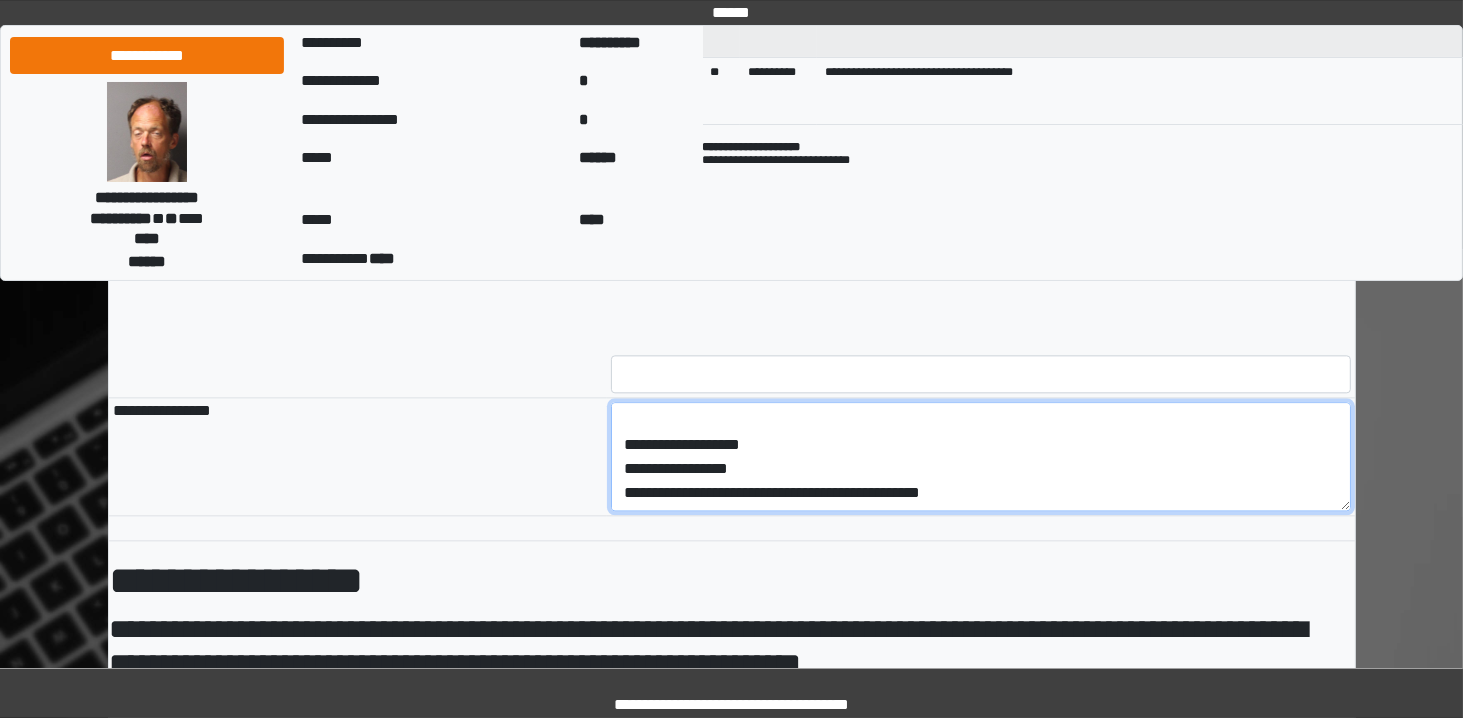 drag, startPoint x: 943, startPoint y: 462, endPoint x: 785, endPoint y: 410, distance: 166.337 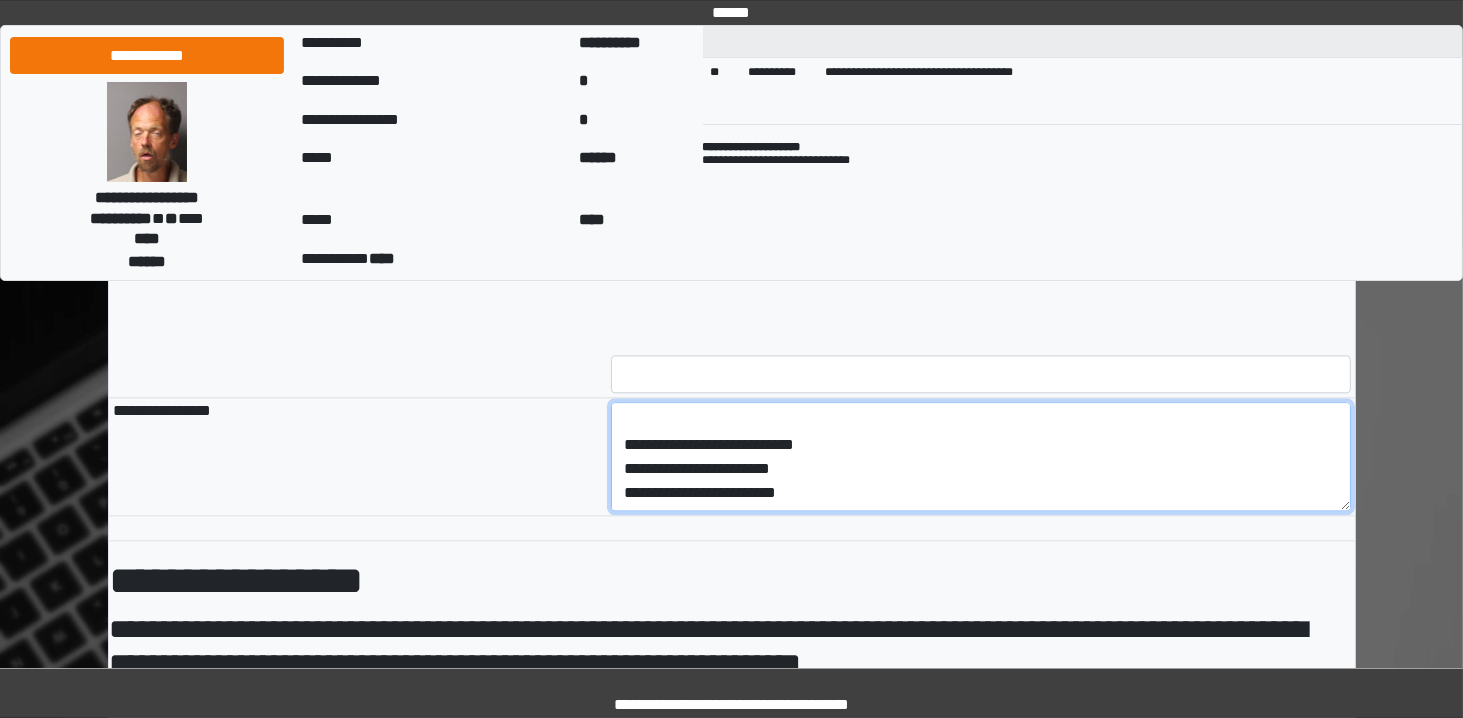 scroll, scrollTop: 358, scrollLeft: 0, axis: vertical 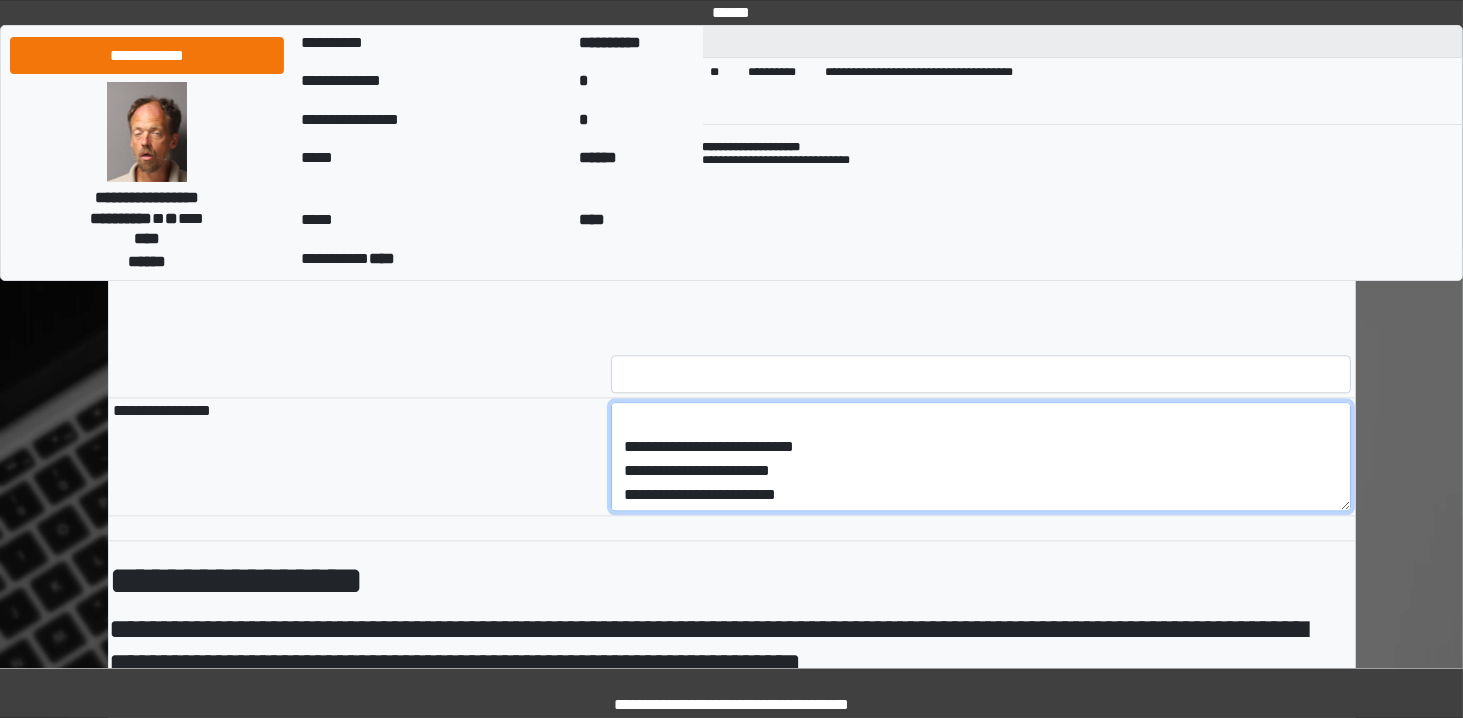 drag, startPoint x: 956, startPoint y: 444, endPoint x: 678, endPoint y: 445, distance: 278.0018 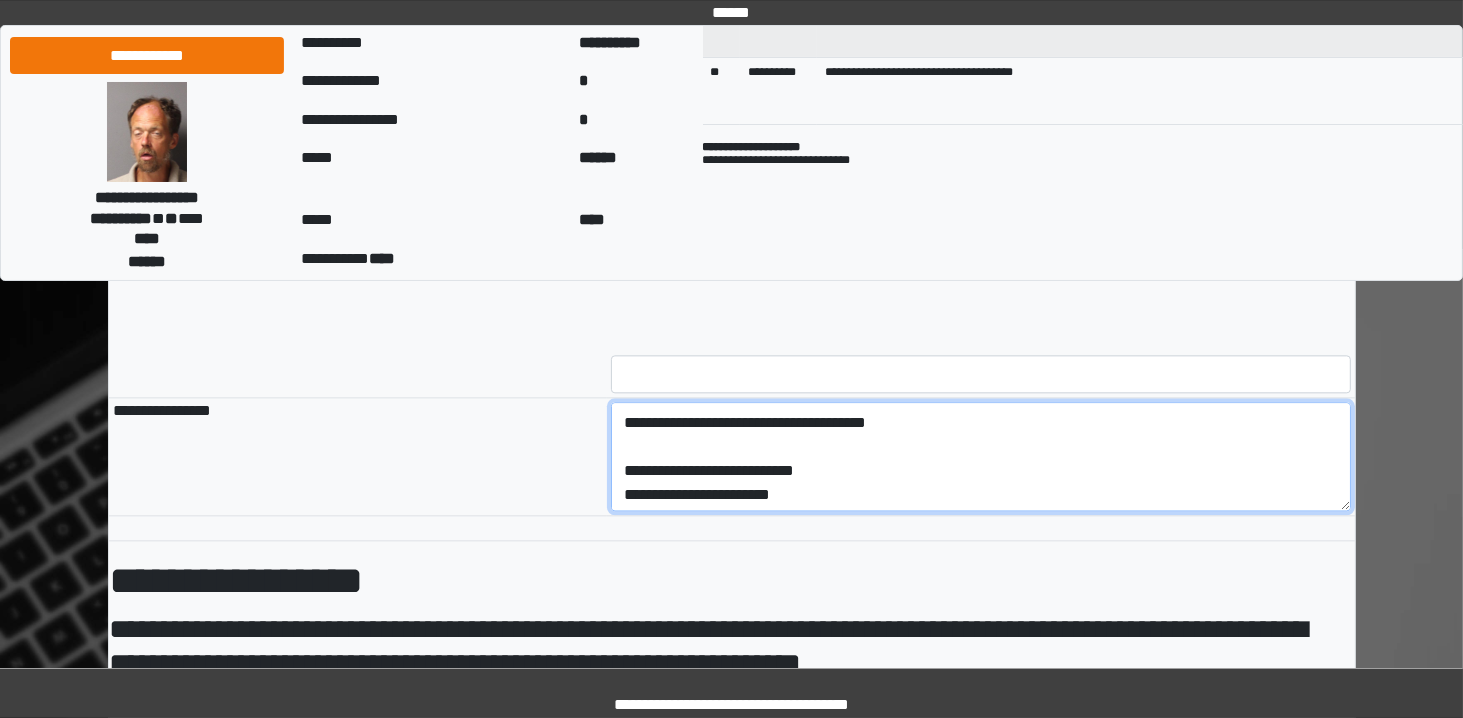 click at bounding box center [981, 457] 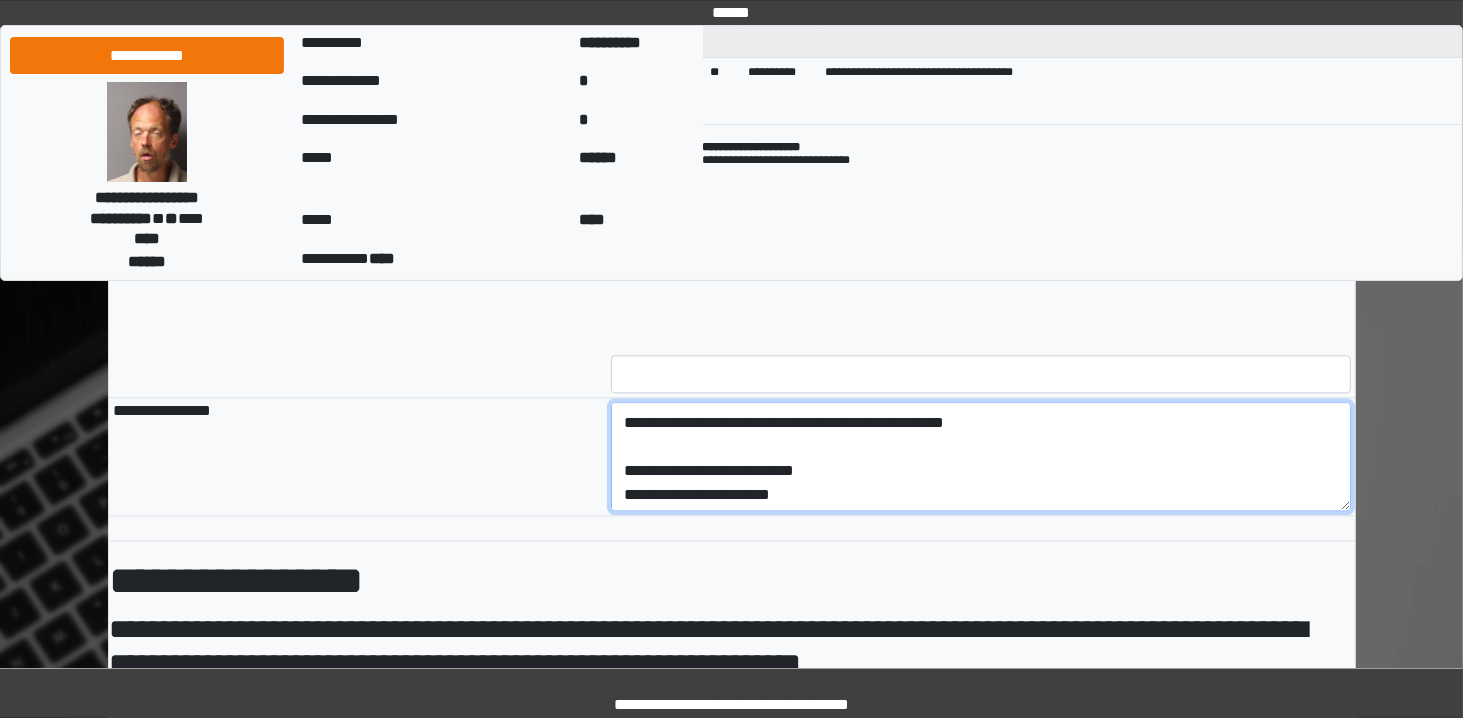click at bounding box center (981, 457) 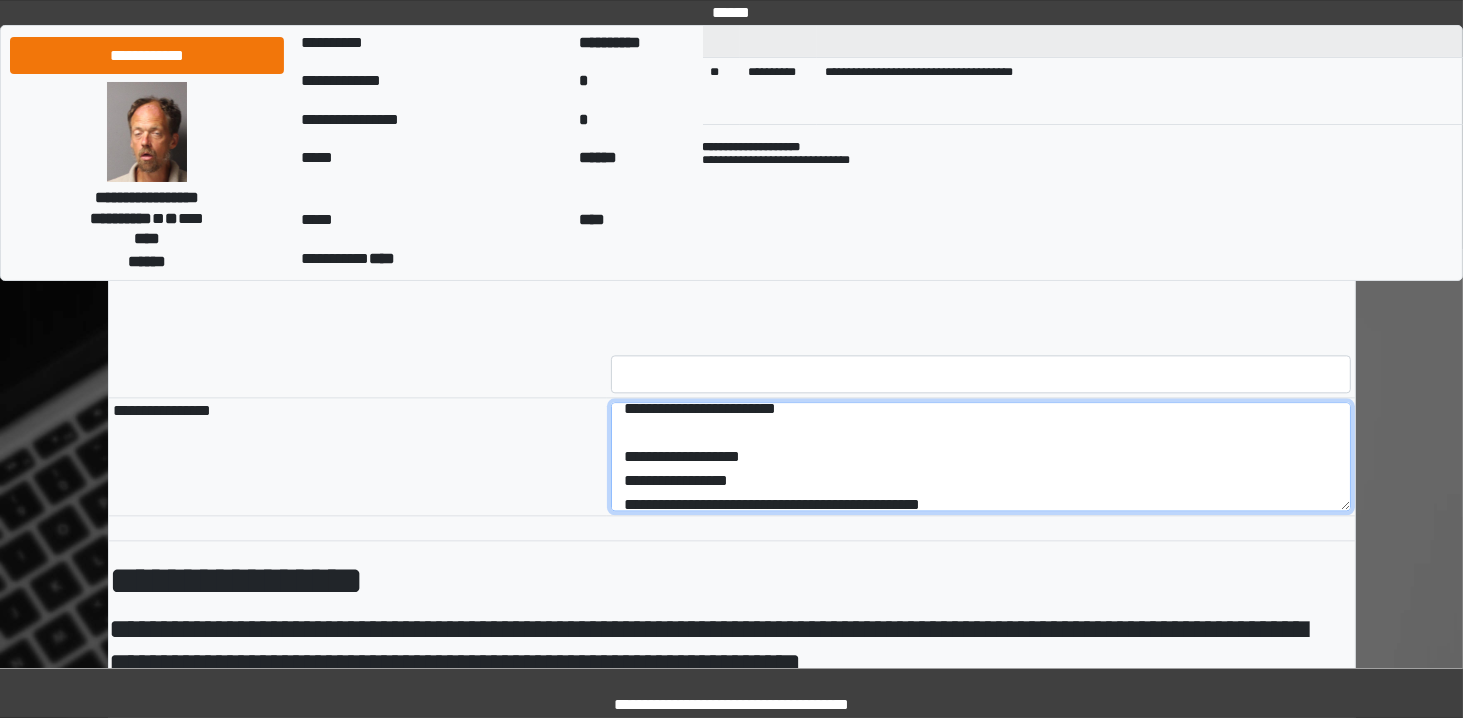 scroll, scrollTop: 470, scrollLeft: 0, axis: vertical 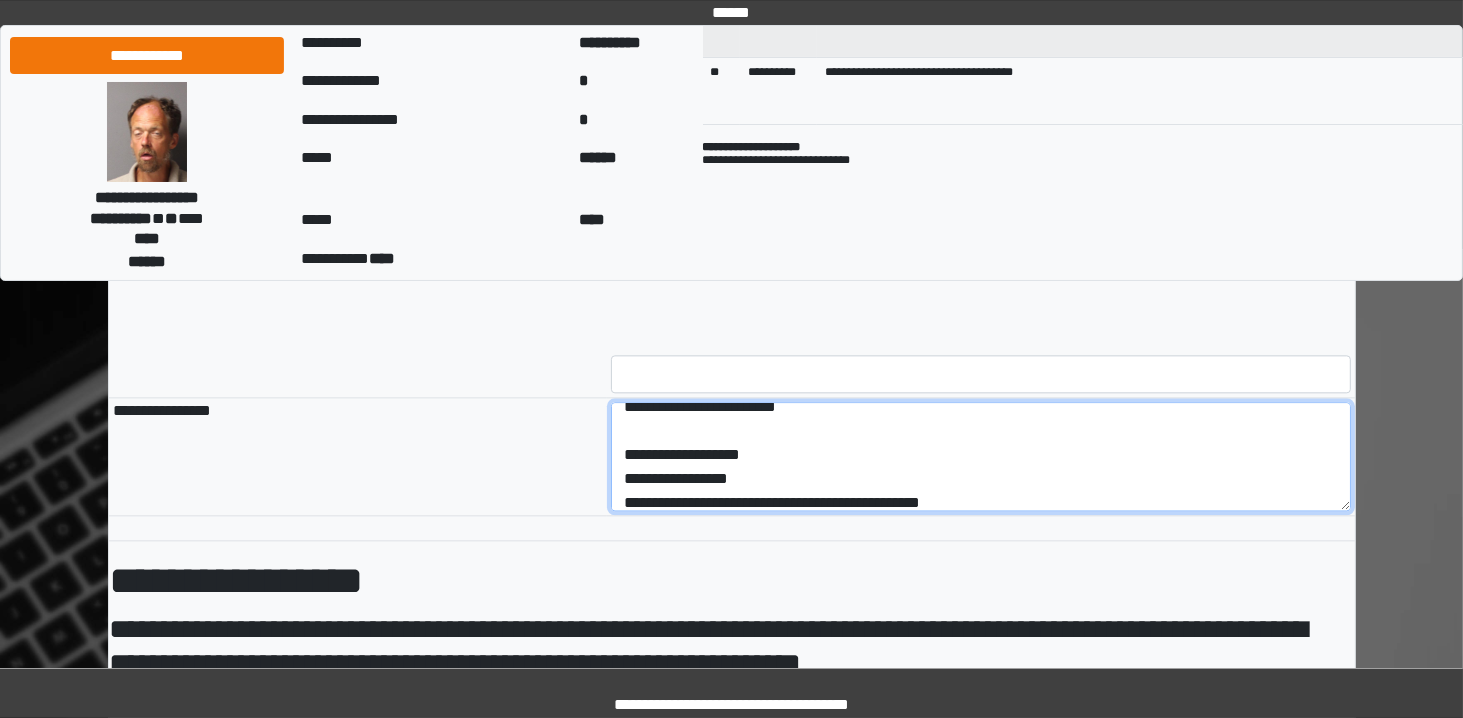 click at bounding box center [981, 457] 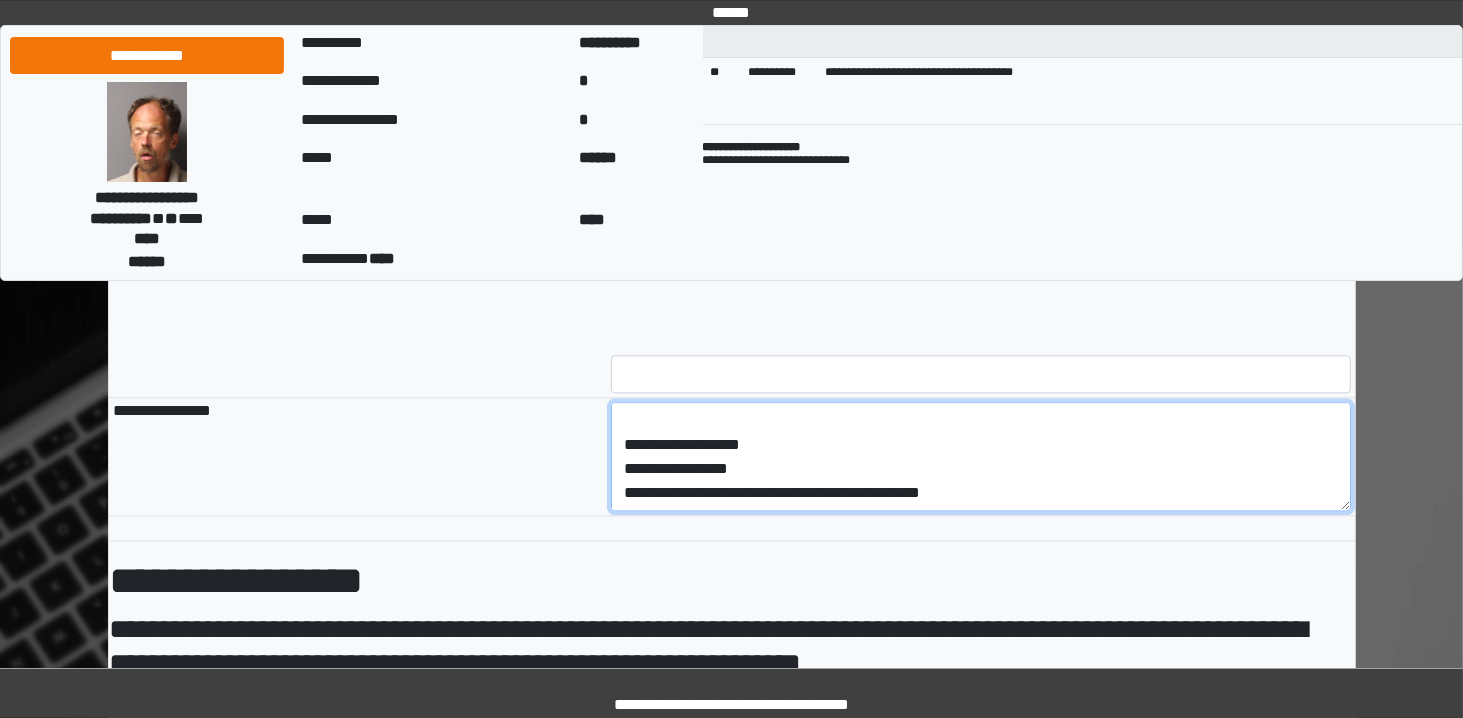scroll, scrollTop: 552, scrollLeft: 0, axis: vertical 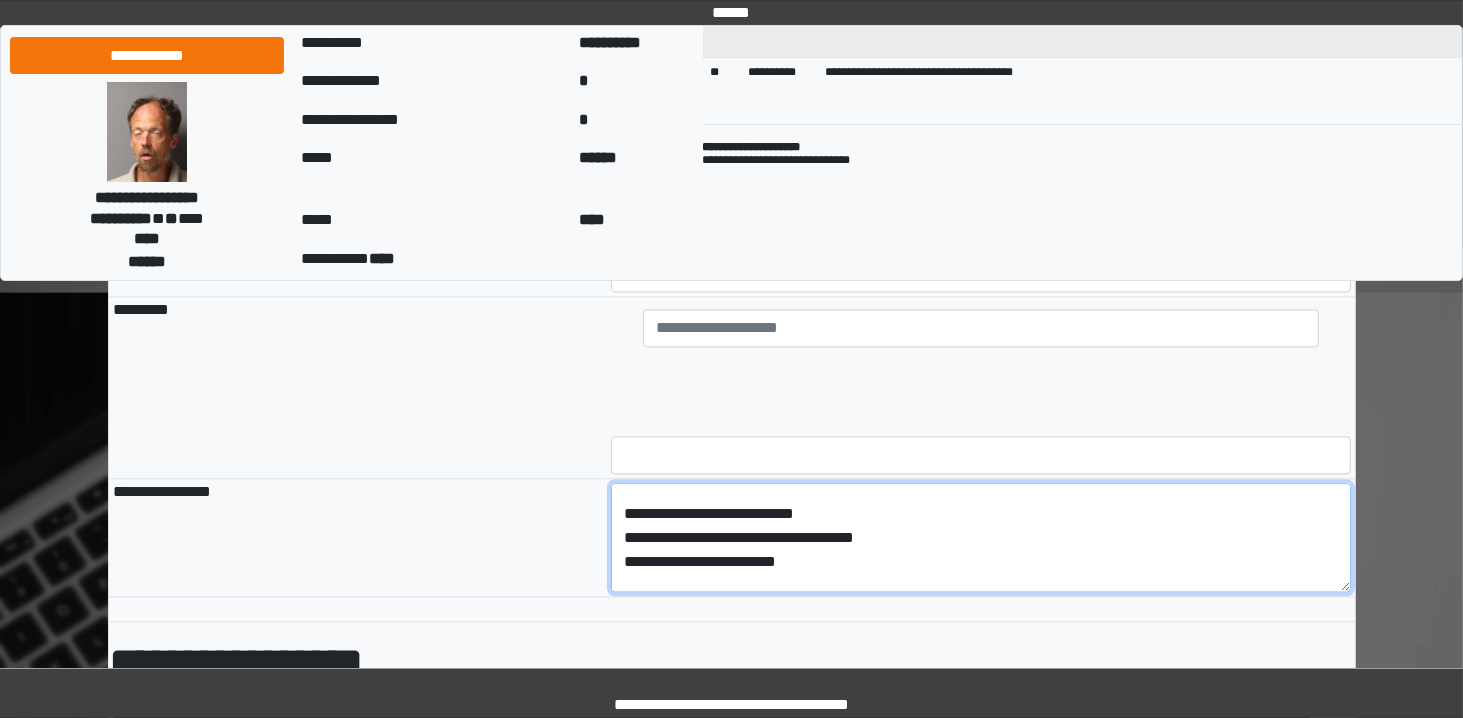 click at bounding box center (981, 538) 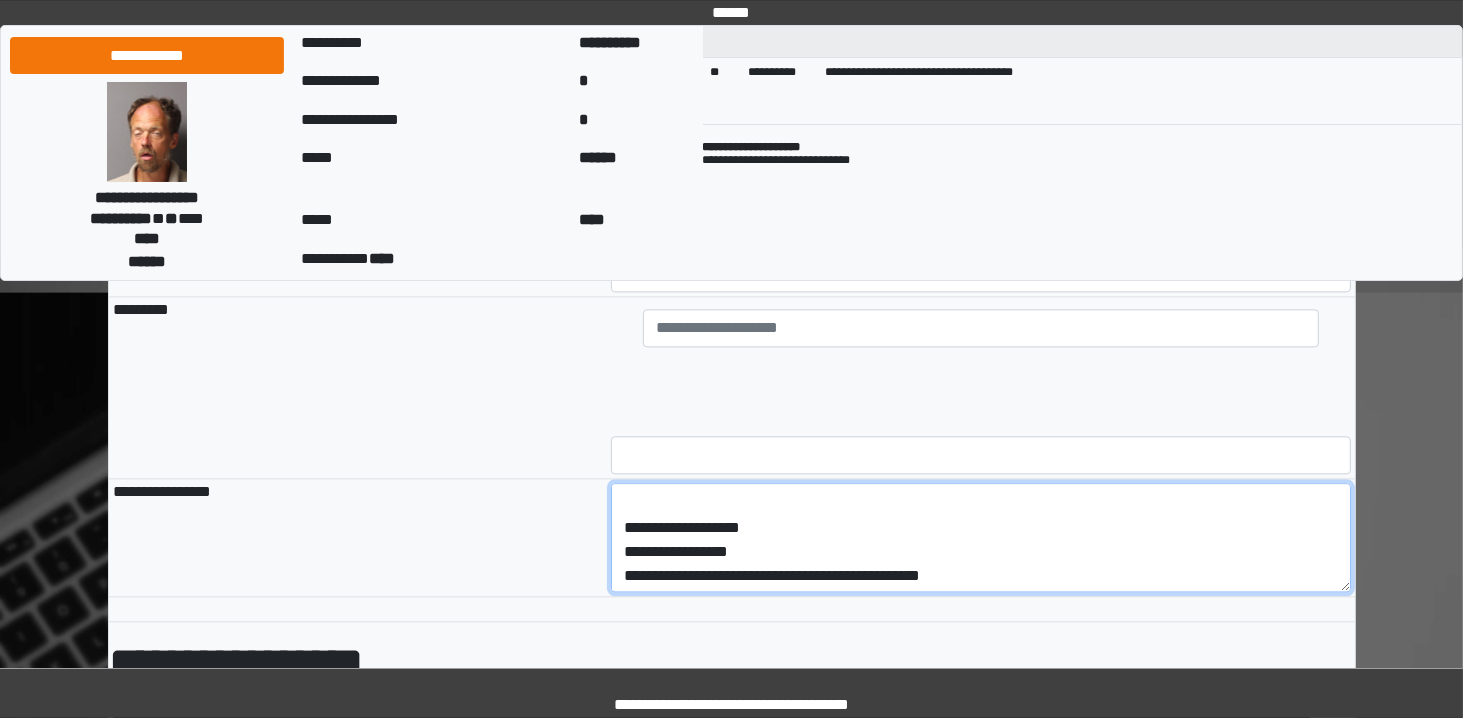 scroll, scrollTop: 476, scrollLeft: 0, axis: vertical 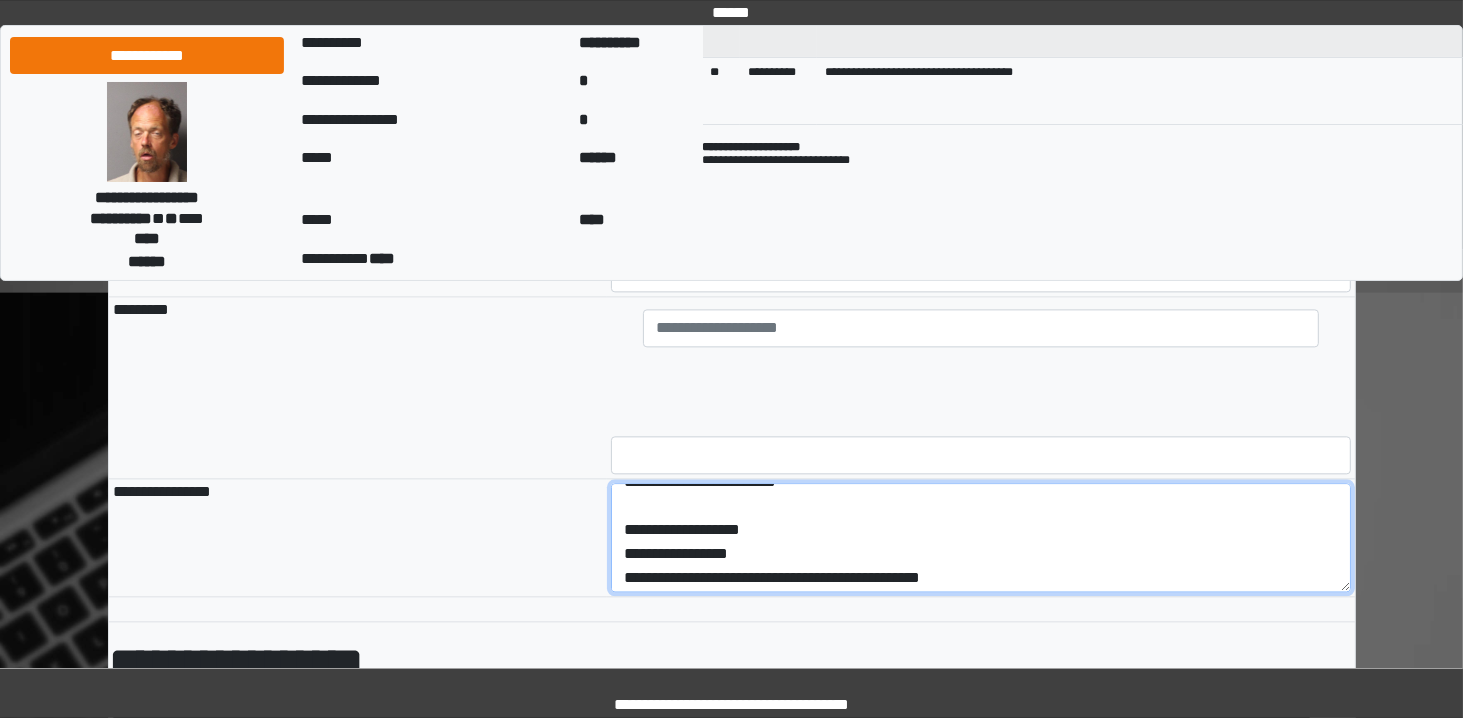 click at bounding box center [981, 538] 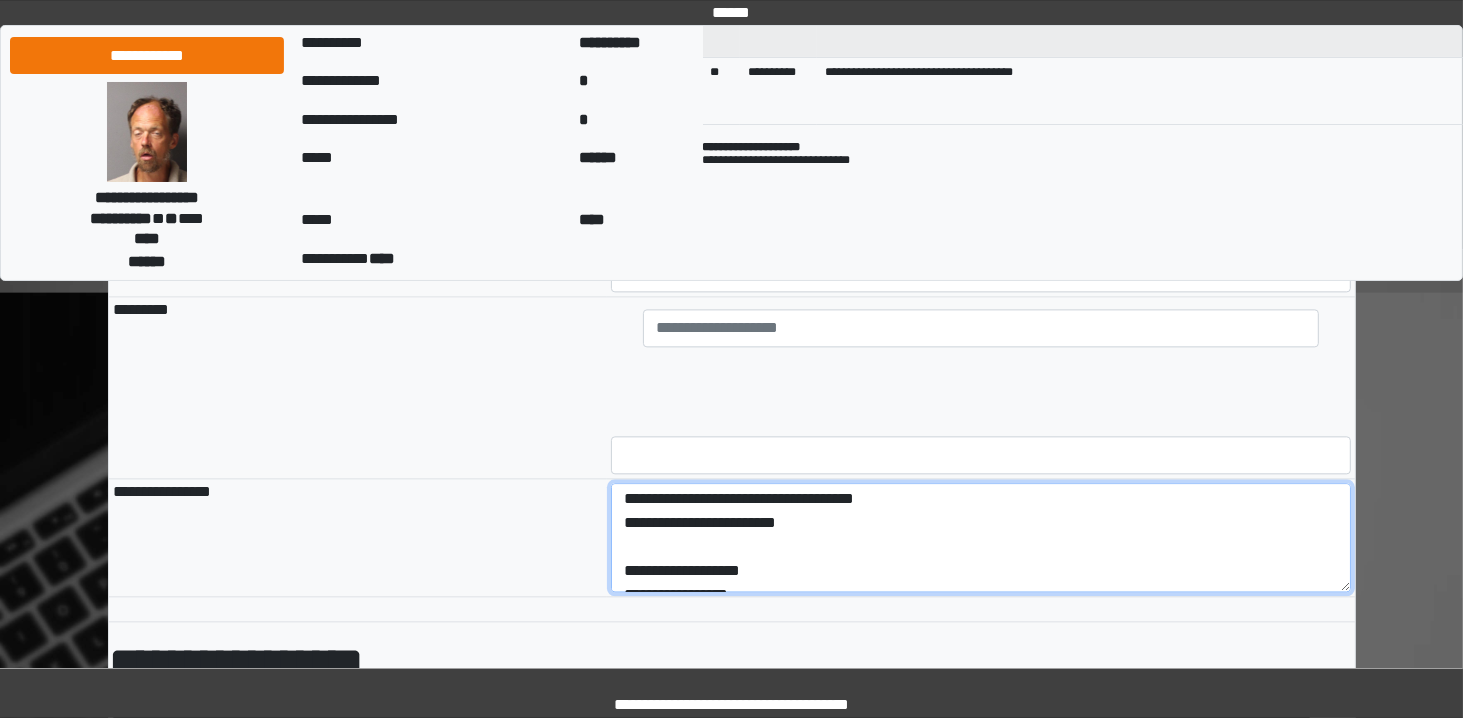 scroll, scrollTop: 434, scrollLeft: 0, axis: vertical 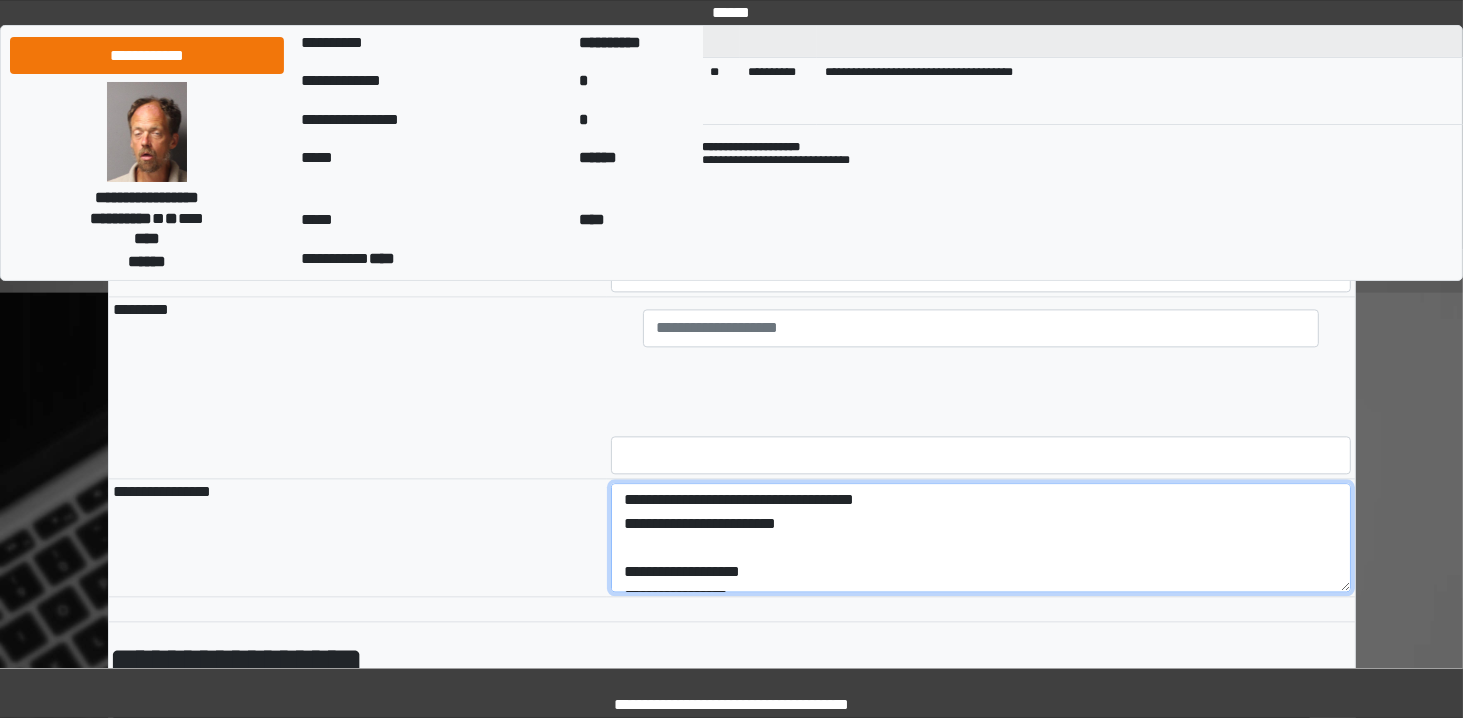 click at bounding box center (981, 538) 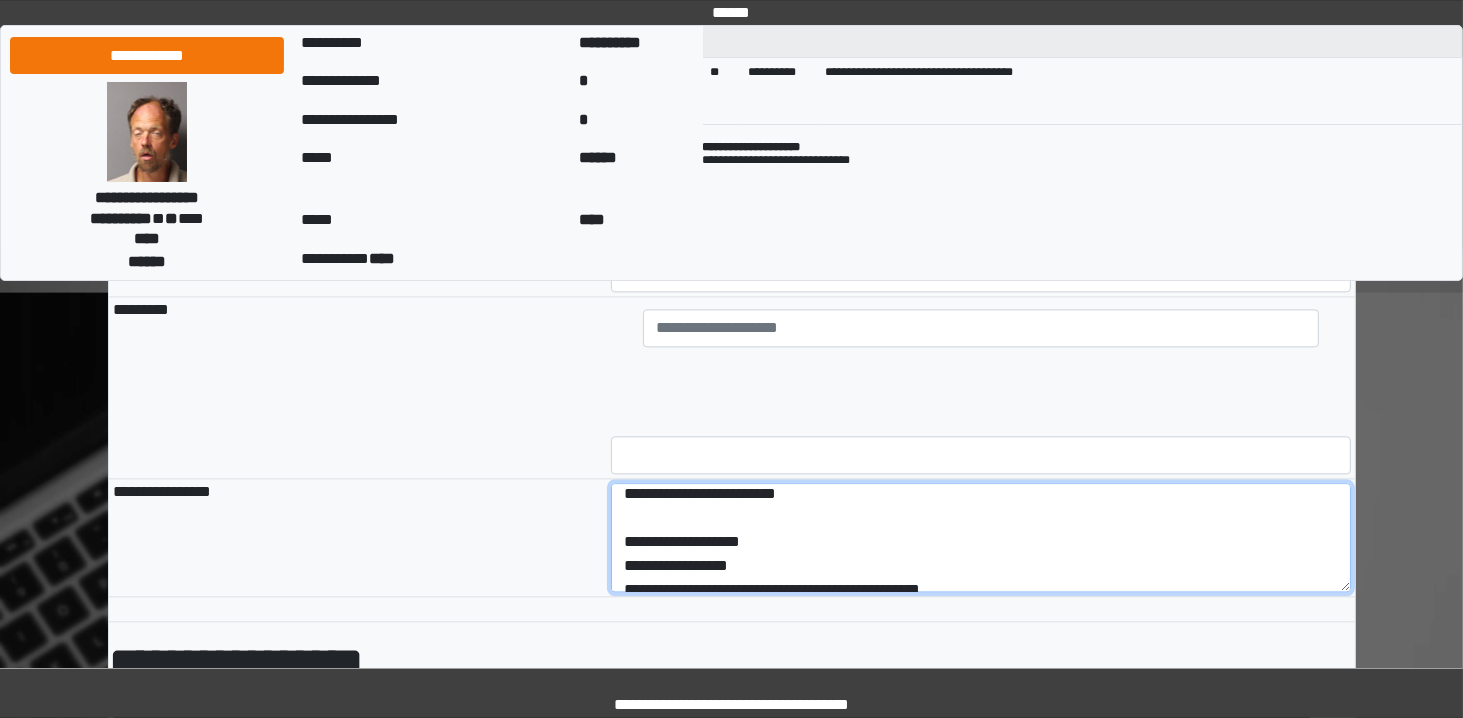 scroll, scrollTop: 496, scrollLeft: 0, axis: vertical 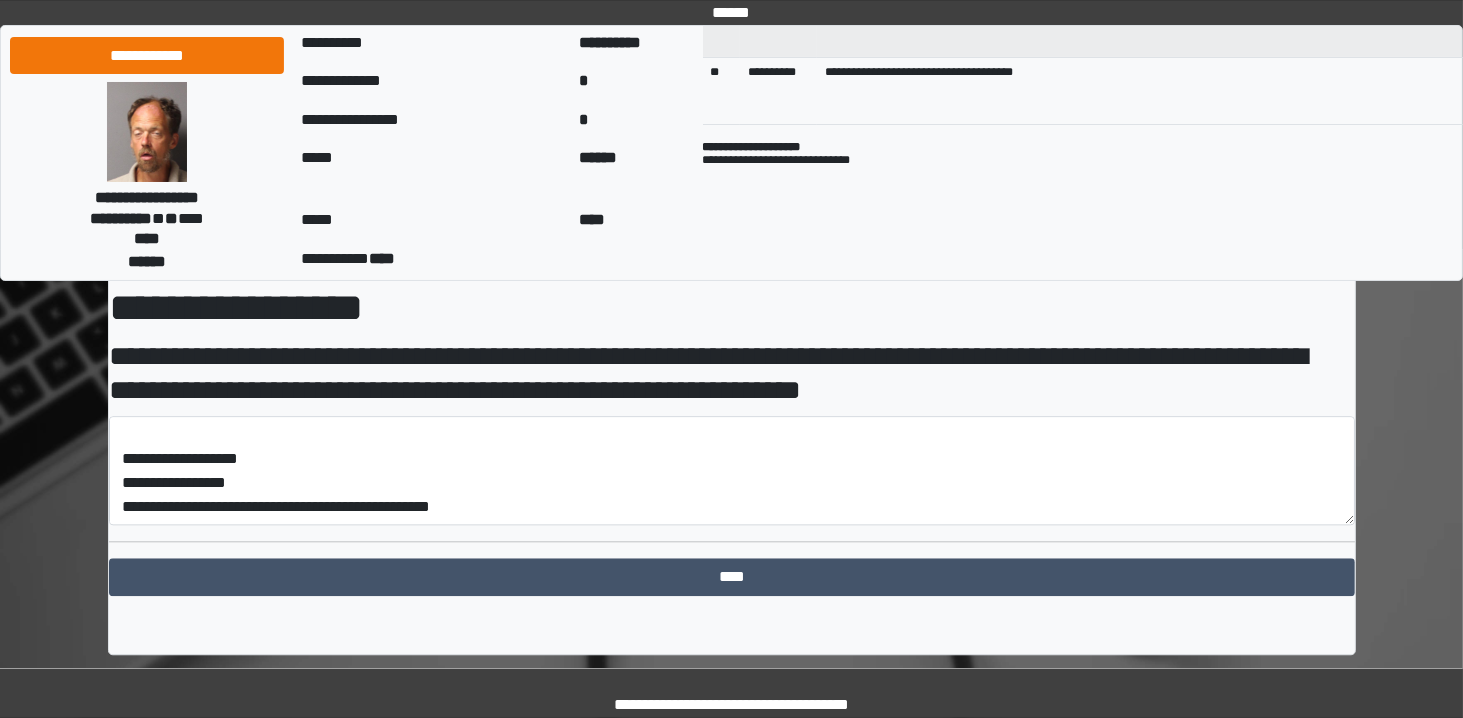 type on "**********" 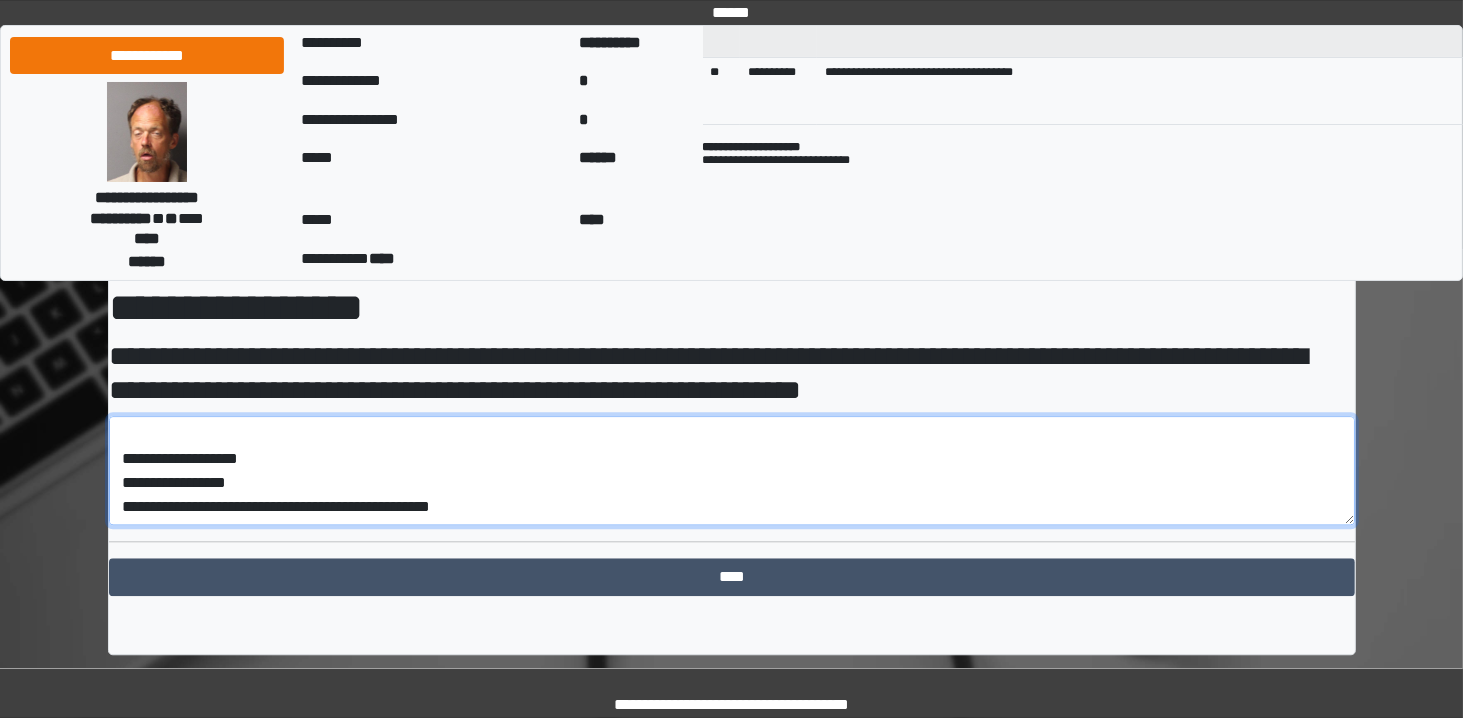 type on "**********" 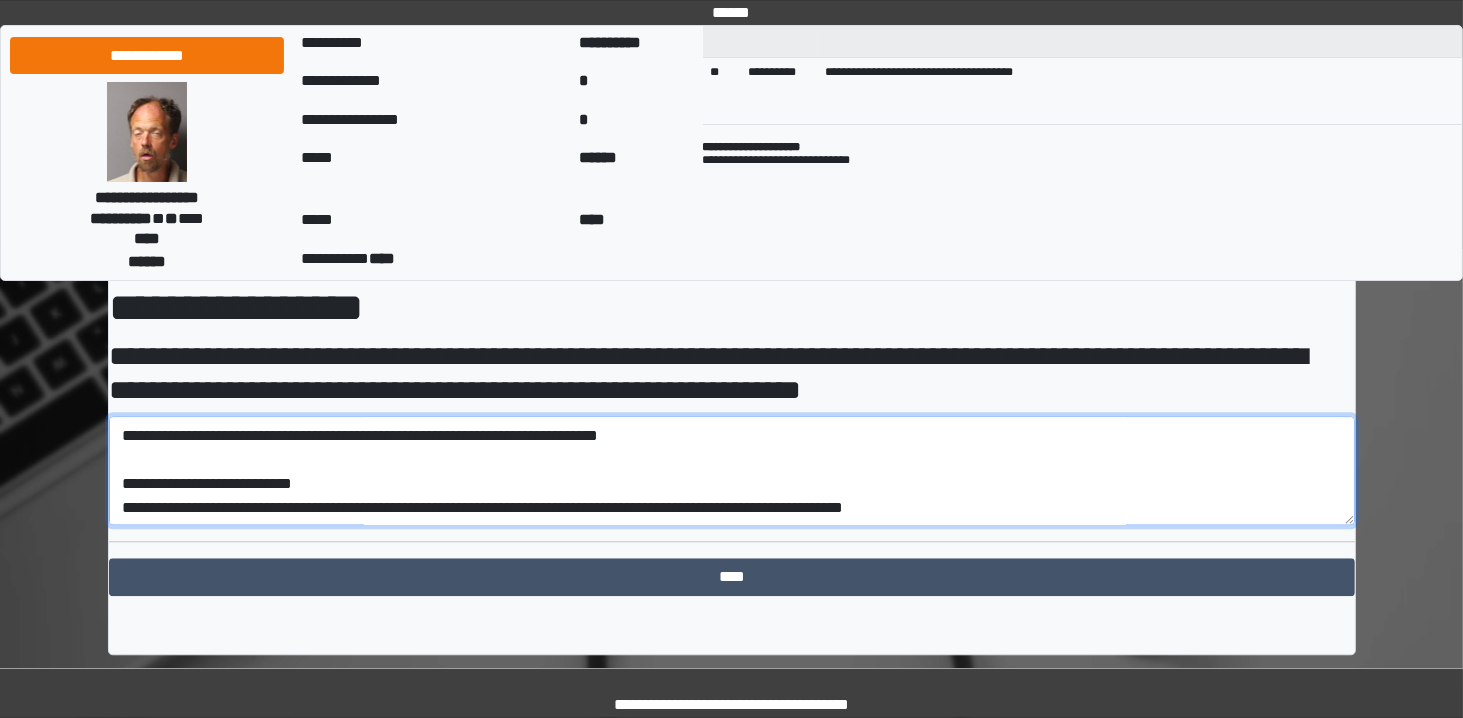drag, startPoint x: 887, startPoint y: 481, endPoint x: 843, endPoint y: 481, distance: 44 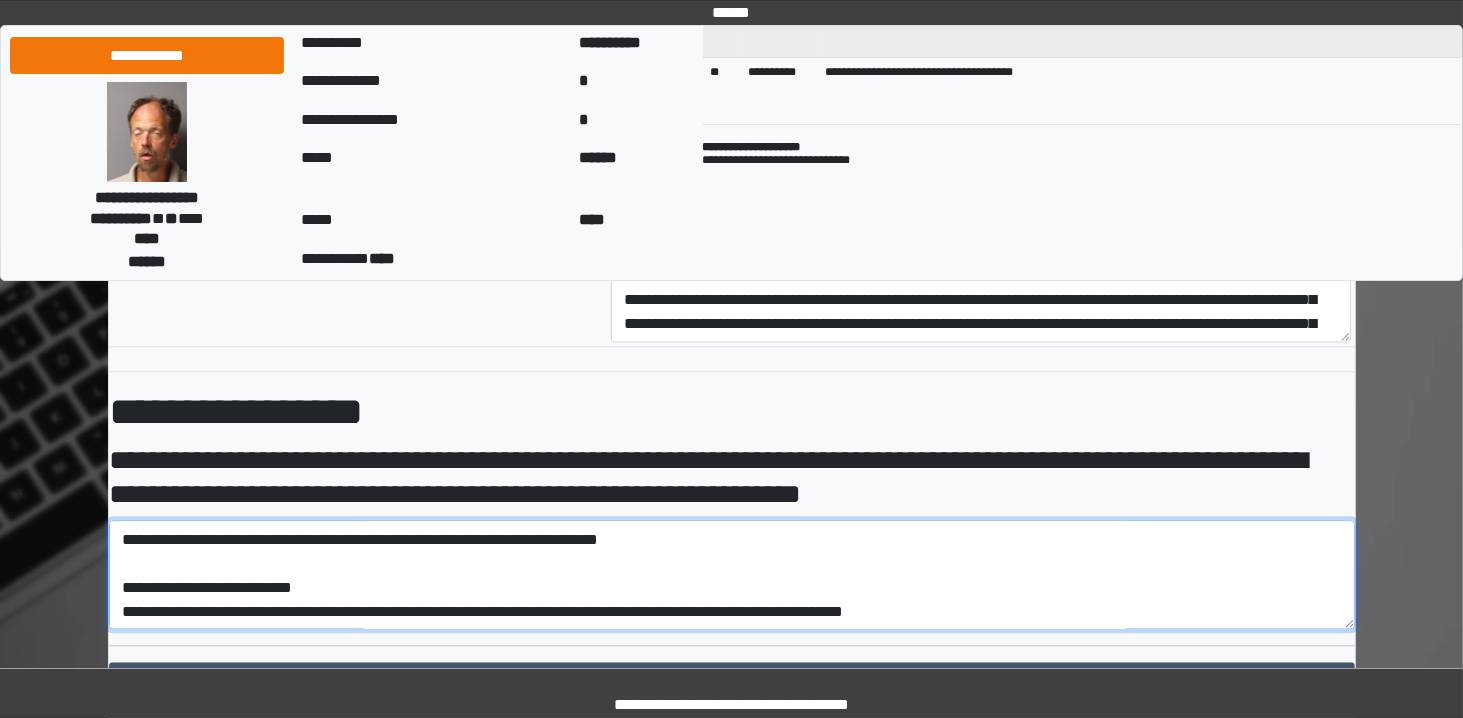 scroll, scrollTop: 122, scrollLeft: 0, axis: vertical 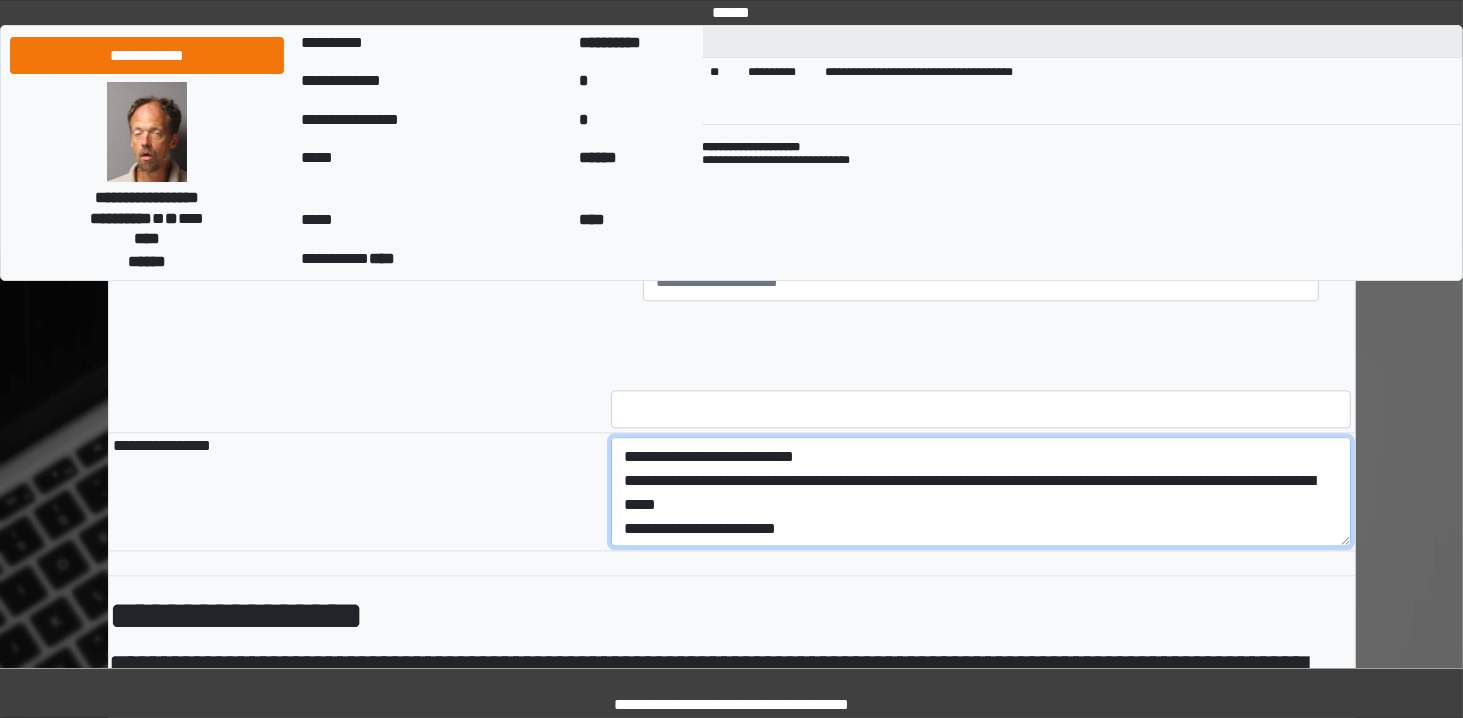 click at bounding box center [981, 492] 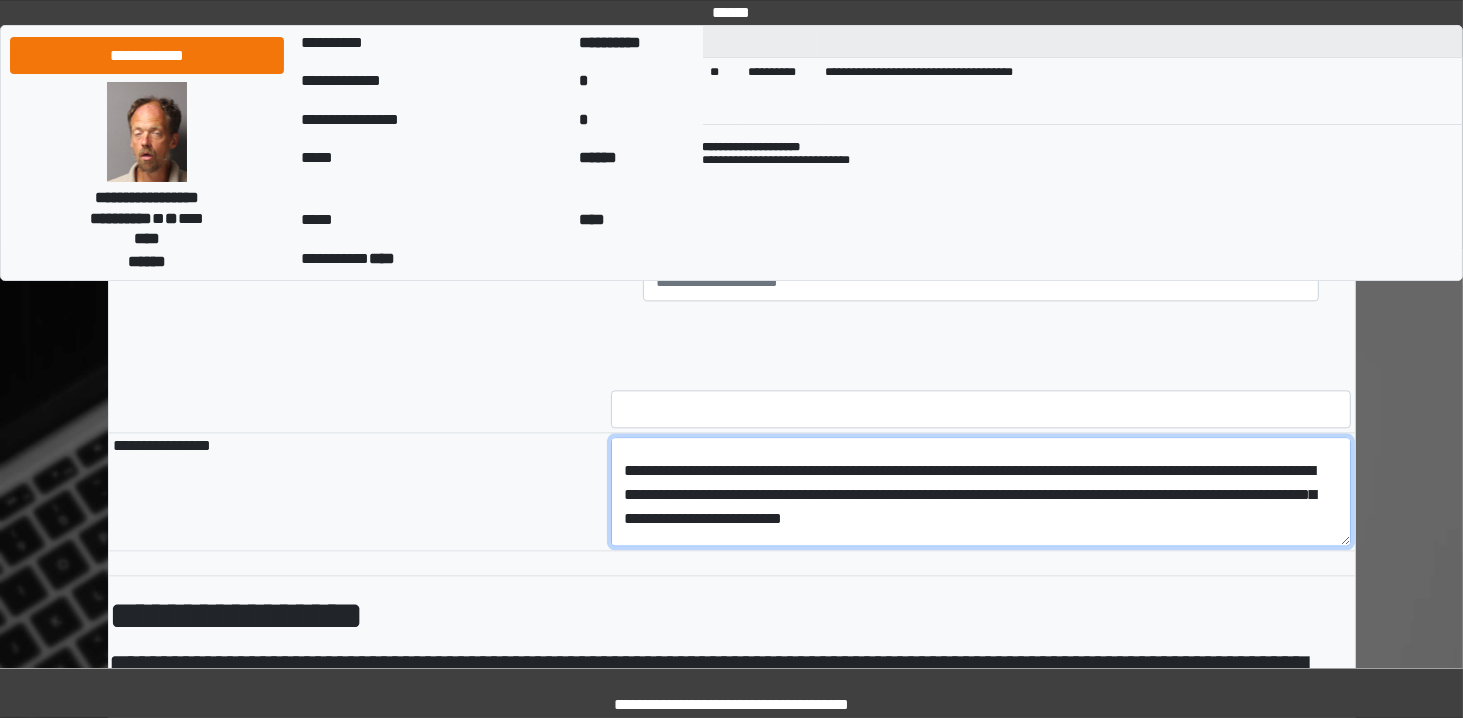 scroll, scrollTop: 450, scrollLeft: 0, axis: vertical 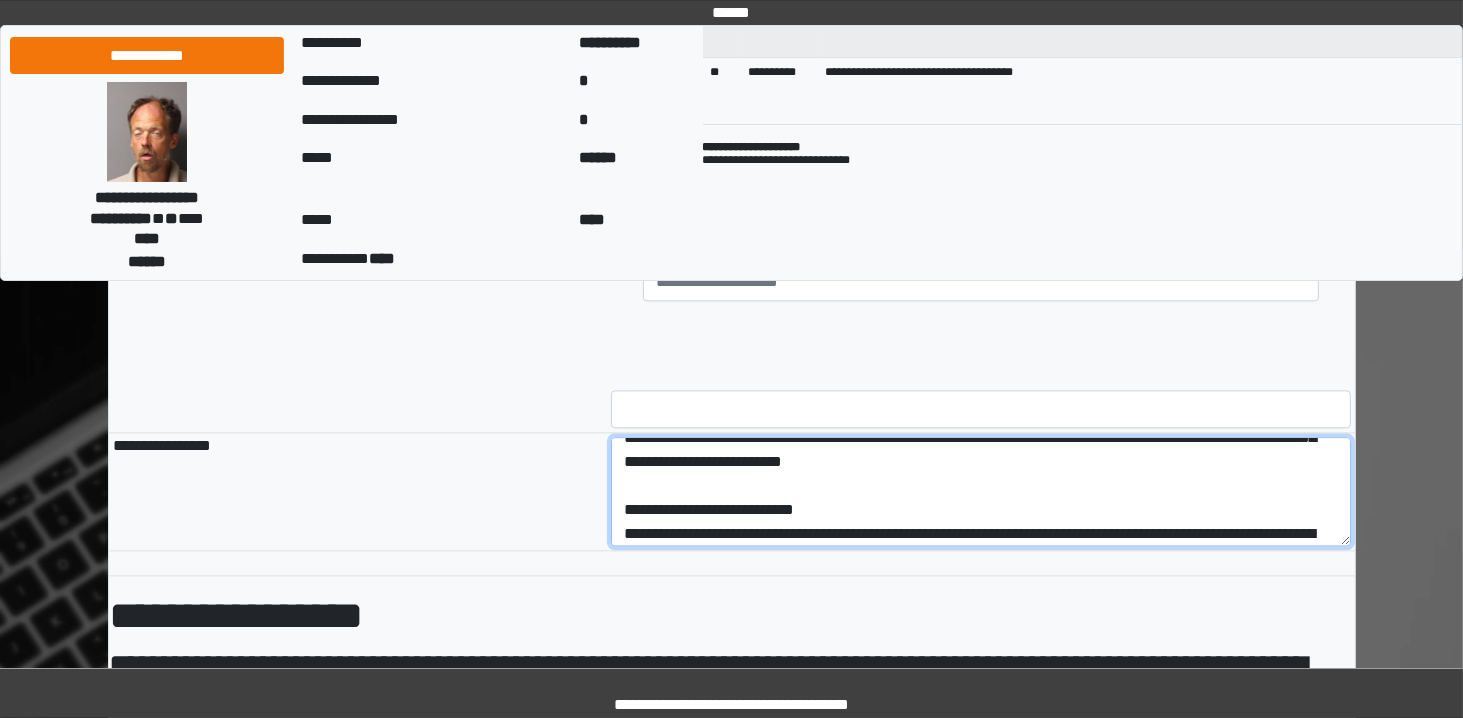 click at bounding box center [981, 492] 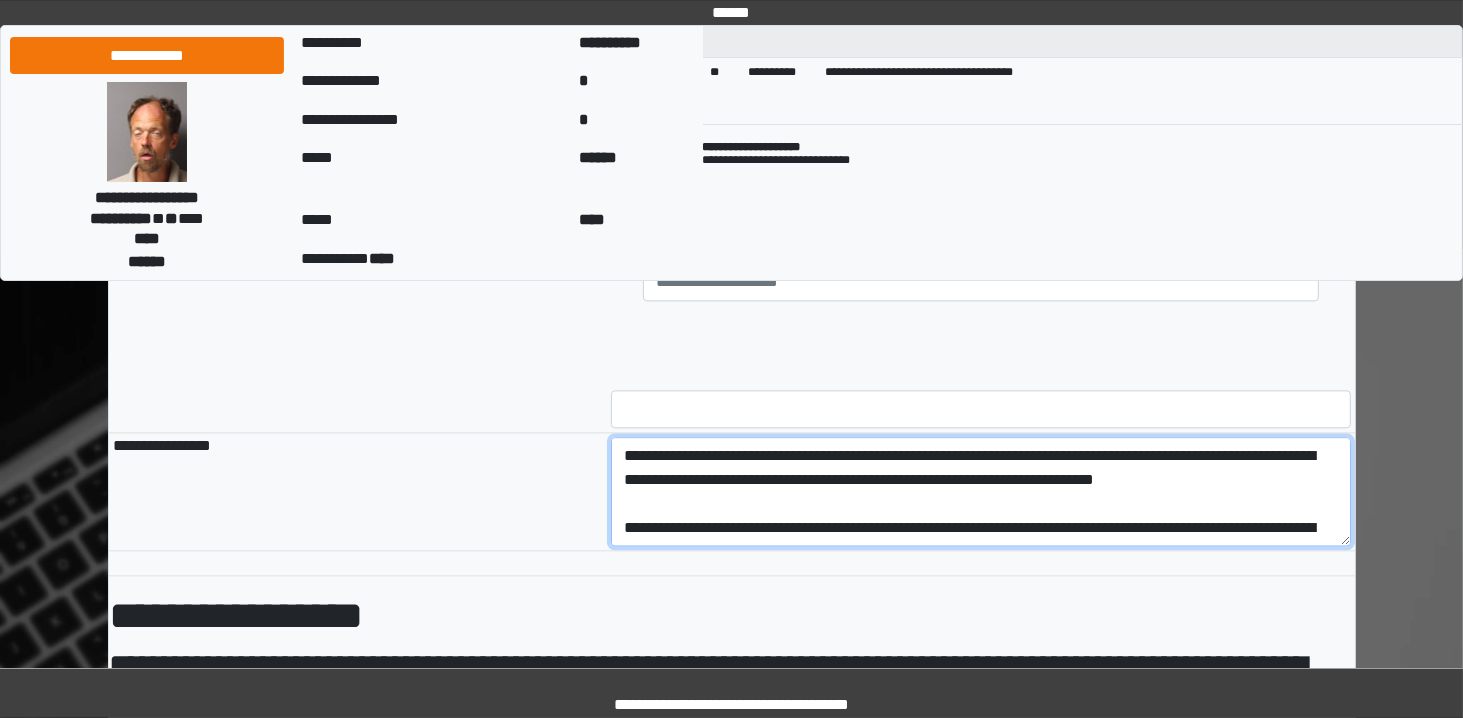 scroll, scrollTop: 0, scrollLeft: 0, axis: both 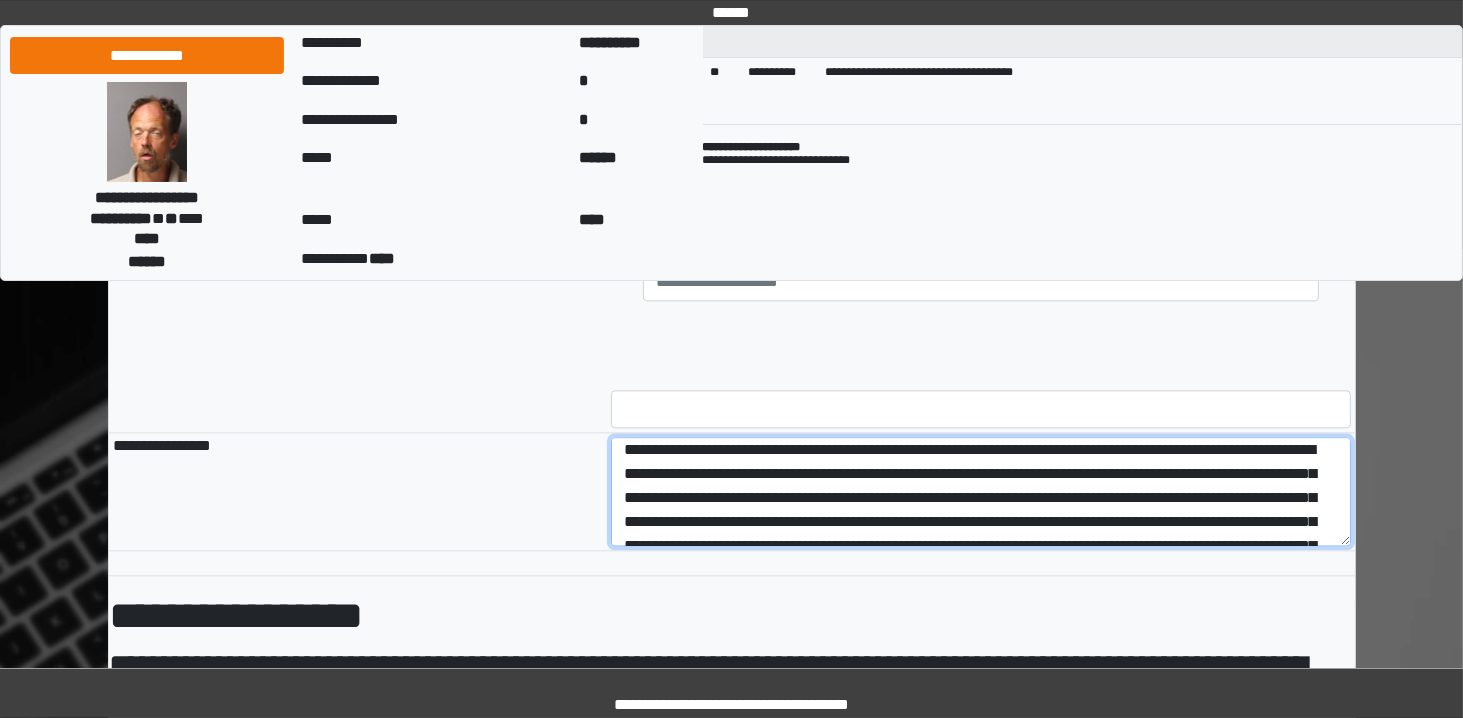 click at bounding box center [981, 492] 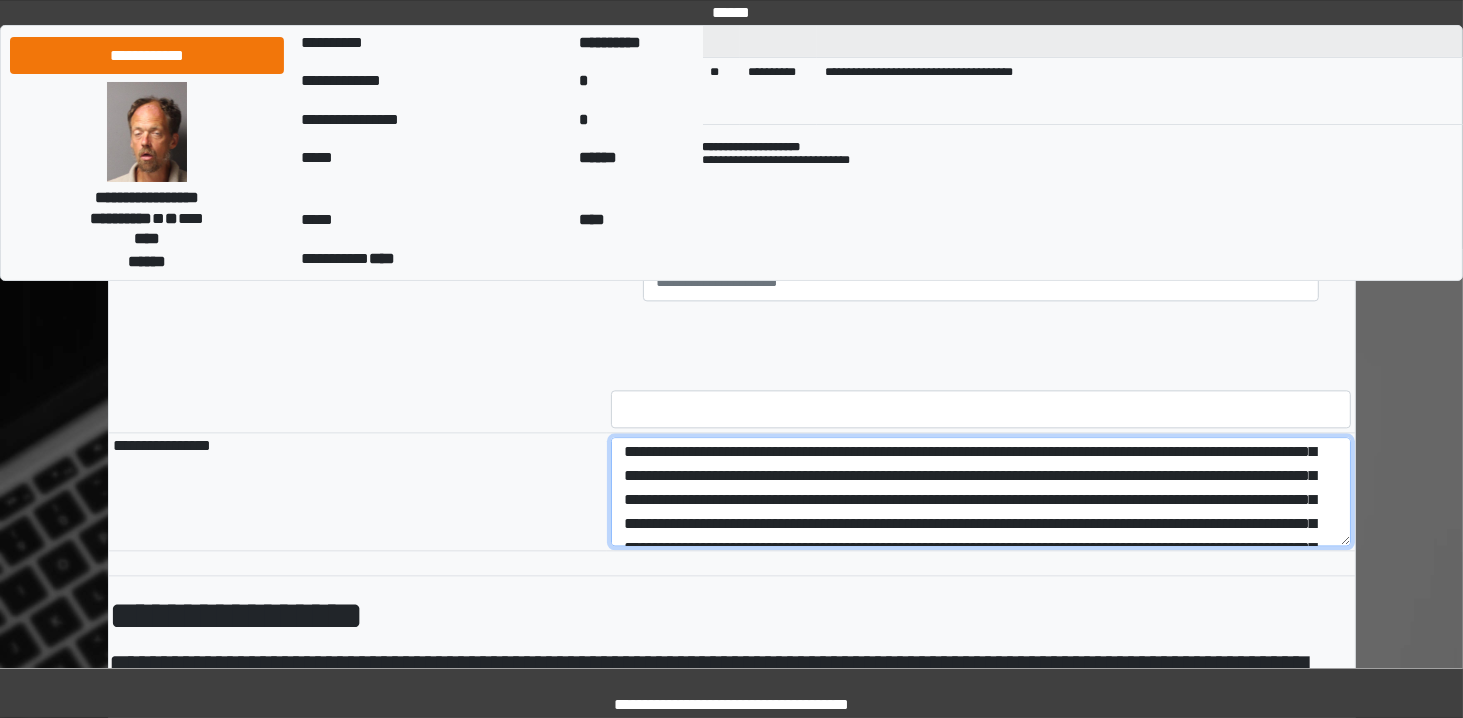 scroll, scrollTop: 219, scrollLeft: 0, axis: vertical 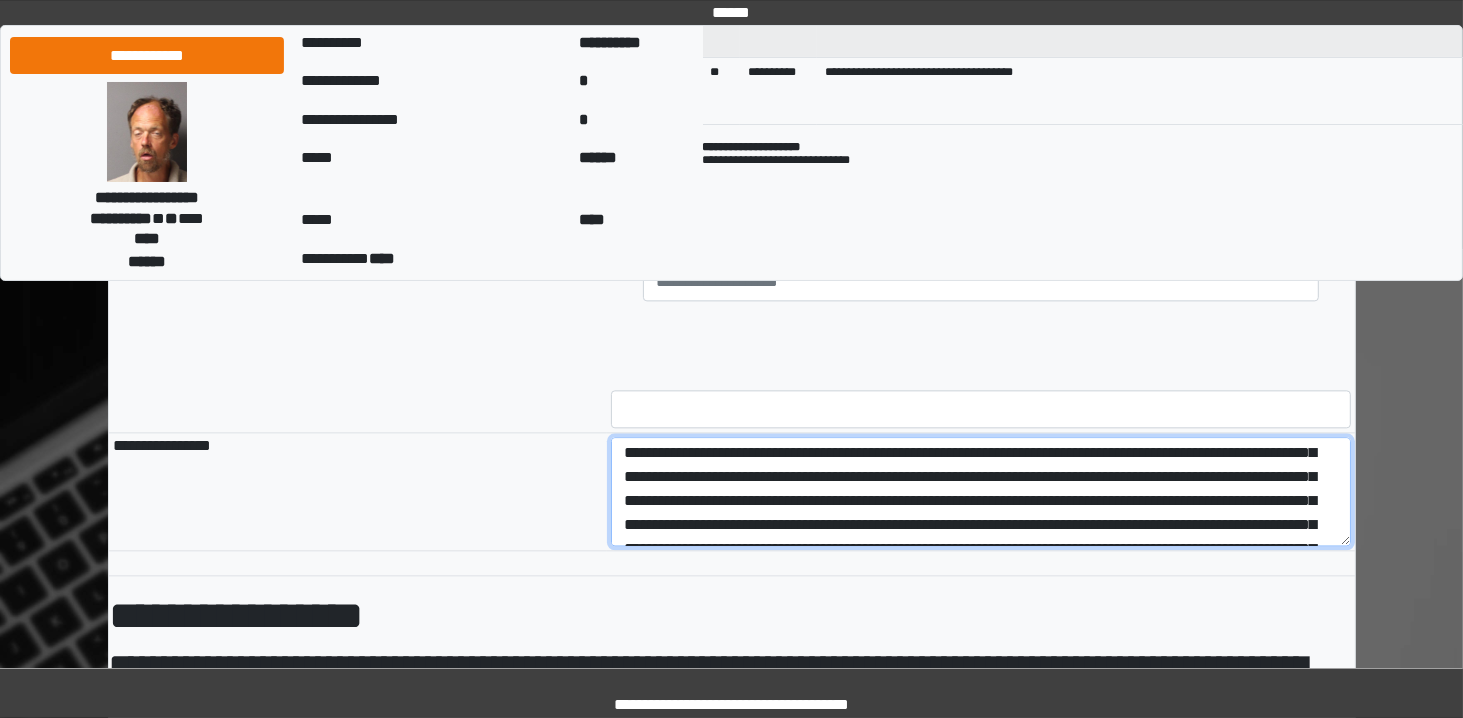 click at bounding box center (981, 492) 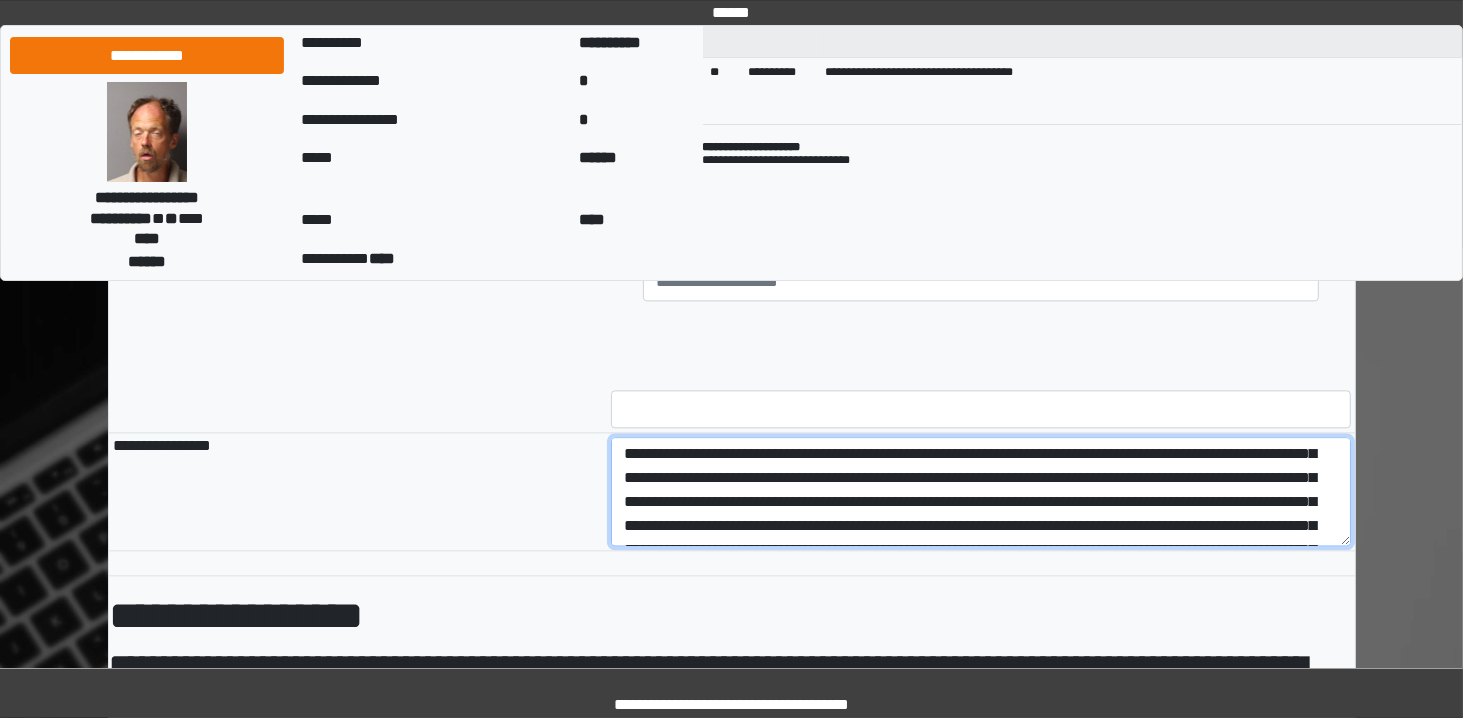 scroll, scrollTop: 267, scrollLeft: 0, axis: vertical 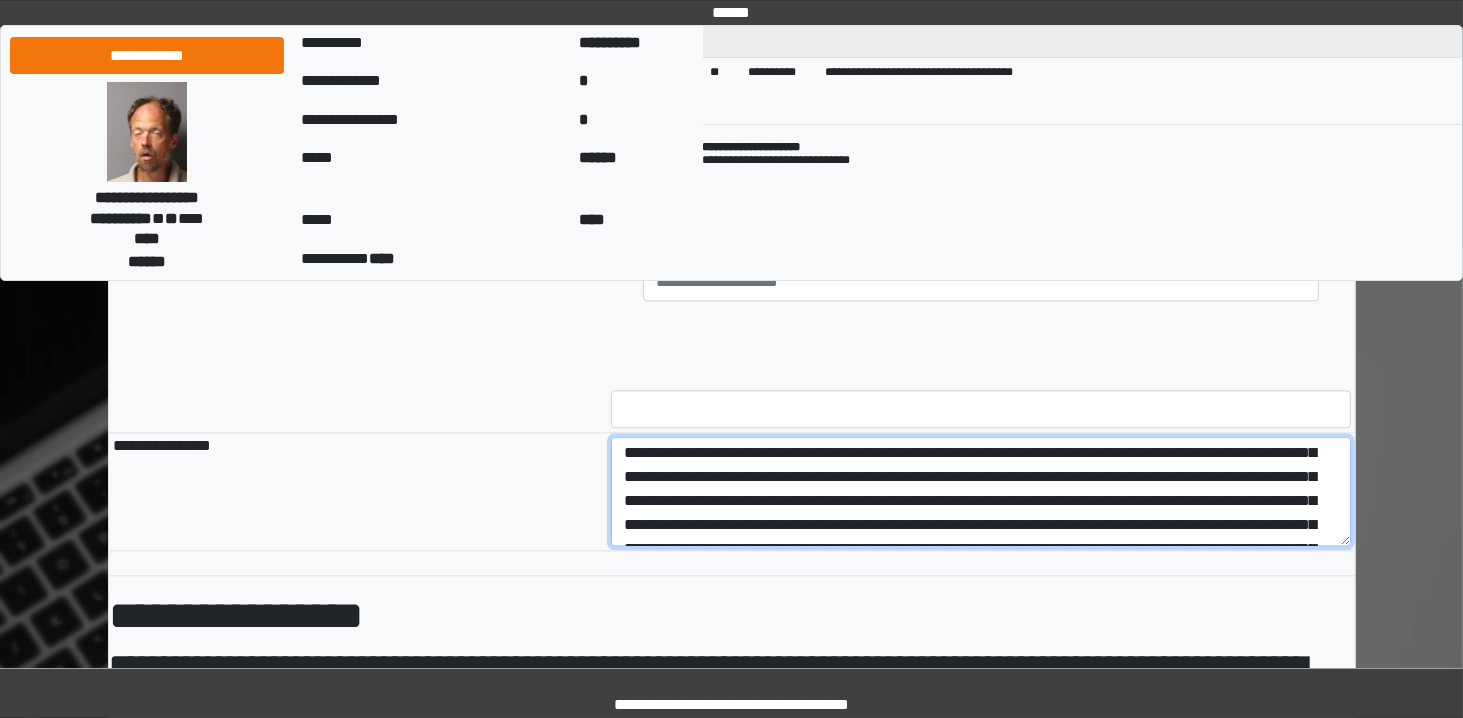 click at bounding box center (981, 492) 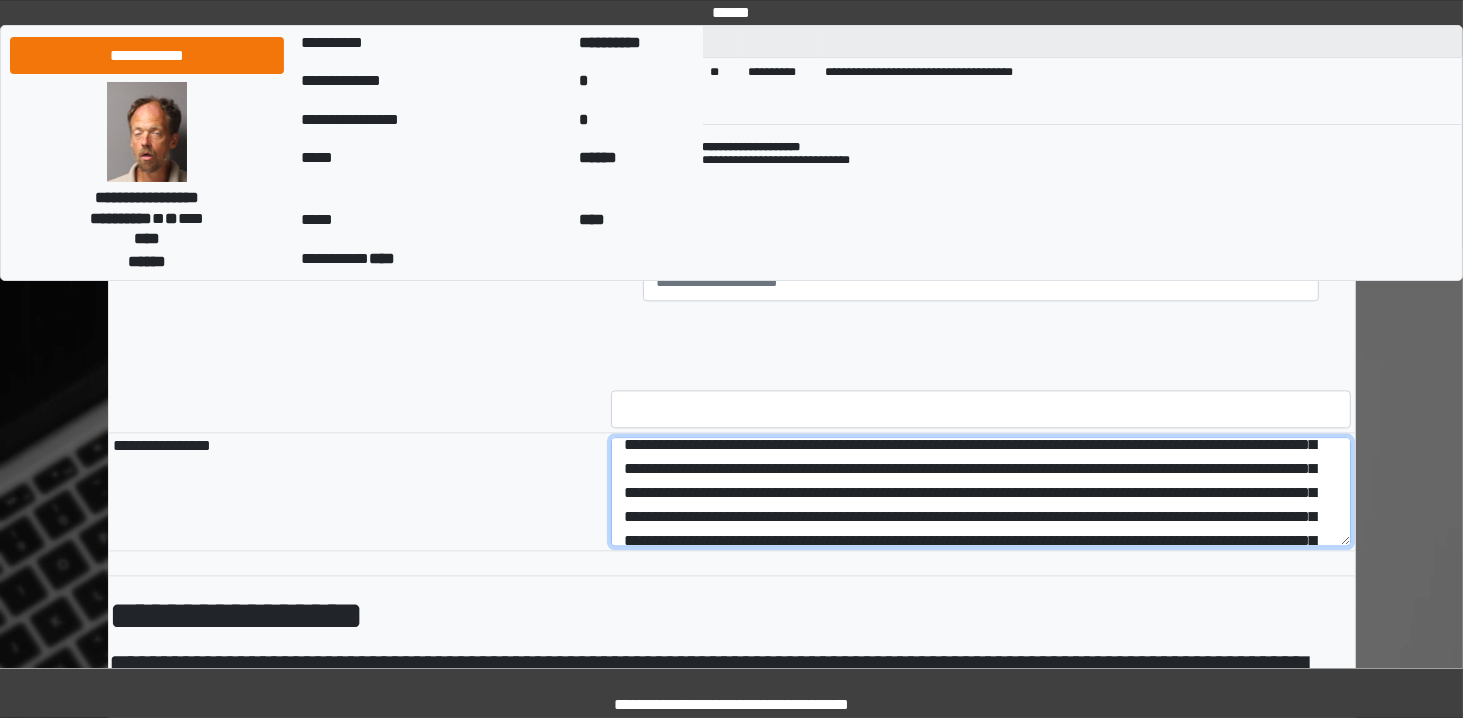 scroll, scrollTop: 324, scrollLeft: 0, axis: vertical 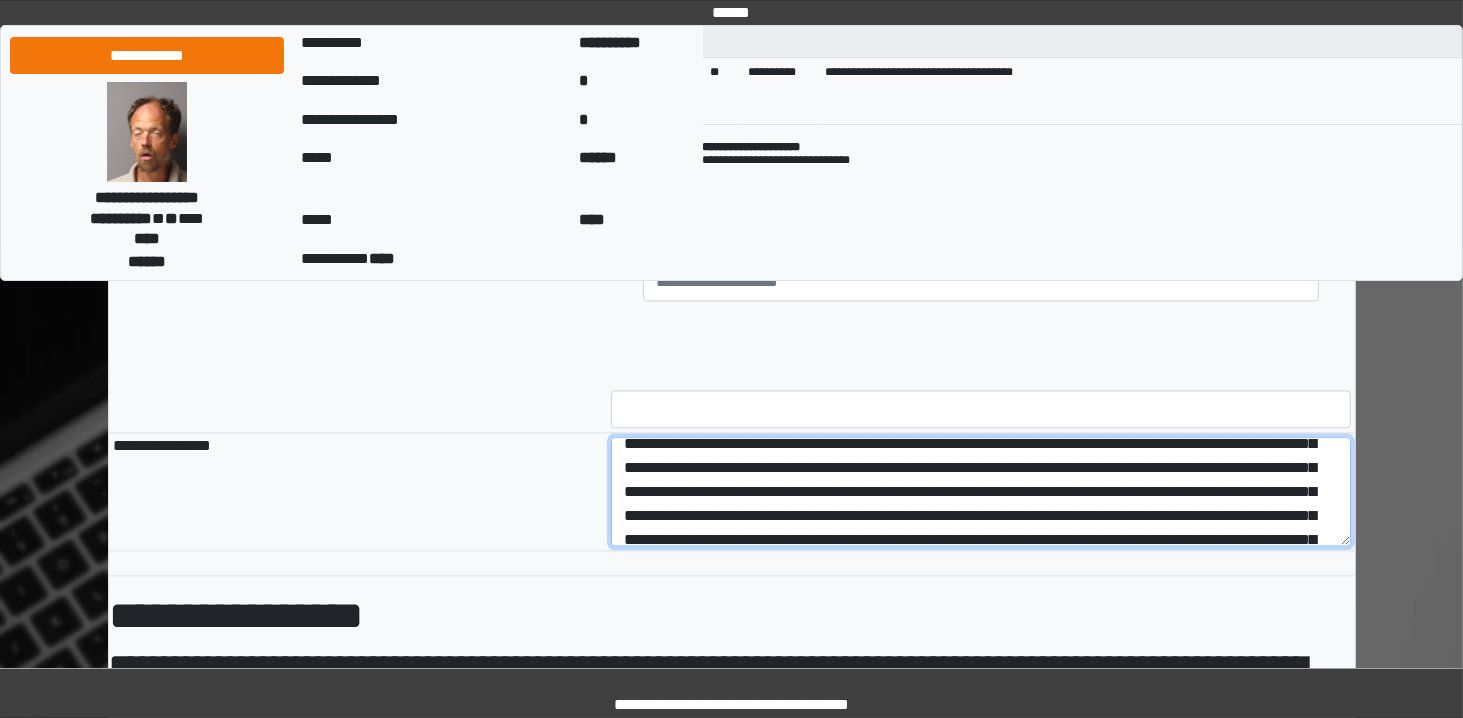 click at bounding box center (981, 492) 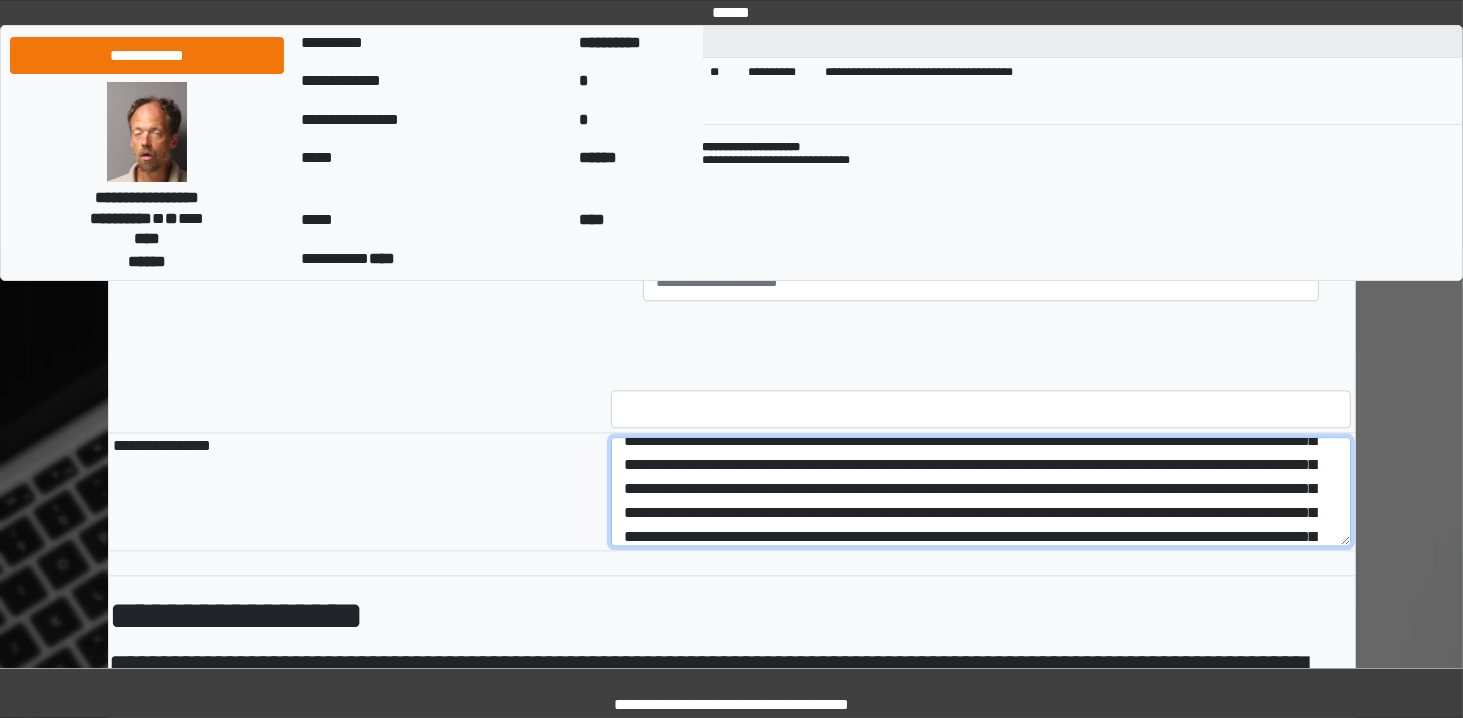 scroll, scrollTop: 328, scrollLeft: 0, axis: vertical 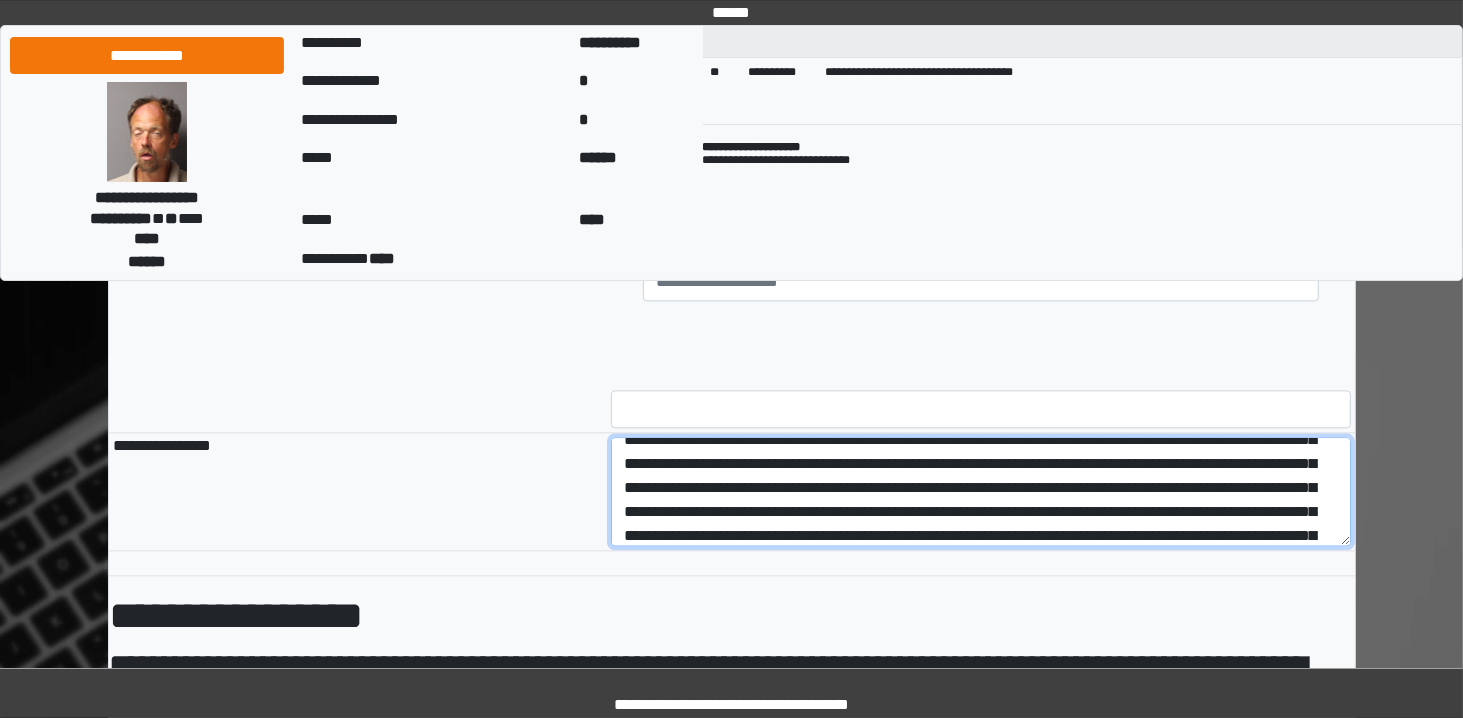 drag, startPoint x: 1242, startPoint y: 459, endPoint x: 1222, endPoint y: 460, distance: 20.024984 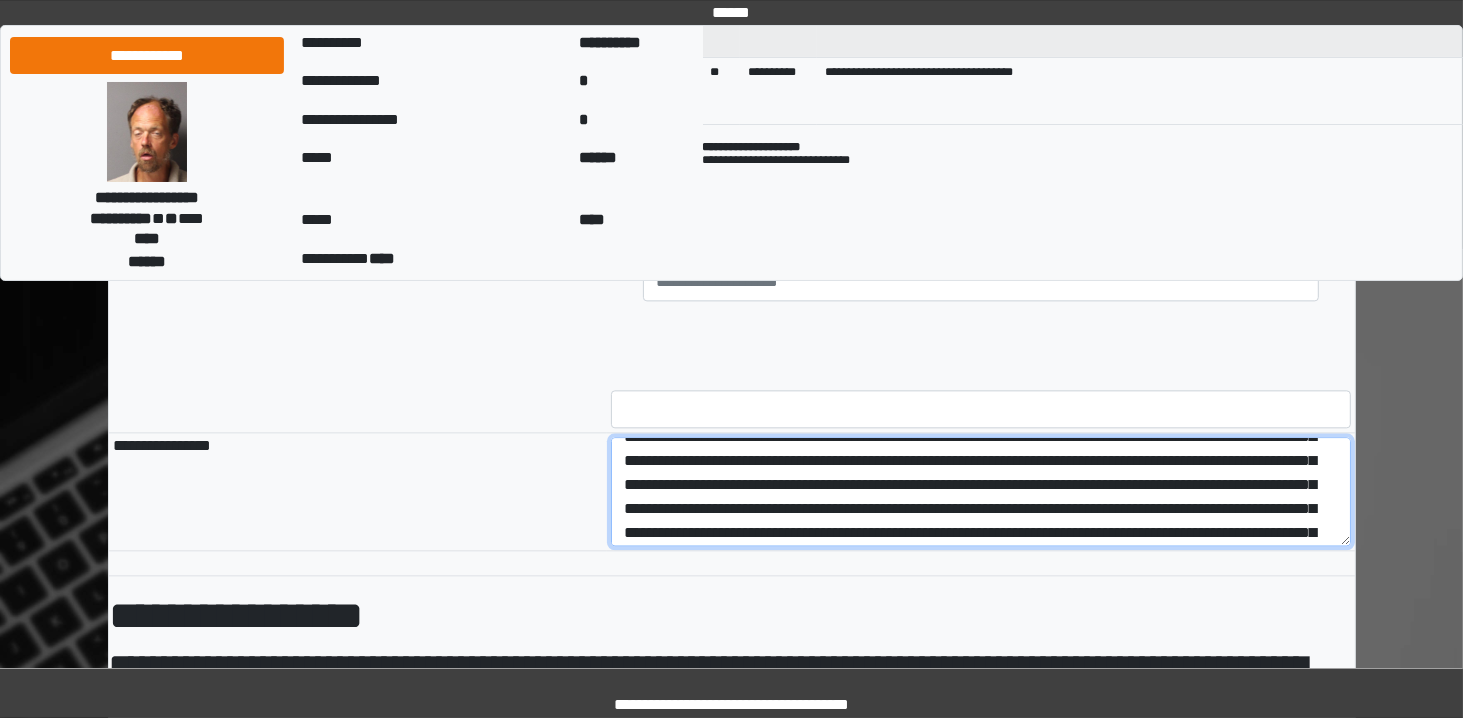 click at bounding box center (981, 492) 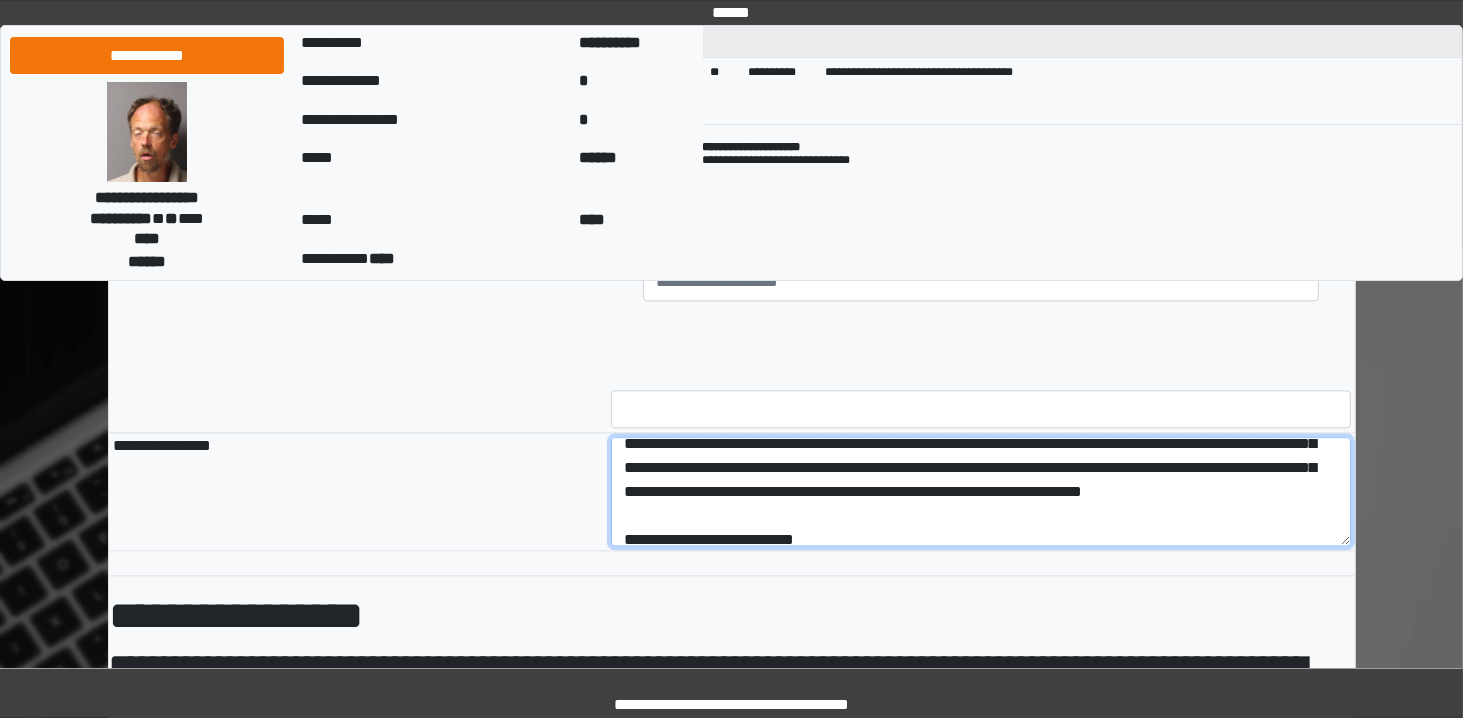 scroll, scrollTop: 396, scrollLeft: 0, axis: vertical 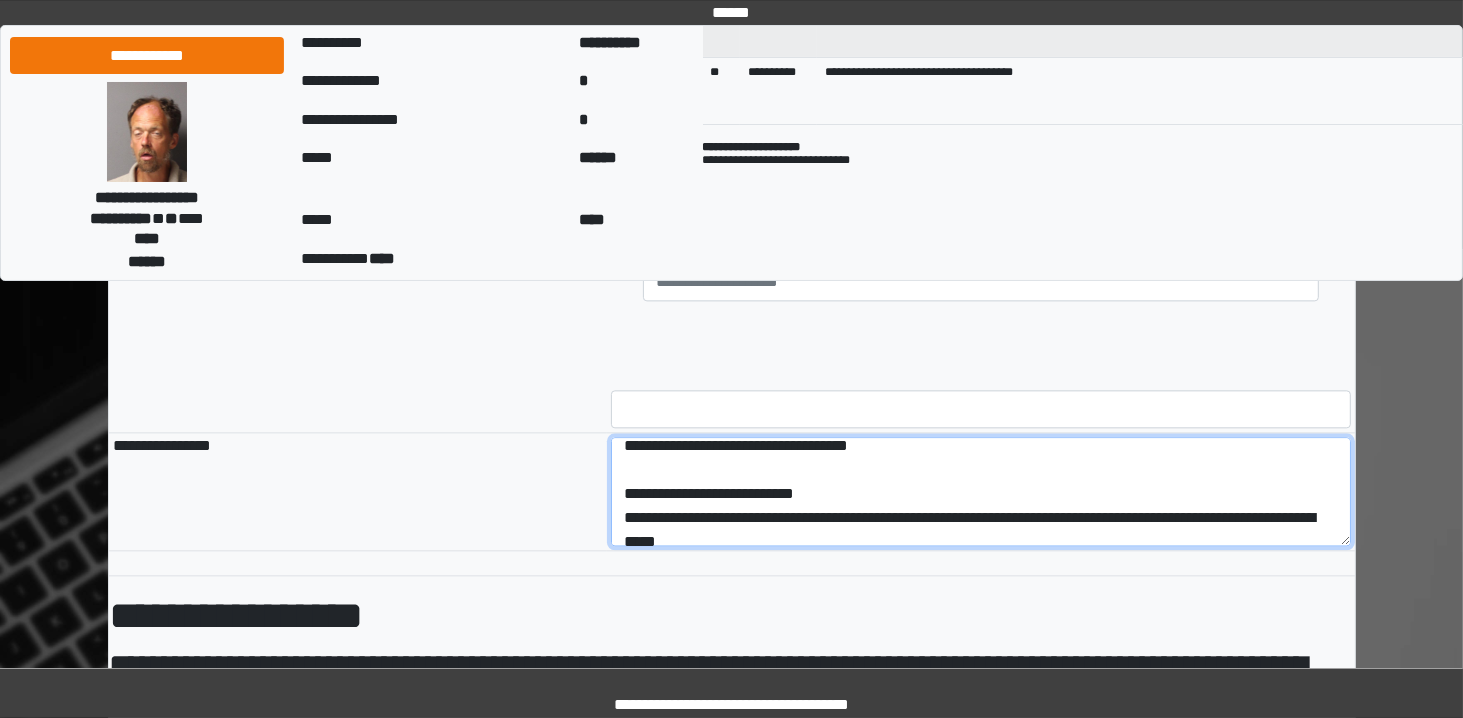 click at bounding box center (981, 492) 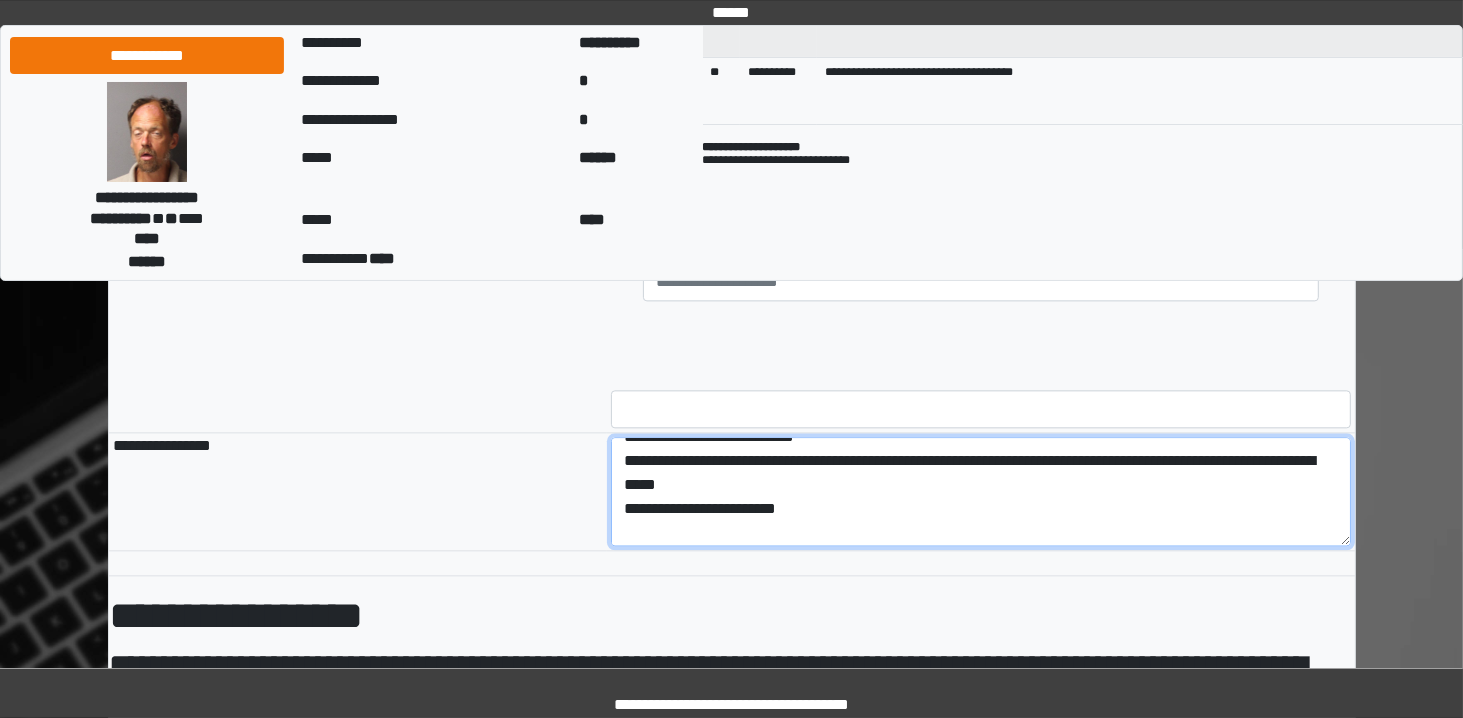 scroll, scrollTop: 574, scrollLeft: 0, axis: vertical 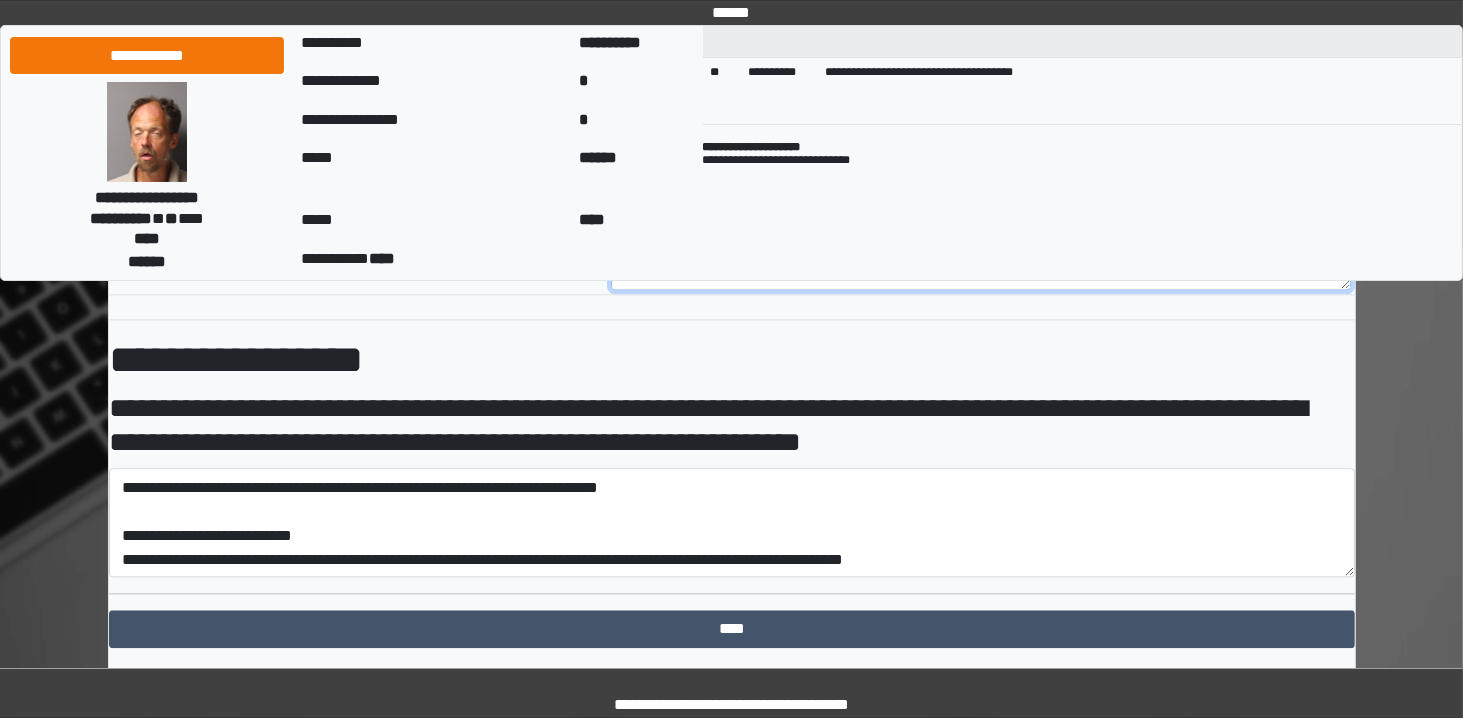 type on "**********" 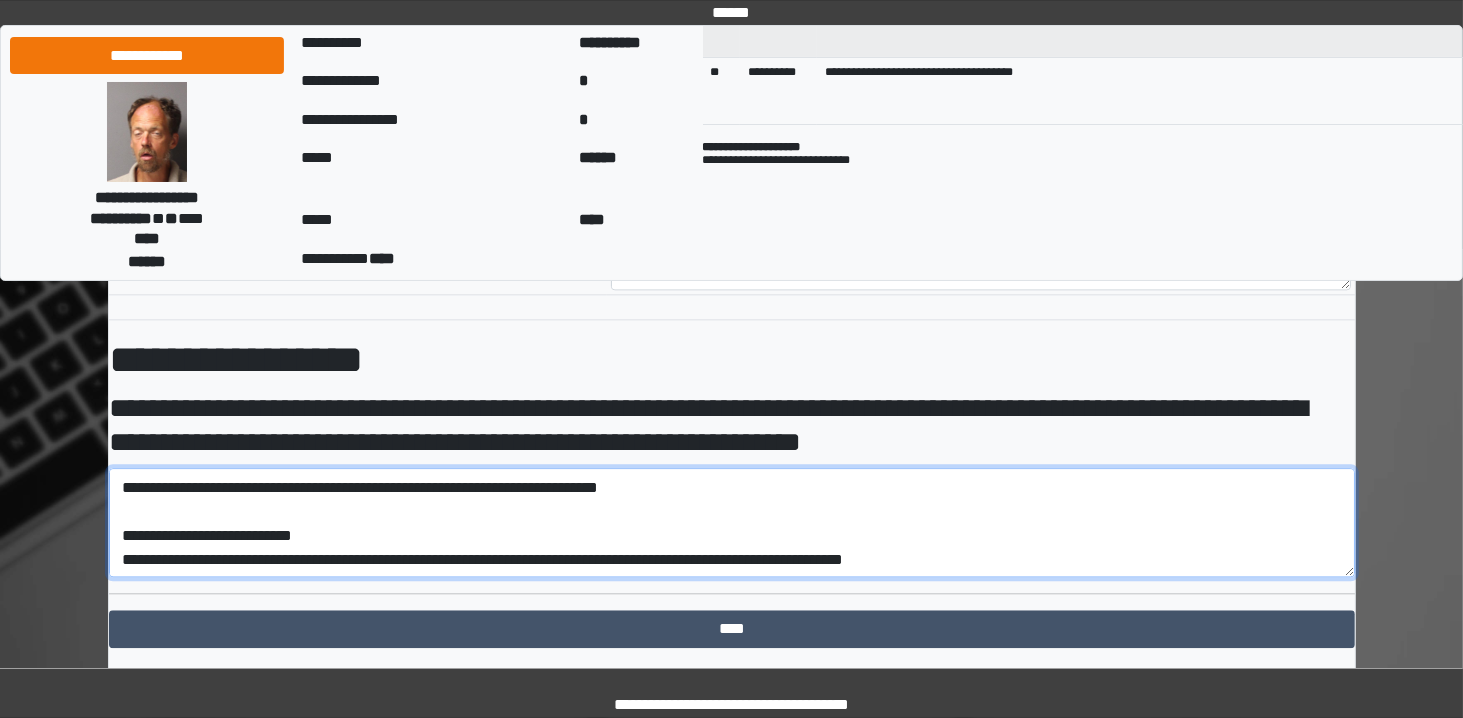 type on "**********" 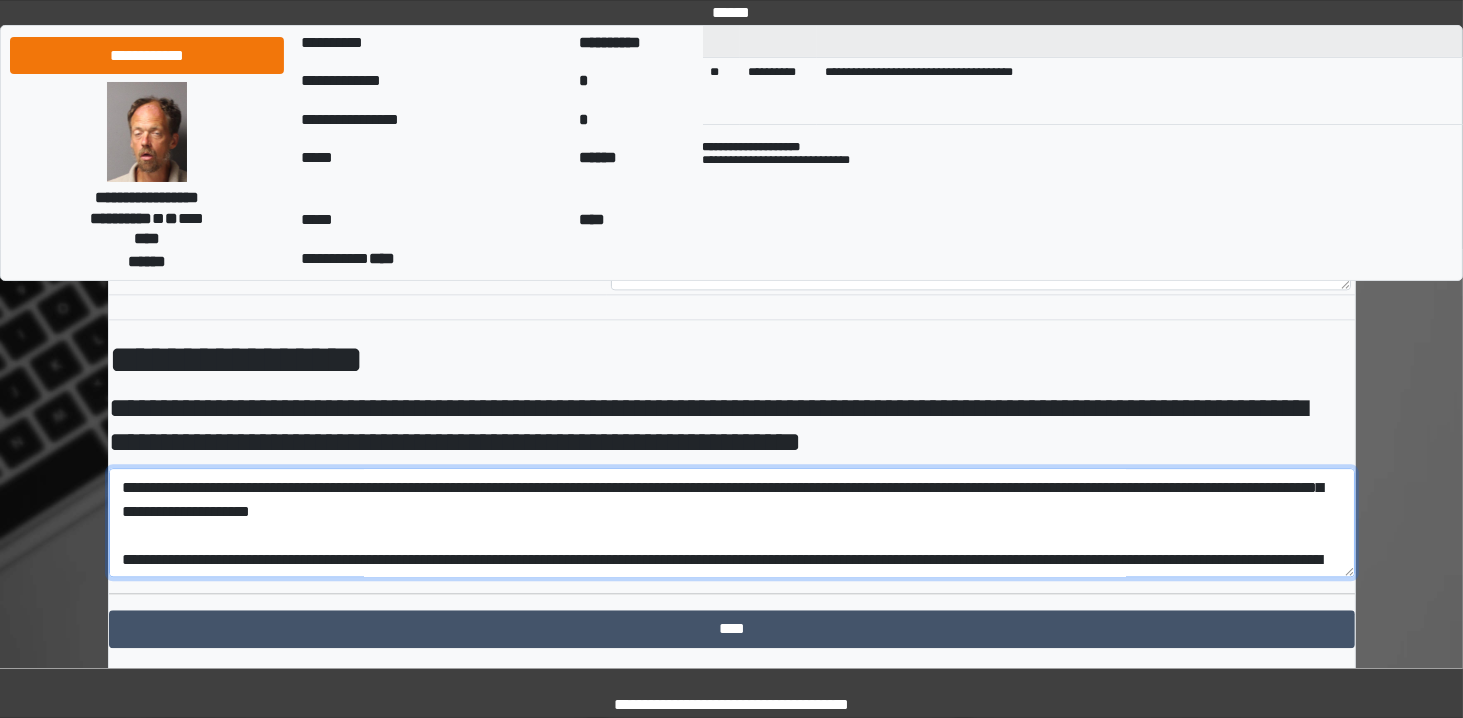 click at bounding box center [732, 523] 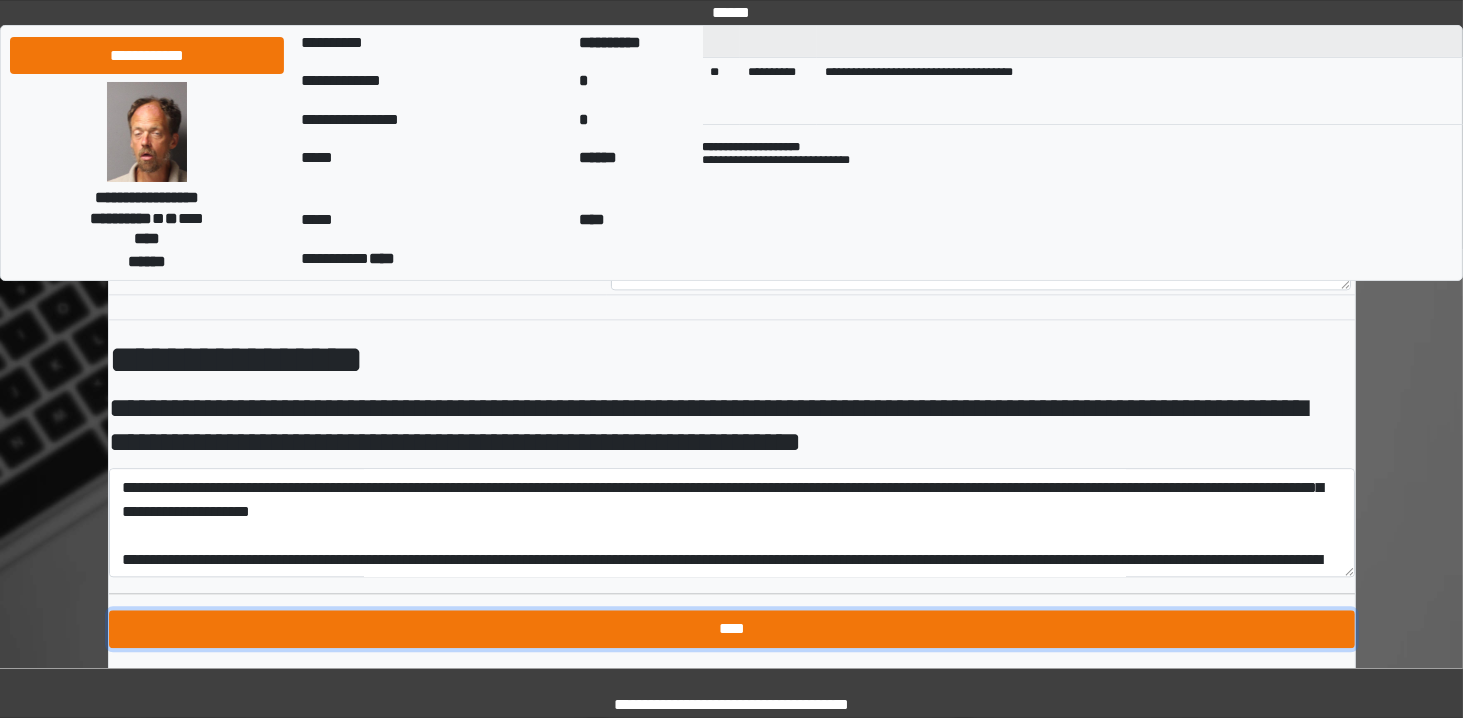 click on "****" at bounding box center [732, 629] 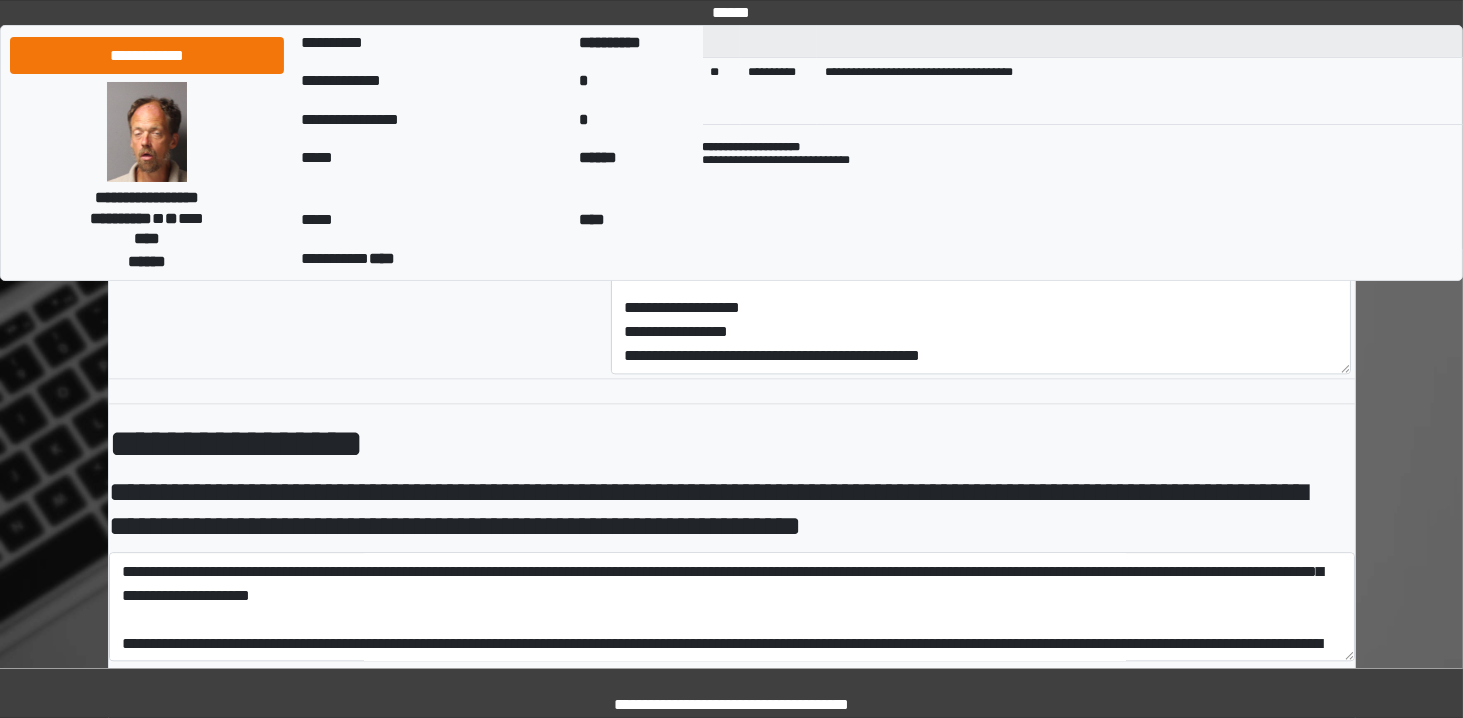 scroll, scrollTop: 4622, scrollLeft: 0, axis: vertical 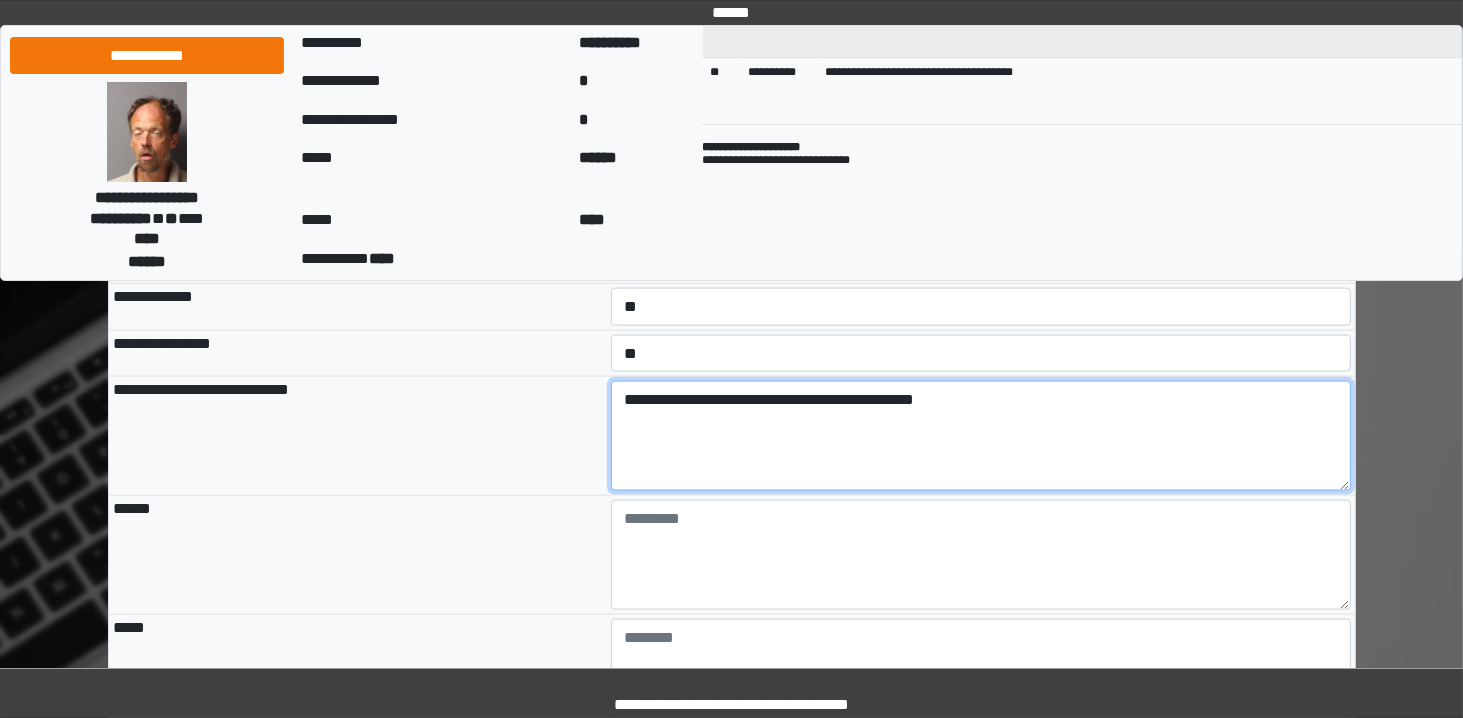 drag, startPoint x: 971, startPoint y: 393, endPoint x: 665, endPoint y: 378, distance: 306.36743 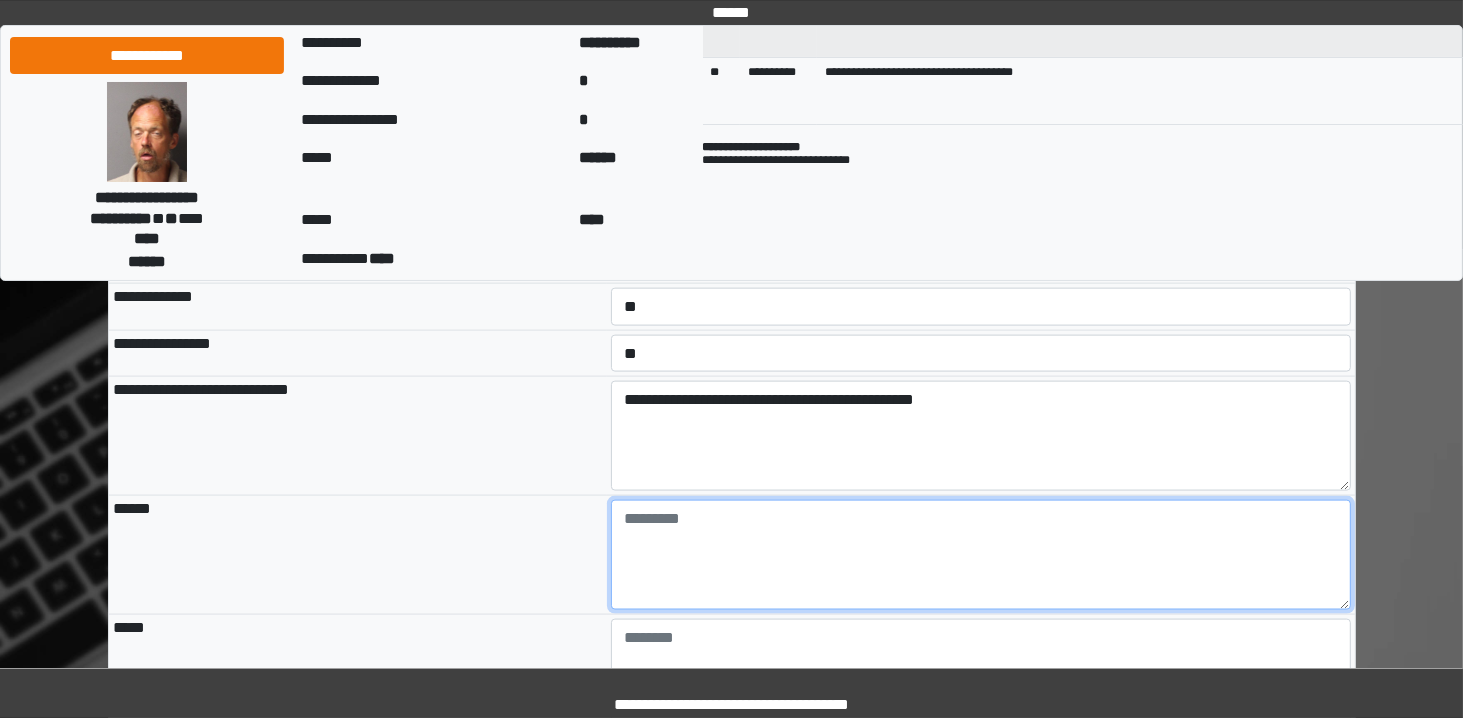 click at bounding box center (981, 555) 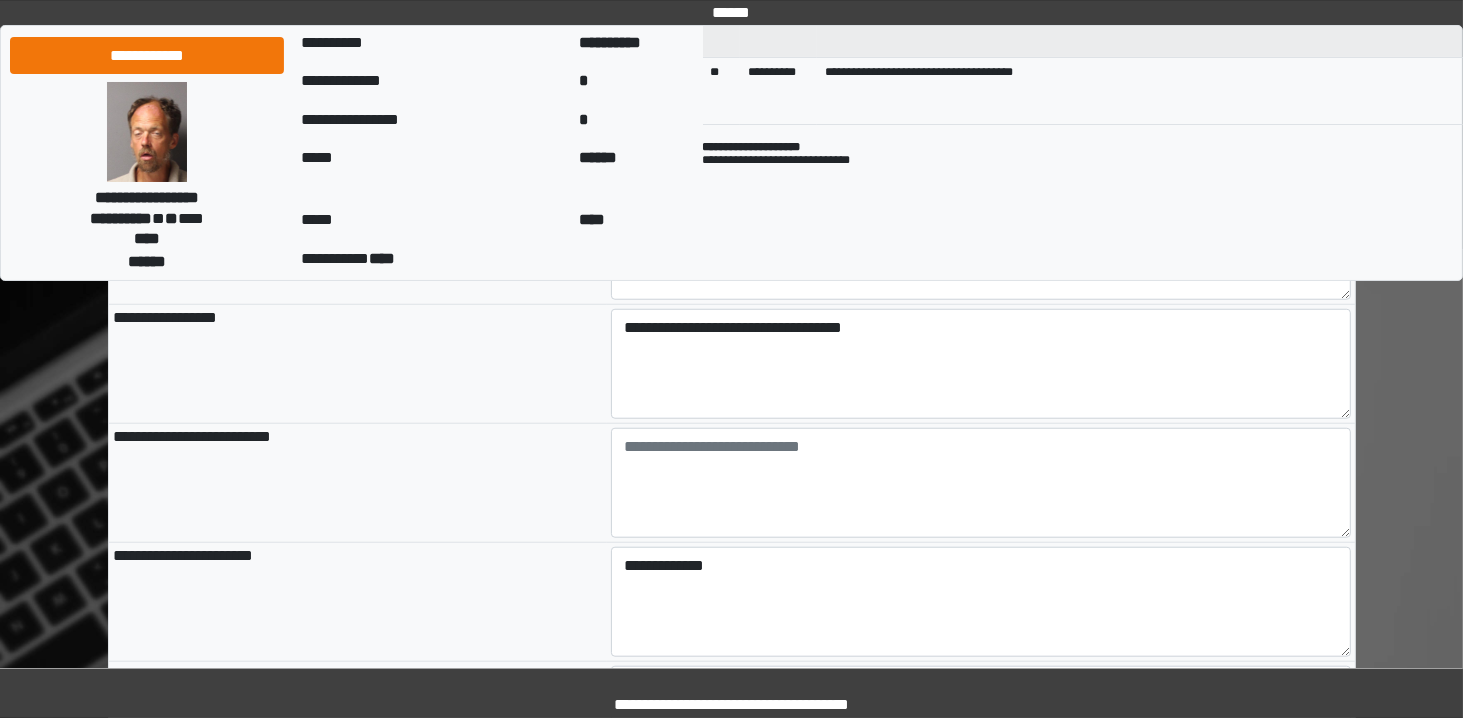 scroll, scrollTop: 1530, scrollLeft: 0, axis: vertical 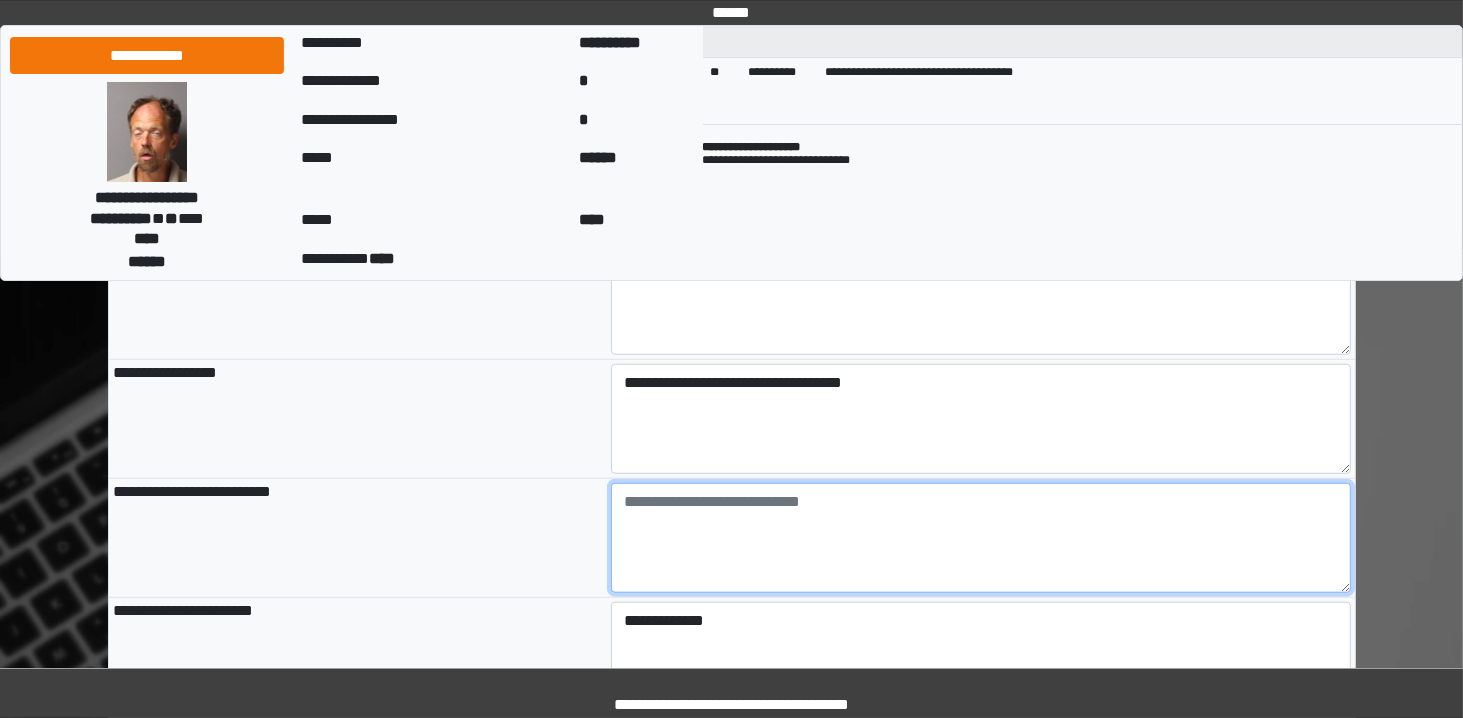click at bounding box center (981, 538) 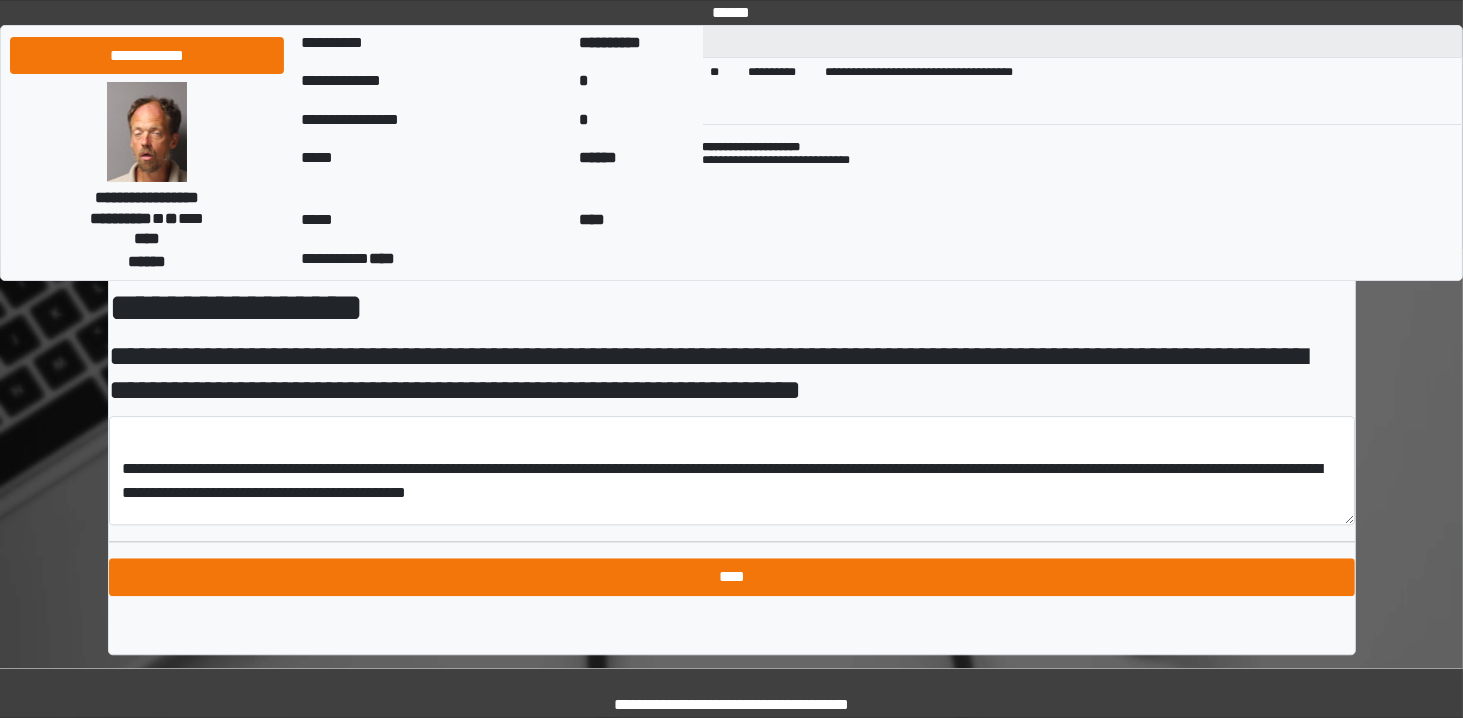 type on "*******" 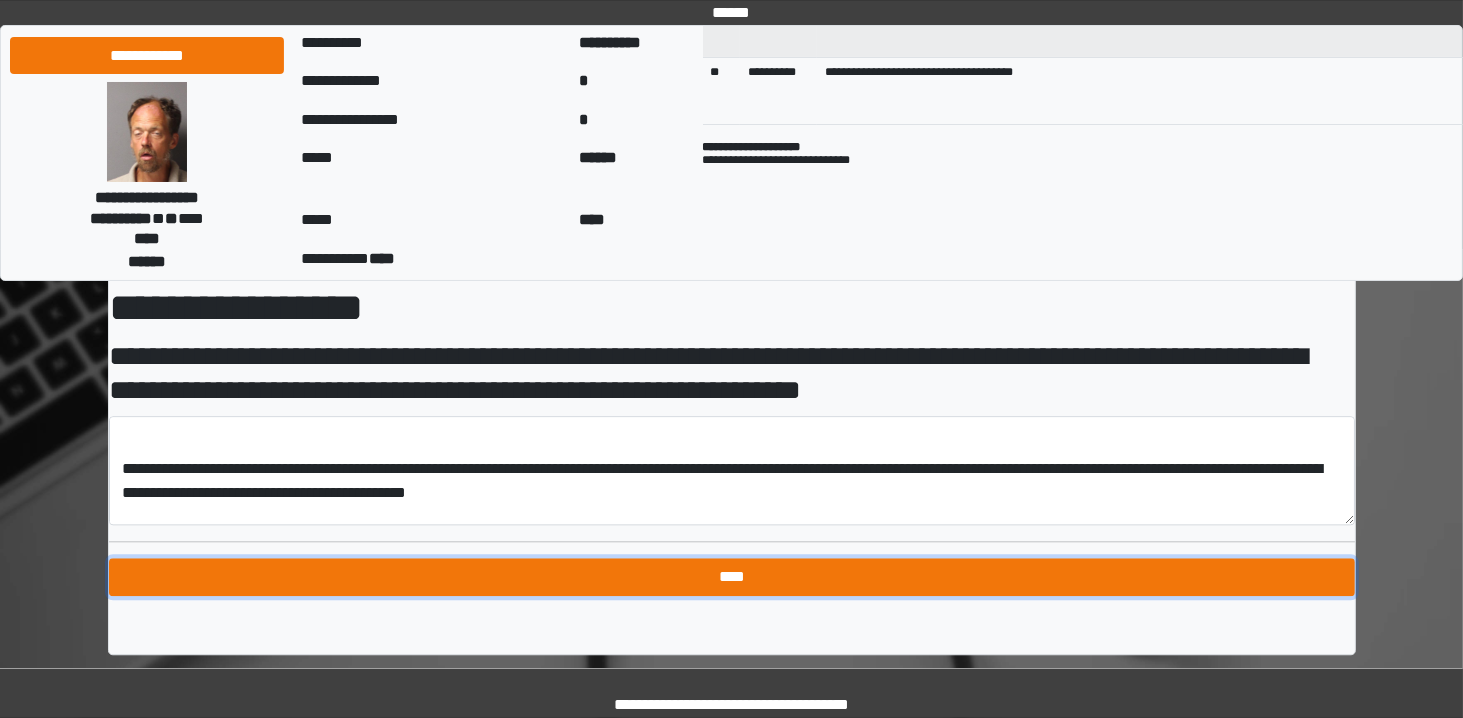 type on "**********" 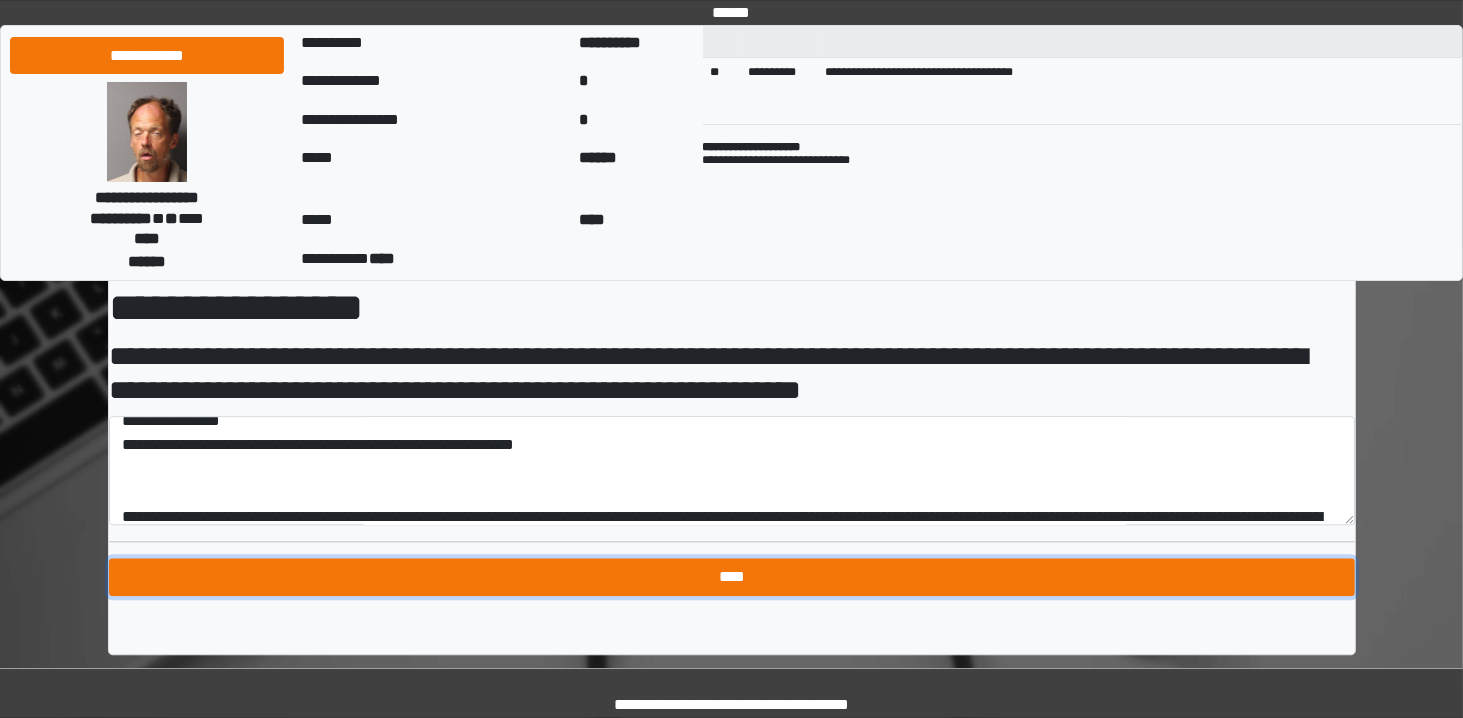 click on "****" at bounding box center (732, 577) 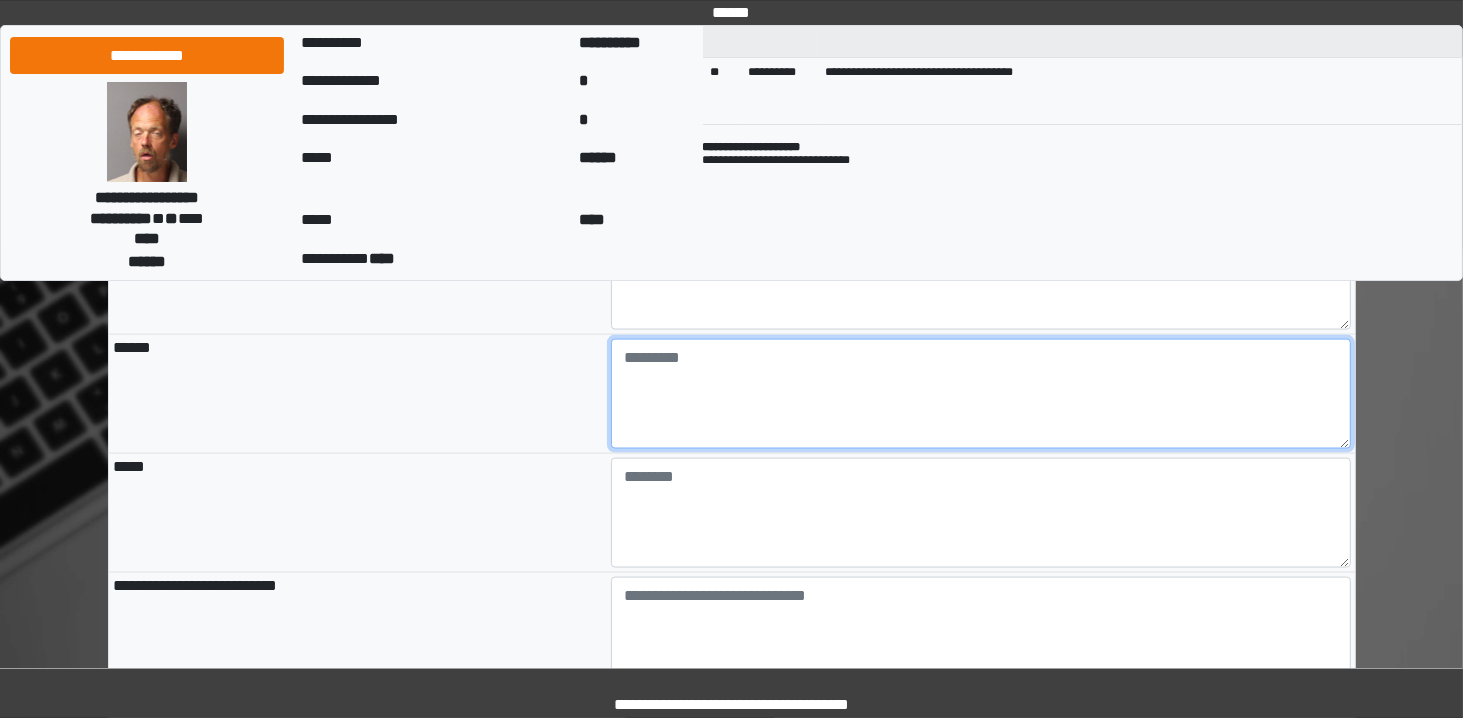 scroll, scrollTop: 2685, scrollLeft: 0, axis: vertical 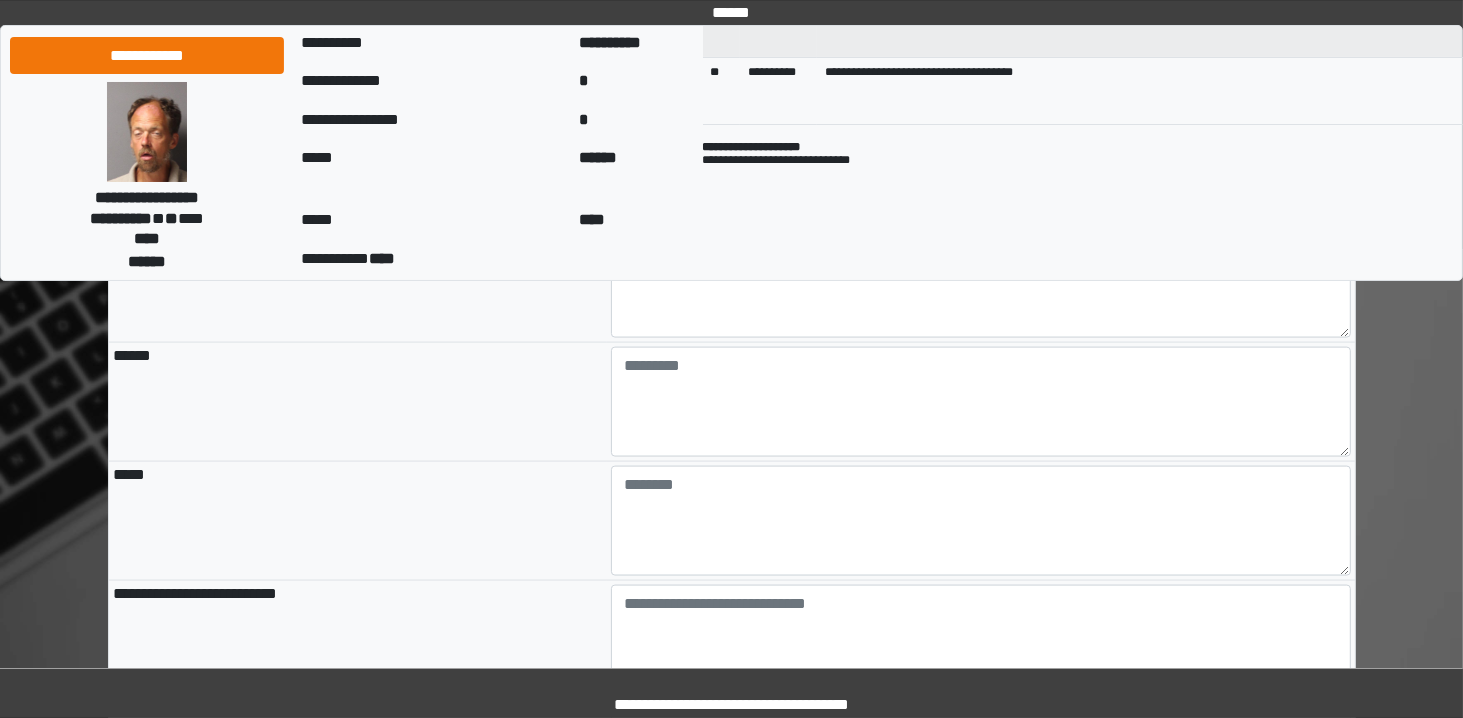 drag, startPoint x: 725, startPoint y: 443, endPoint x: 546, endPoint y: 416, distance: 181.02486 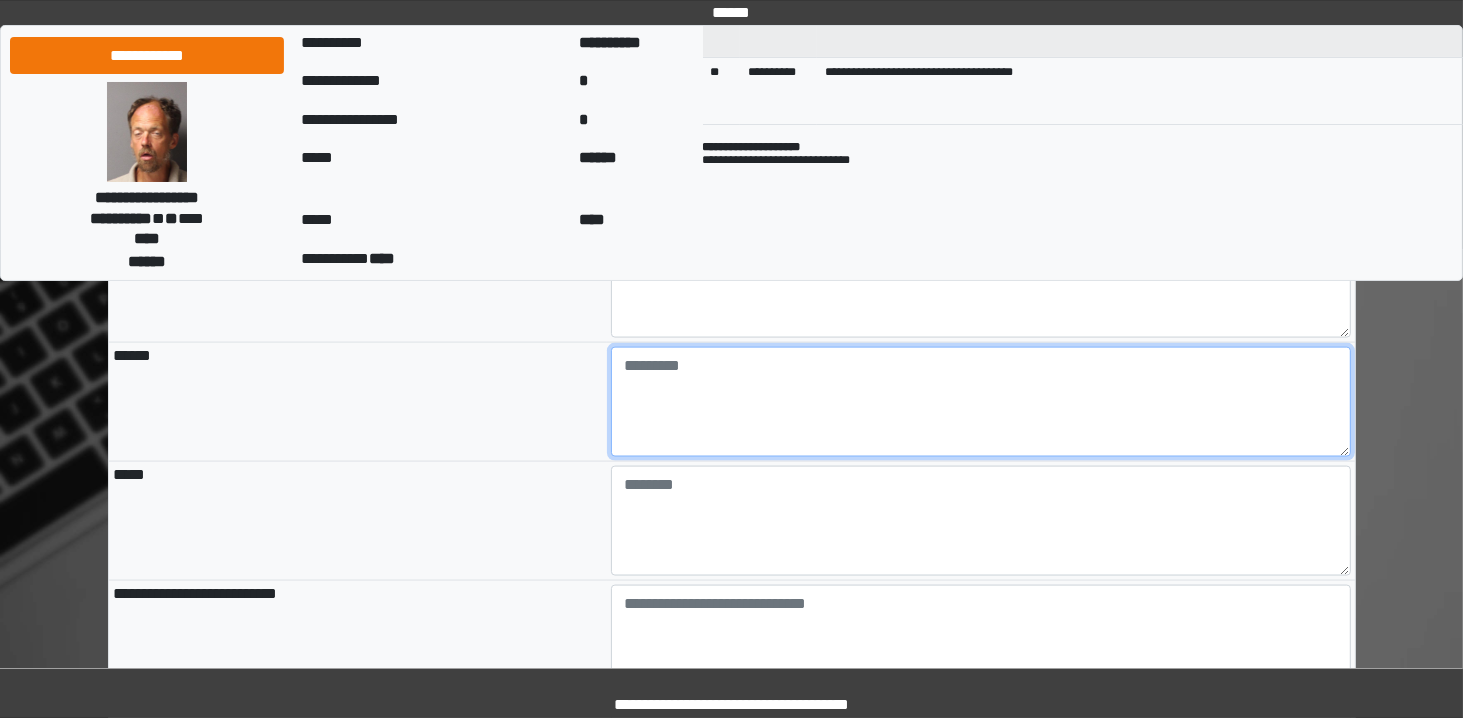 click at bounding box center [981, 402] 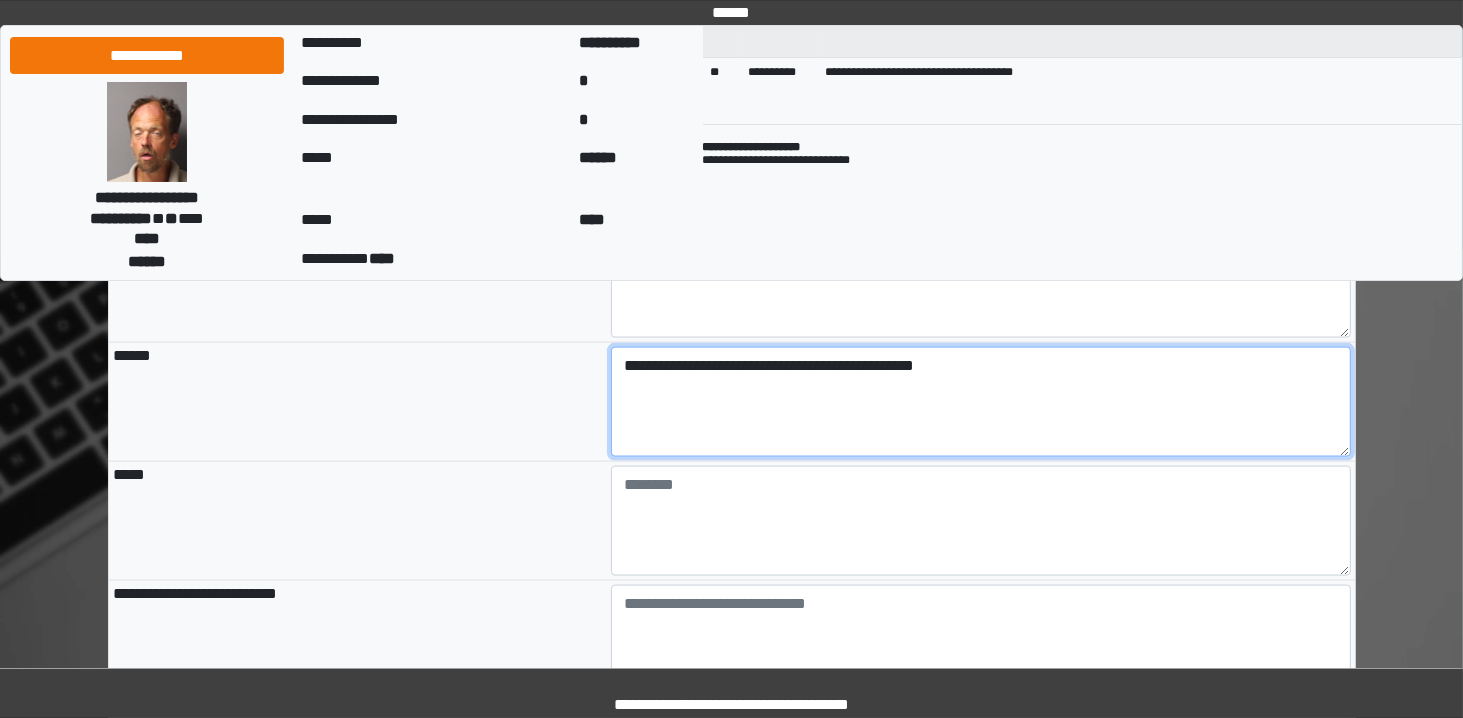 drag, startPoint x: 864, startPoint y: 360, endPoint x: 589, endPoint y: 348, distance: 275.2617 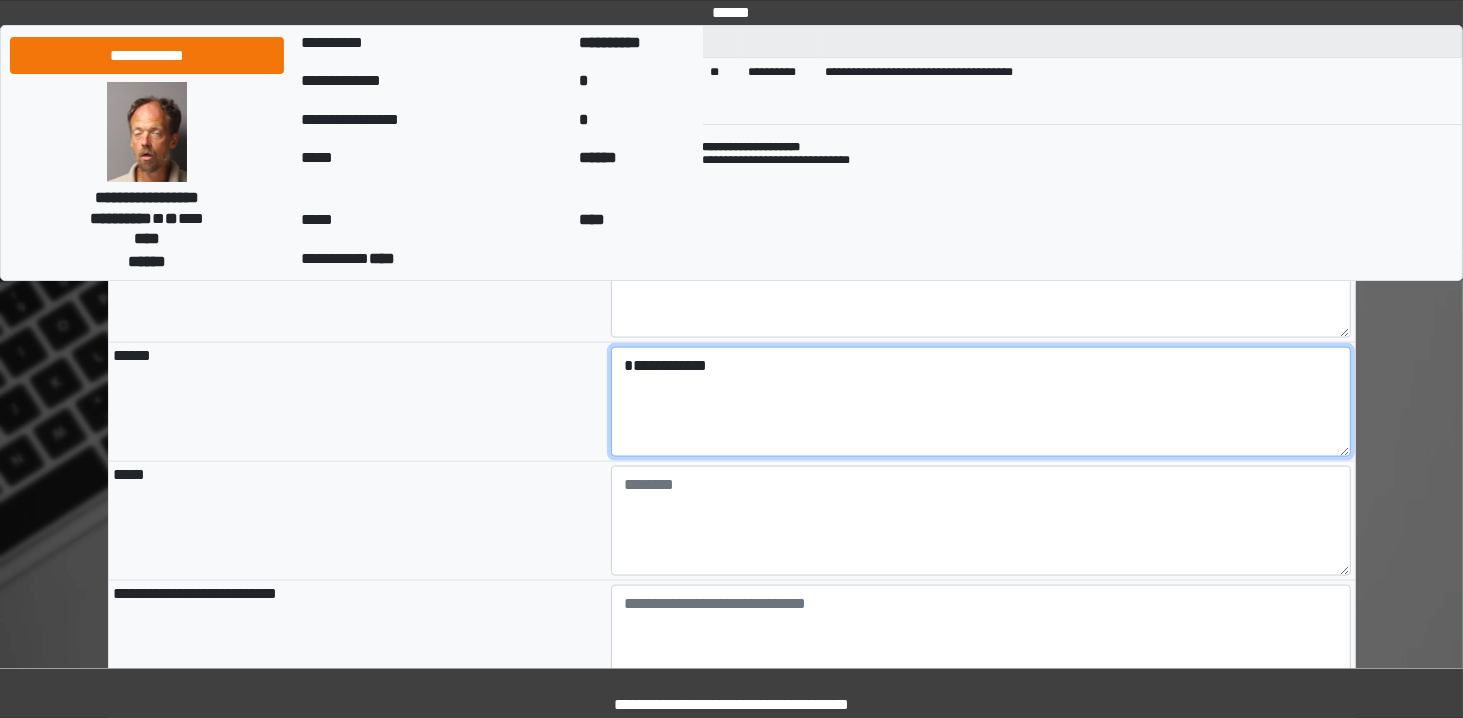 click on "**********" at bounding box center (981, 402) 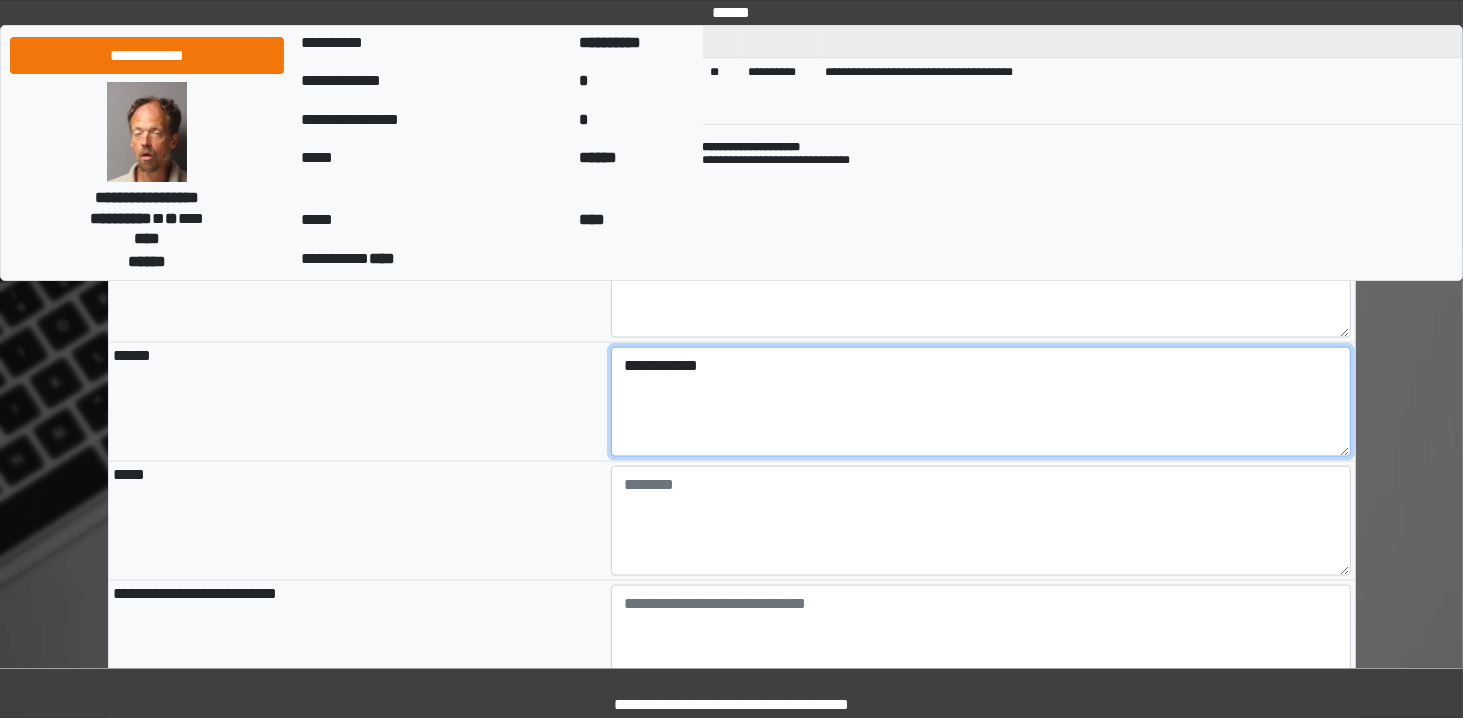 type on "**********" 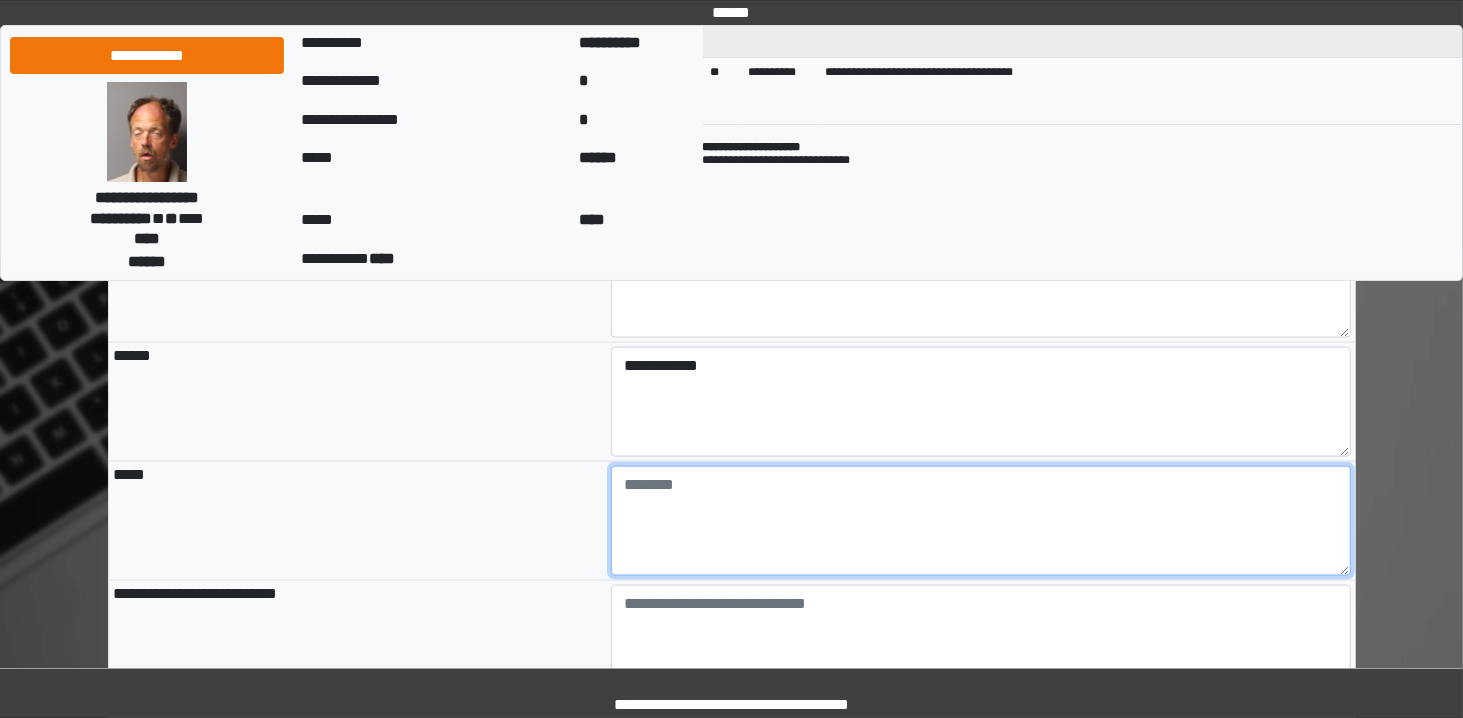 type on "**********" 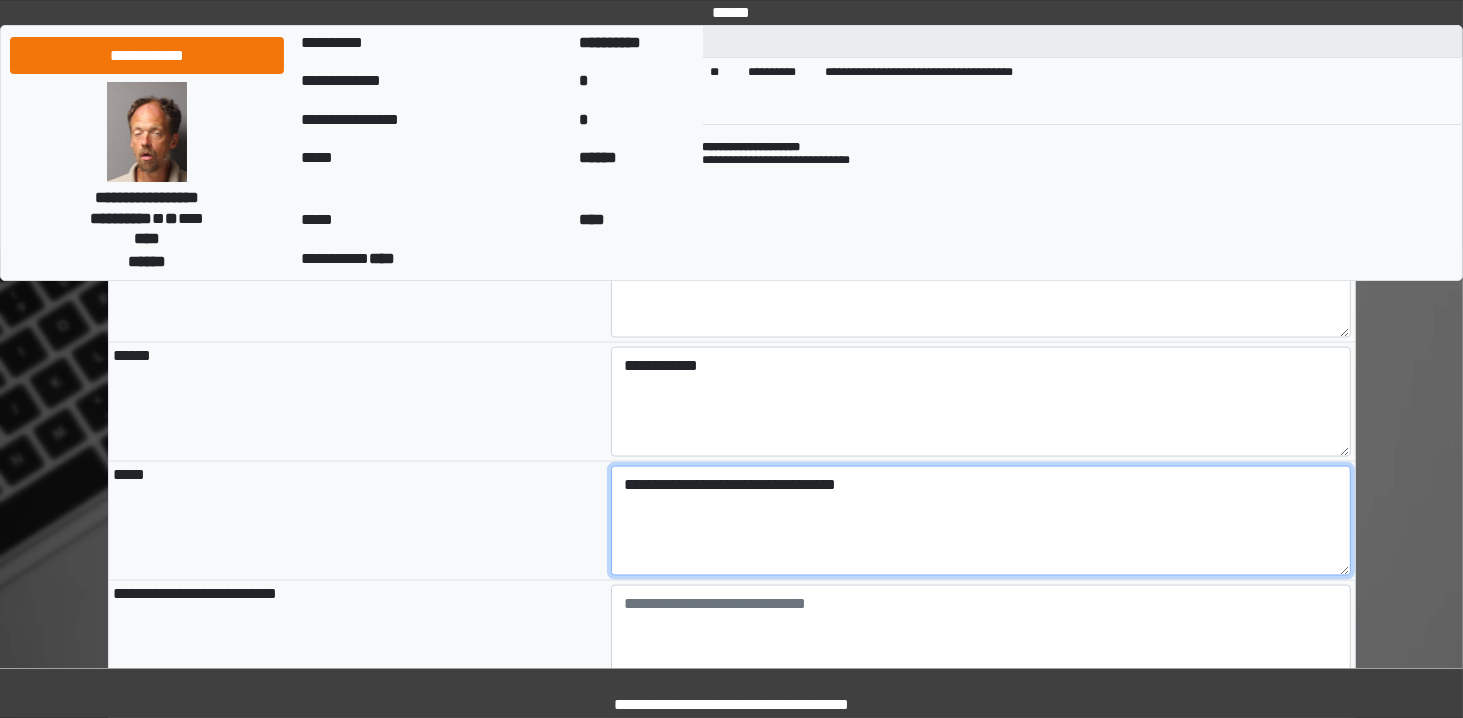 drag, startPoint x: 657, startPoint y: 477, endPoint x: 584, endPoint y: 484, distance: 73.33485 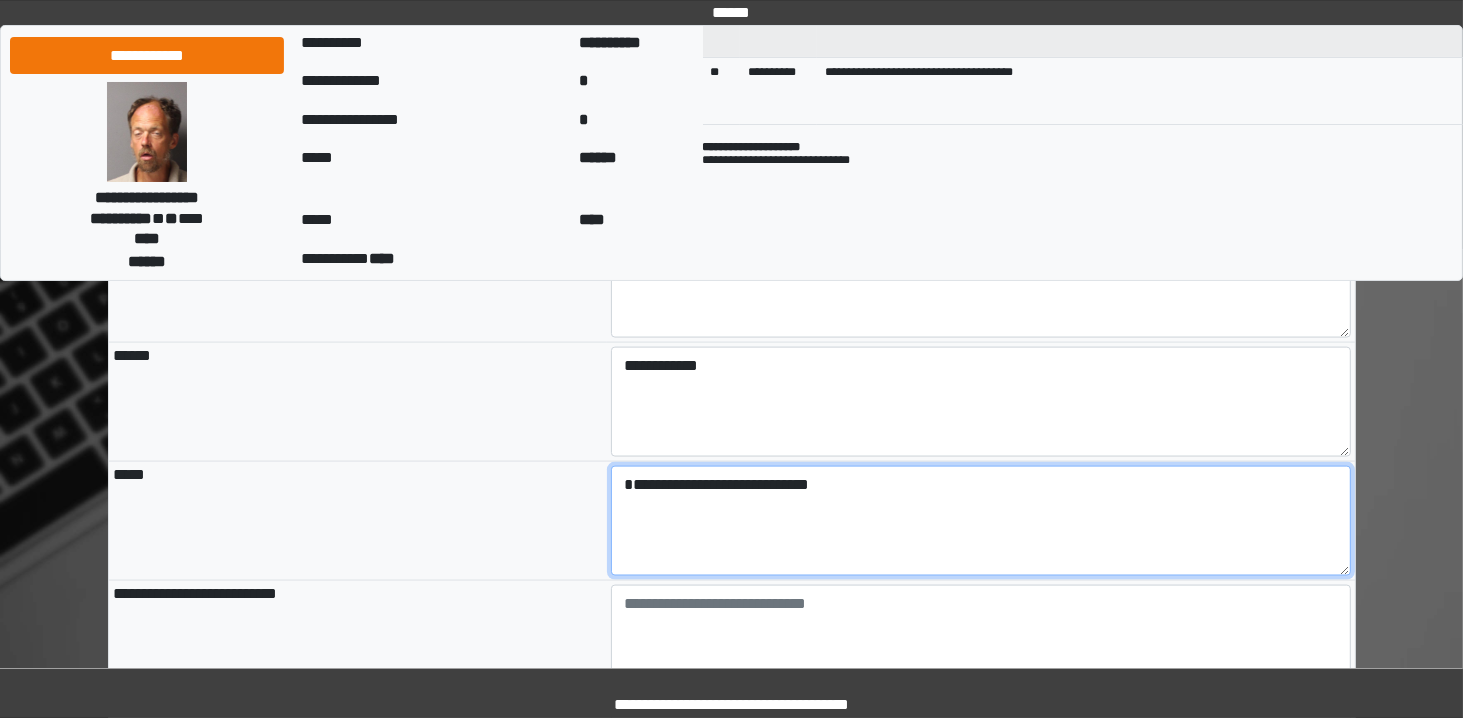 click on "**********" at bounding box center [981, 521] 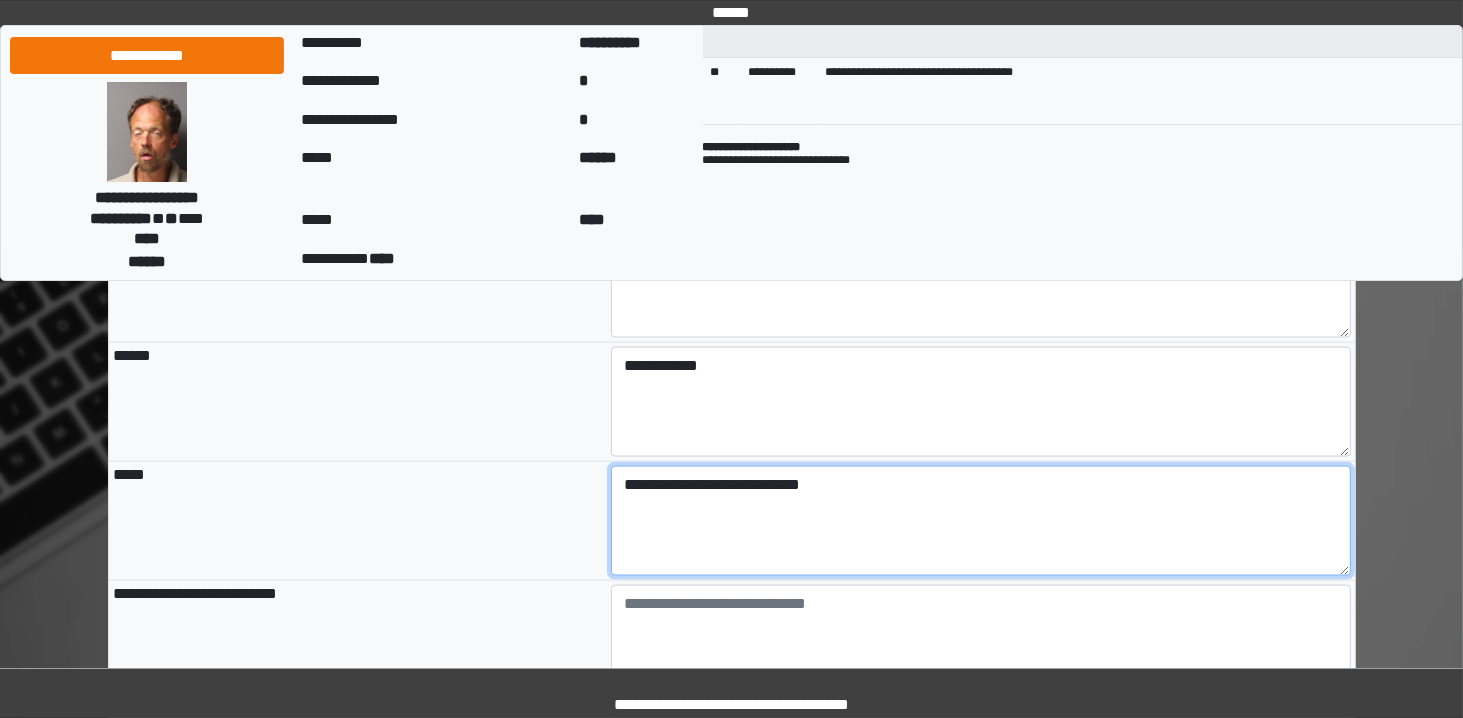 click on "**********" at bounding box center (981, 521) 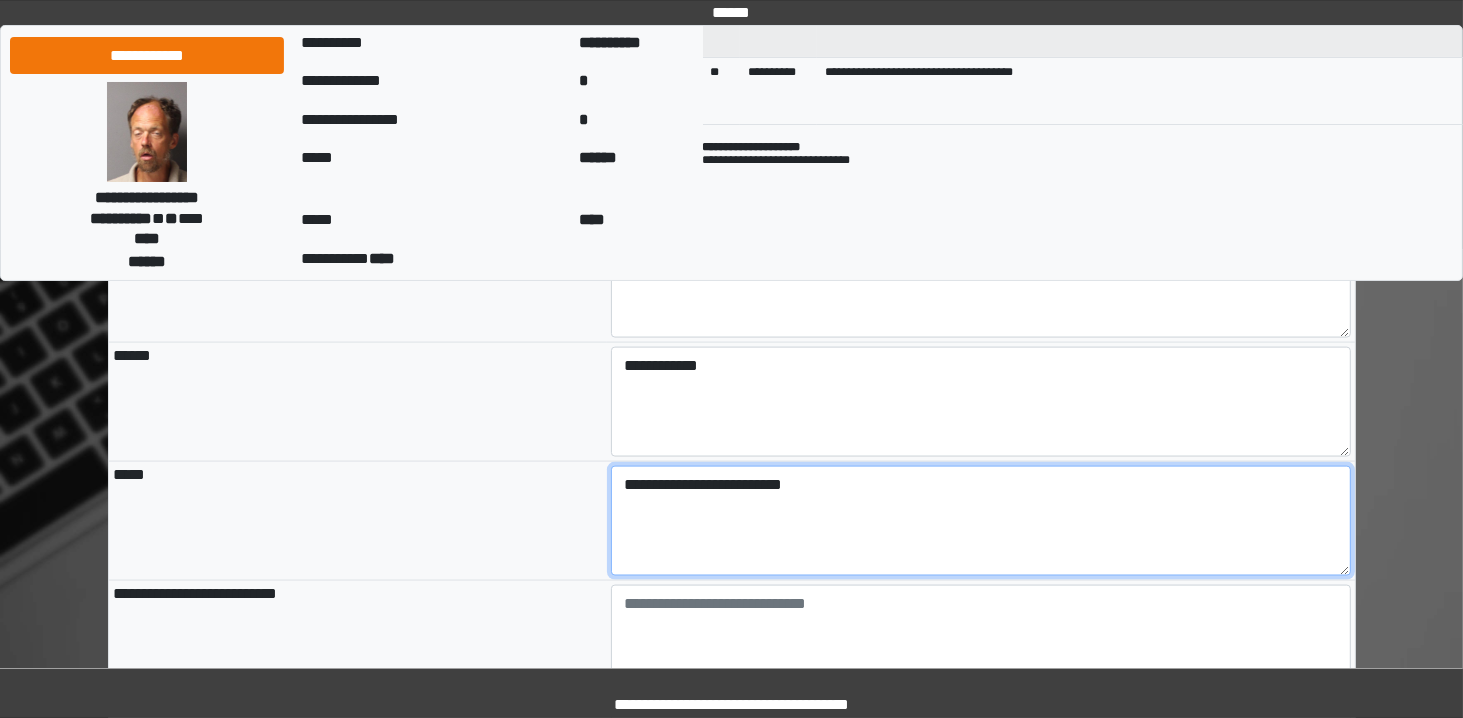 type on "**********" 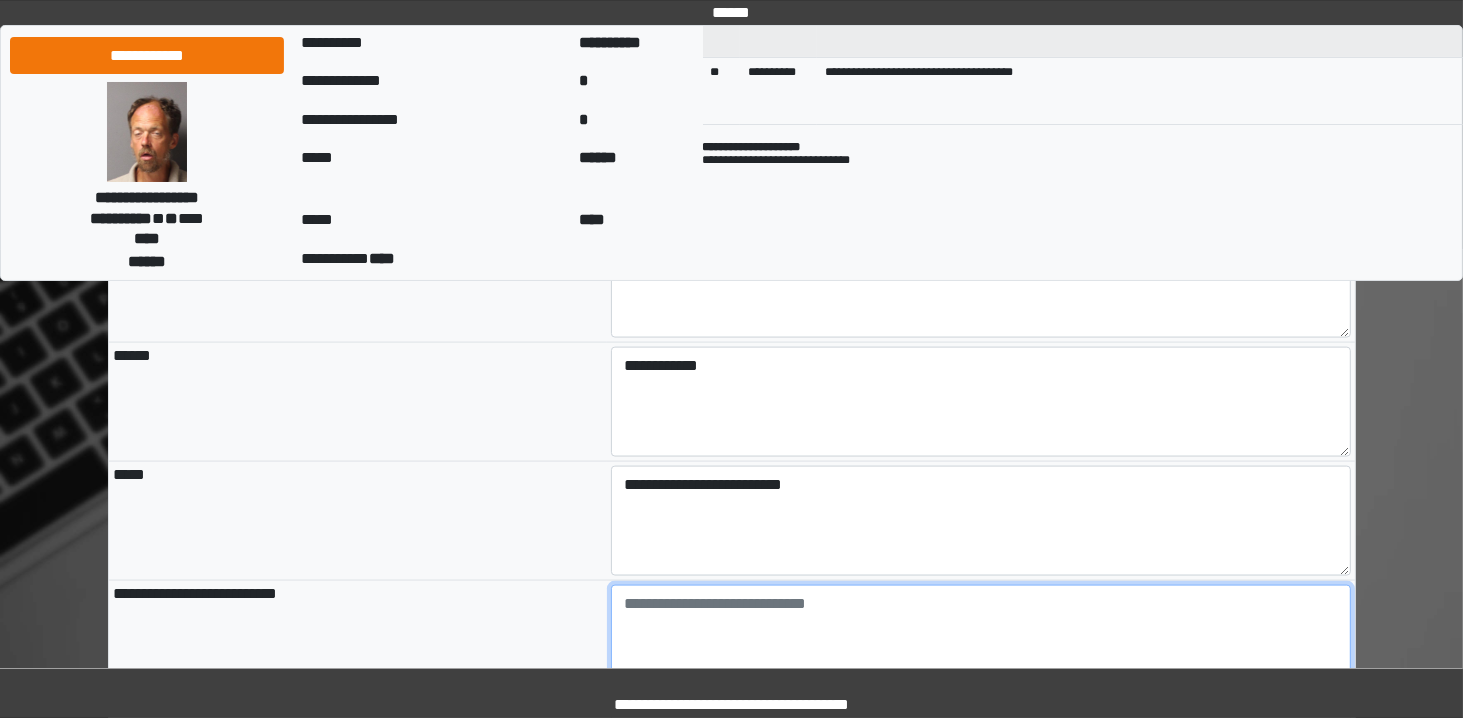 type on "**********" 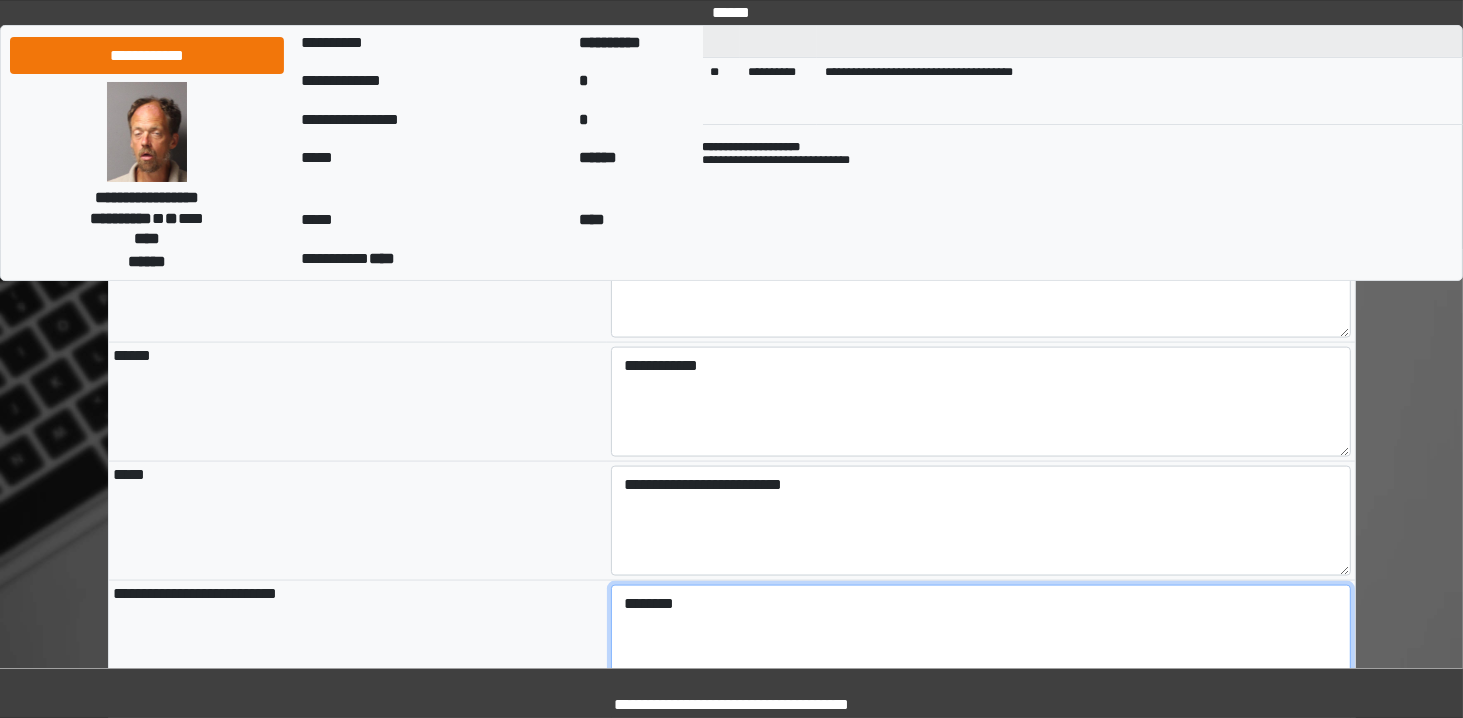scroll, scrollTop: 2941, scrollLeft: 0, axis: vertical 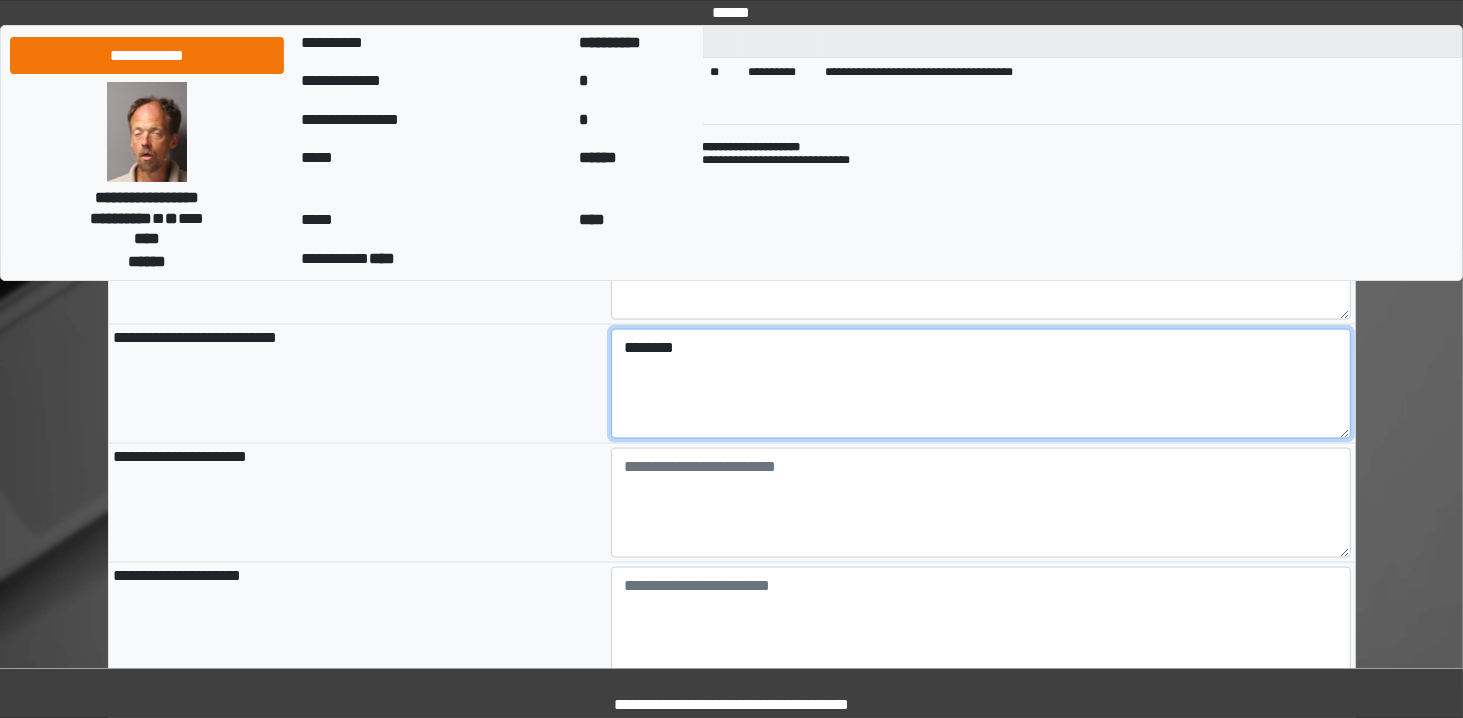 type on "********" 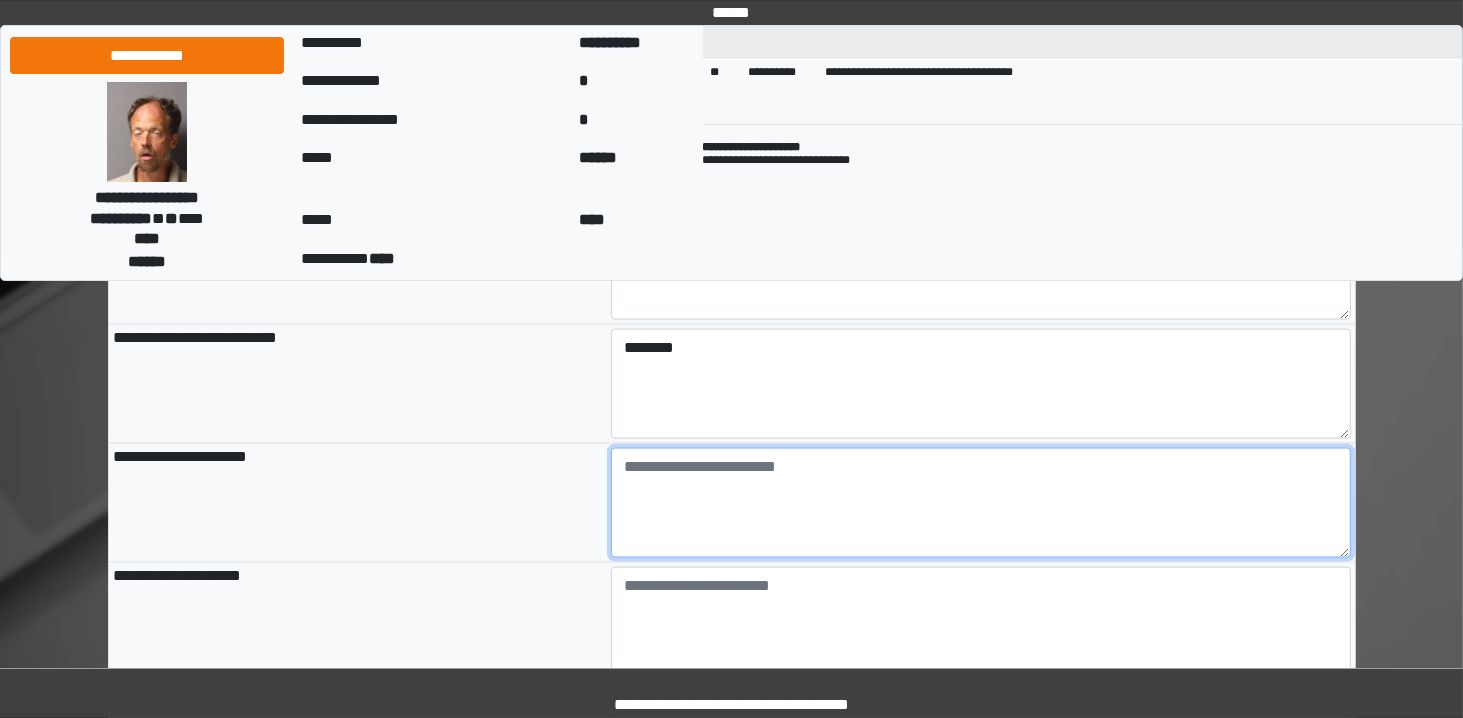 type on "**********" 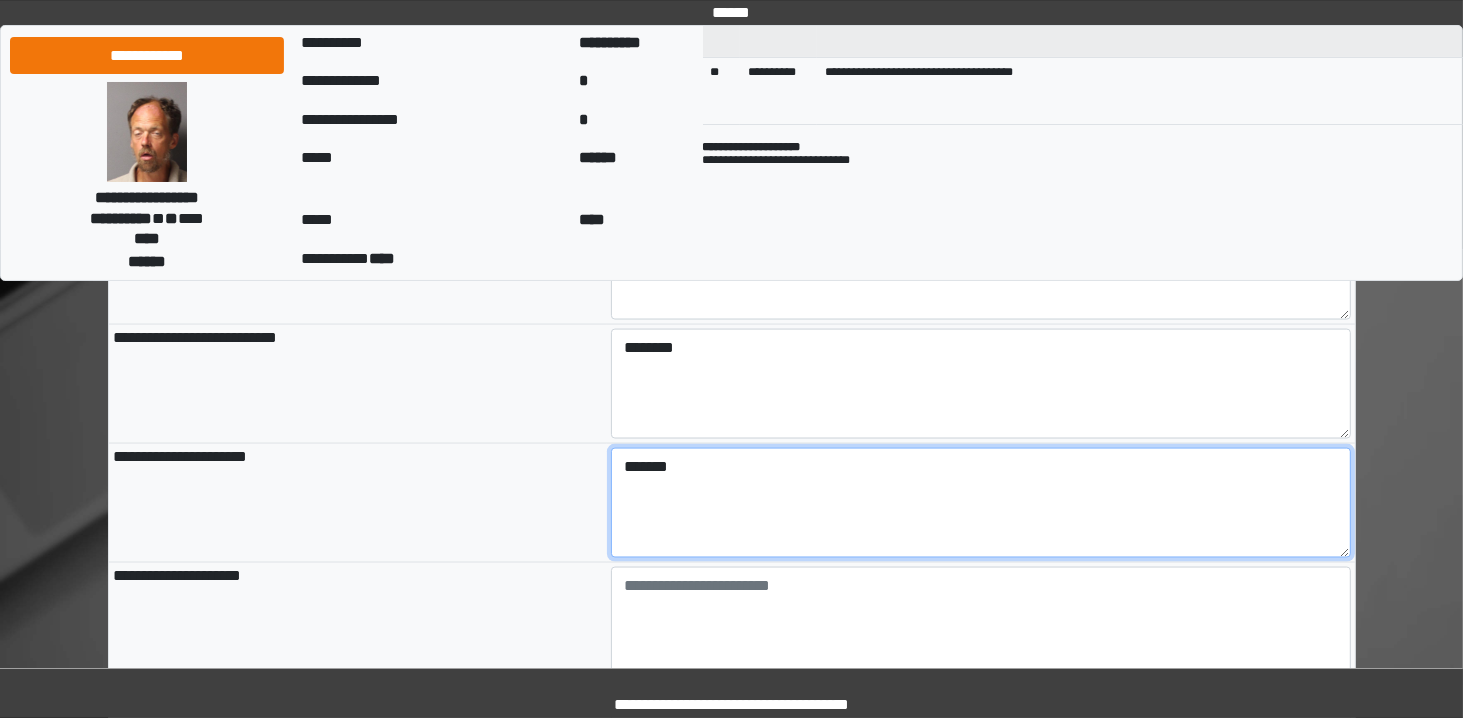 type on "*******" 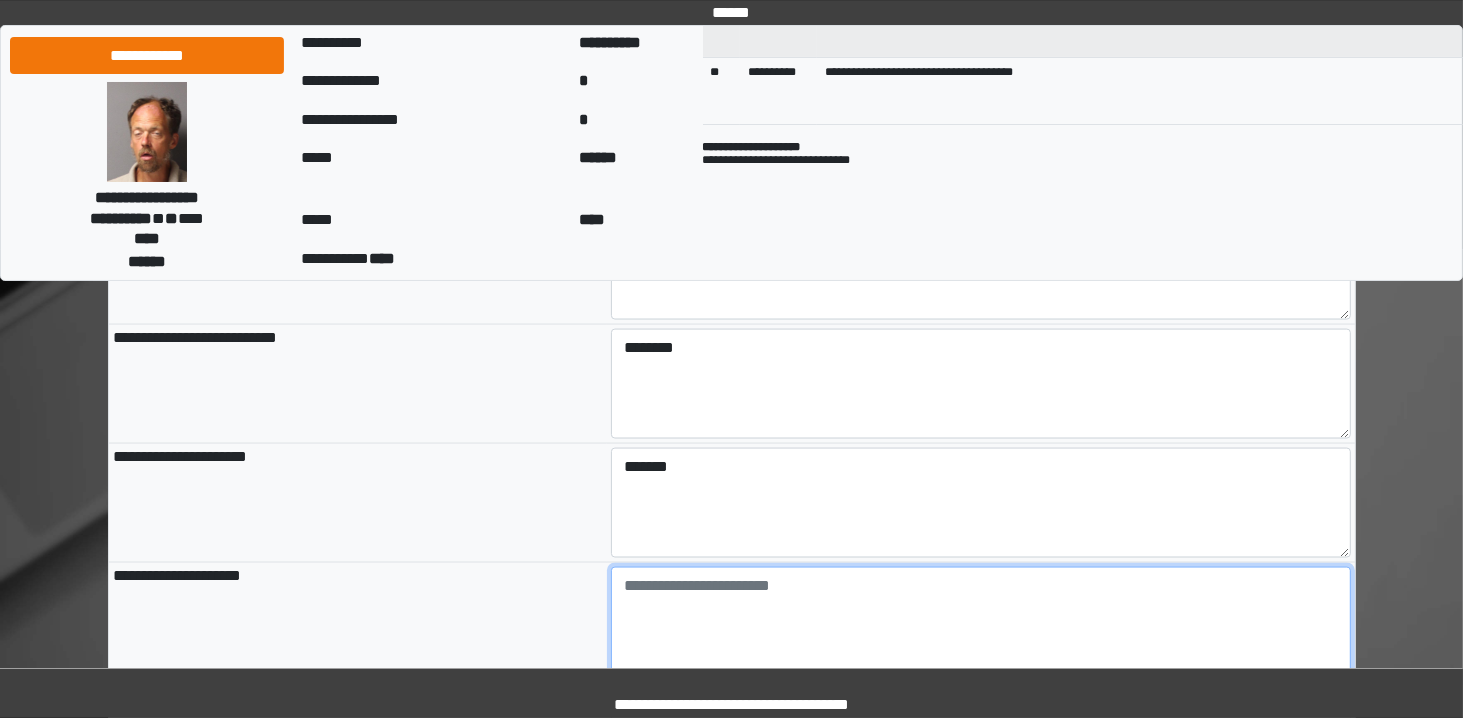 type on "**********" 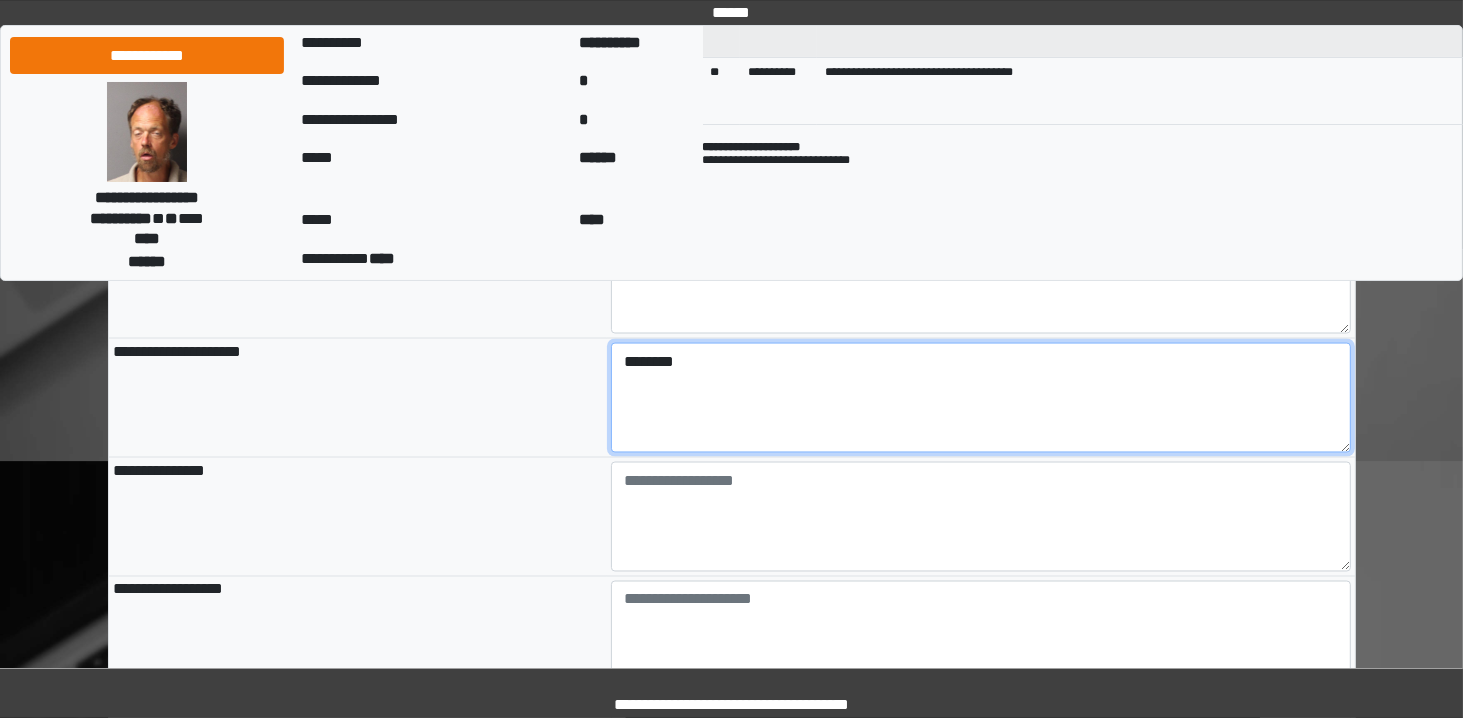 scroll, scrollTop: 3170, scrollLeft: 0, axis: vertical 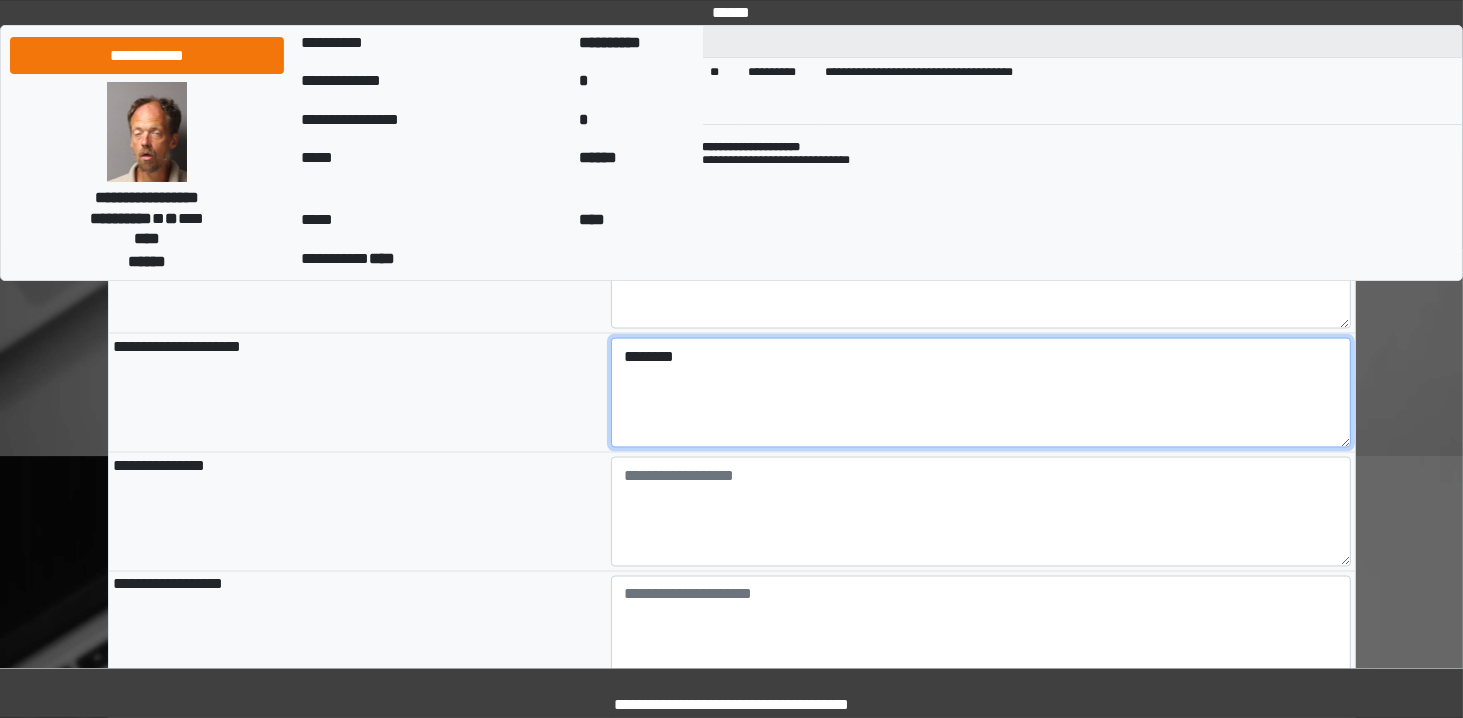 type on "********" 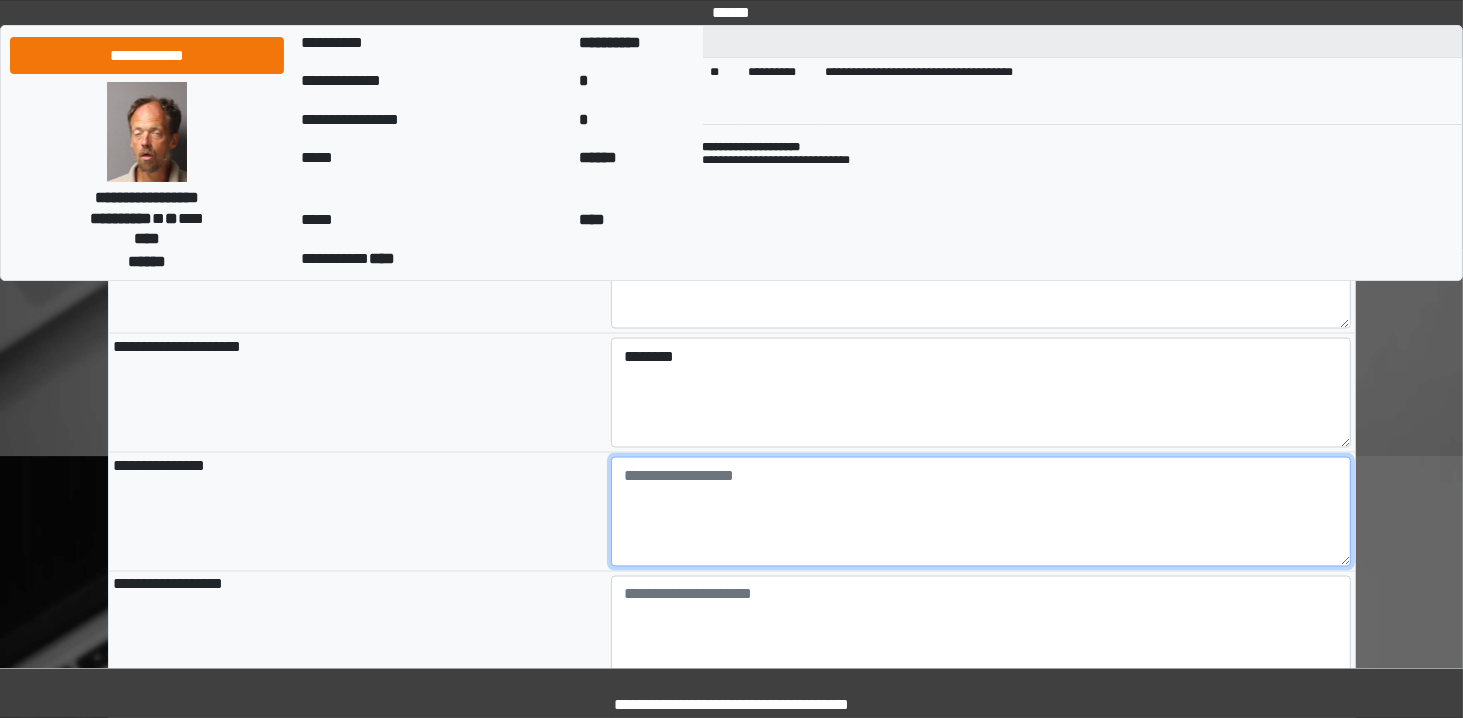 type on "**********" 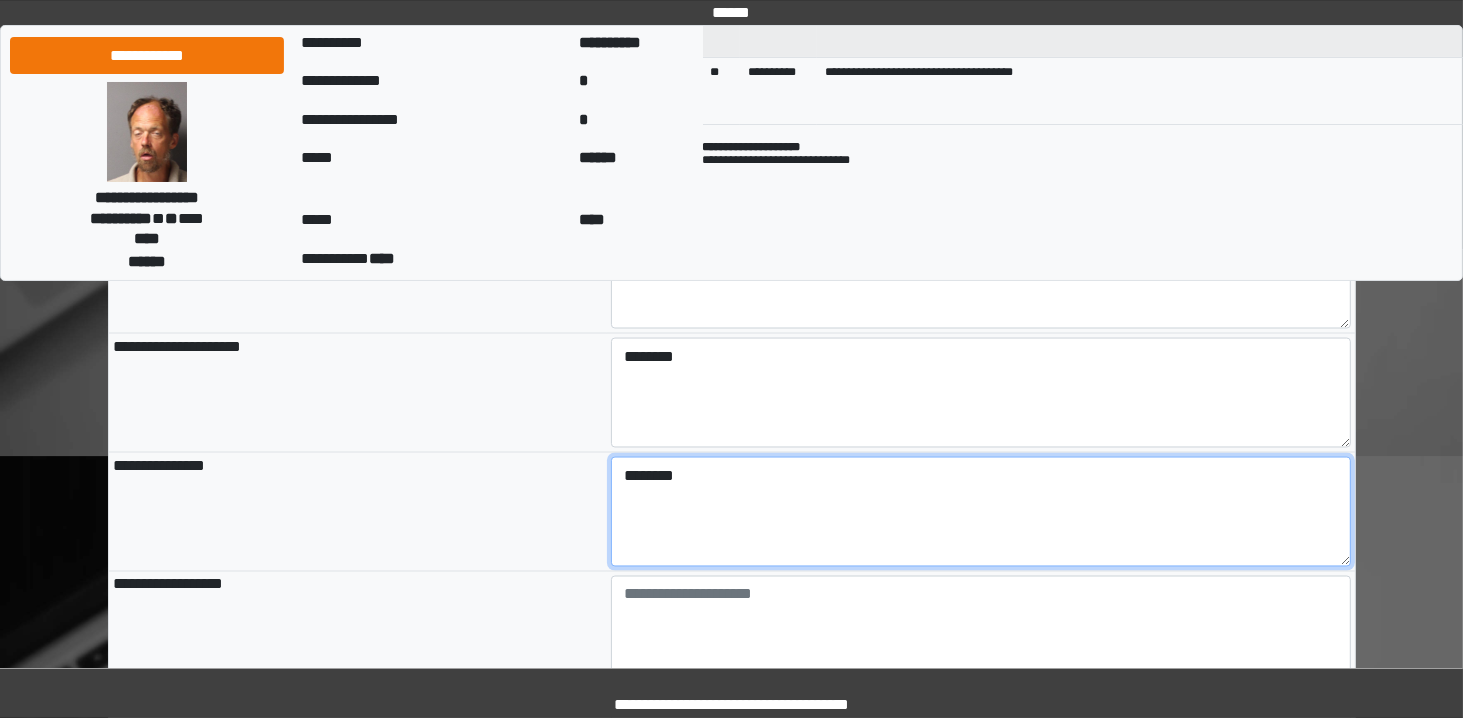 type on "********" 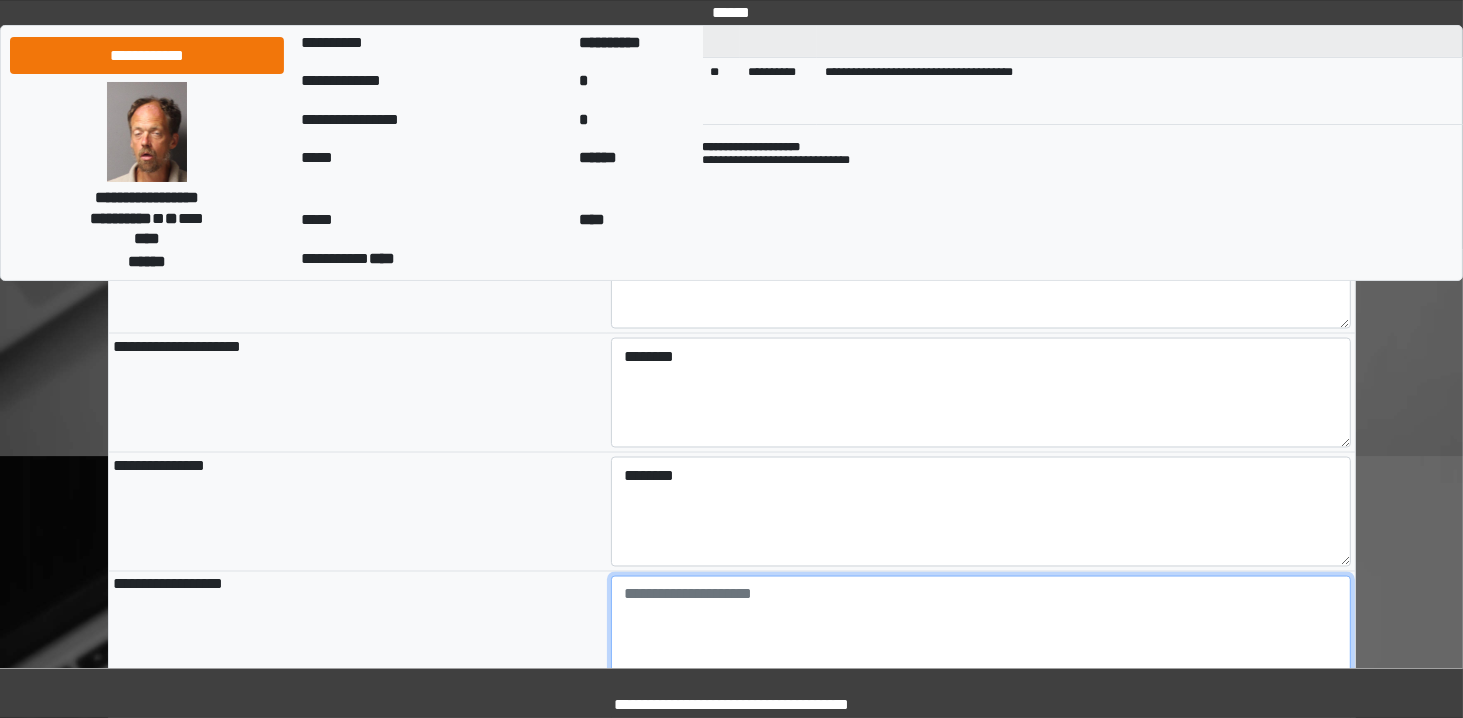 type on "**********" 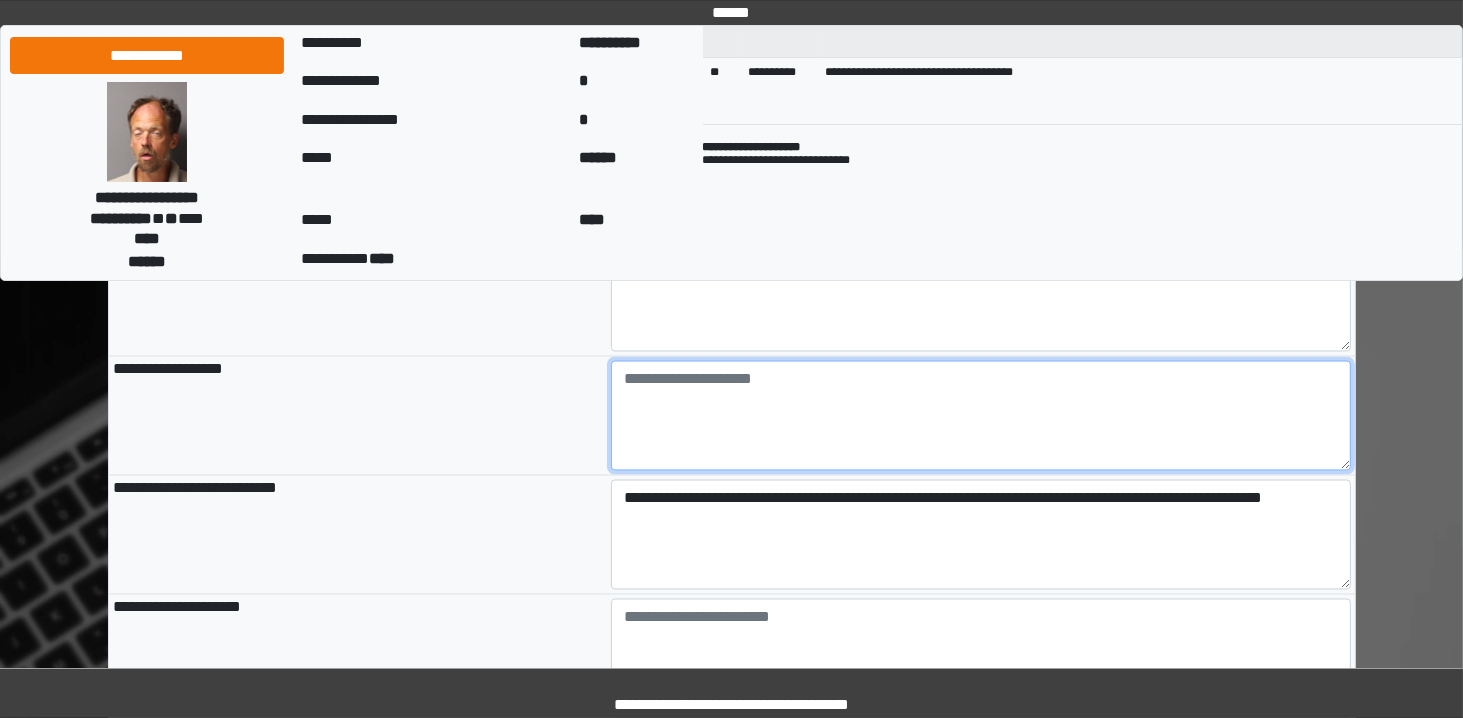 scroll, scrollTop: 3402, scrollLeft: 0, axis: vertical 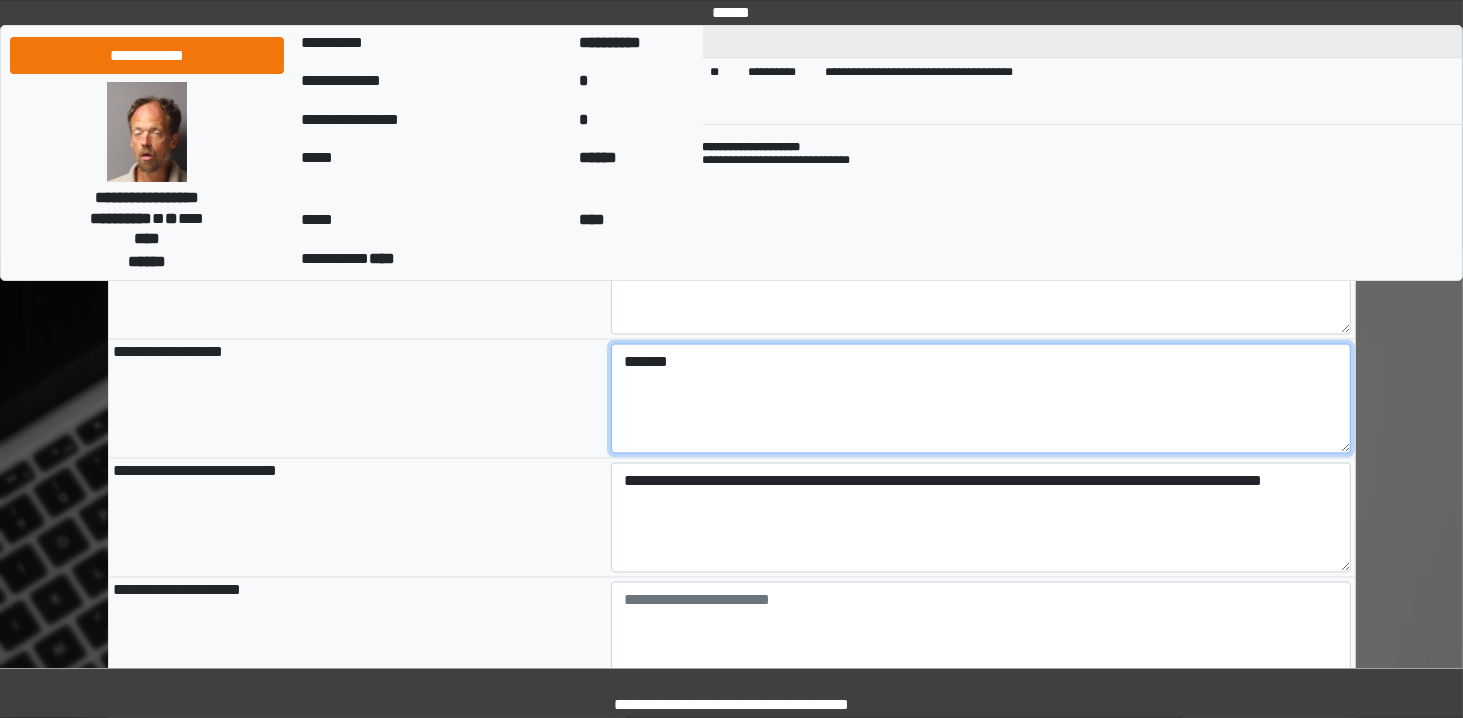 type on "*******" 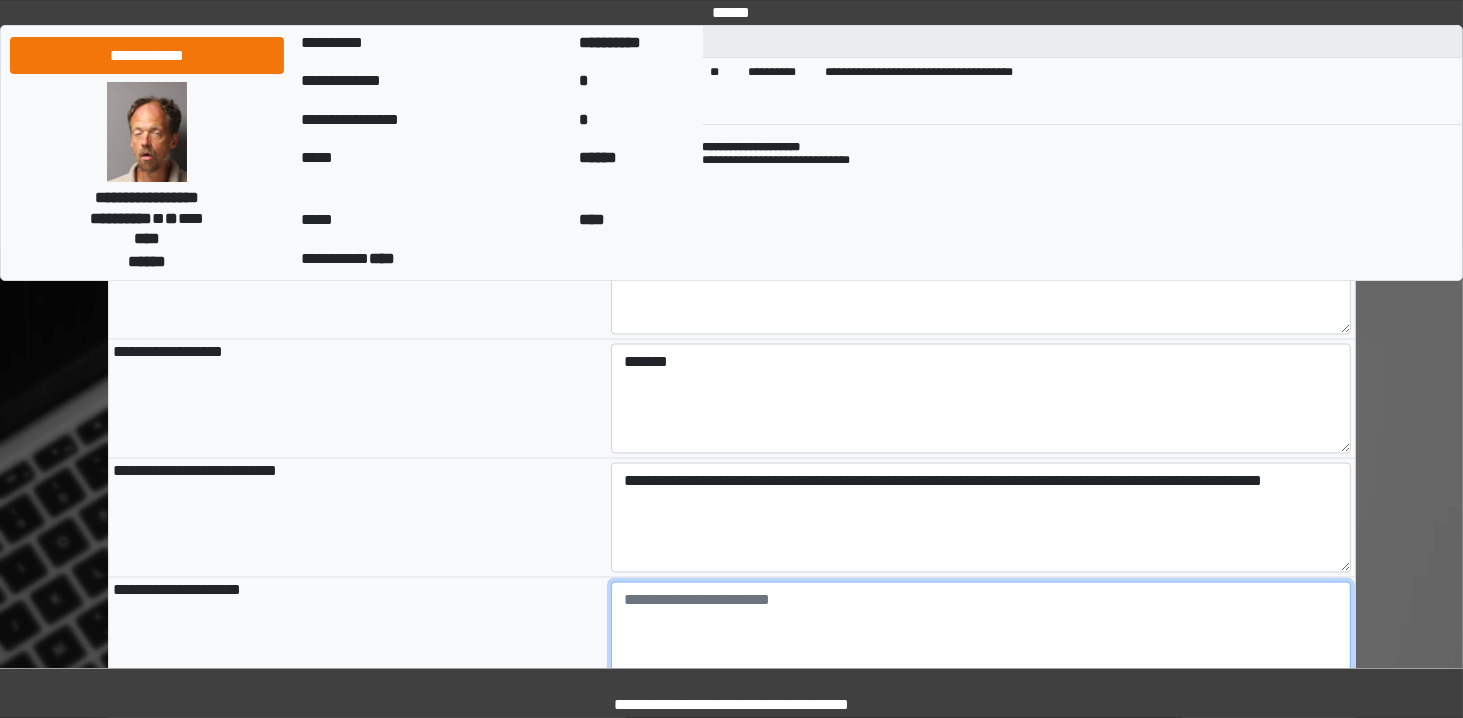 type on "**********" 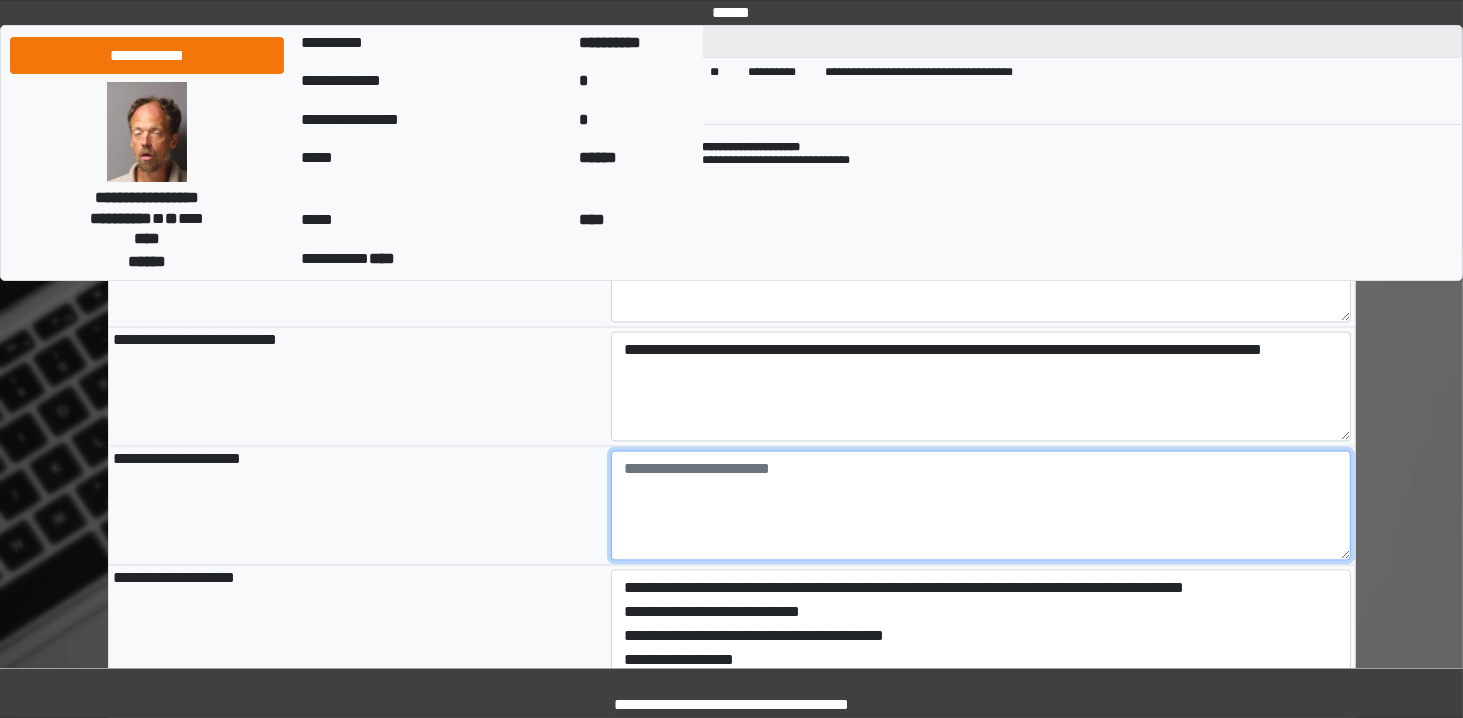 scroll, scrollTop: 3532, scrollLeft: 0, axis: vertical 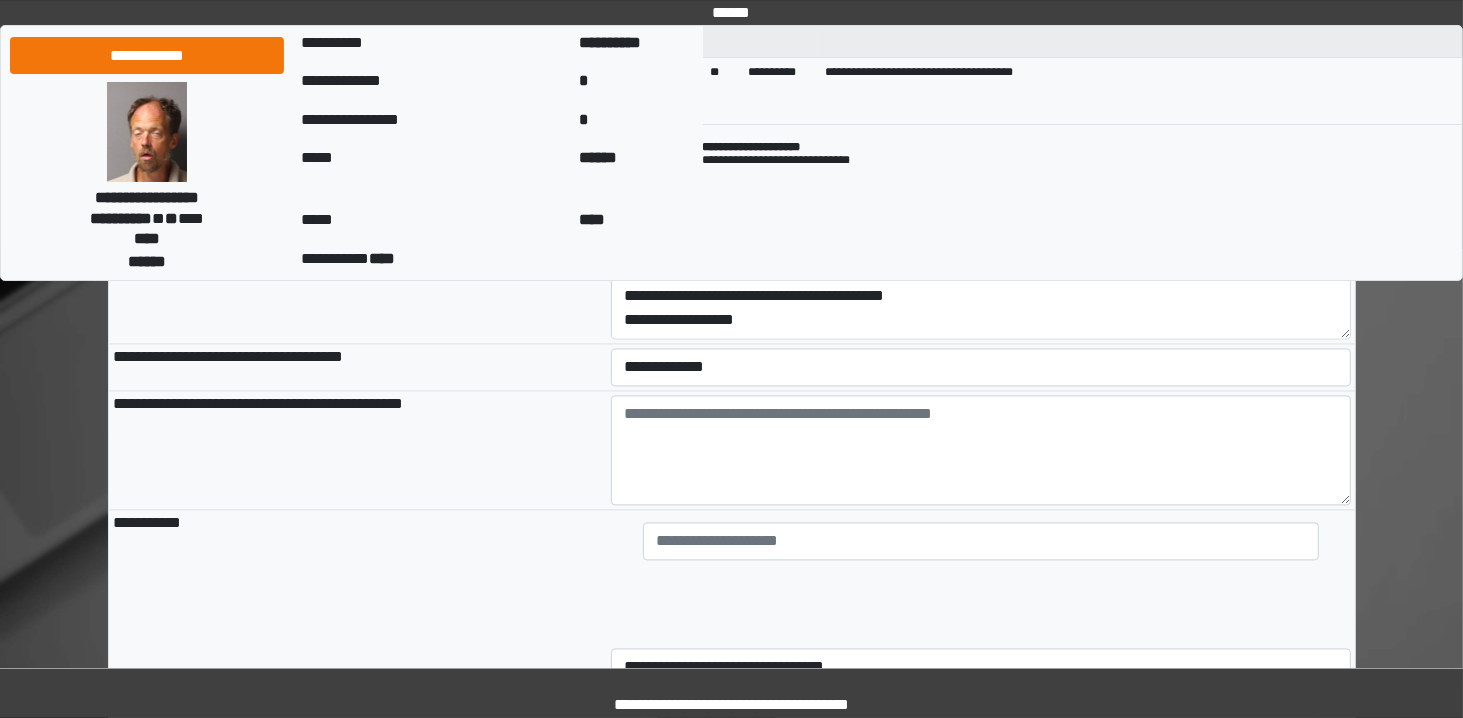 type on "**********" 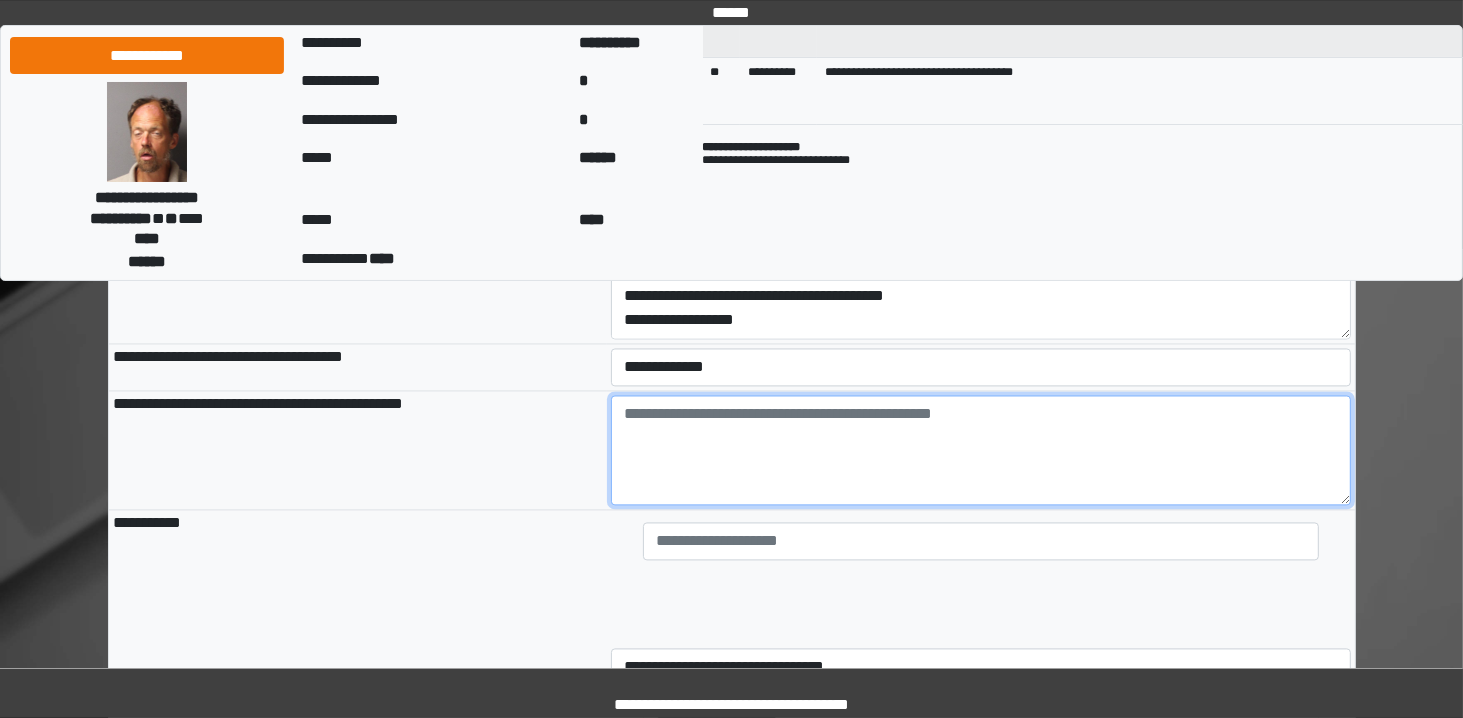 type on "**********" 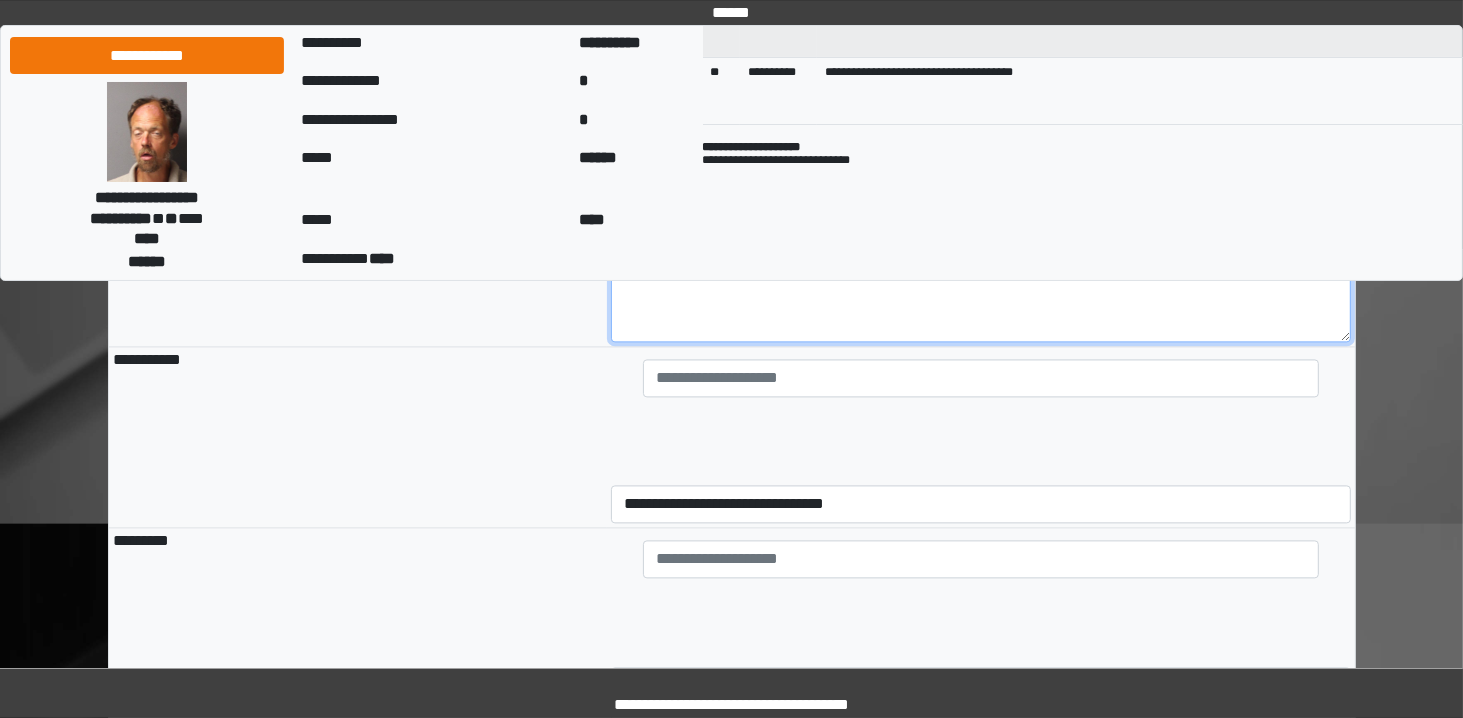 scroll, scrollTop: 4038, scrollLeft: 0, axis: vertical 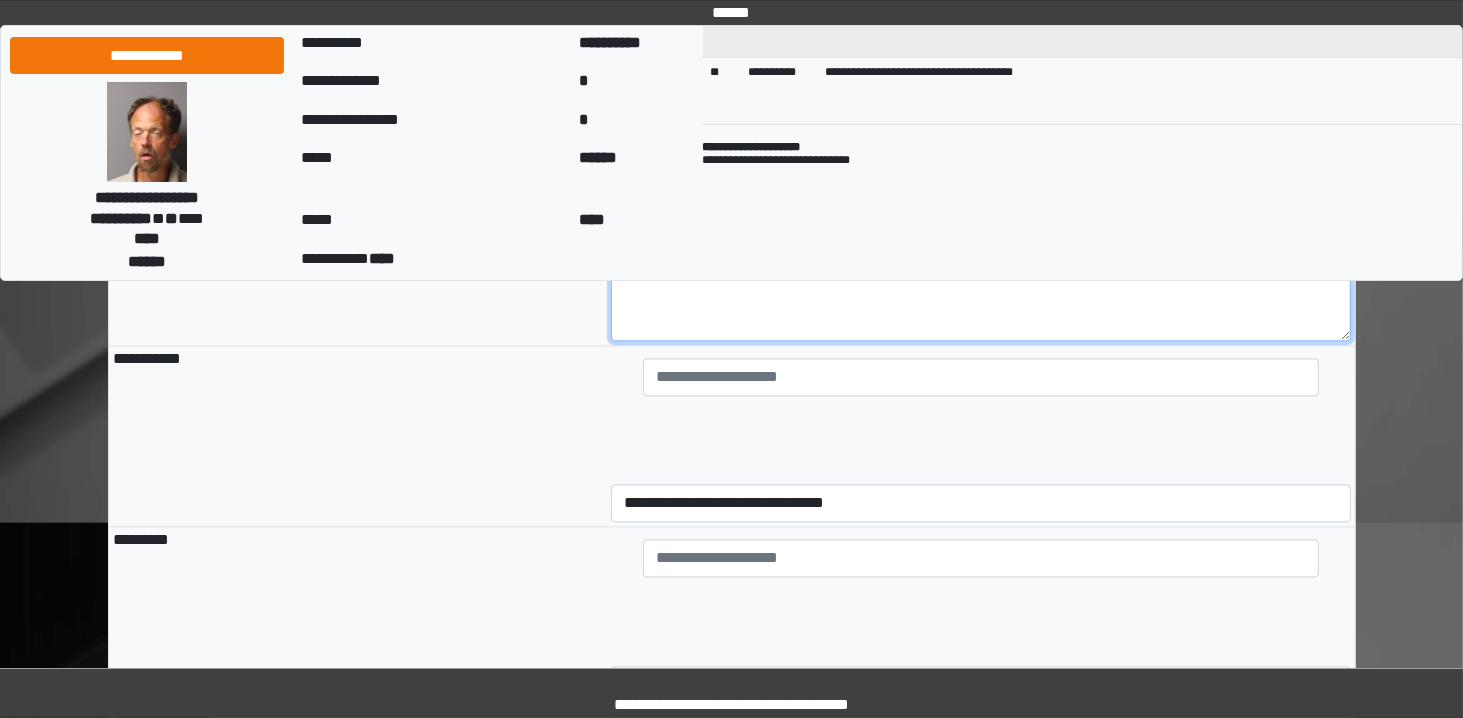 type on "**********" 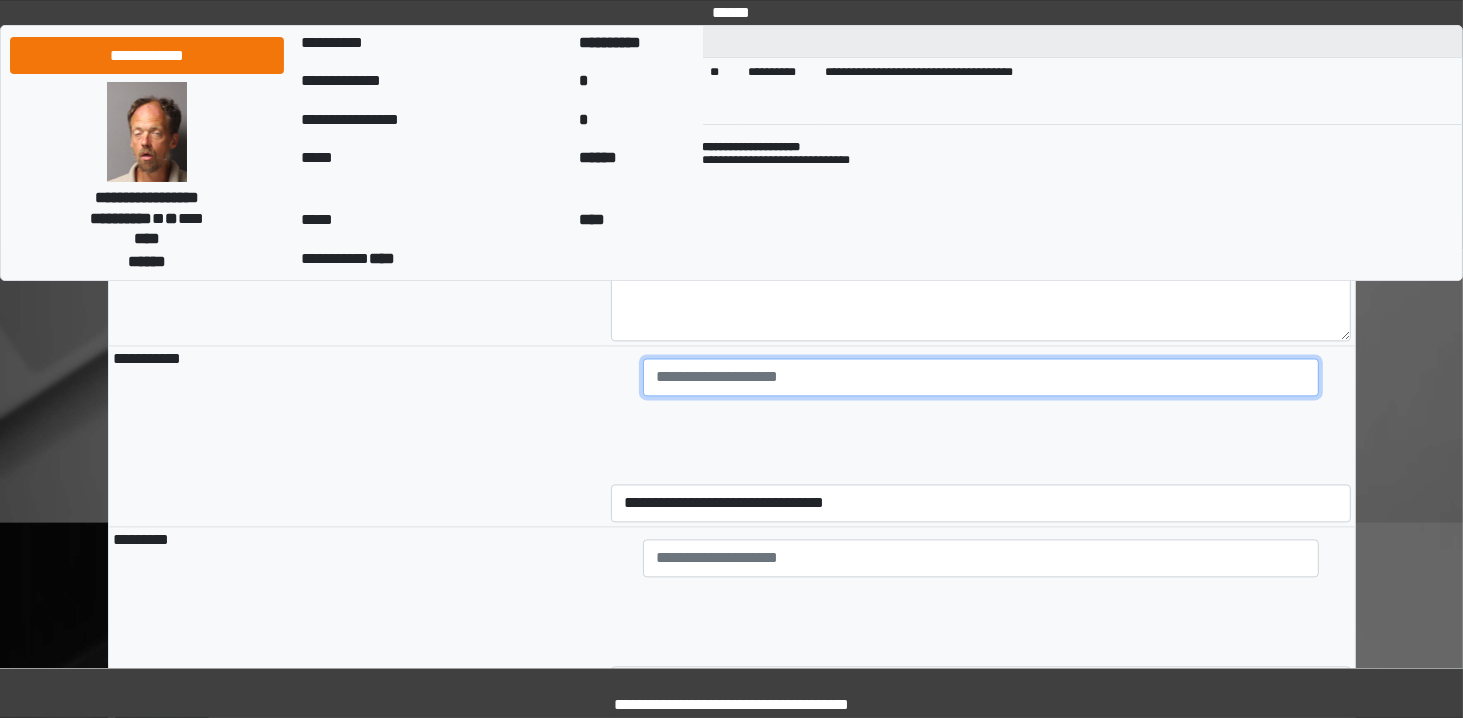 type on "**********" 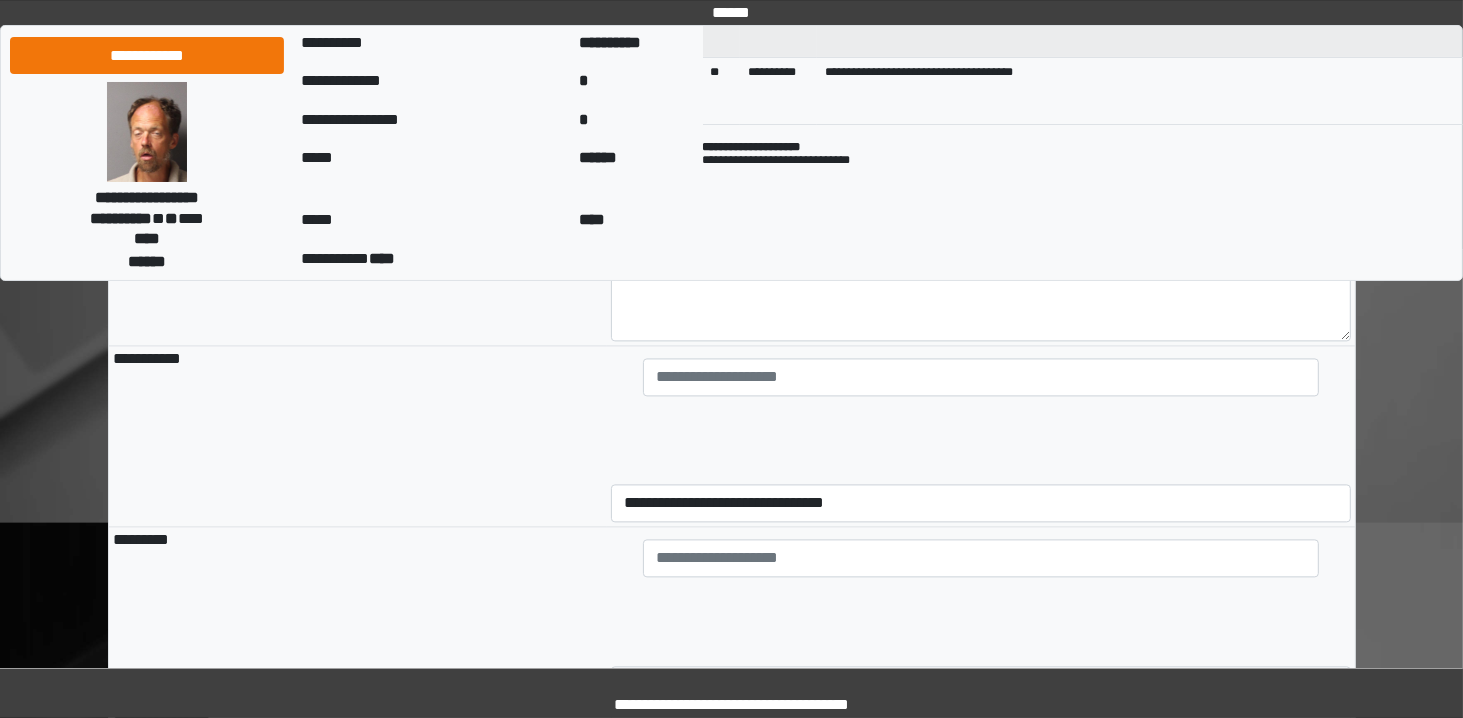click on "**********" at bounding box center [981, 436] 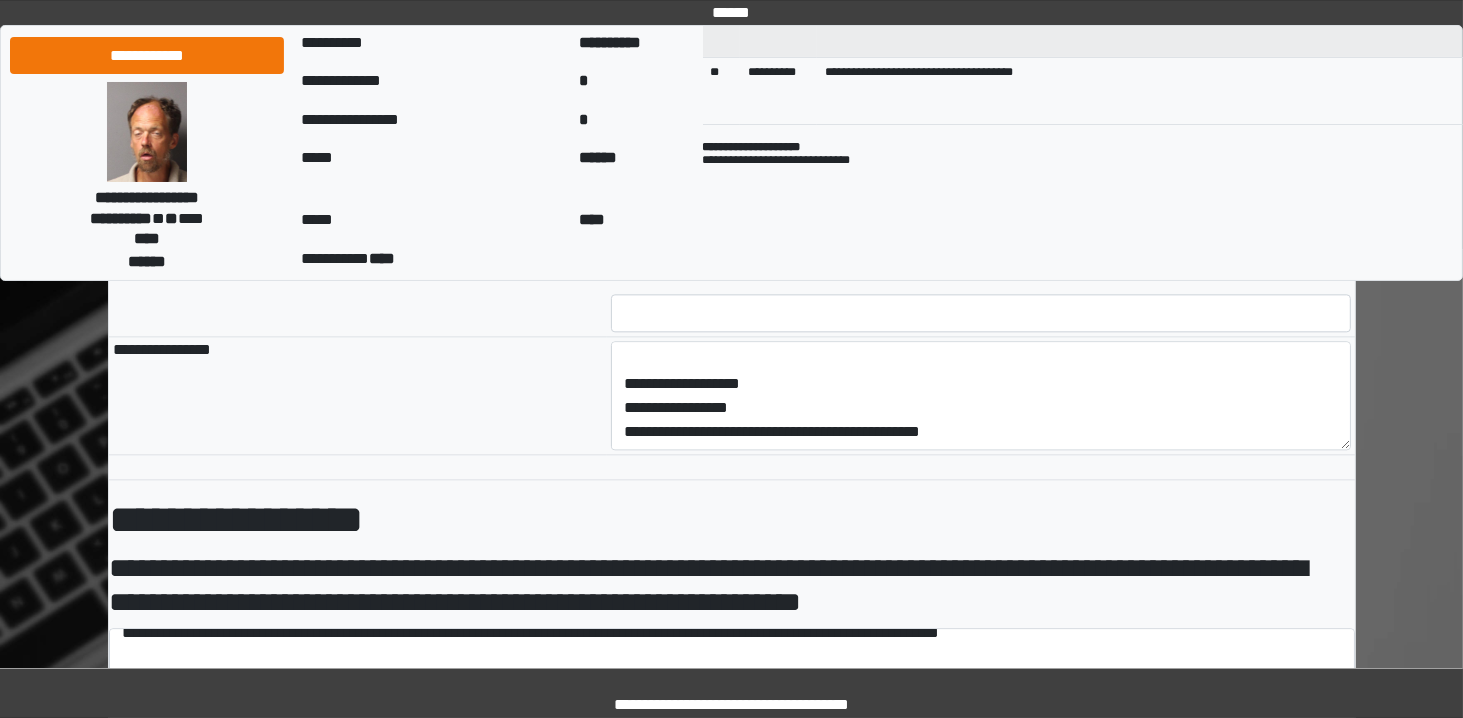 scroll, scrollTop: 4622, scrollLeft: 0, axis: vertical 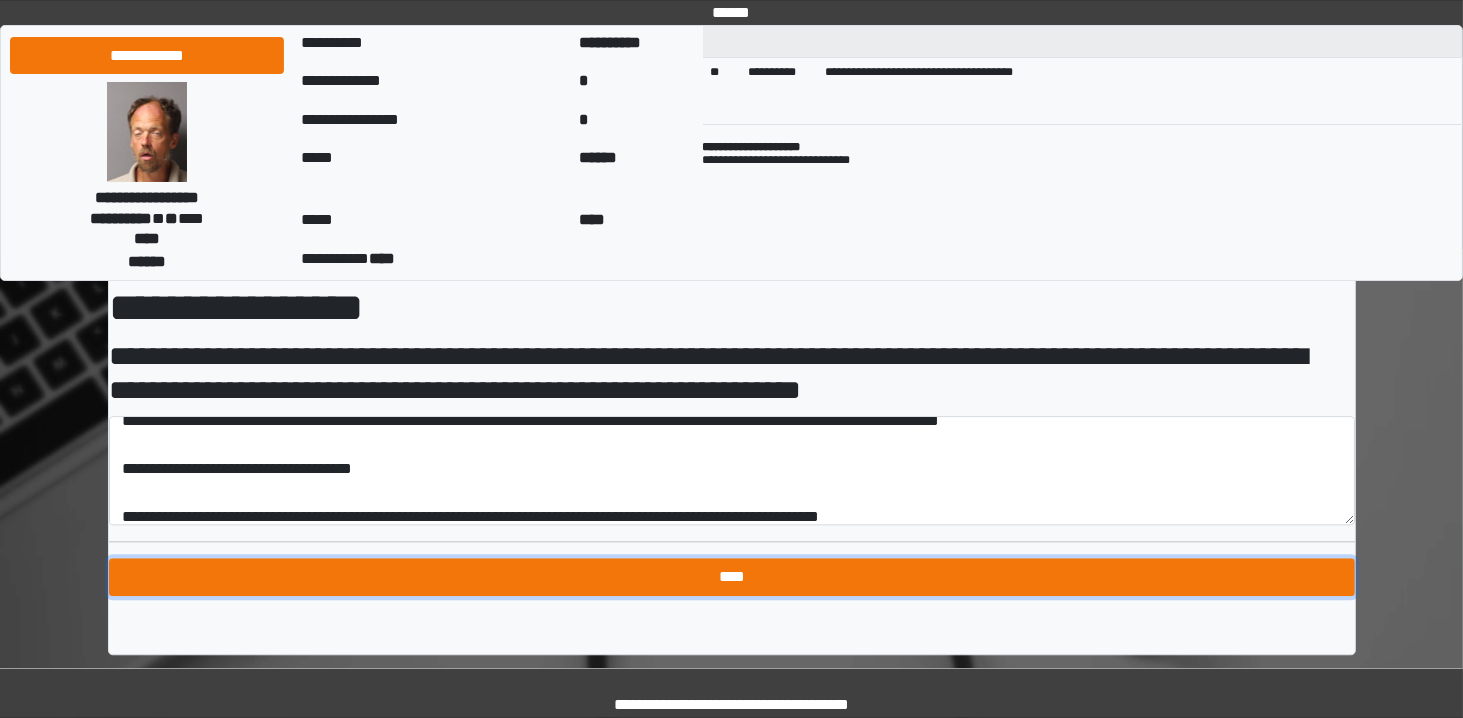 click on "****" at bounding box center [732, 577] 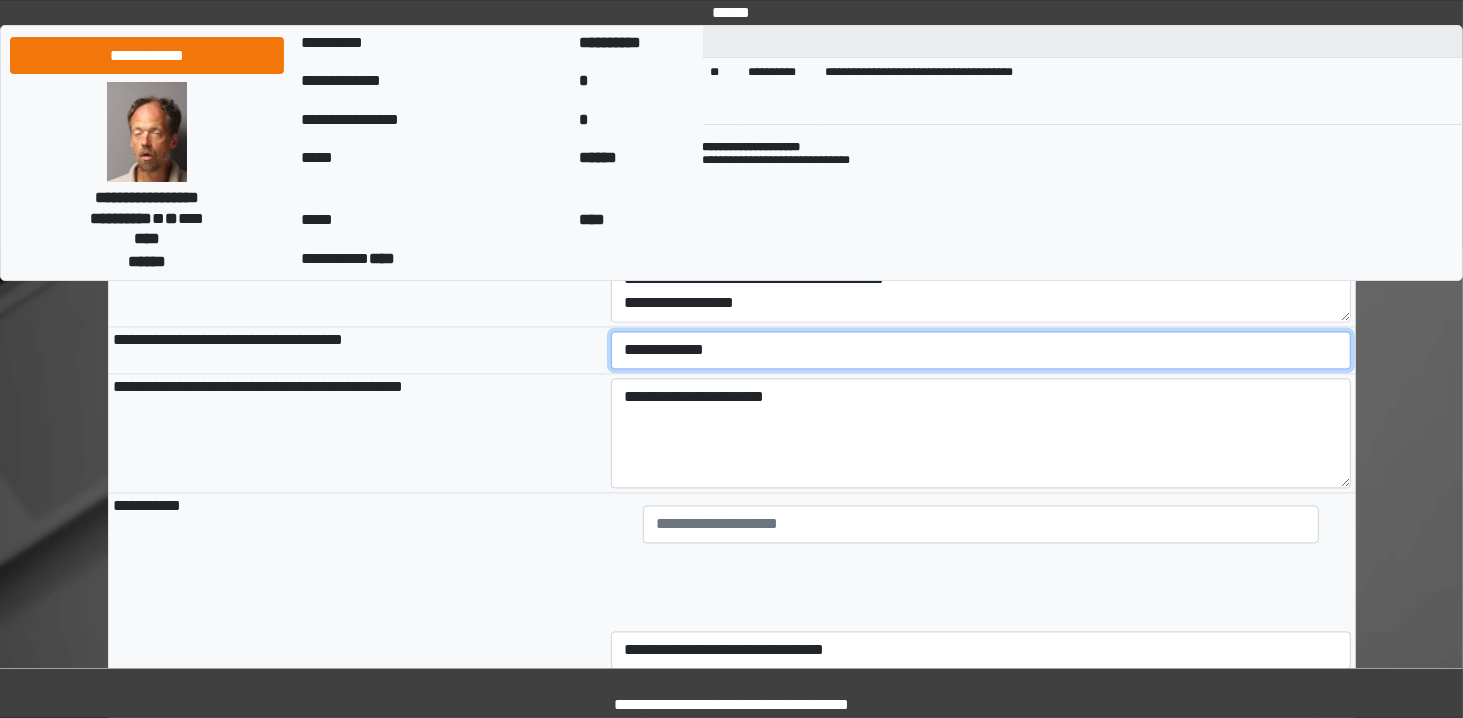 scroll, scrollTop: 3869, scrollLeft: 0, axis: vertical 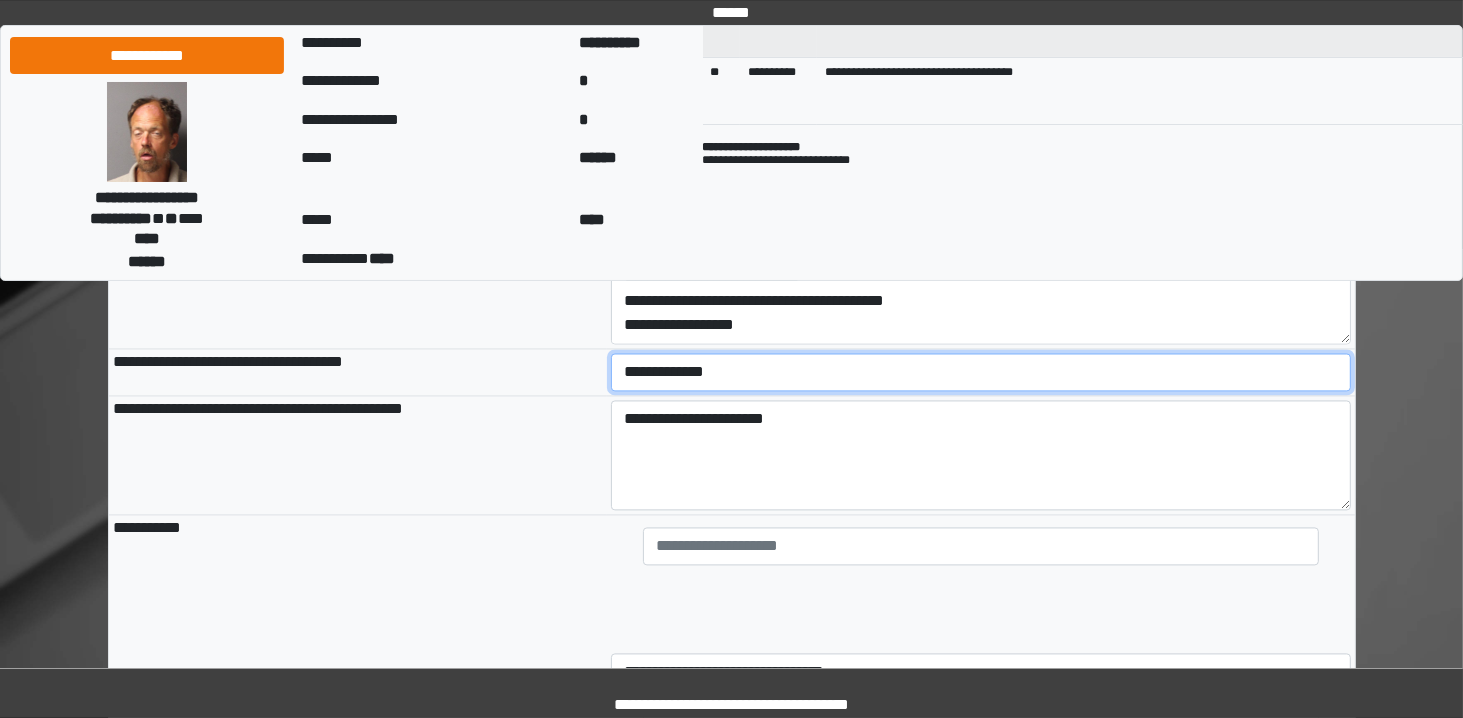 click on "**********" at bounding box center [981, 372] 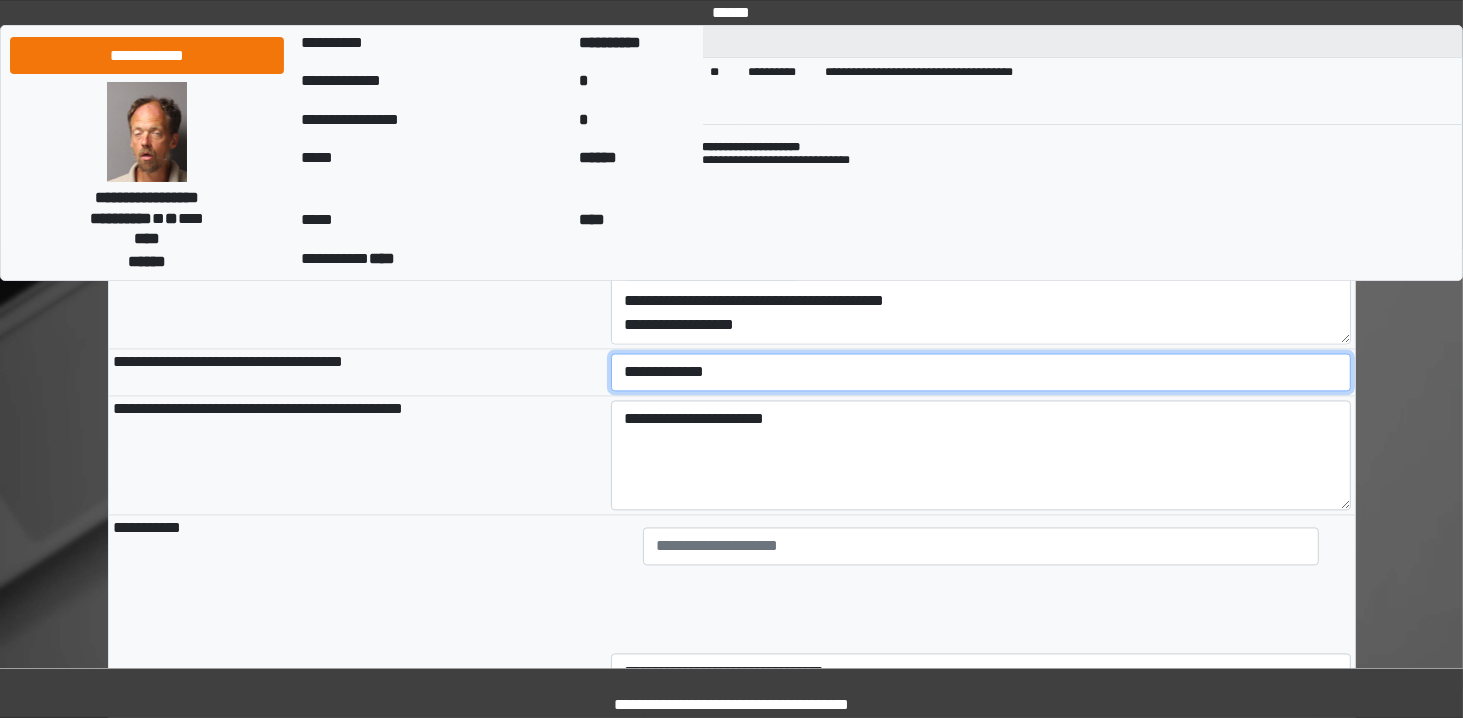 select on "*" 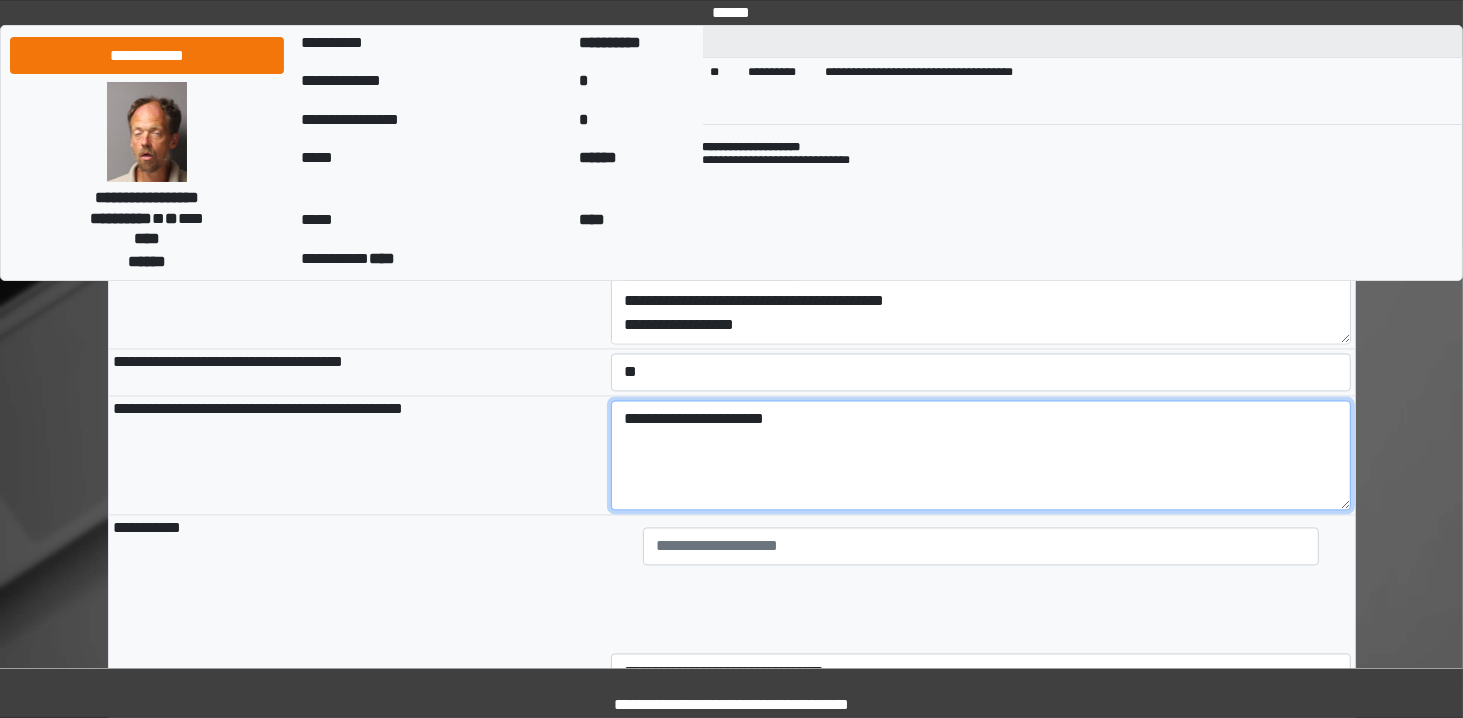 click on "**********" at bounding box center (981, 455) 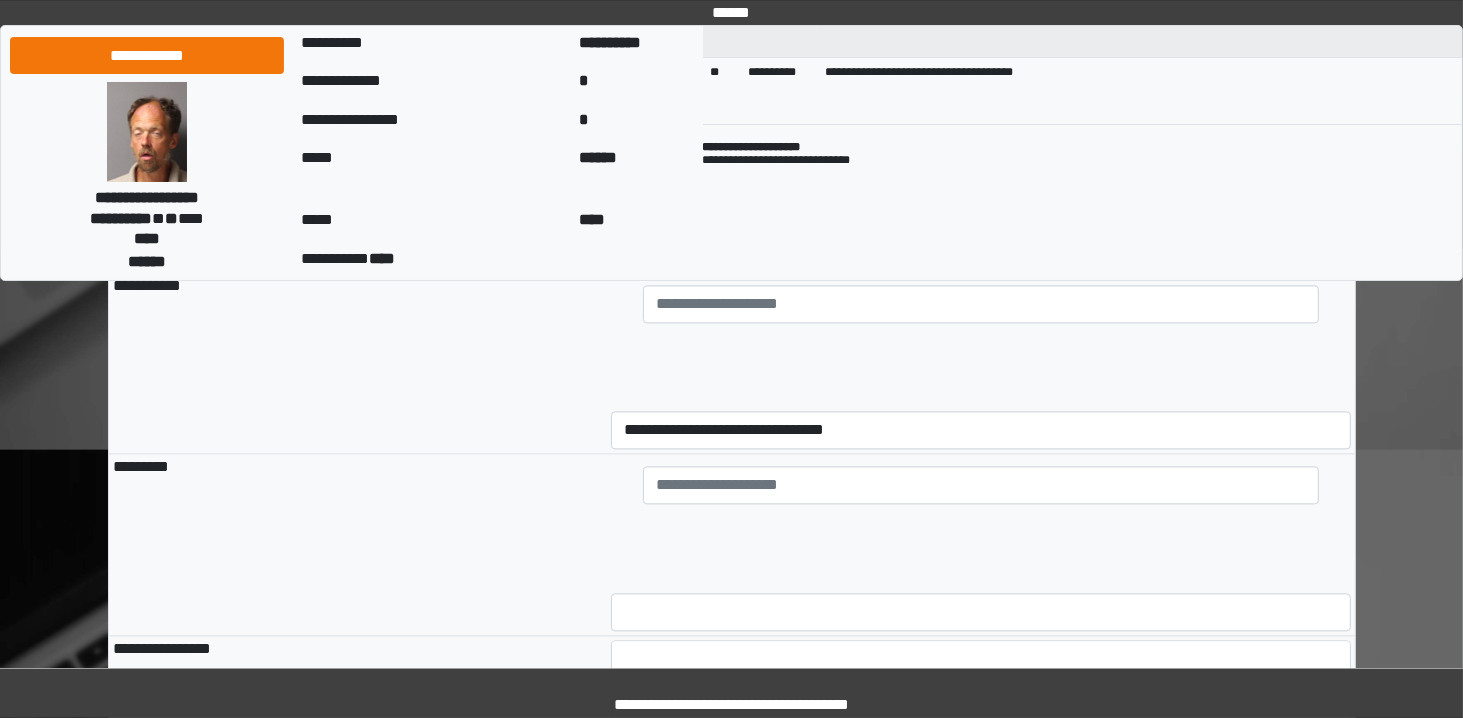 scroll, scrollTop: 4622, scrollLeft: 0, axis: vertical 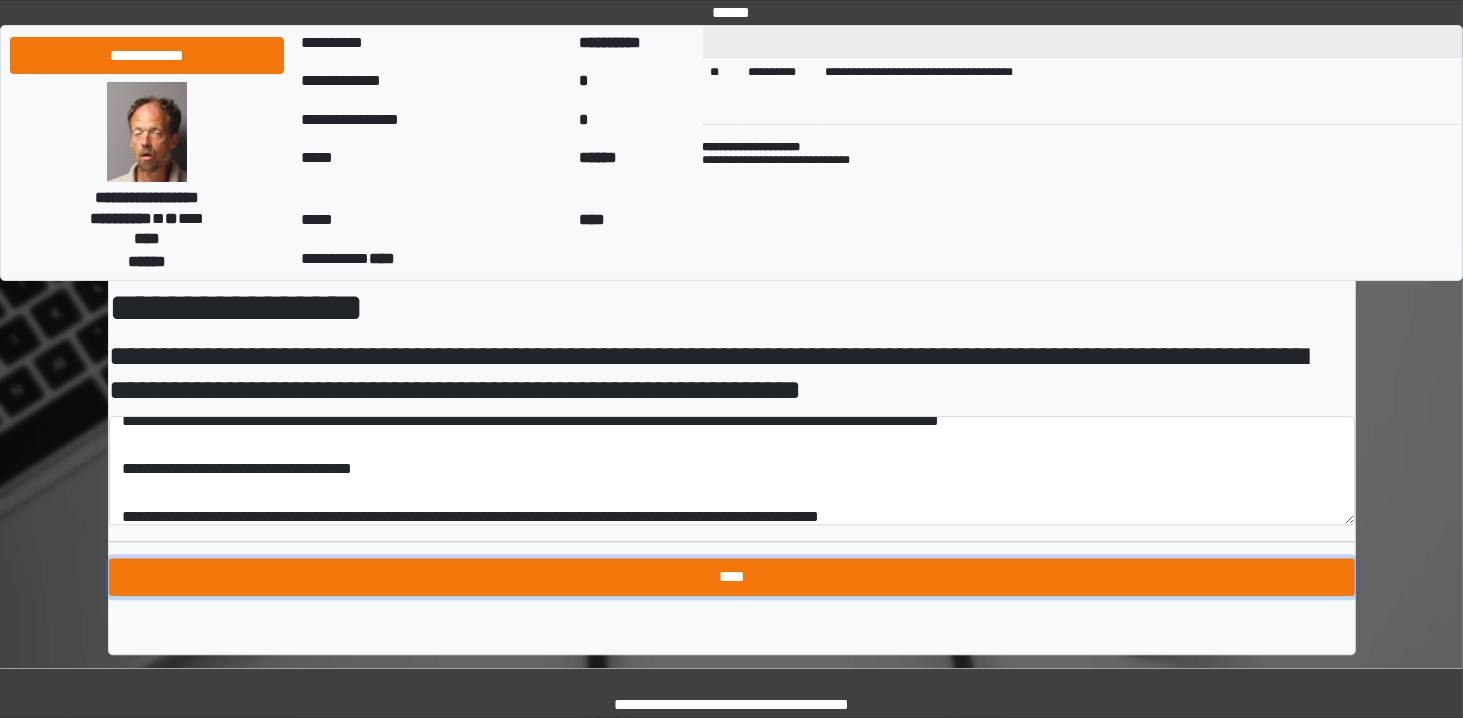 click on "****" at bounding box center [732, 577] 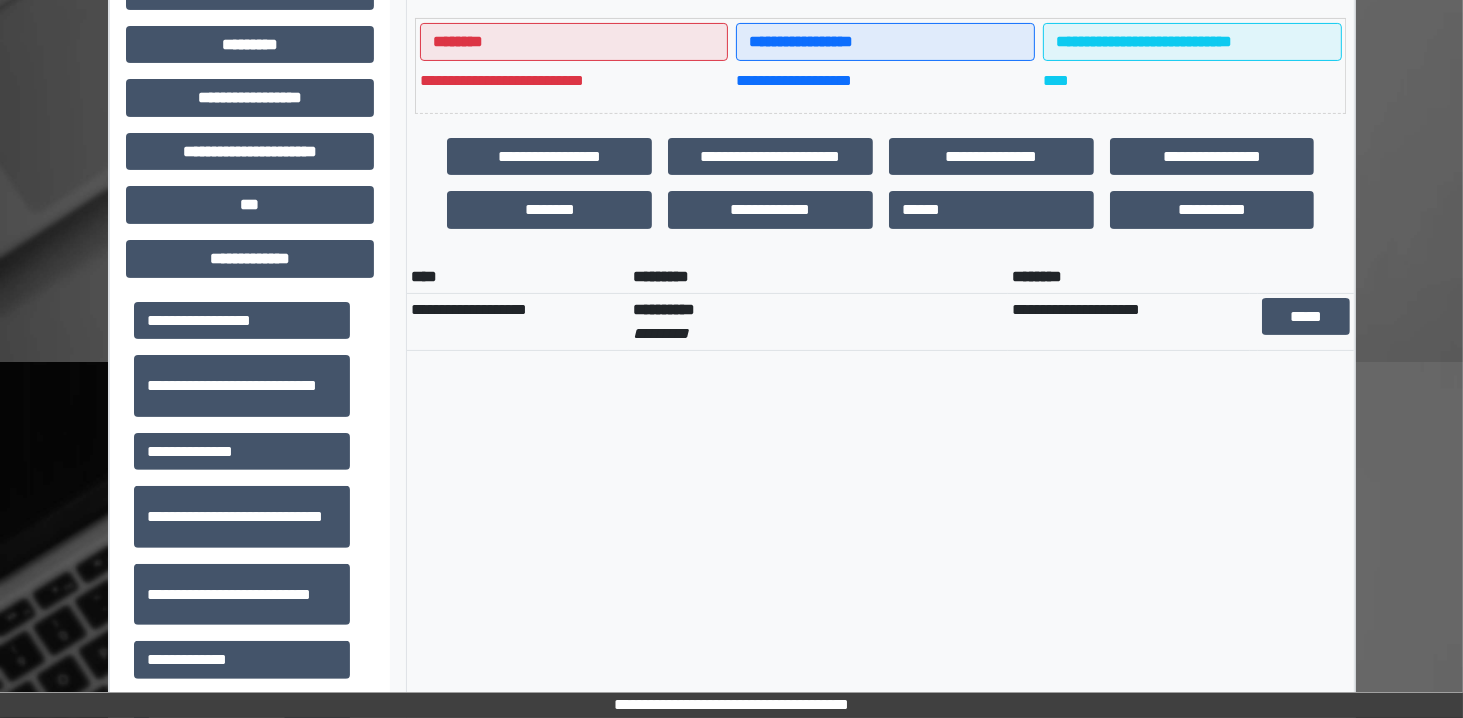 scroll, scrollTop: 580, scrollLeft: 0, axis: vertical 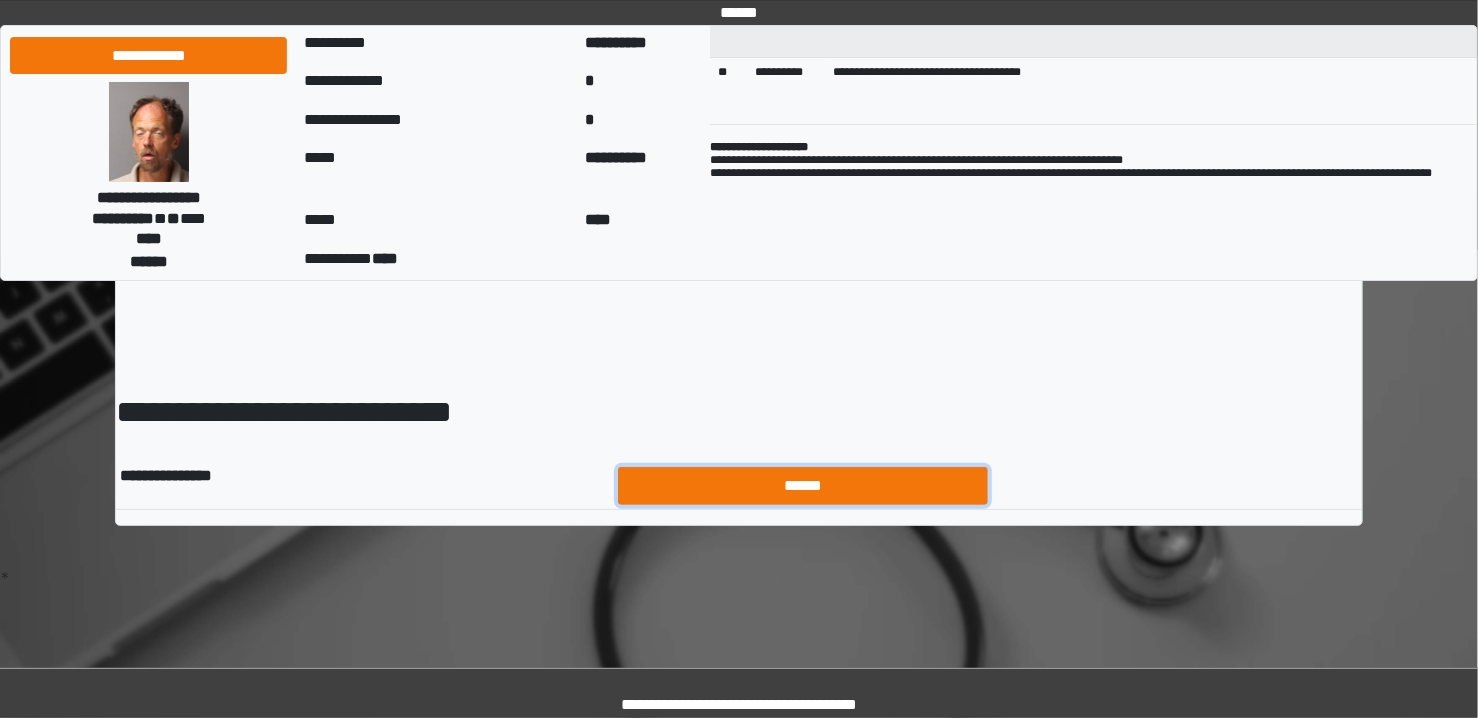 click on "******" at bounding box center [803, 486] 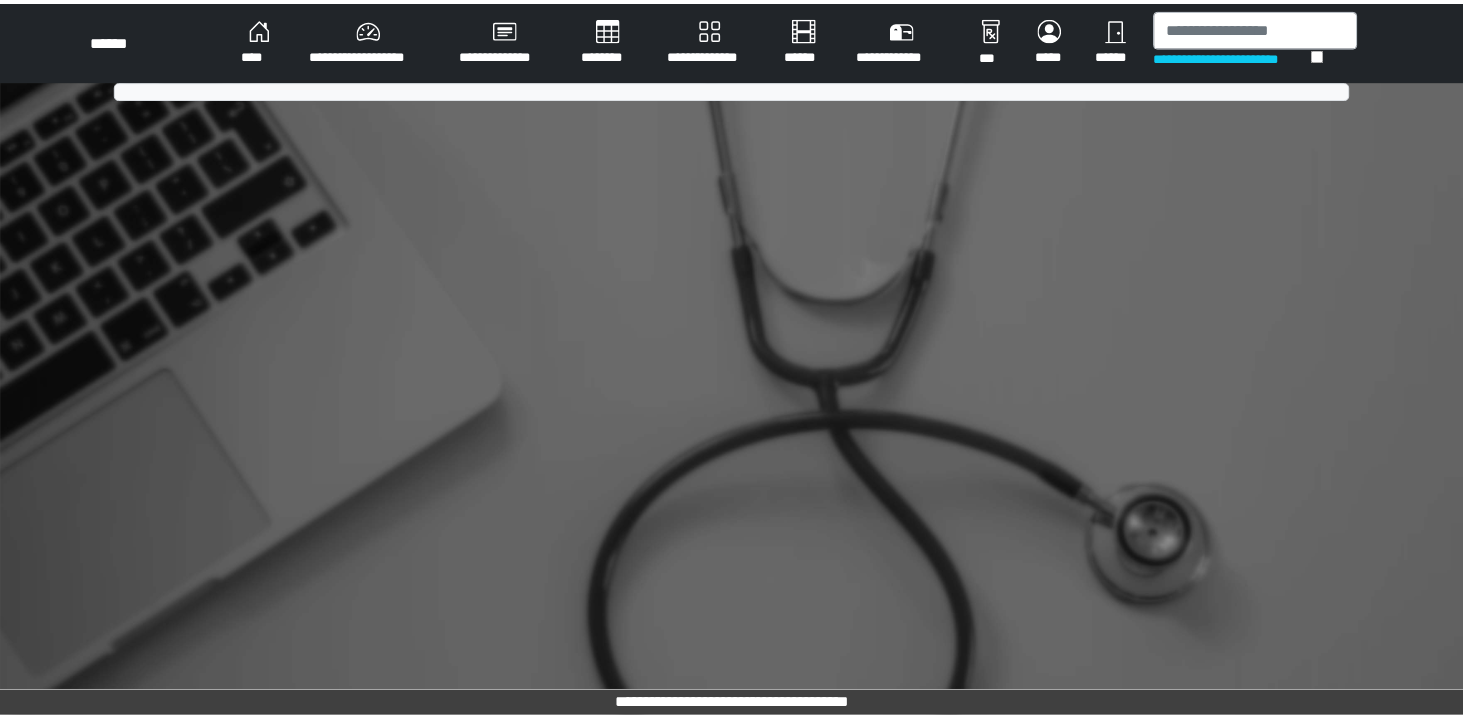 scroll, scrollTop: 0, scrollLeft: 0, axis: both 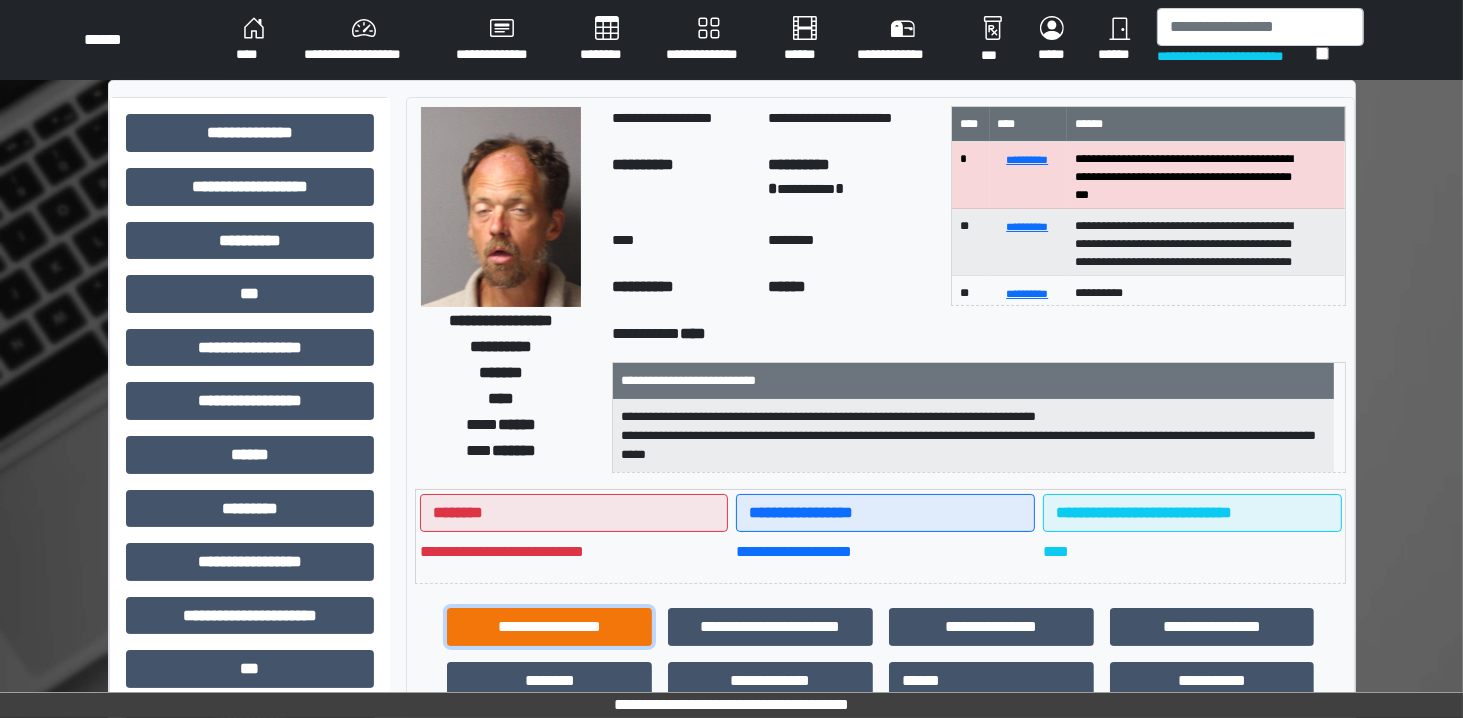 click on "**********" at bounding box center [549, 627] 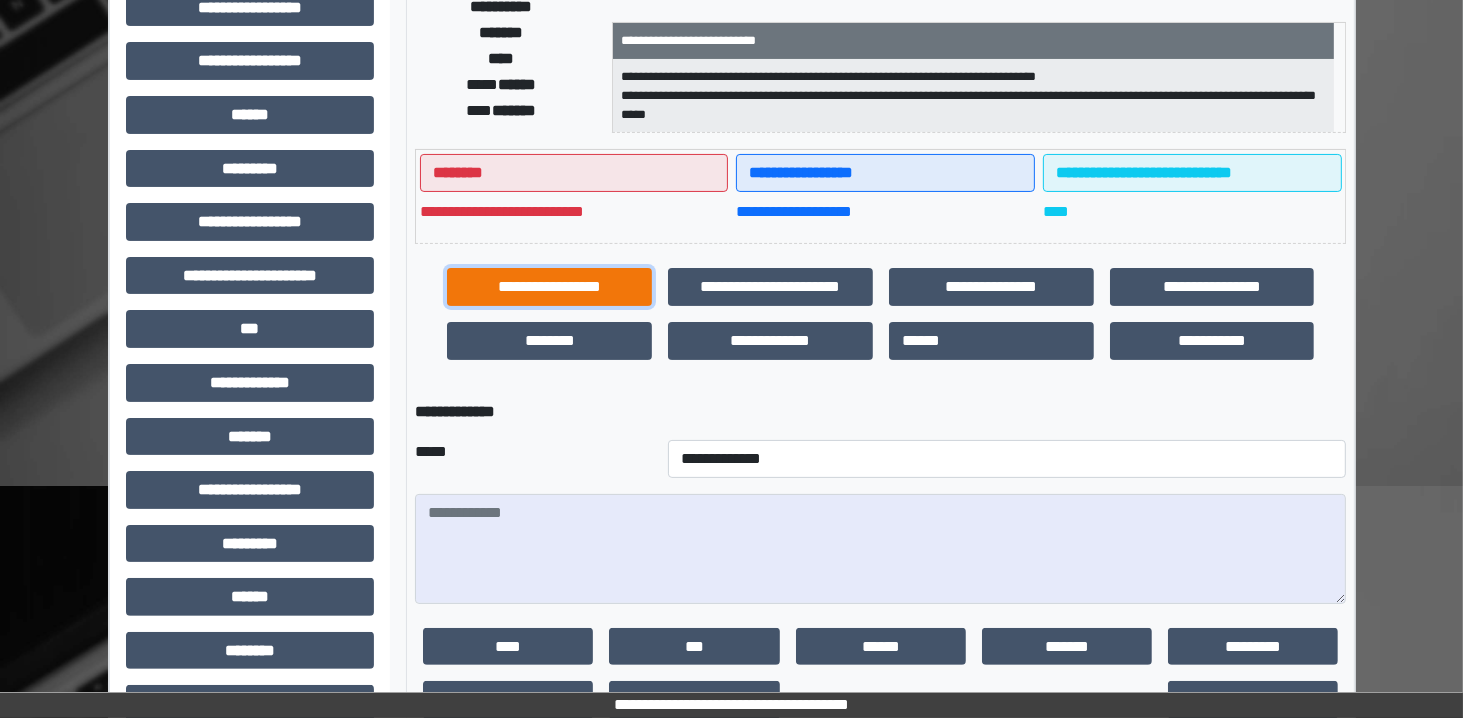 scroll, scrollTop: 348, scrollLeft: 0, axis: vertical 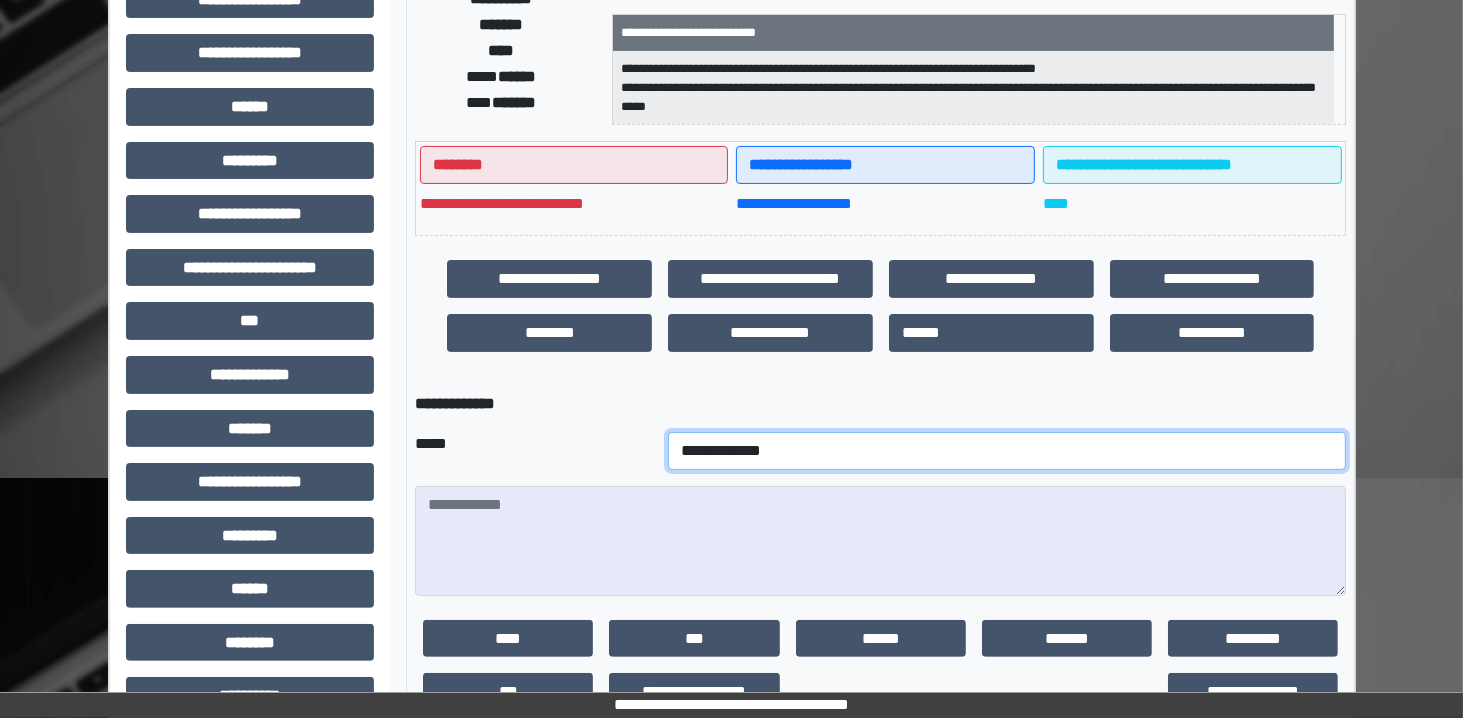 click on "**********" at bounding box center [1007, 451] 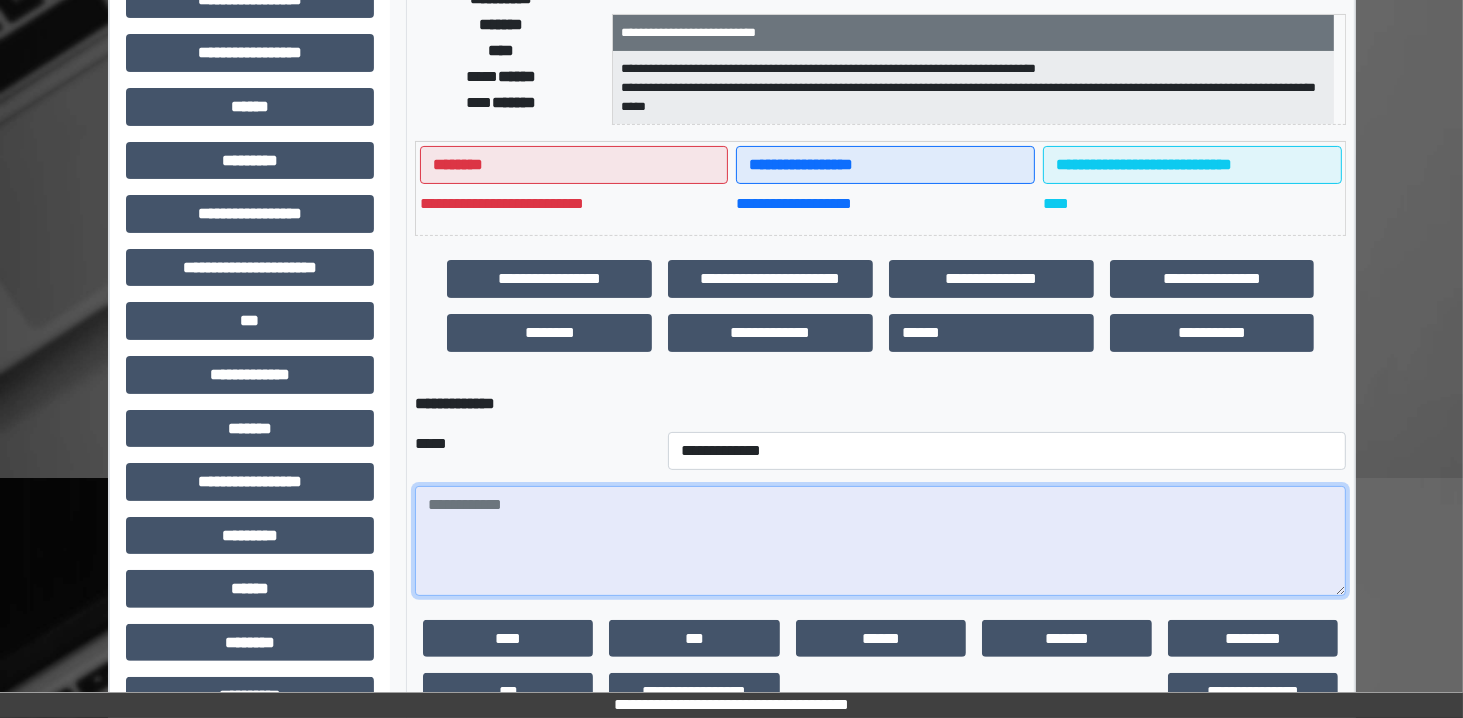 click at bounding box center [880, 541] 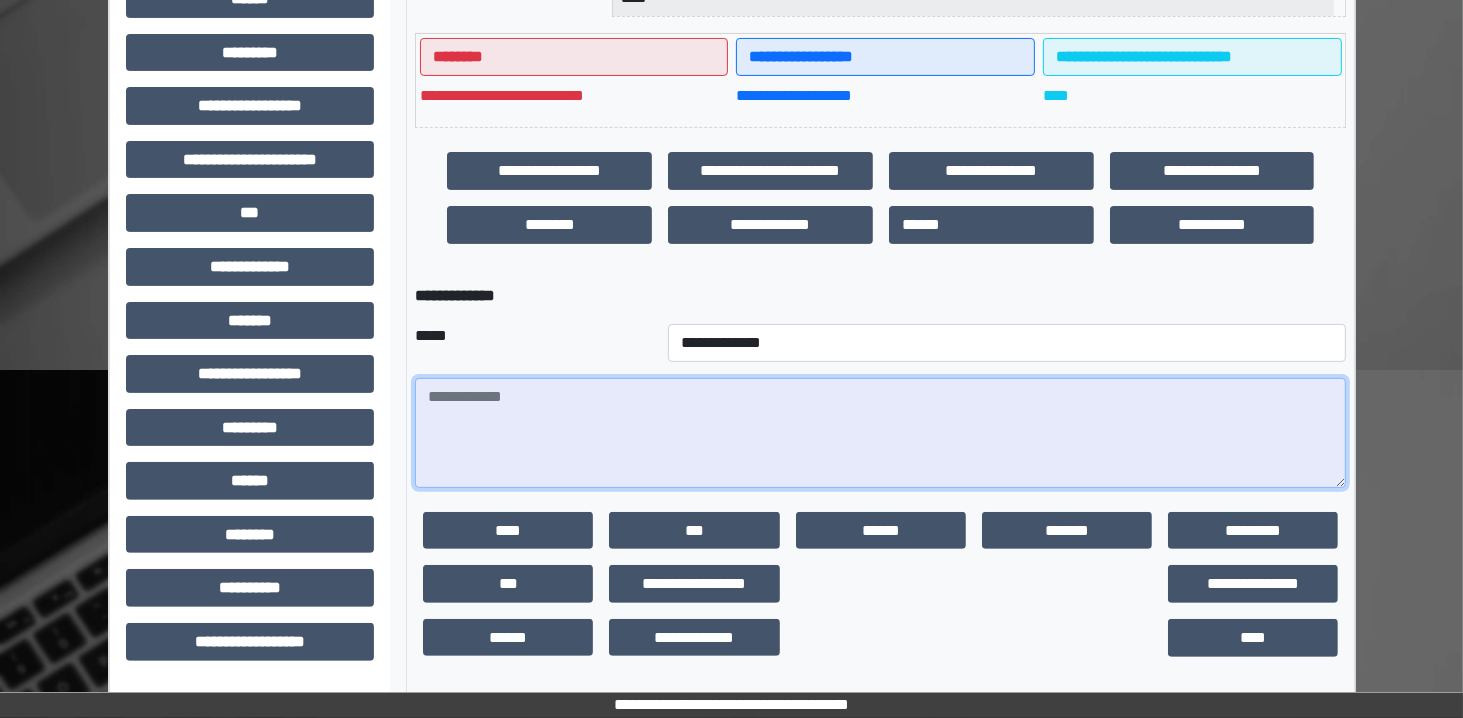 scroll, scrollTop: 458, scrollLeft: 0, axis: vertical 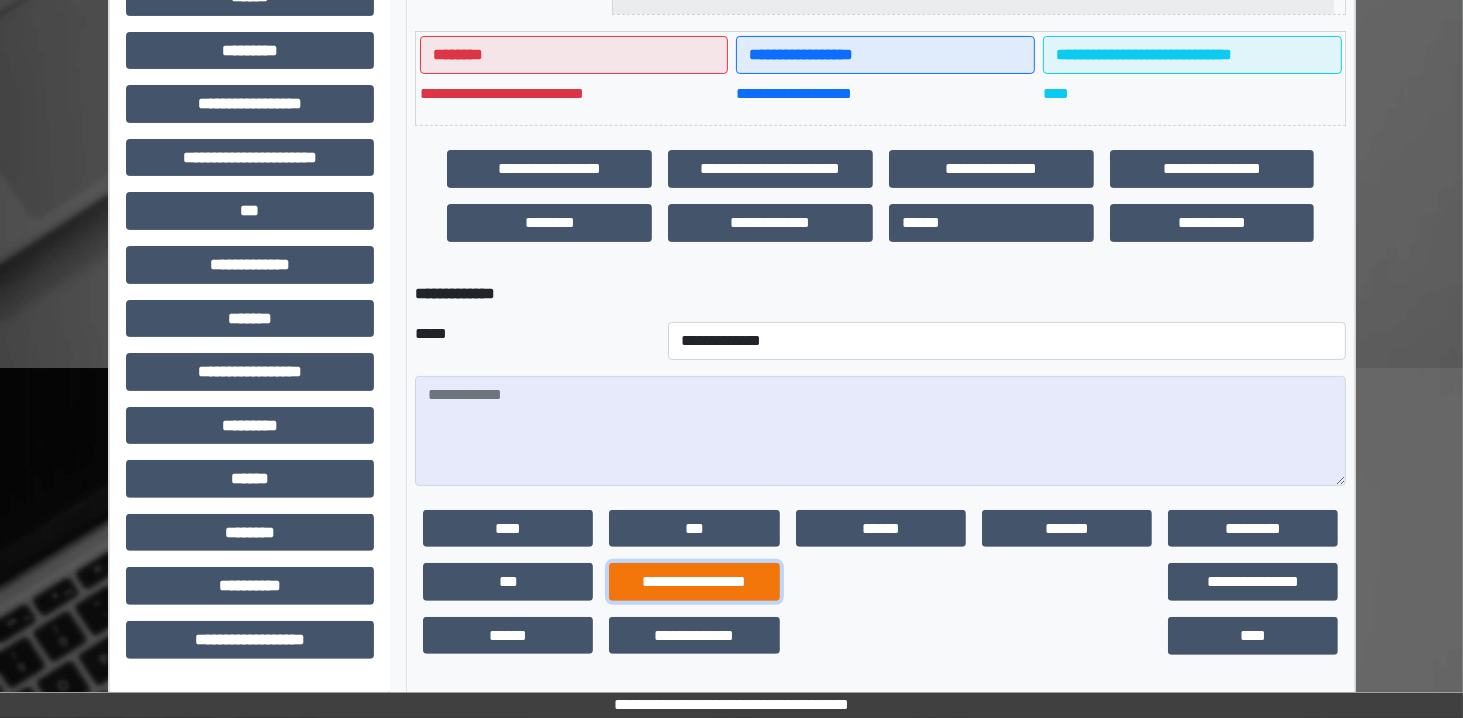 click on "**********" at bounding box center [694, 582] 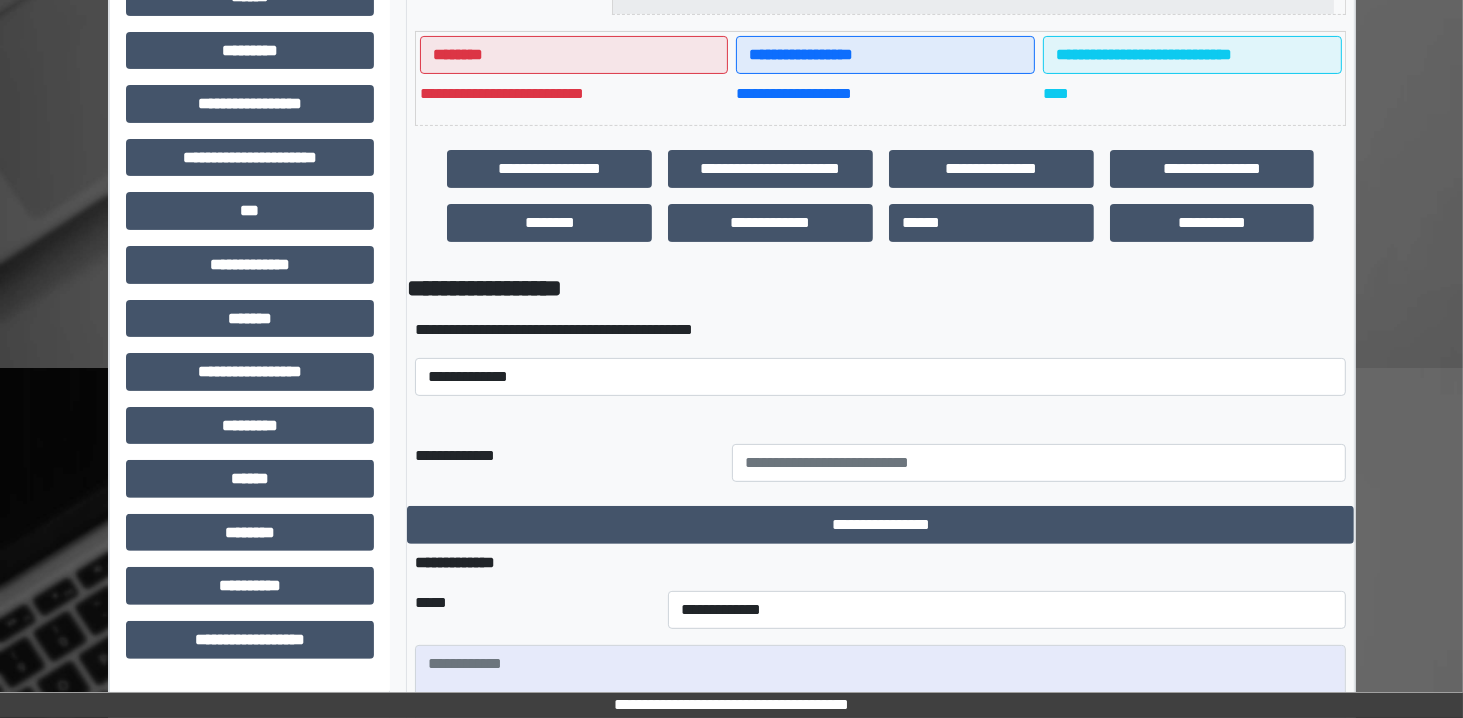 click on "**********" at bounding box center (880, 357) 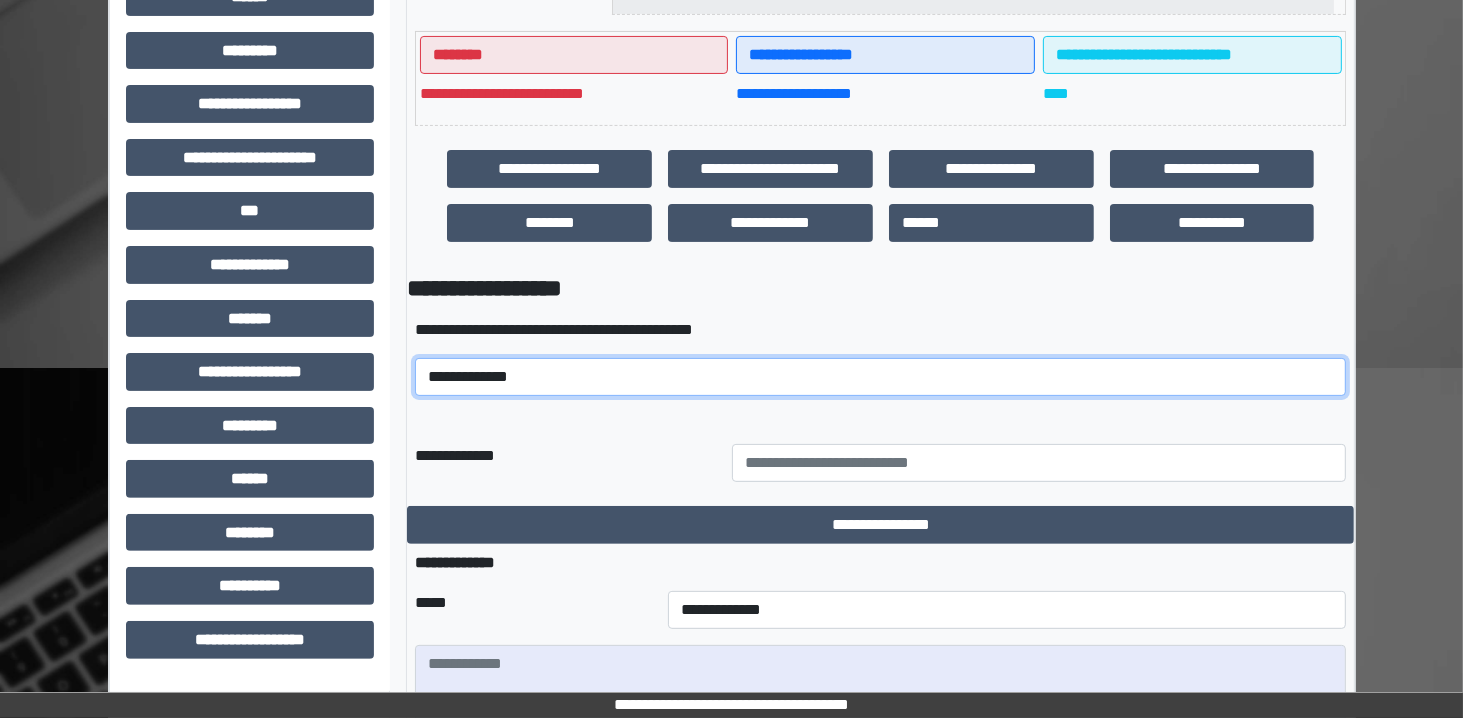 click on "**********" at bounding box center [880, 377] 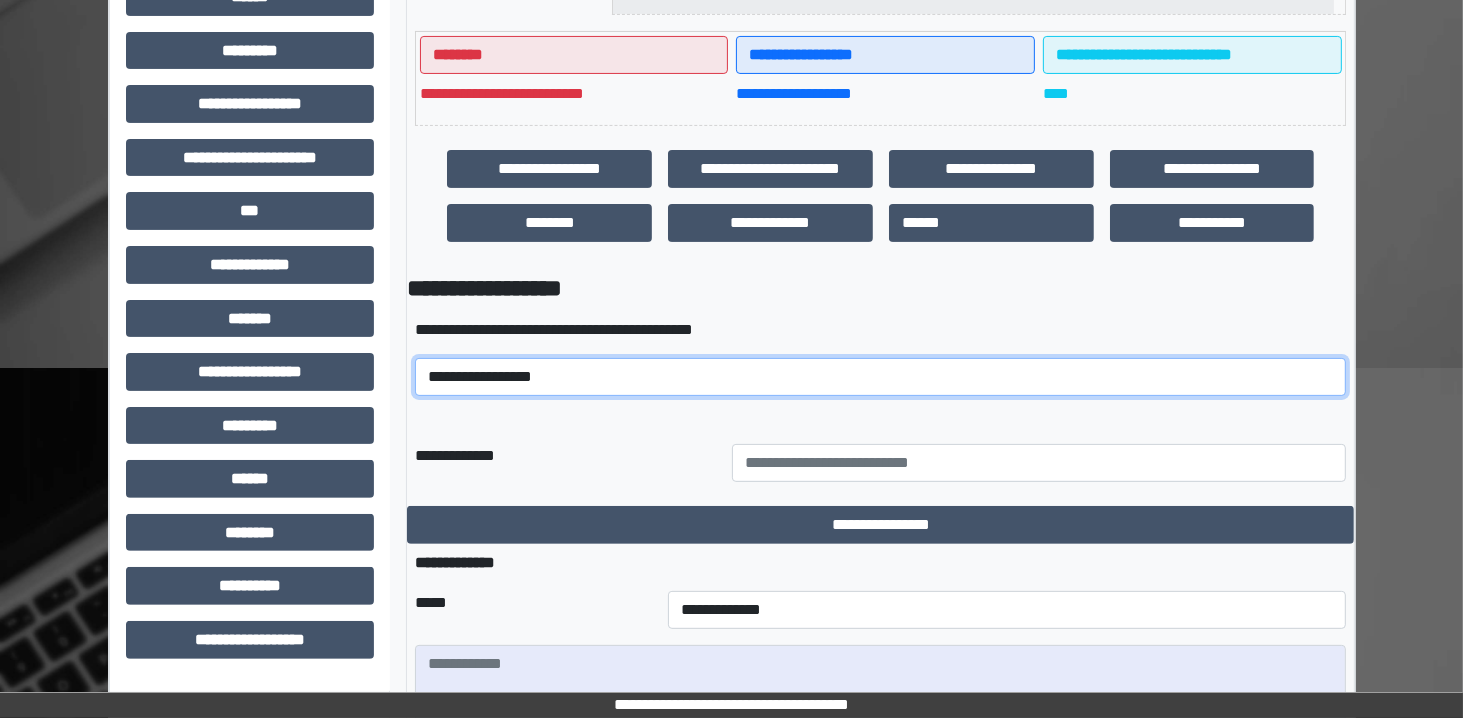 click on "**********" at bounding box center [880, 377] 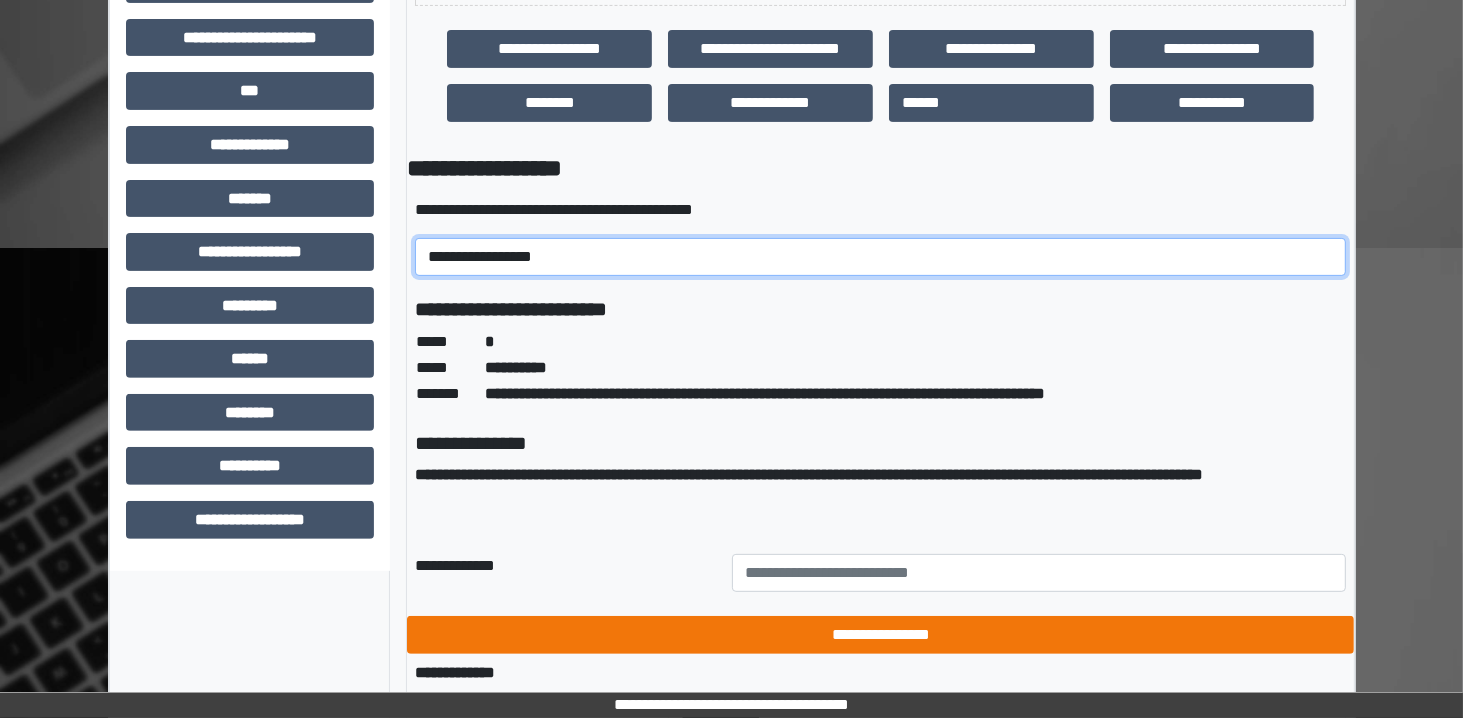 scroll, scrollTop: 577, scrollLeft: 0, axis: vertical 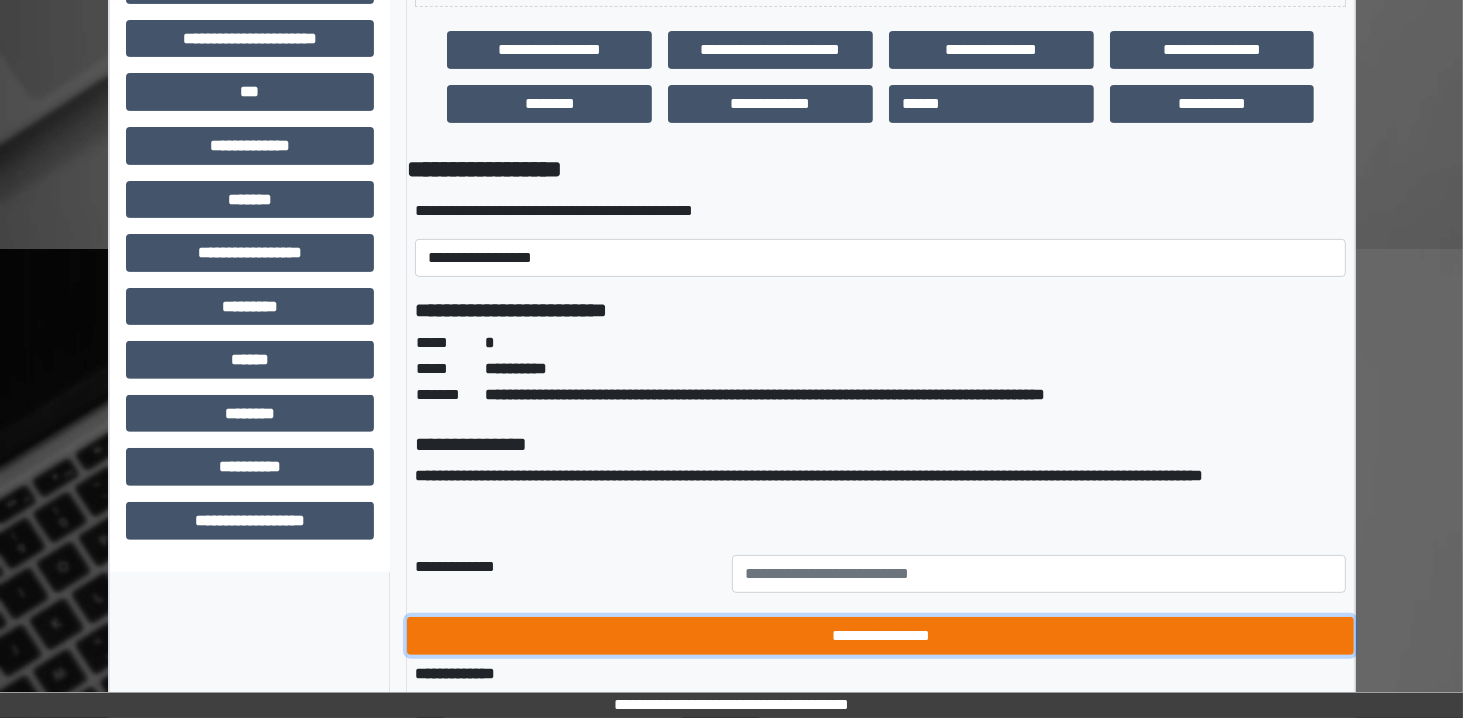 click on "**********" at bounding box center (880, 636) 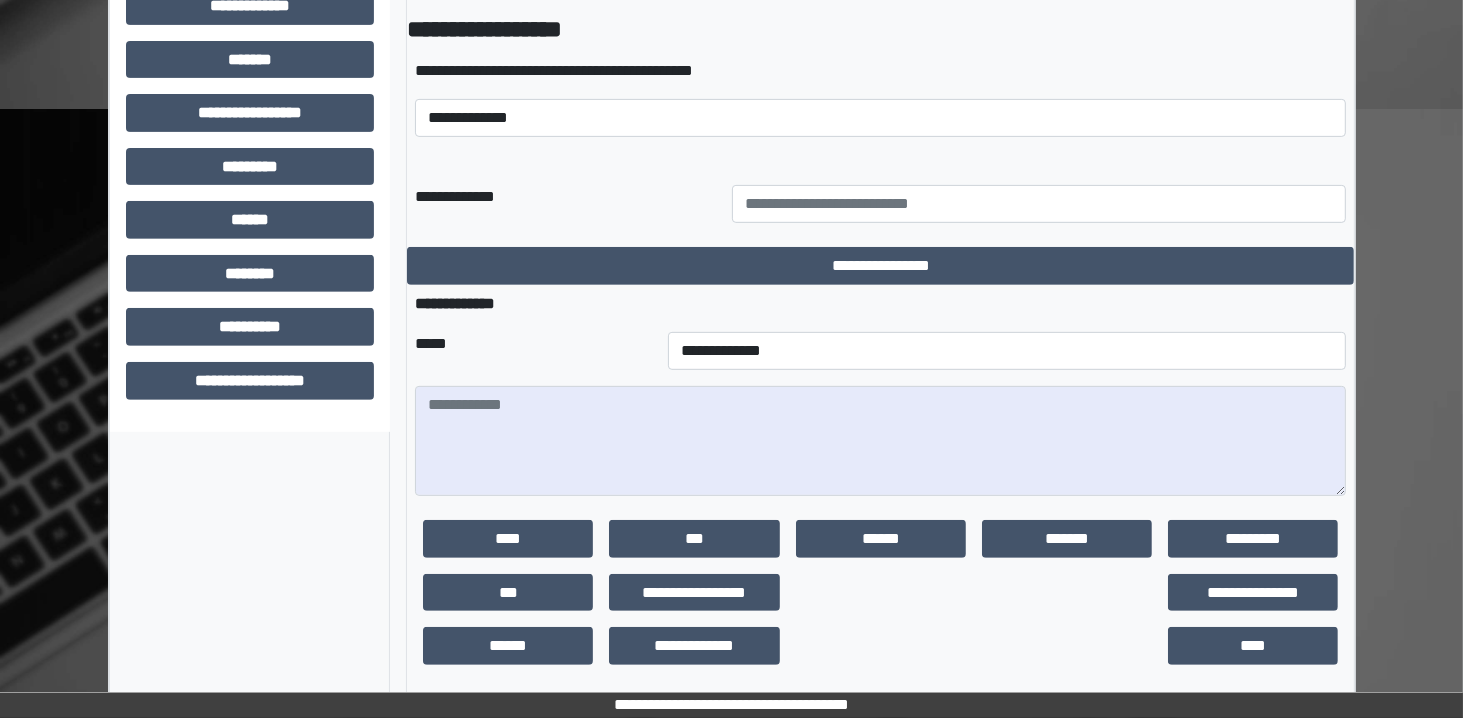 scroll, scrollTop: 728, scrollLeft: 0, axis: vertical 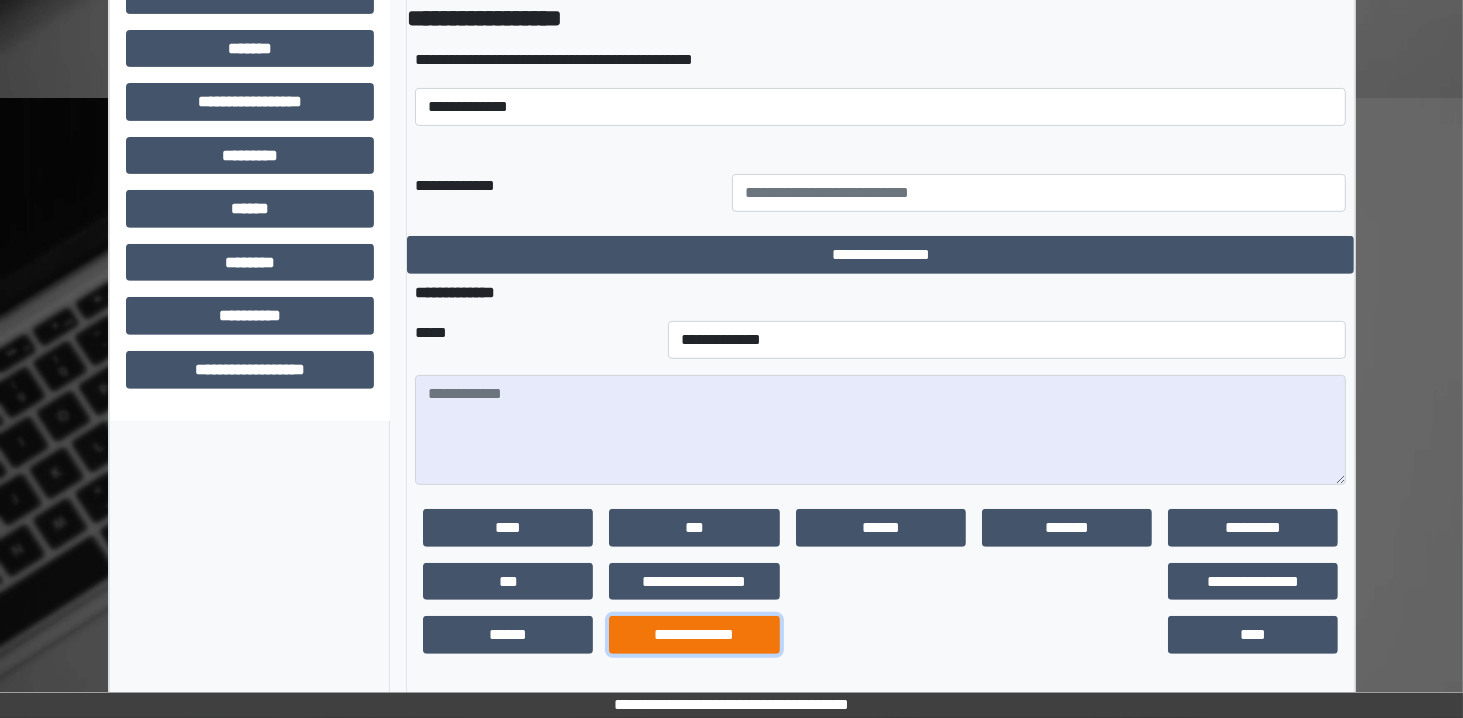 click on "**********" at bounding box center [694, 635] 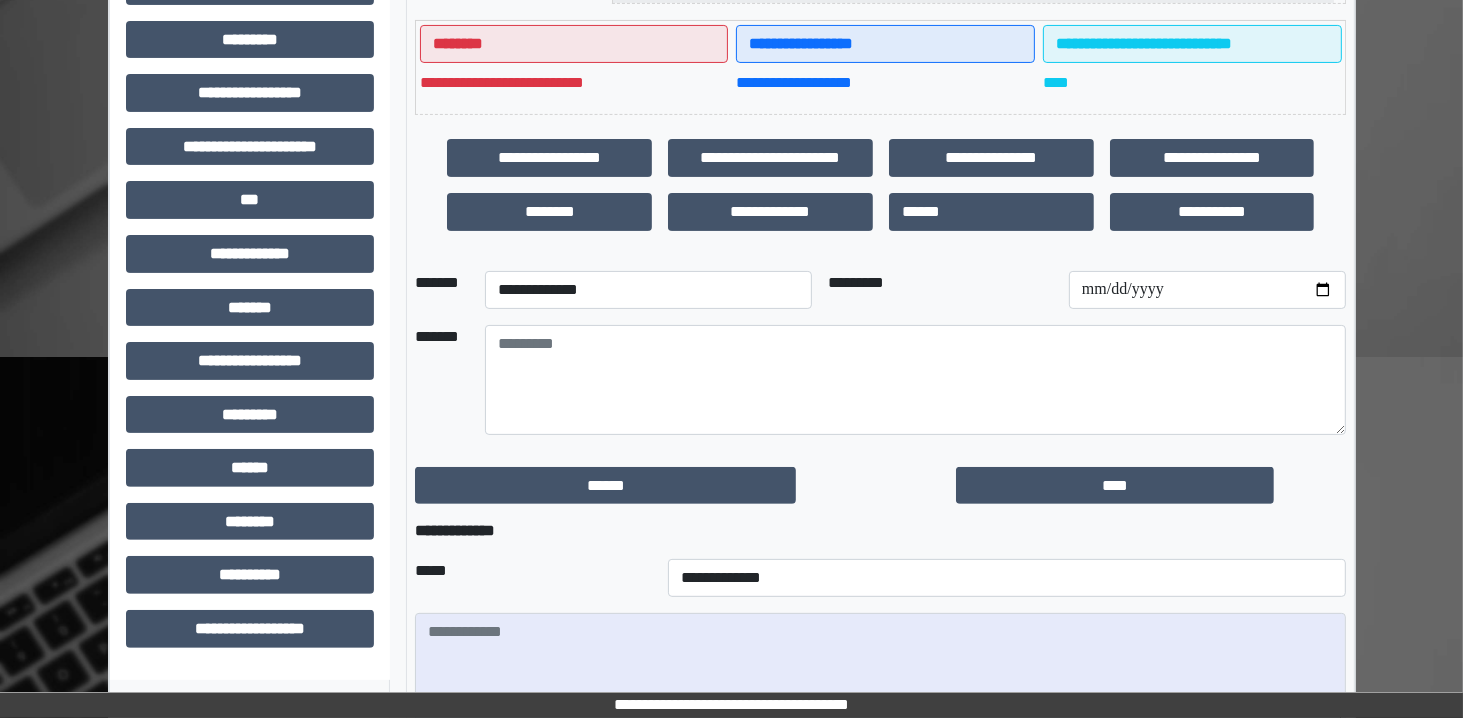 scroll, scrollTop: 470, scrollLeft: 0, axis: vertical 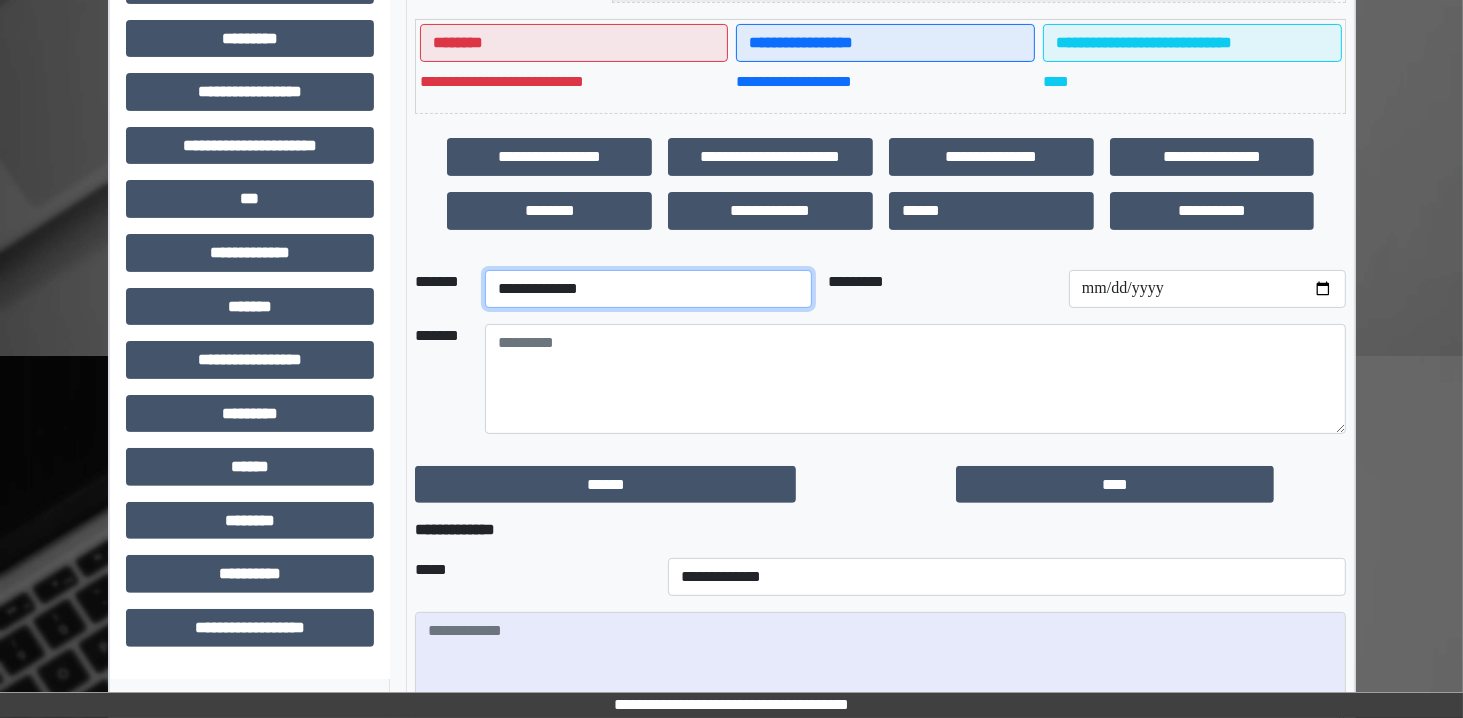 click on "**********" at bounding box center [648, 289] 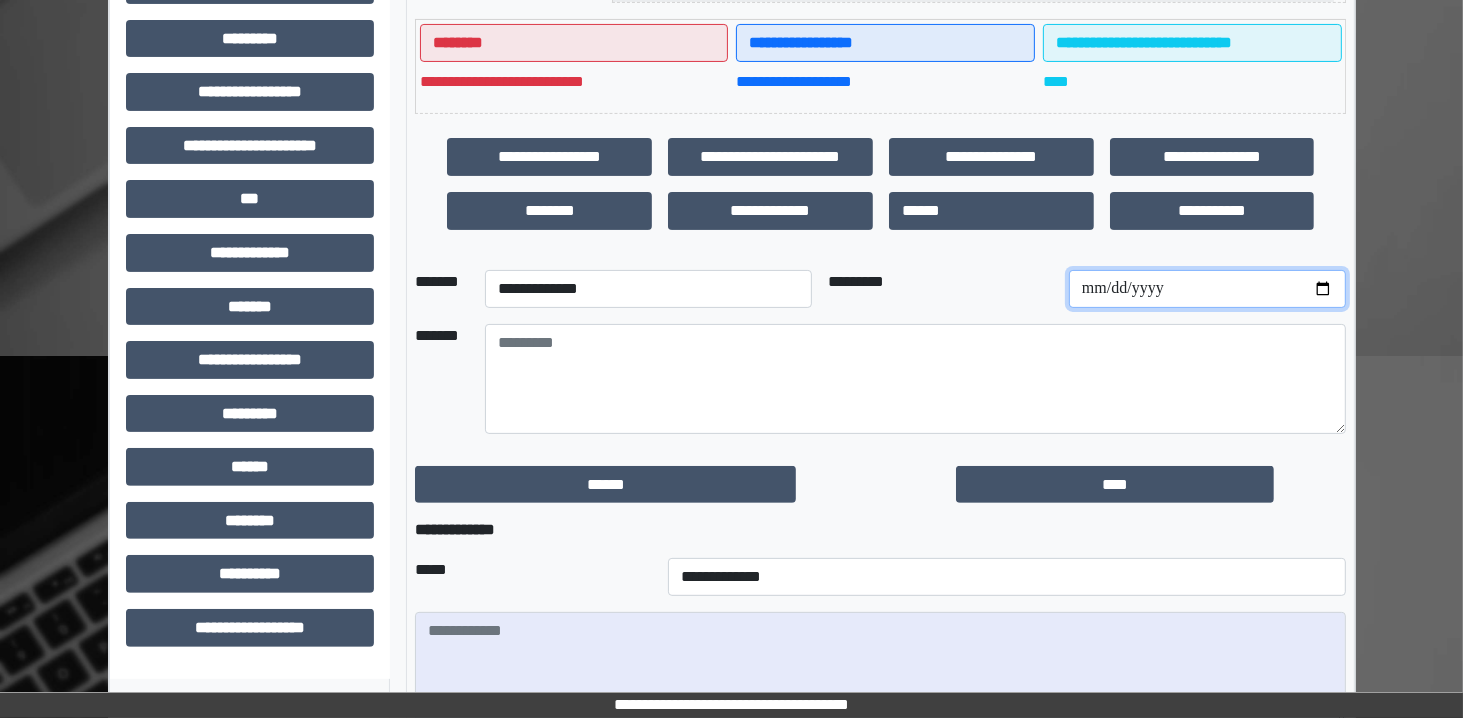 click at bounding box center [1207, 289] 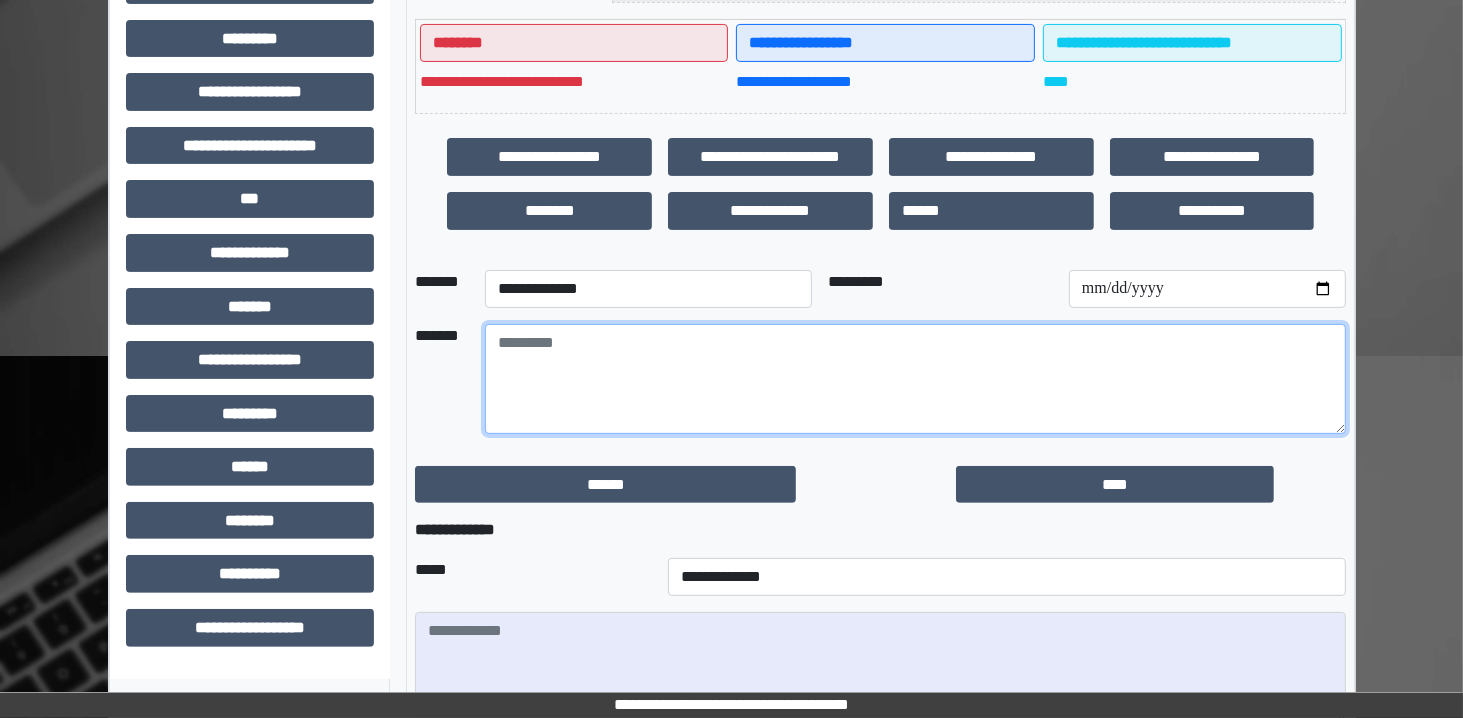 click at bounding box center [915, 379] 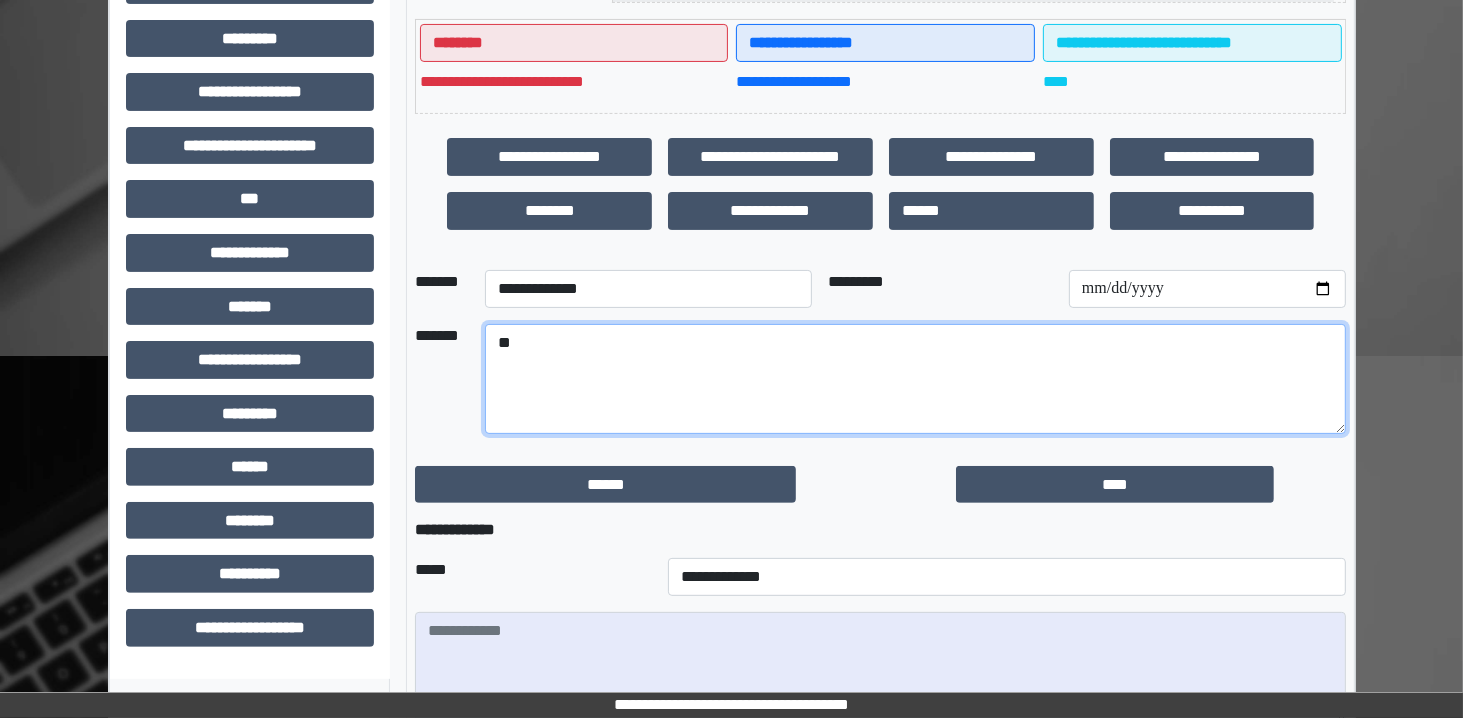 type on "*" 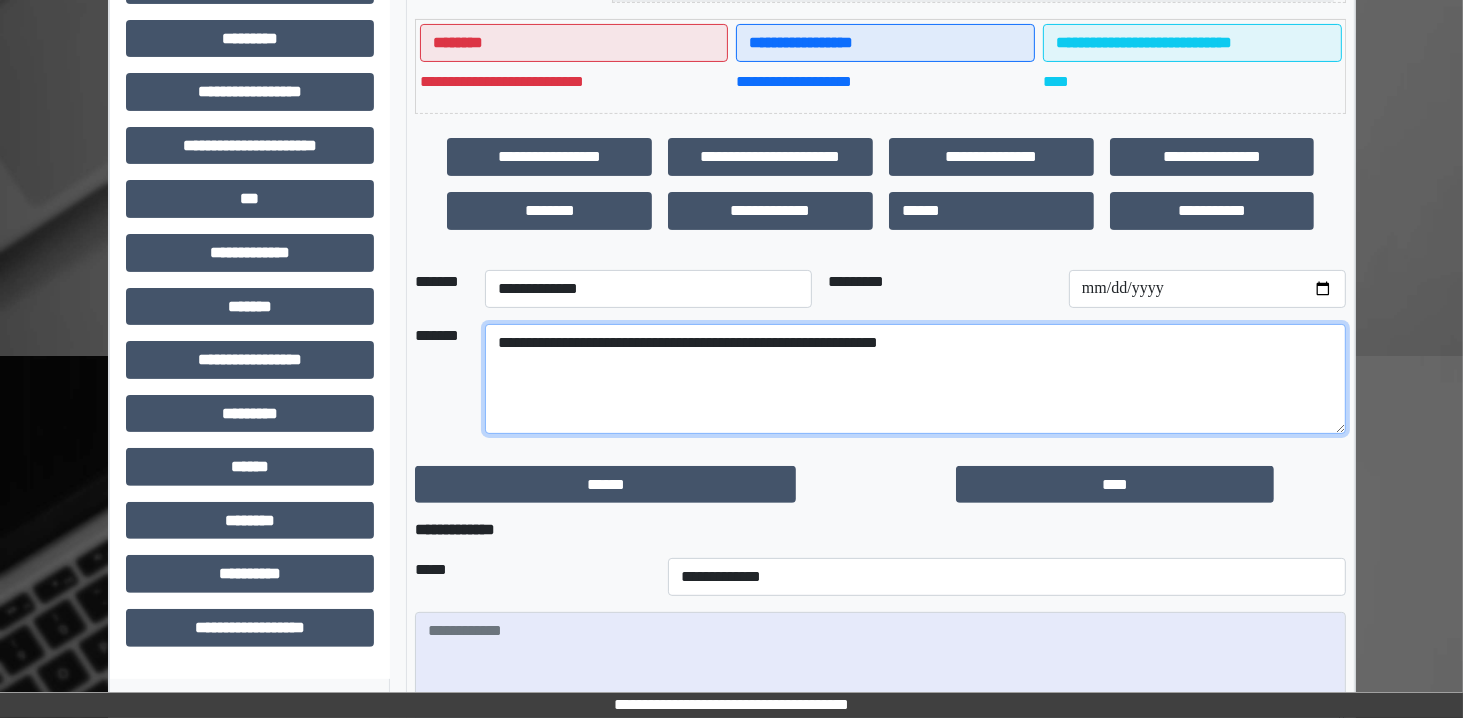 click on "**********" at bounding box center [915, 379] 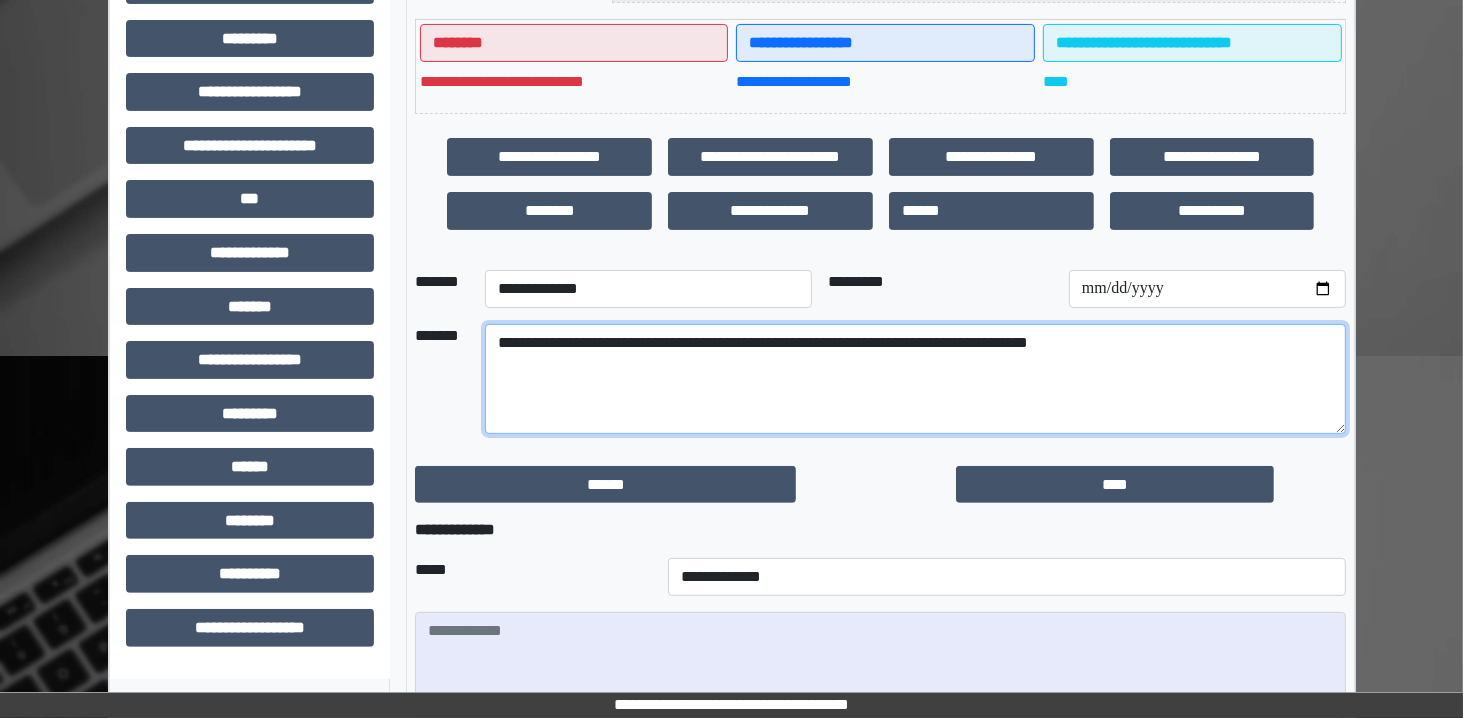 click on "**********" at bounding box center (915, 379) 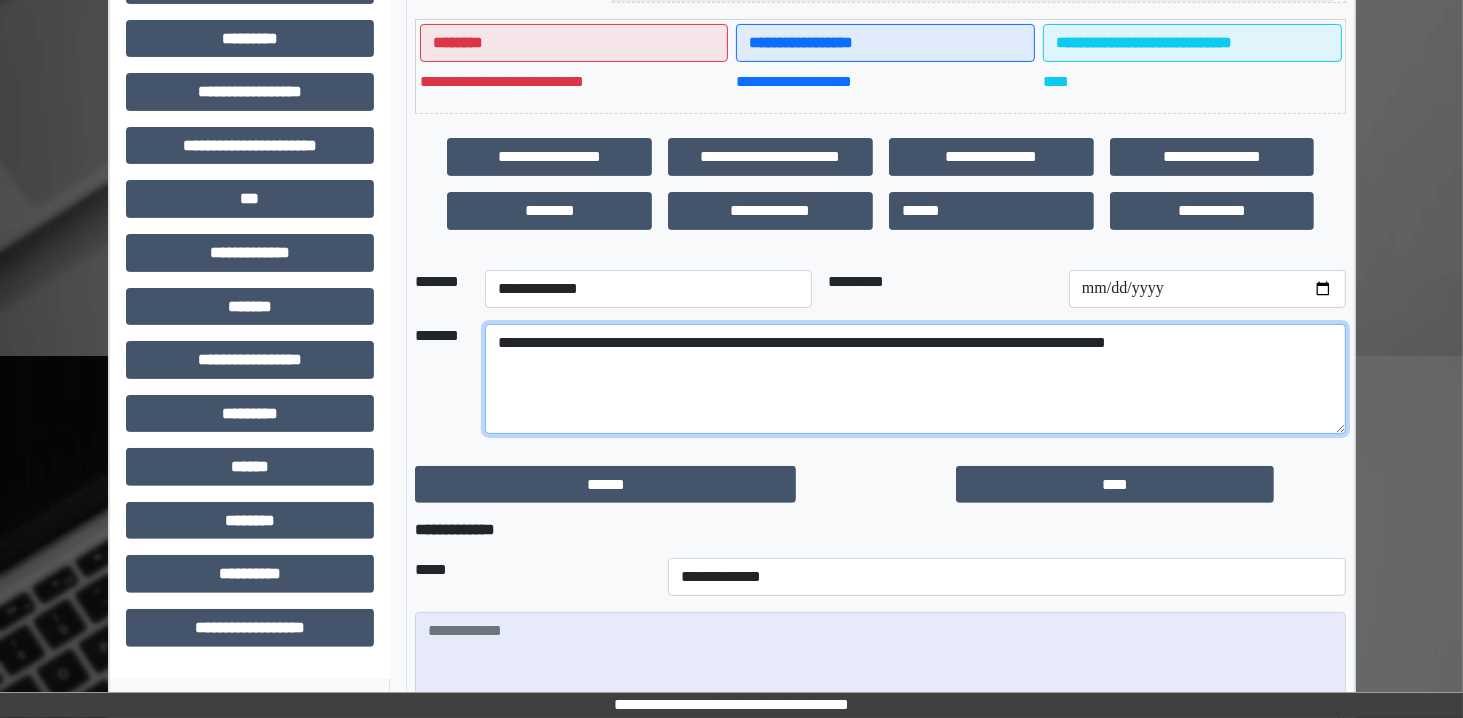click on "**********" at bounding box center (915, 379) 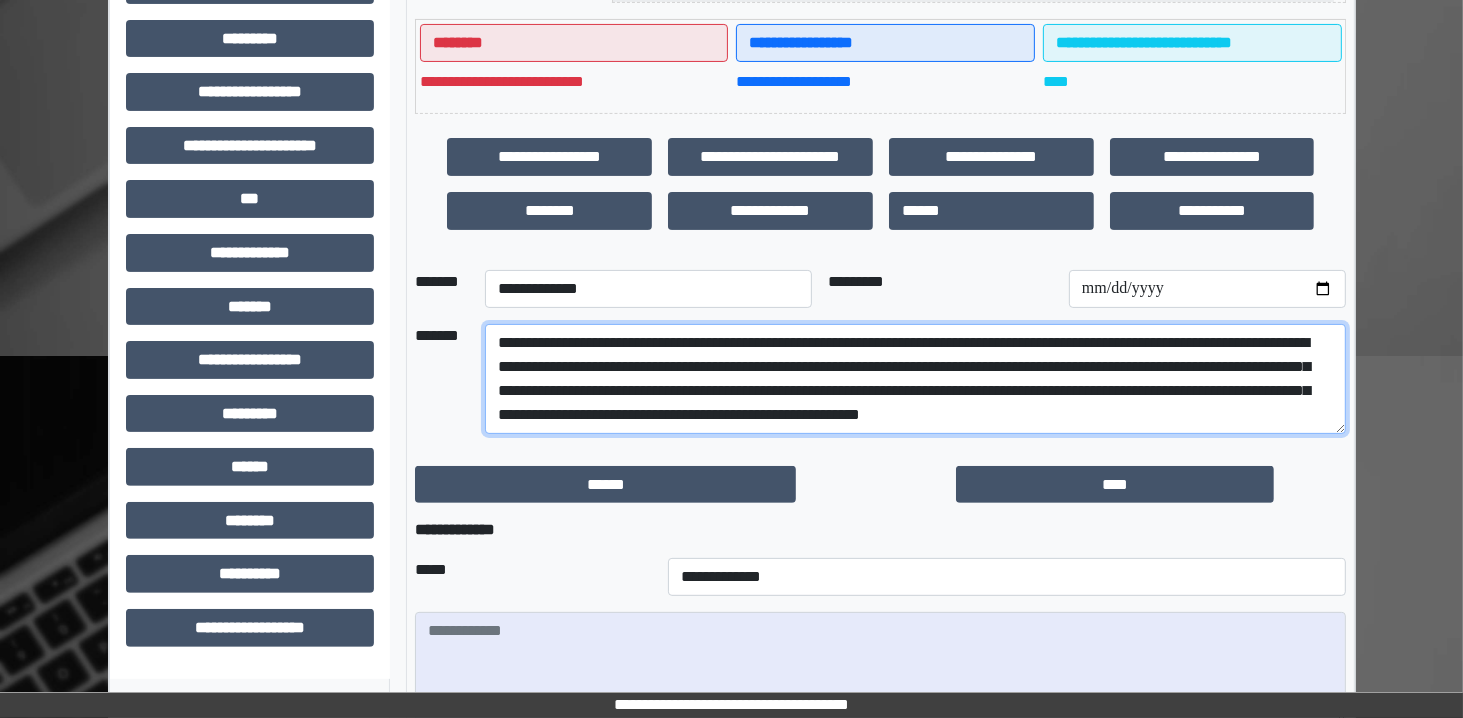 click on "**********" at bounding box center (915, 379) 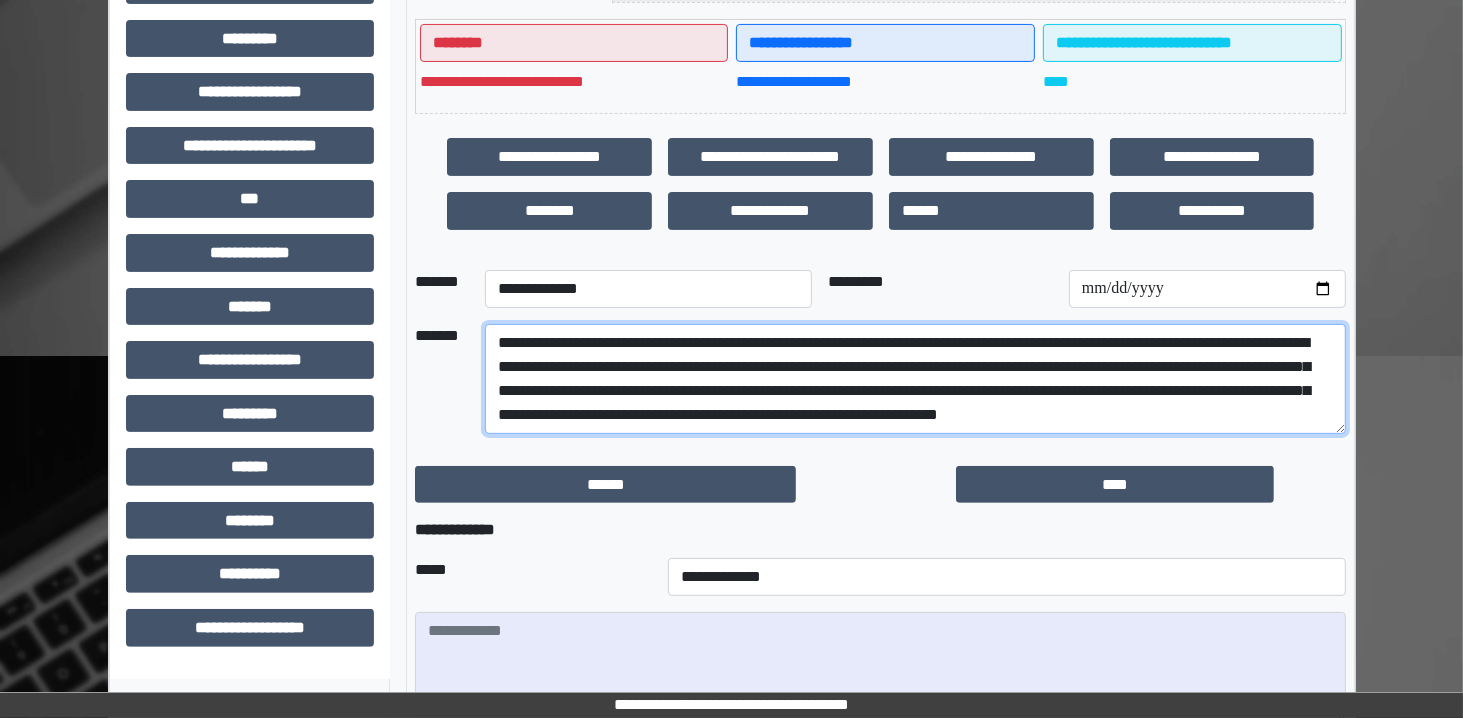 scroll, scrollTop: 593, scrollLeft: 0, axis: vertical 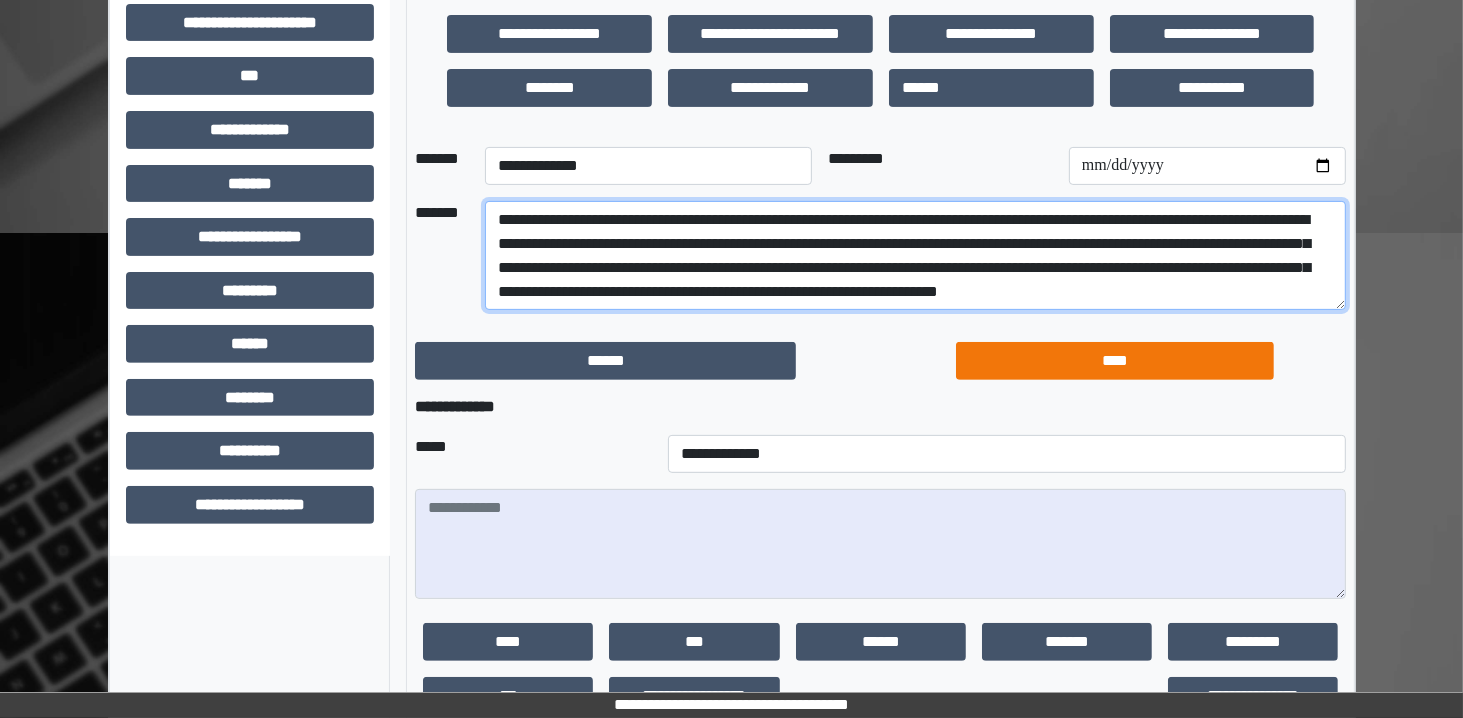type on "**********" 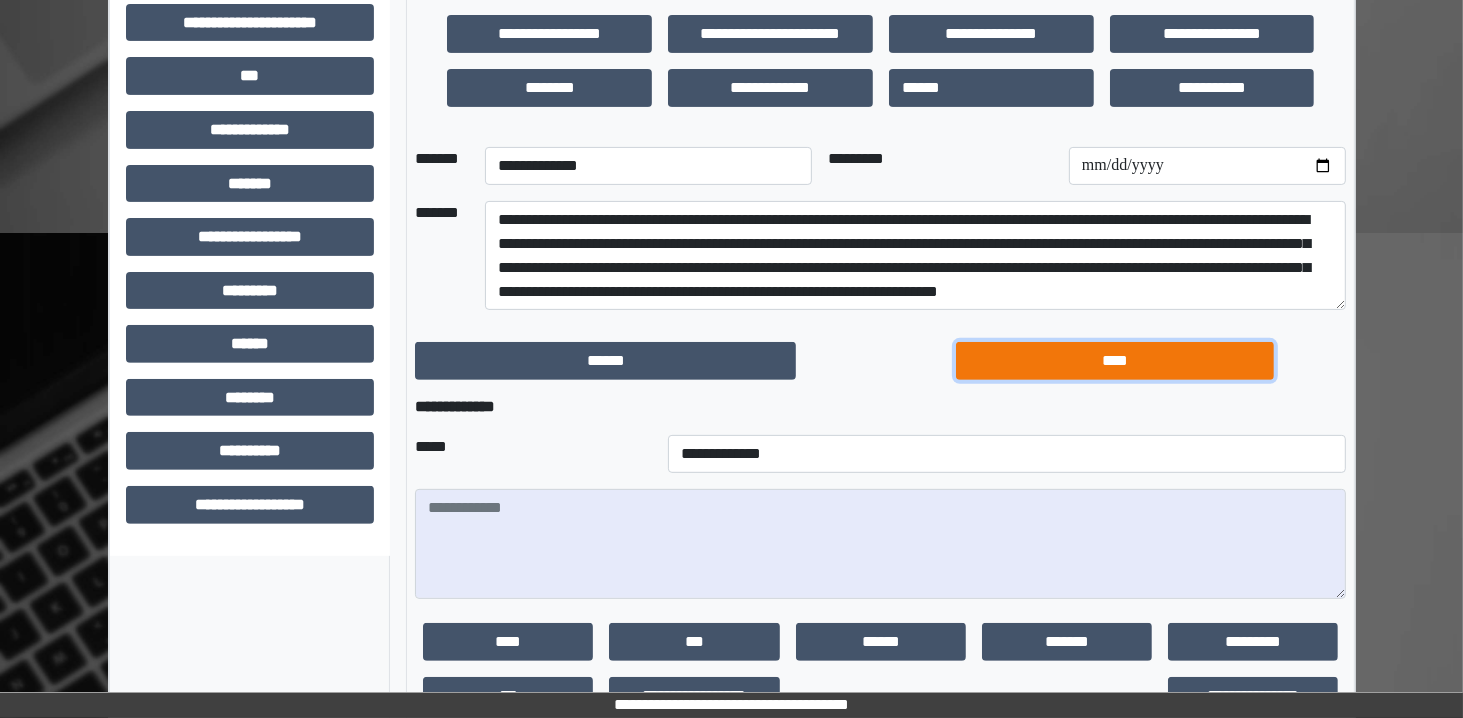 click on "****" at bounding box center (1115, 361) 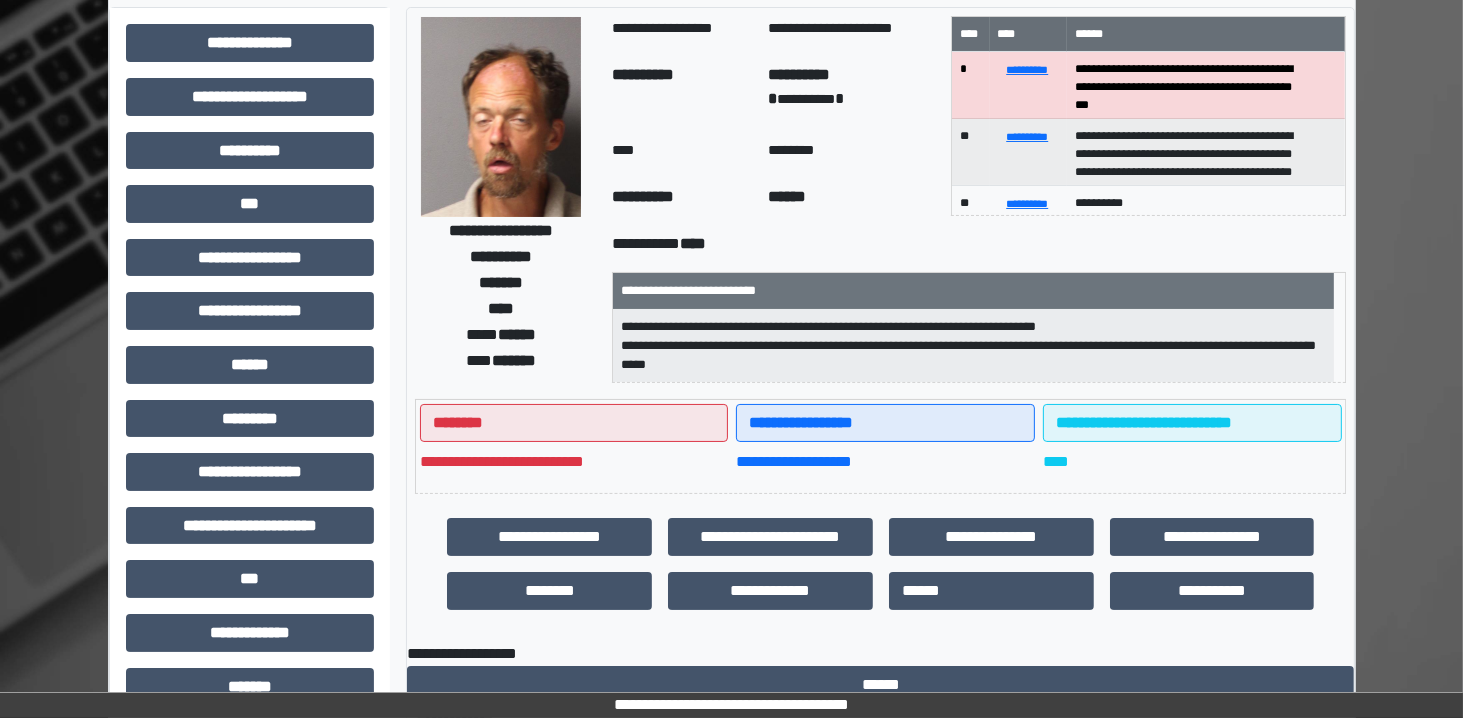 scroll, scrollTop: 0, scrollLeft: 0, axis: both 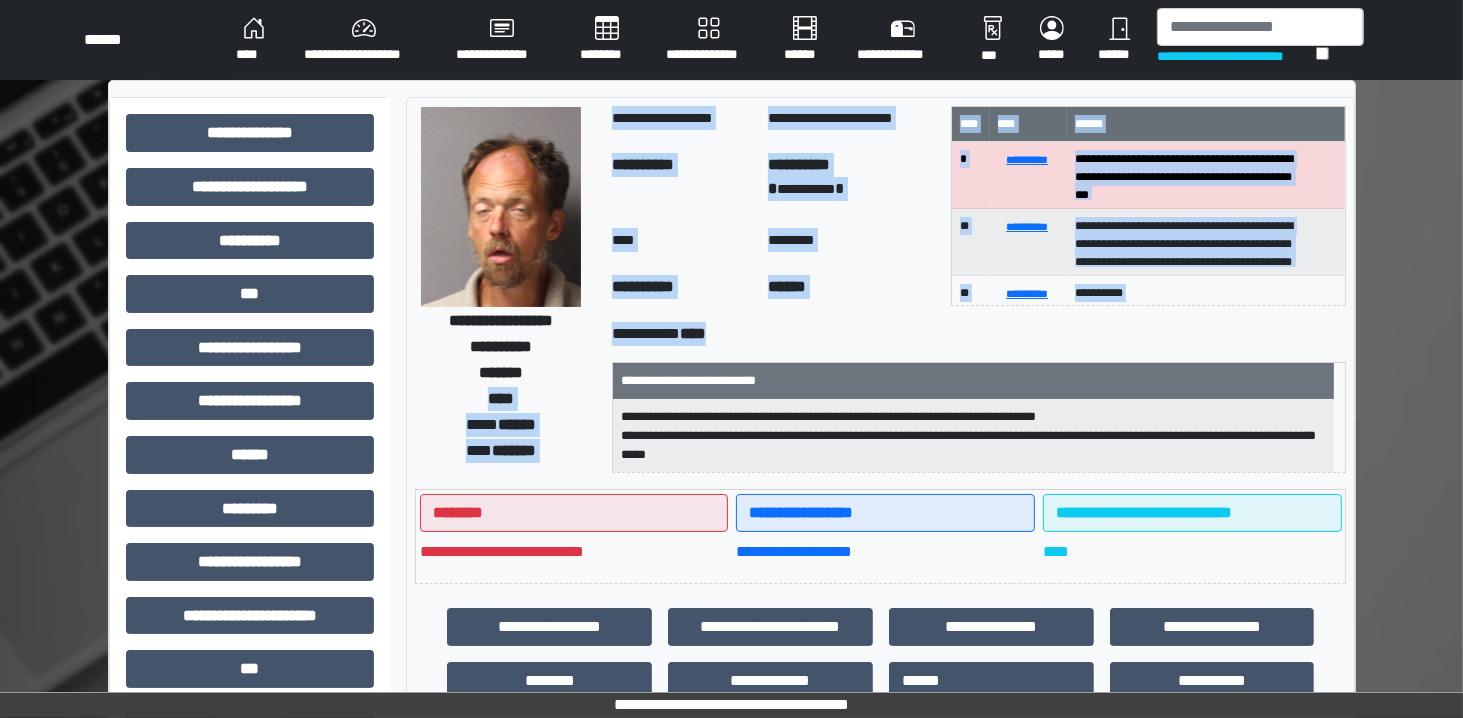 drag, startPoint x: 910, startPoint y: 339, endPoint x: 405, endPoint y: 389, distance: 507.4692 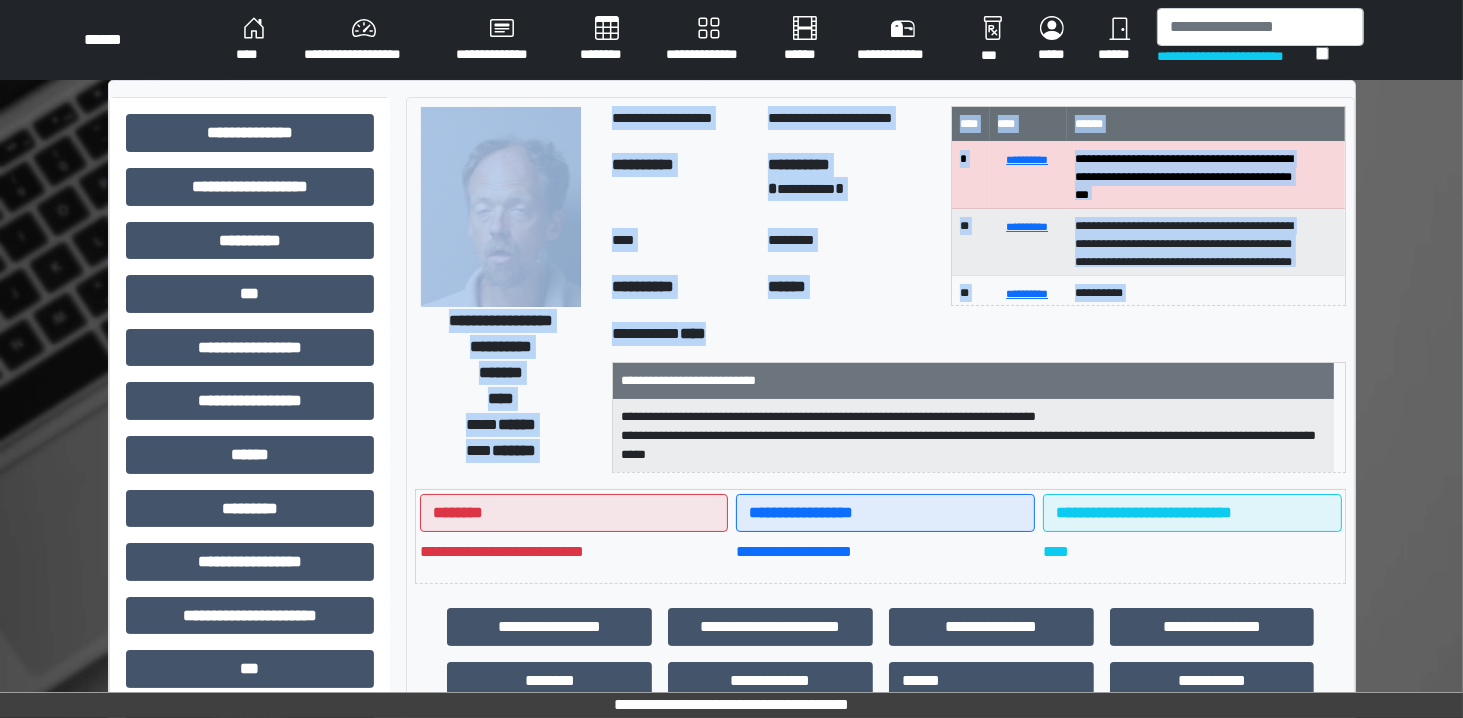 click on "**********" at bounding box center [500, 347] 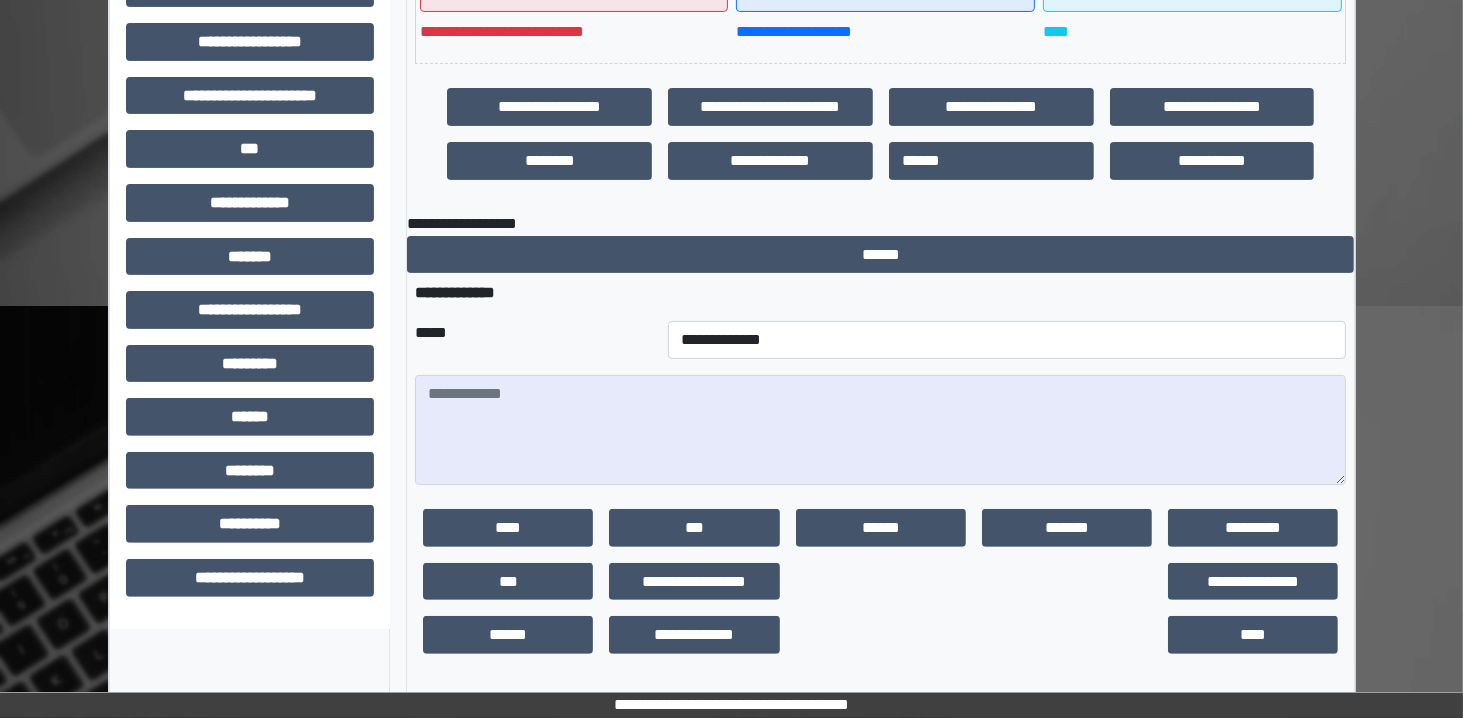 scroll, scrollTop: 0, scrollLeft: 0, axis: both 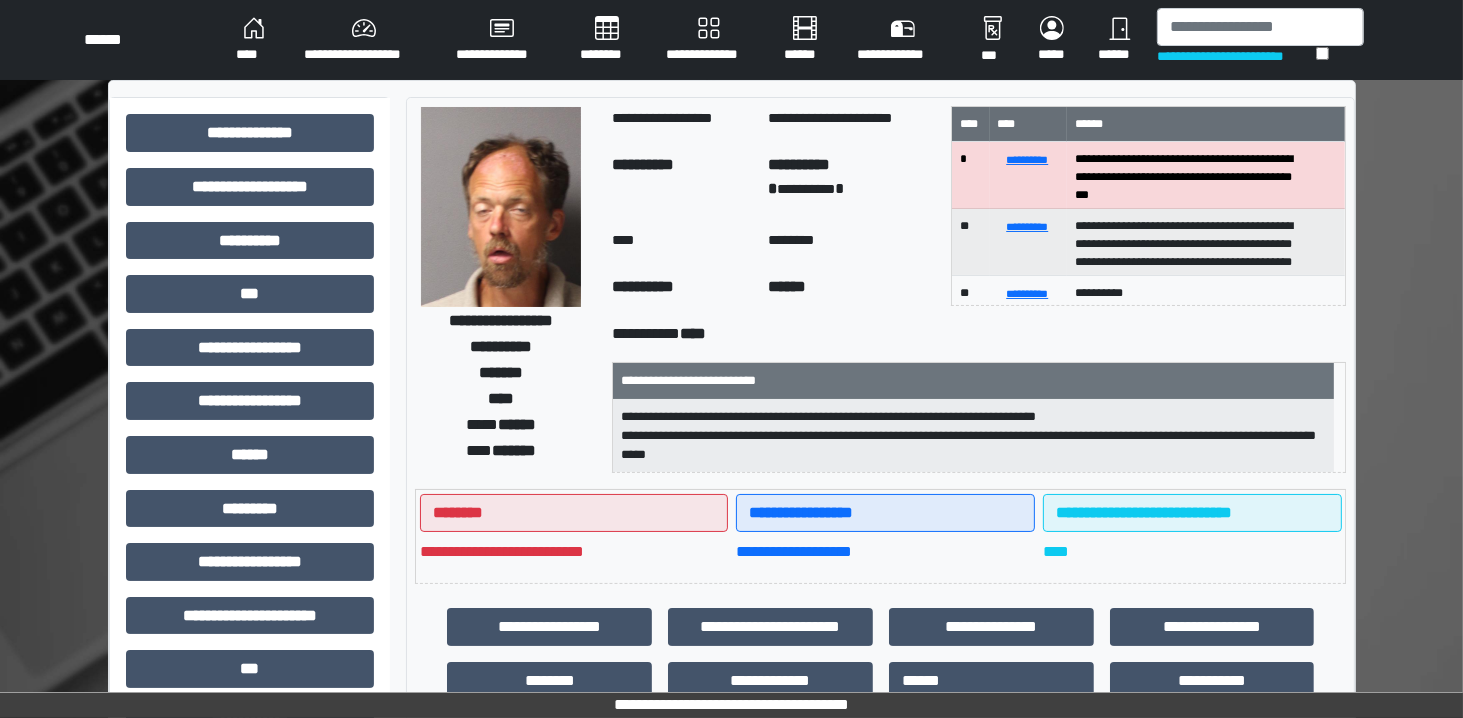 click on "******" at bounding box center (1120, 40) 